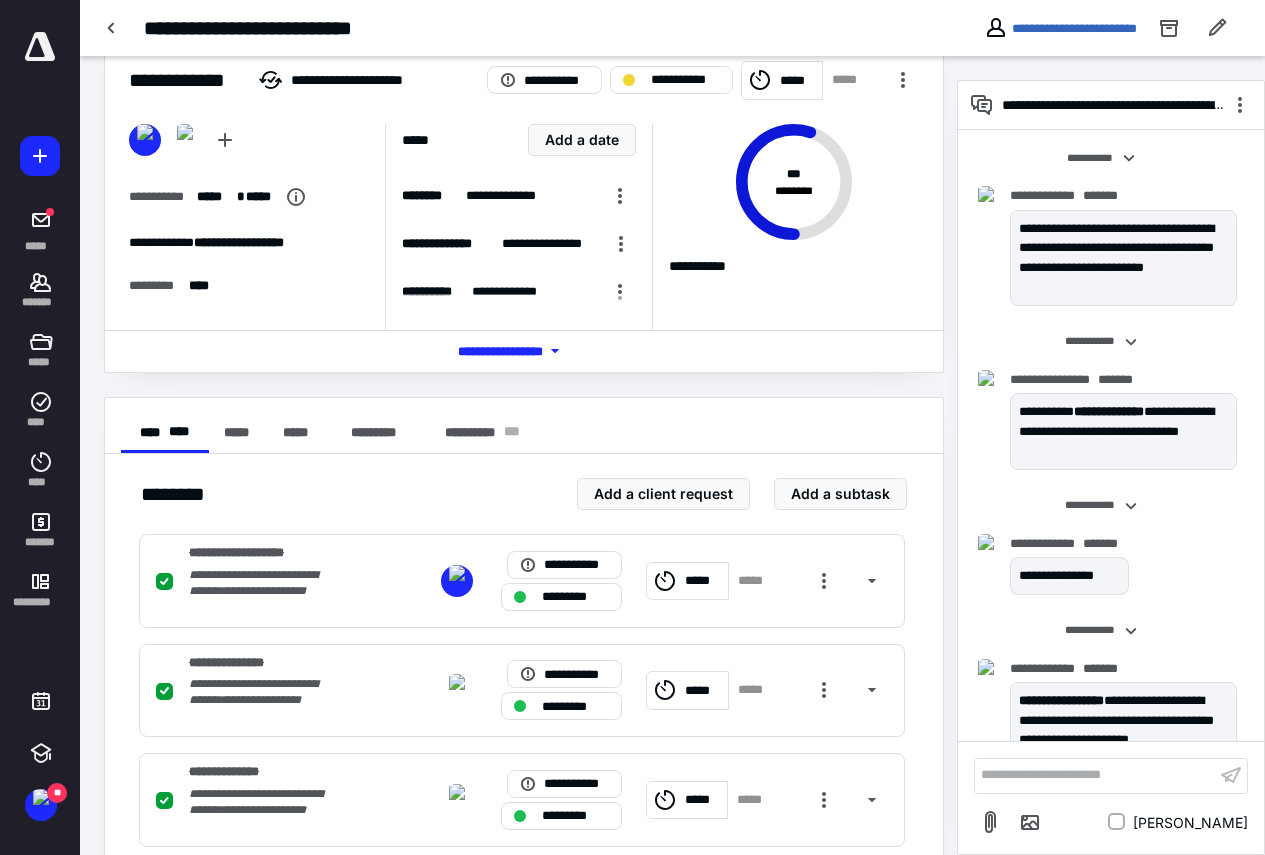 scroll, scrollTop: 44, scrollLeft: 0, axis: vertical 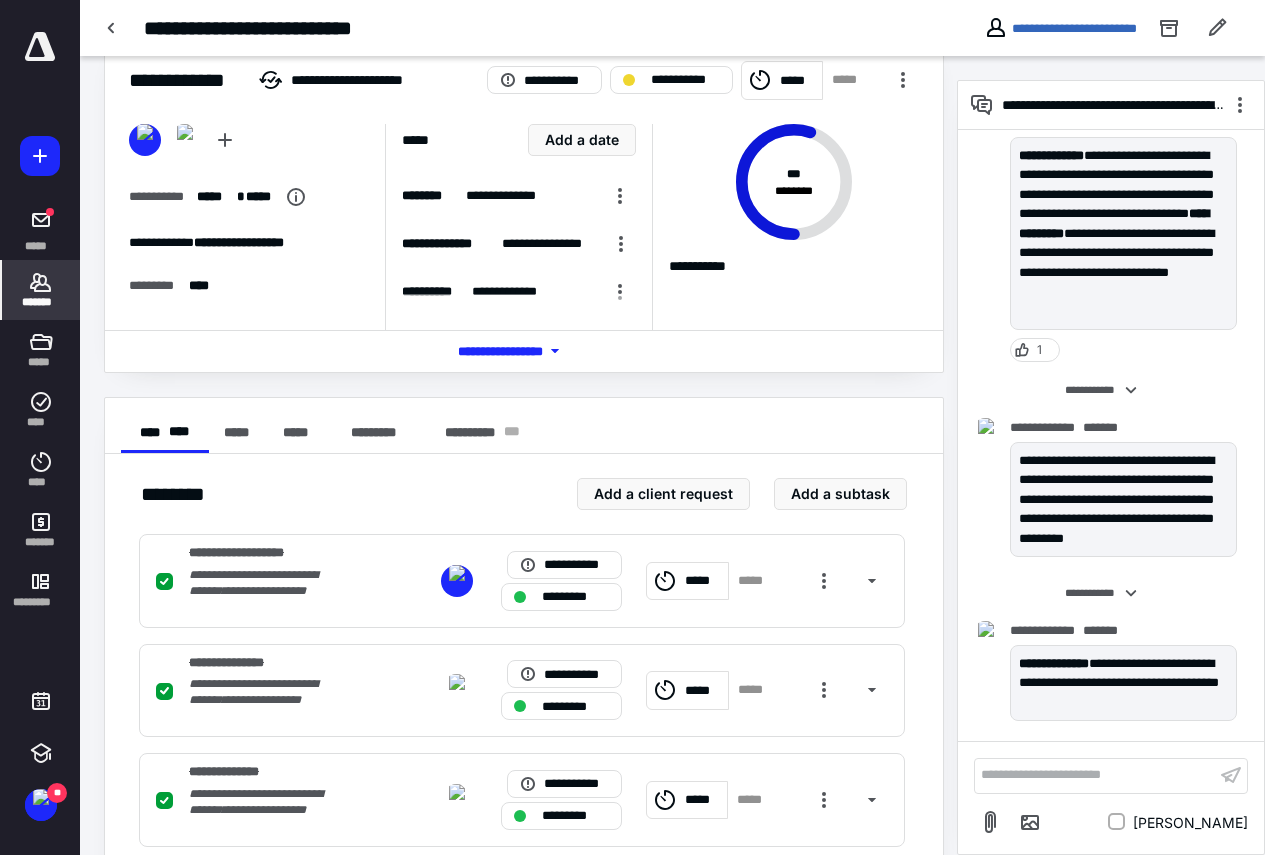 click on "*******" at bounding box center [41, 302] 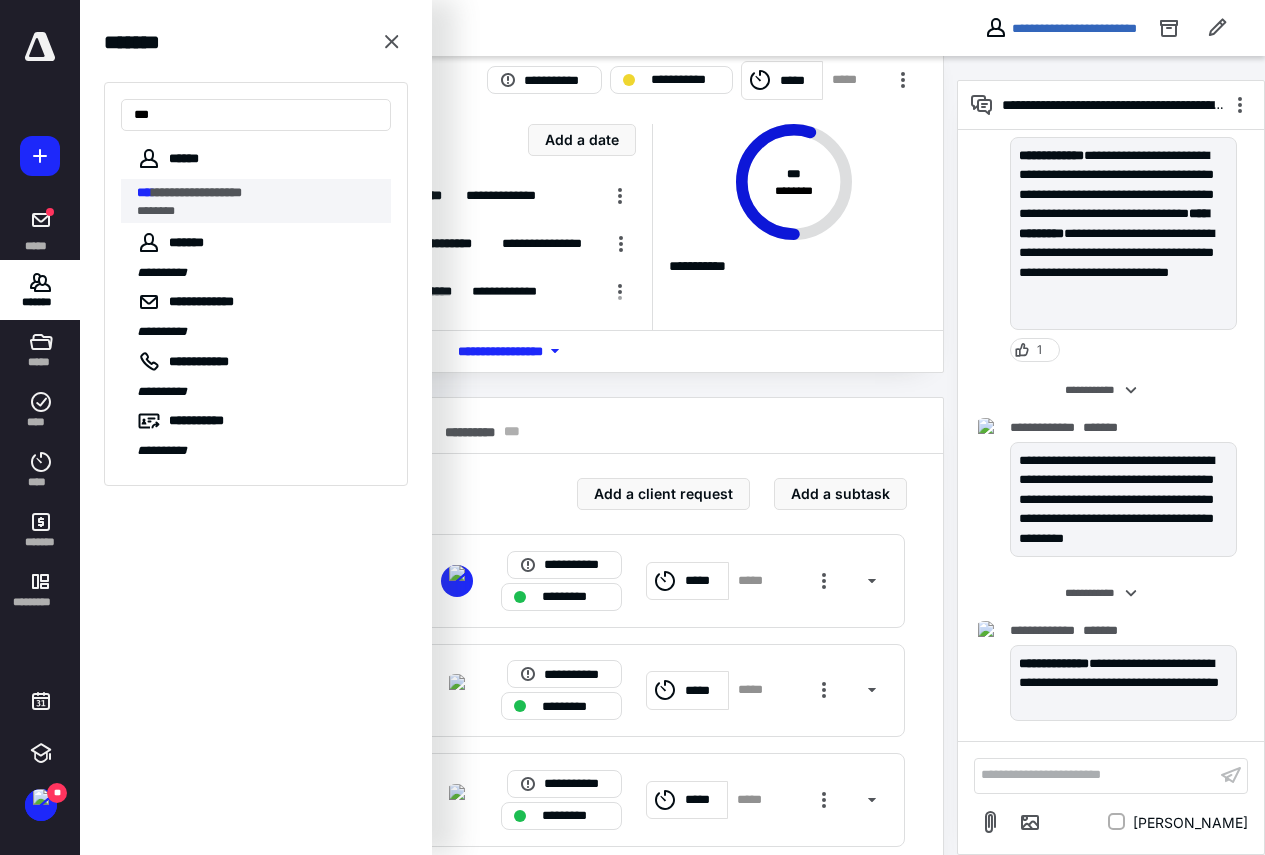 type on "***" 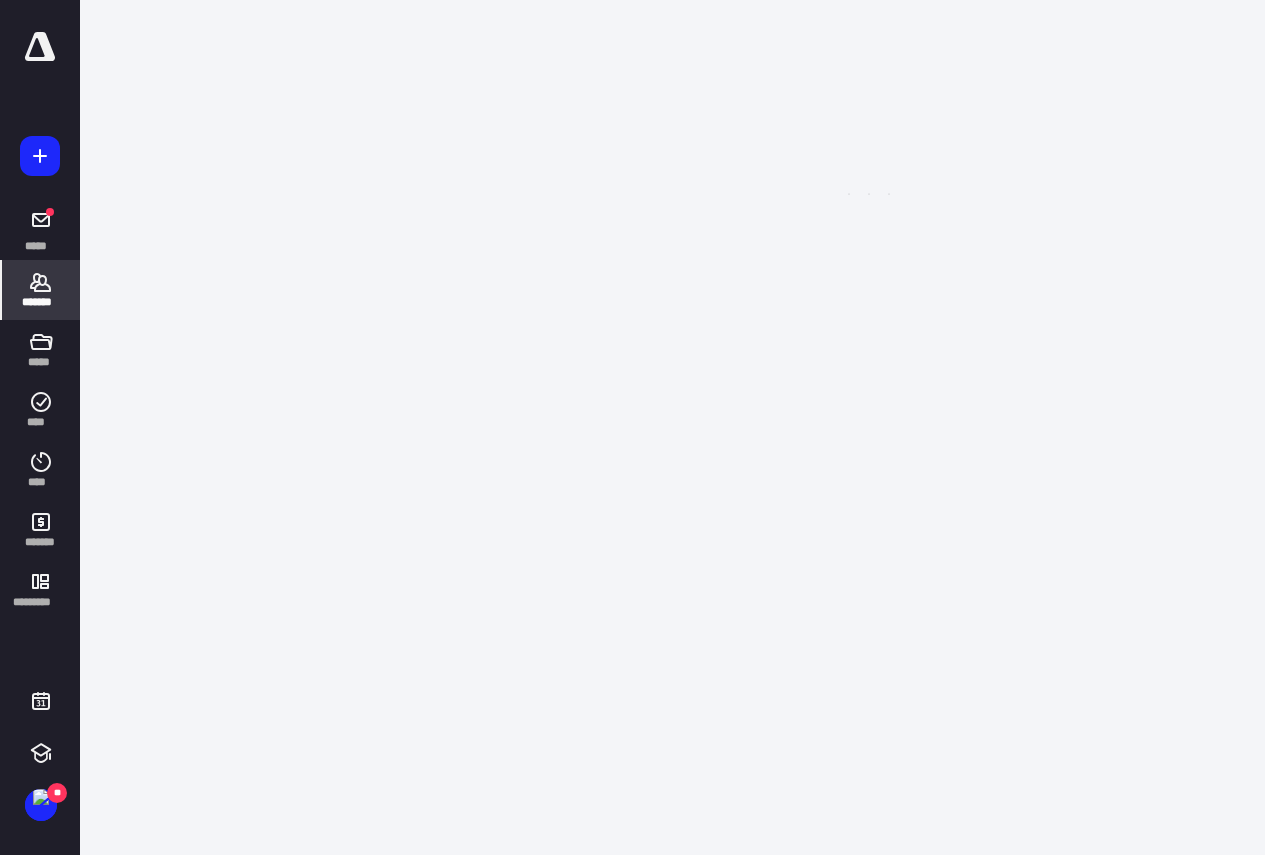 scroll, scrollTop: 0, scrollLeft: 0, axis: both 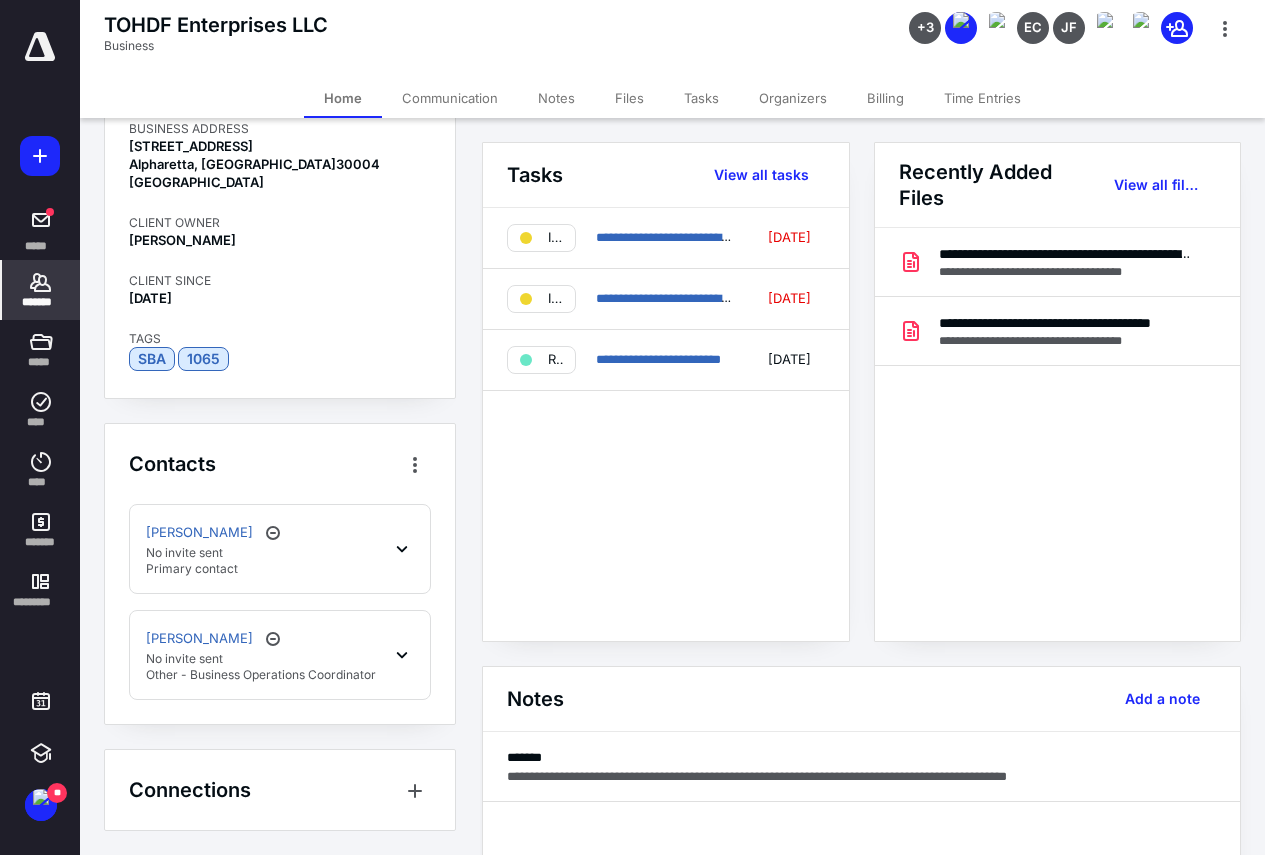 click on "[PERSON_NAME] No invite sent Primary contact" at bounding box center [280, 549] 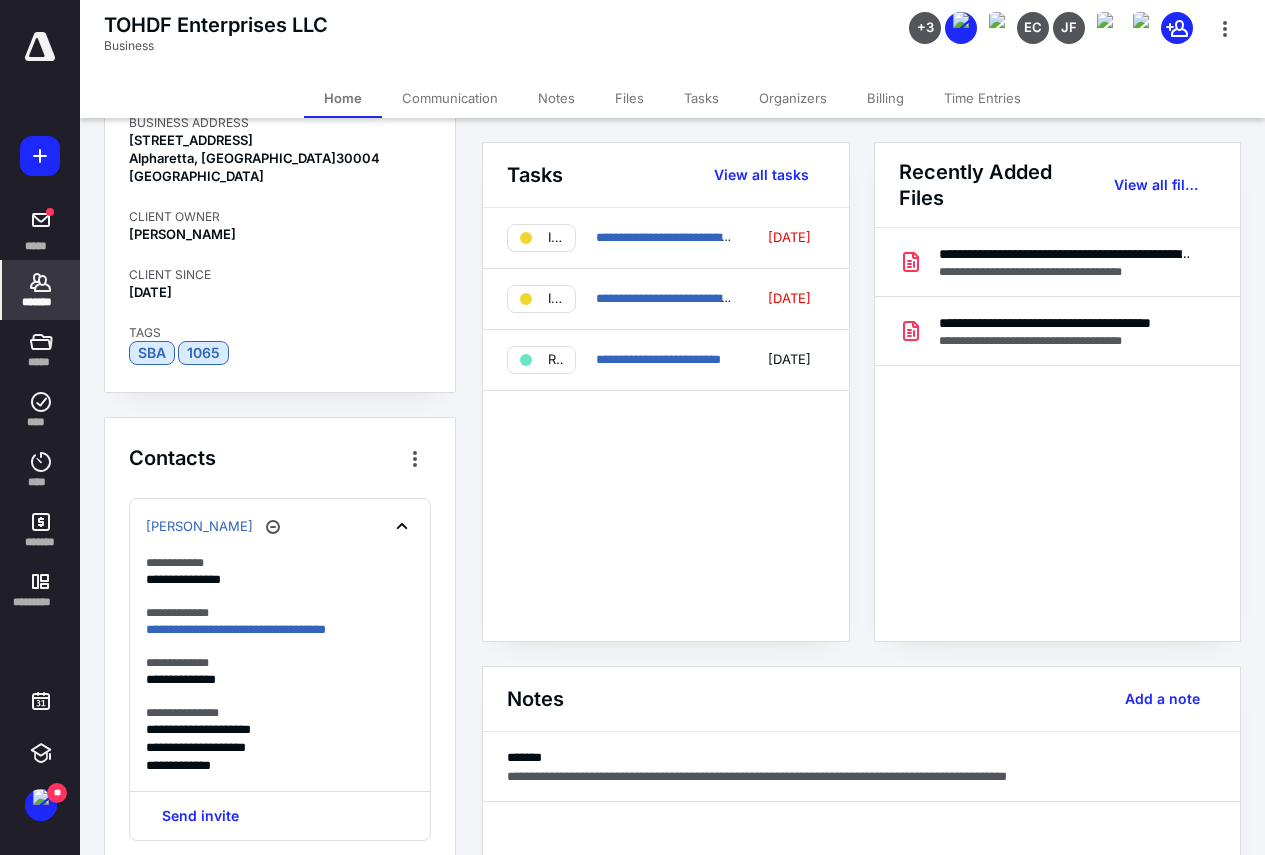 click on "*******" at bounding box center [41, 302] 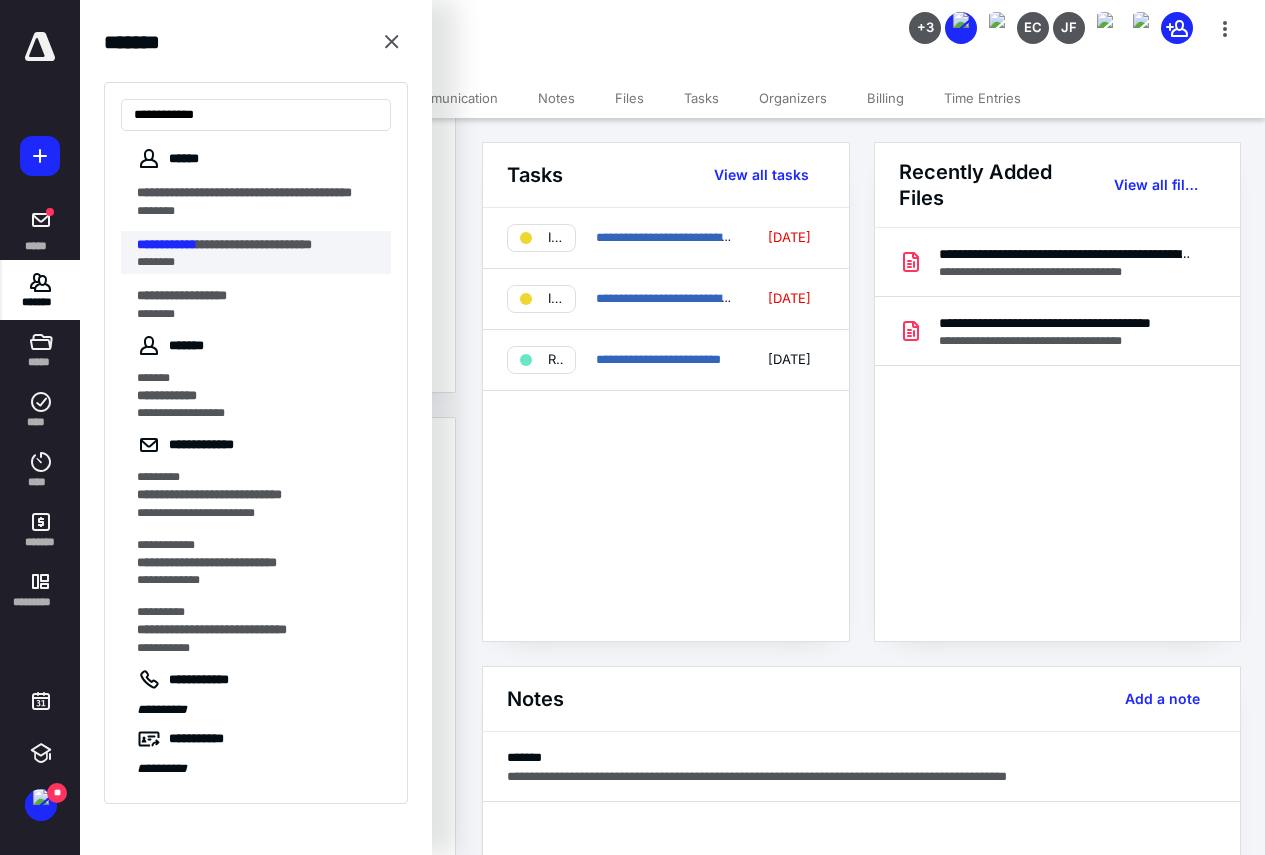 type on "**********" 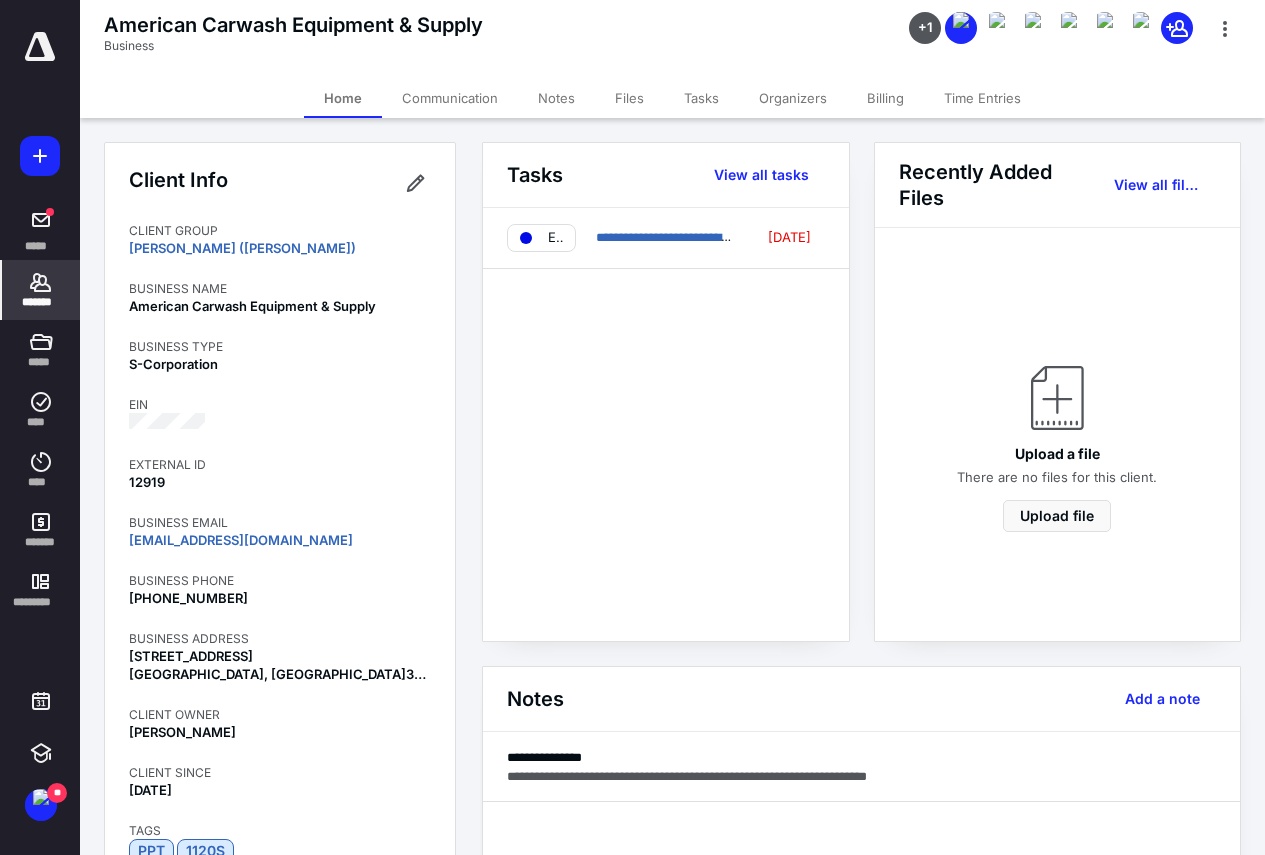click on "Files" at bounding box center (629, 98) 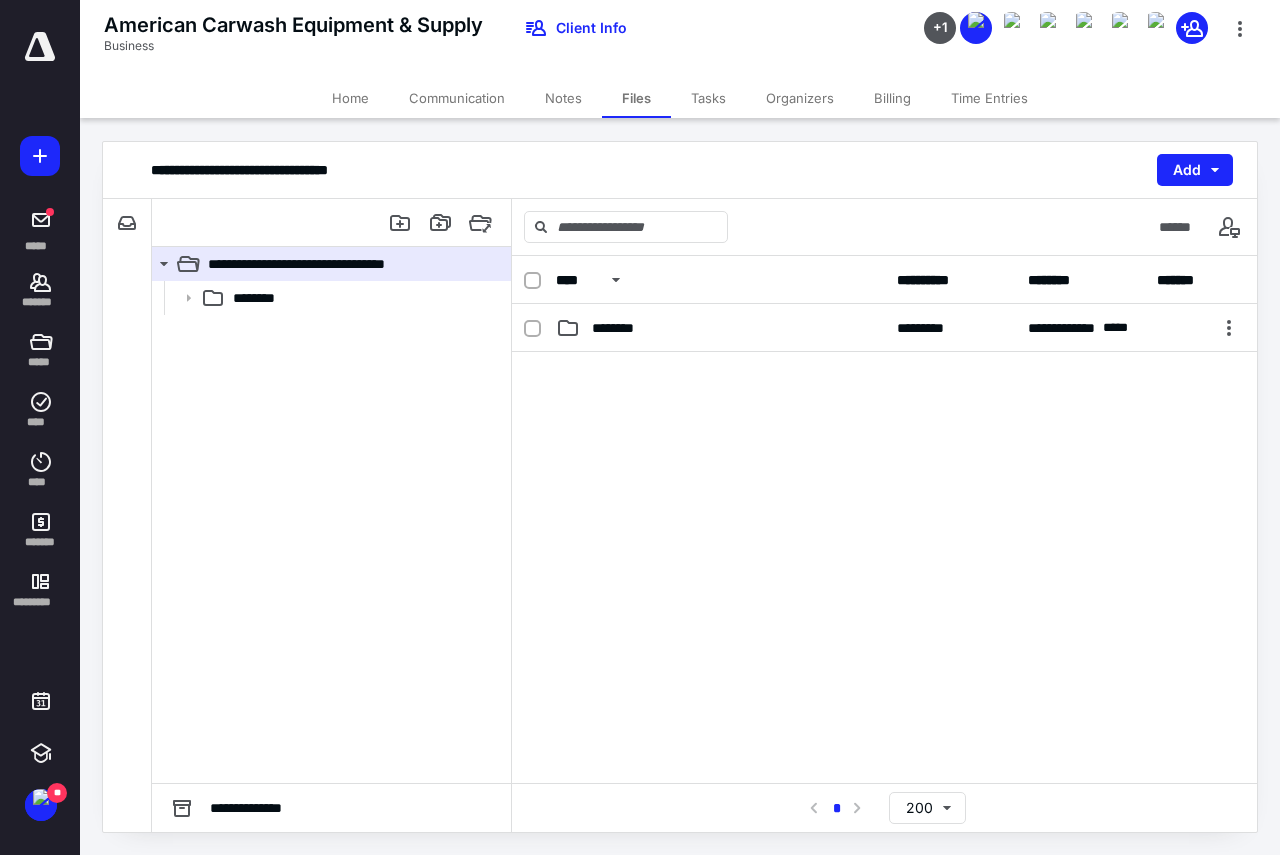 click on "Home" at bounding box center [350, 98] 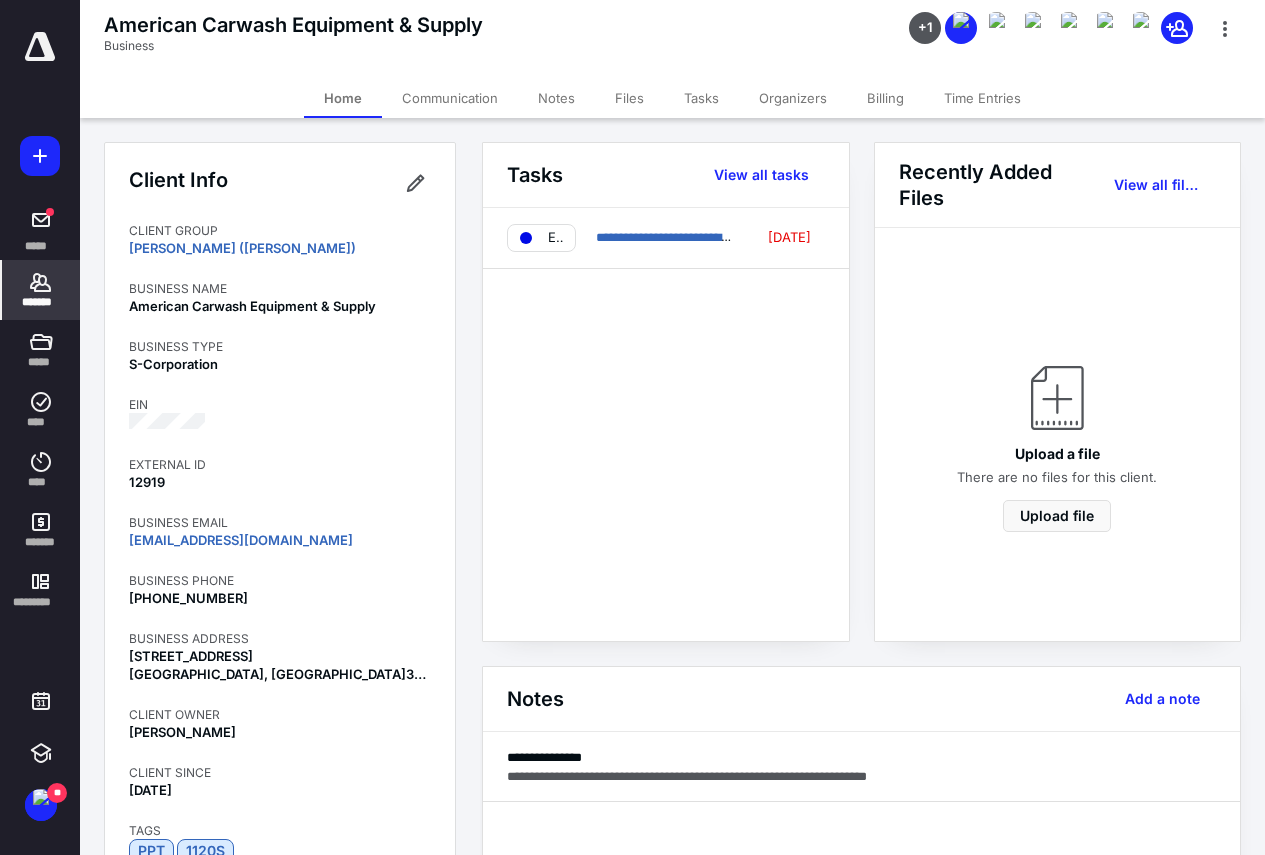 click on "*******" at bounding box center [41, 302] 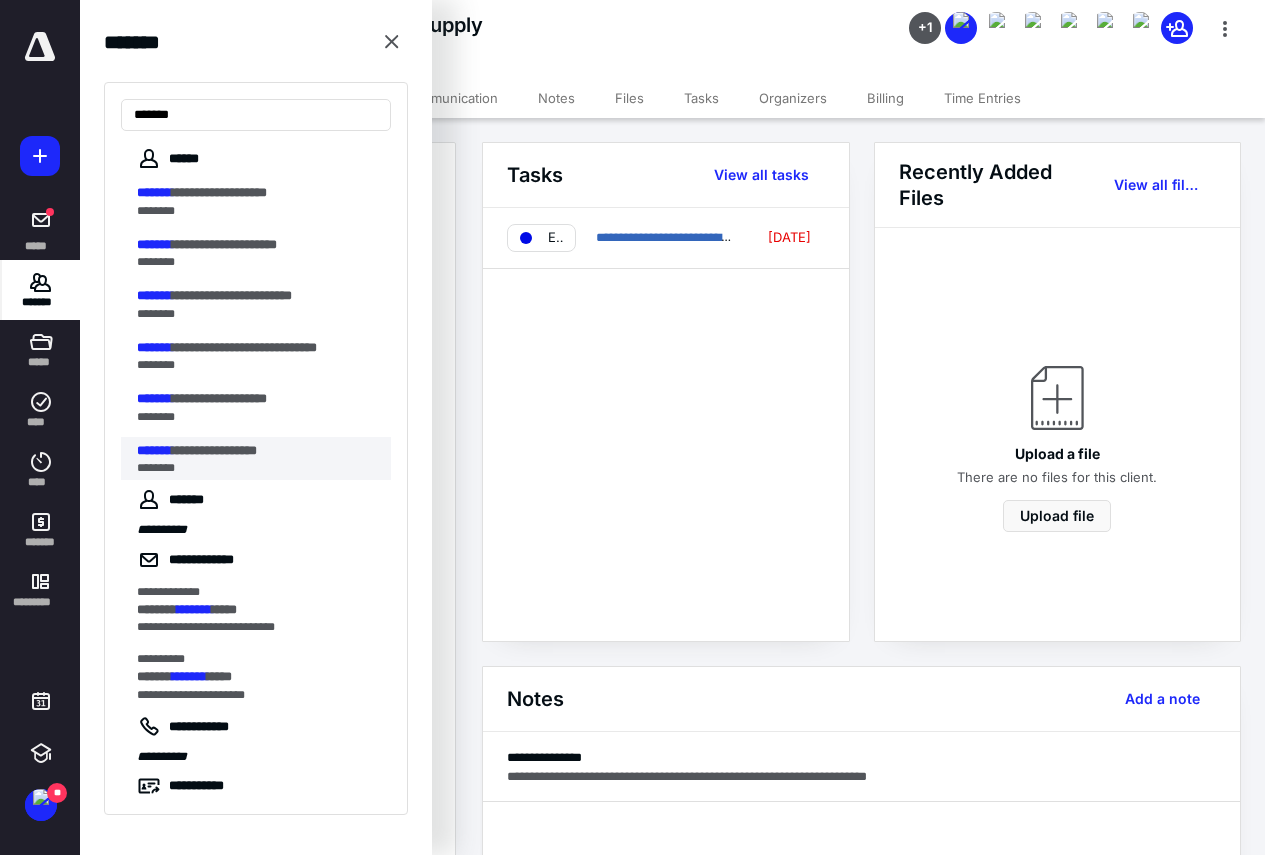 type on "*******" 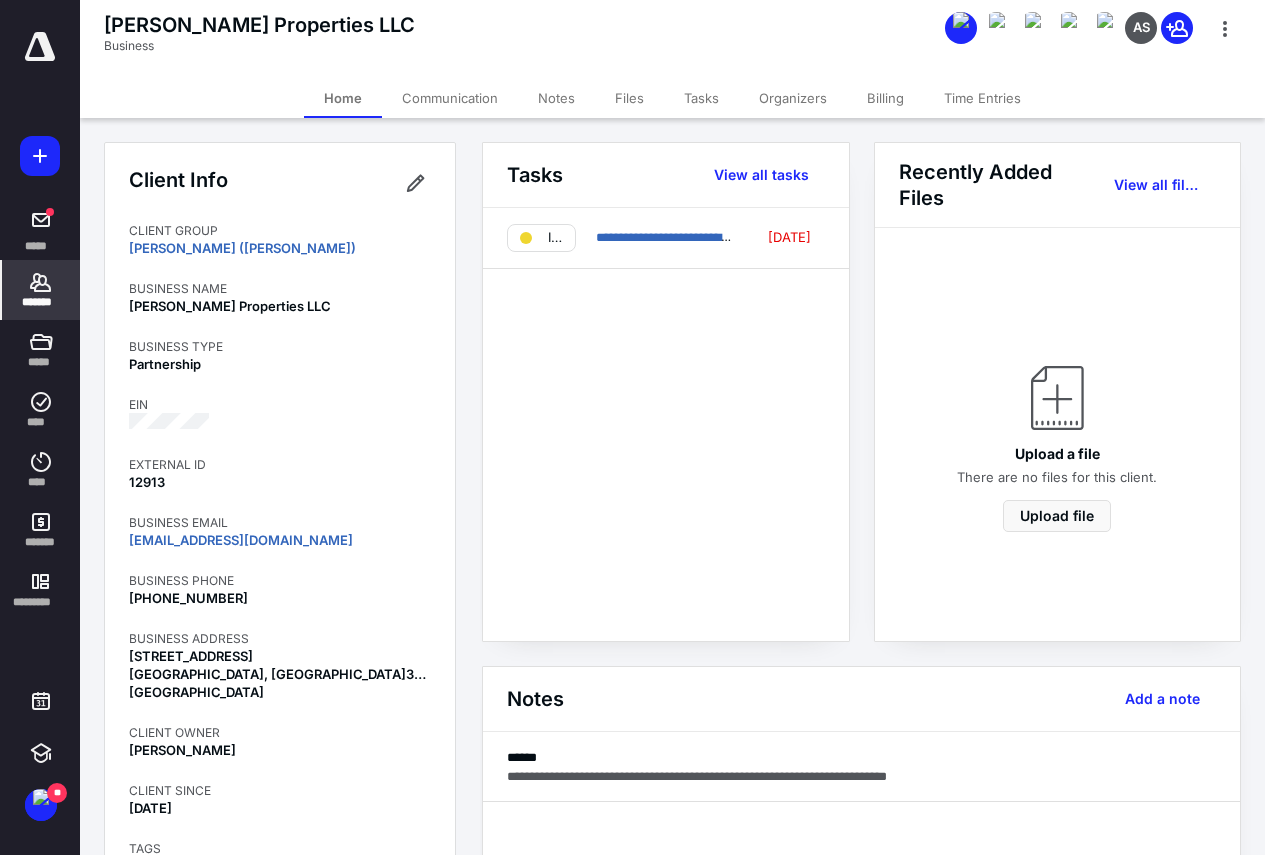 click 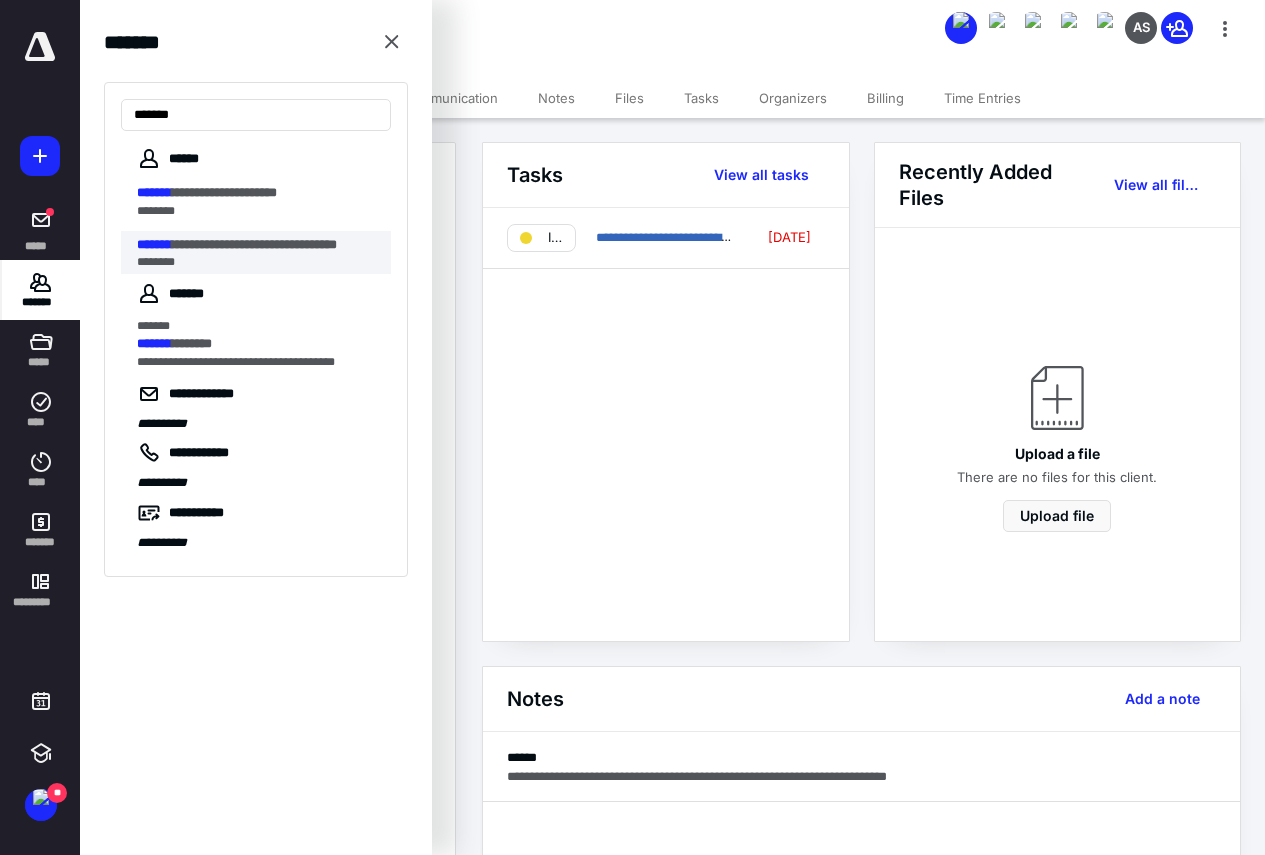 type on "*******" 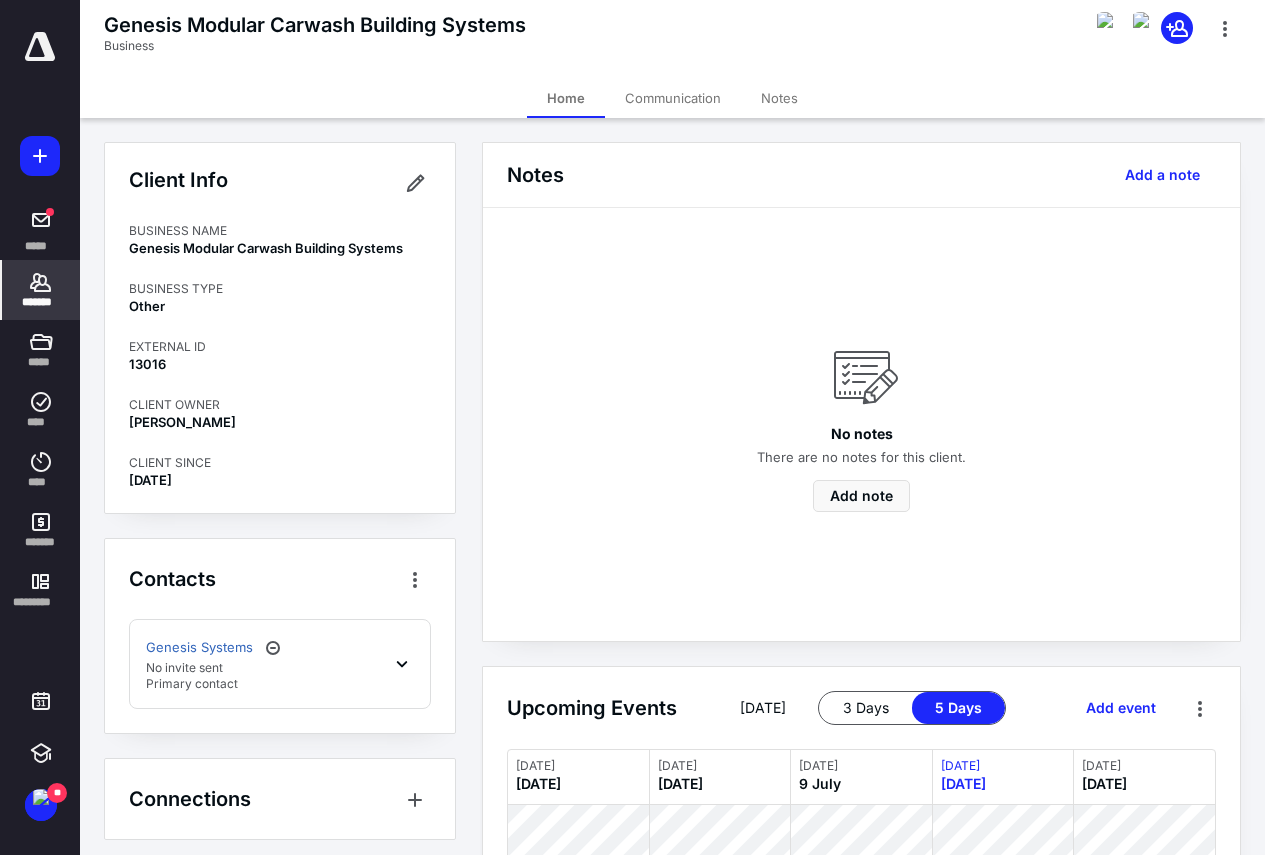 click 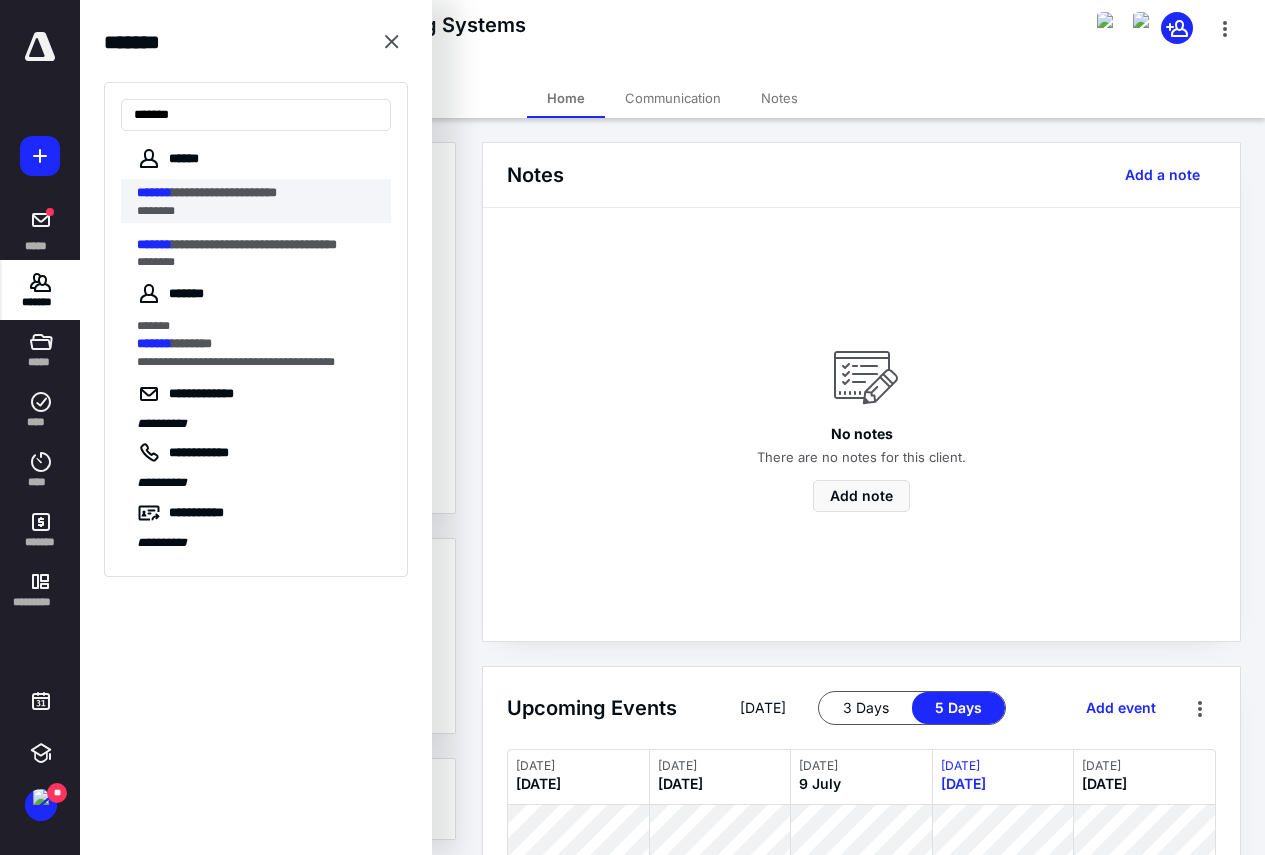 type on "*******" 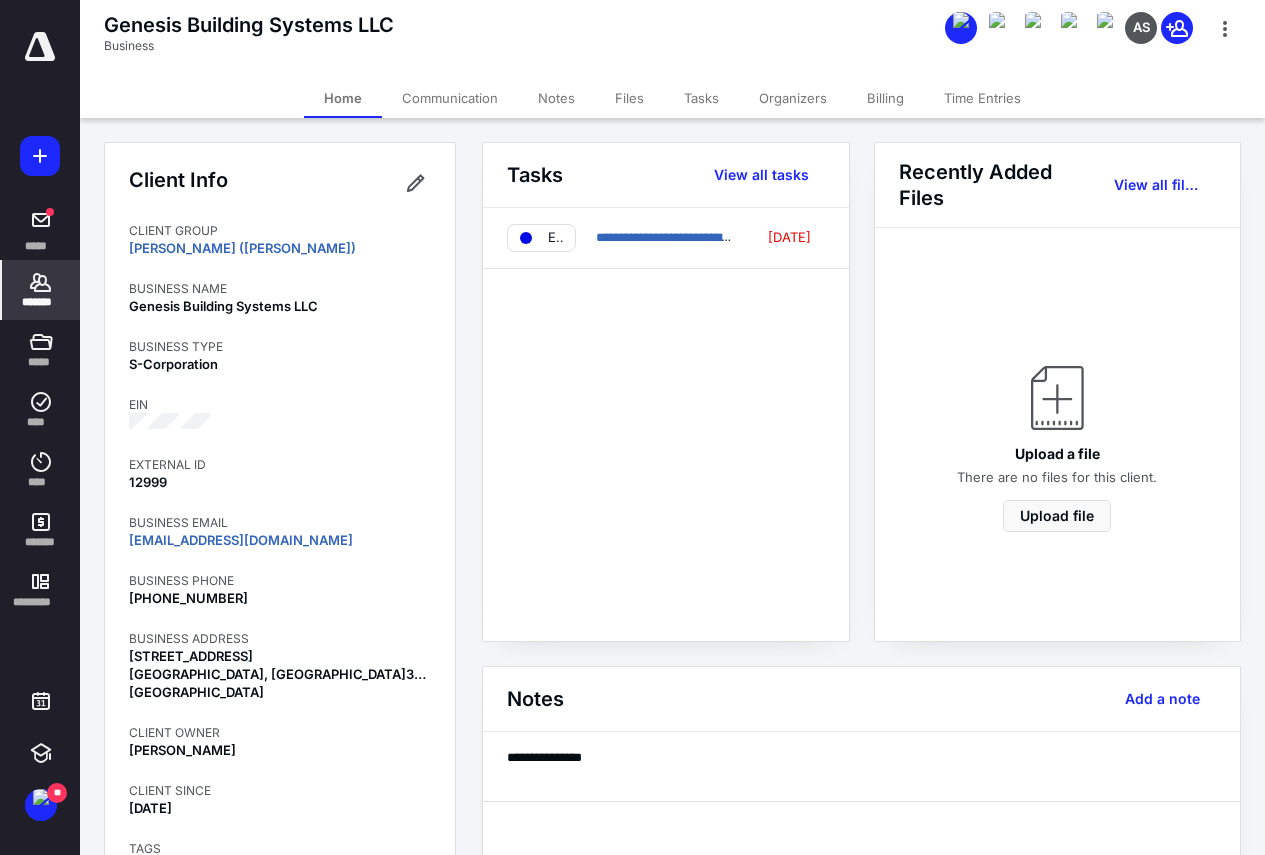 click on "*******" at bounding box center [41, 290] 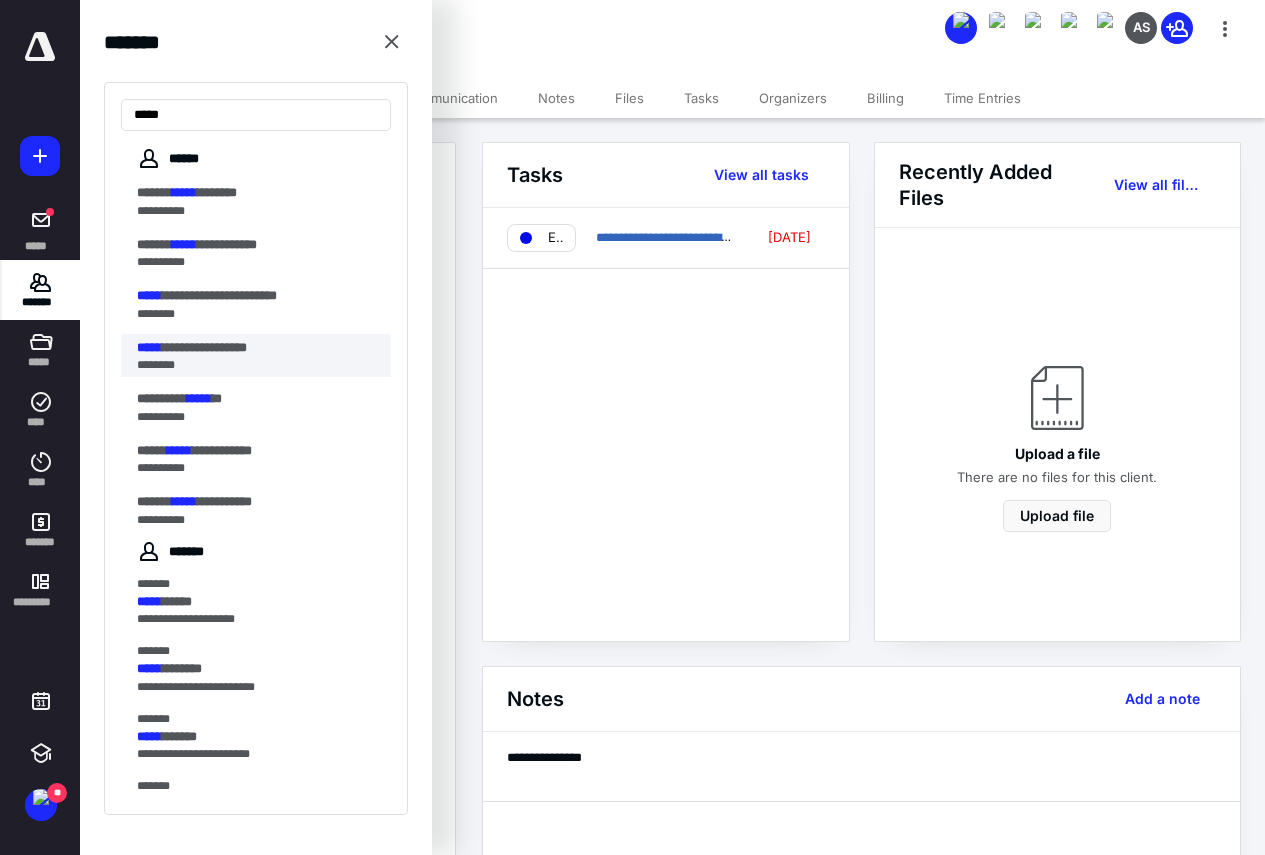 type on "*****" 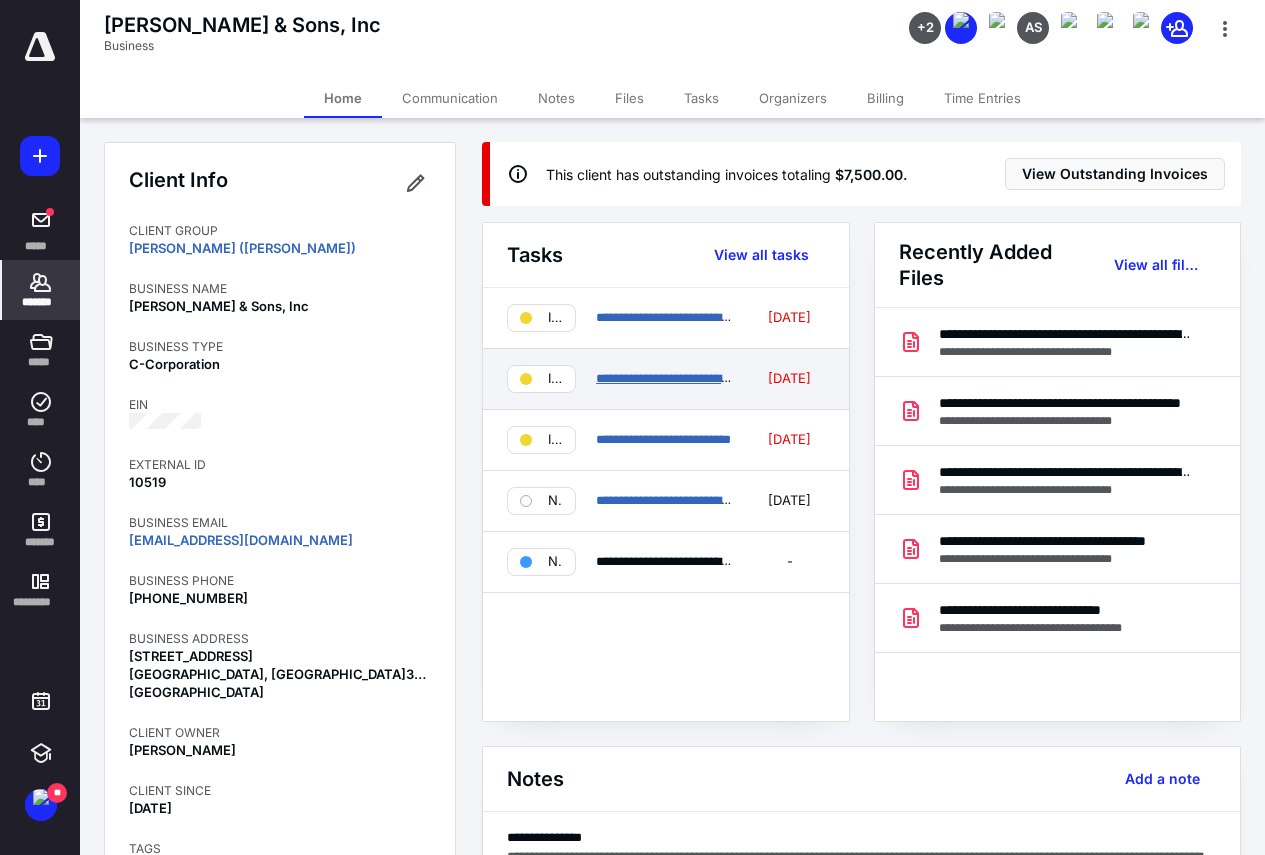 click on "**********" at bounding box center [683, 378] 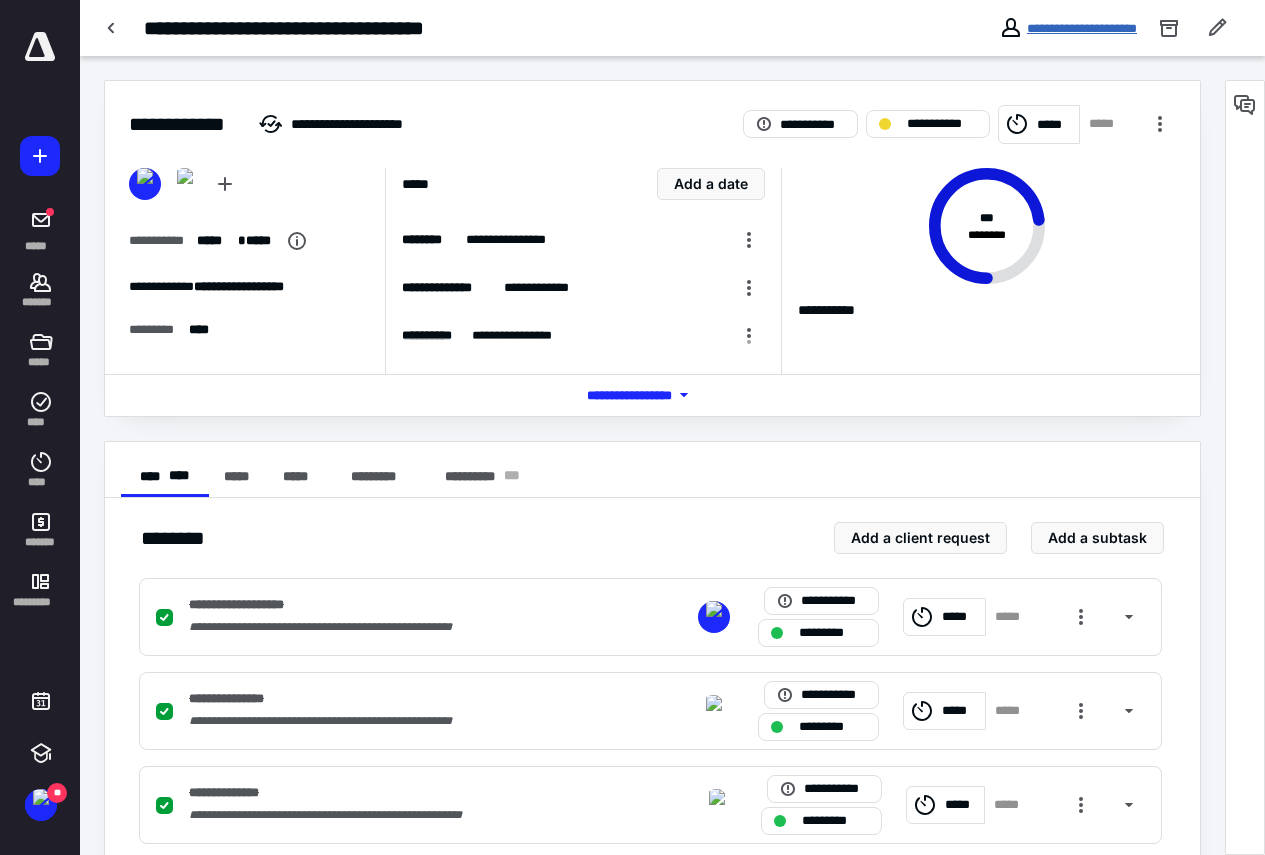 click on "**********" at bounding box center [1082, 28] 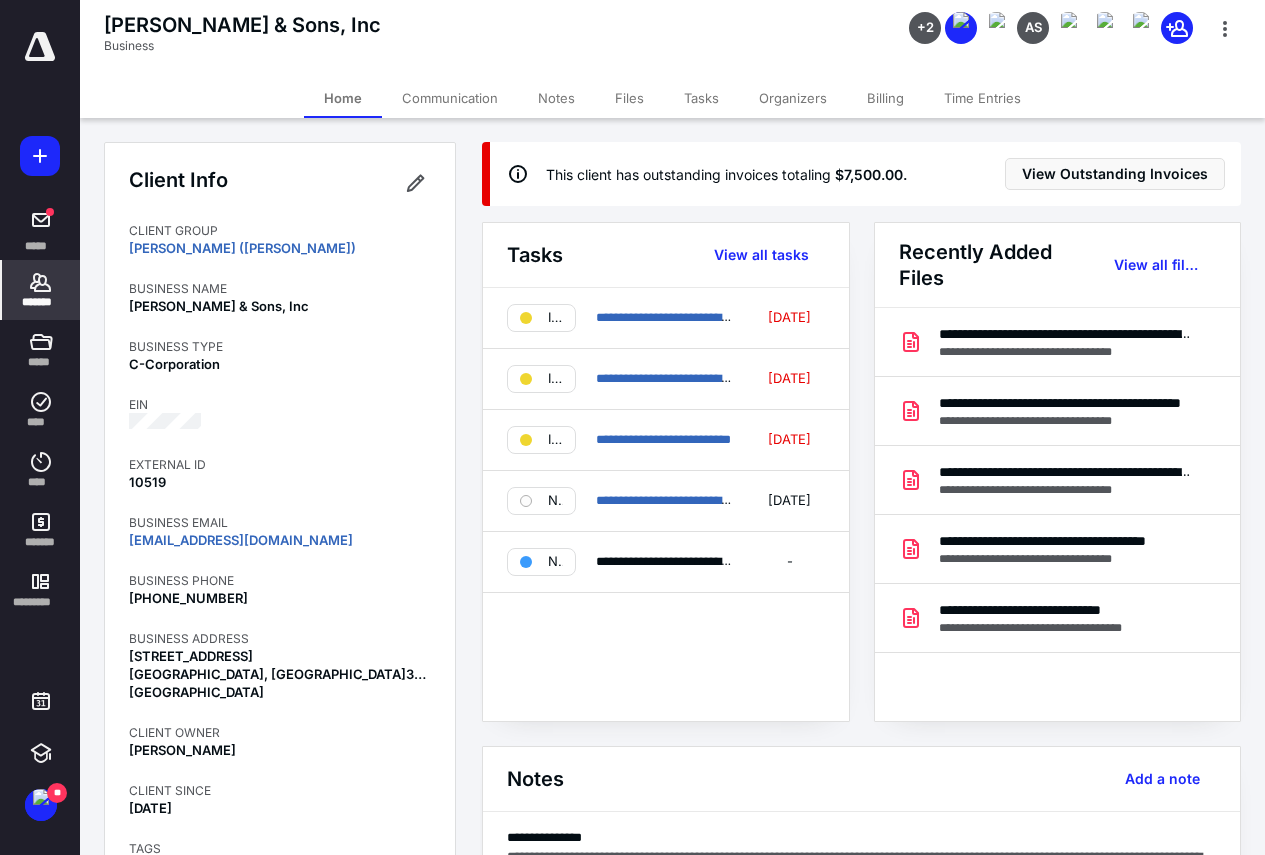click on "Billing" at bounding box center (885, 98) 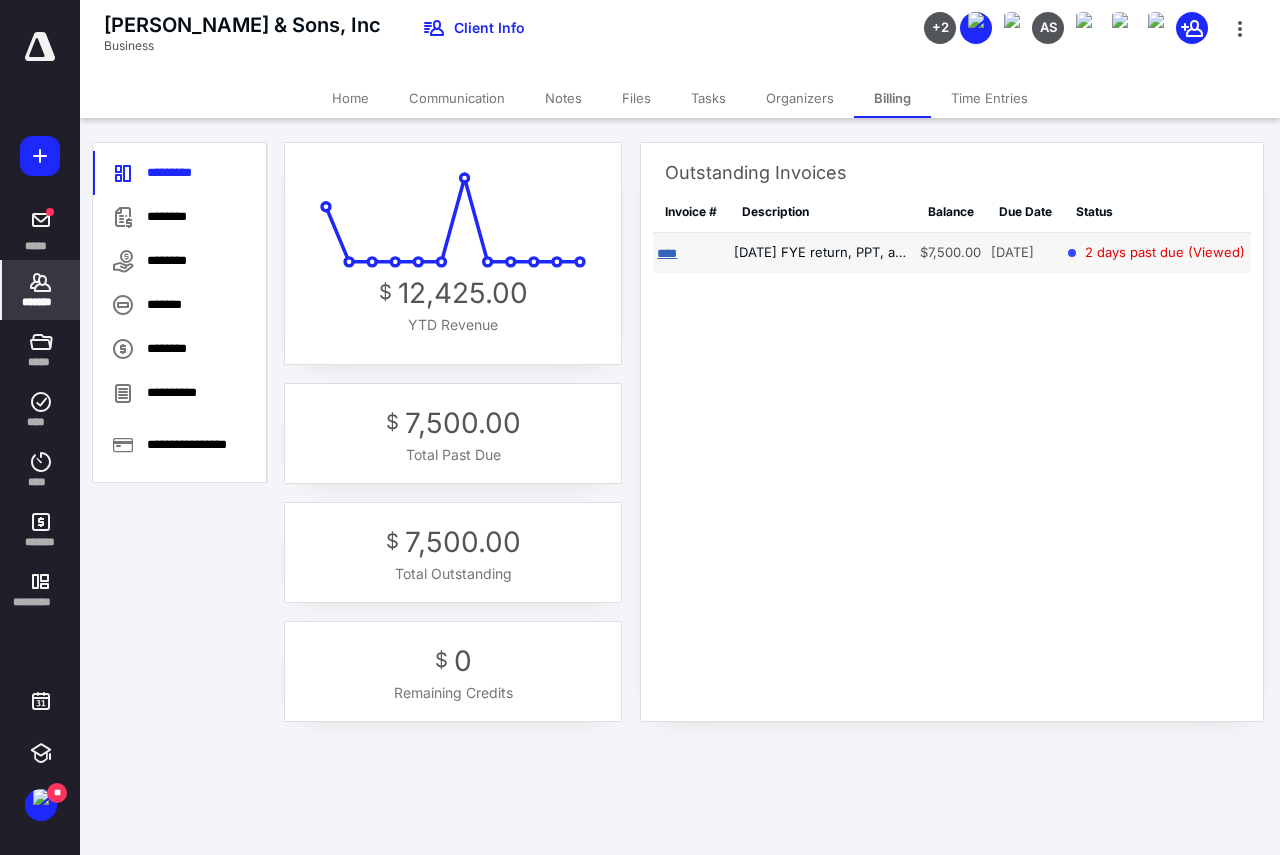 click on "****" at bounding box center [667, 253] 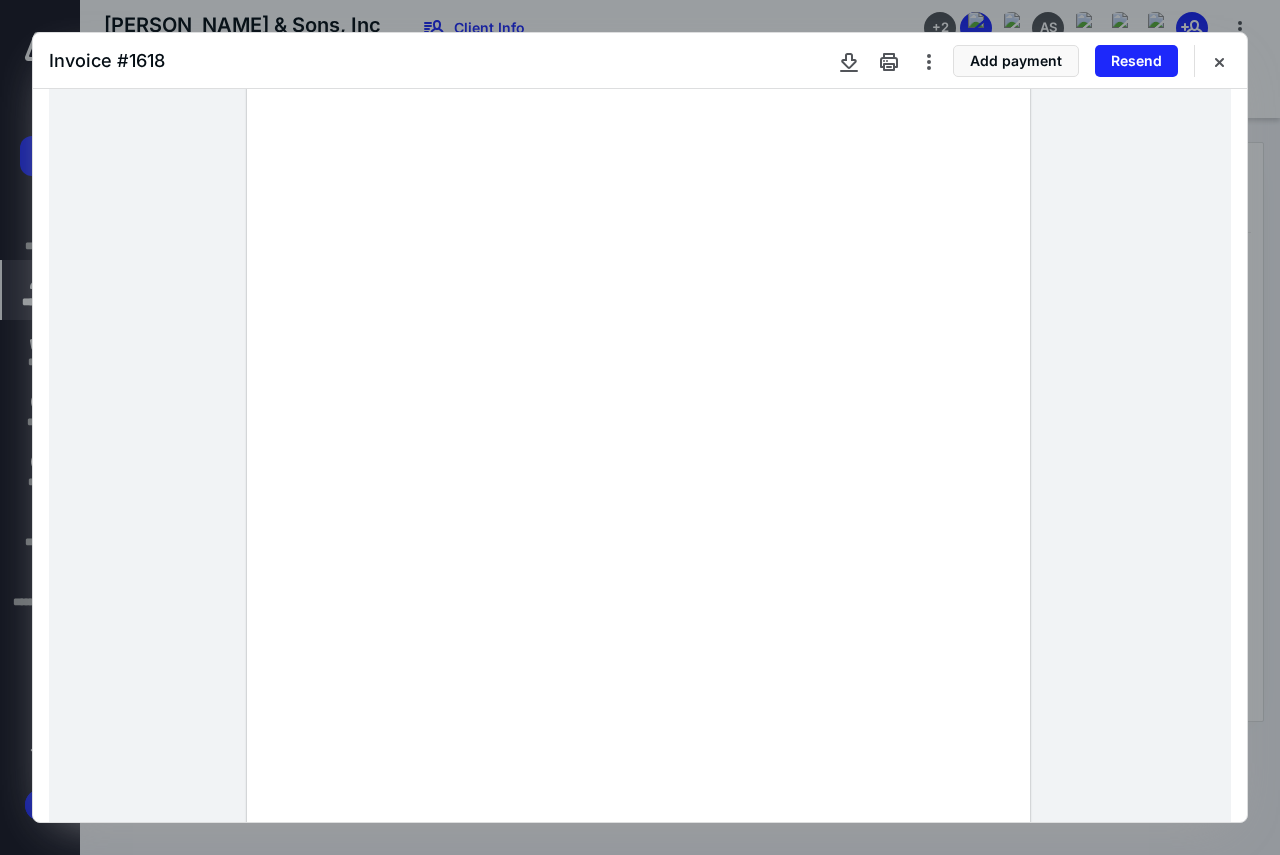 scroll, scrollTop: 0, scrollLeft: 0, axis: both 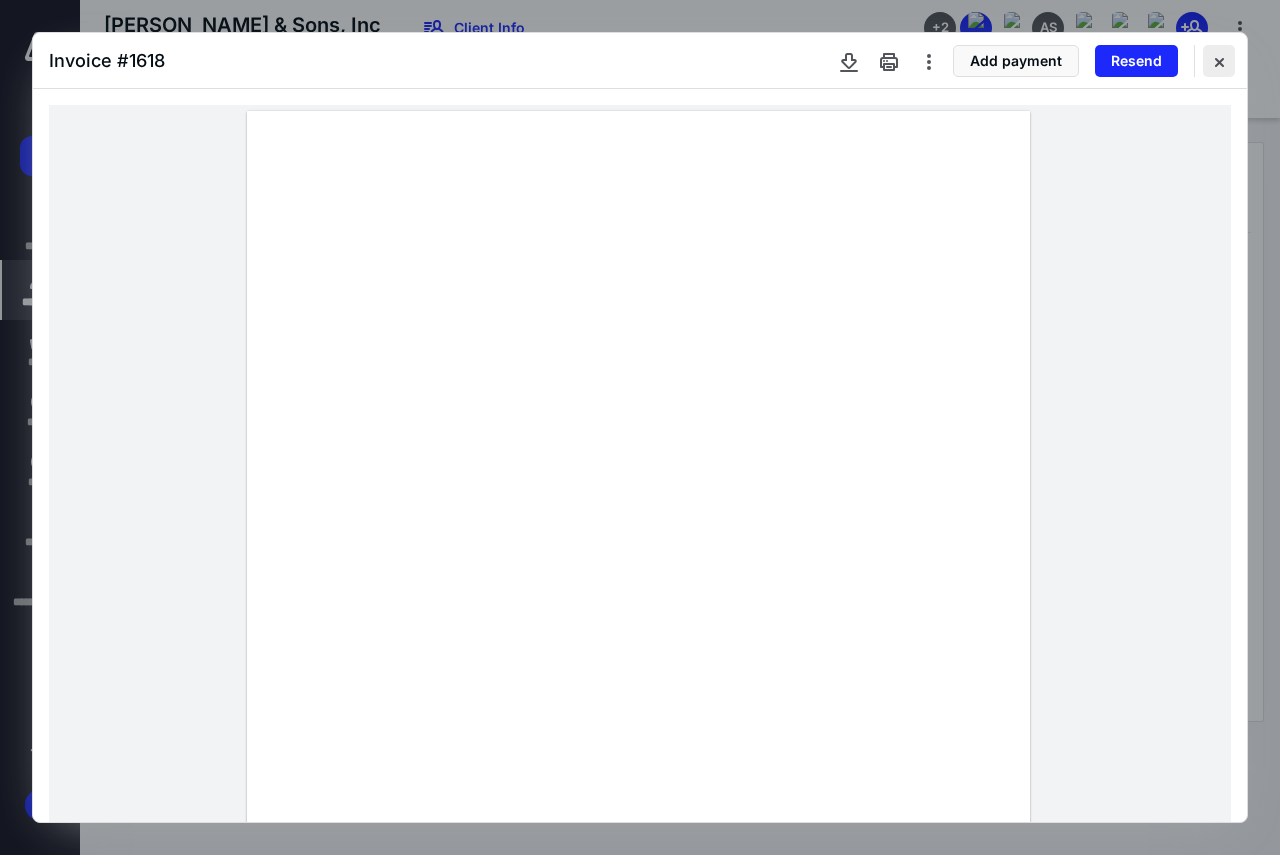 click at bounding box center [1219, 61] 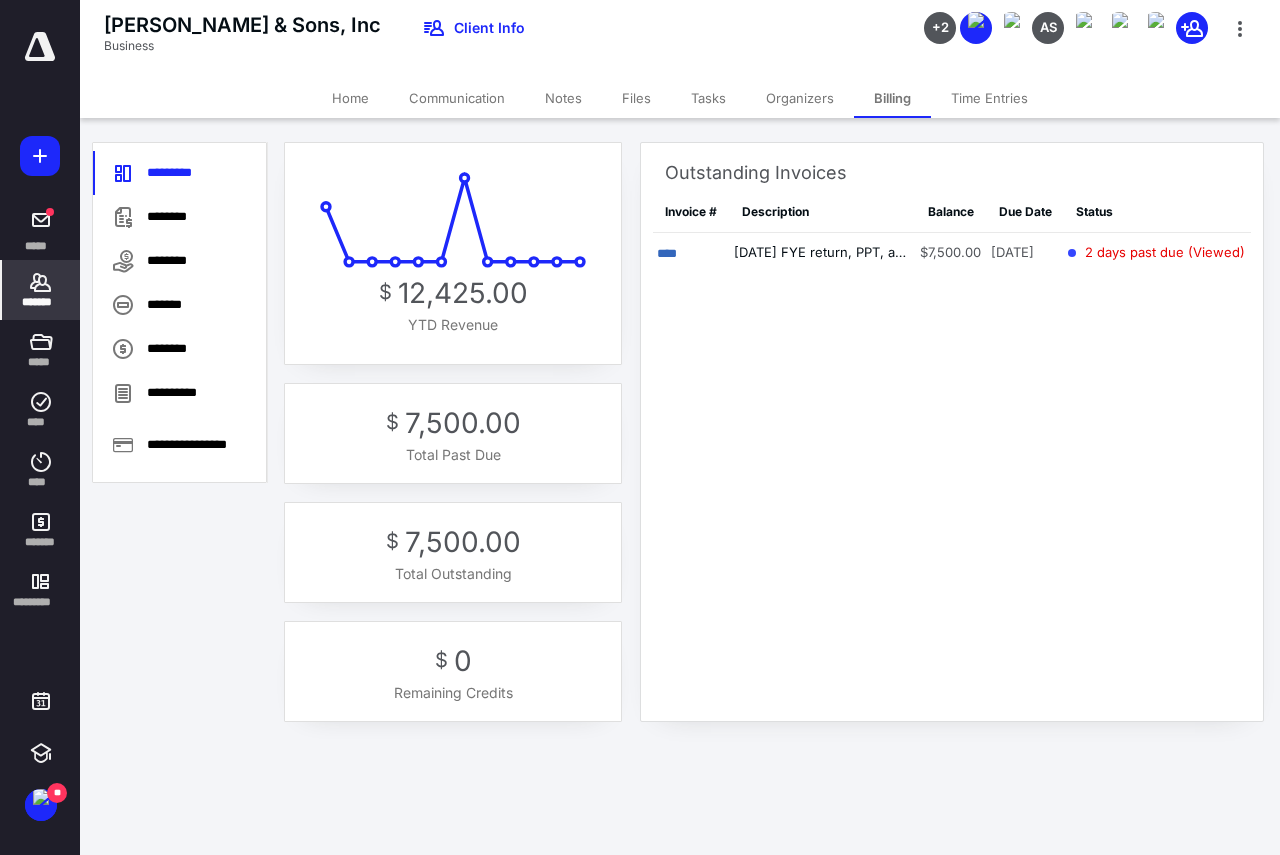 click 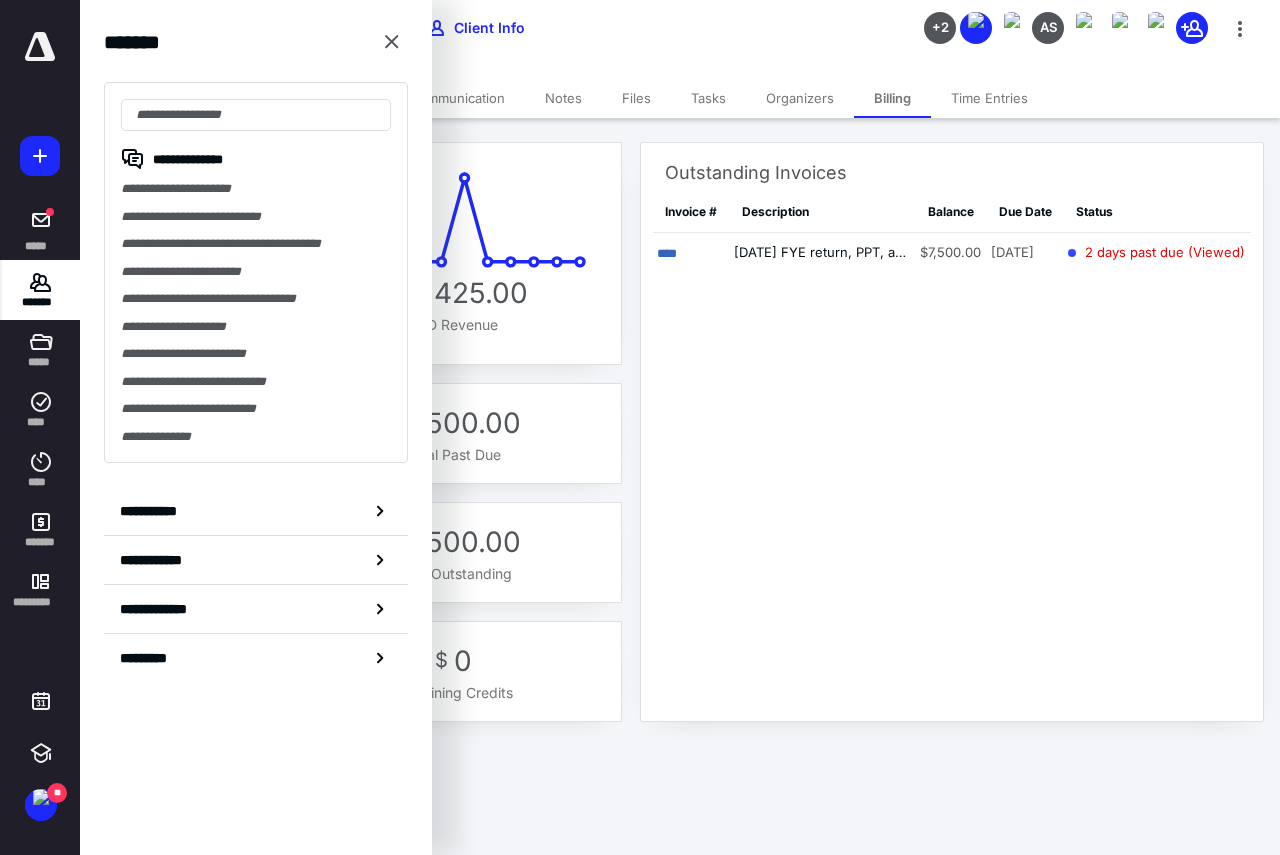 click 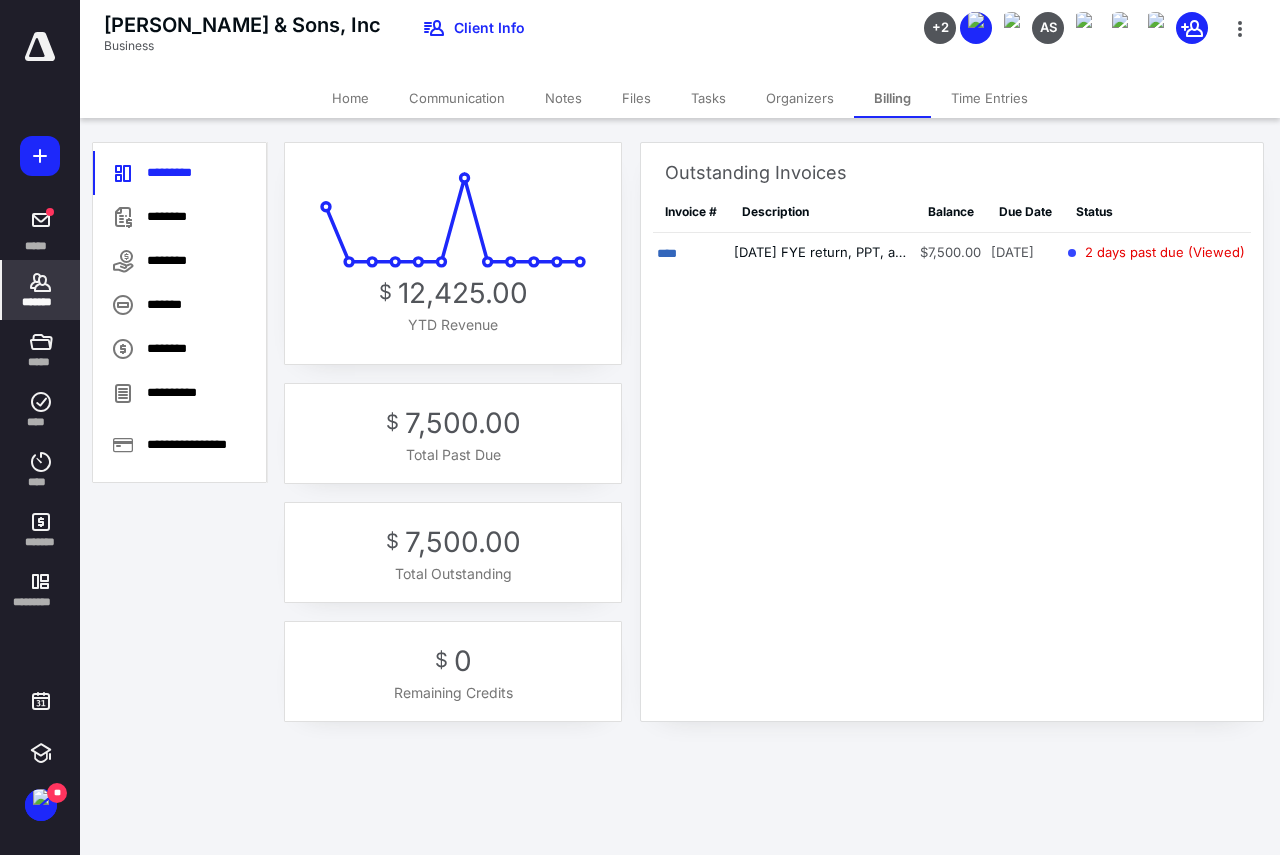 click on "Files" at bounding box center [636, 98] 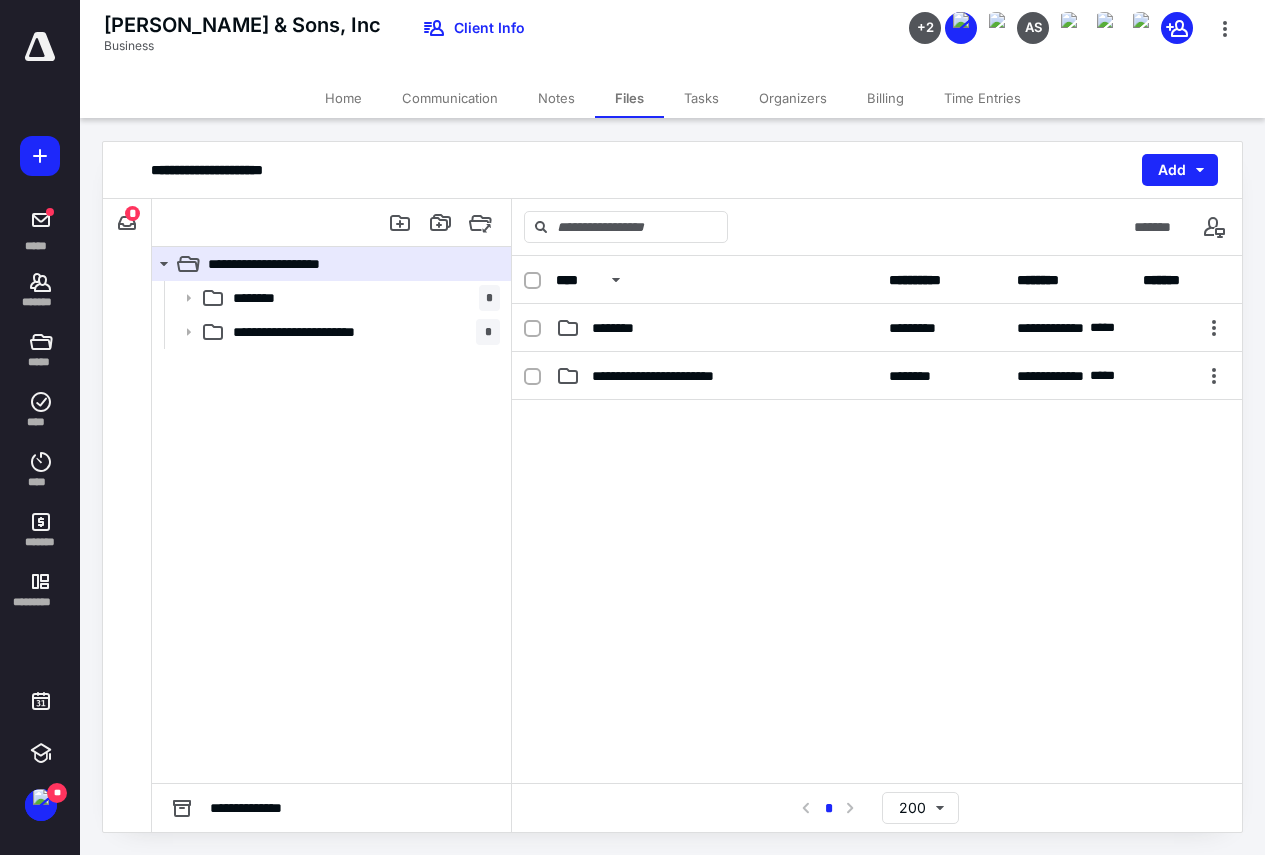click on "Tasks" at bounding box center (701, 98) 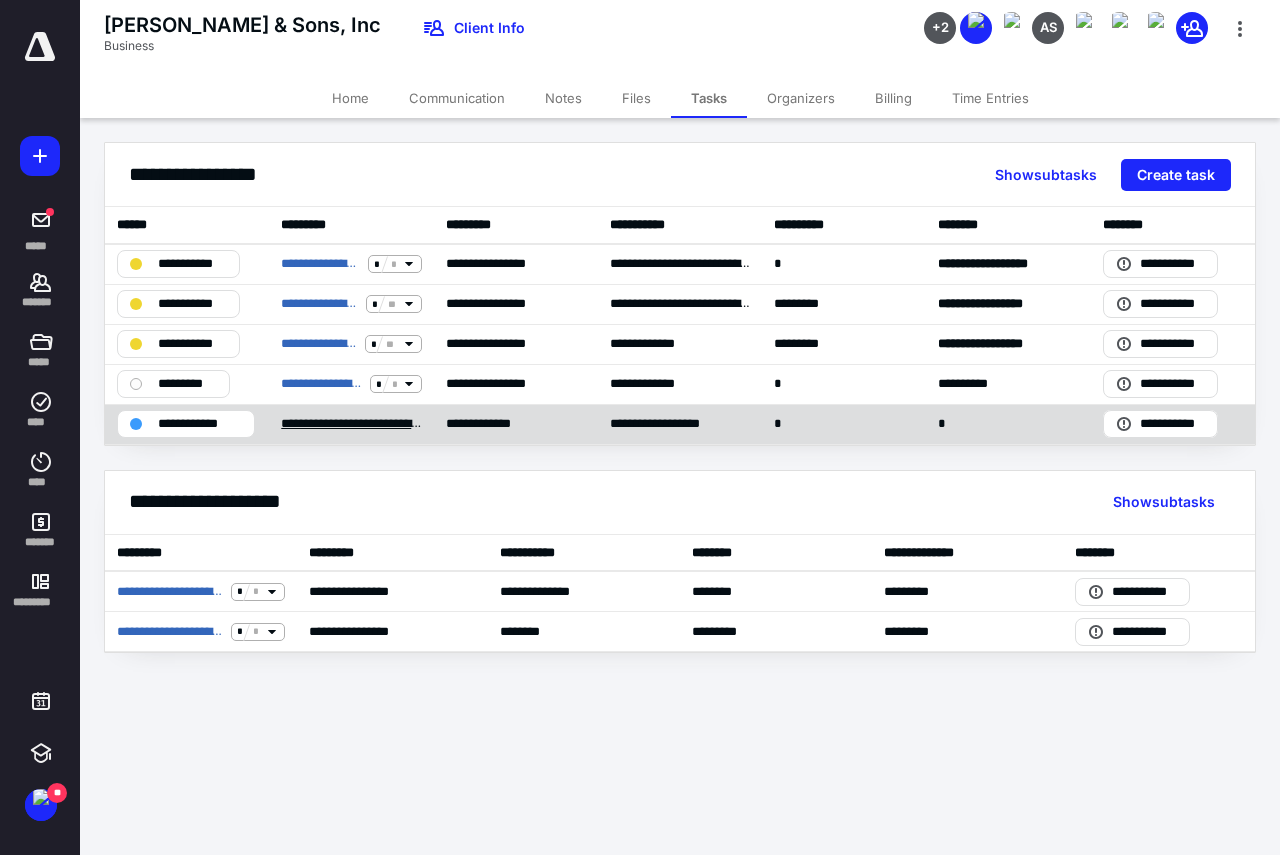 click on "**********" at bounding box center (351, 424) 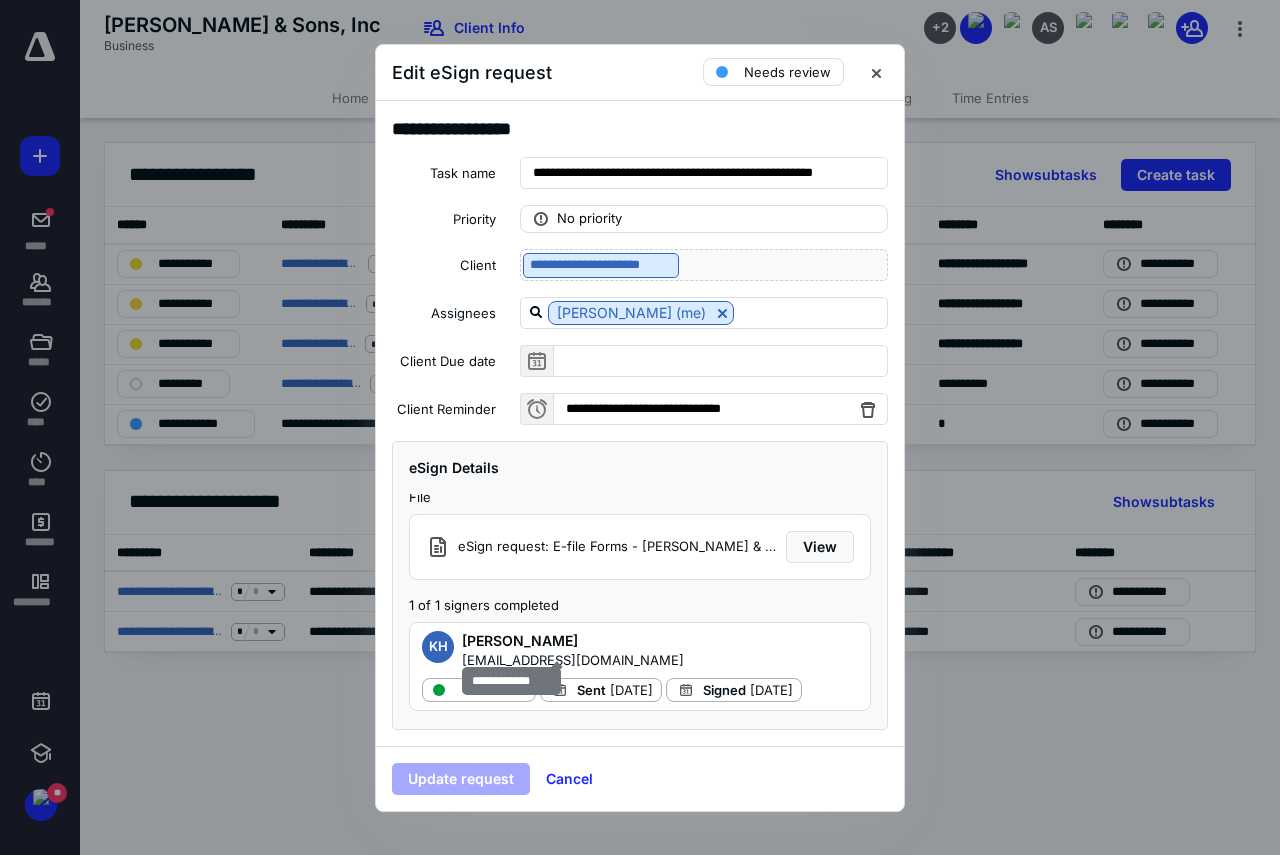 scroll, scrollTop: 0, scrollLeft: 0, axis: both 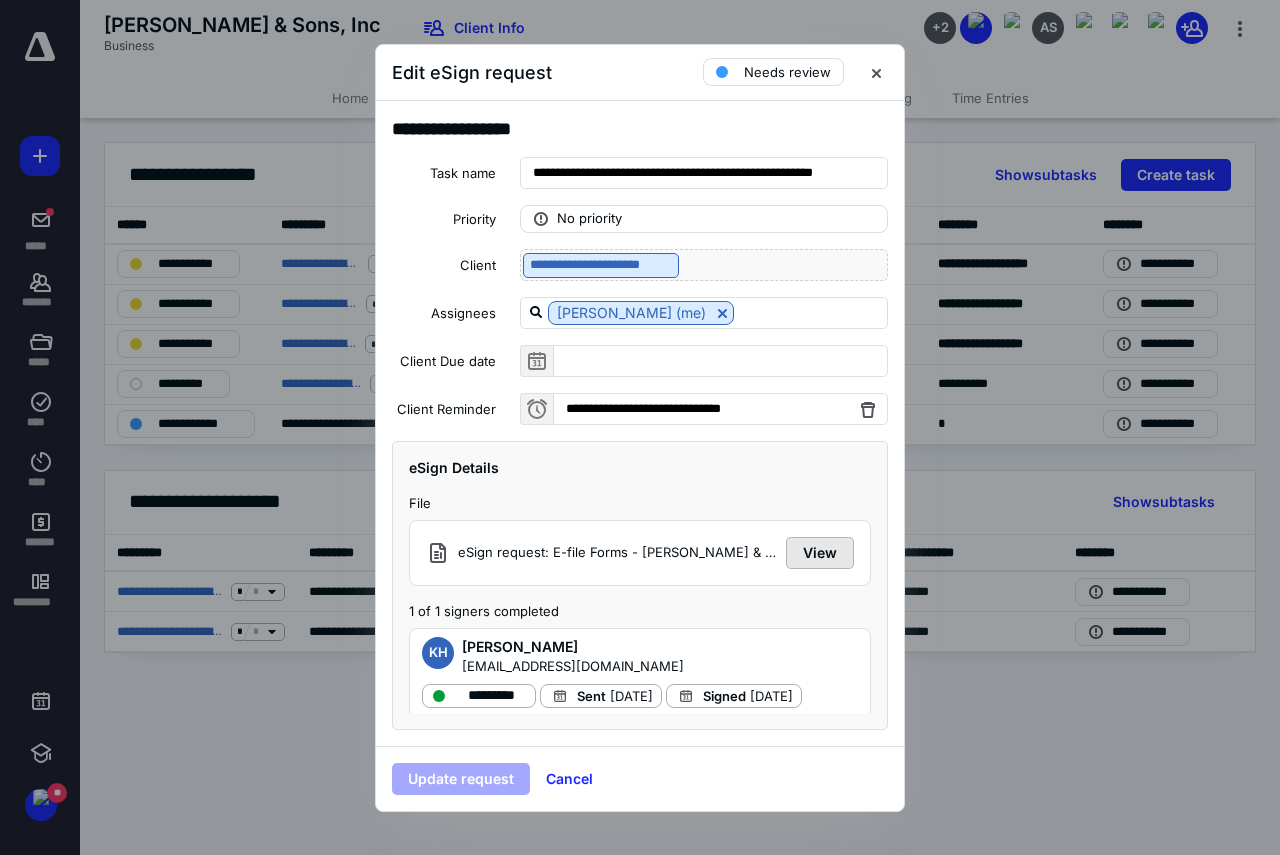 click on "View" at bounding box center (820, 553) 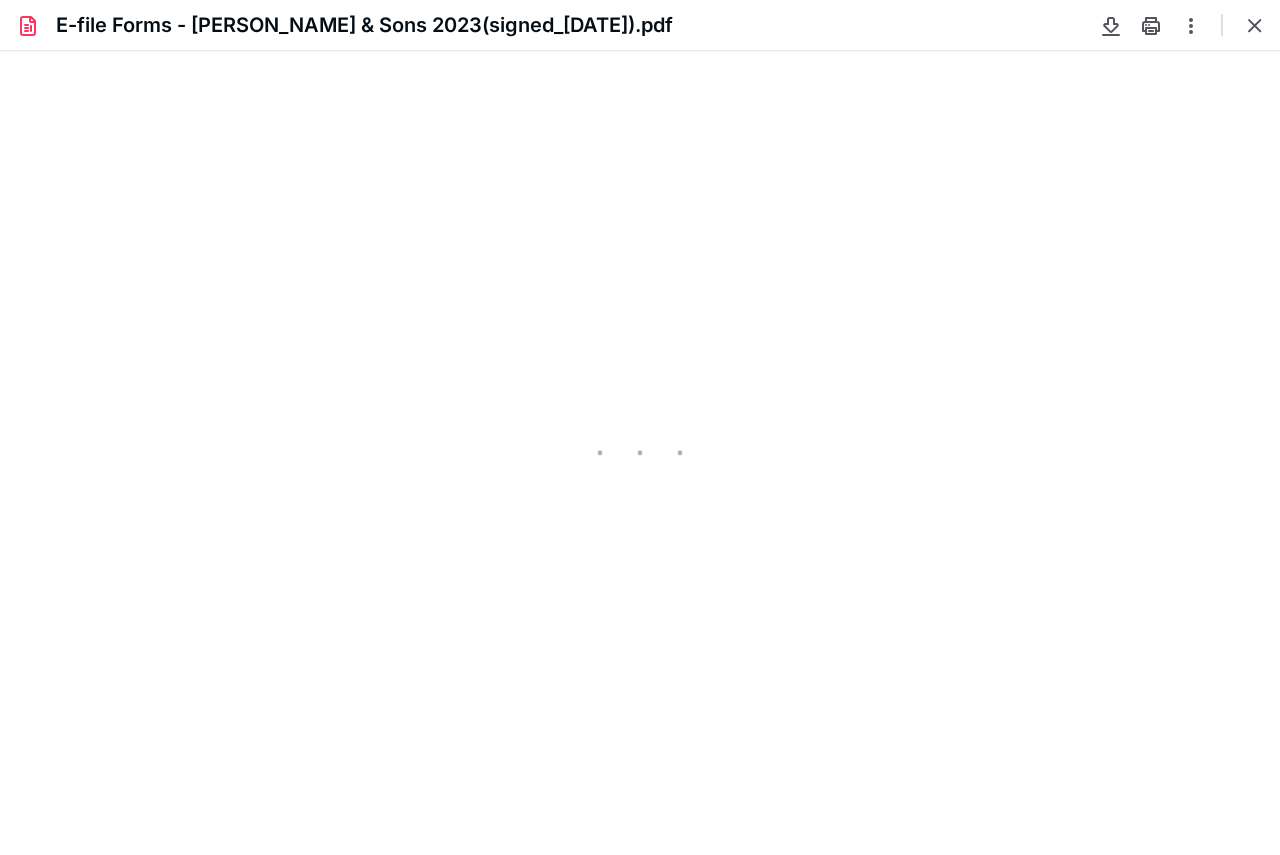 scroll, scrollTop: 0, scrollLeft: 0, axis: both 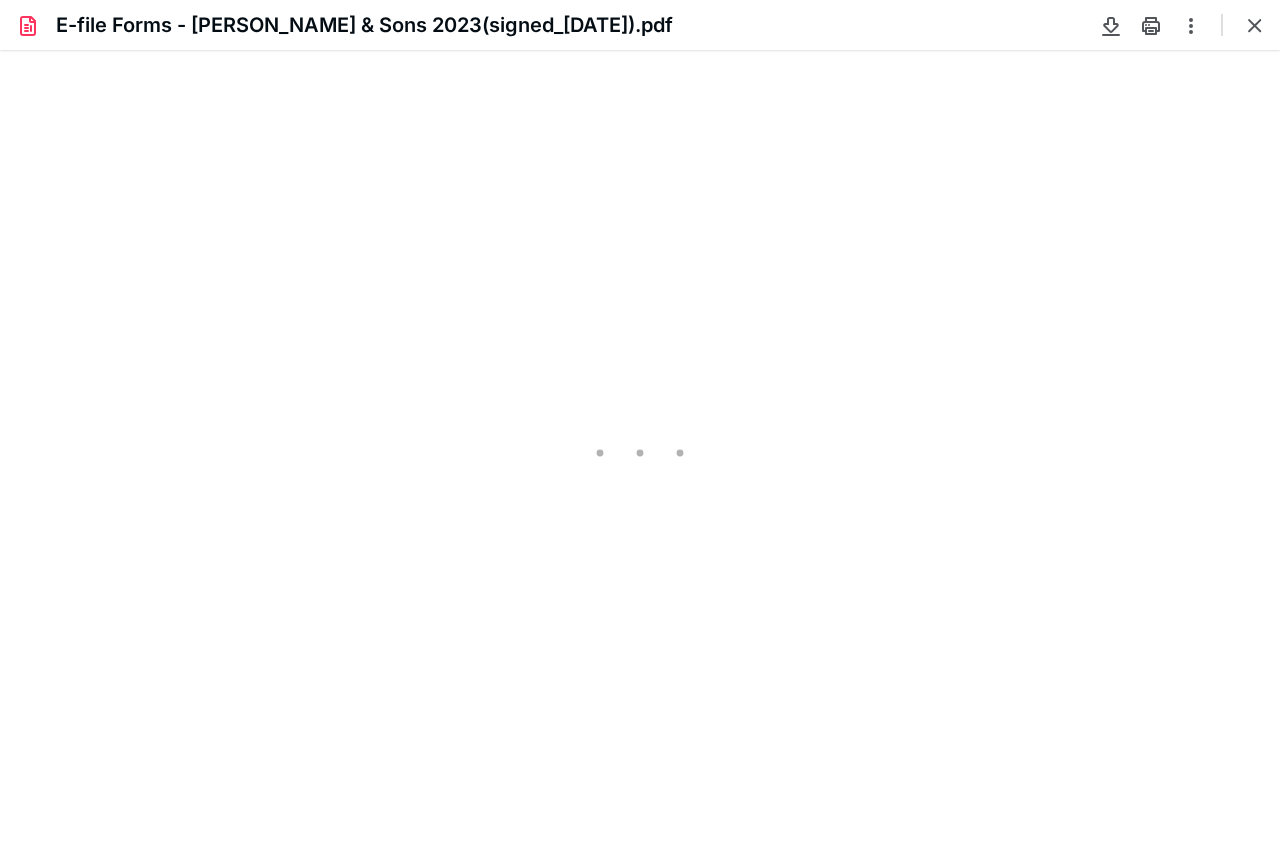 type on "210" 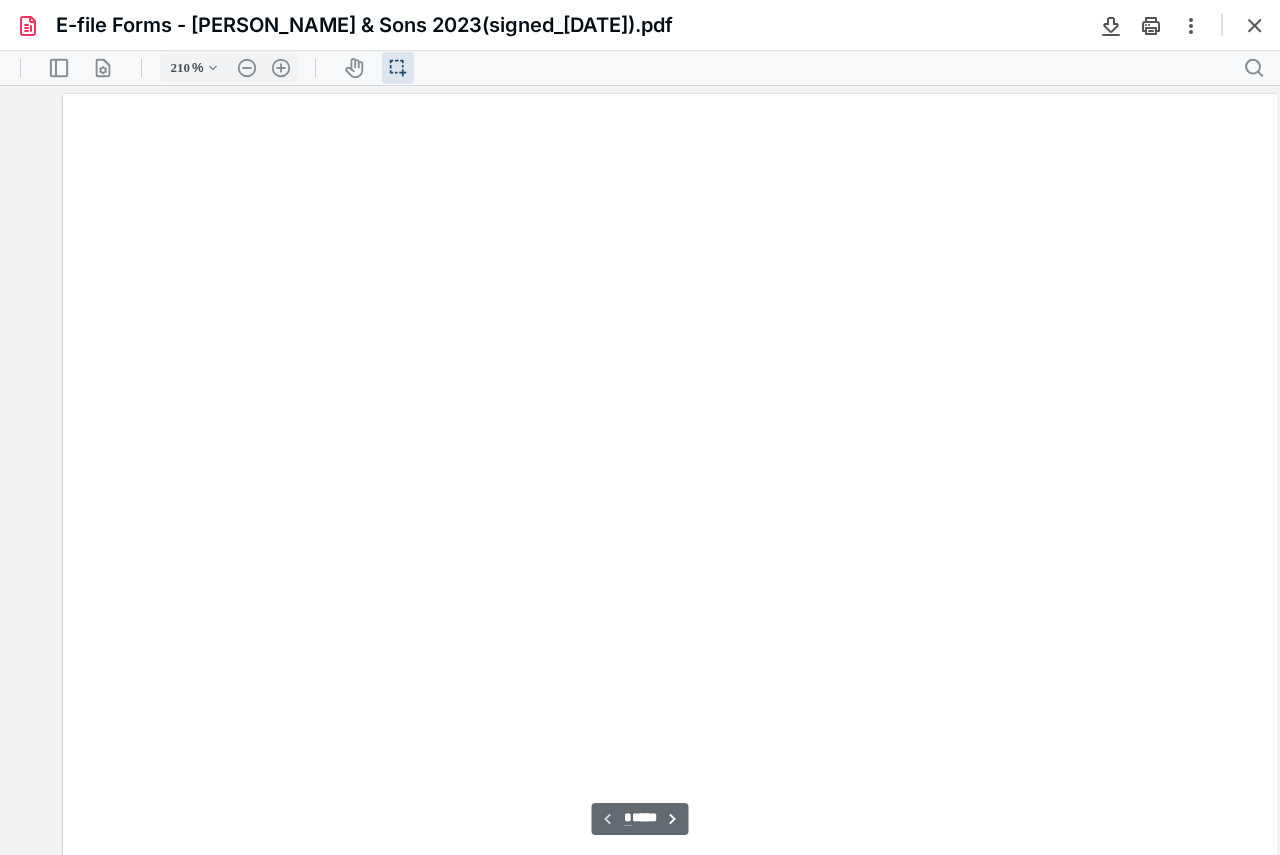 scroll, scrollTop: 44, scrollLeft: 52, axis: both 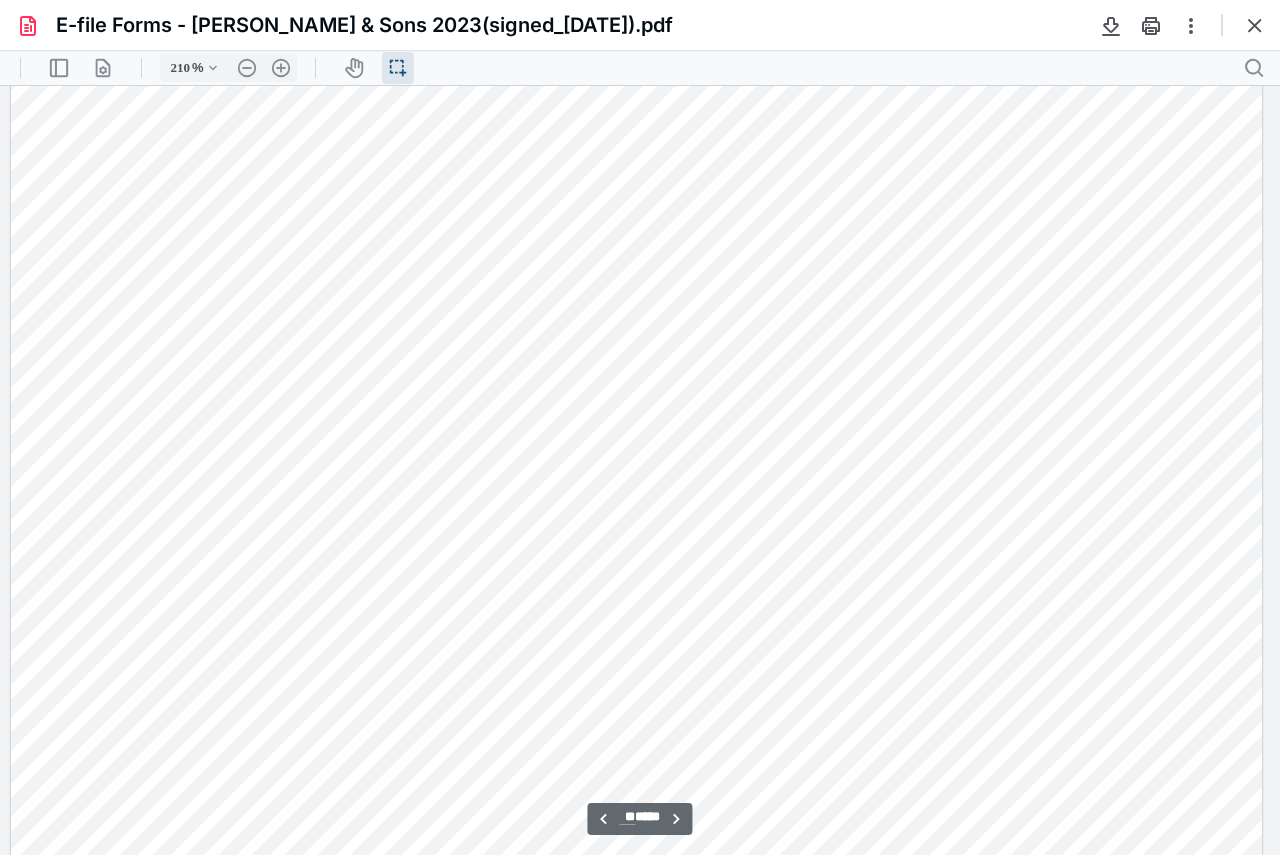 type on "**" 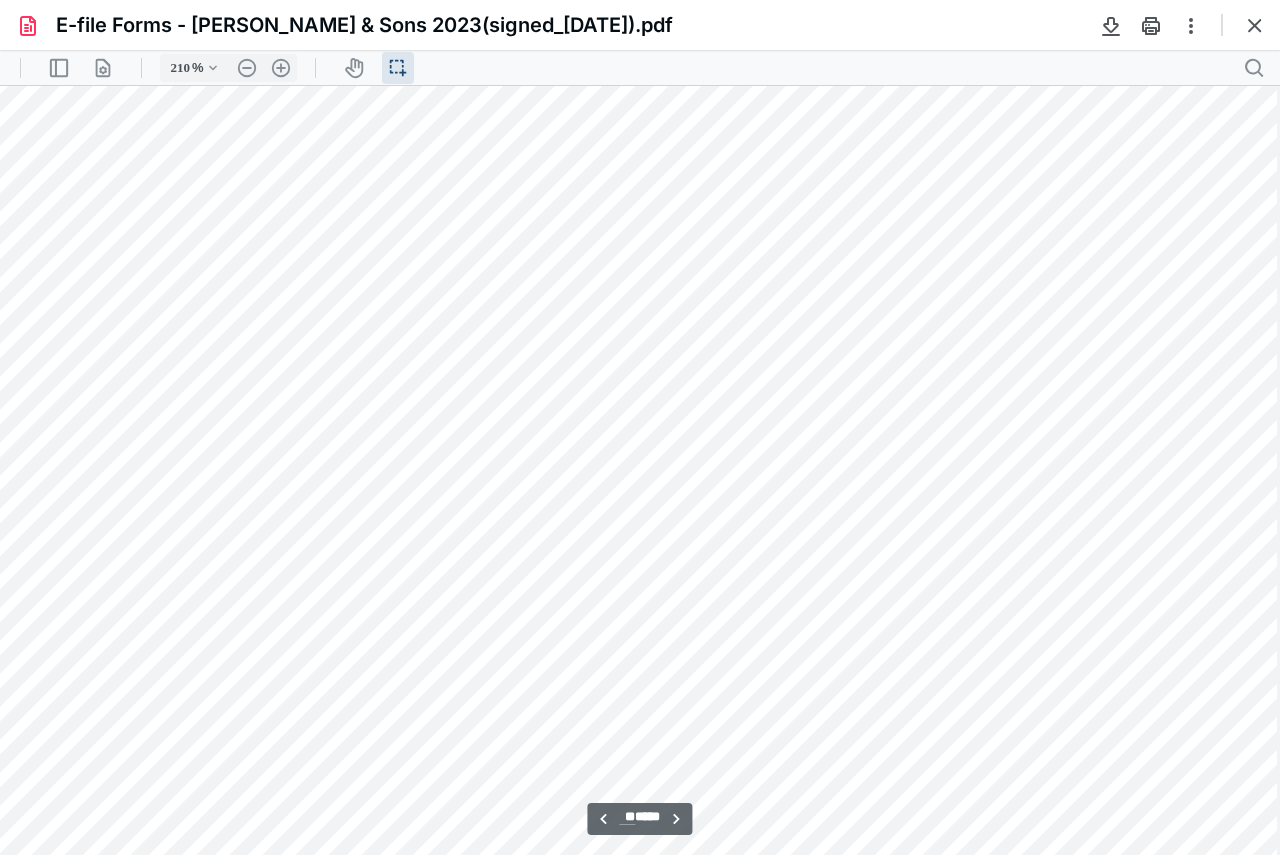 scroll, scrollTop: 18488, scrollLeft: 52, axis: both 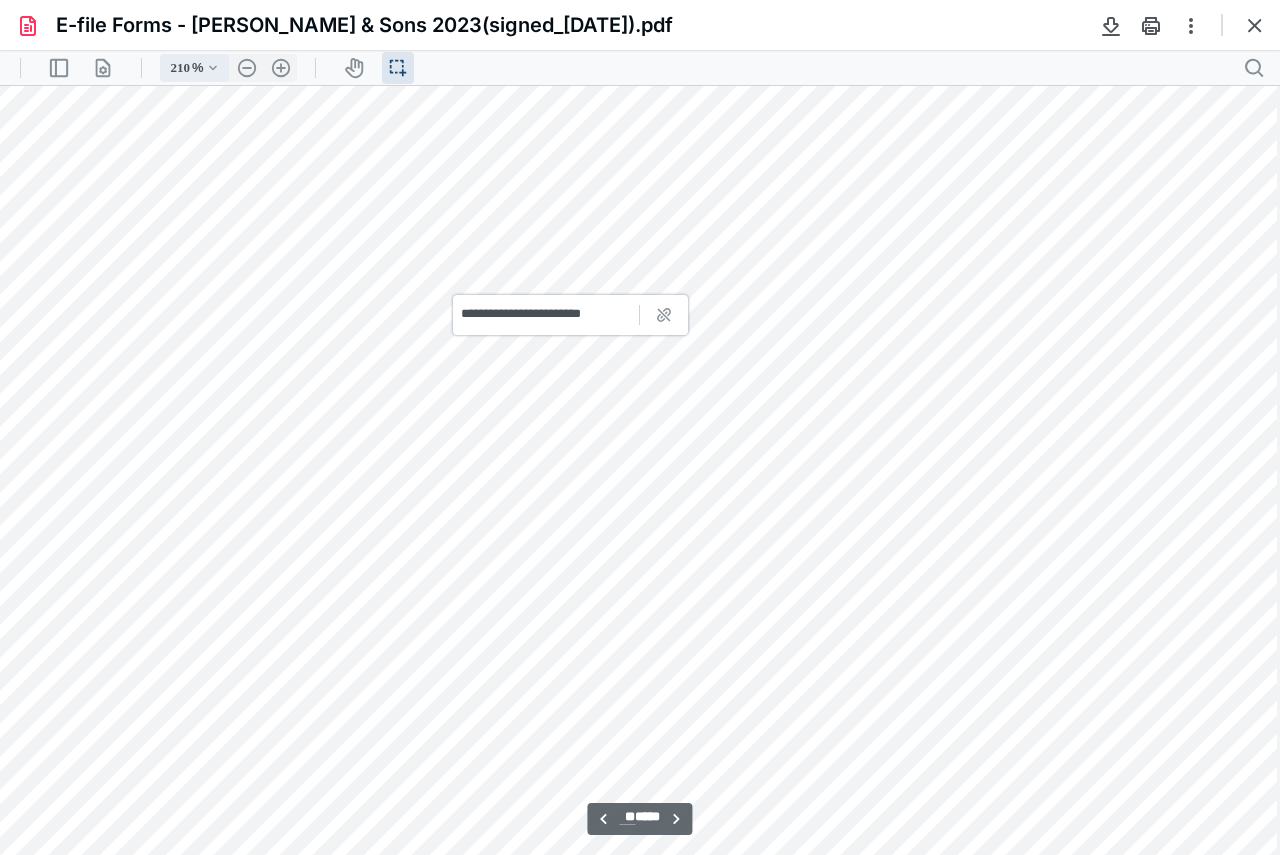 click on ".cls-1{fill:#abb0c4;} icon - chevron - down" at bounding box center (213, 68) 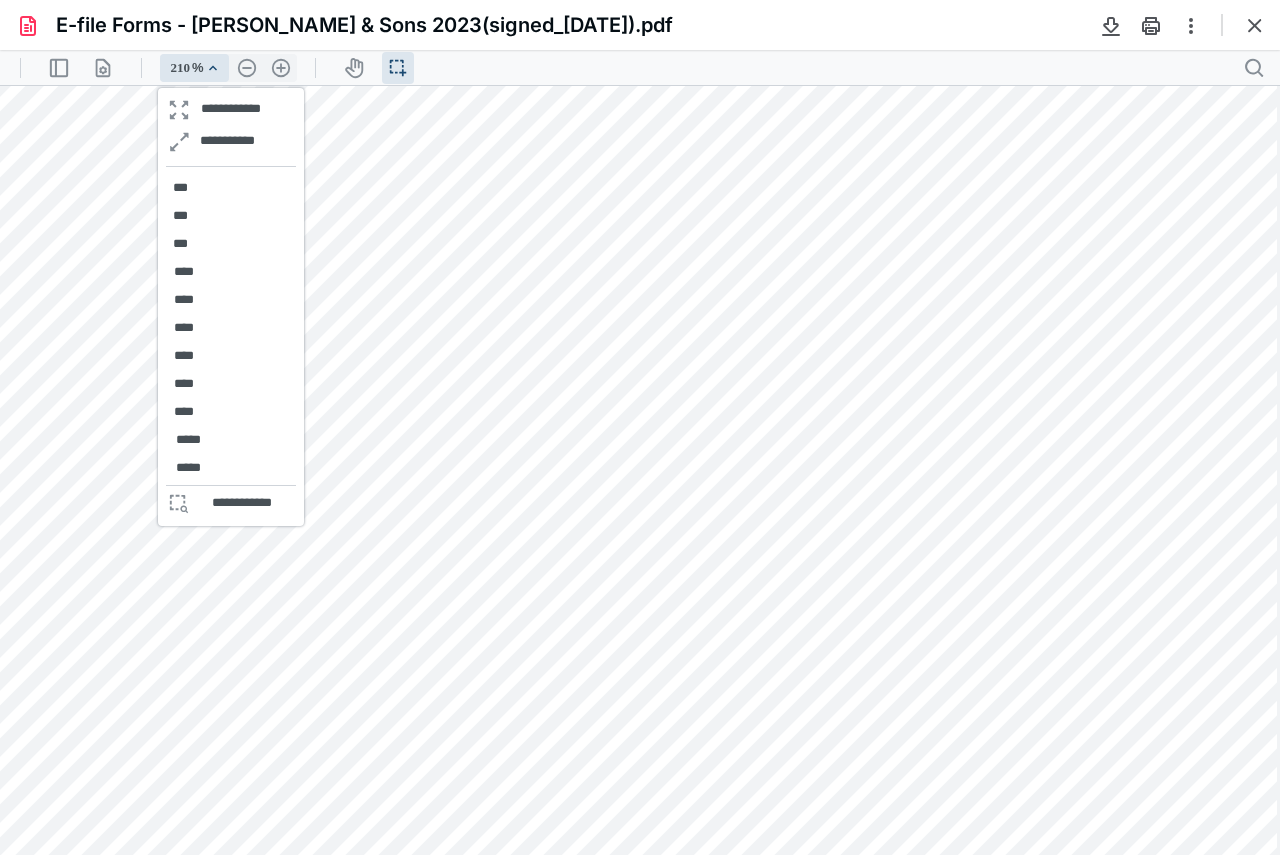 click on "**********" at bounding box center (231, 307) 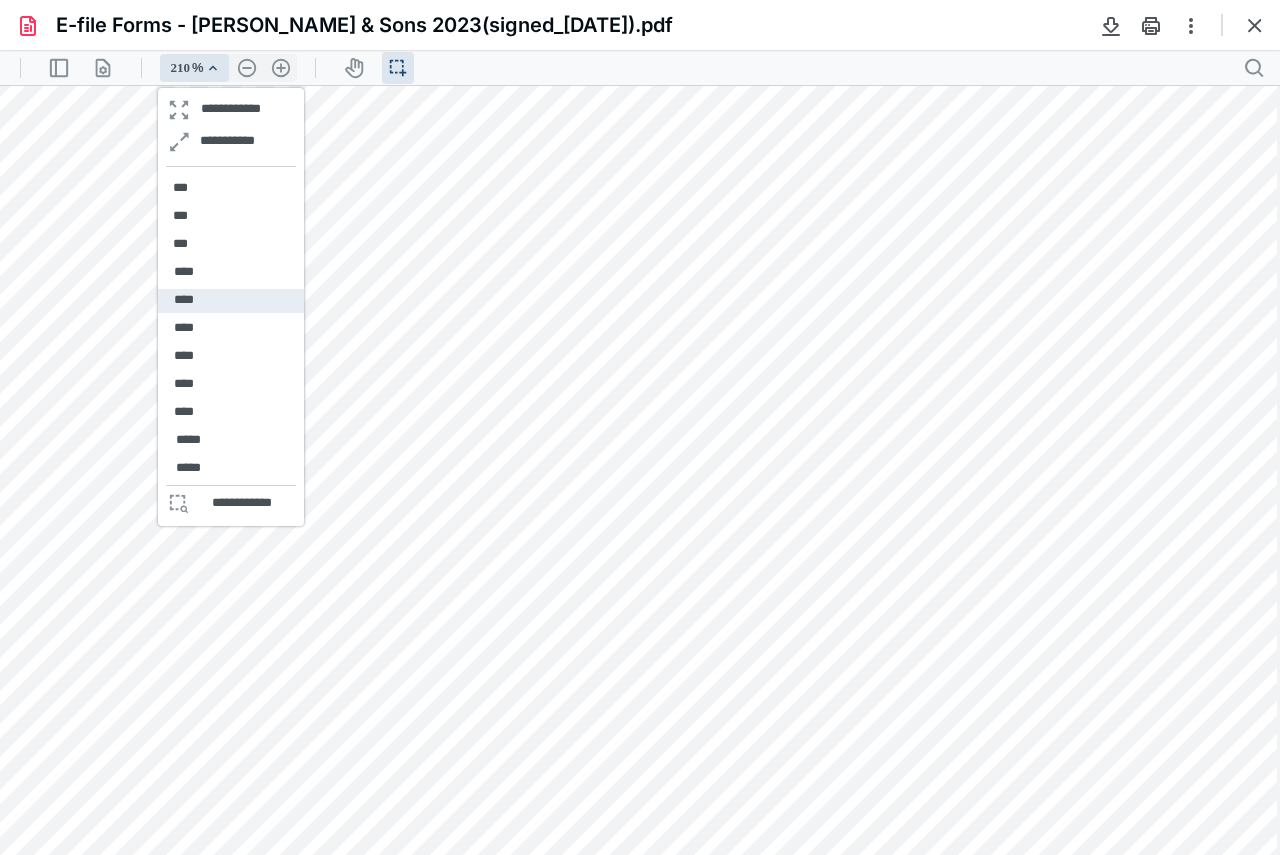 click on "****" at bounding box center [184, 301] 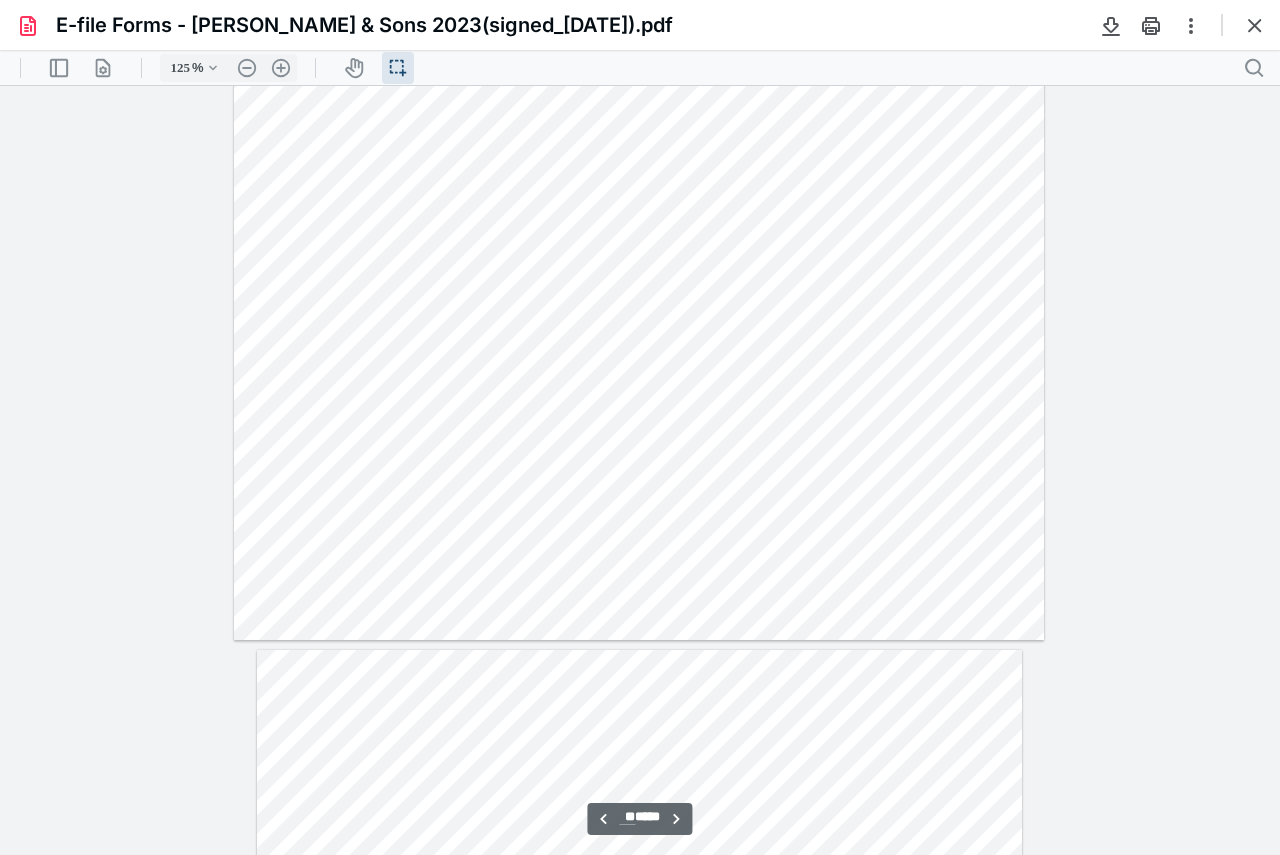 type on "**" 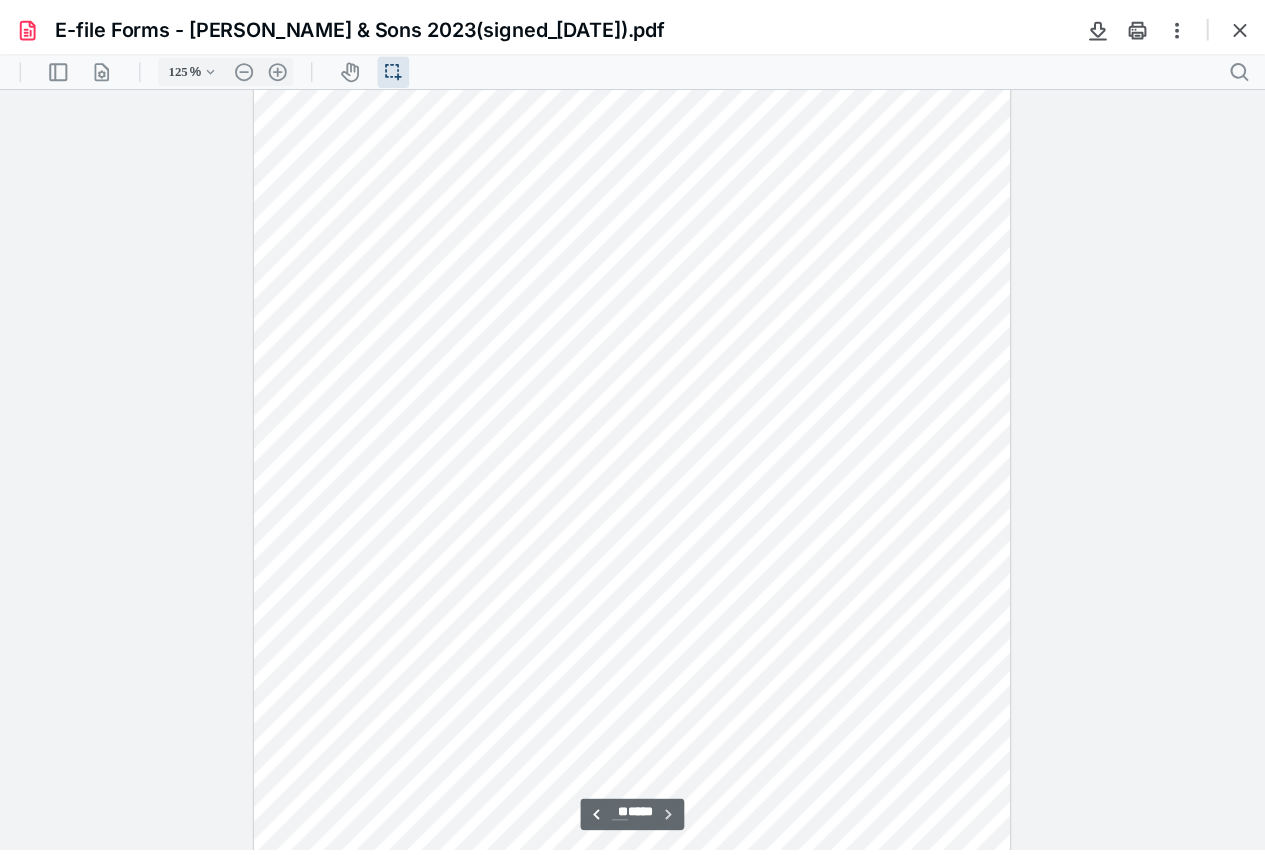 scroll, scrollTop: 12945, scrollLeft: 0, axis: vertical 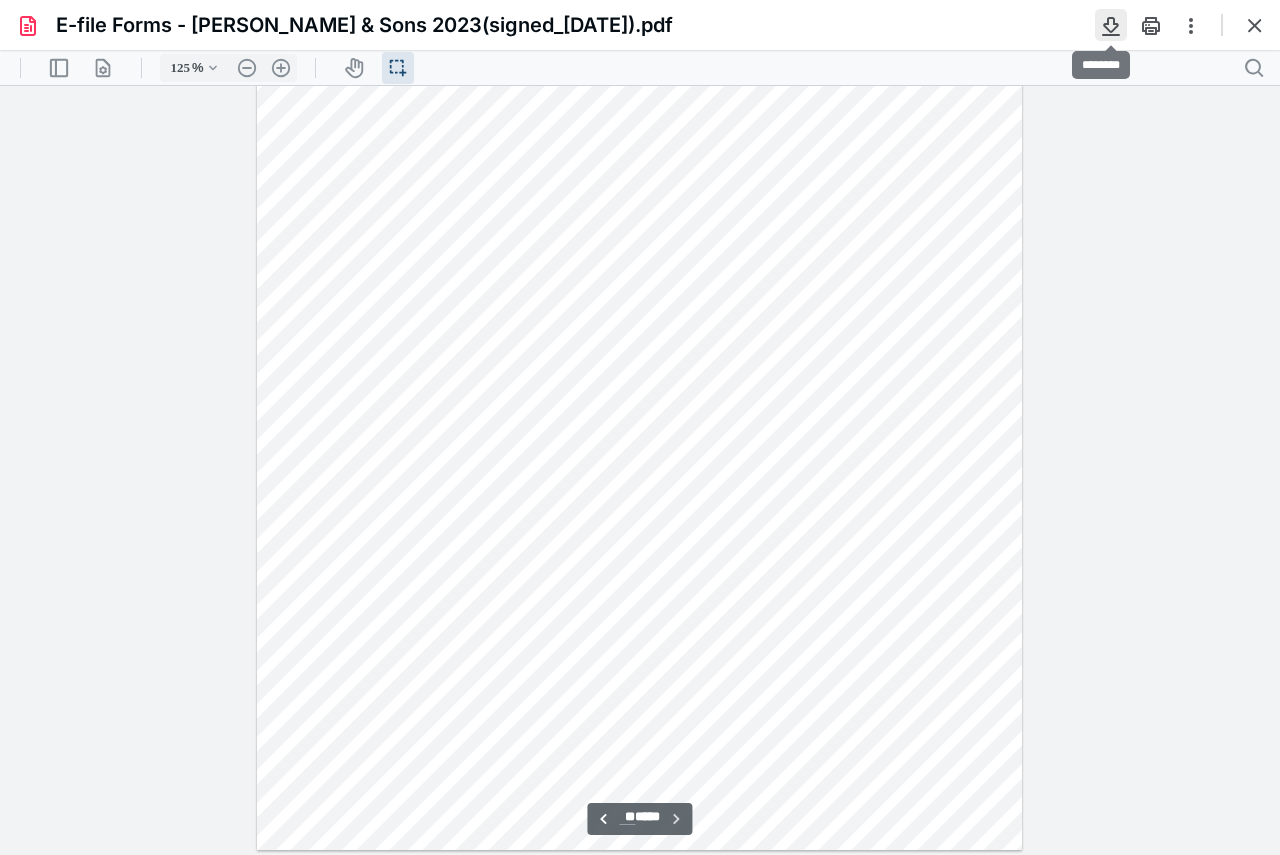 click at bounding box center [1111, 25] 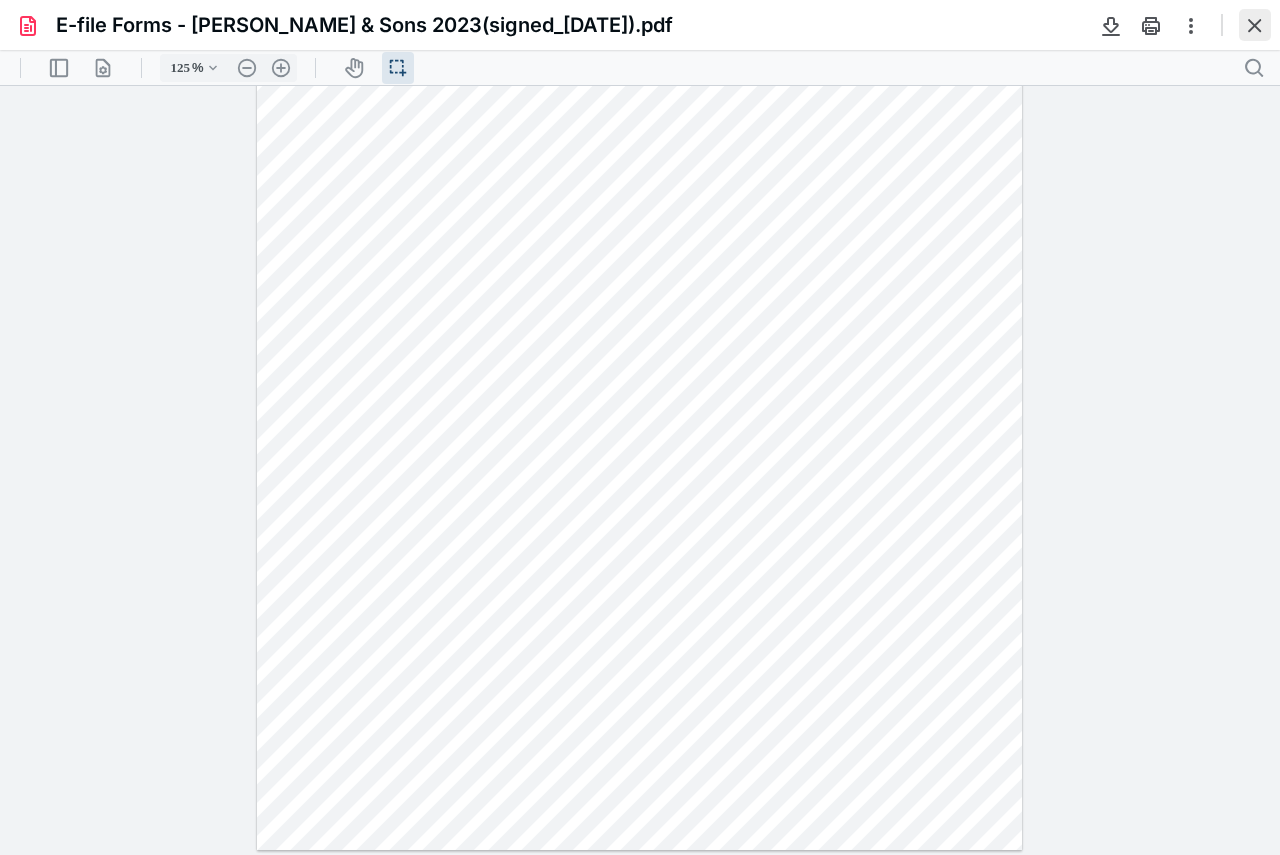click at bounding box center (1255, 25) 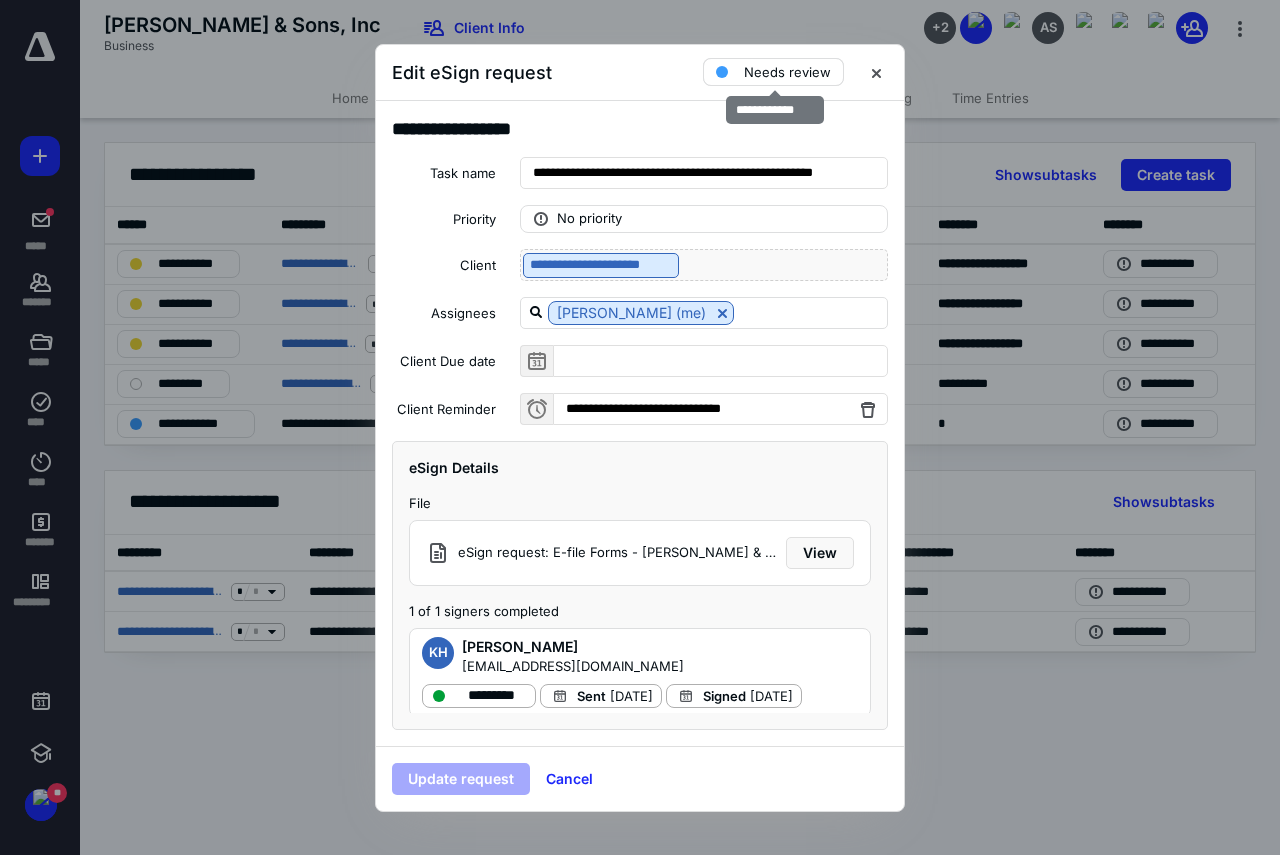 click on "Needs review" at bounding box center [787, 72] 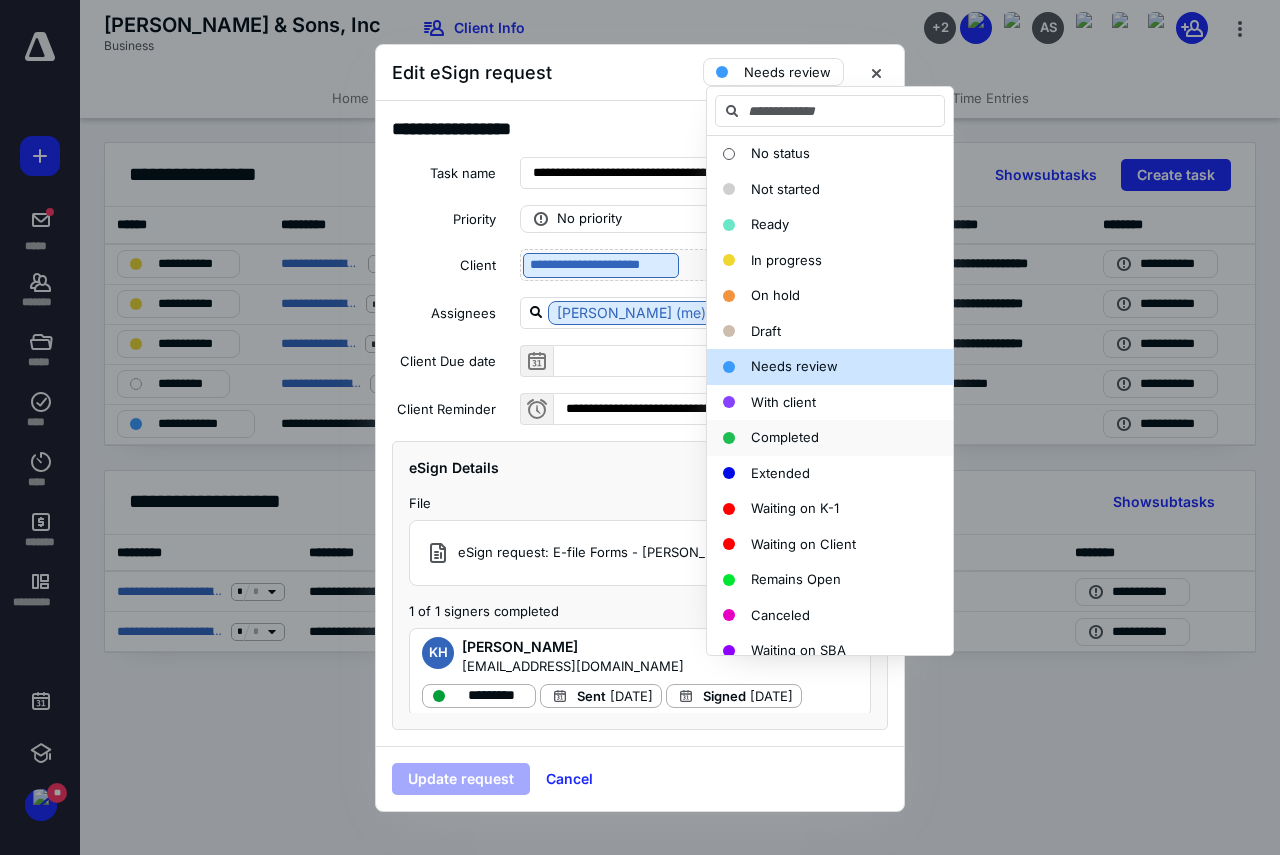 click on "Completed" at bounding box center [785, 437] 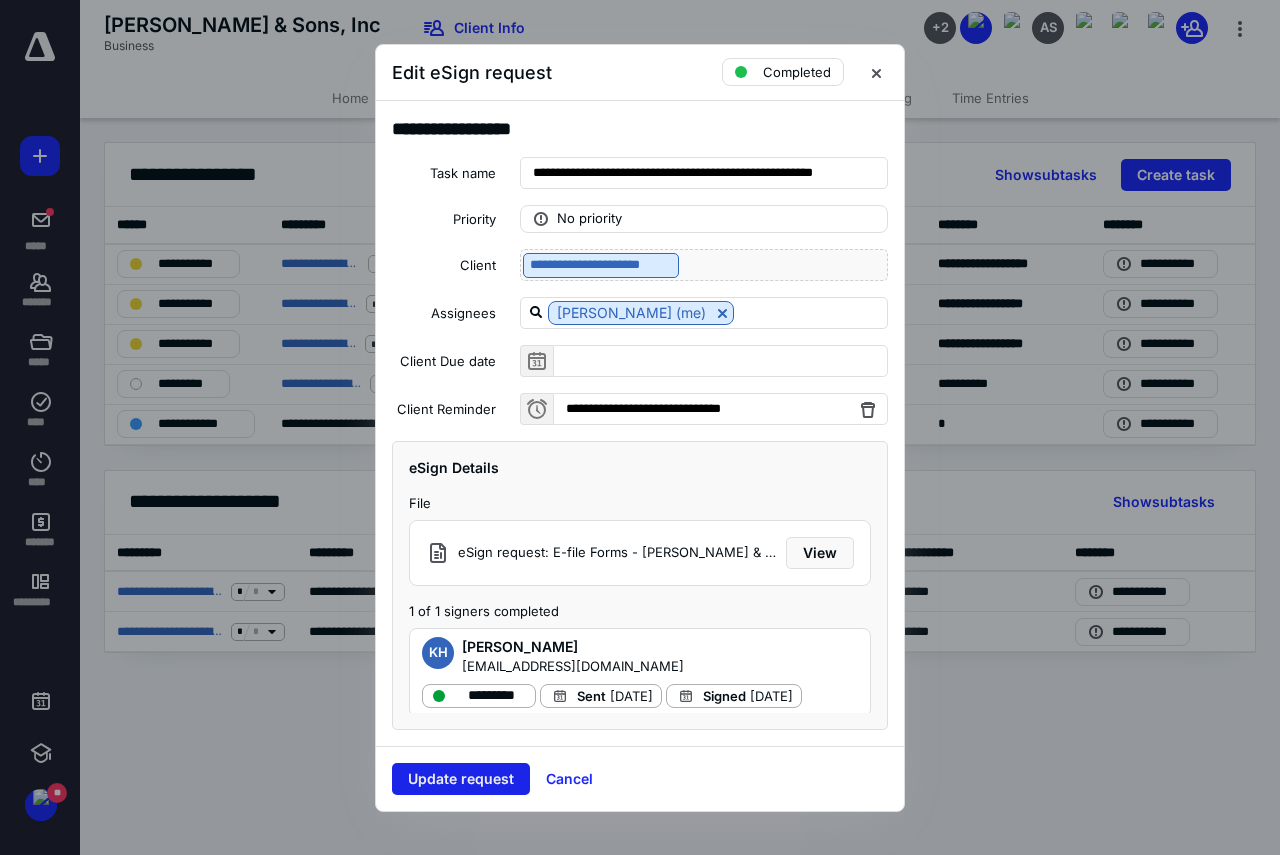 click on "Update request" at bounding box center (461, 779) 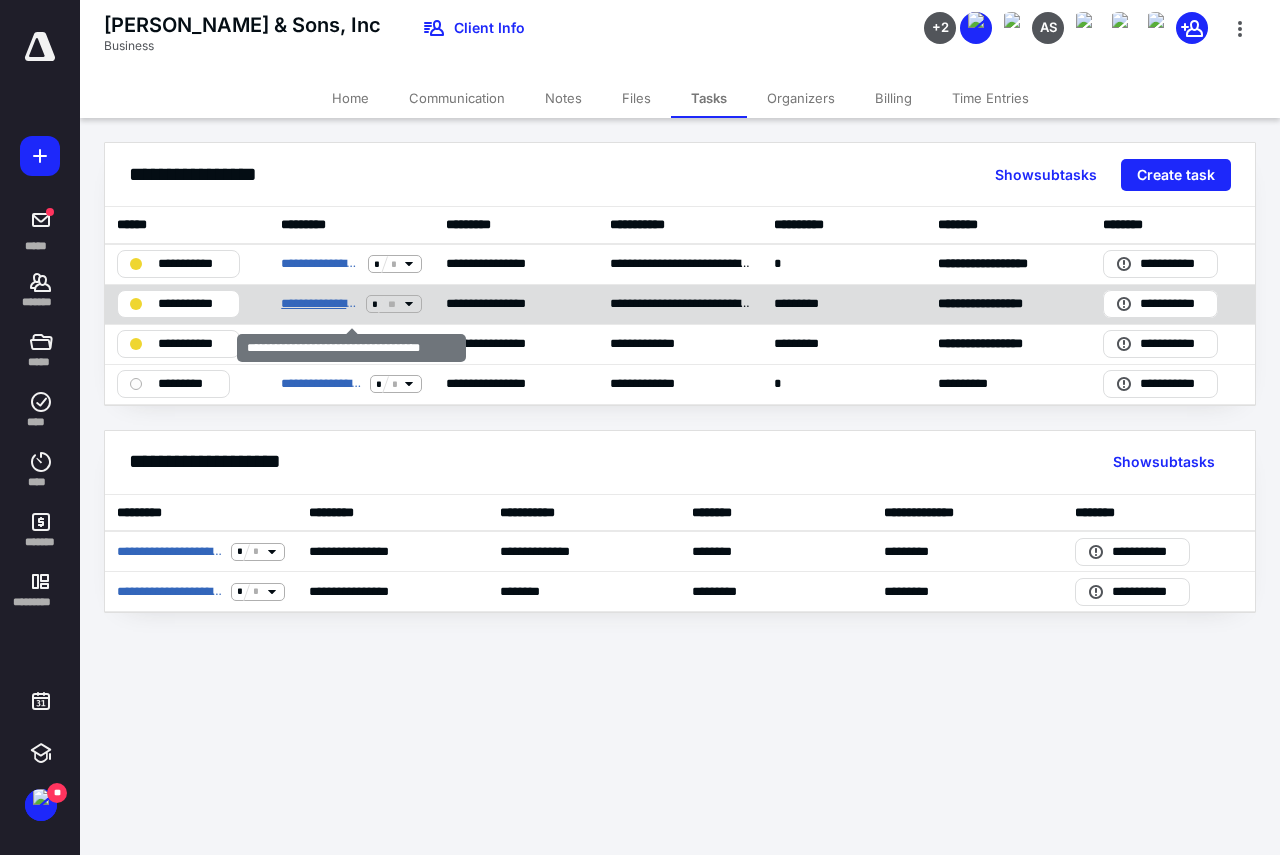 click on "**********" at bounding box center (319, 304) 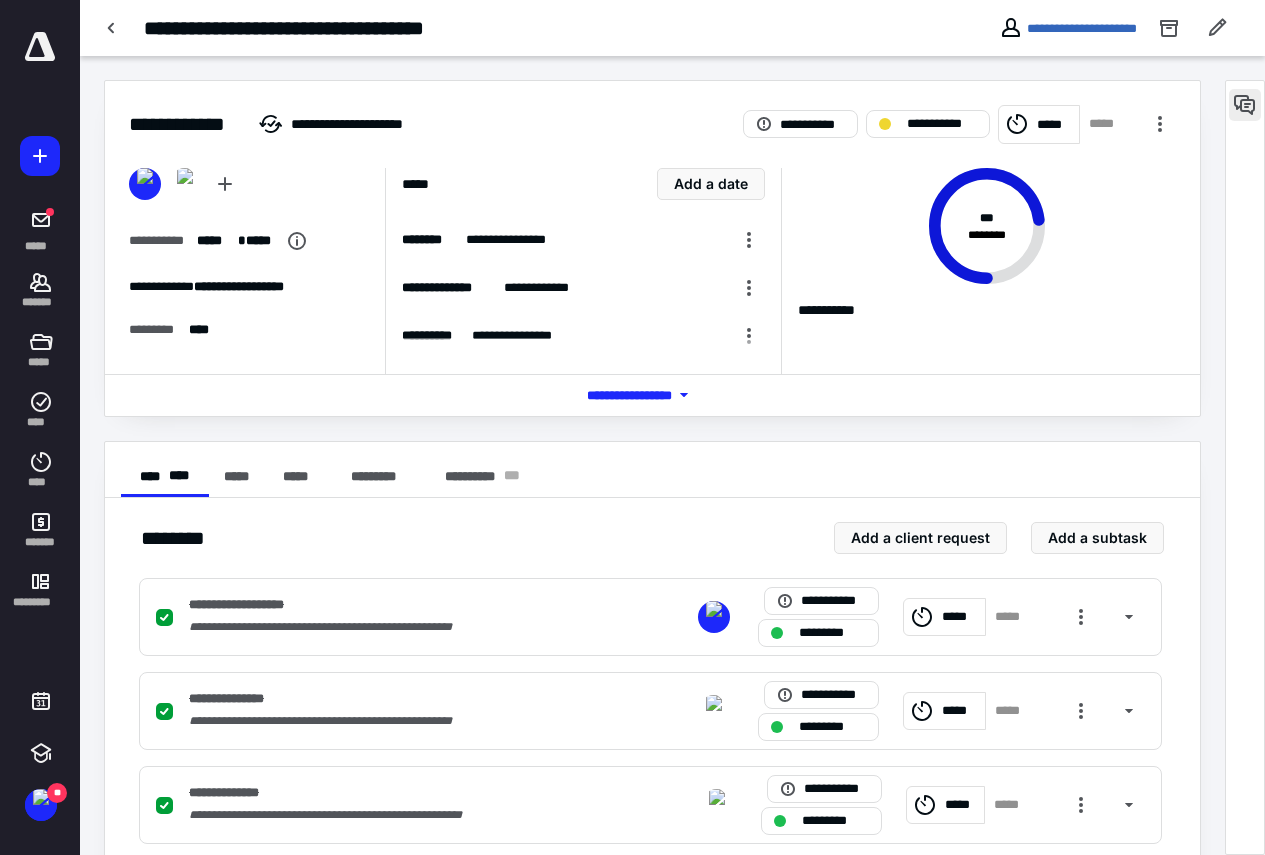 click at bounding box center [1245, 105] 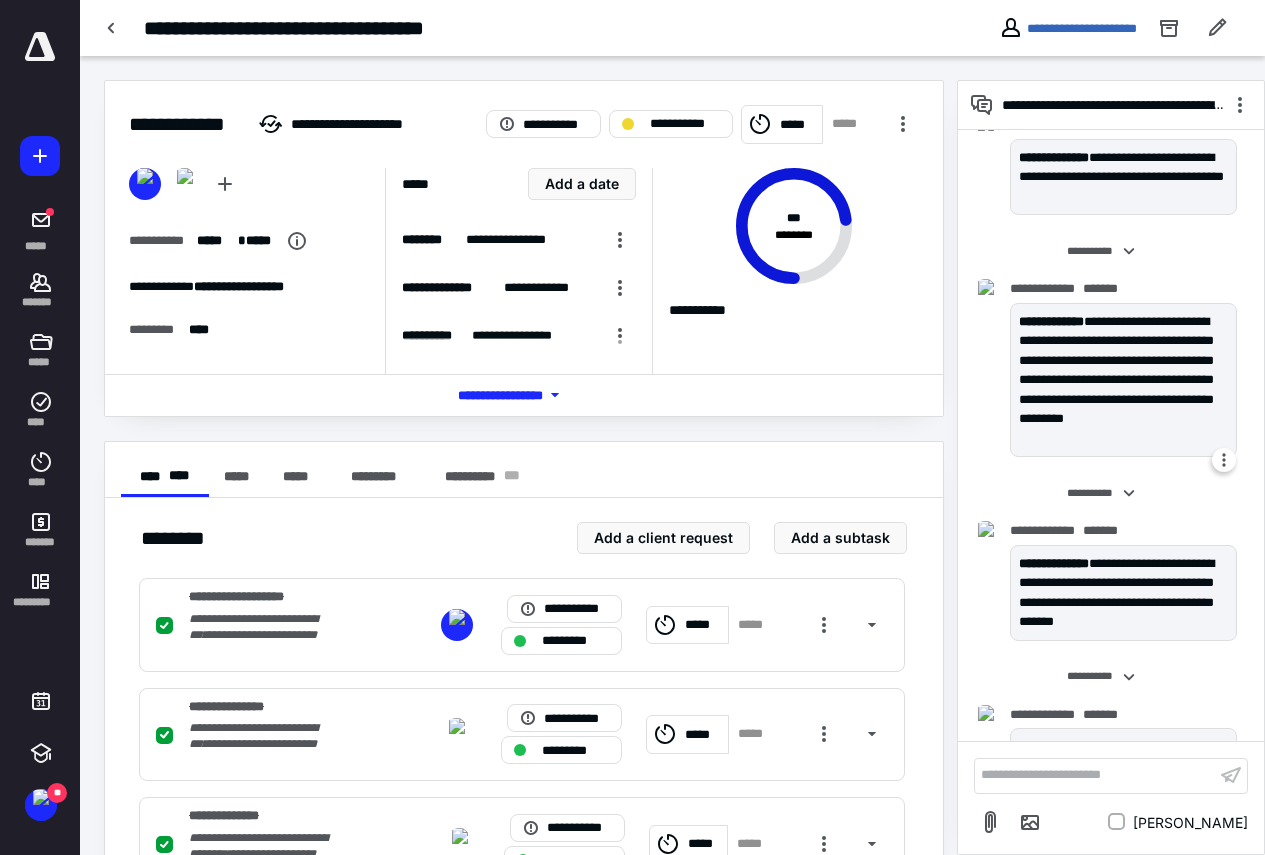 scroll, scrollTop: 1064, scrollLeft: 0, axis: vertical 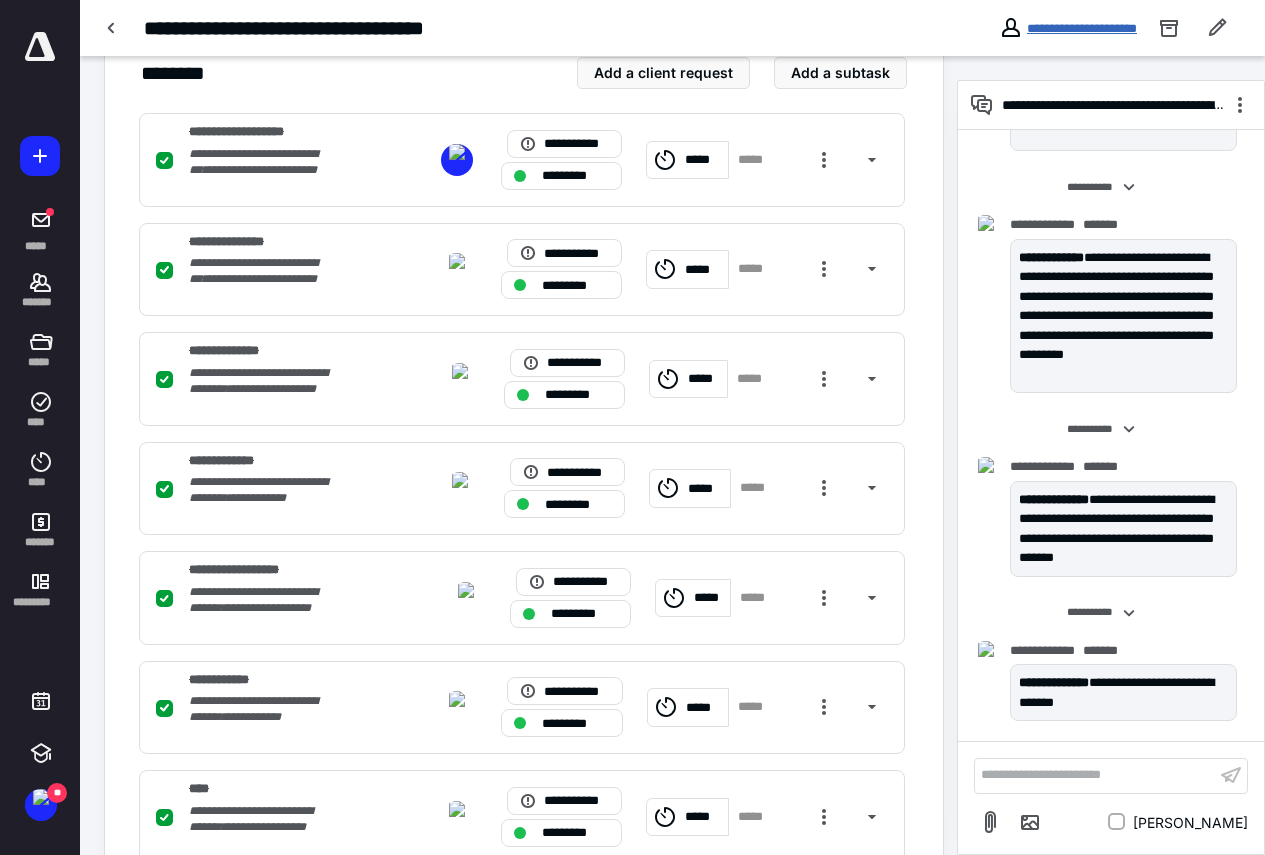 click on "**********" at bounding box center [1082, 28] 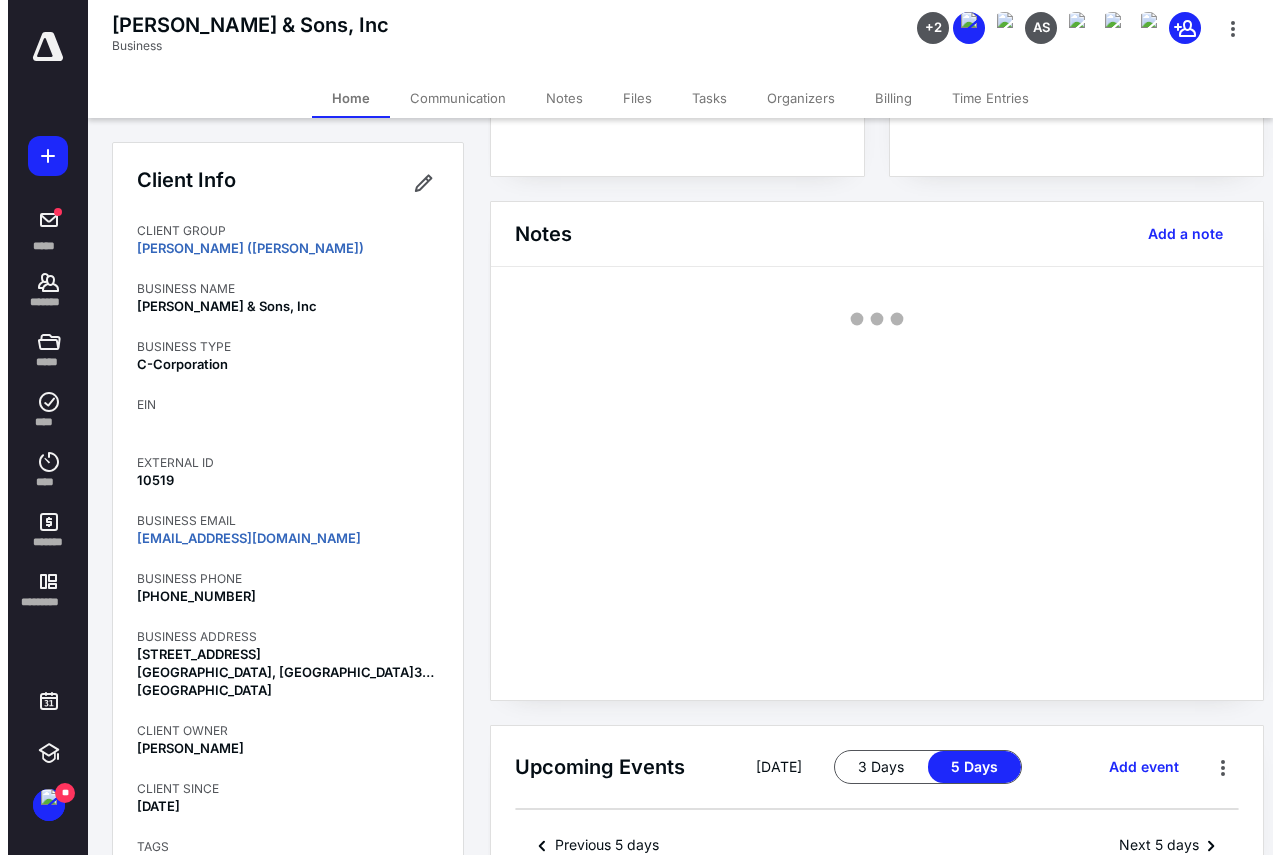 scroll, scrollTop: 0, scrollLeft: 0, axis: both 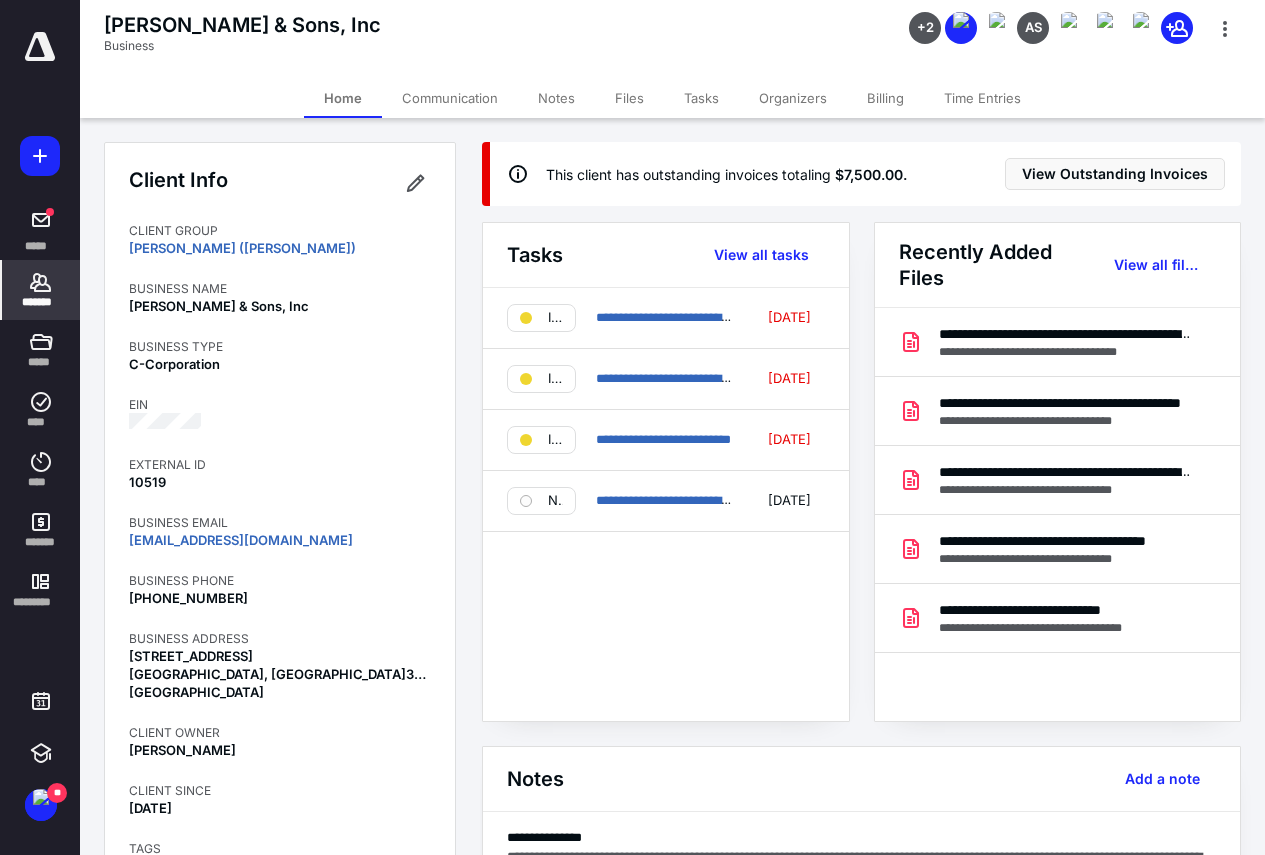 click on "Files" at bounding box center (629, 98) 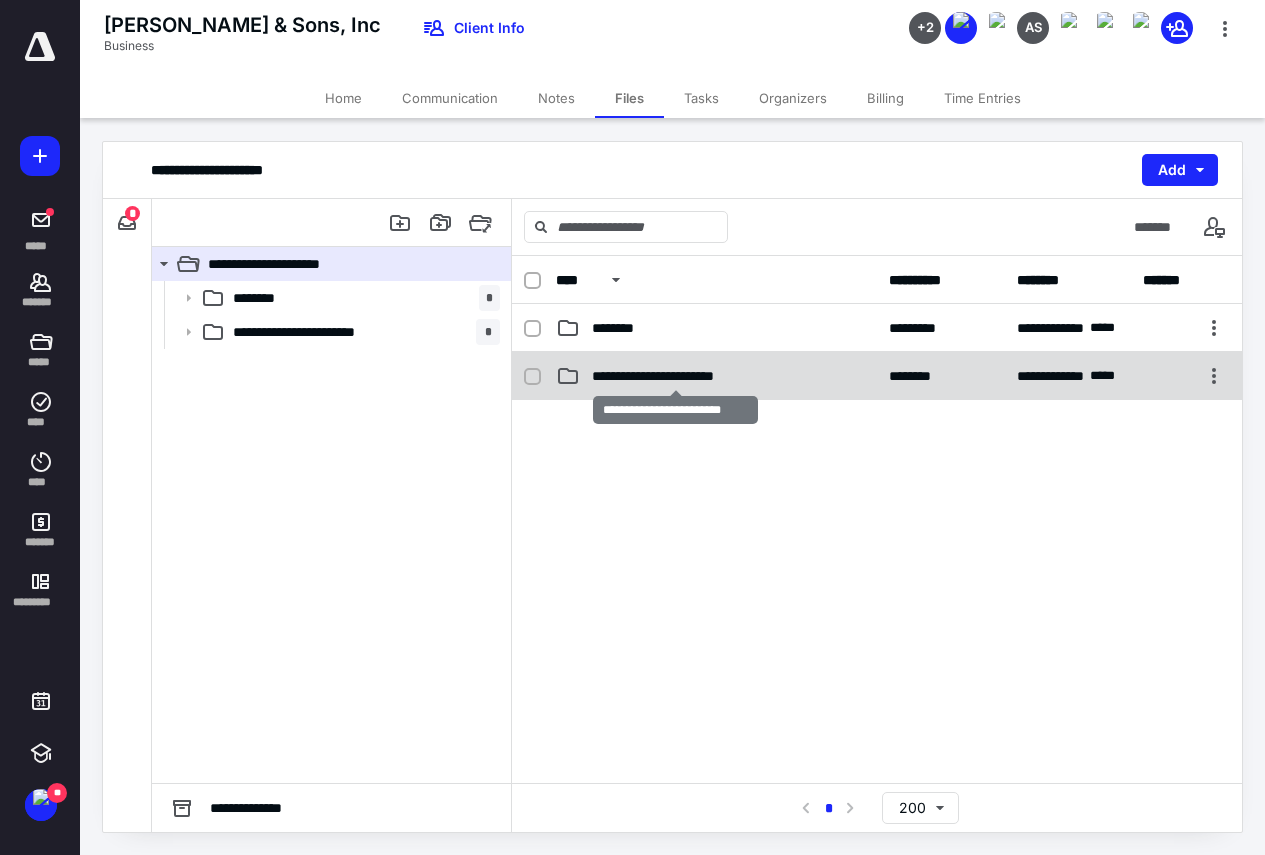 click on "**********" at bounding box center (676, 376) 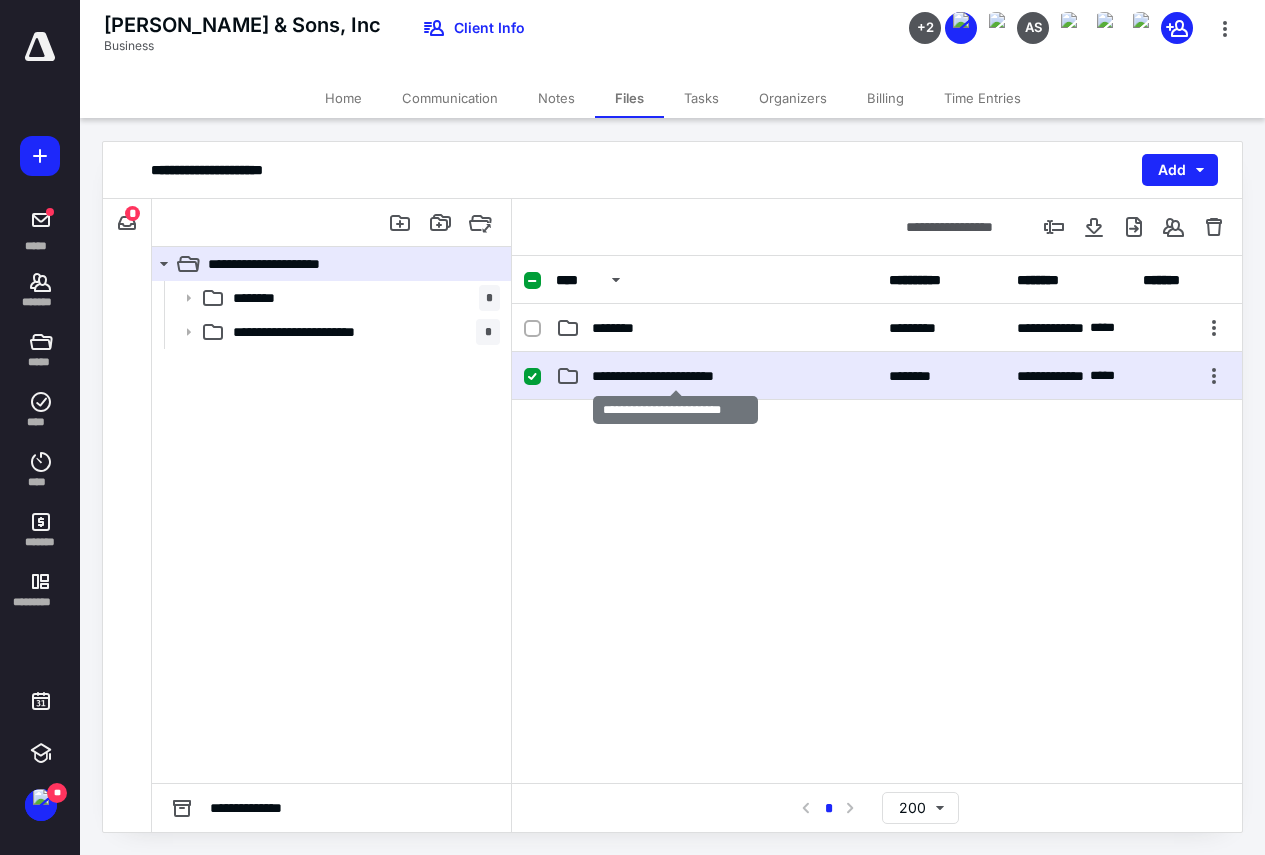 click on "**********" at bounding box center (676, 376) 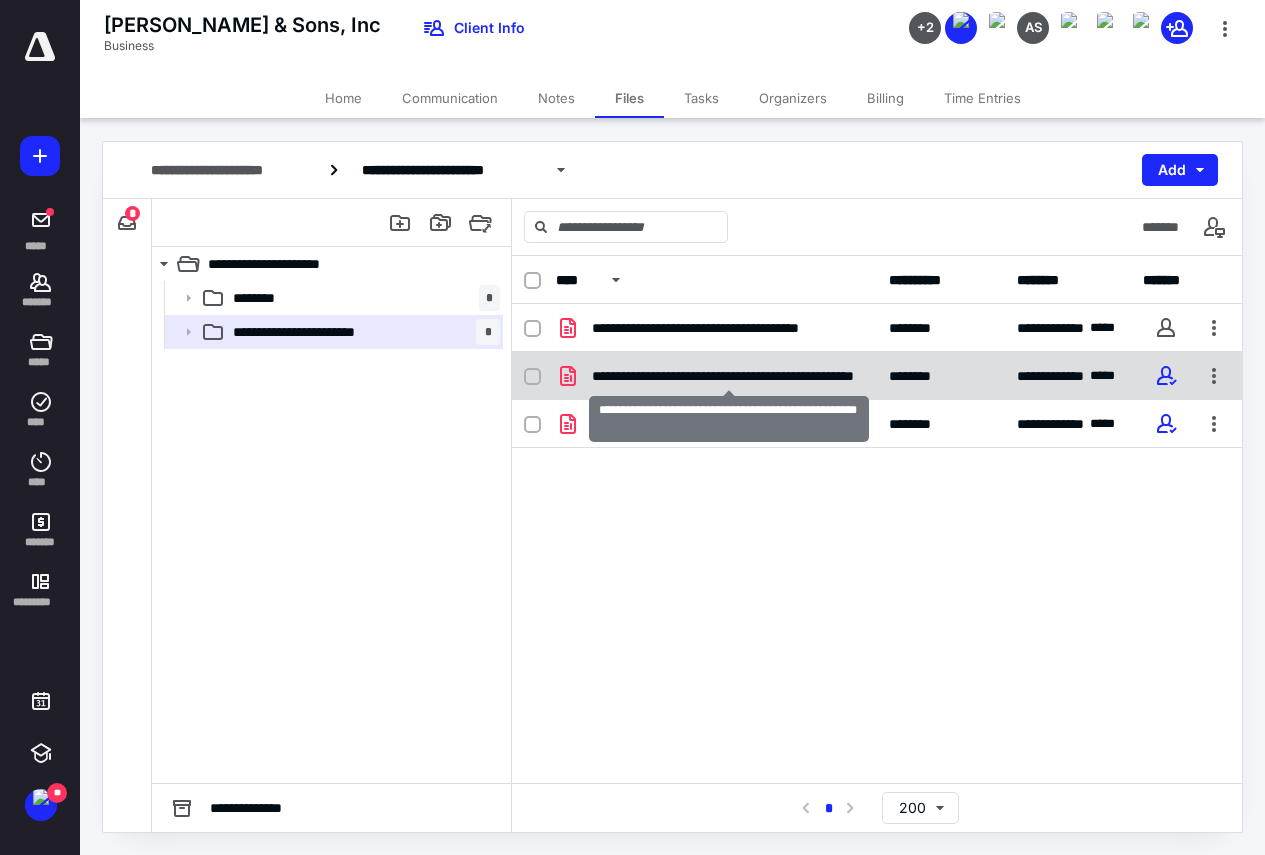 click on "**********" at bounding box center (728, 376) 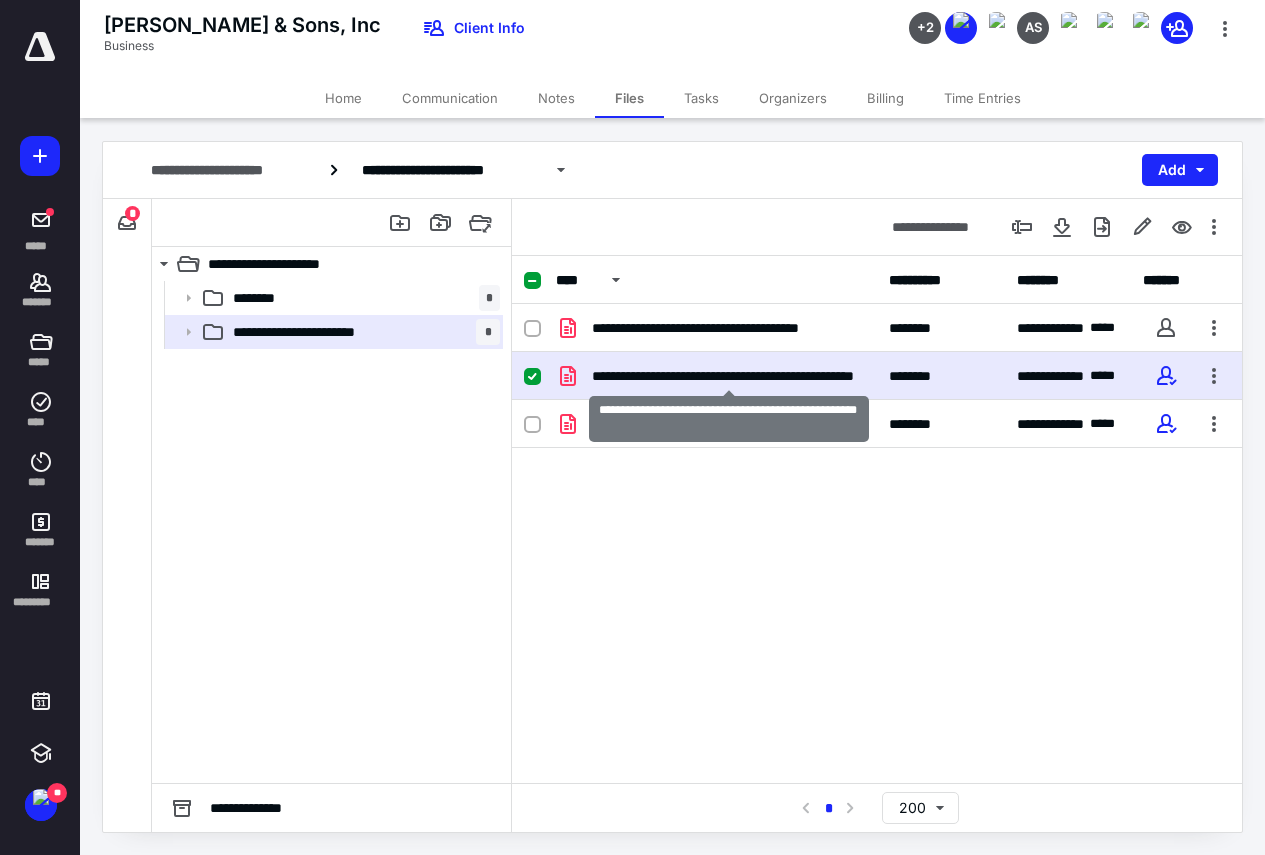 click on "**********" at bounding box center [728, 376] 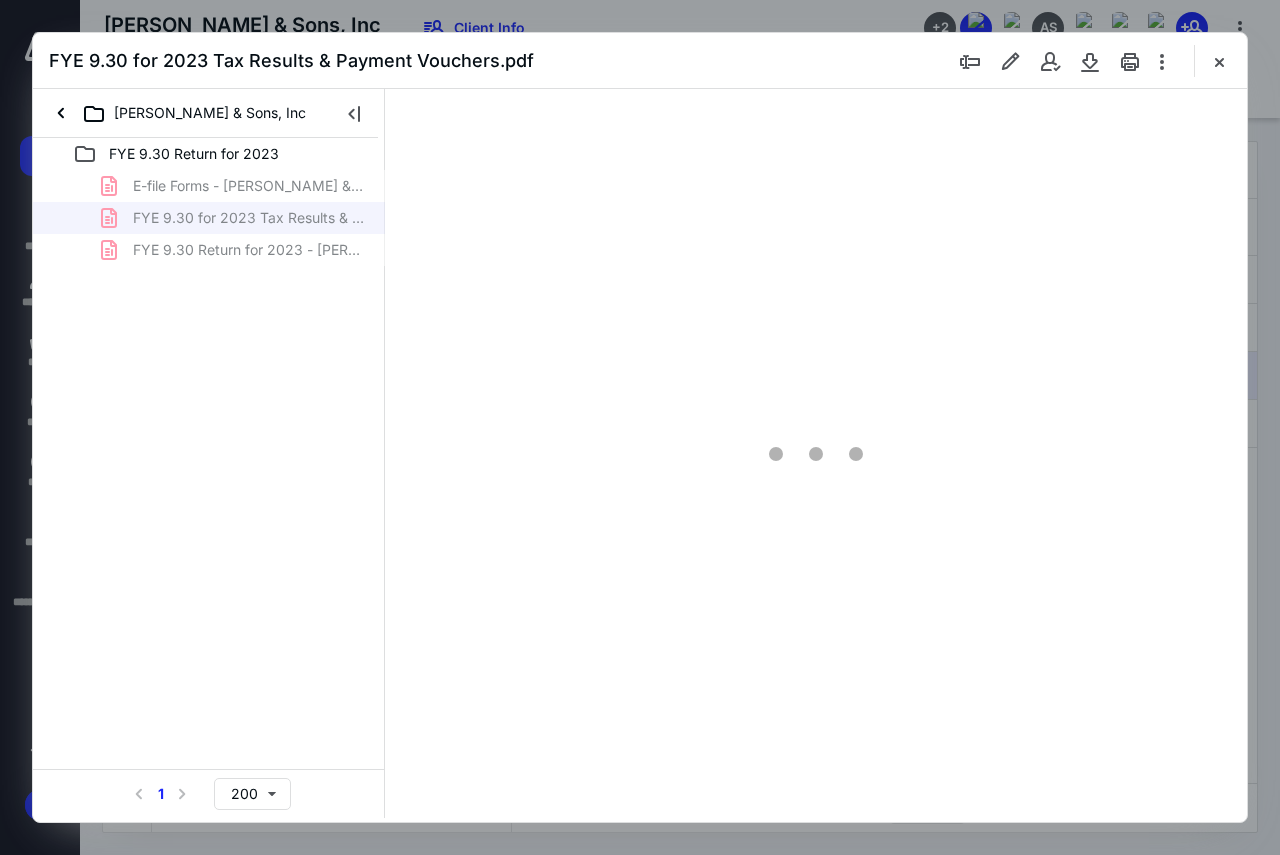 scroll, scrollTop: 0, scrollLeft: 0, axis: both 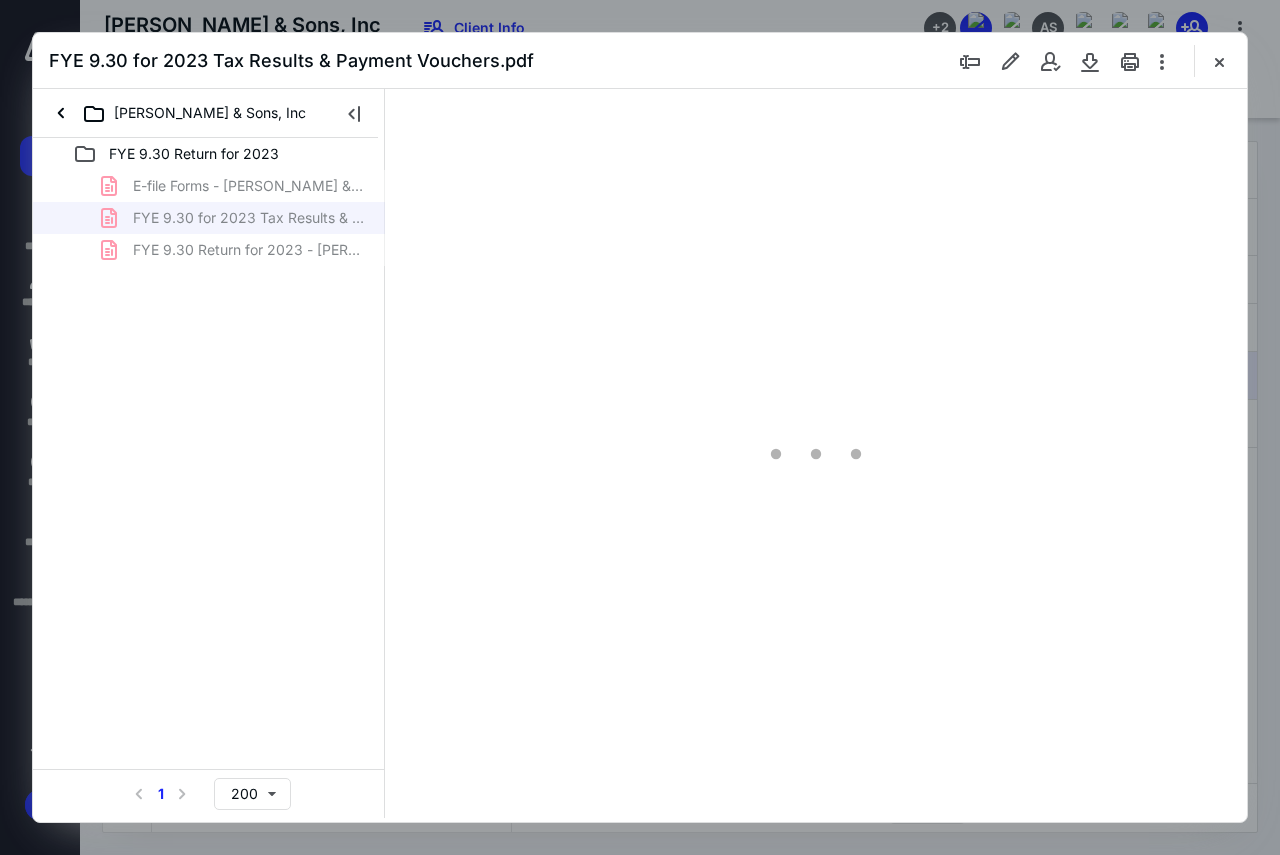 type on "130" 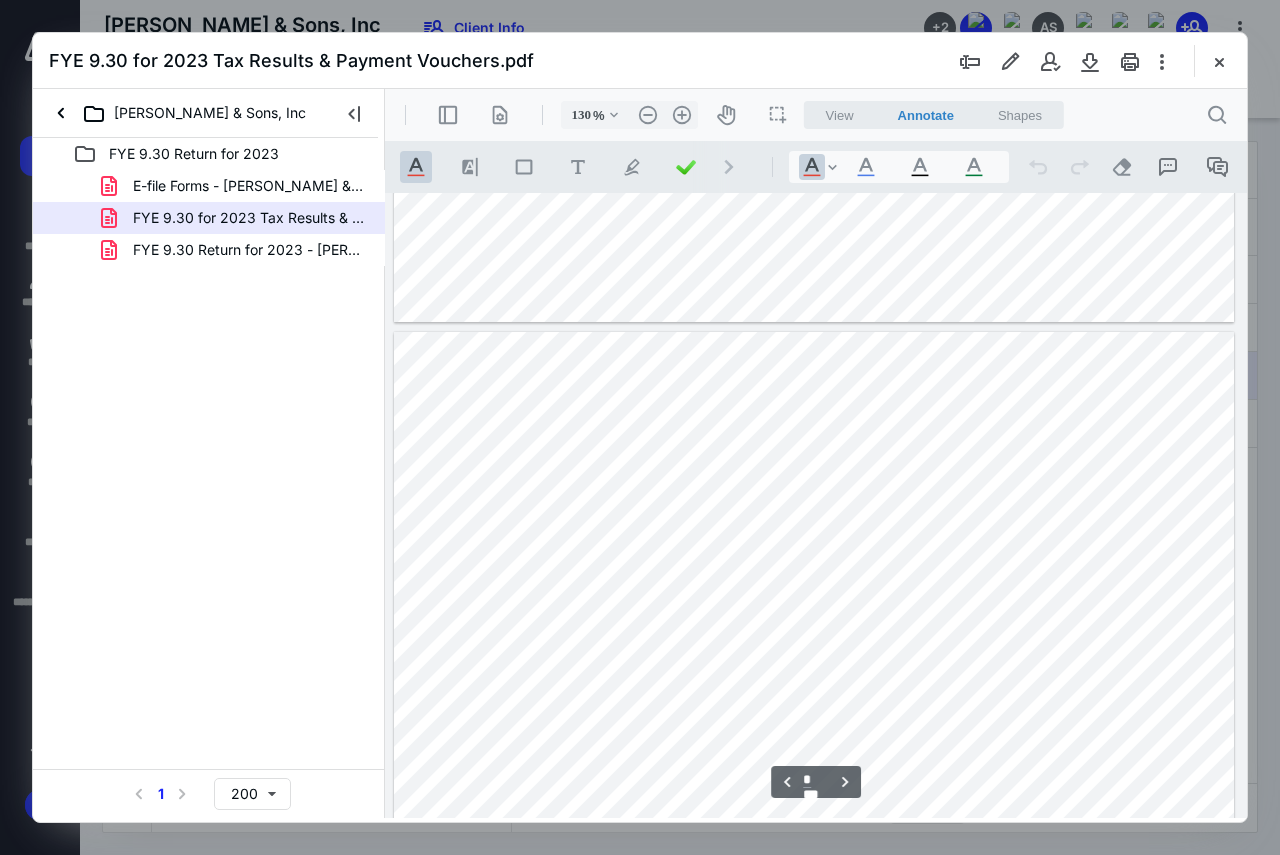 scroll, scrollTop: 3009, scrollLeft: 0, axis: vertical 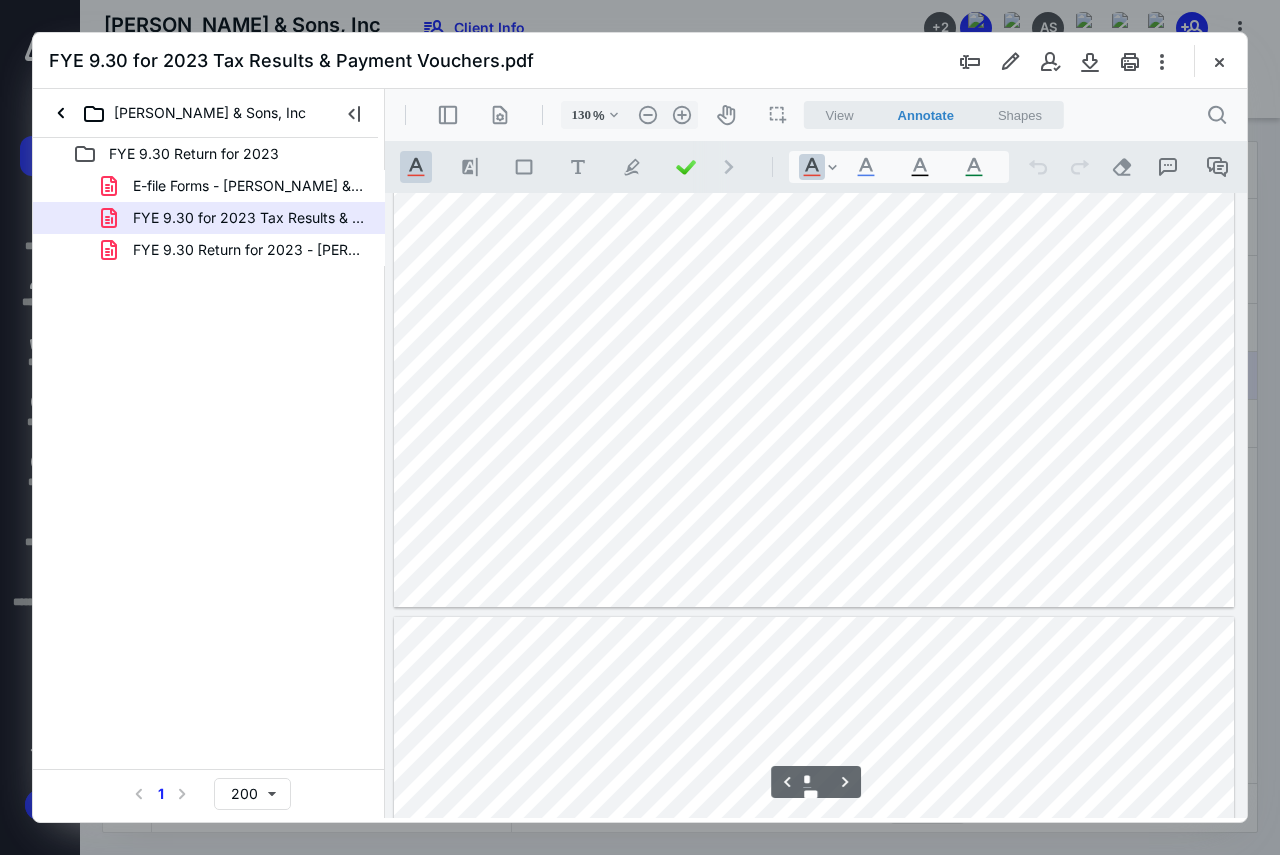 type on "*" 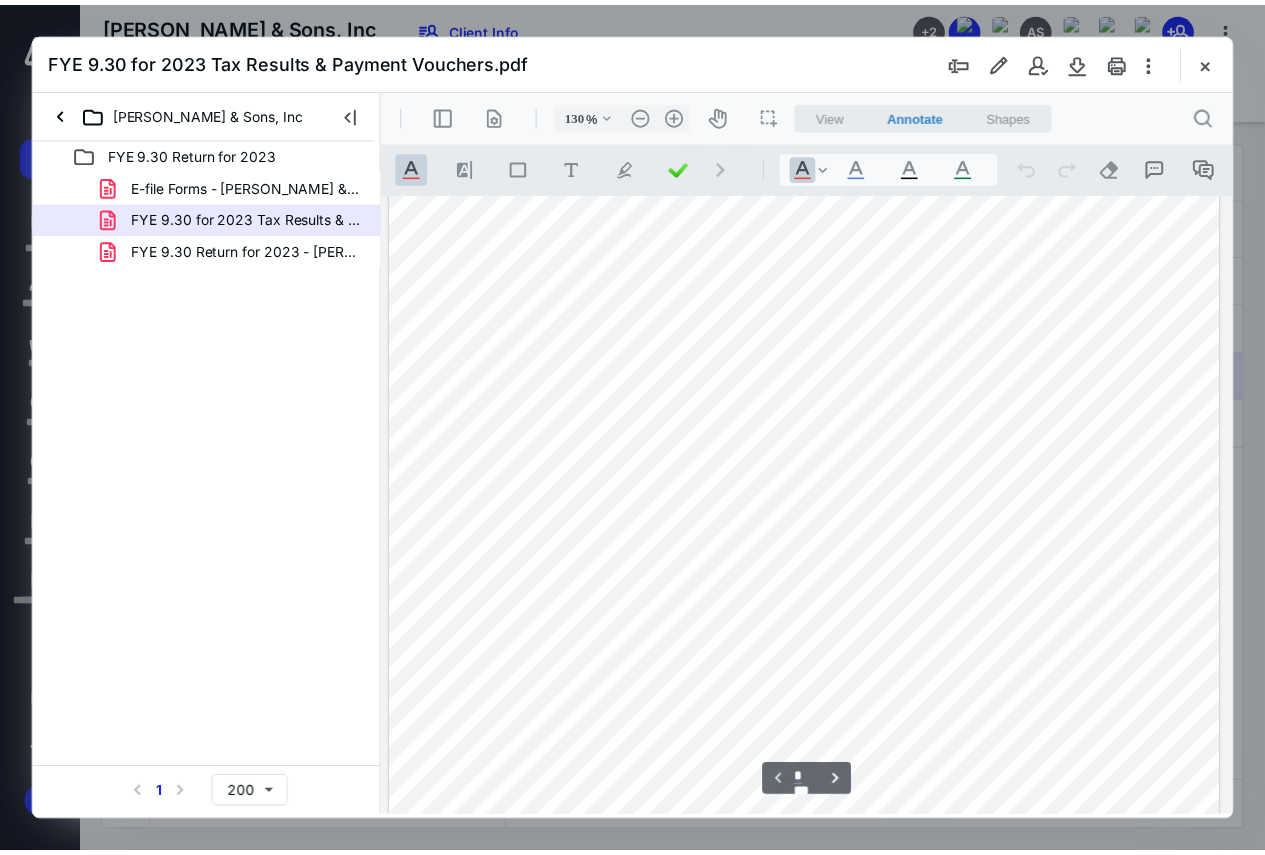 scroll, scrollTop: 9, scrollLeft: 0, axis: vertical 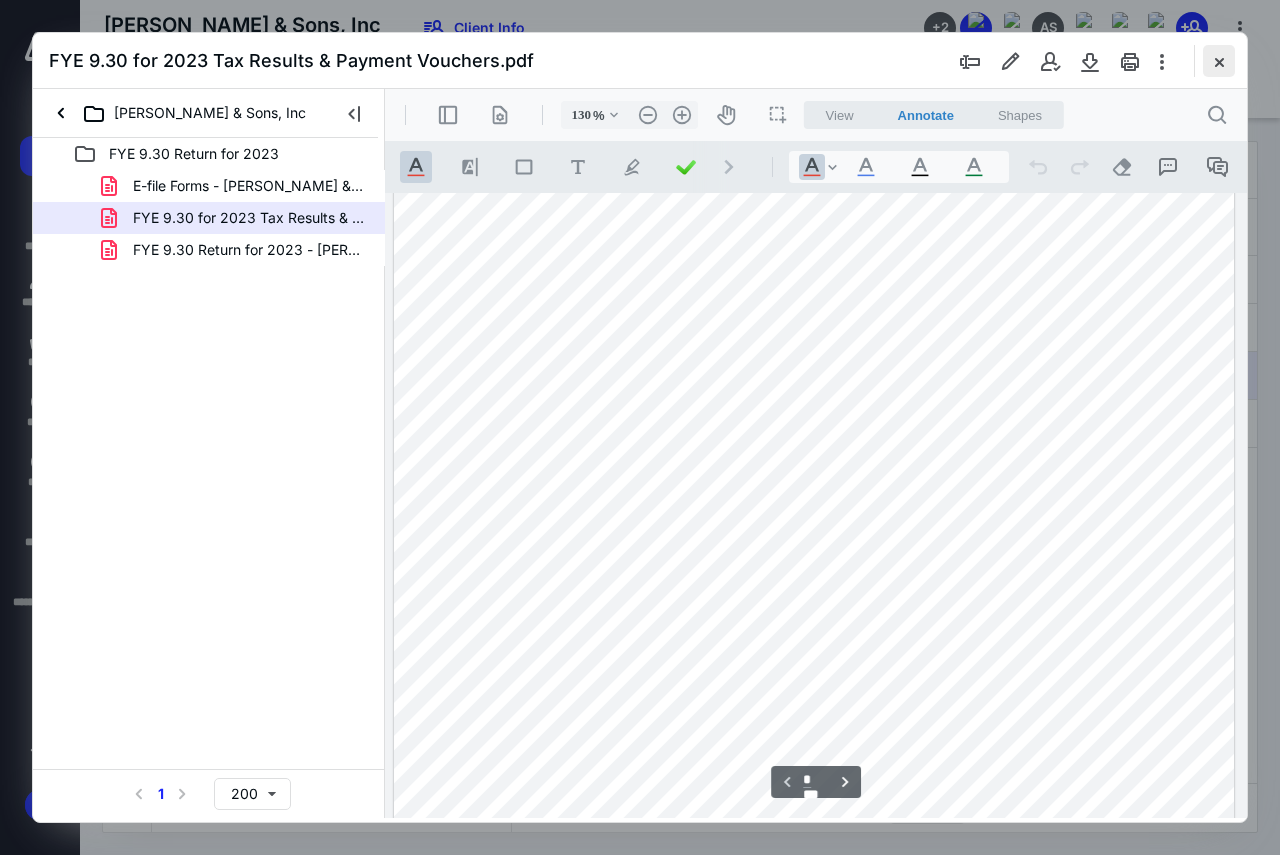 click at bounding box center [1219, 61] 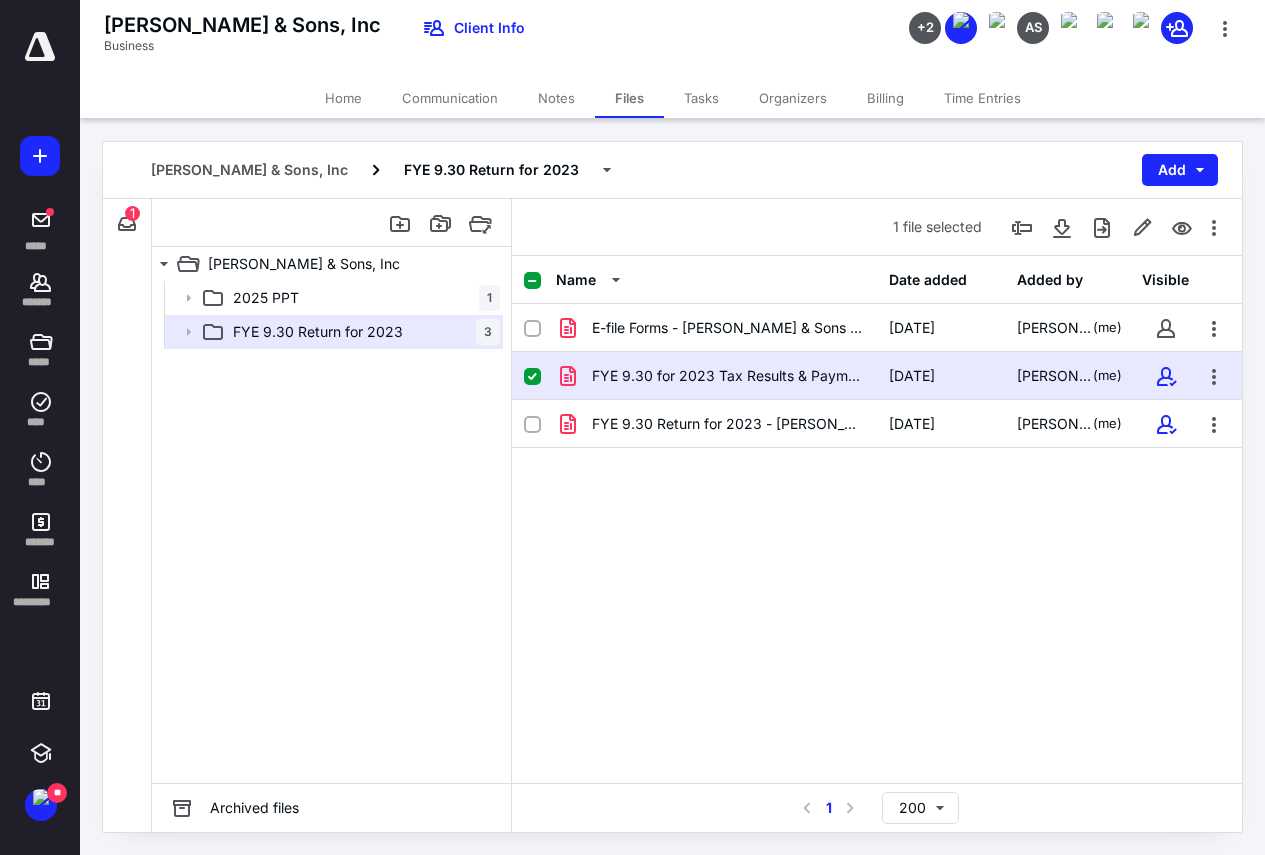 click on "Tasks" at bounding box center (701, 98) 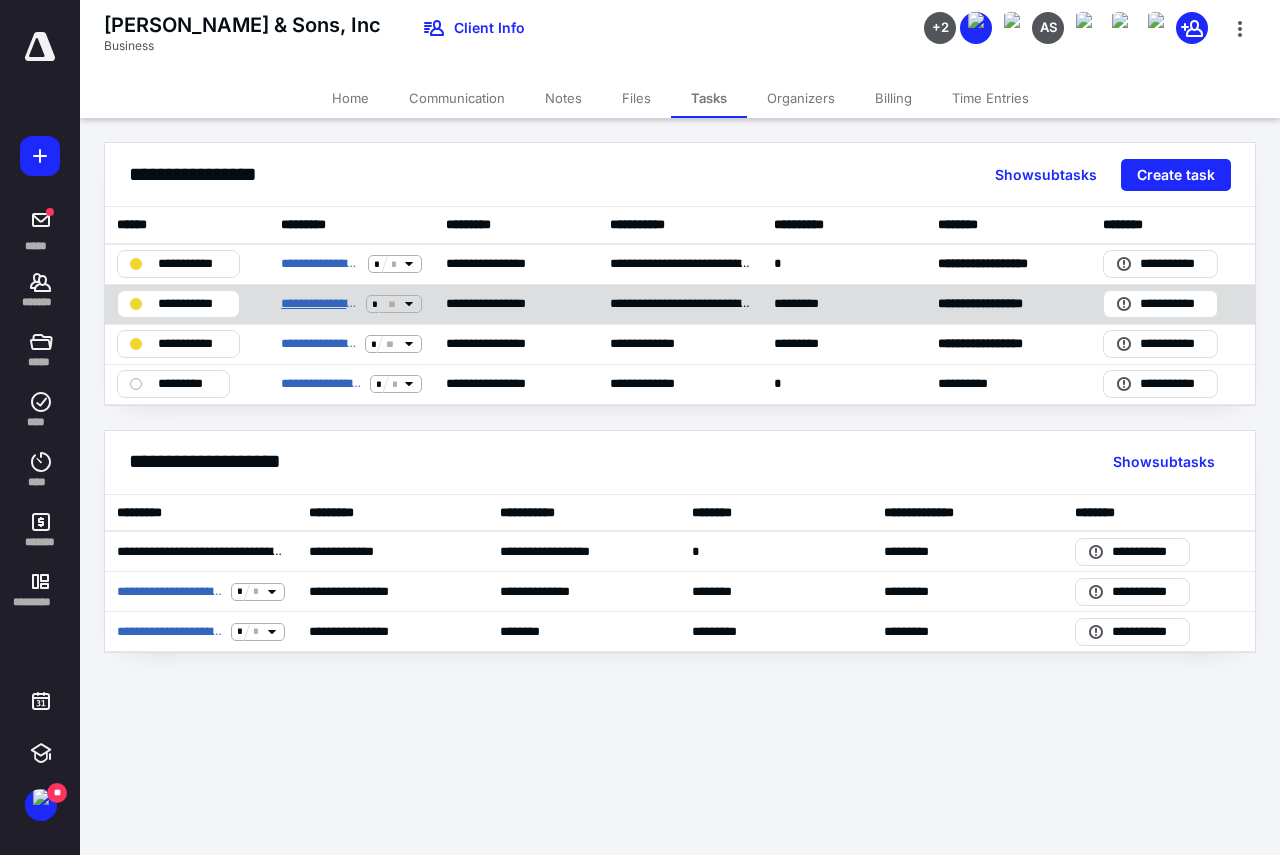 click on "**********" at bounding box center [319, 304] 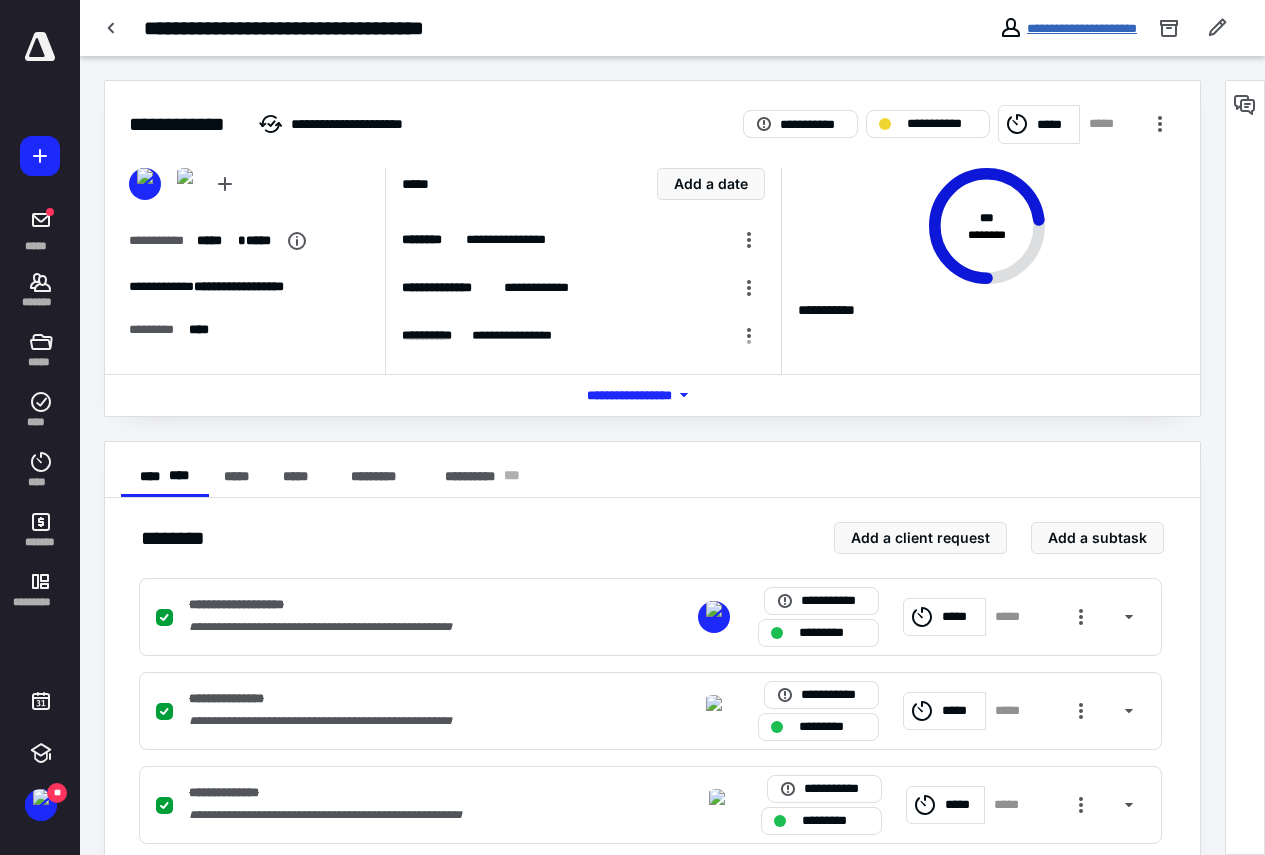 click on "**********" at bounding box center [1082, 28] 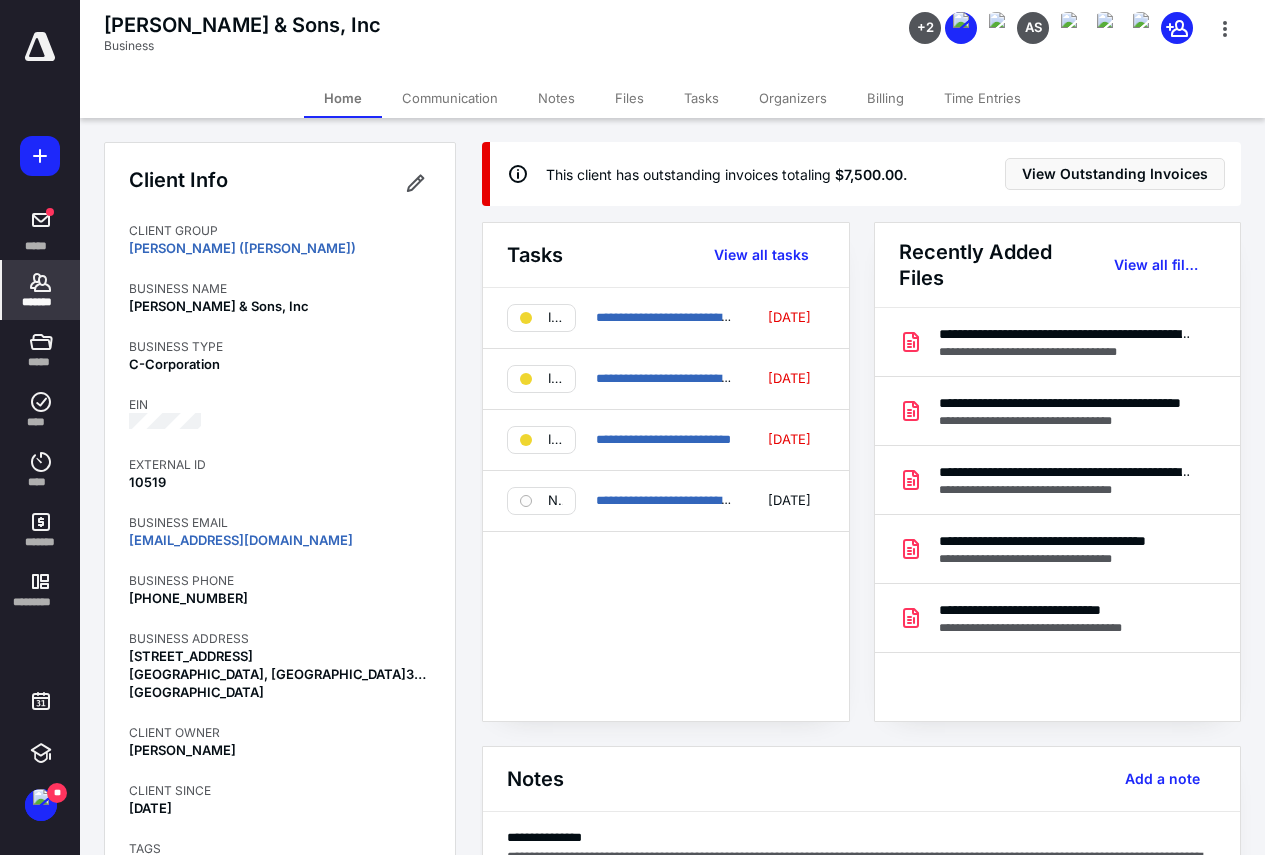 click on "Files" at bounding box center (629, 98) 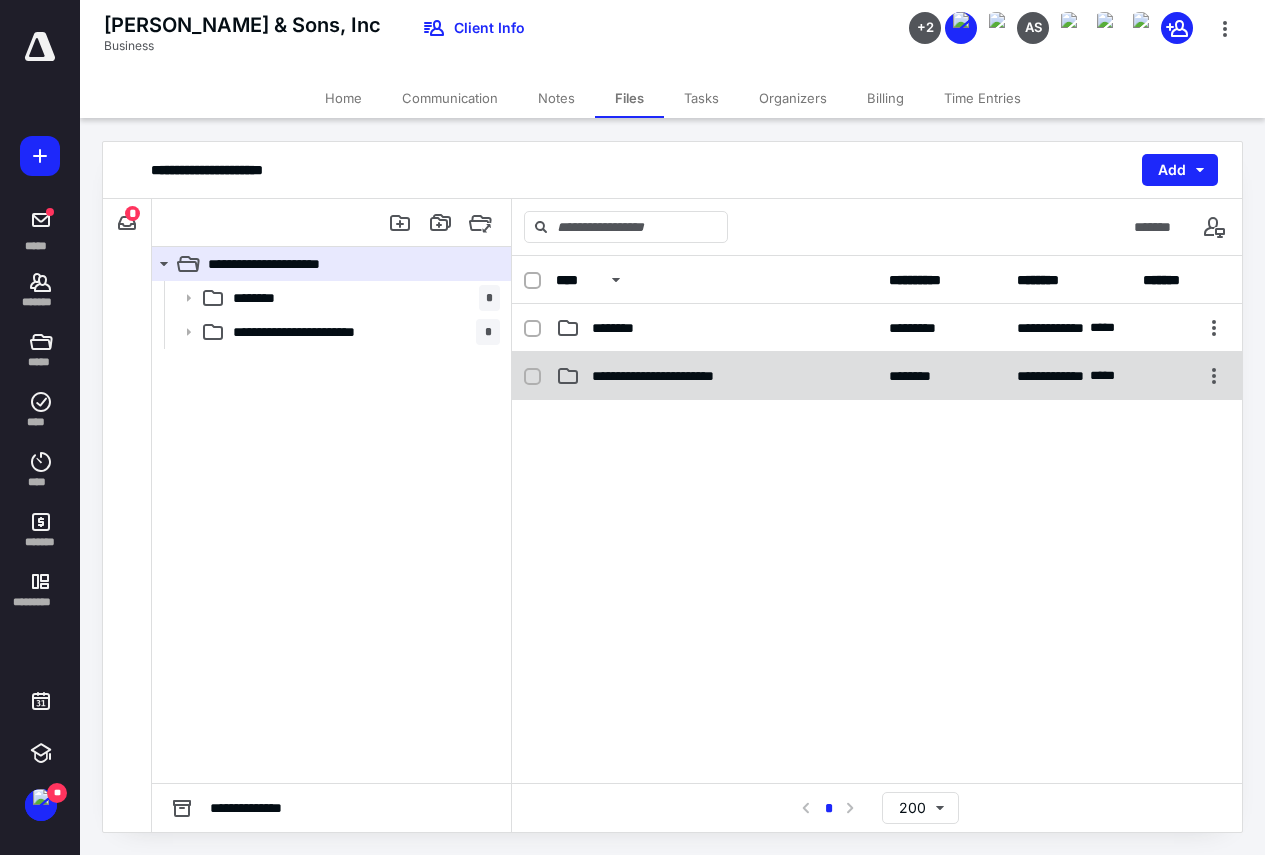 click on "**********" at bounding box center [676, 376] 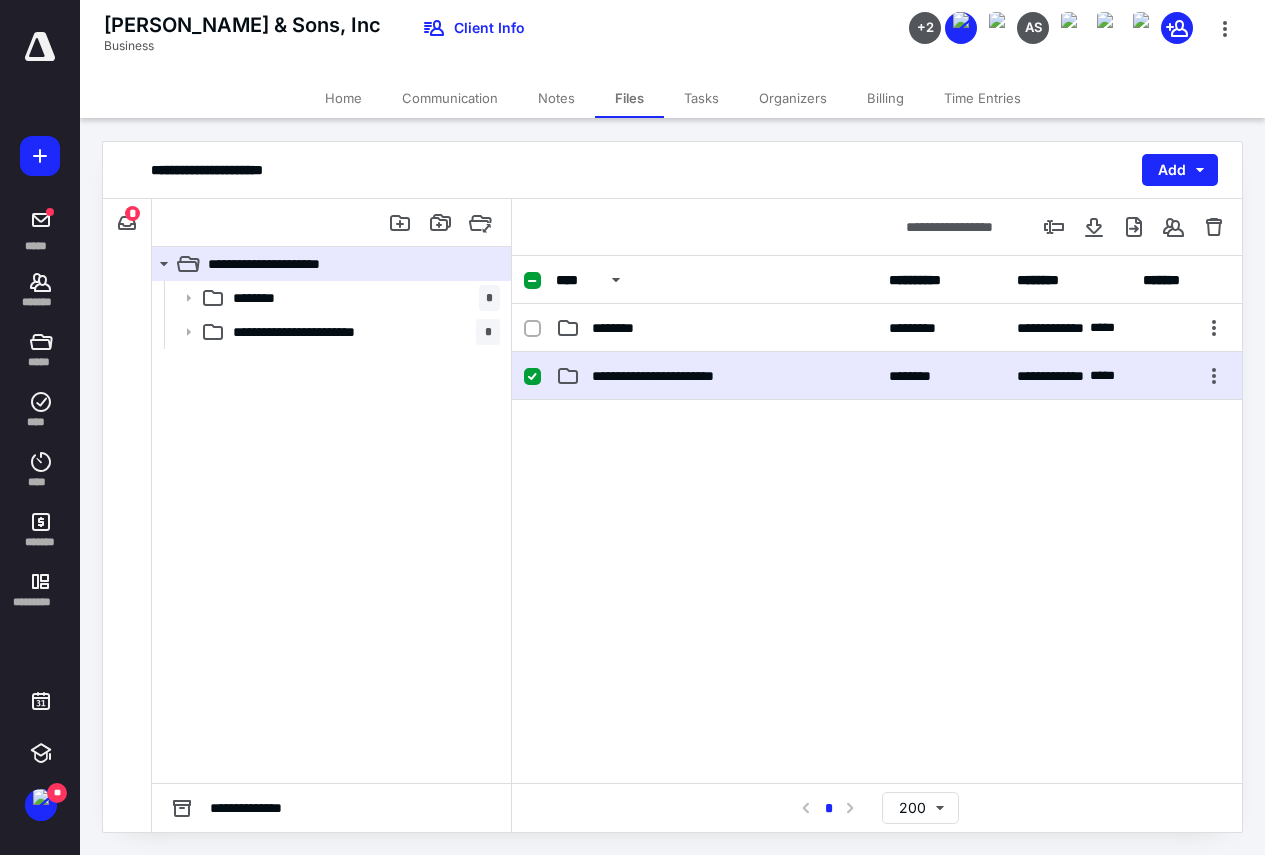 click on "**********" at bounding box center [676, 376] 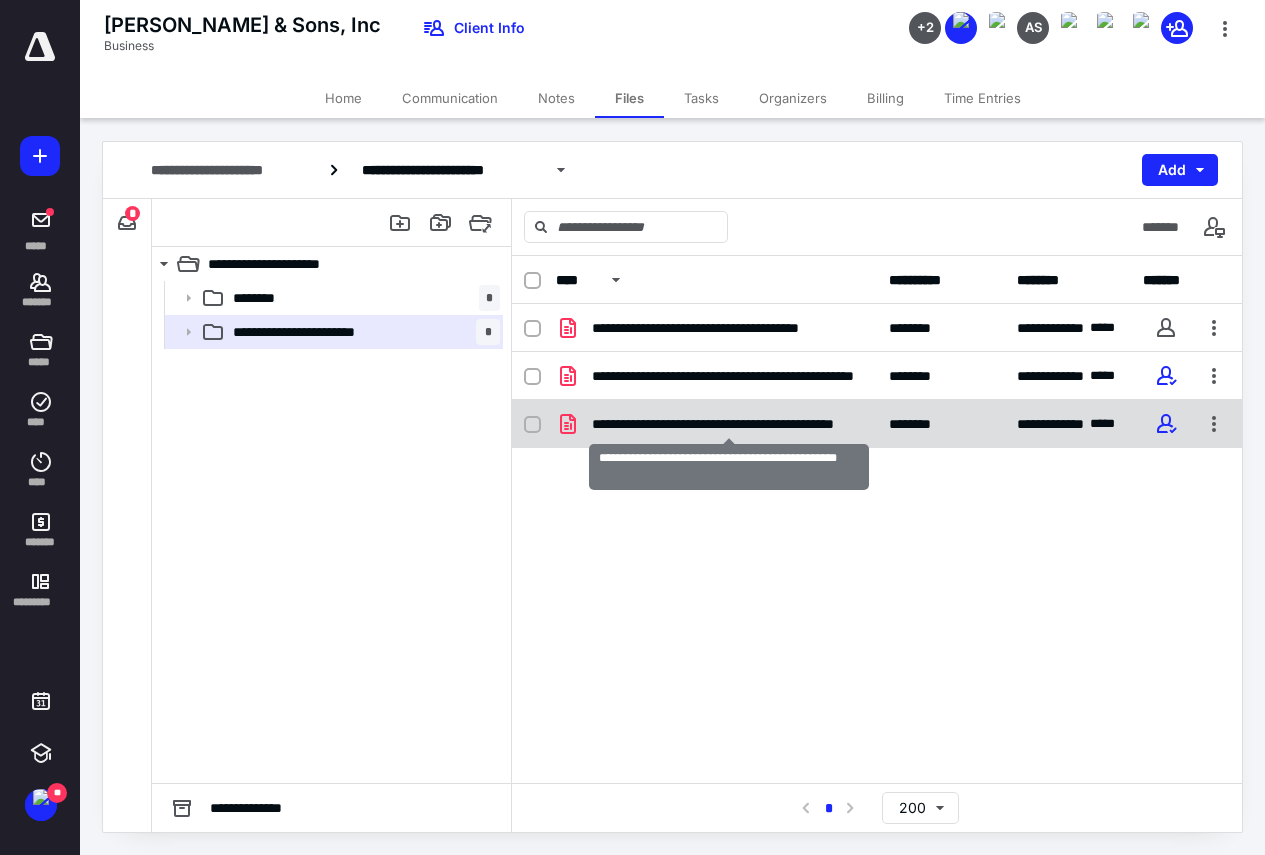 click on "**********" at bounding box center (728, 424) 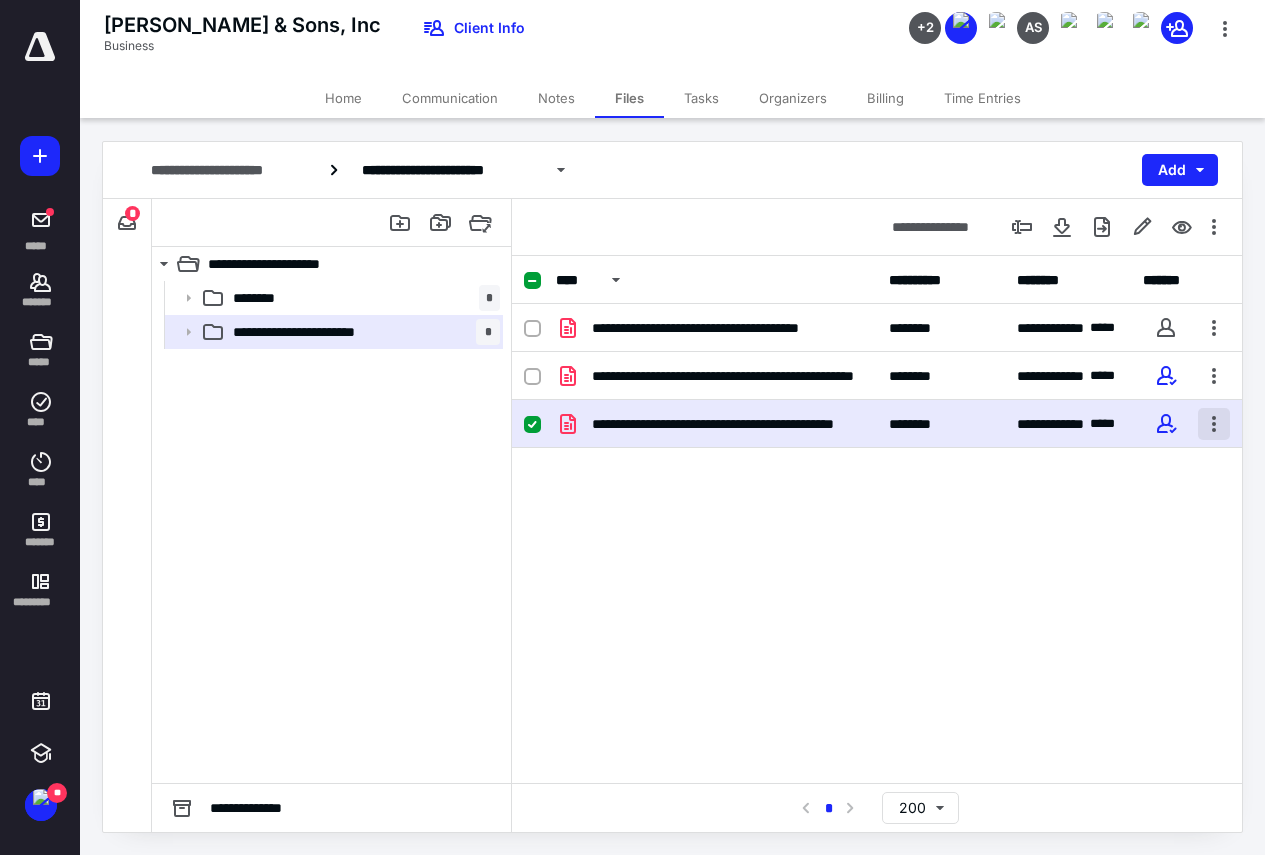 click at bounding box center [1214, 424] 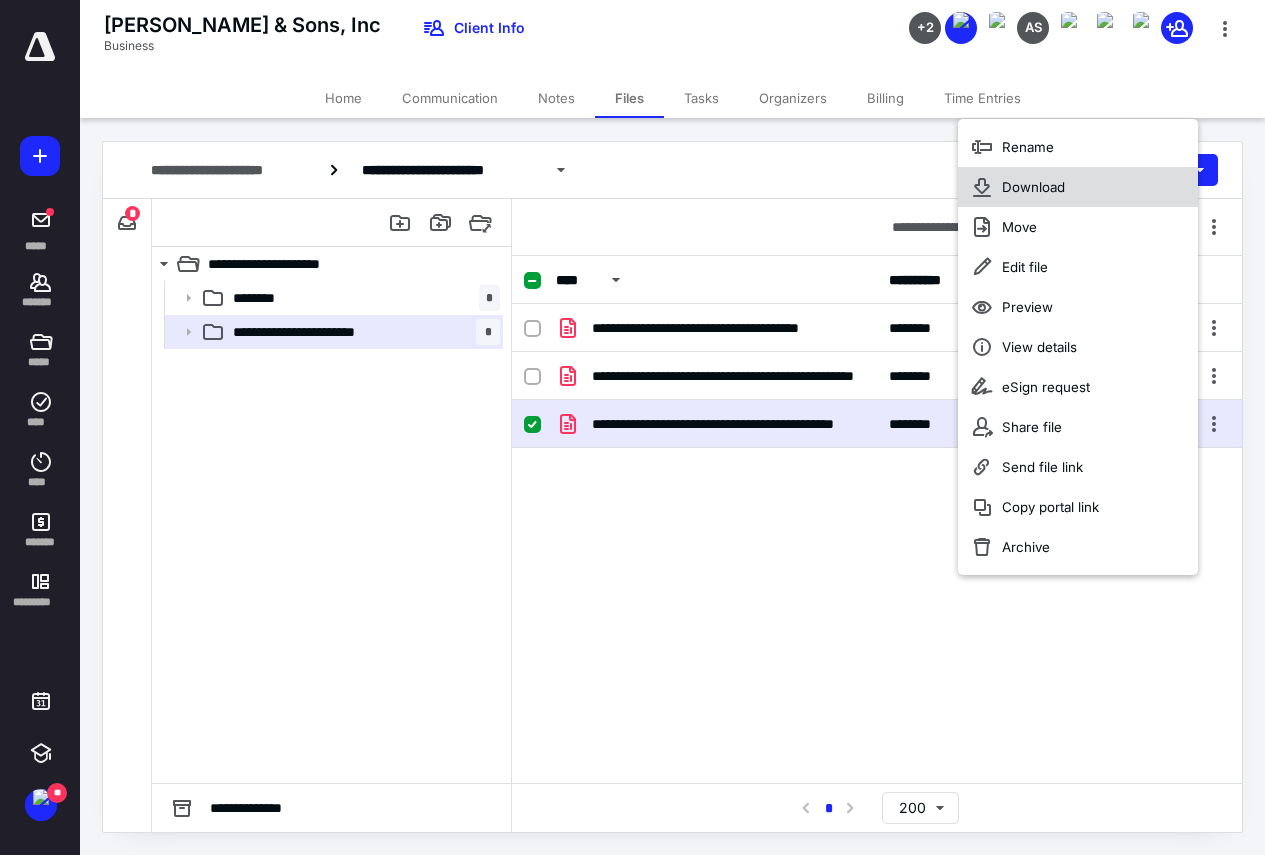 click on "Download" at bounding box center [1078, 187] 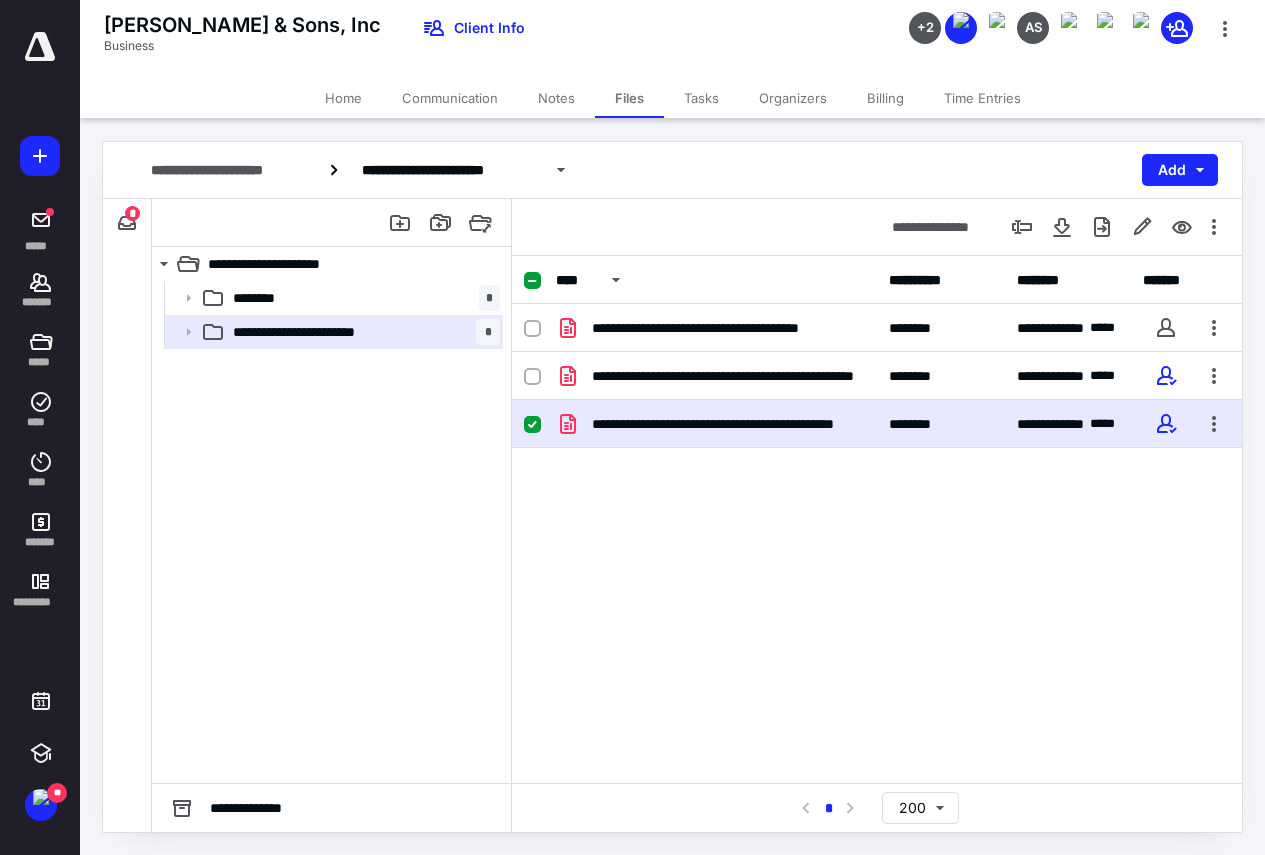 click on "Billing" at bounding box center [885, 98] 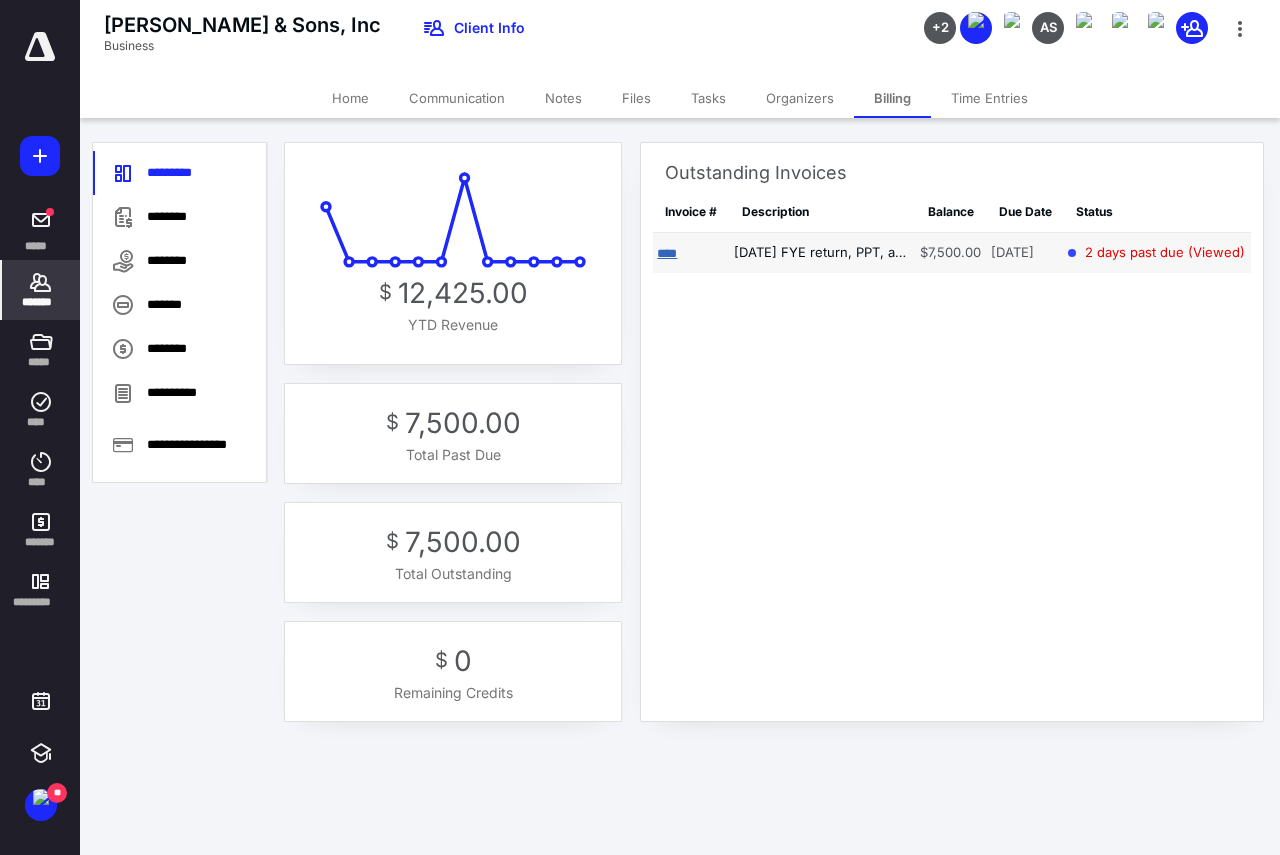 click on "****" at bounding box center [667, 253] 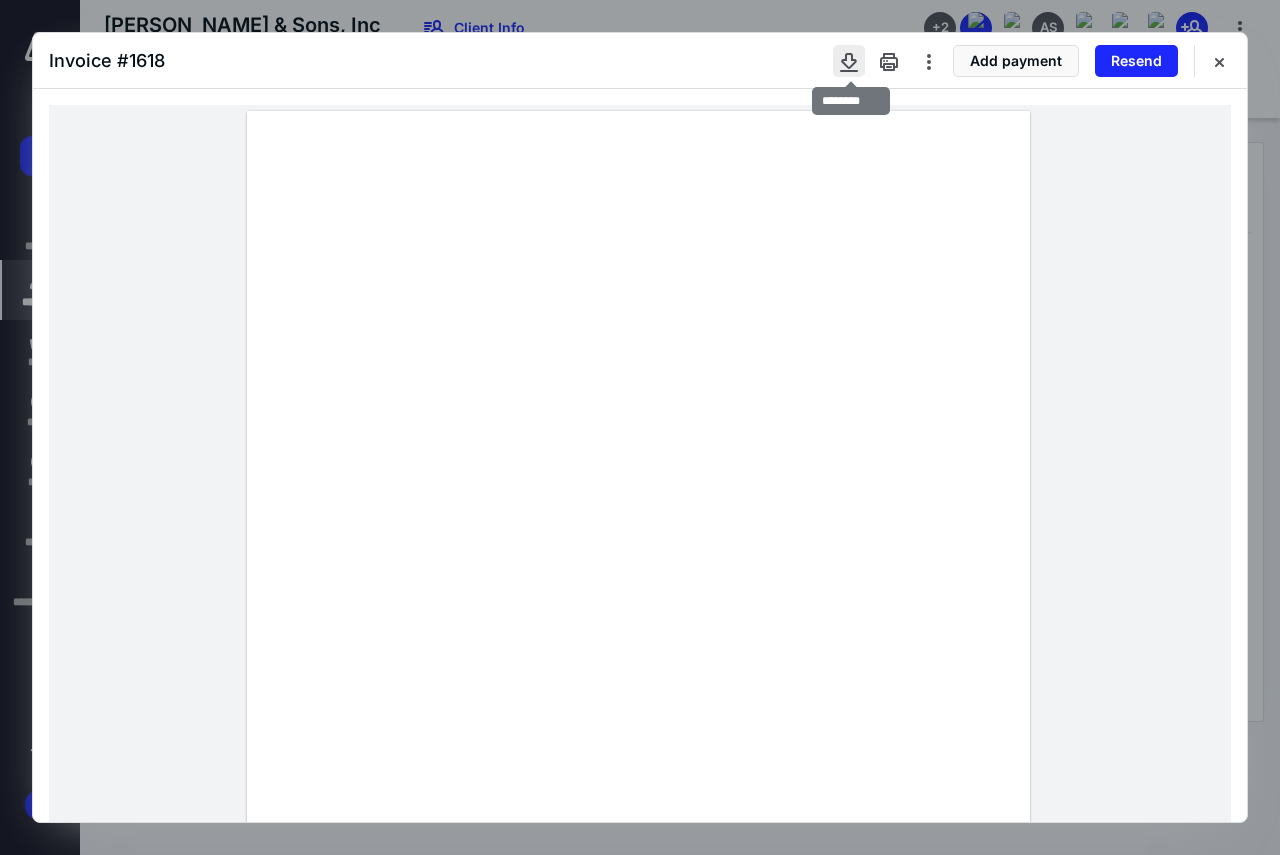click at bounding box center (849, 61) 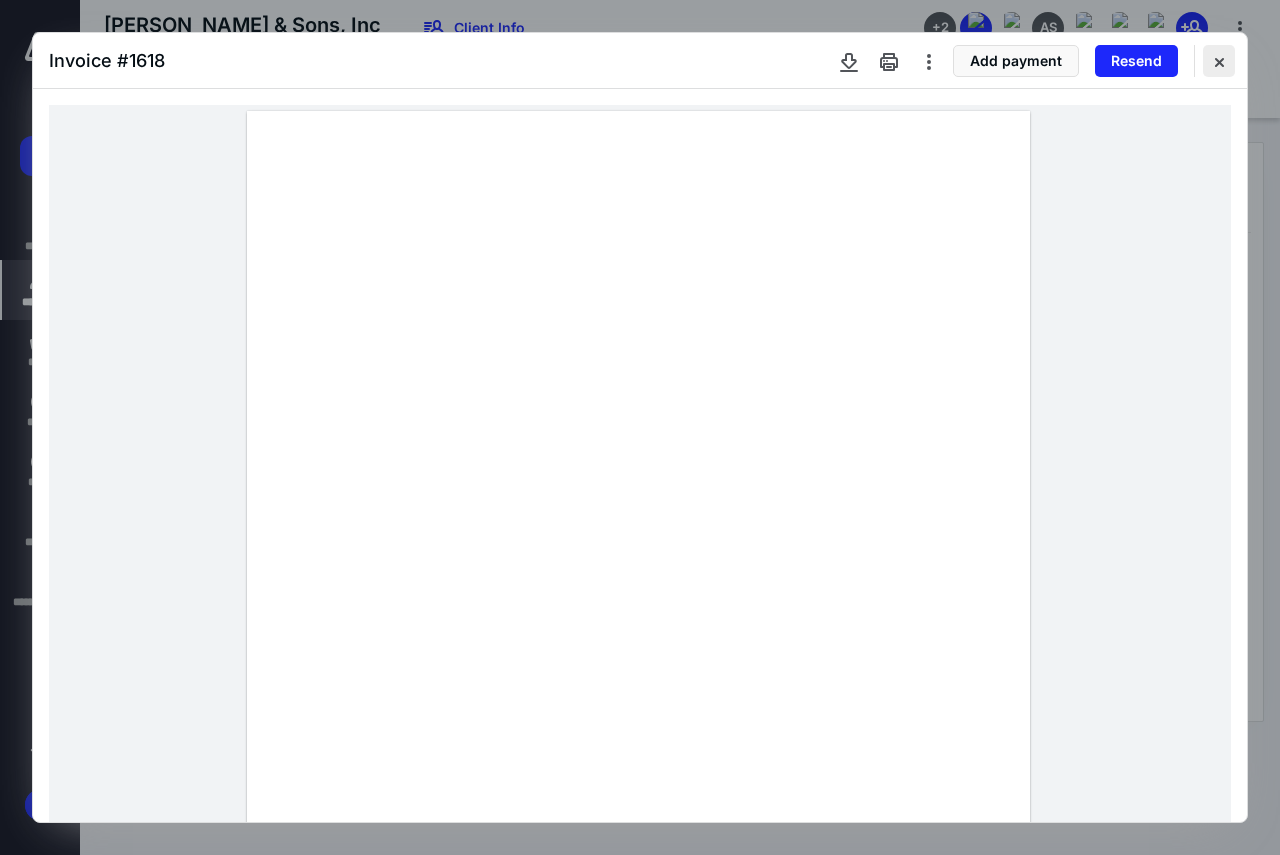 click at bounding box center (1219, 61) 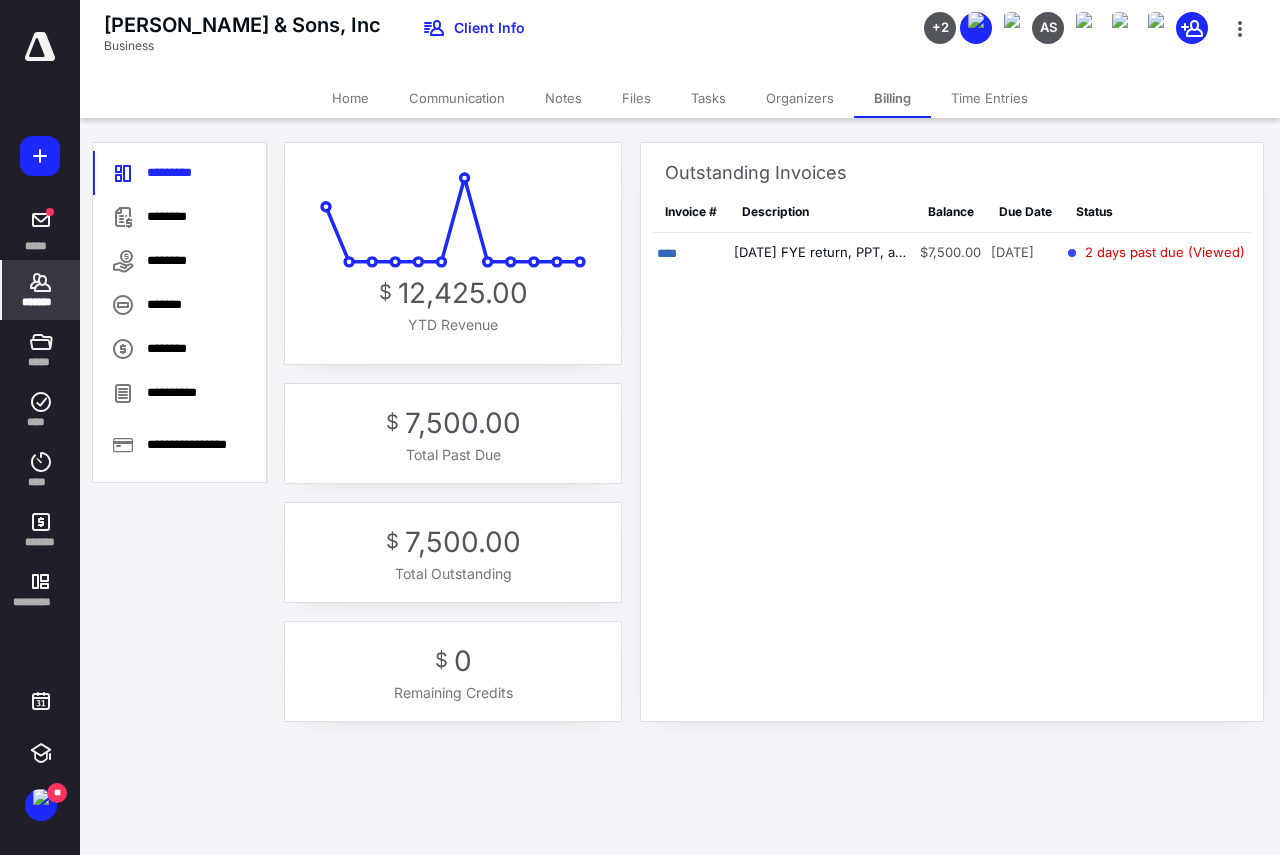 click on "Home" at bounding box center [350, 98] 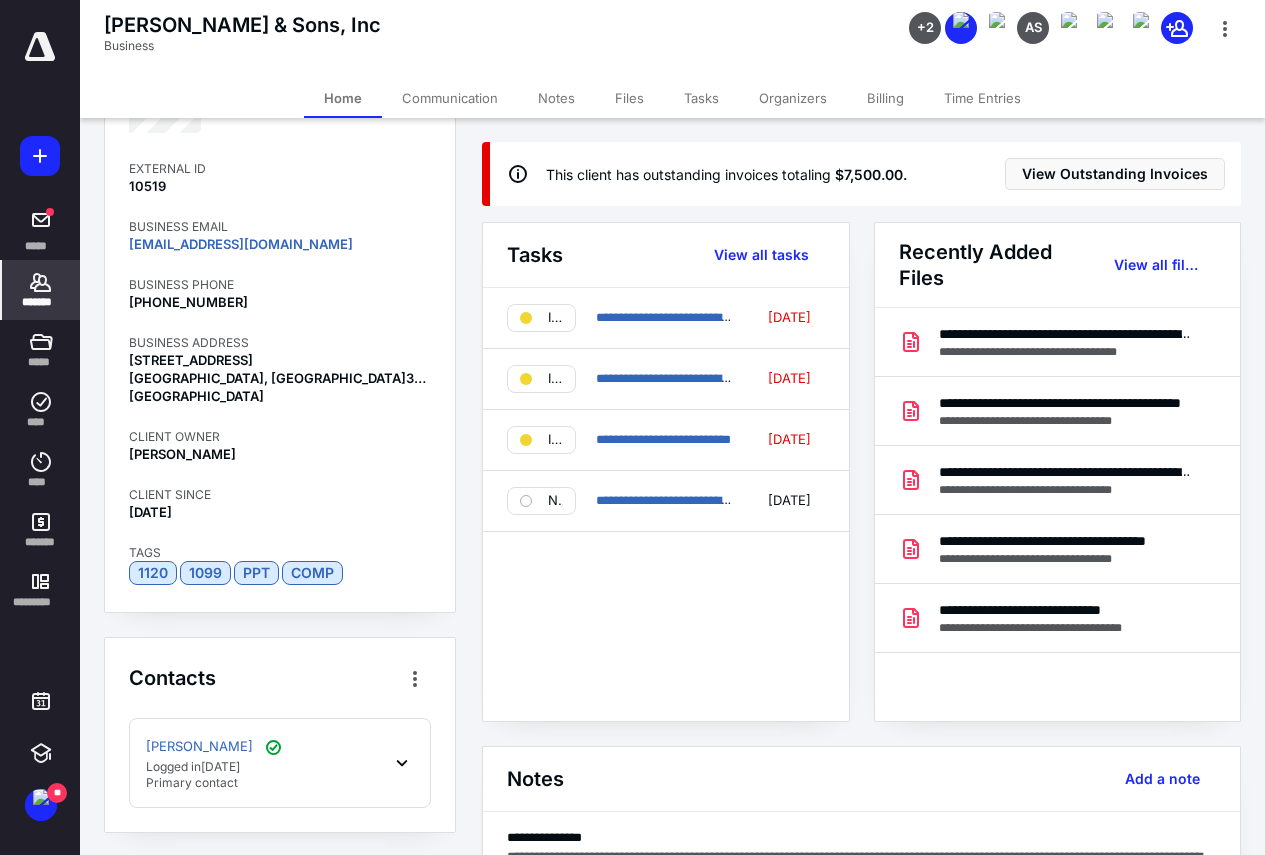 scroll, scrollTop: 402, scrollLeft: 0, axis: vertical 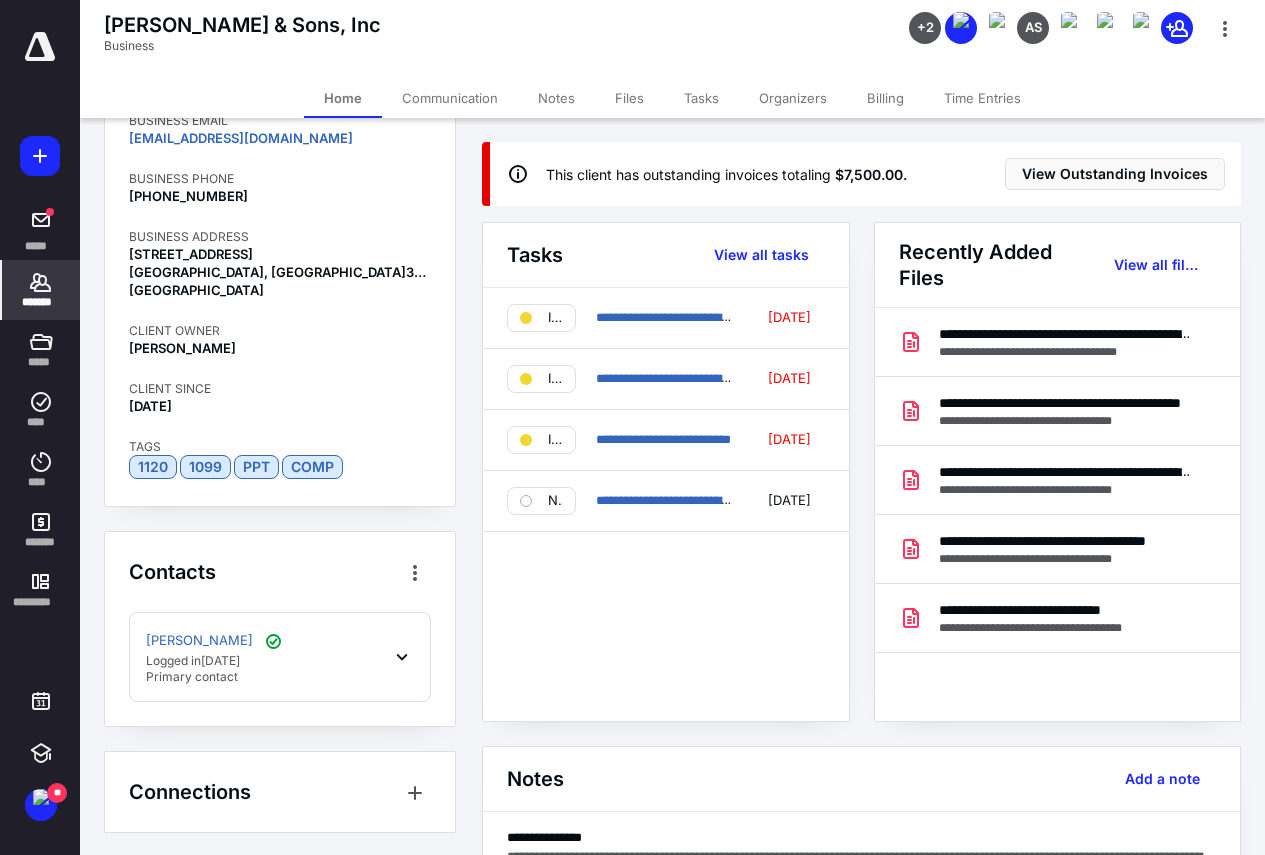click on "[PERSON_NAME] Logged [DATE][DATE] Primary contact" at bounding box center [280, 657] 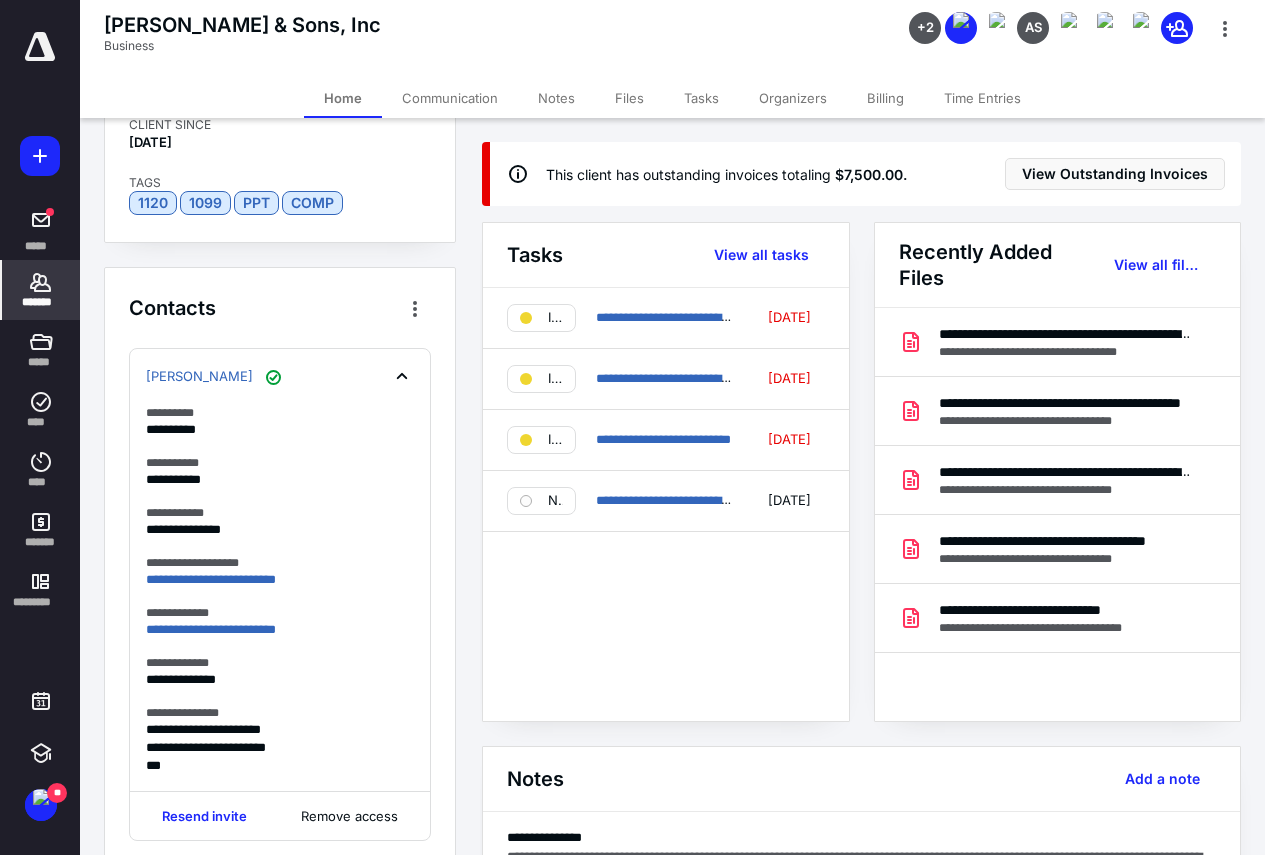 scroll, scrollTop: 702, scrollLeft: 0, axis: vertical 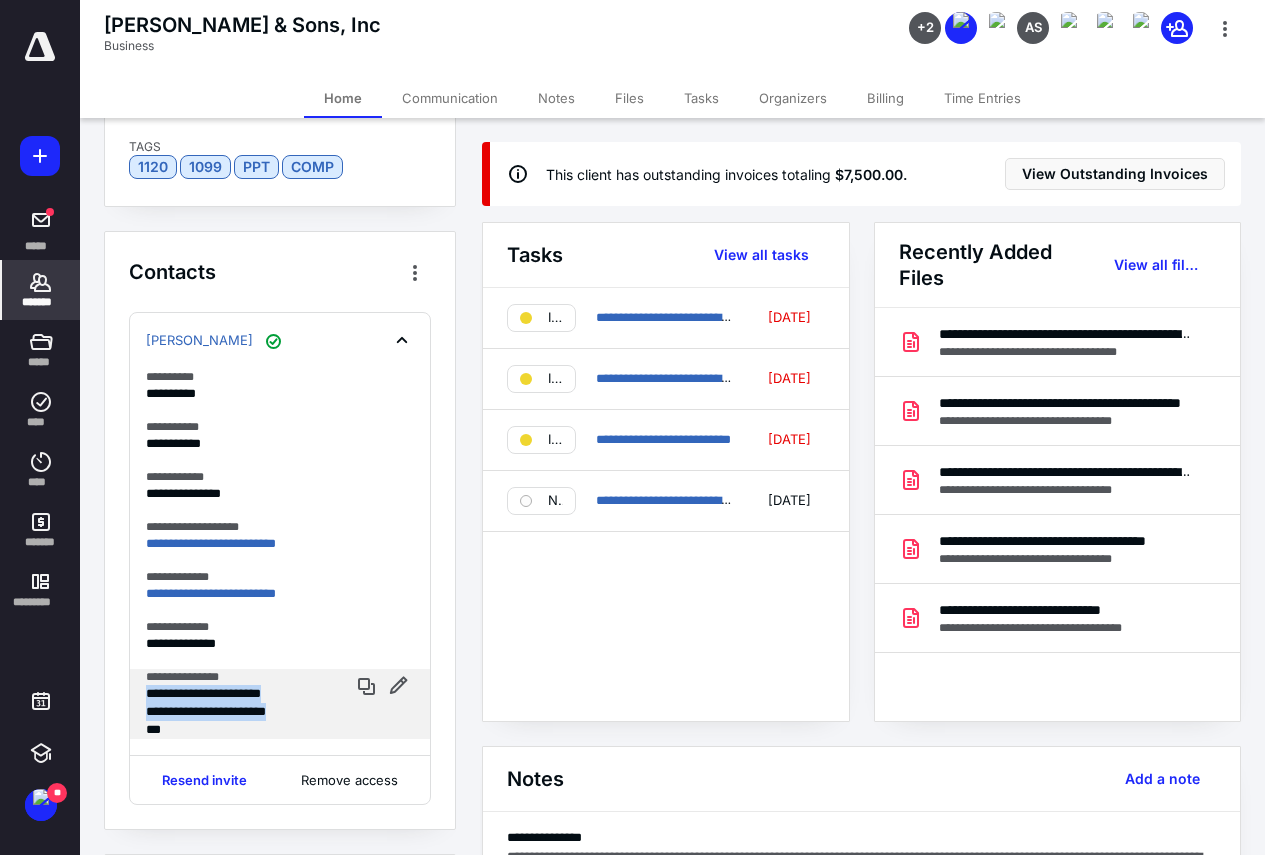 drag, startPoint x: 147, startPoint y: 691, endPoint x: 310, endPoint y: 707, distance: 163.78339 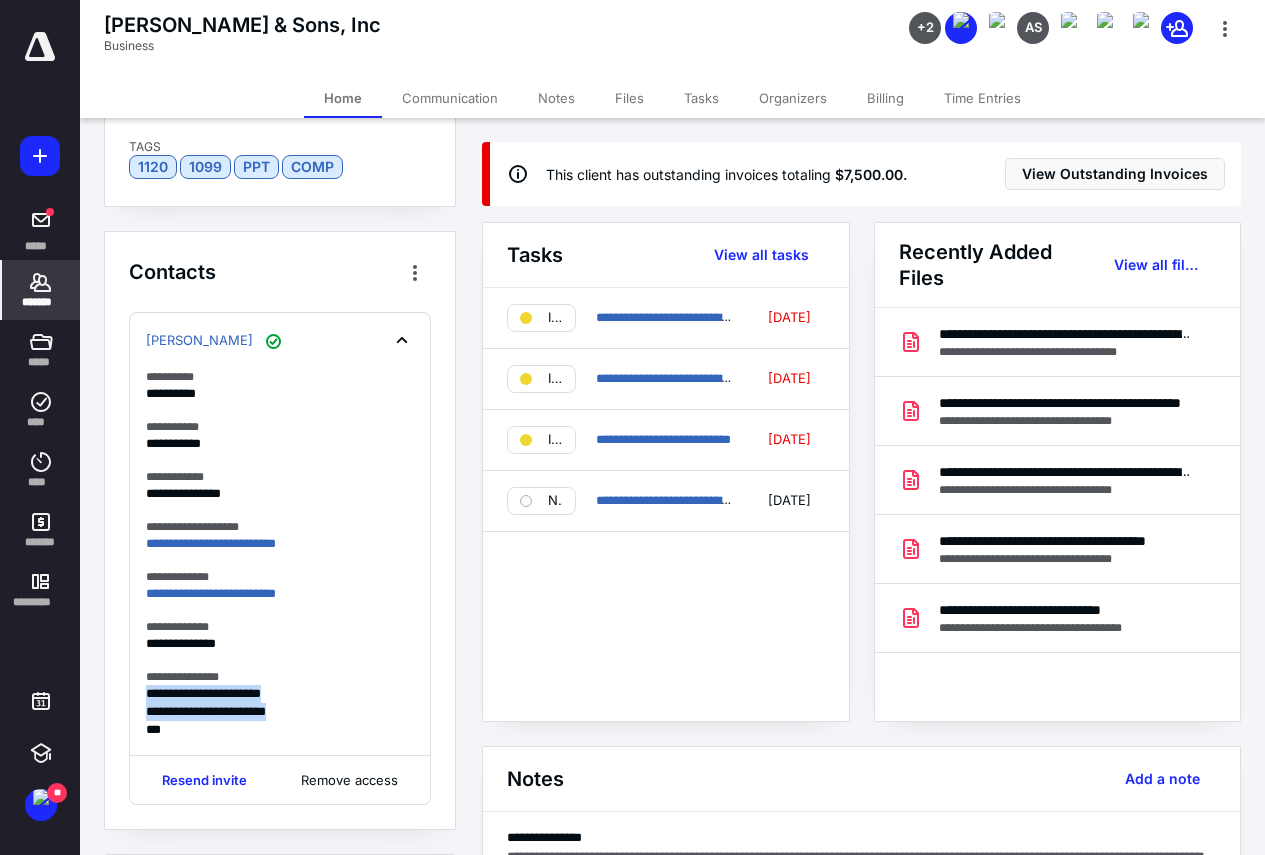 copy on "**********" 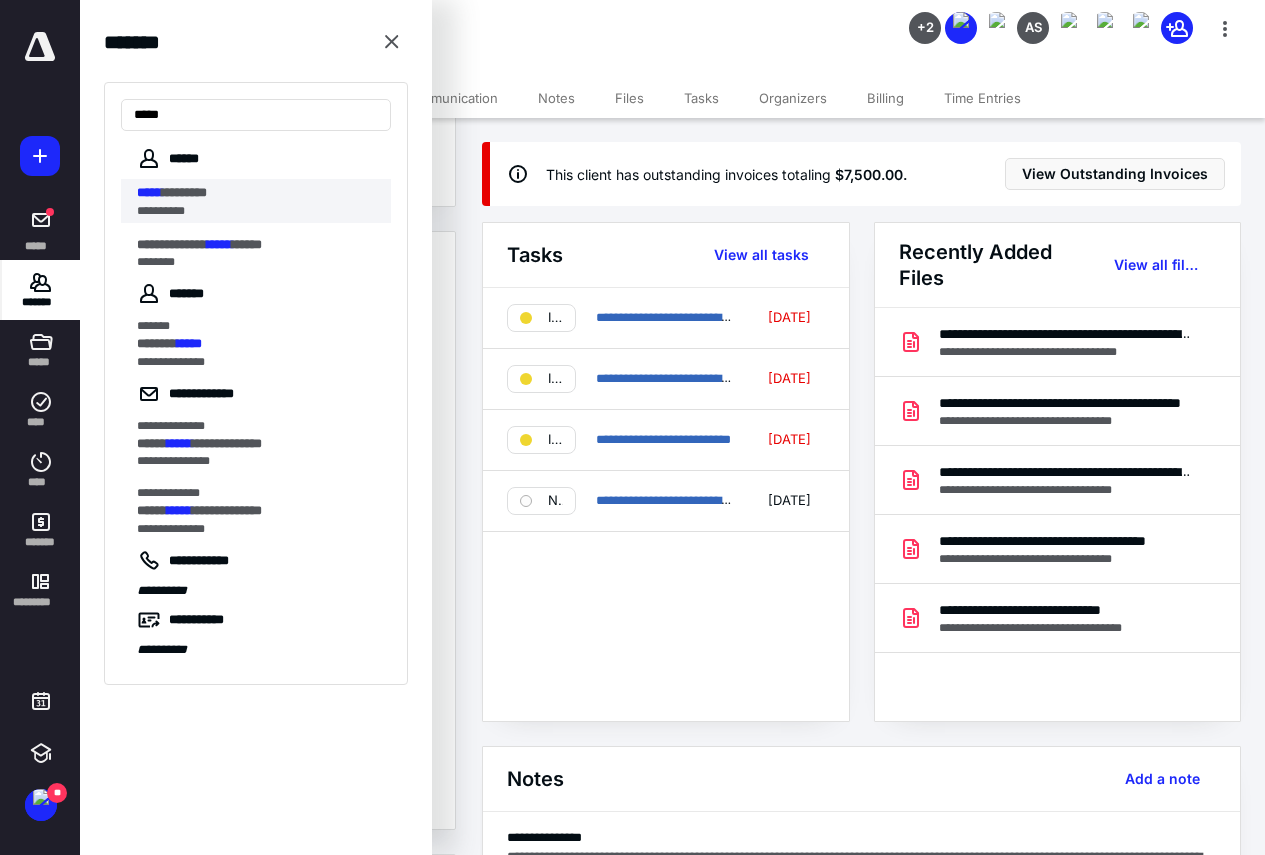 type on "*****" 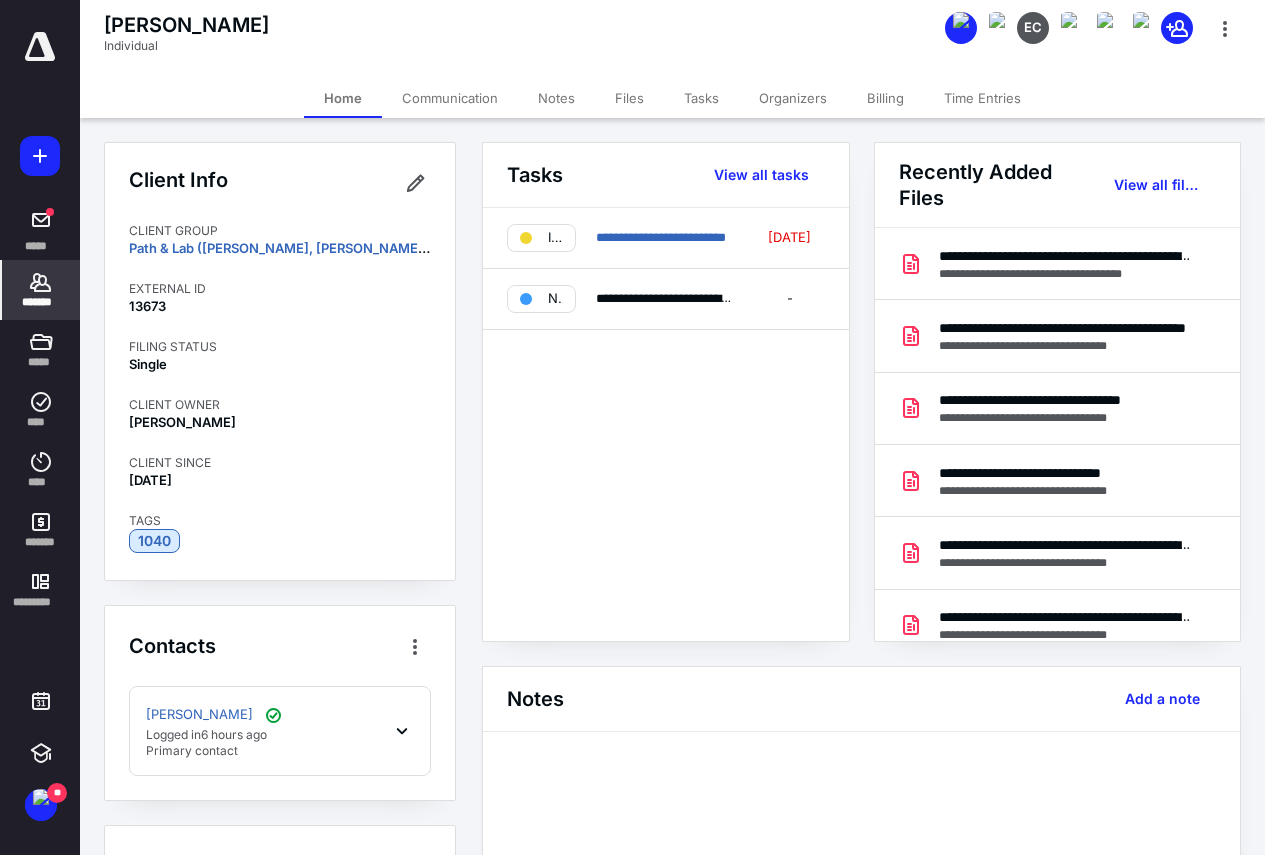 click on "Billing" at bounding box center (885, 98) 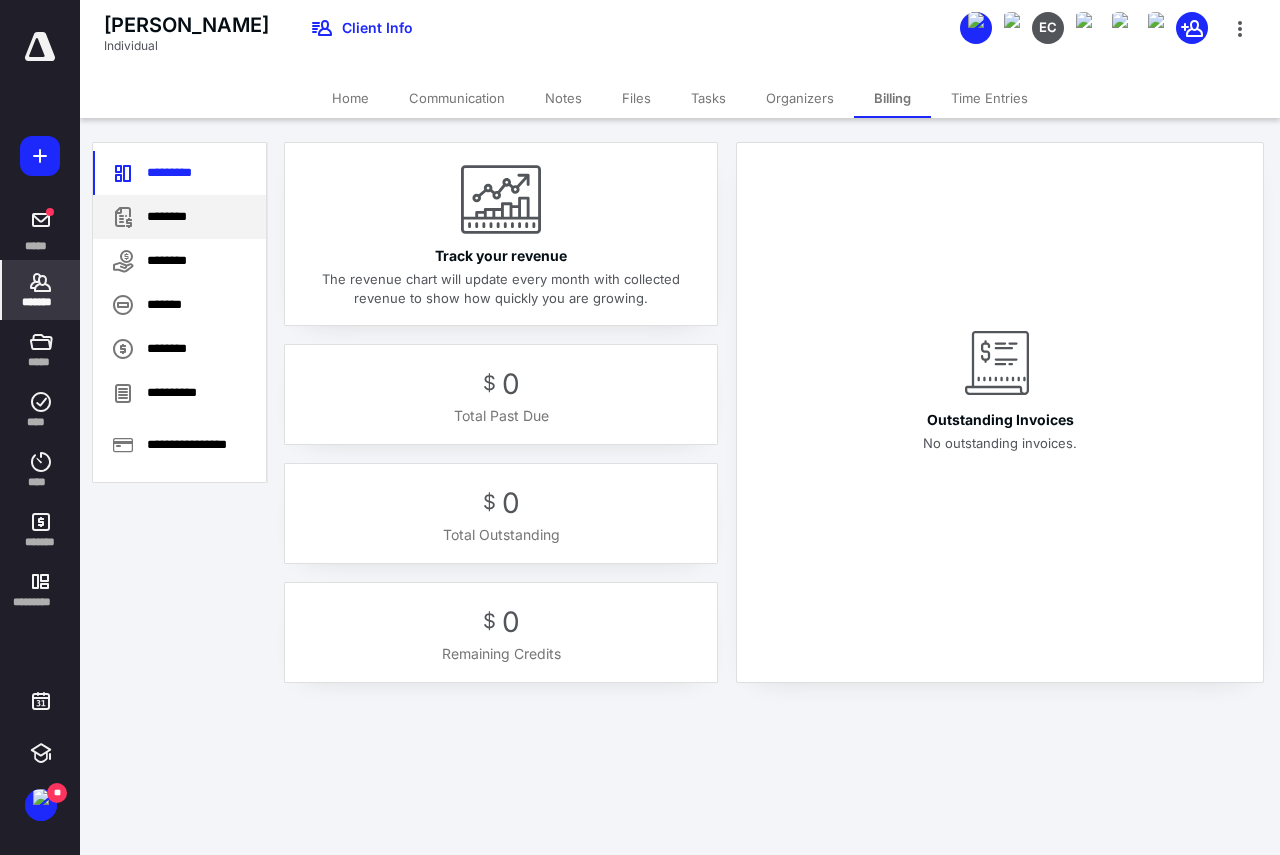 click on "********" at bounding box center [179, 217] 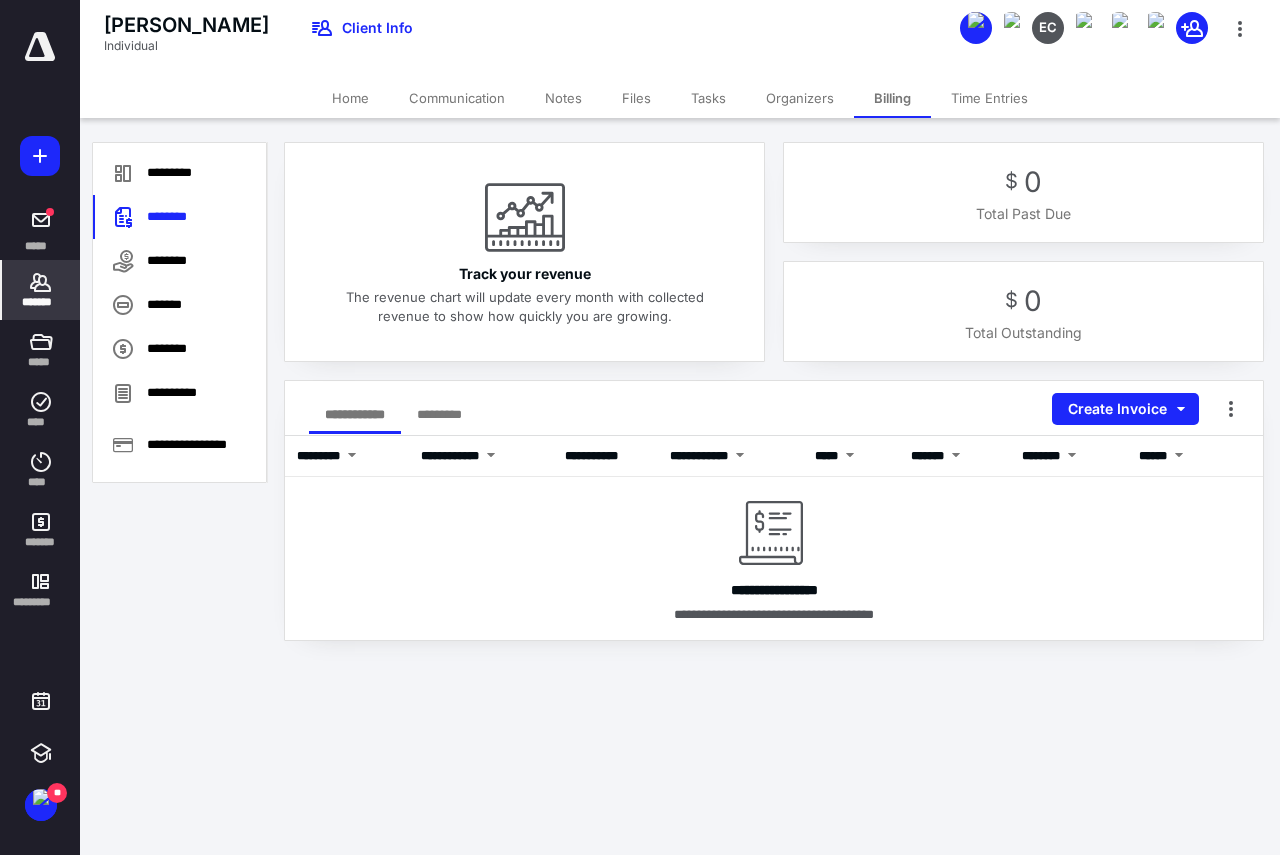 click on "Files" at bounding box center (636, 98) 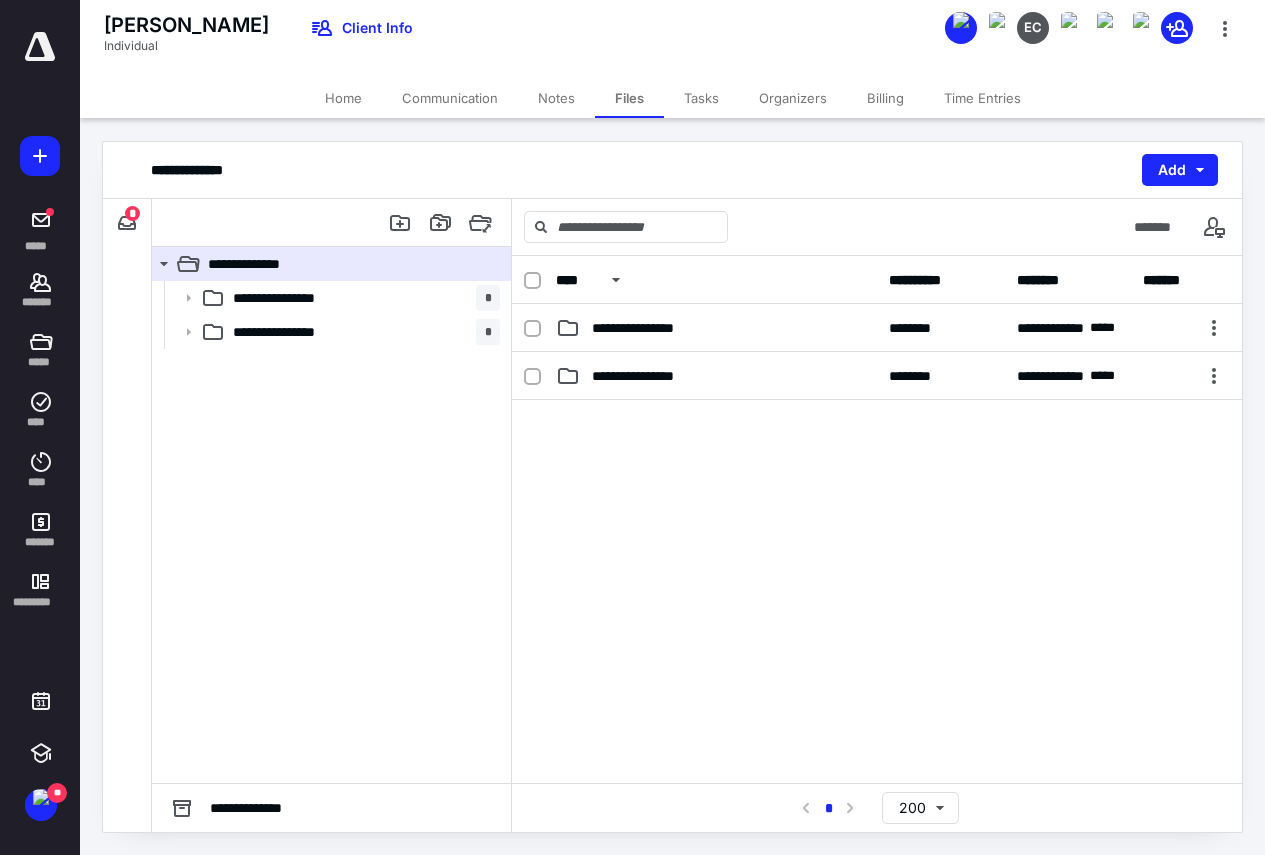 click on "Tasks" at bounding box center [701, 98] 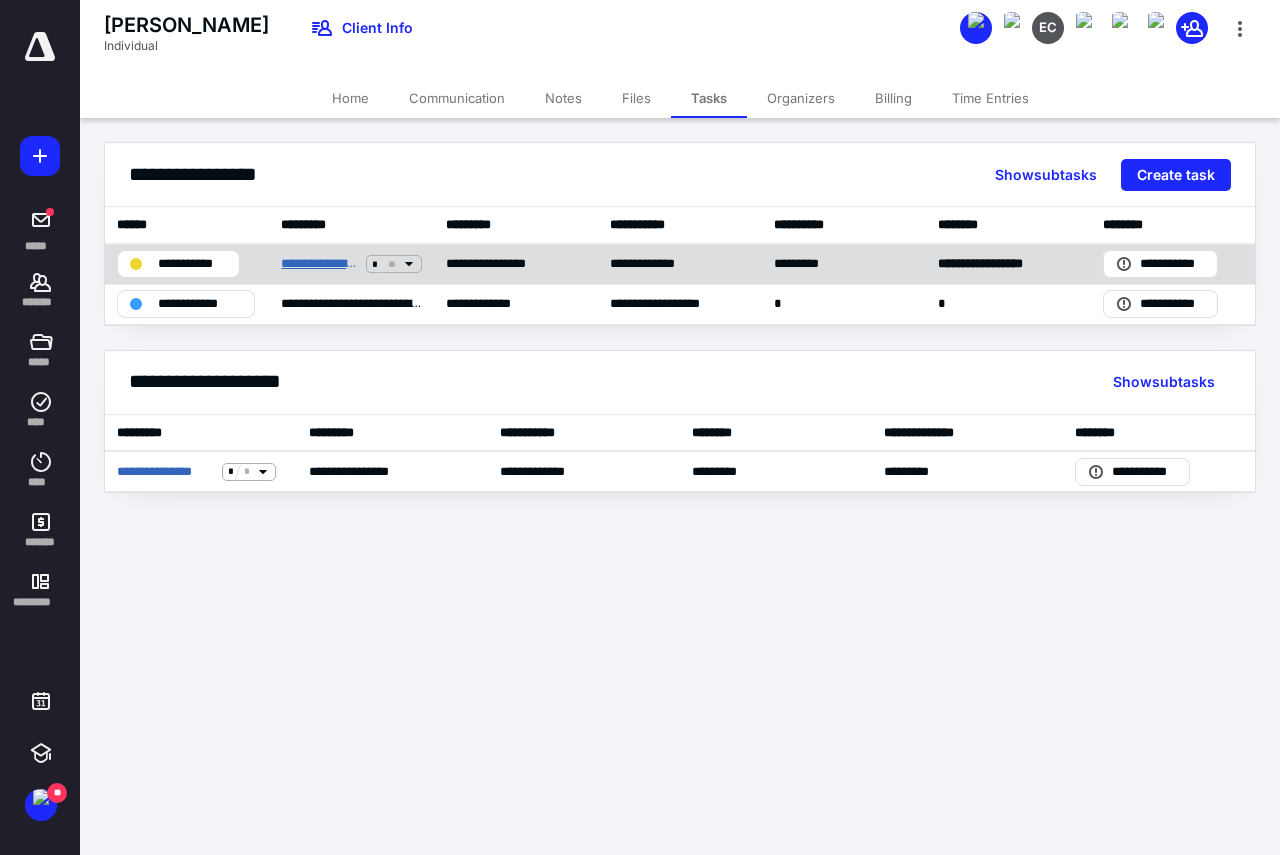 click on "**********" at bounding box center (319, 264) 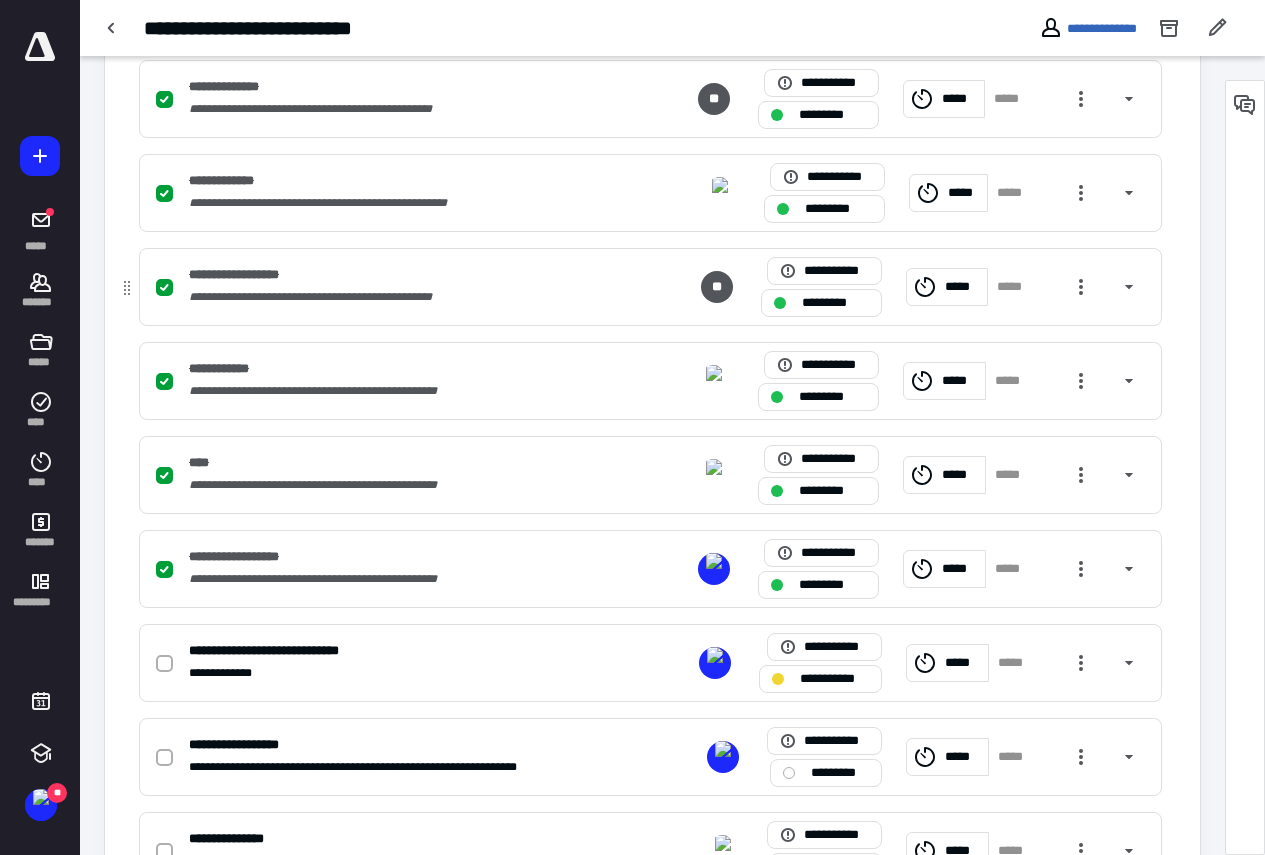 scroll, scrollTop: 810, scrollLeft: 0, axis: vertical 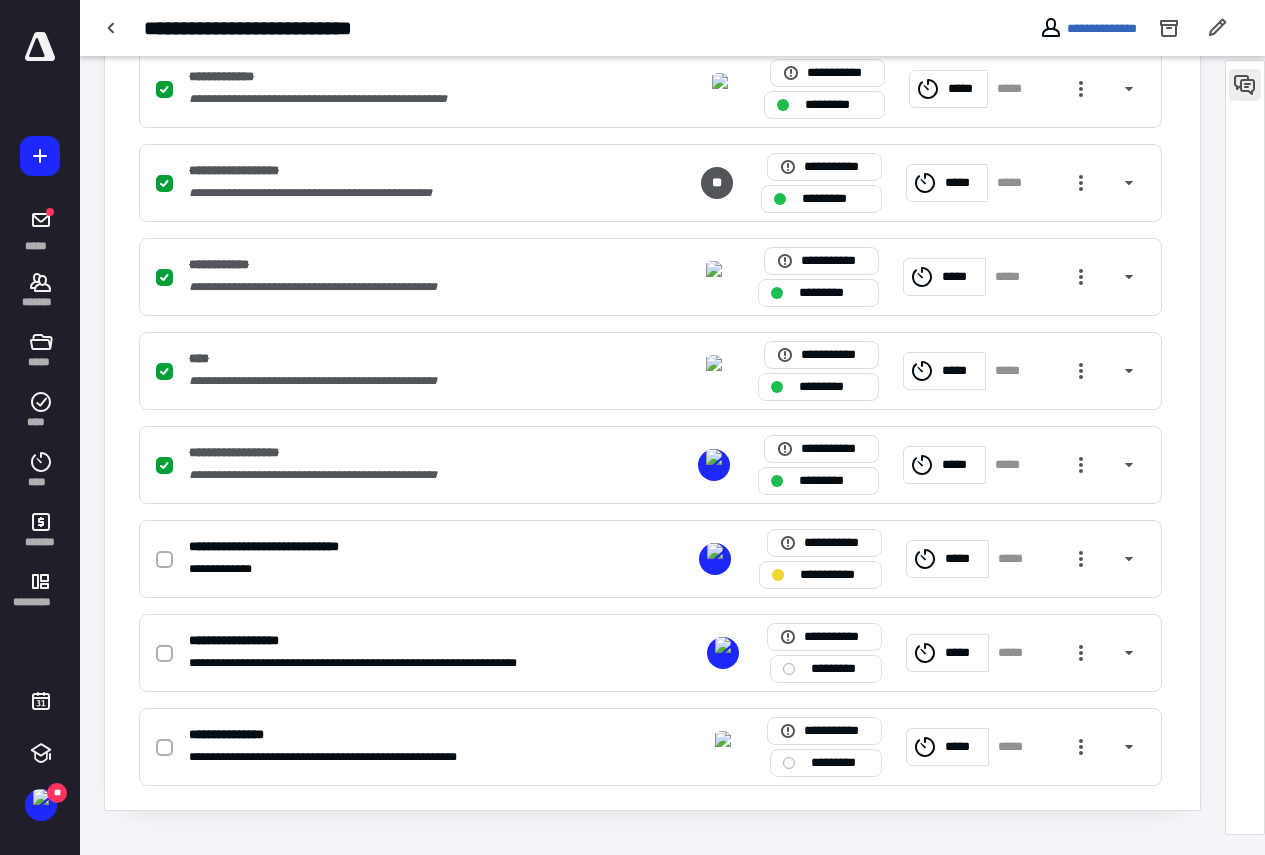 click at bounding box center (1245, 85) 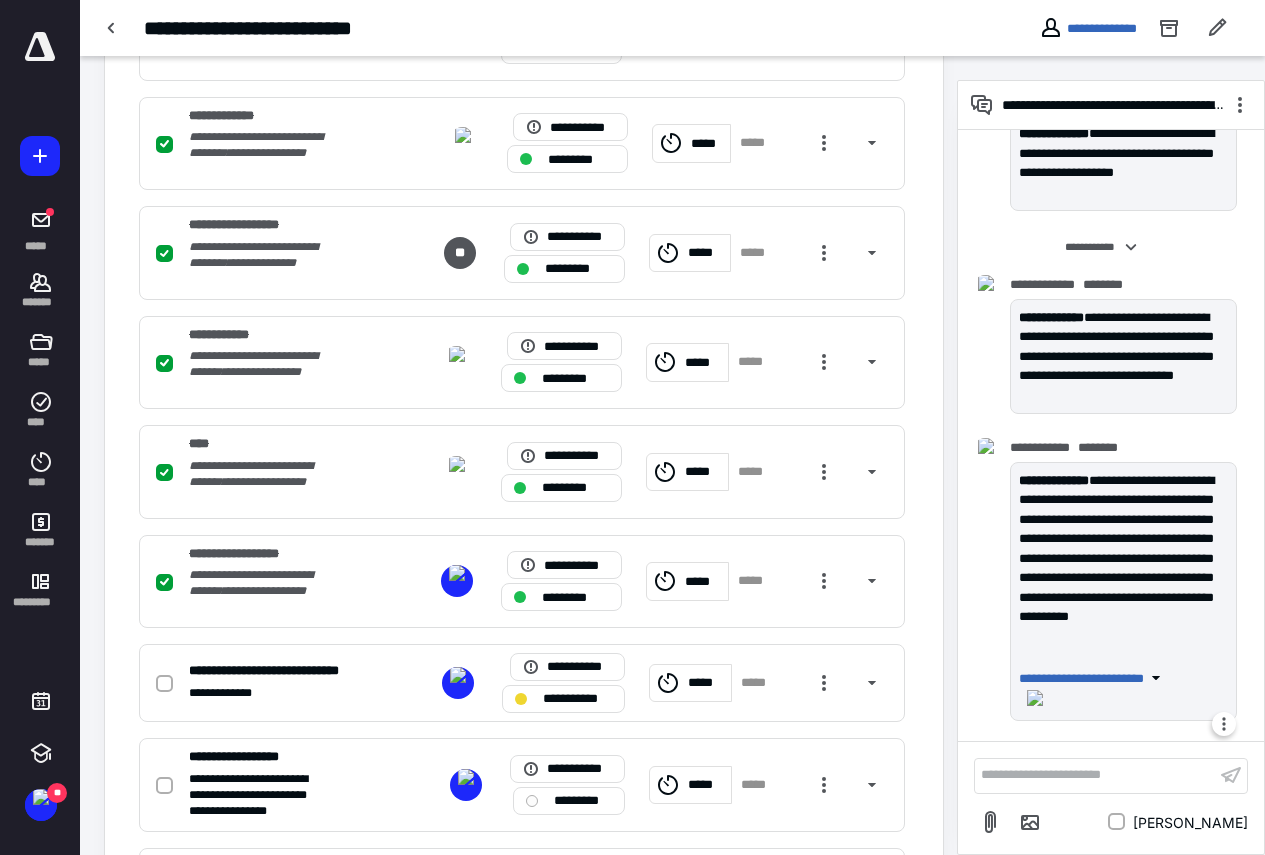 scroll, scrollTop: 3477, scrollLeft: 0, axis: vertical 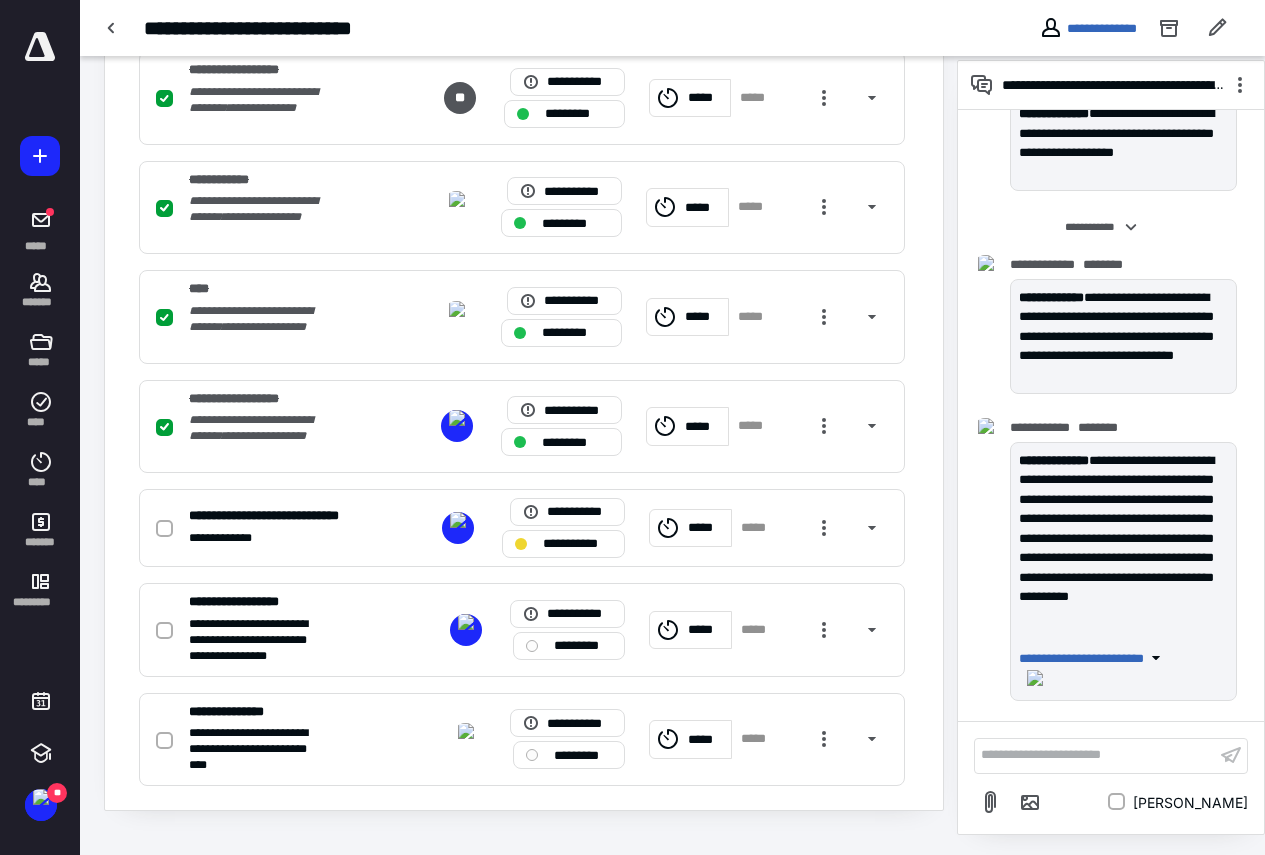 click on "**********" at bounding box center [1095, 755] 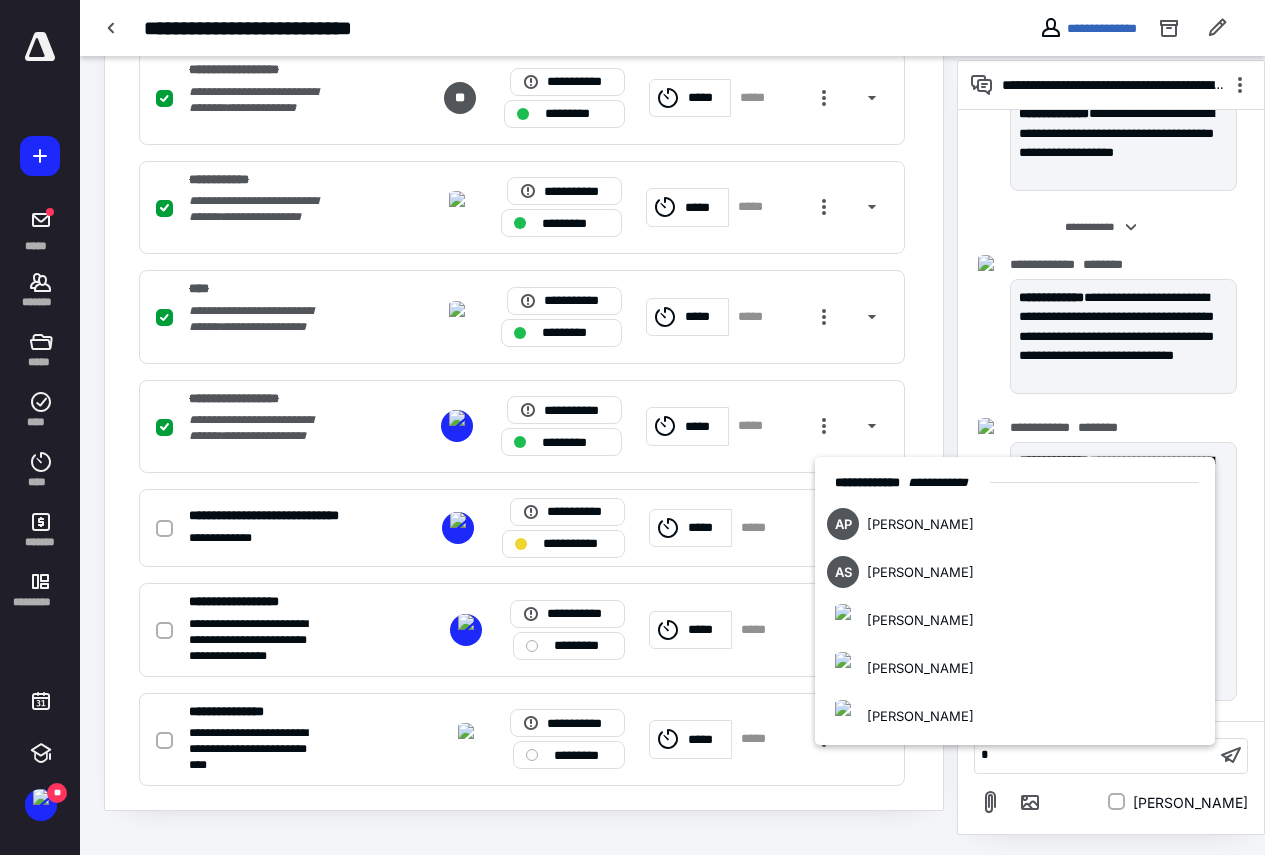 type 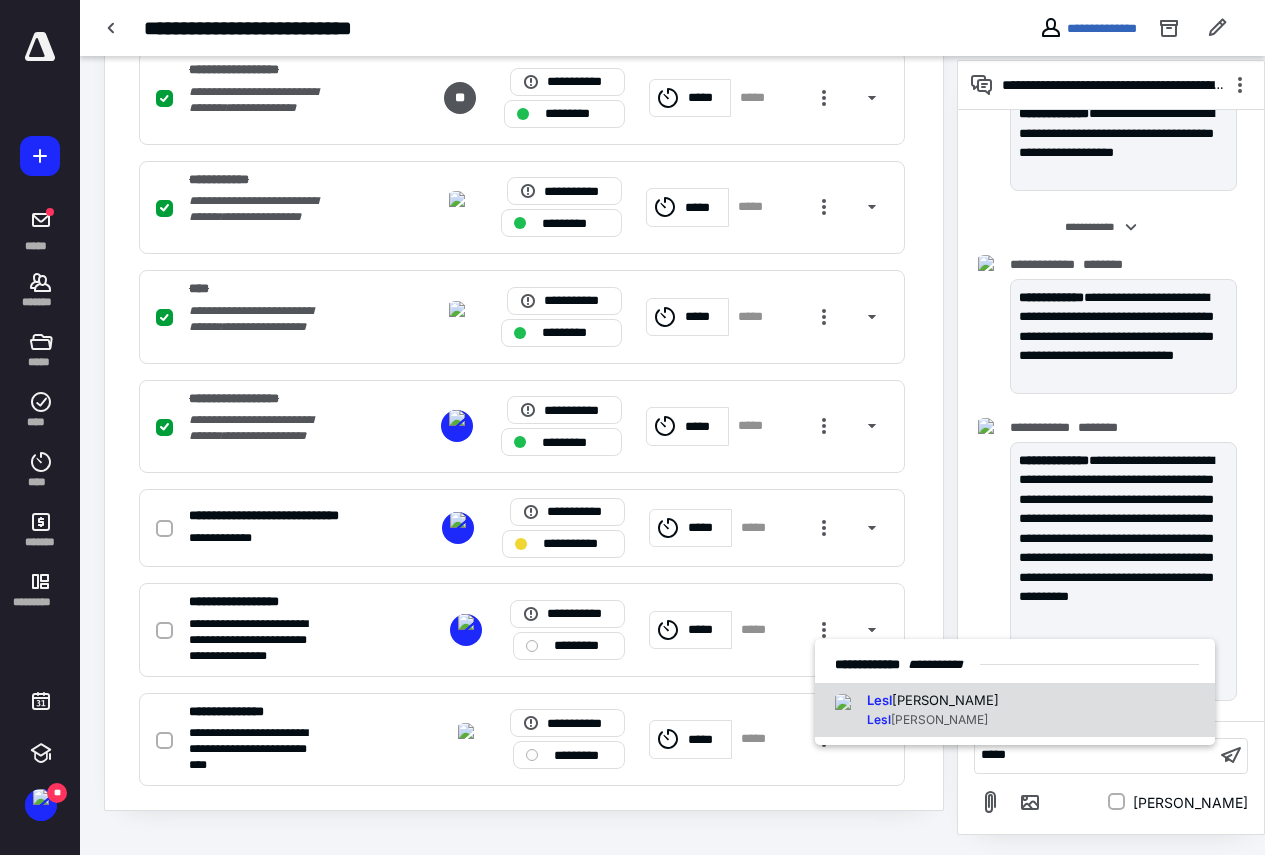 click on "Lesl ey [PERSON_NAME] [PERSON_NAME]" at bounding box center (1015, 710) 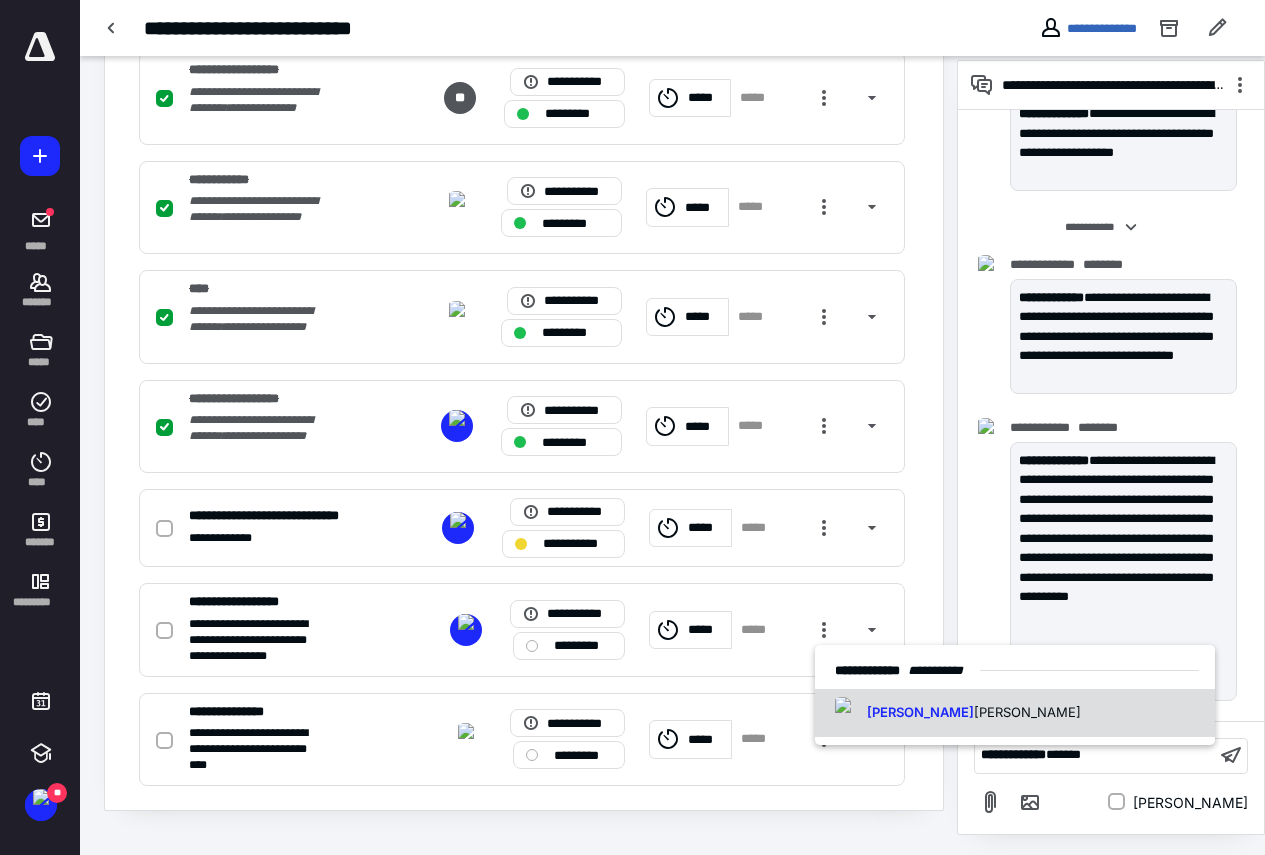 click on "[PERSON_NAME]" at bounding box center [954, 713] 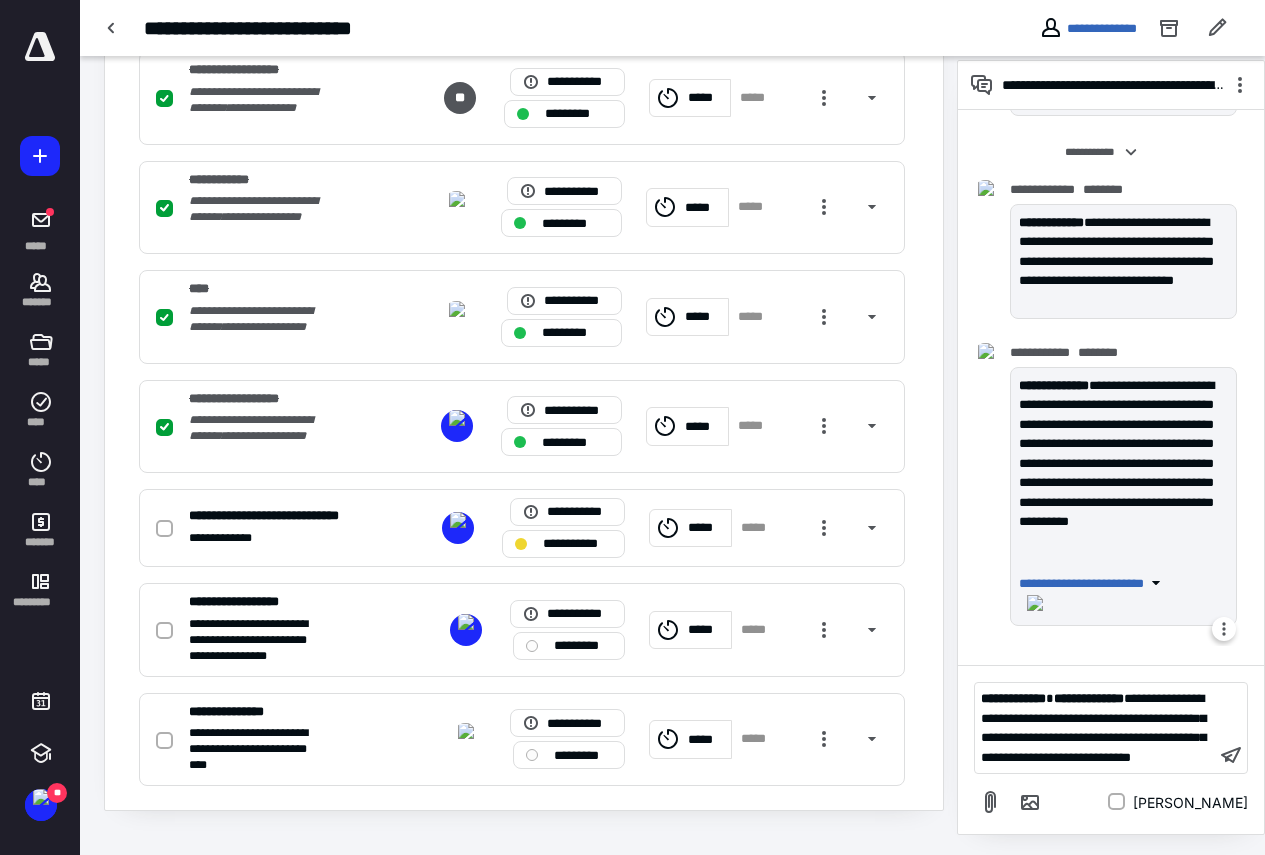 click at bounding box center (1035, 603) 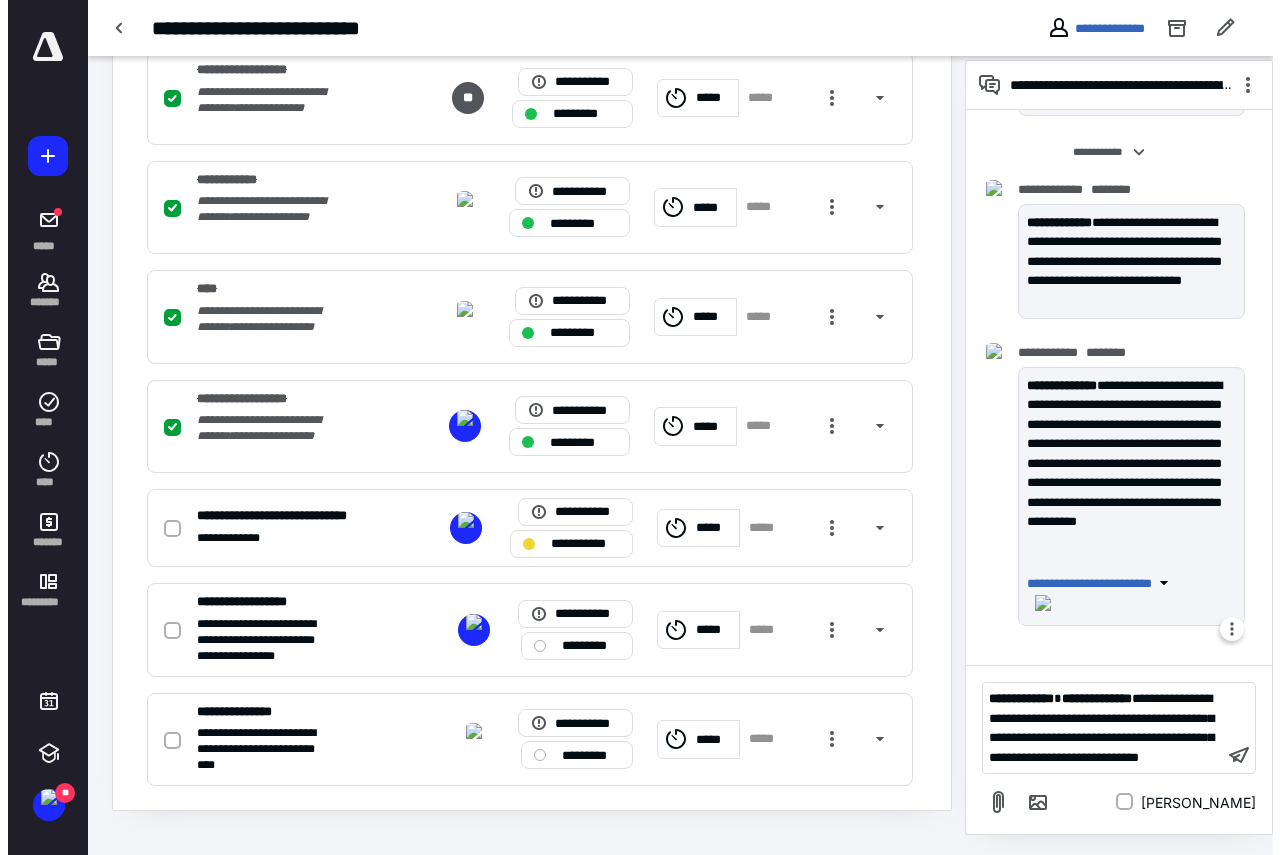 scroll, scrollTop: 3552, scrollLeft: 0, axis: vertical 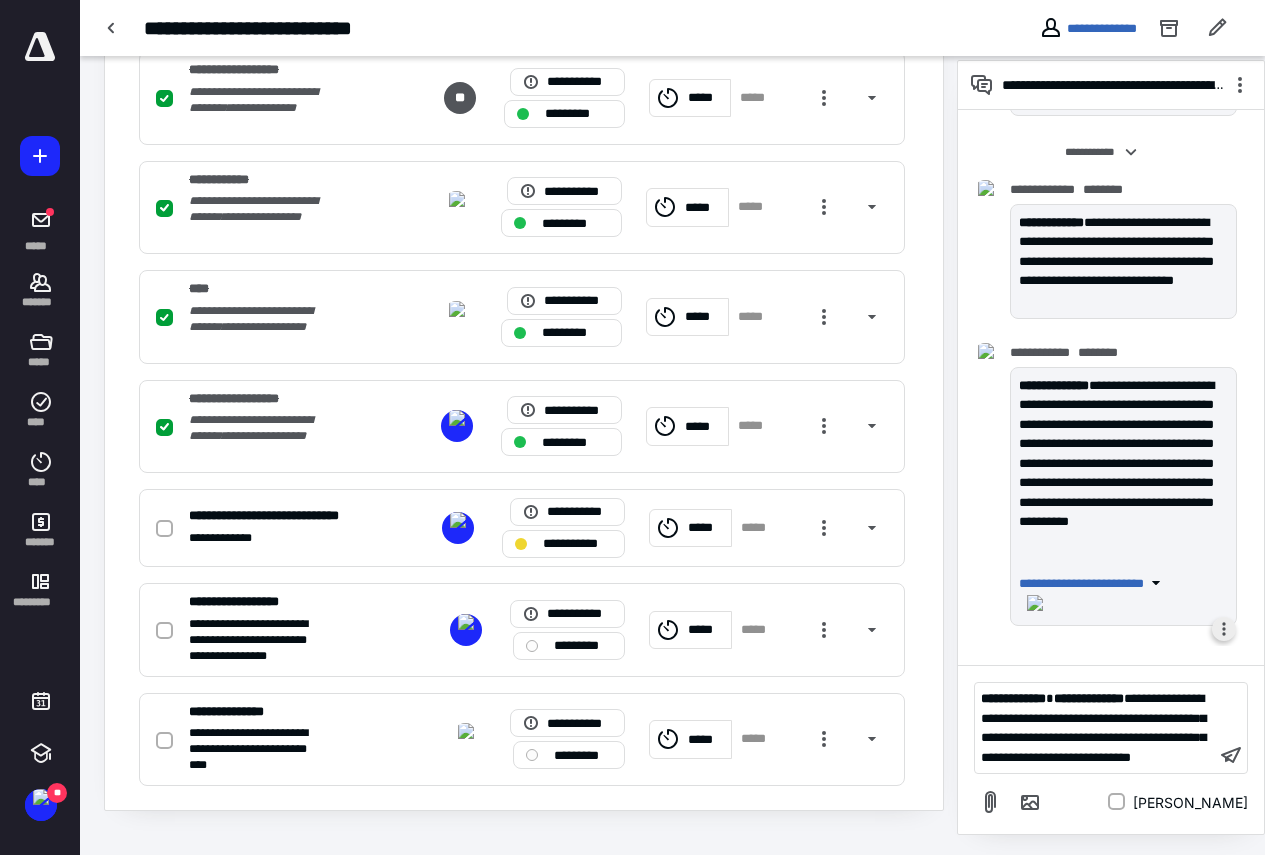 click at bounding box center (1224, 629) 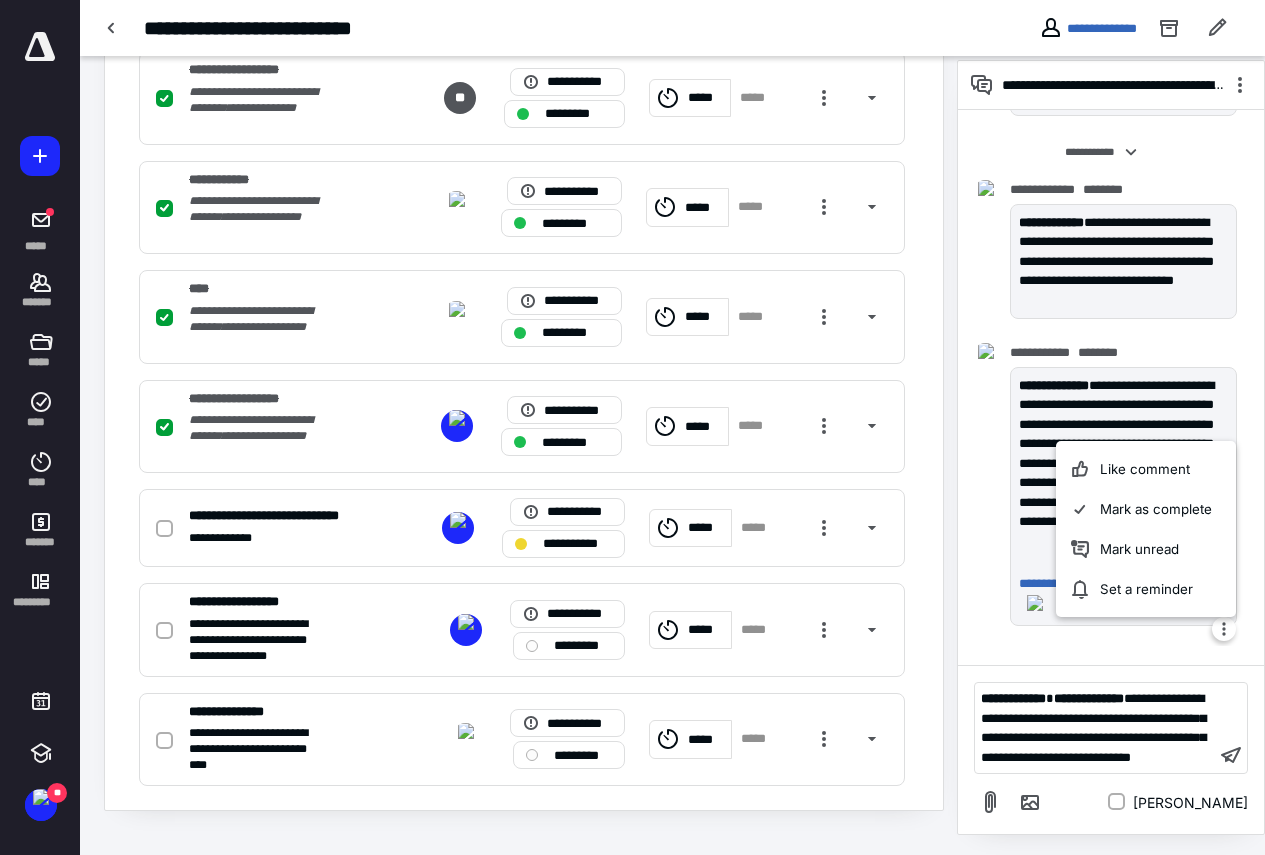 click at bounding box center (1035, 603) 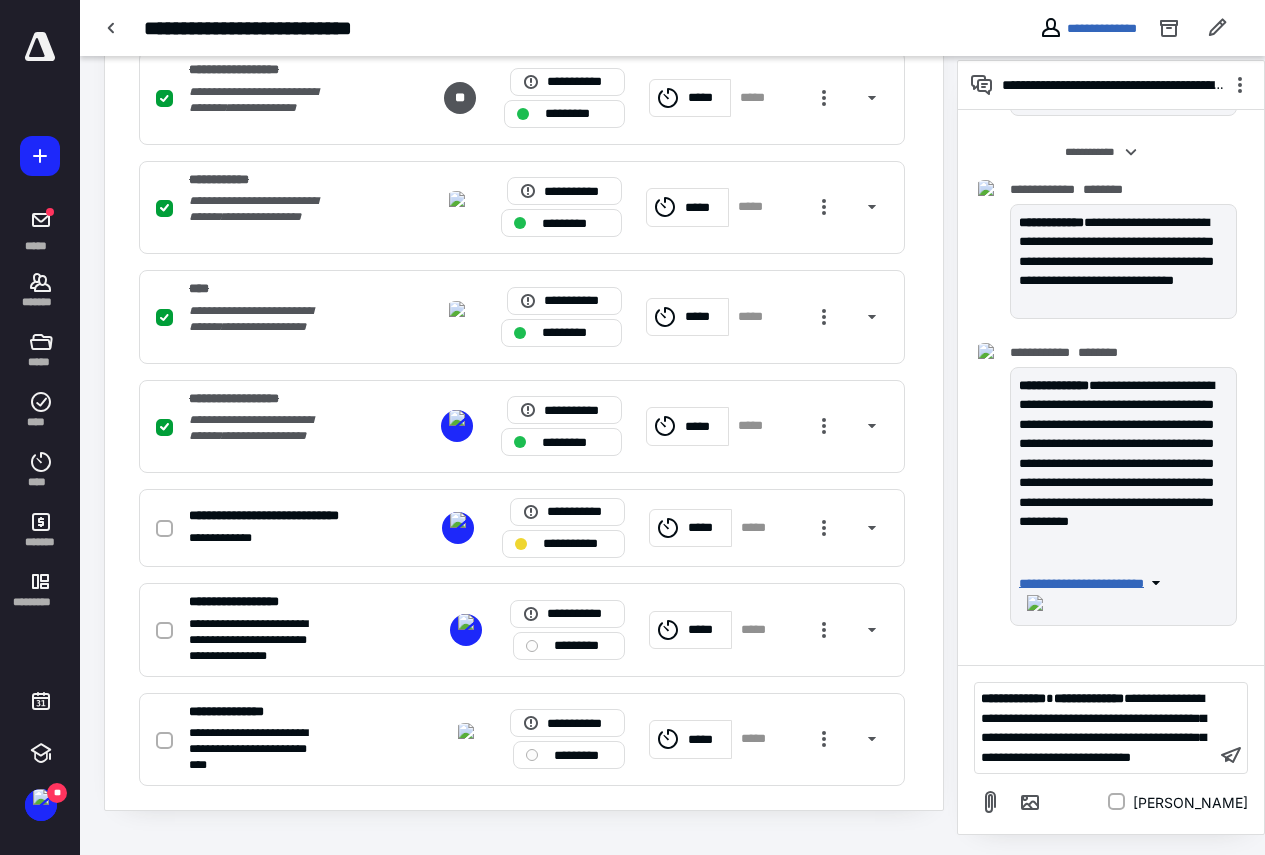 click on "**********" at bounding box center [1081, 582] 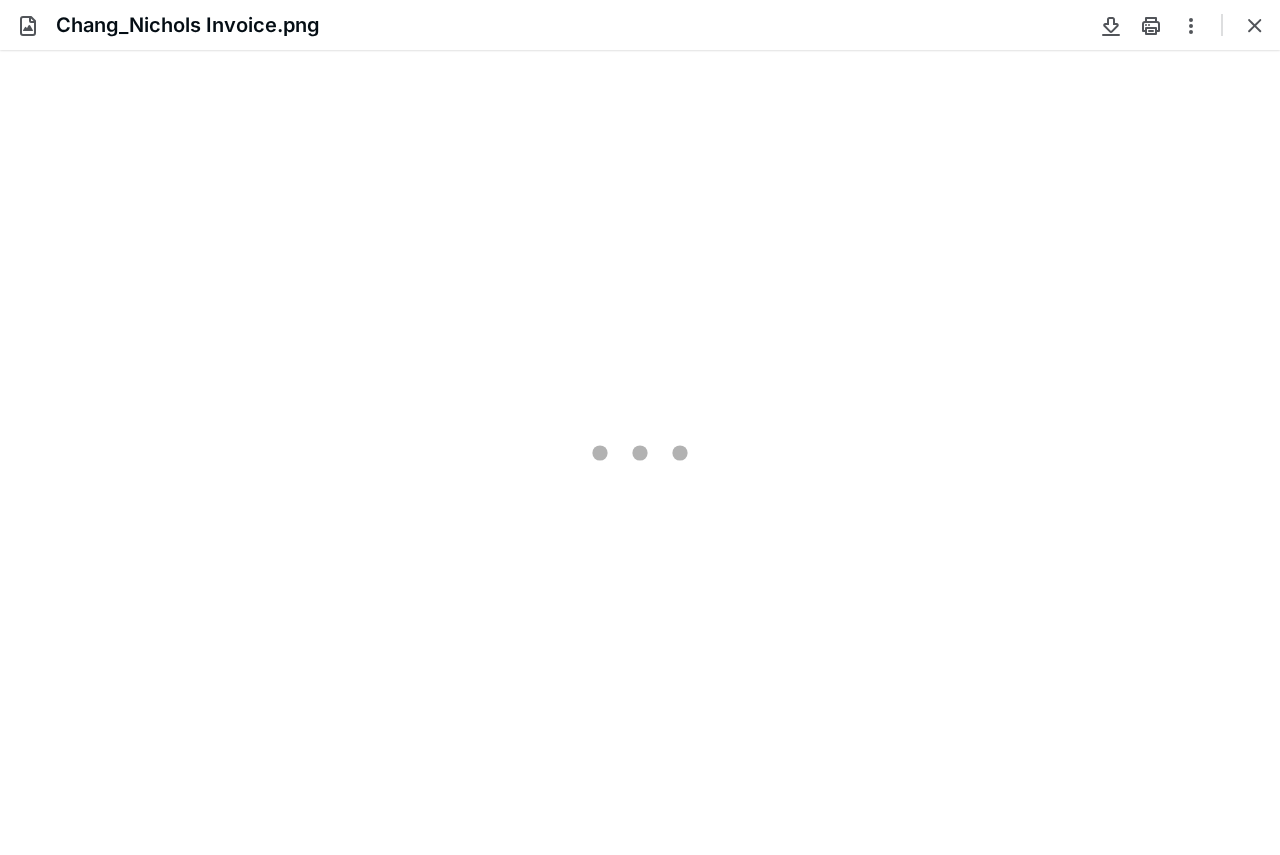 scroll, scrollTop: 0, scrollLeft: 0, axis: both 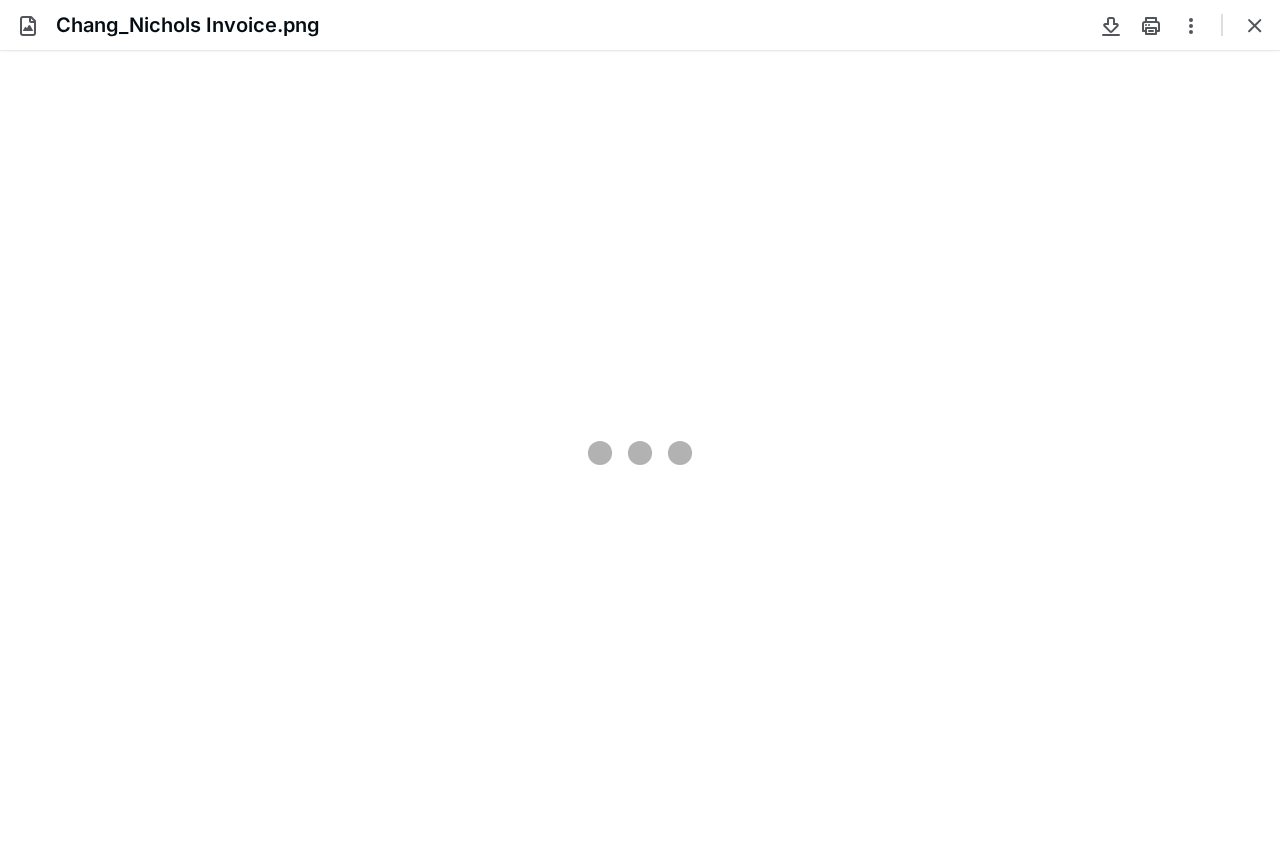 type on "205" 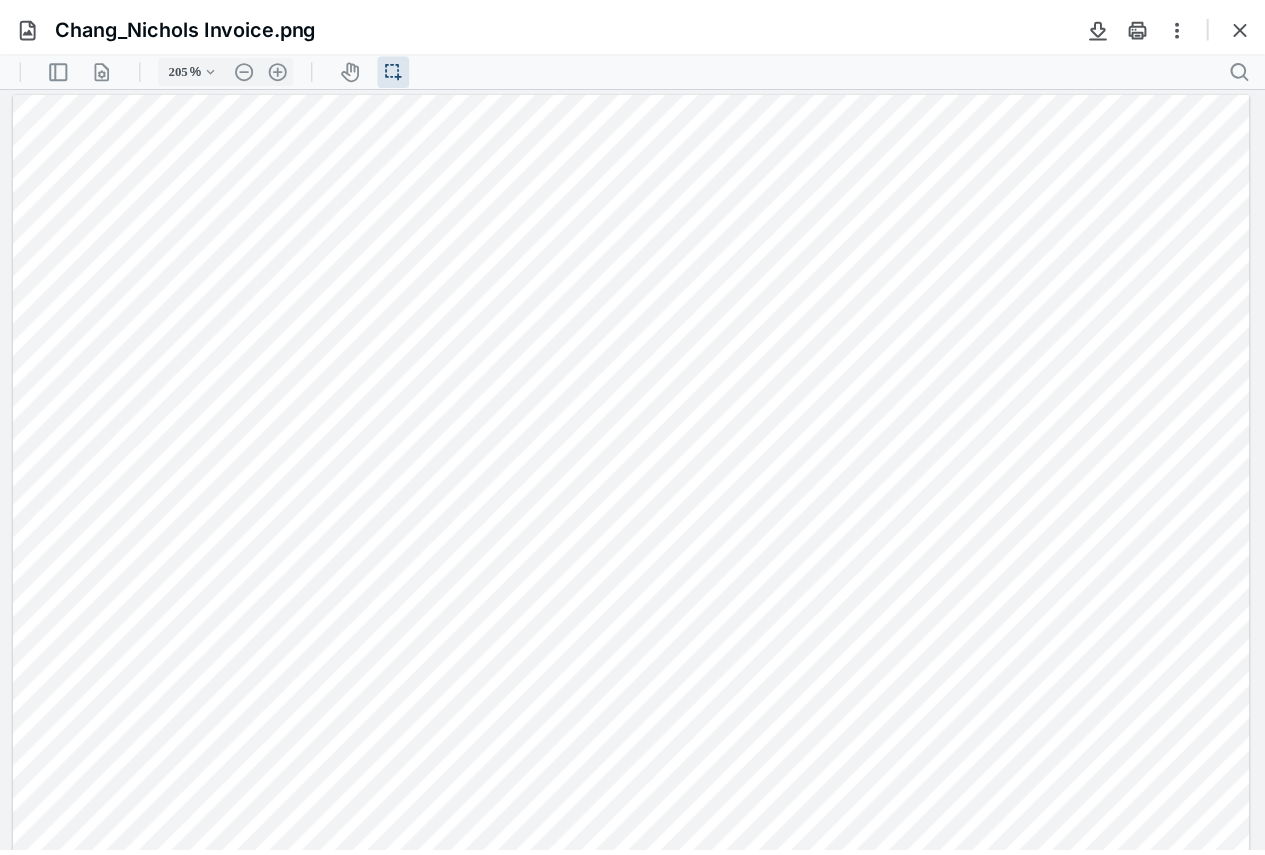 scroll, scrollTop: 0, scrollLeft: 0, axis: both 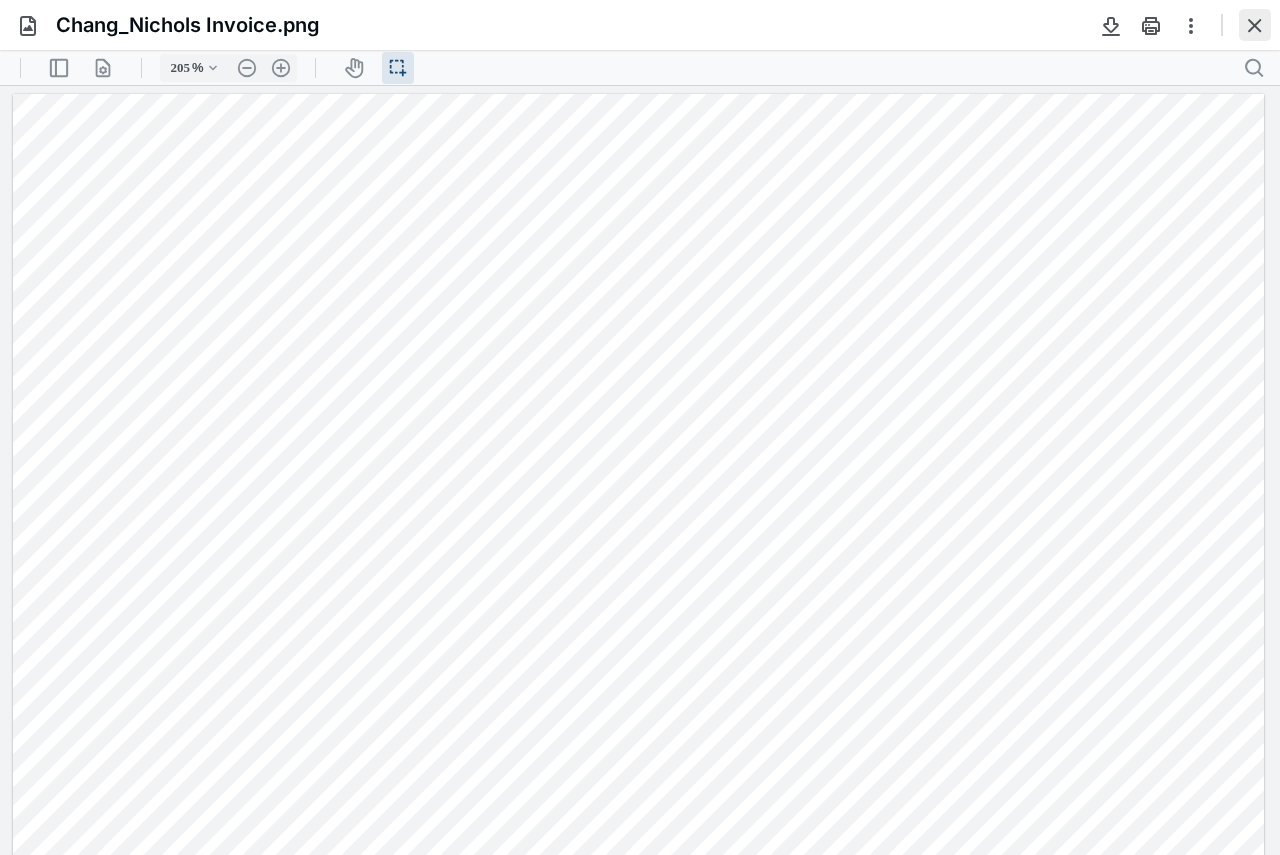 click at bounding box center [1255, 25] 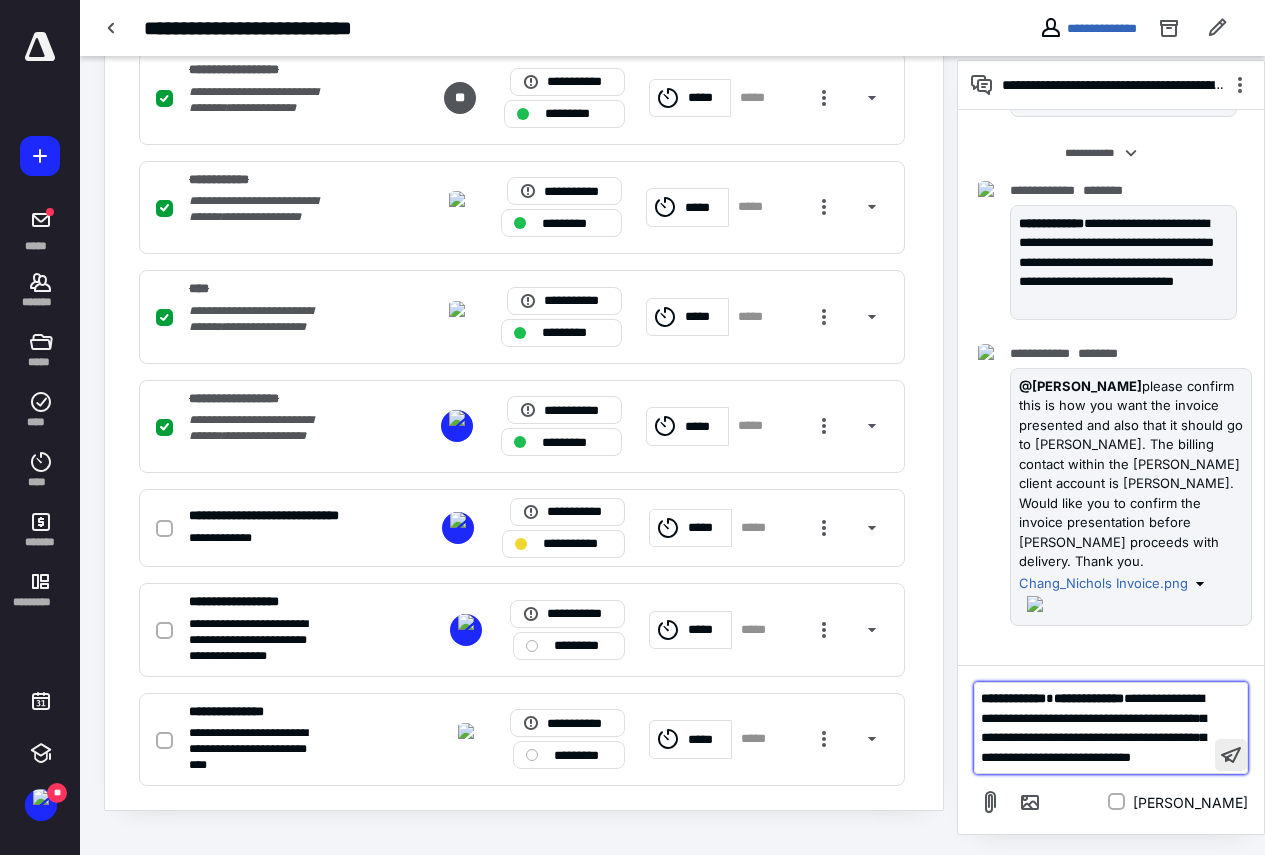 click at bounding box center [1231, 755] 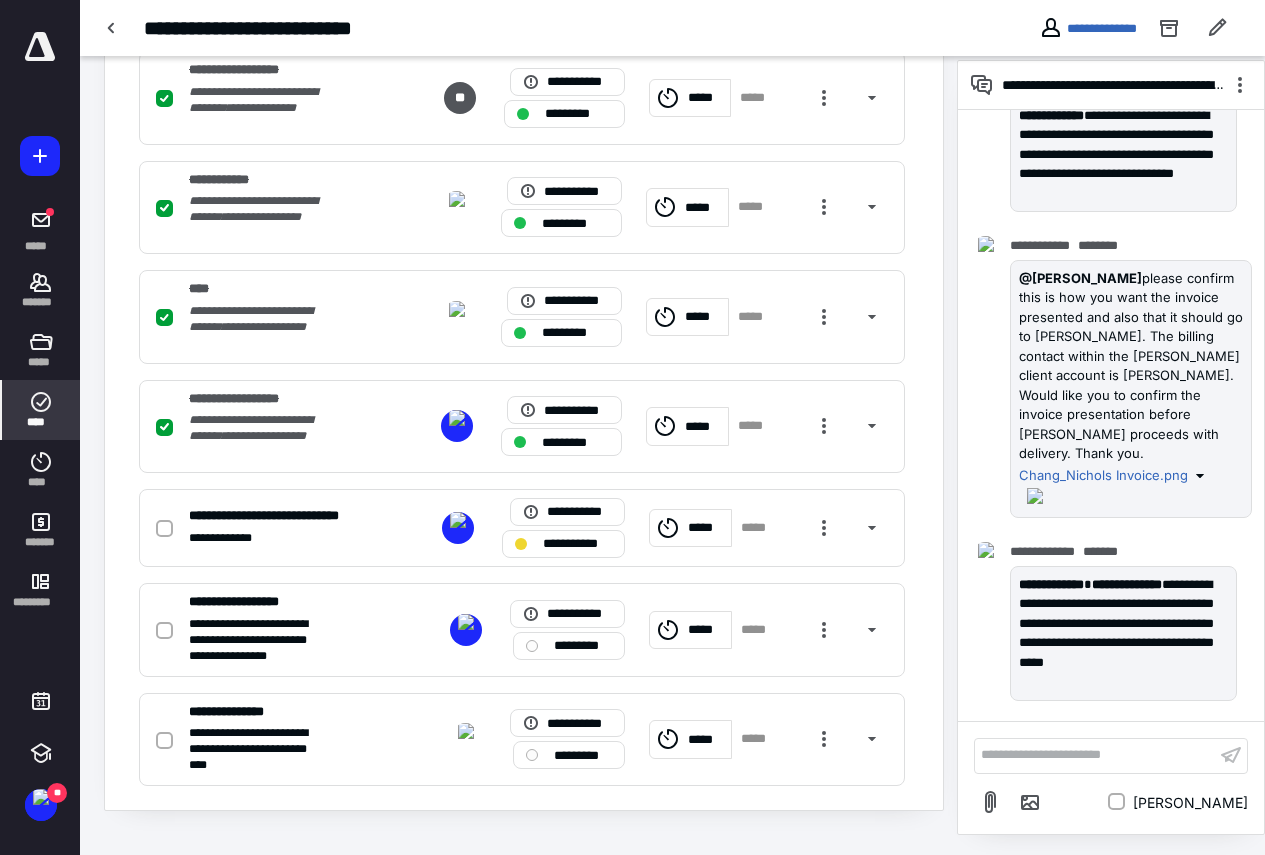 click 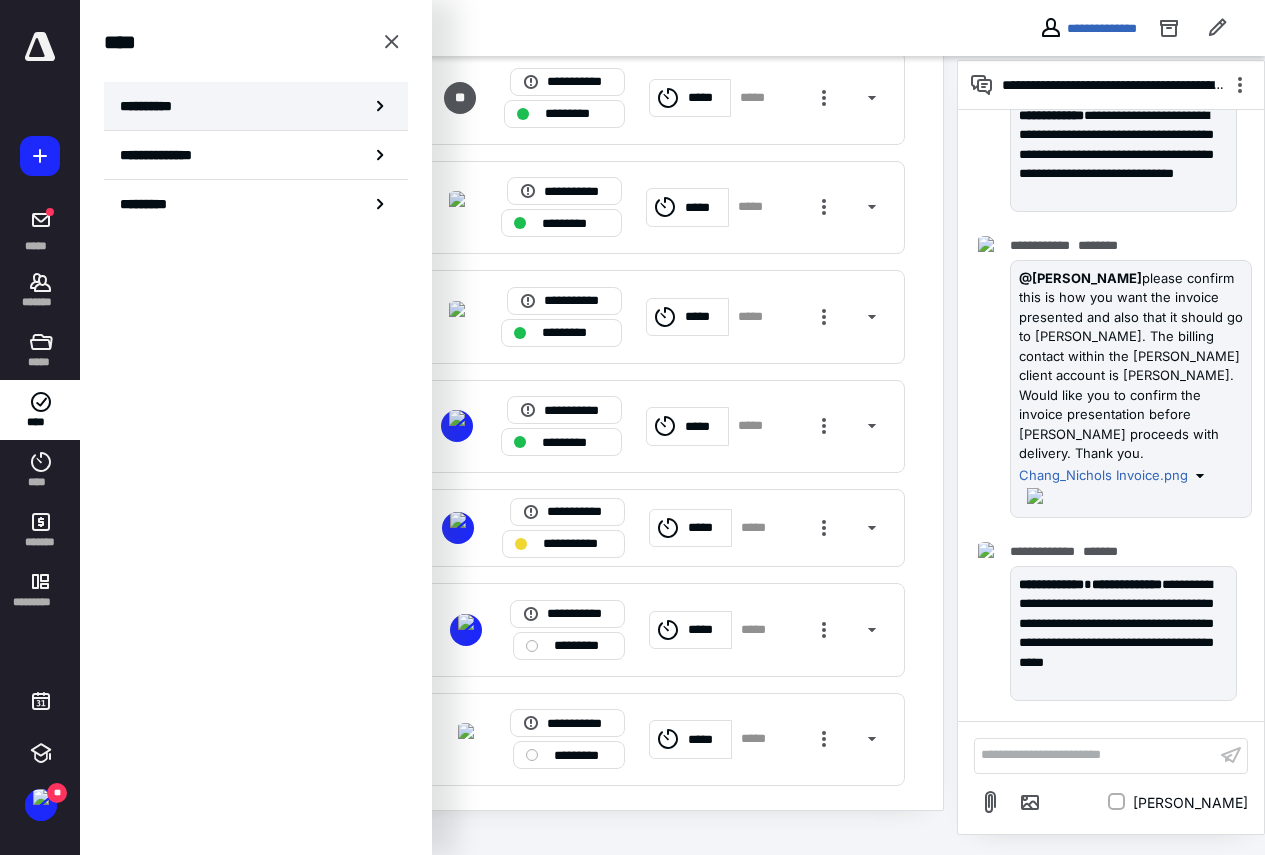 click on "**********" at bounding box center (153, 106) 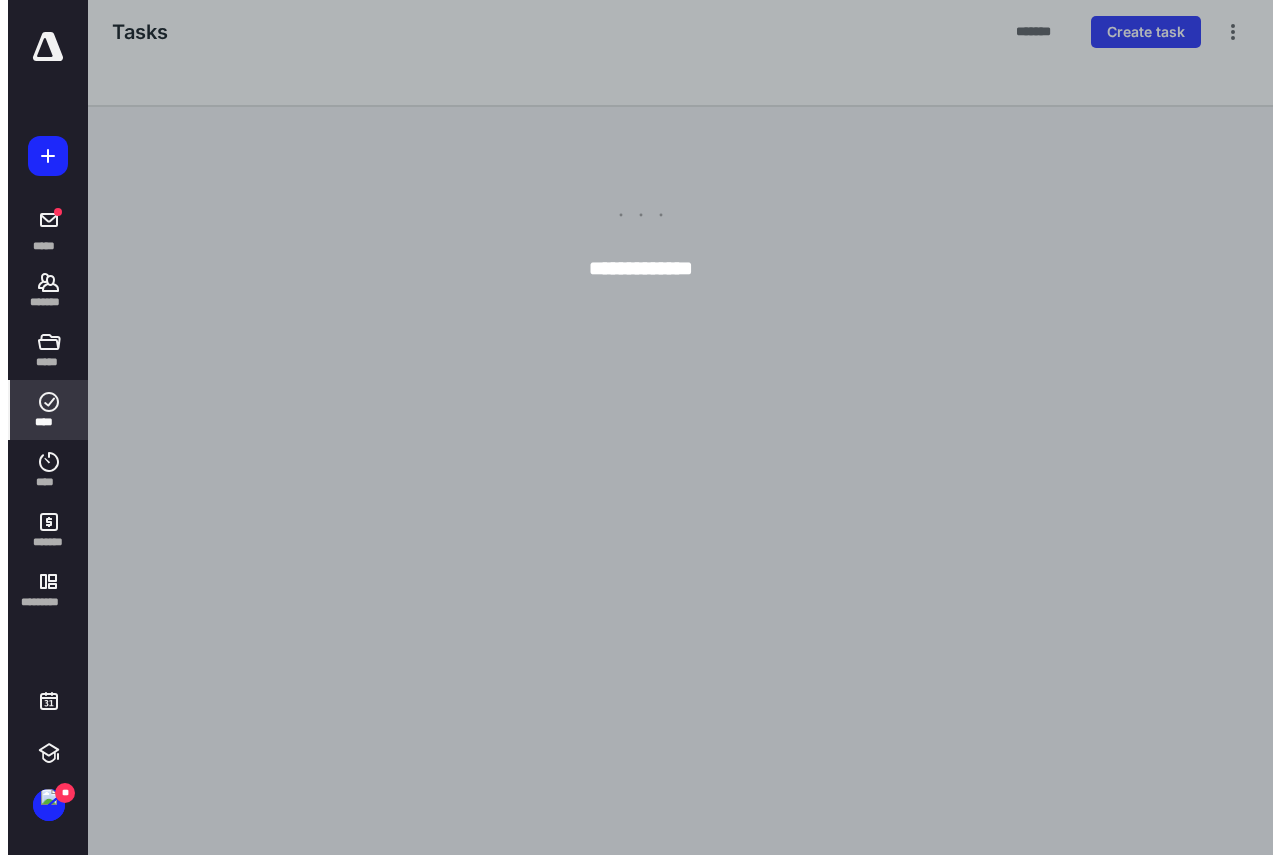 scroll, scrollTop: 0, scrollLeft: 0, axis: both 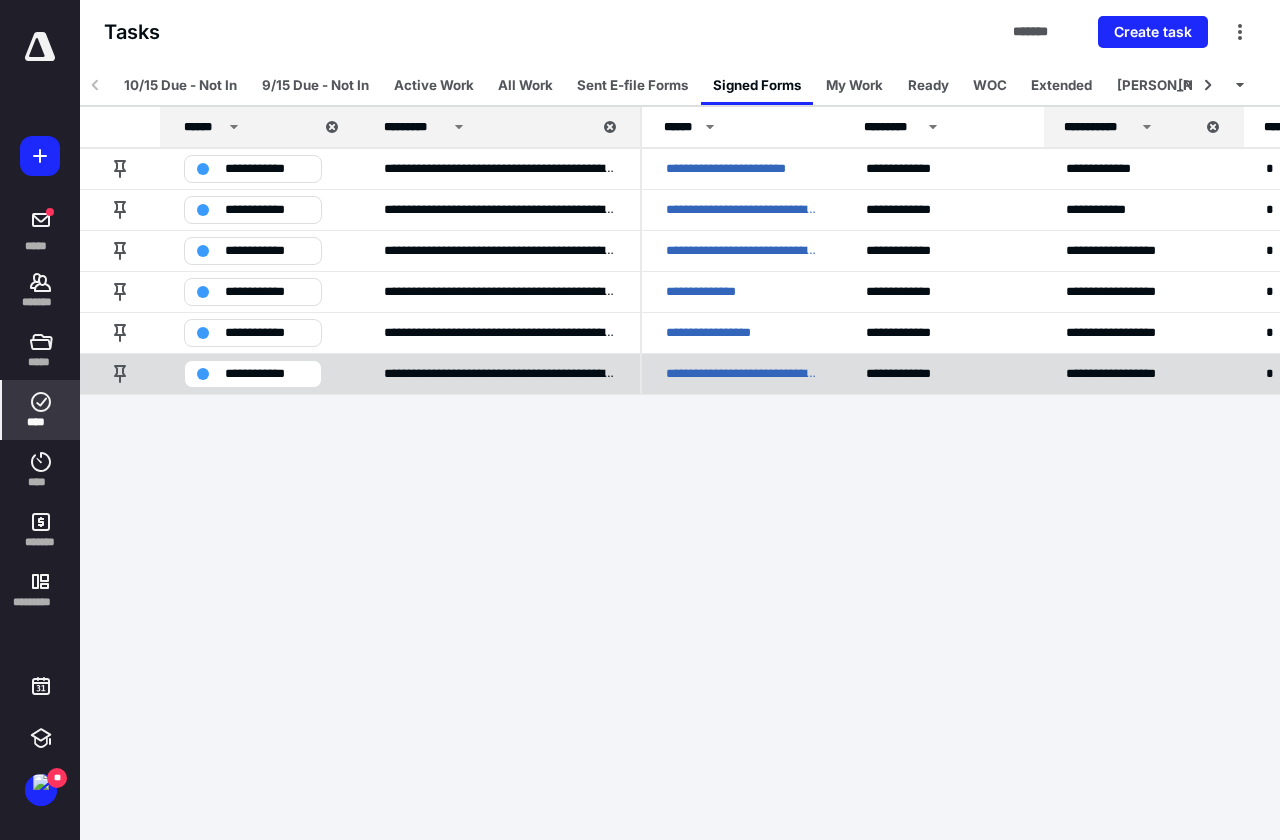 click on "**********" at bounding box center (742, 373) 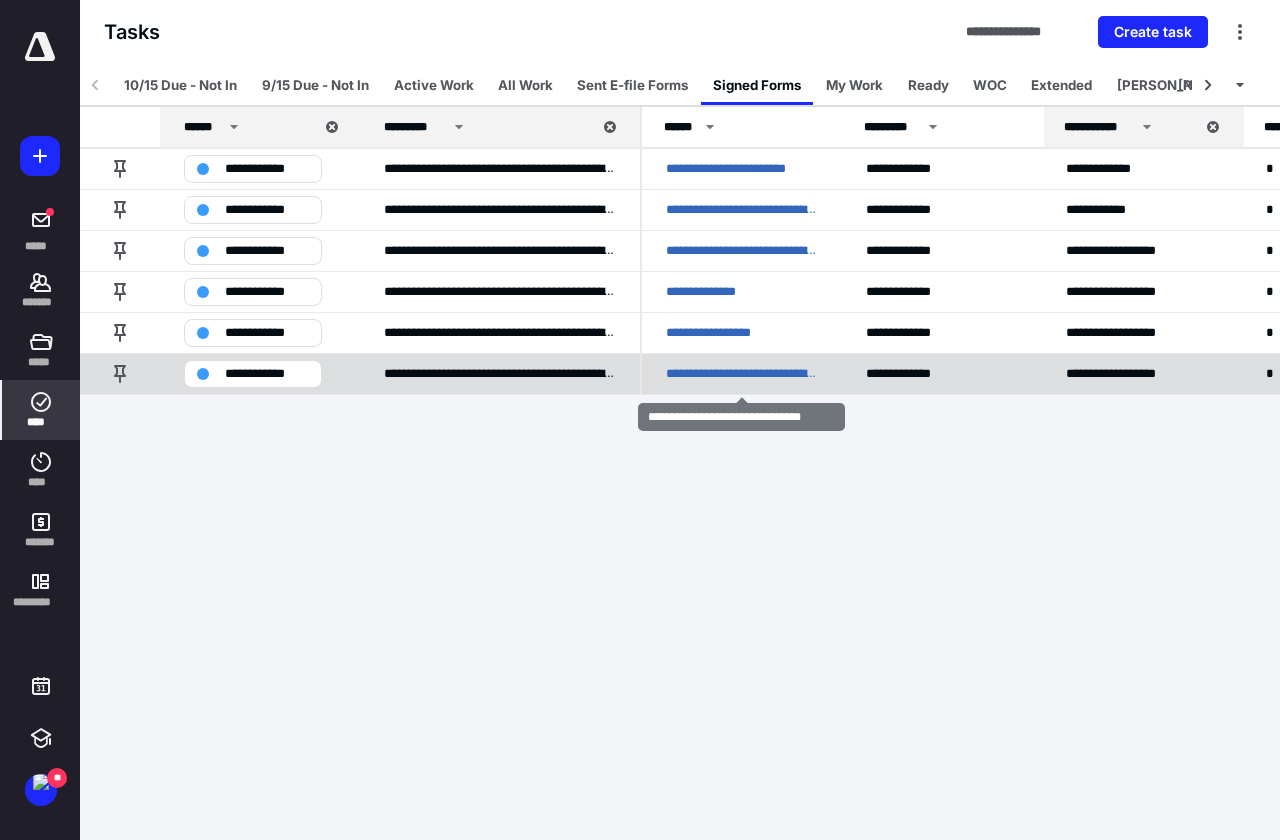 click on "**********" at bounding box center [742, 374] 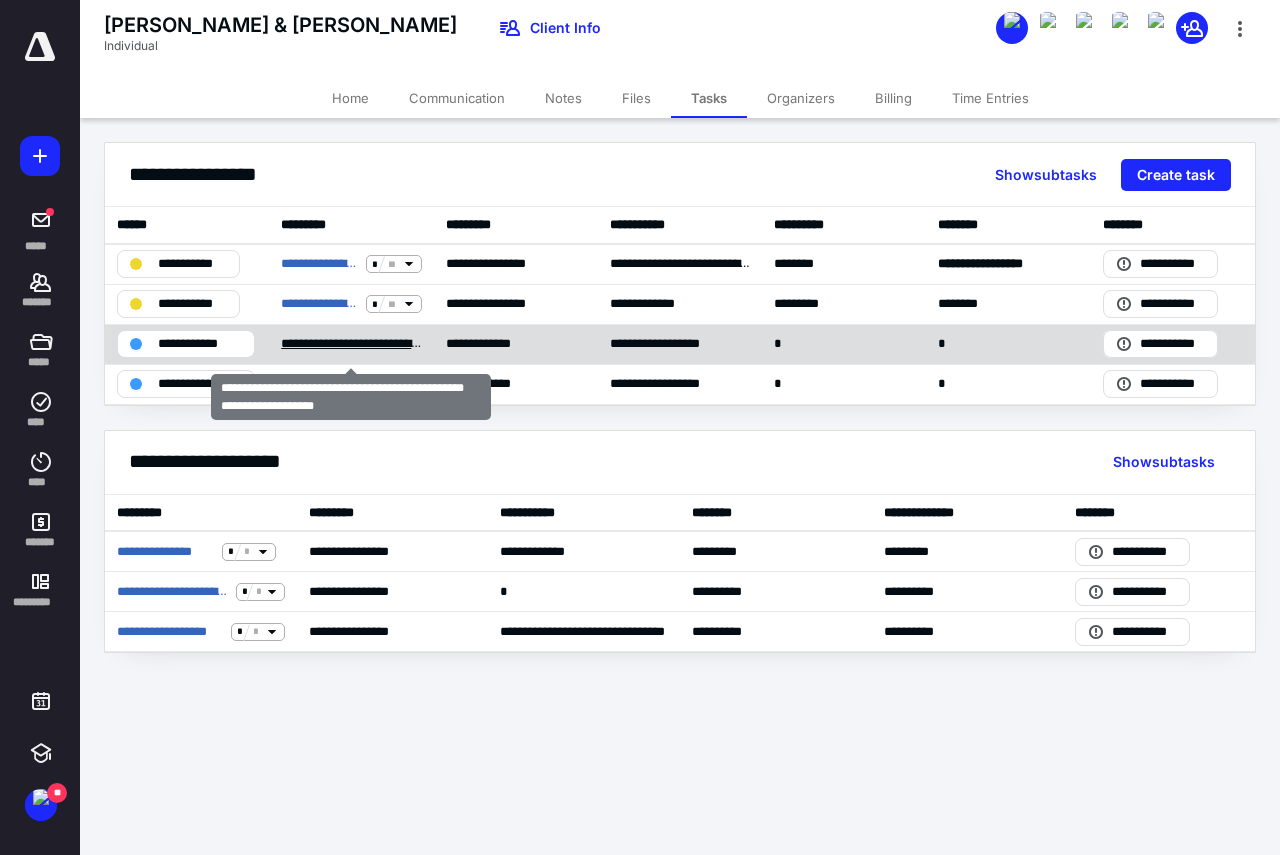 click on "**********" at bounding box center [351, 344] 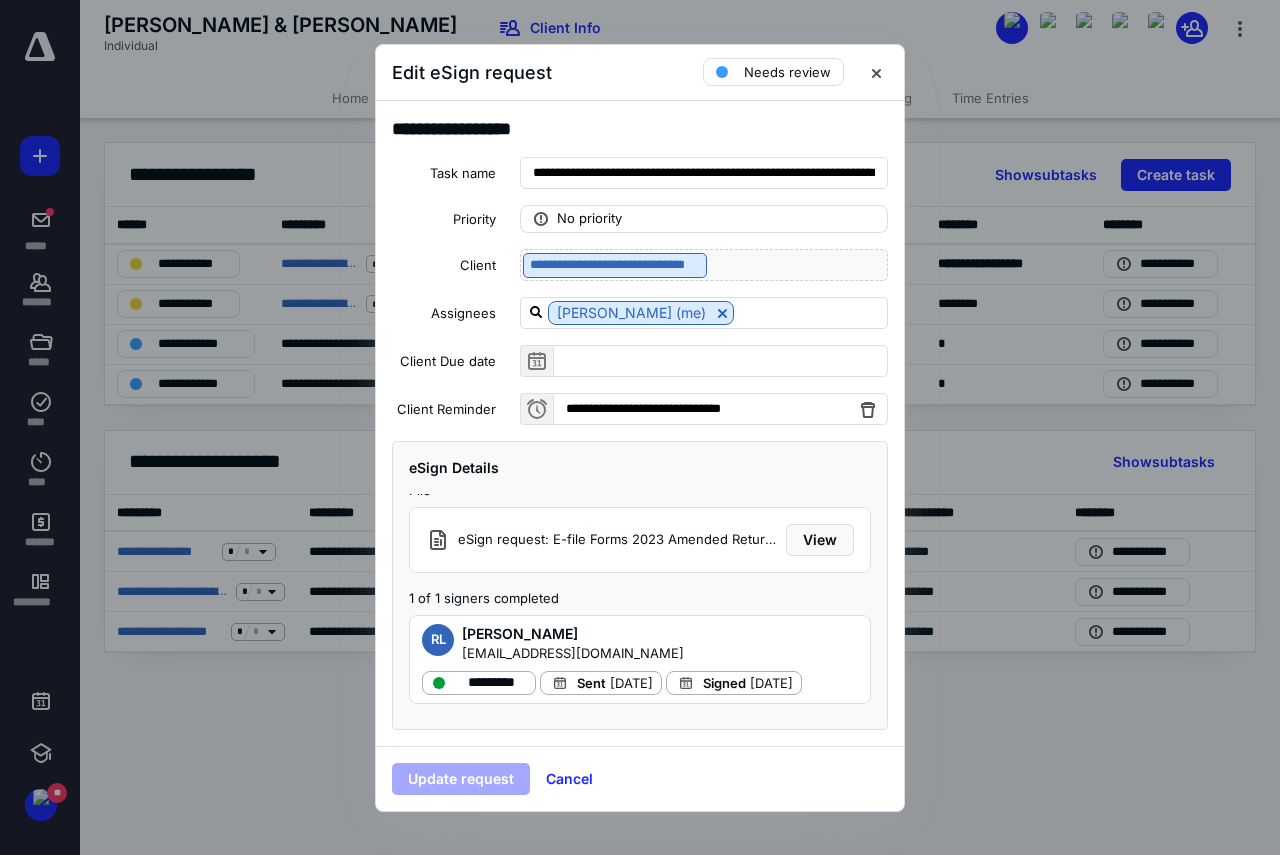 scroll, scrollTop: 27, scrollLeft: 0, axis: vertical 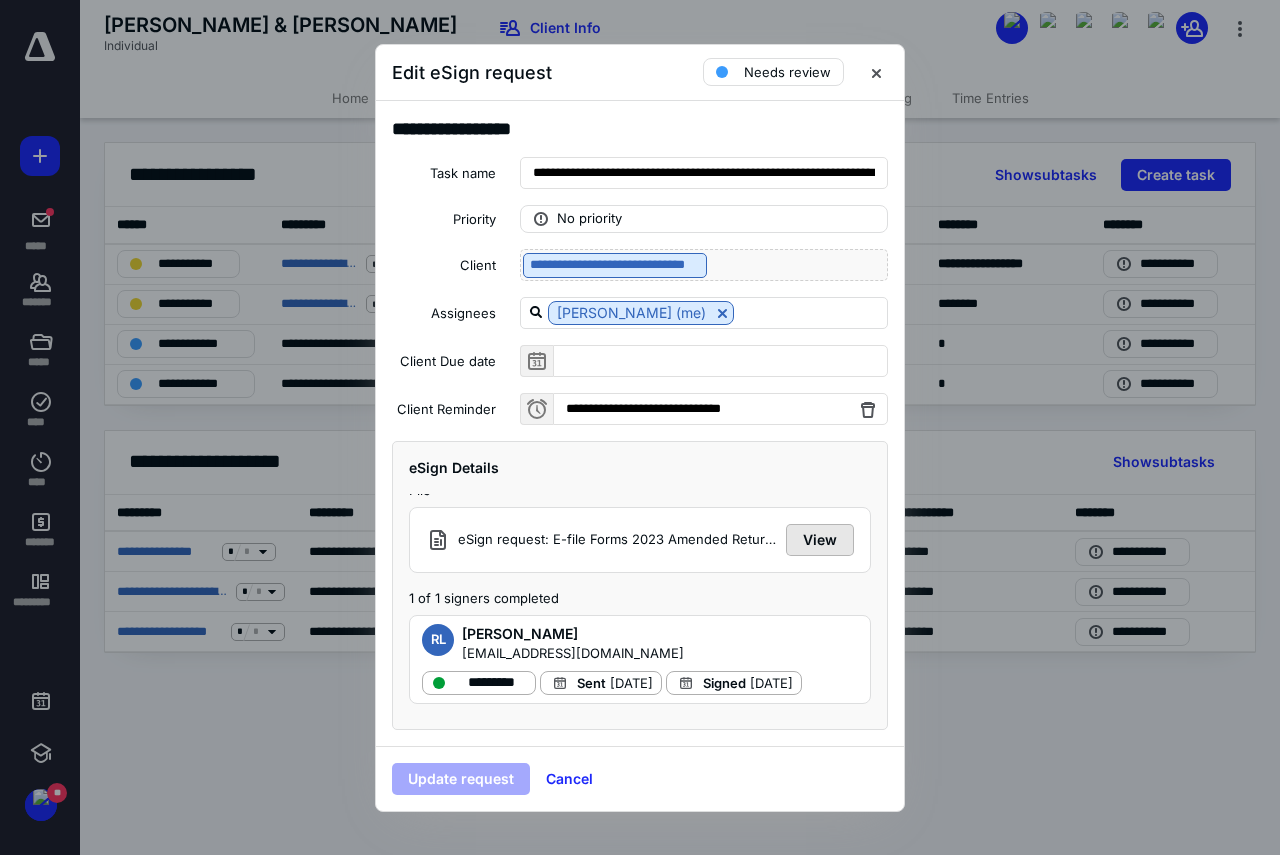 click on "View" at bounding box center (820, 540) 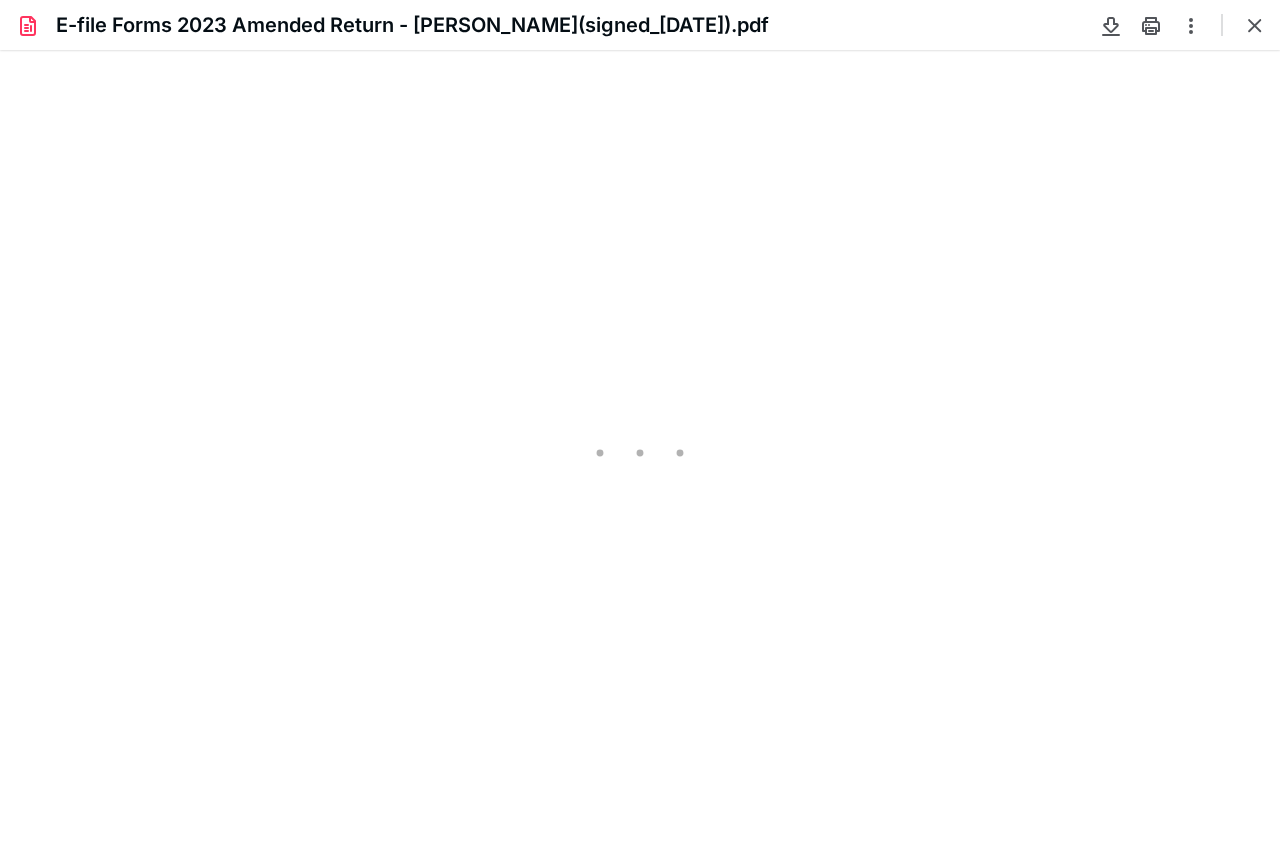 scroll, scrollTop: 0, scrollLeft: 0, axis: both 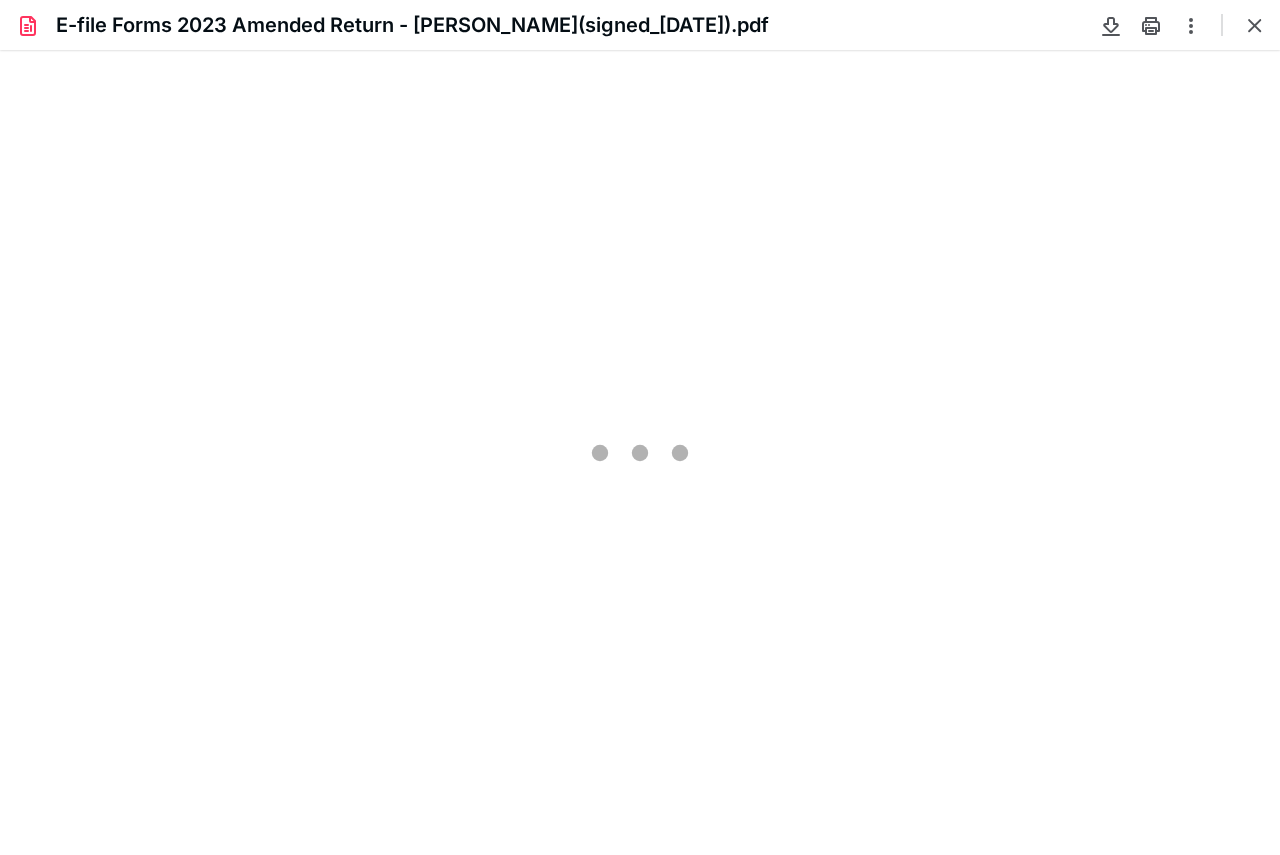 type on "210" 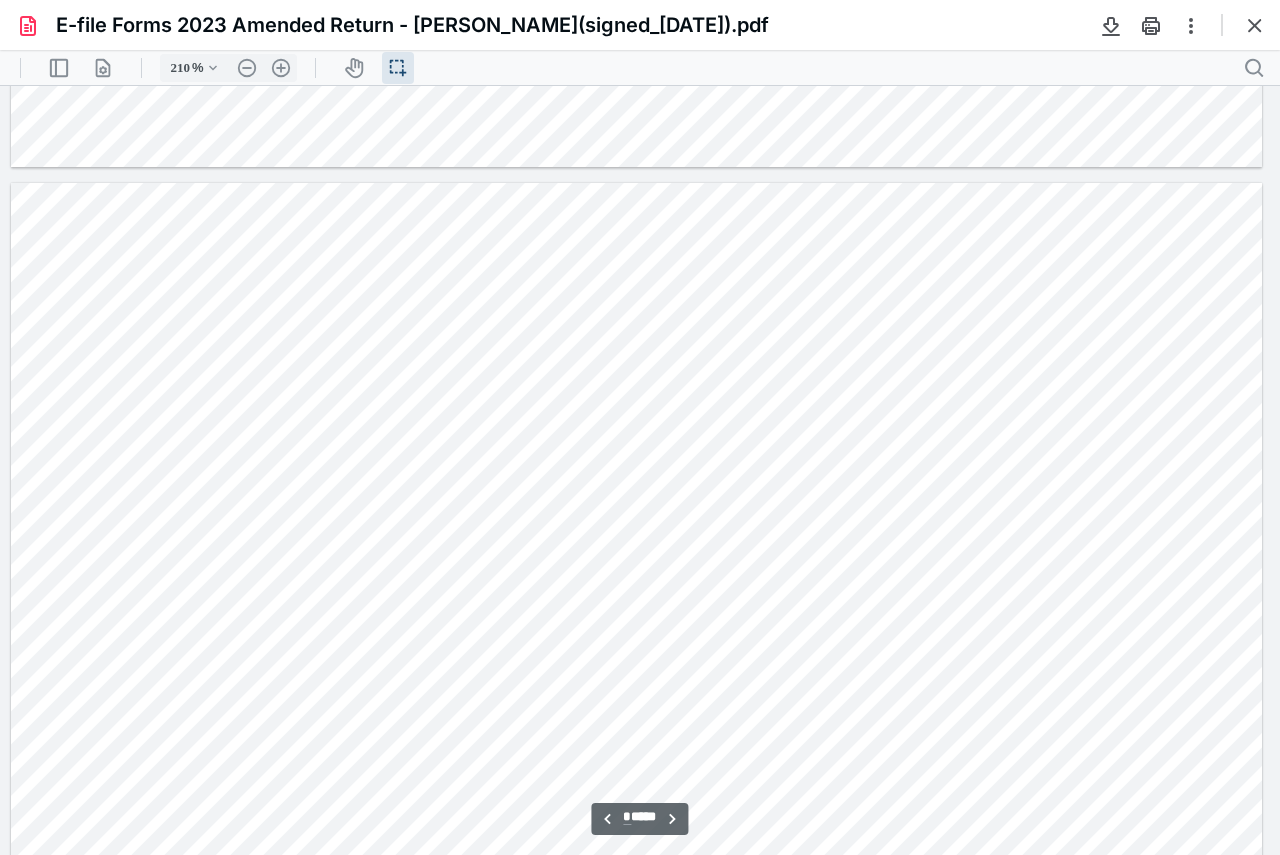 scroll, scrollTop: 9044, scrollLeft: 52, axis: both 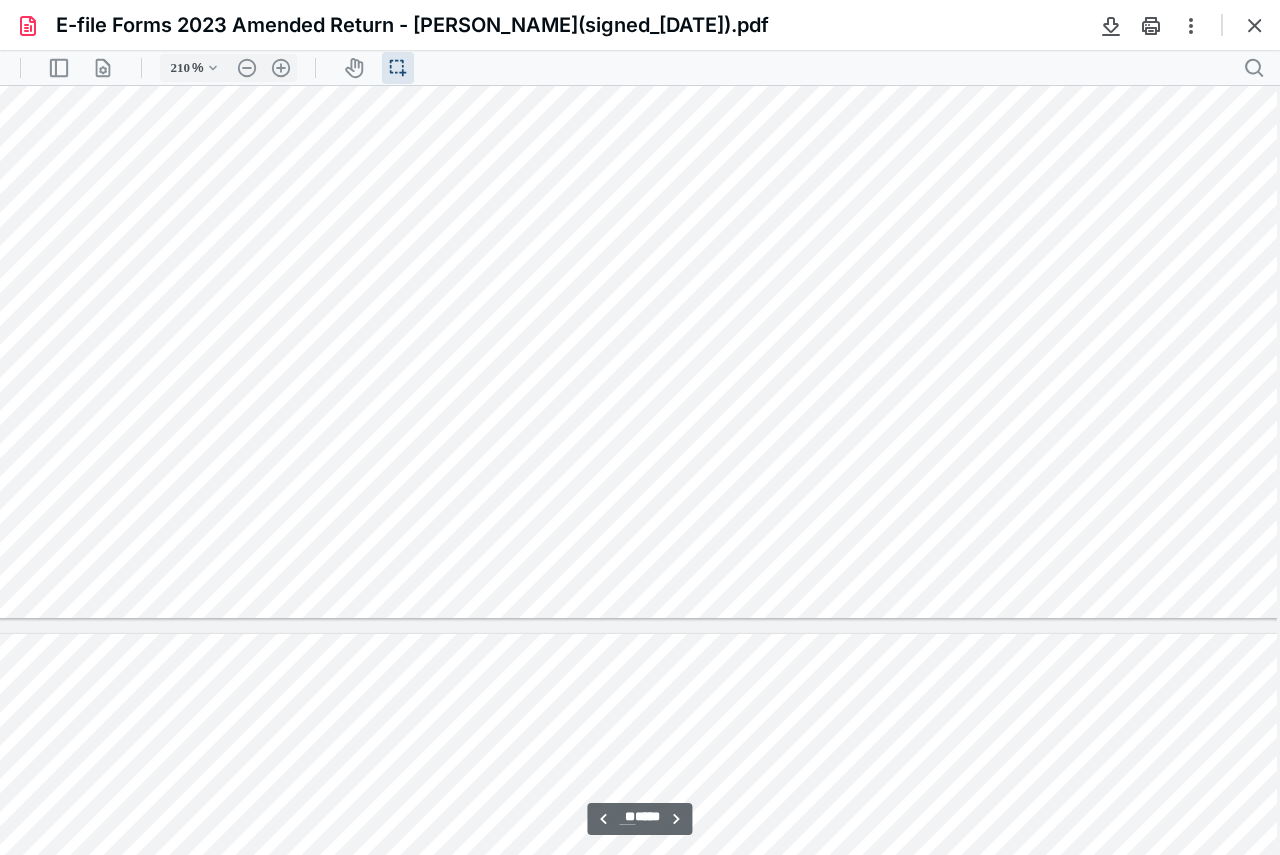 type on "**" 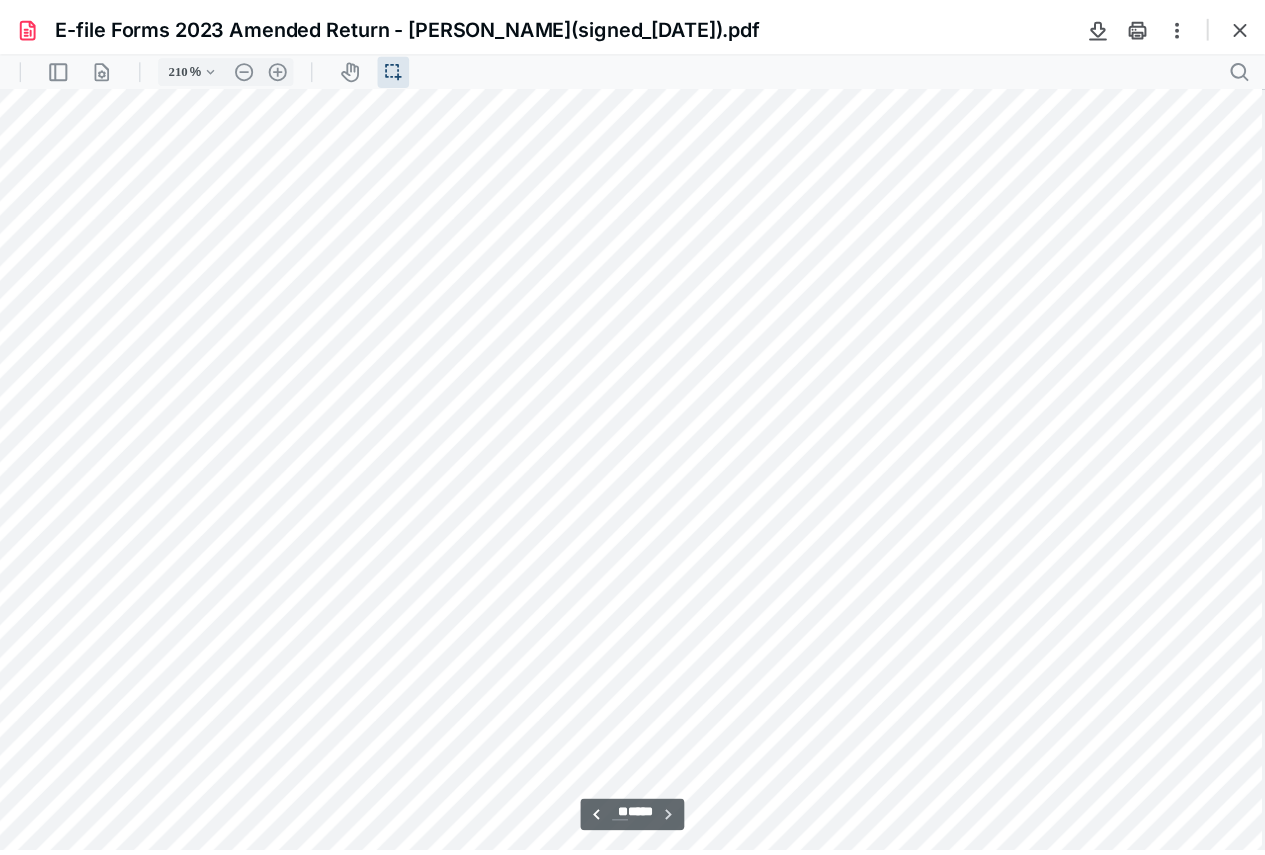 scroll, scrollTop: 18438, scrollLeft: 52, axis: both 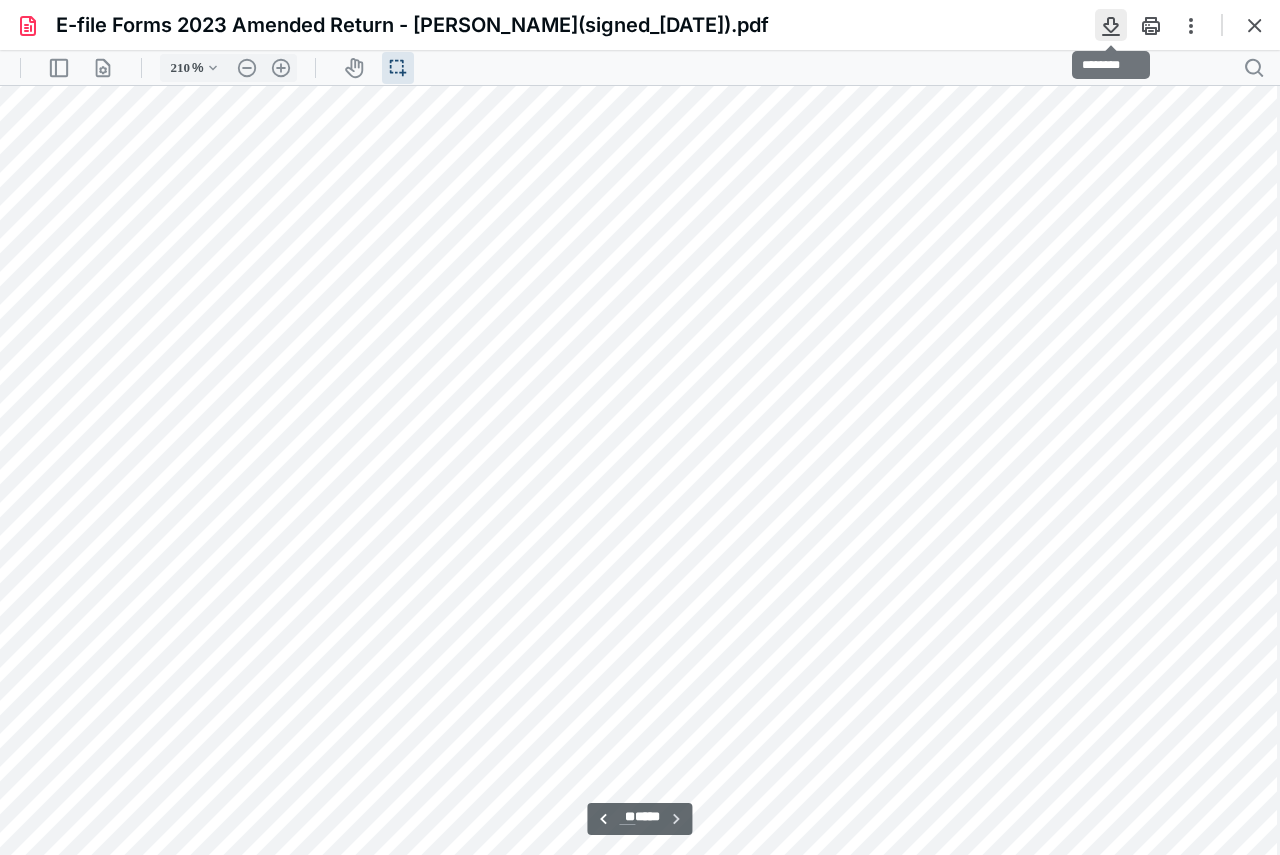 click at bounding box center [1111, 25] 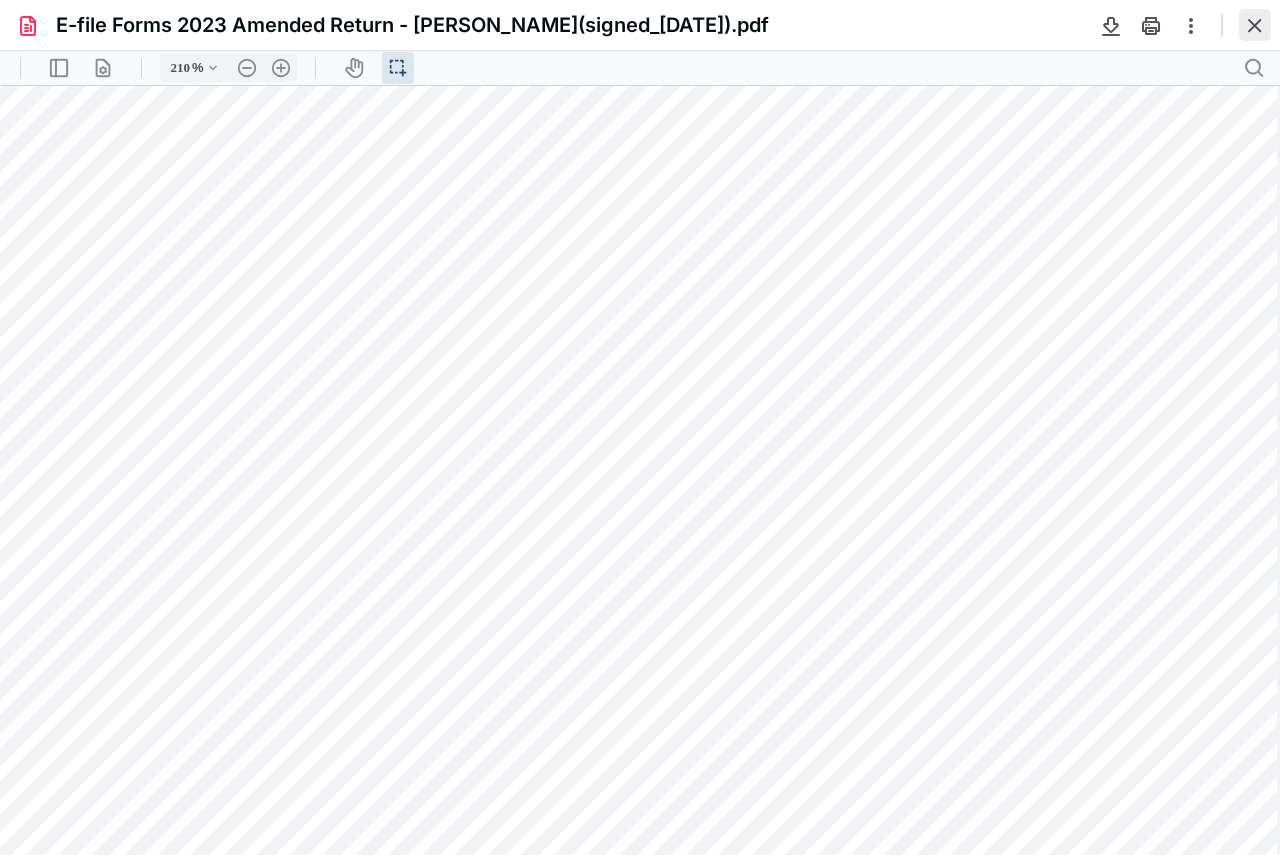 click at bounding box center (1255, 25) 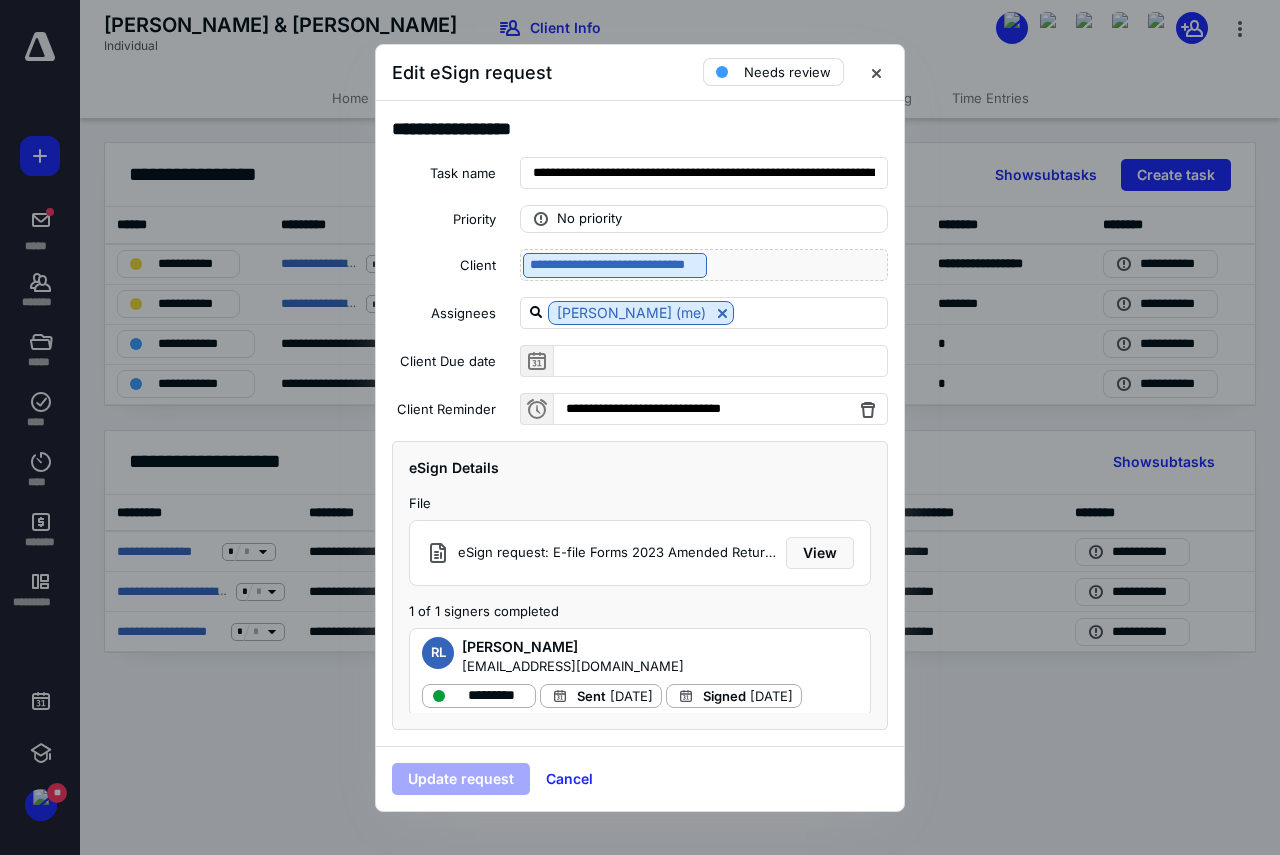 click on "Needs review" at bounding box center (787, 72) 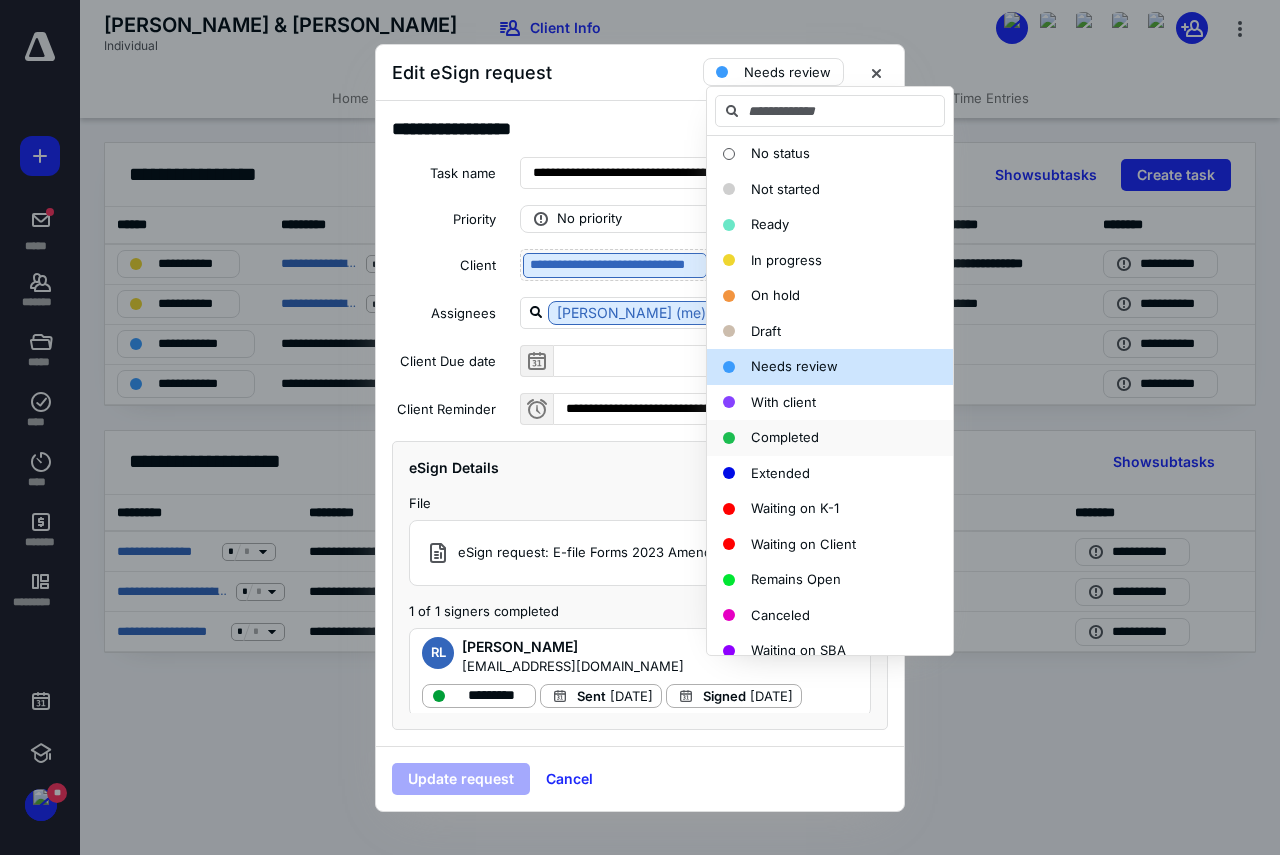 click on "Completed" at bounding box center (785, 437) 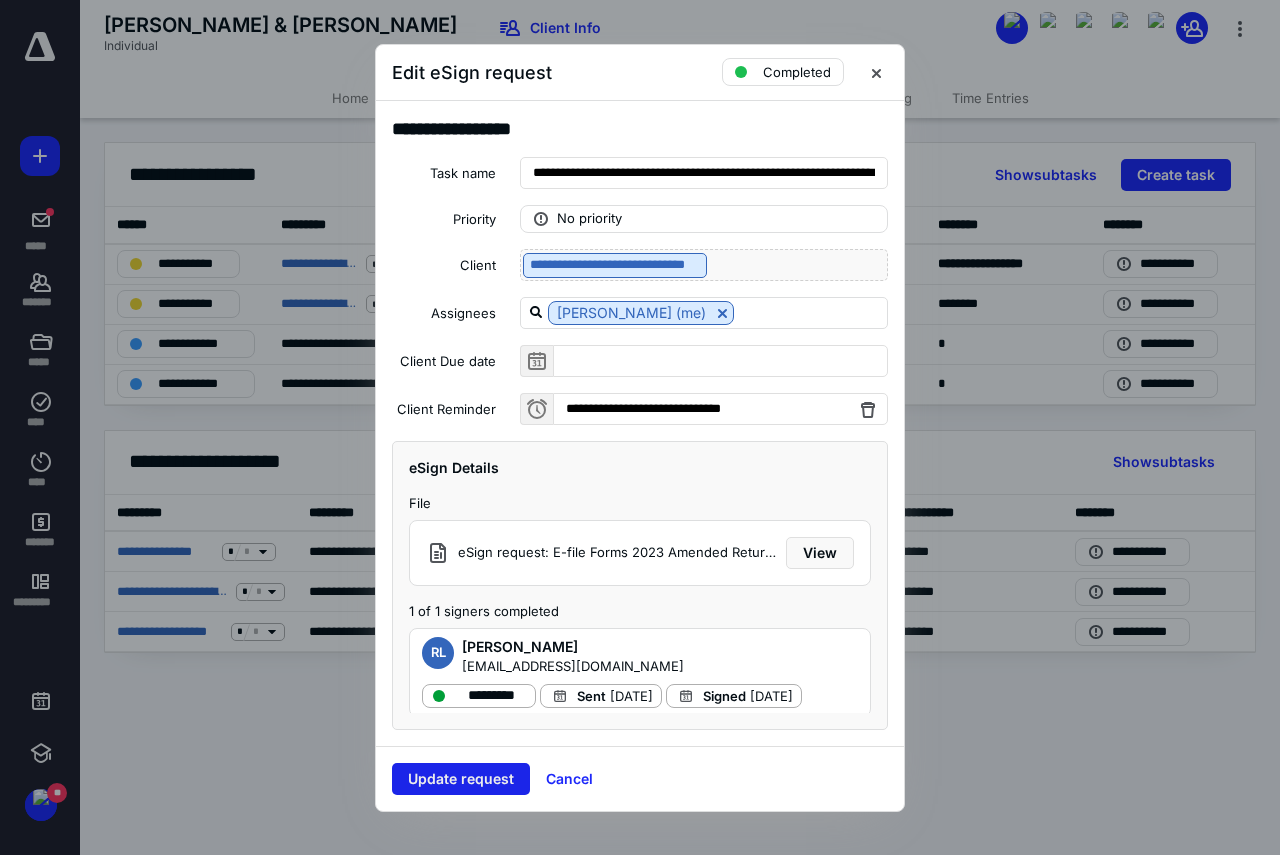 click on "Update request" at bounding box center [461, 779] 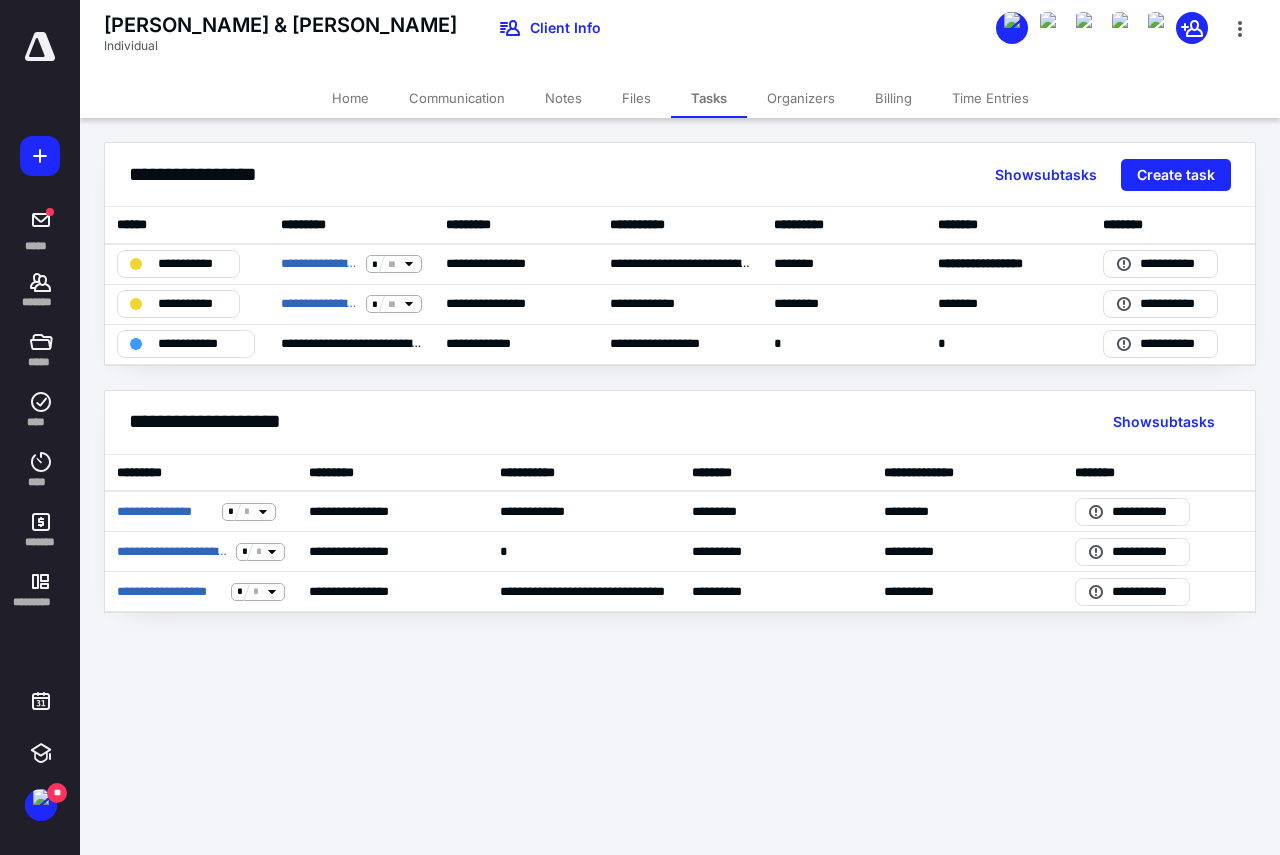 click on "Files" at bounding box center [636, 98] 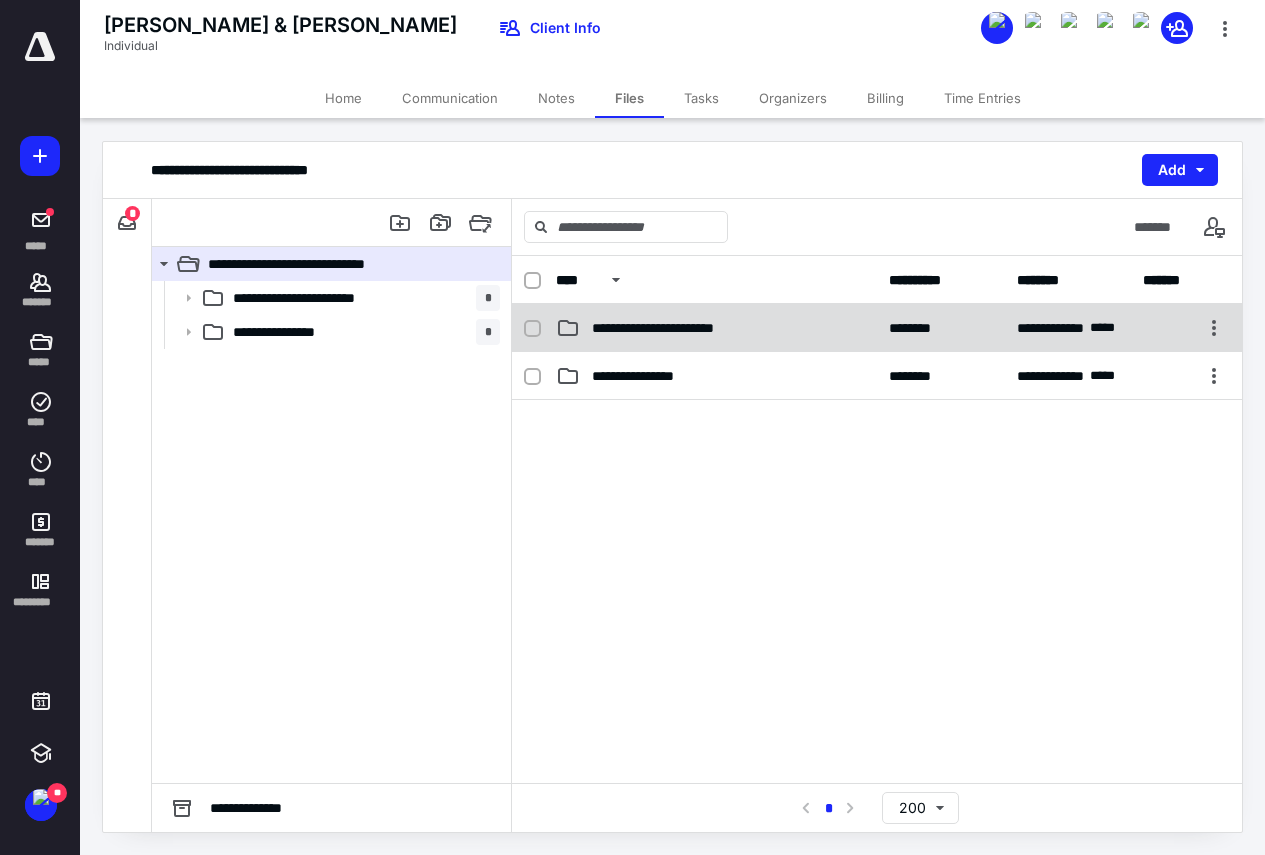 click on "**********" at bounding box center [684, 328] 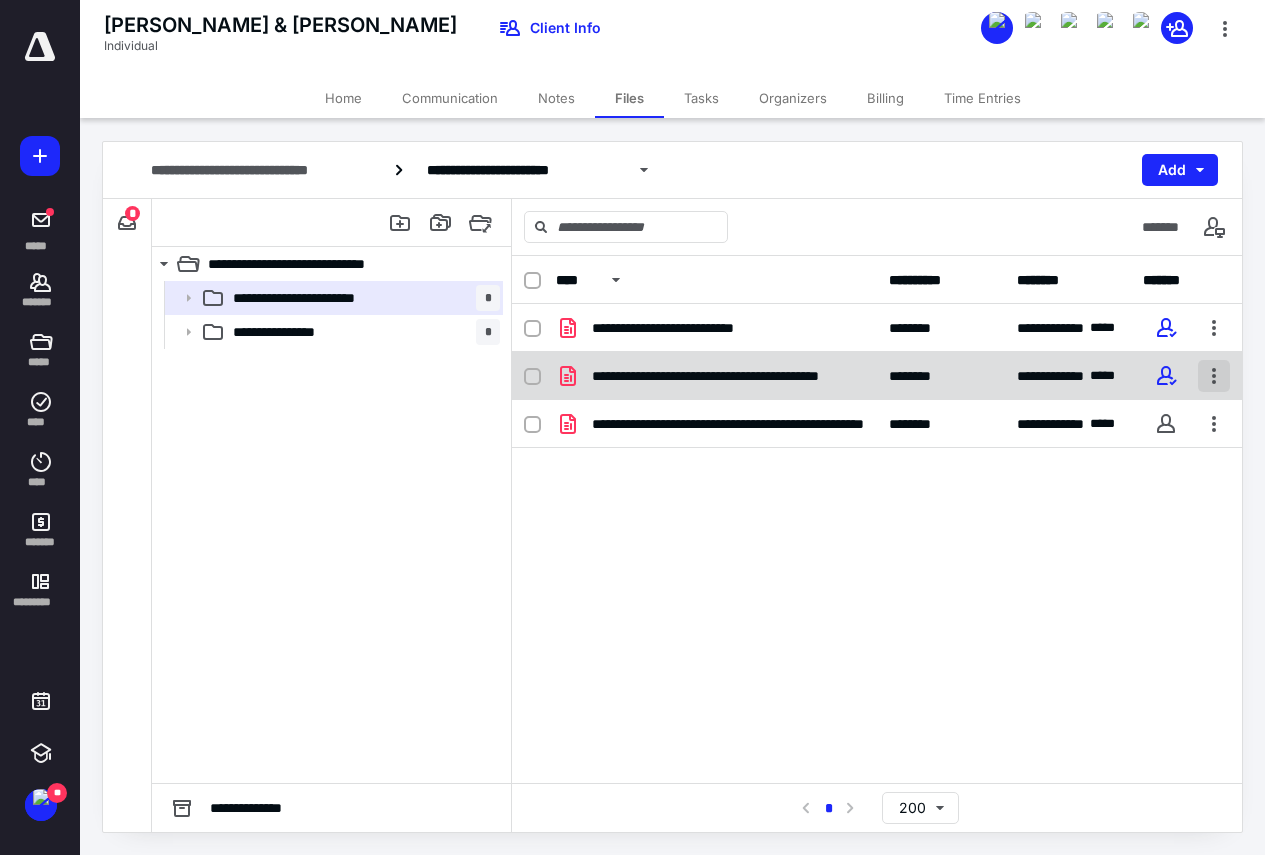 click at bounding box center (1214, 376) 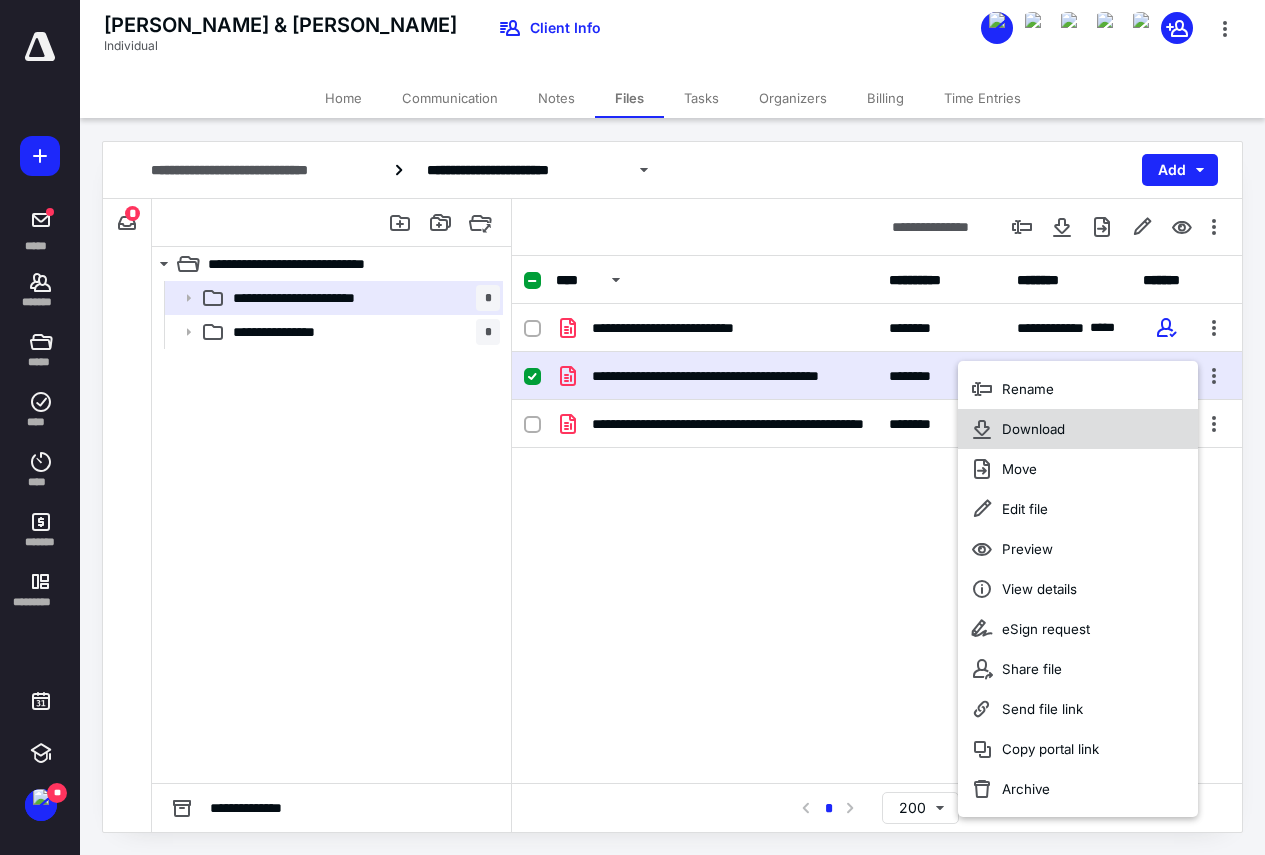 click on "Download" at bounding box center (1078, 429) 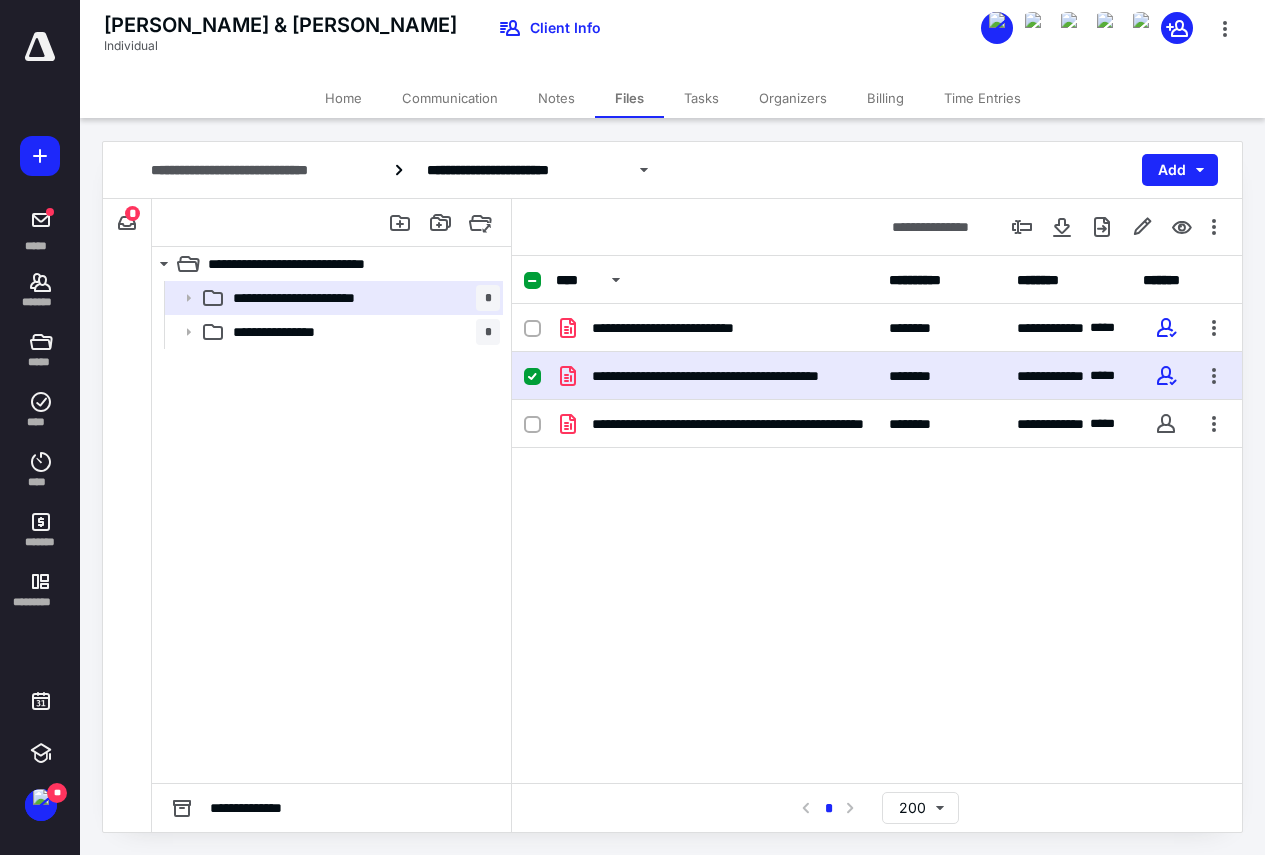 click on "Tasks" at bounding box center (701, 98) 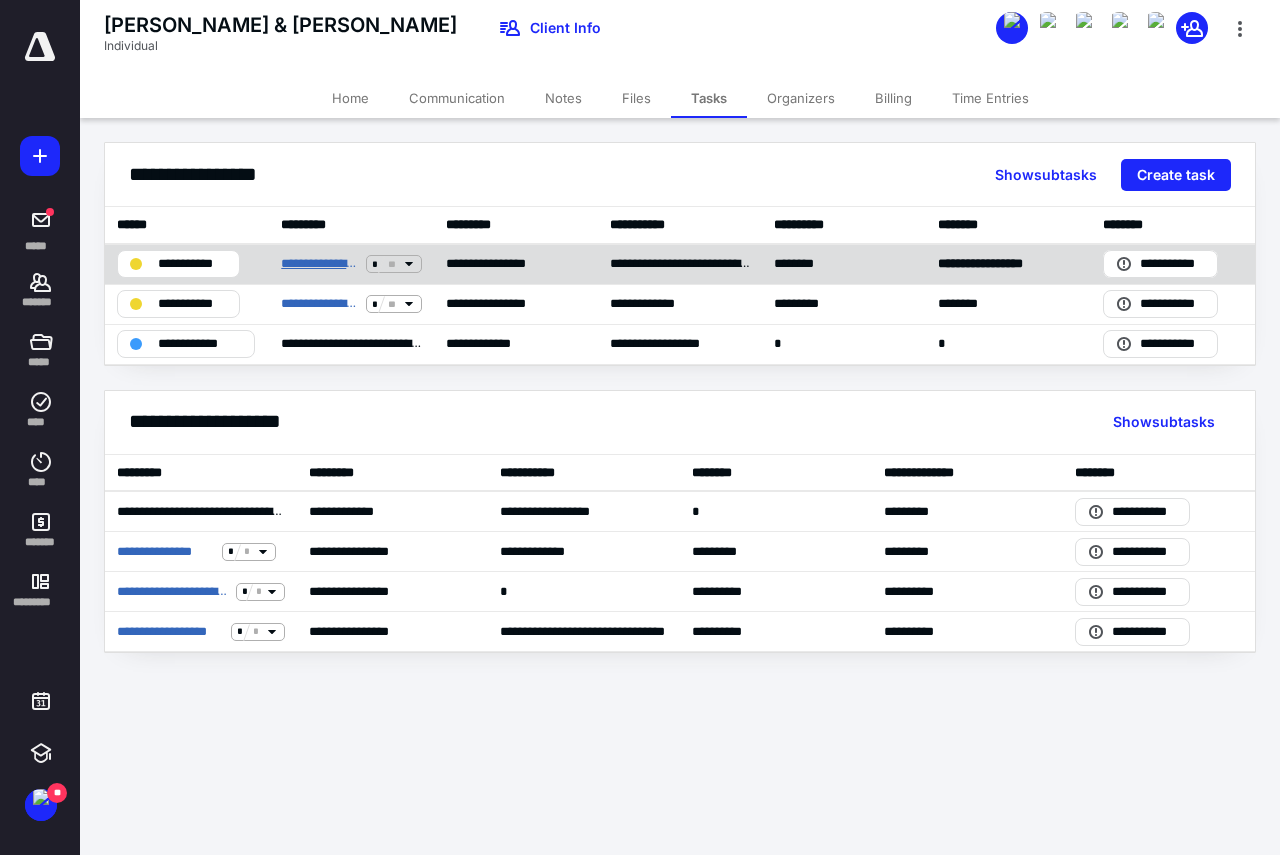 click on "**********" at bounding box center [319, 264] 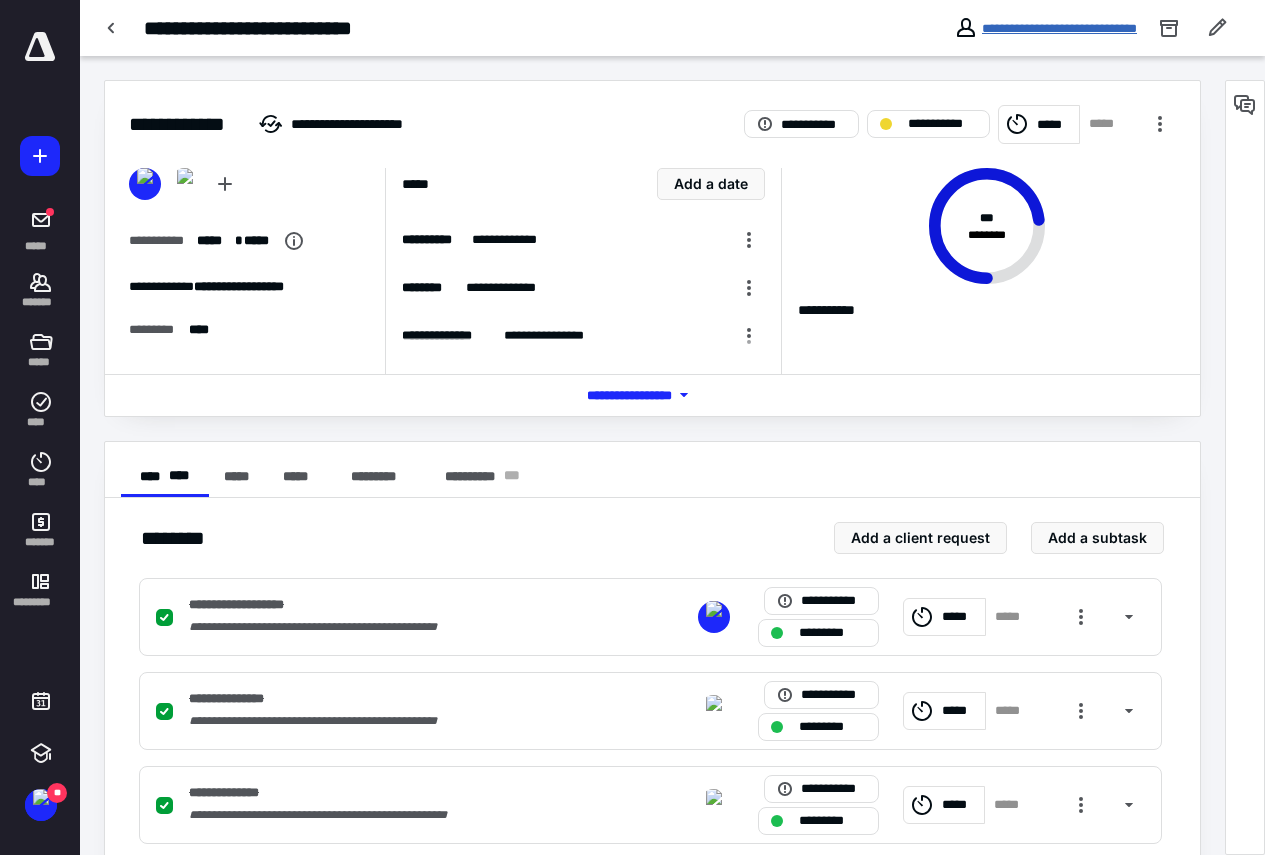 click on "**********" at bounding box center (1059, 28) 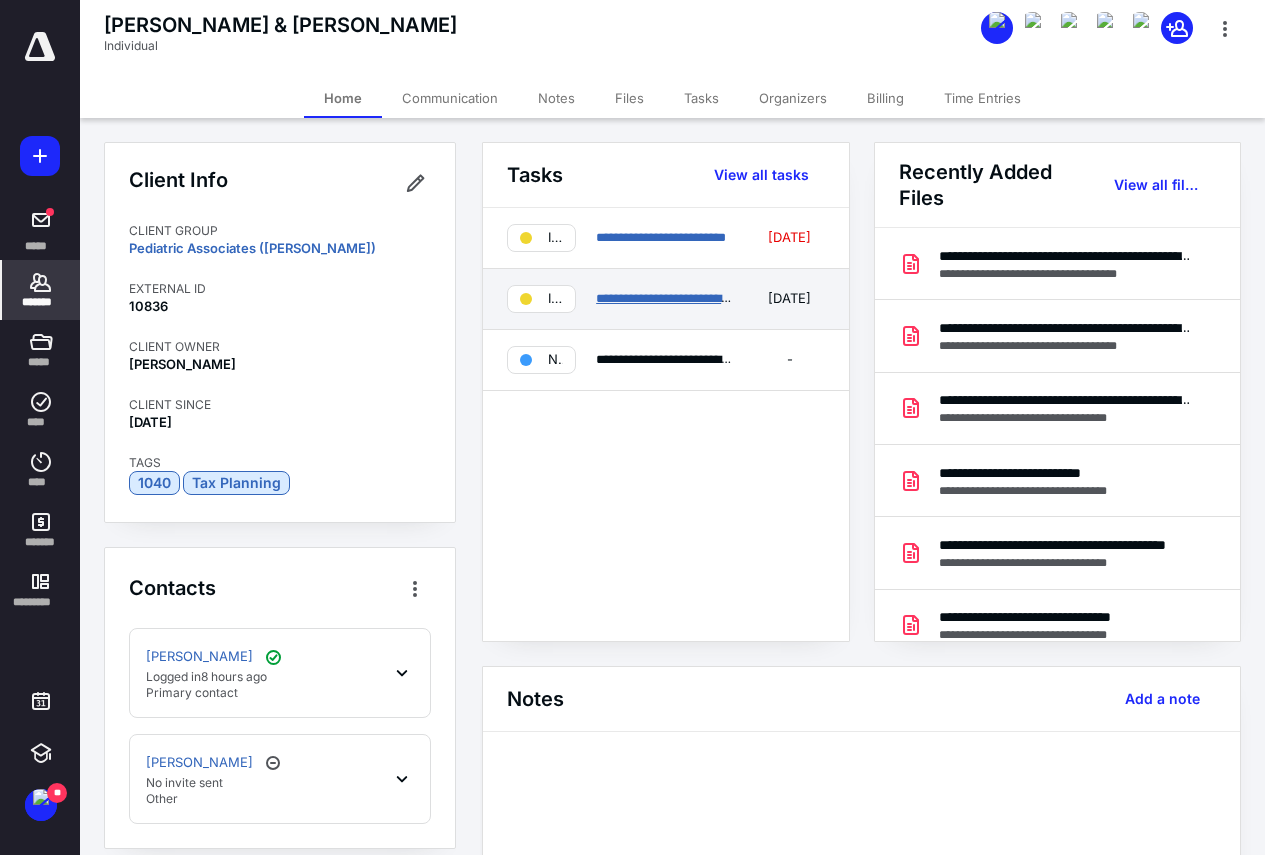 click on "**********" at bounding box center [683, 298] 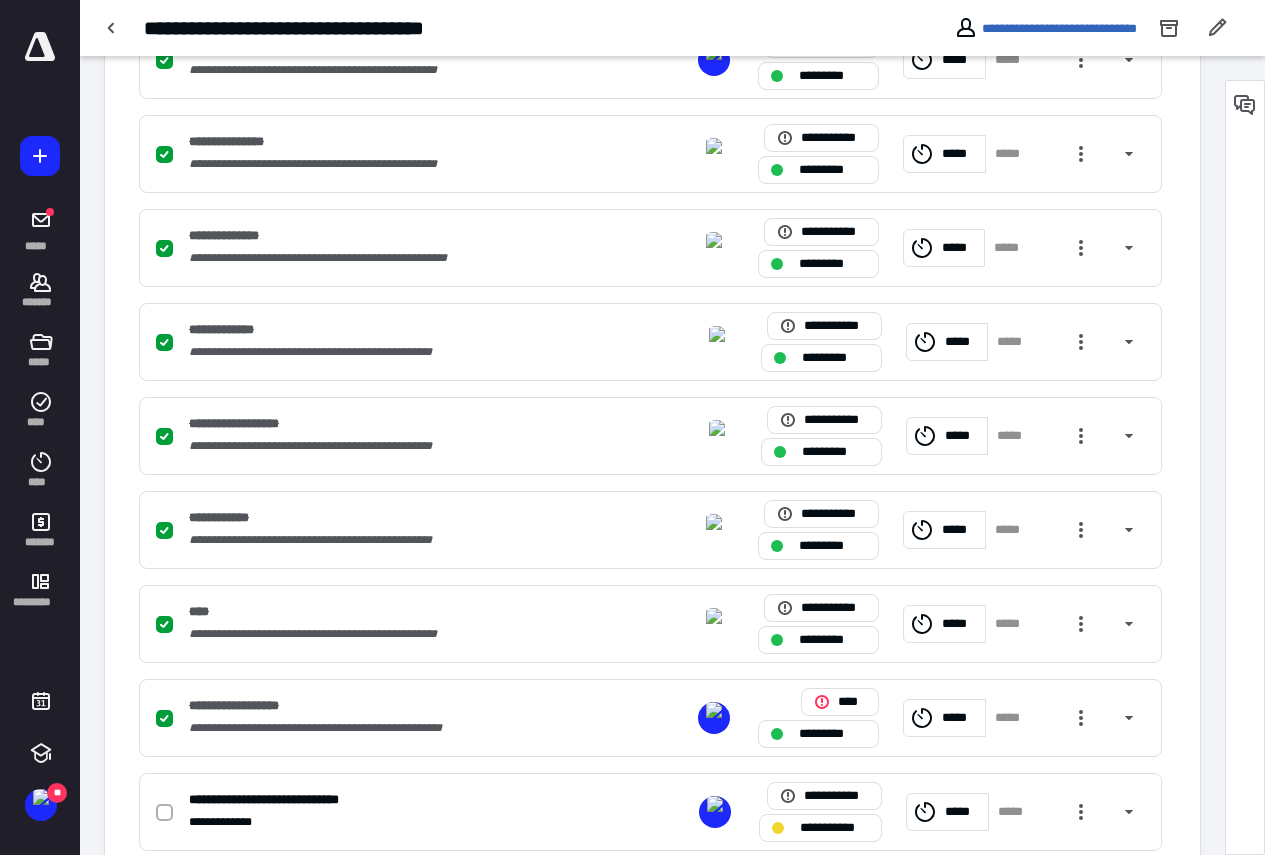 scroll, scrollTop: 800, scrollLeft: 0, axis: vertical 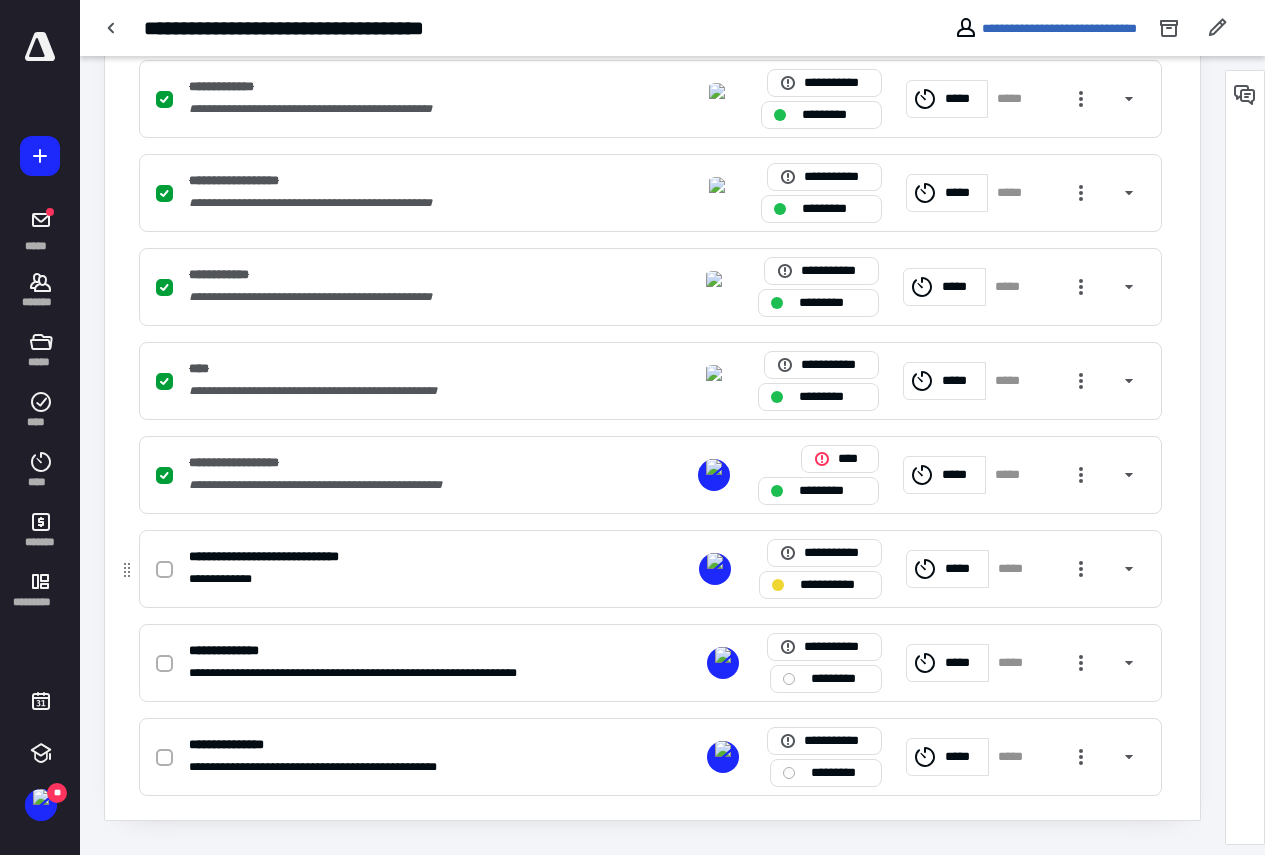 click at bounding box center (164, 570) 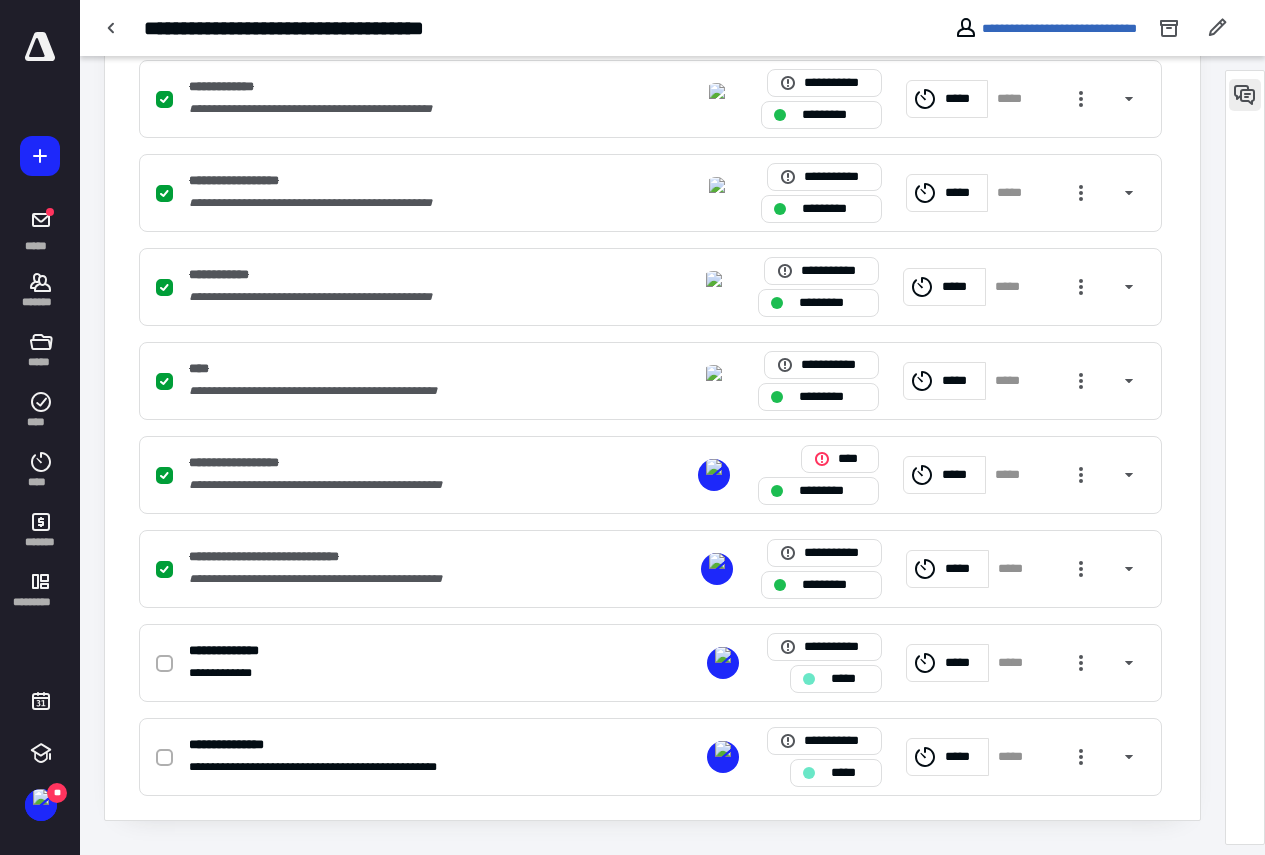 click at bounding box center (1245, 95) 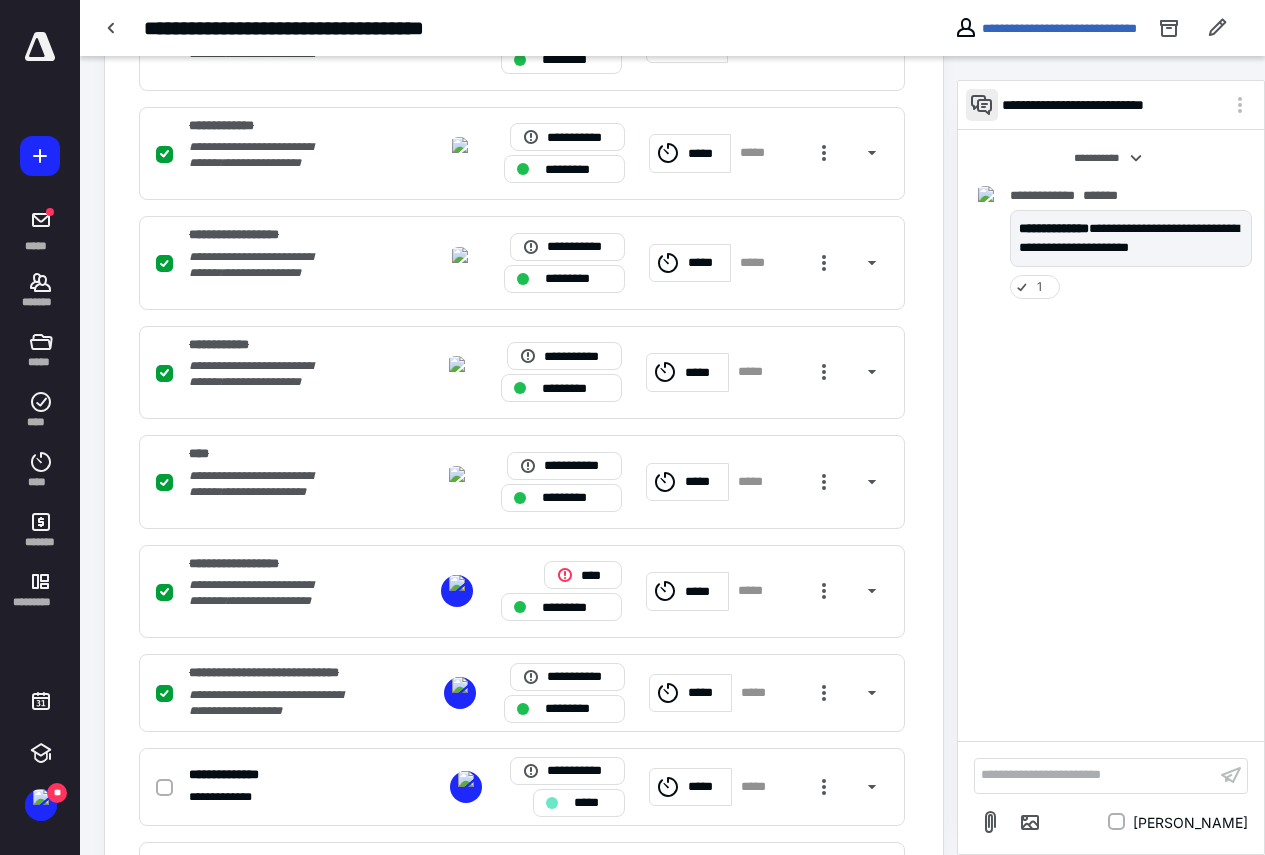click at bounding box center (982, 105) 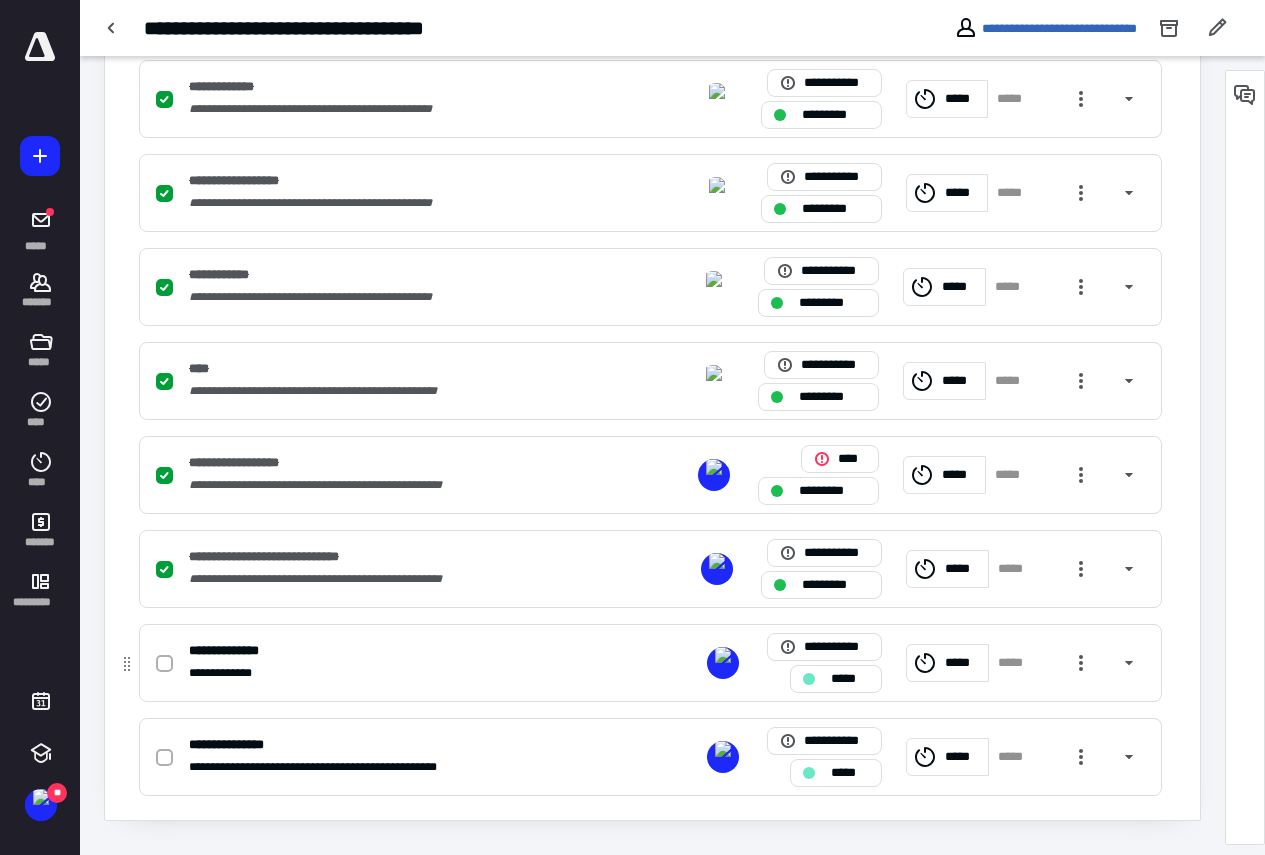 click 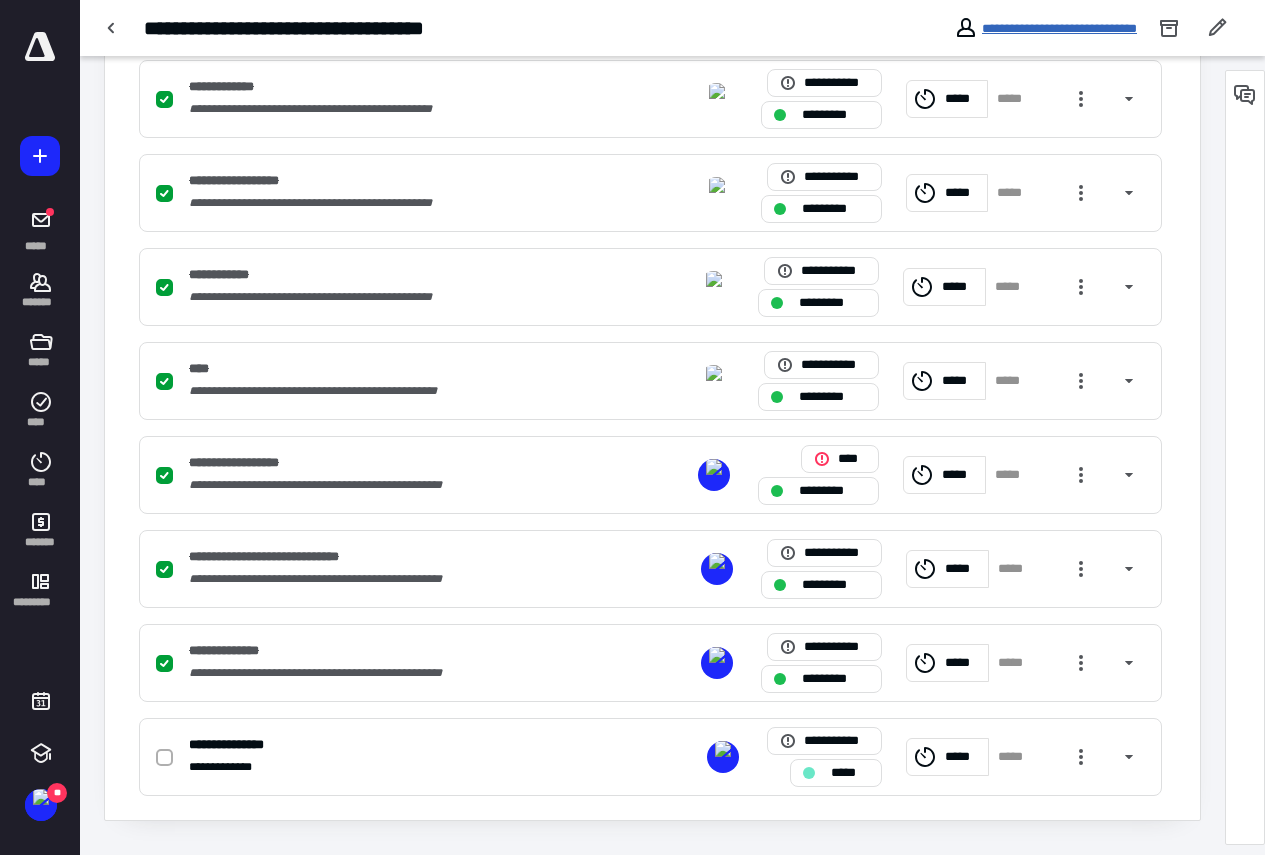 click on "**********" at bounding box center (1059, 28) 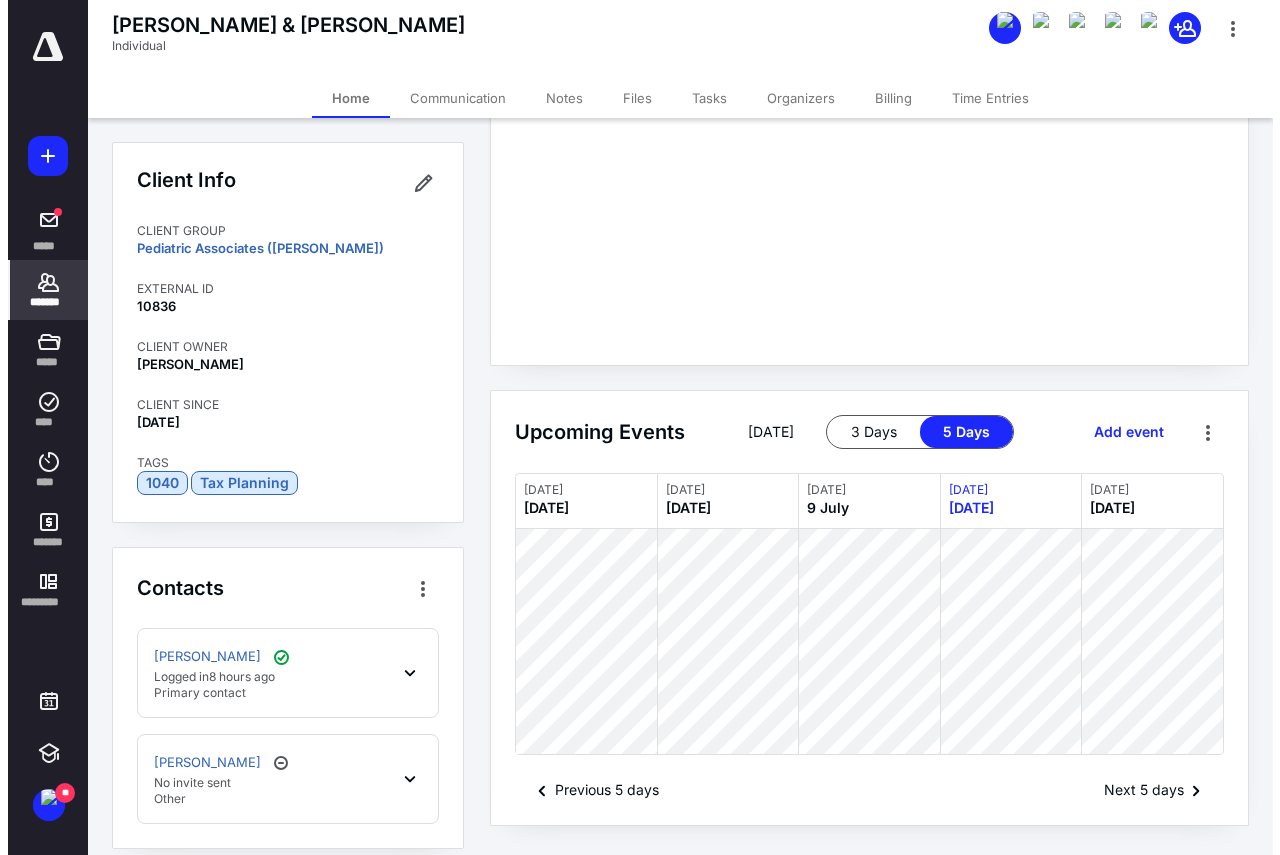 scroll, scrollTop: 0, scrollLeft: 0, axis: both 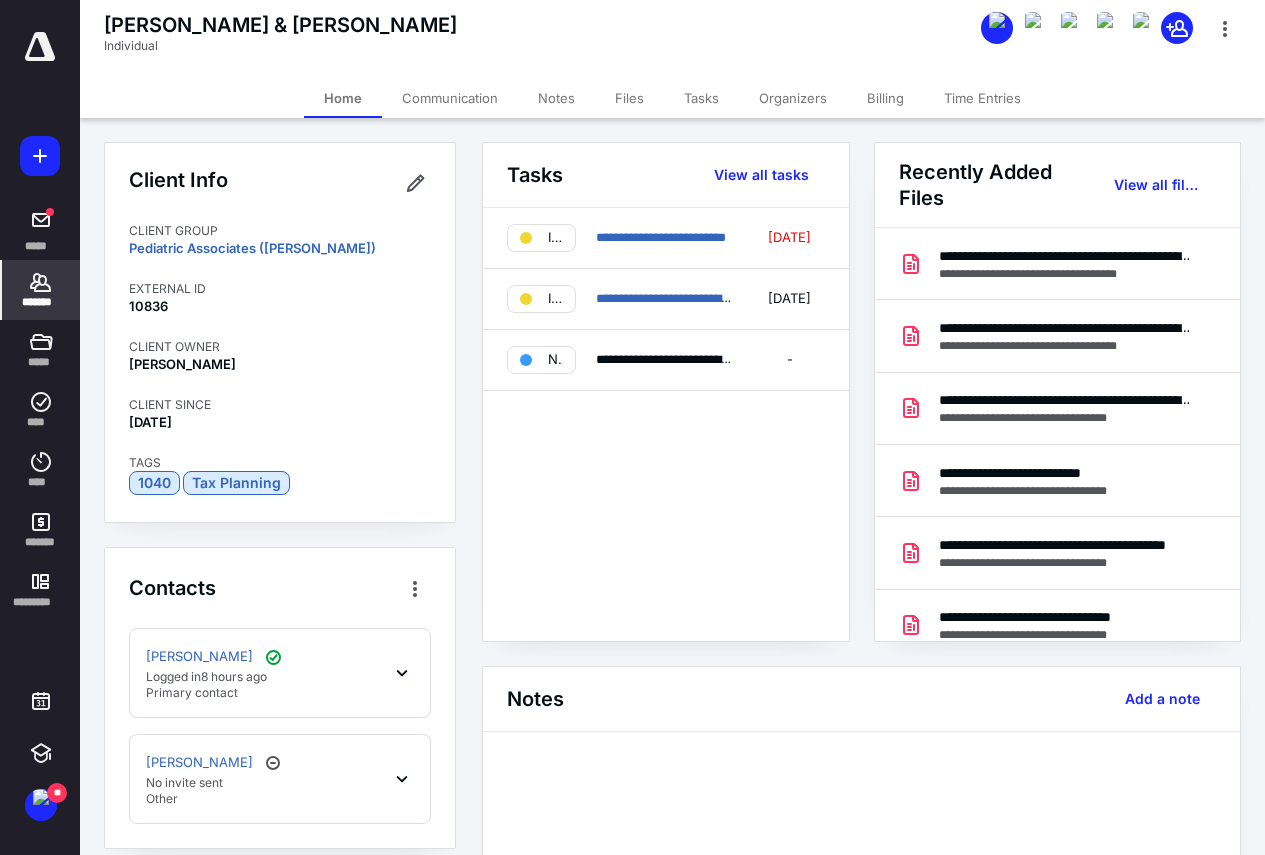 click on "Billing" at bounding box center (885, 98) 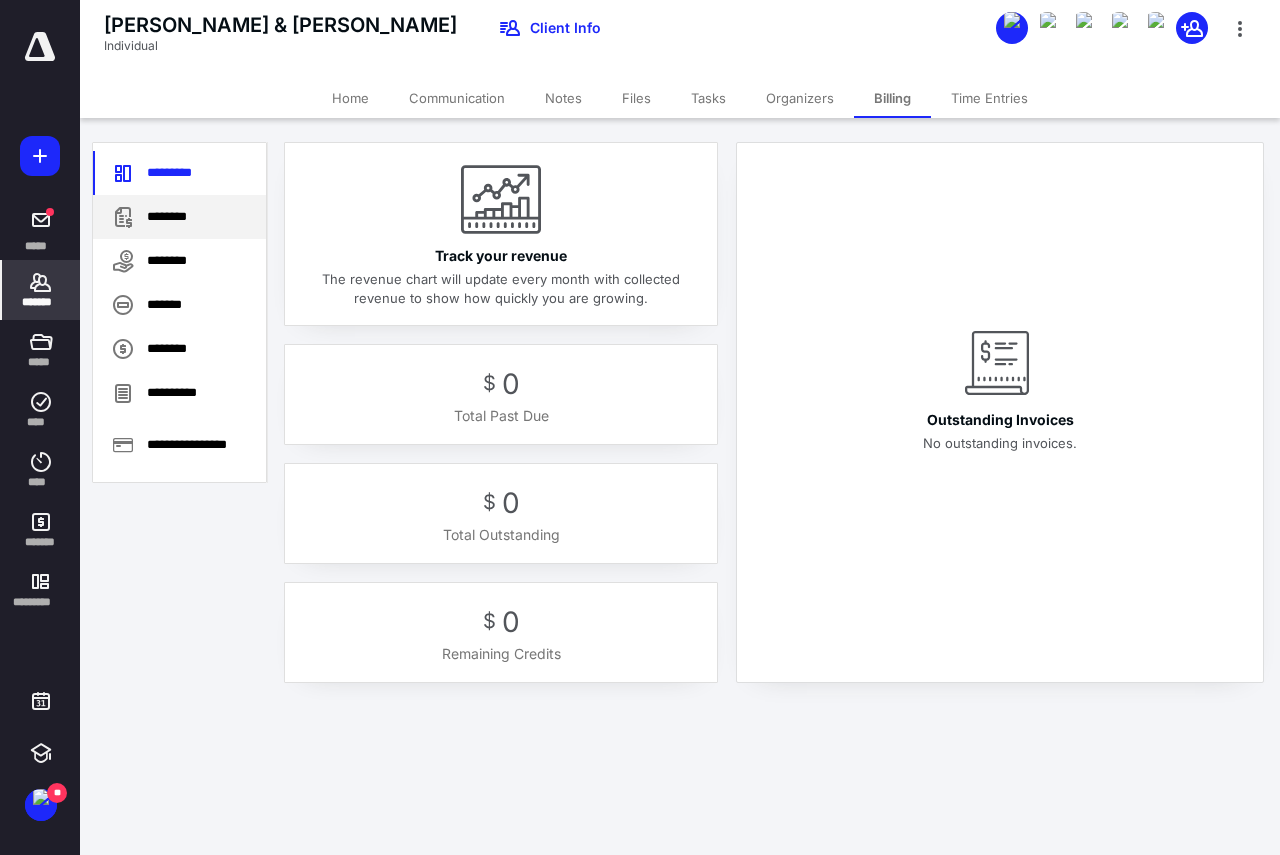 click on "********" at bounding box center [179, 217] 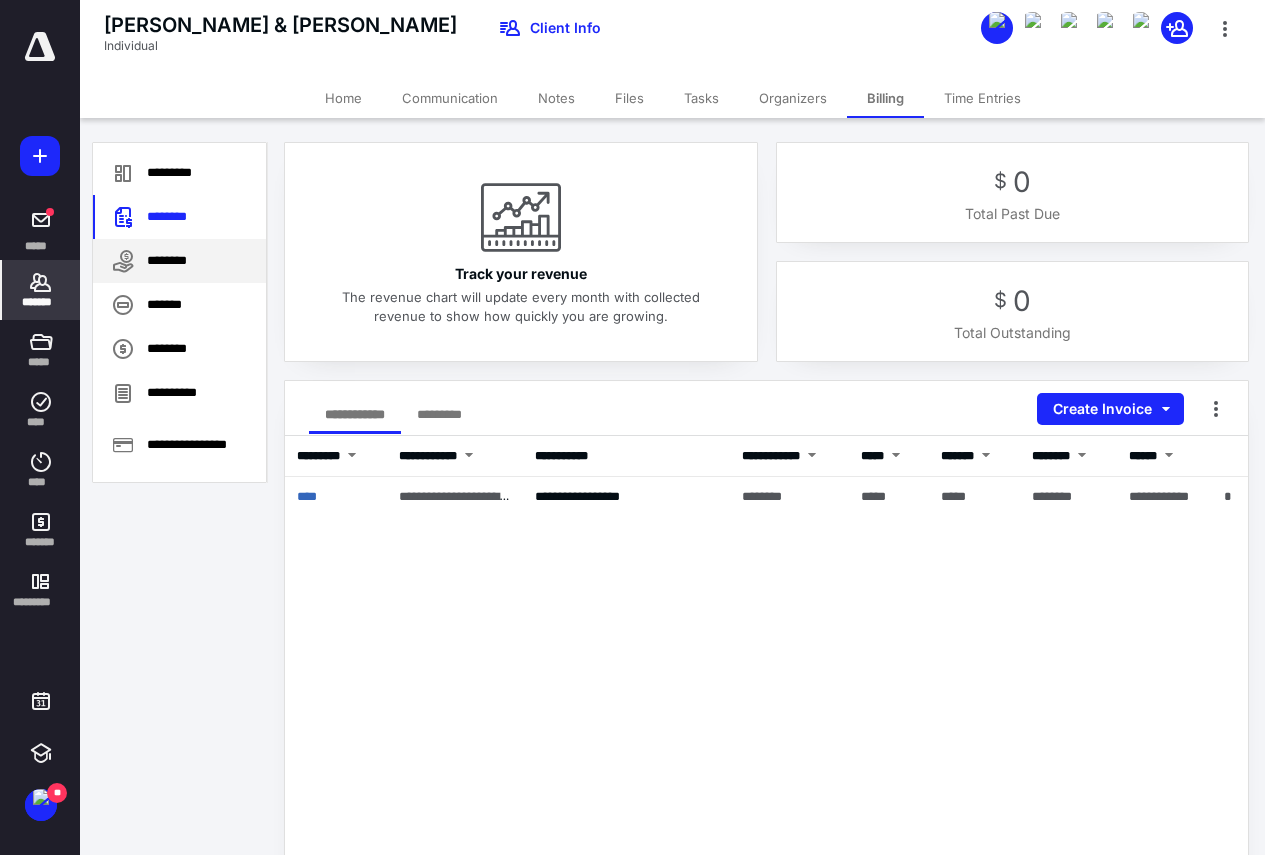 click on "********" at bounding box center (179, 261) 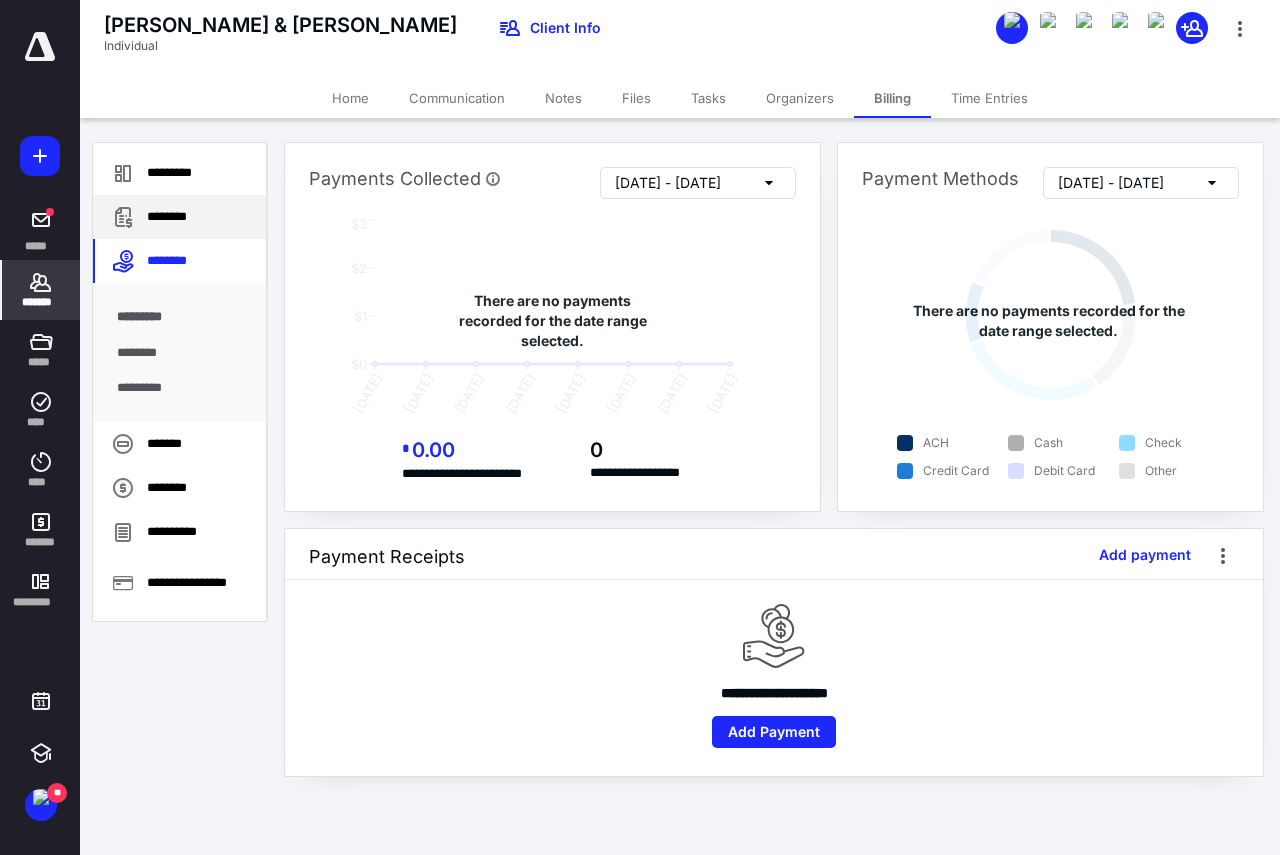 click on "********" at bounding box center (179, 217) 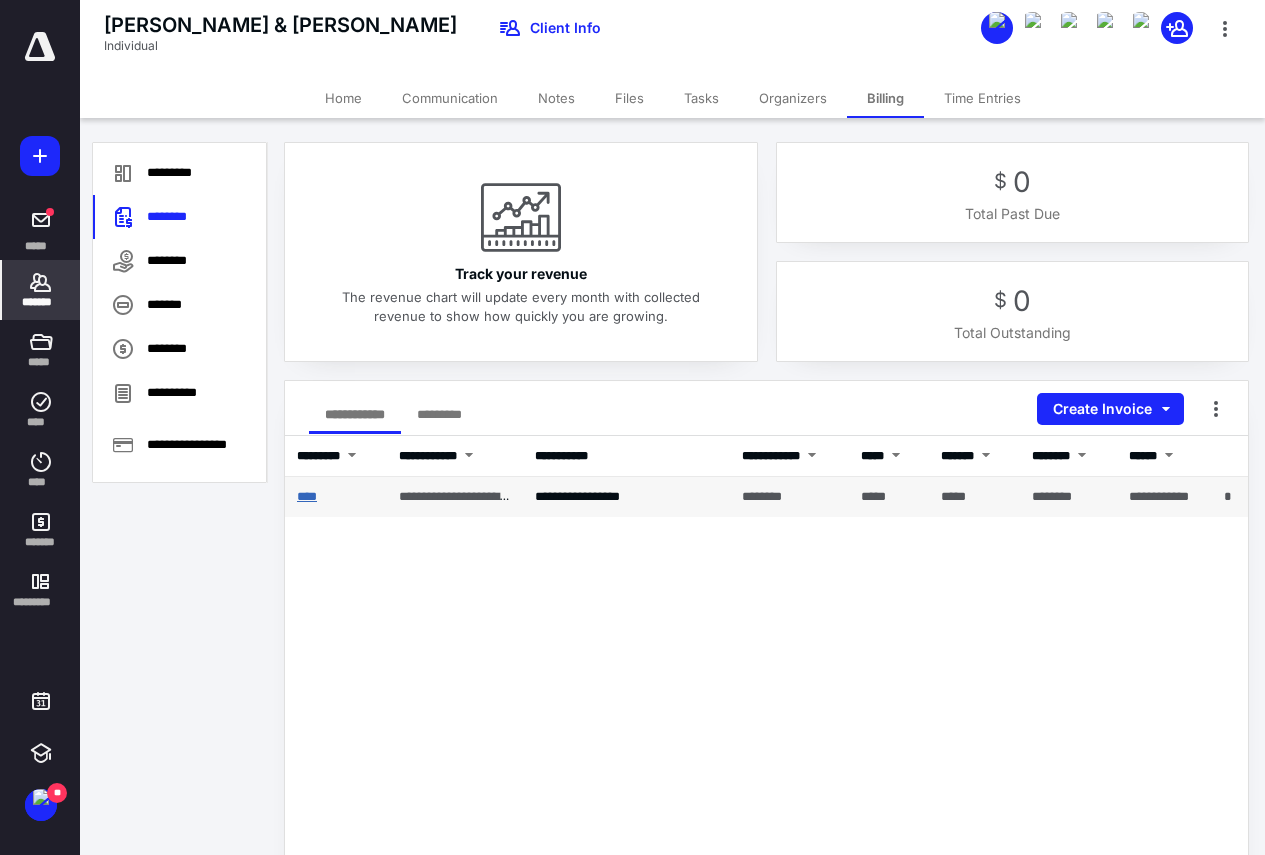 click on "****" at bounding box center [307, 496] 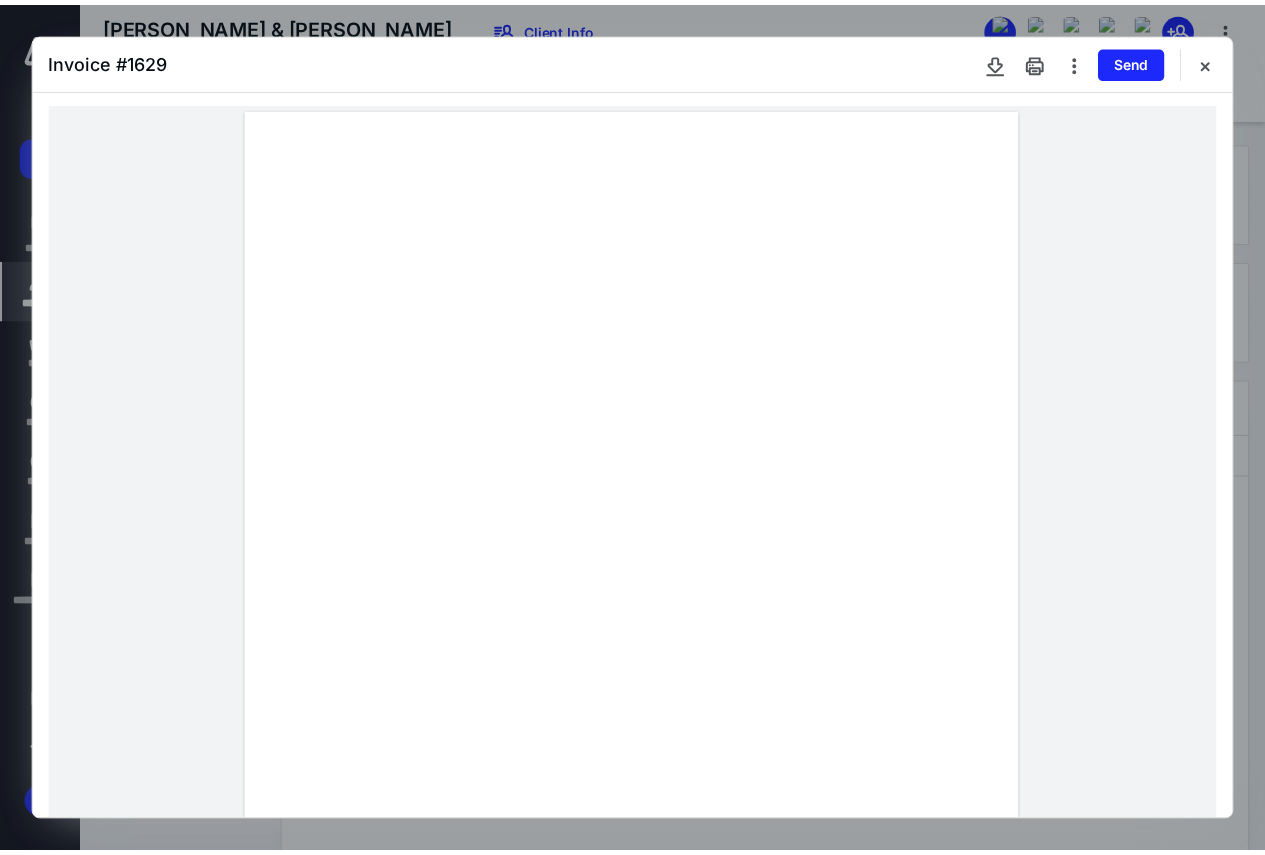 scroll, scrollTop: 0, scrollLeft: 0, axis: both 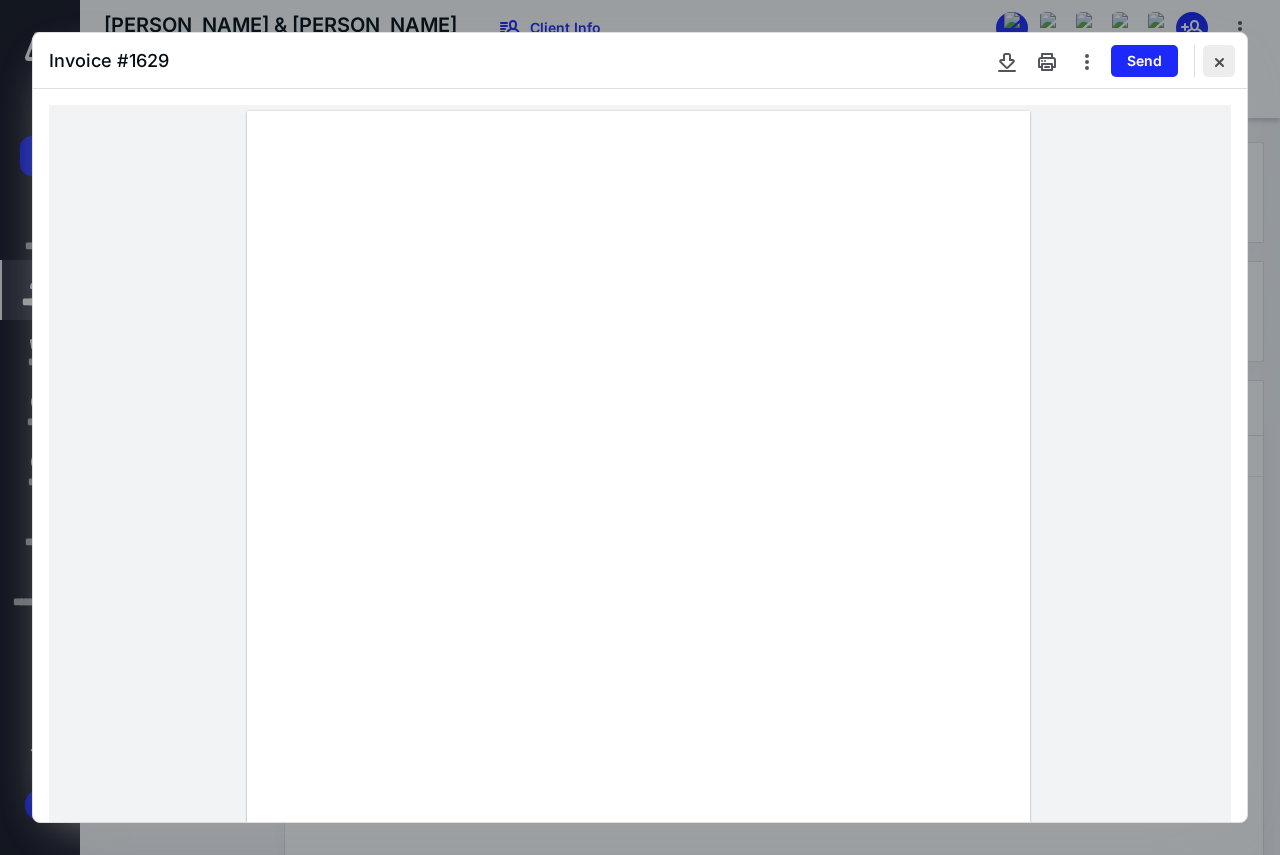 click at bounding box center [1219, 61] 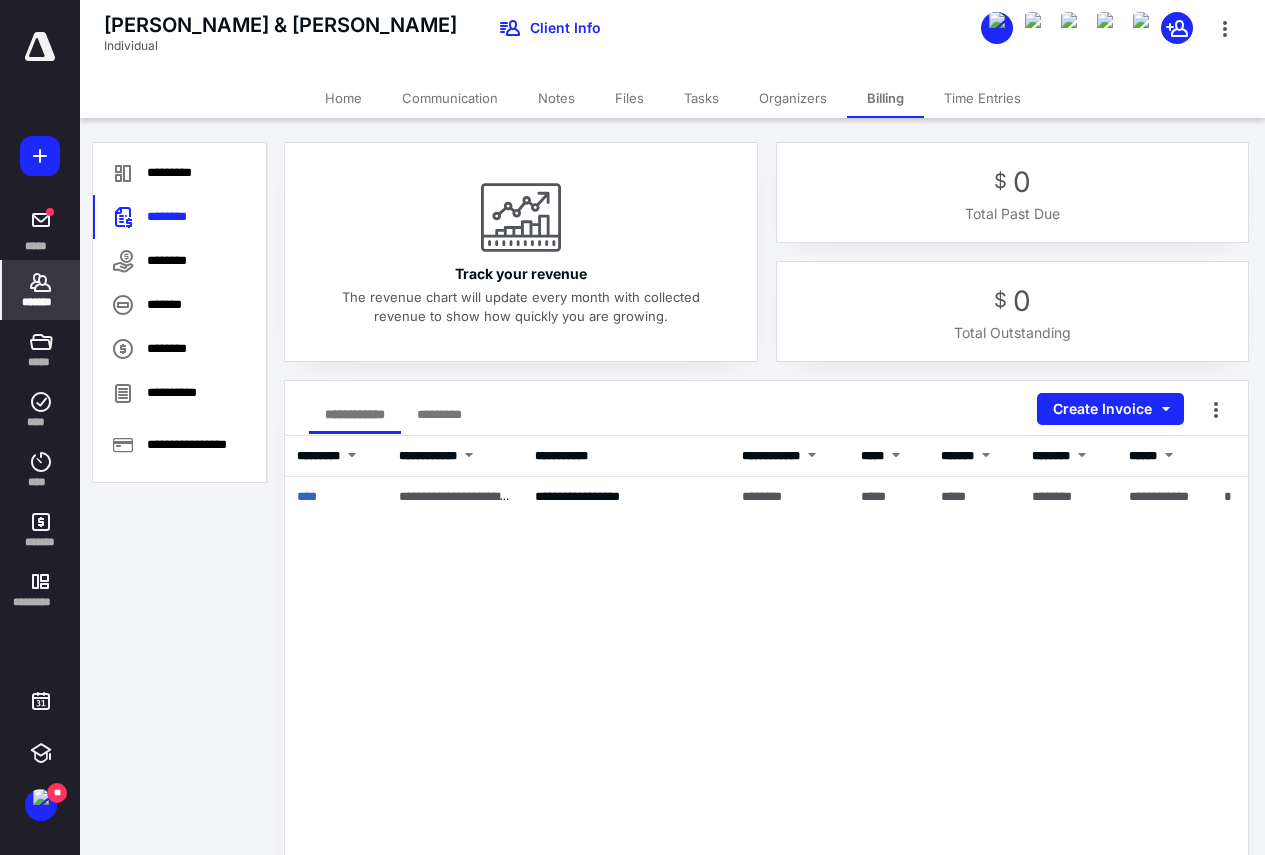 click on "Files" at bounding box center [629, 98] 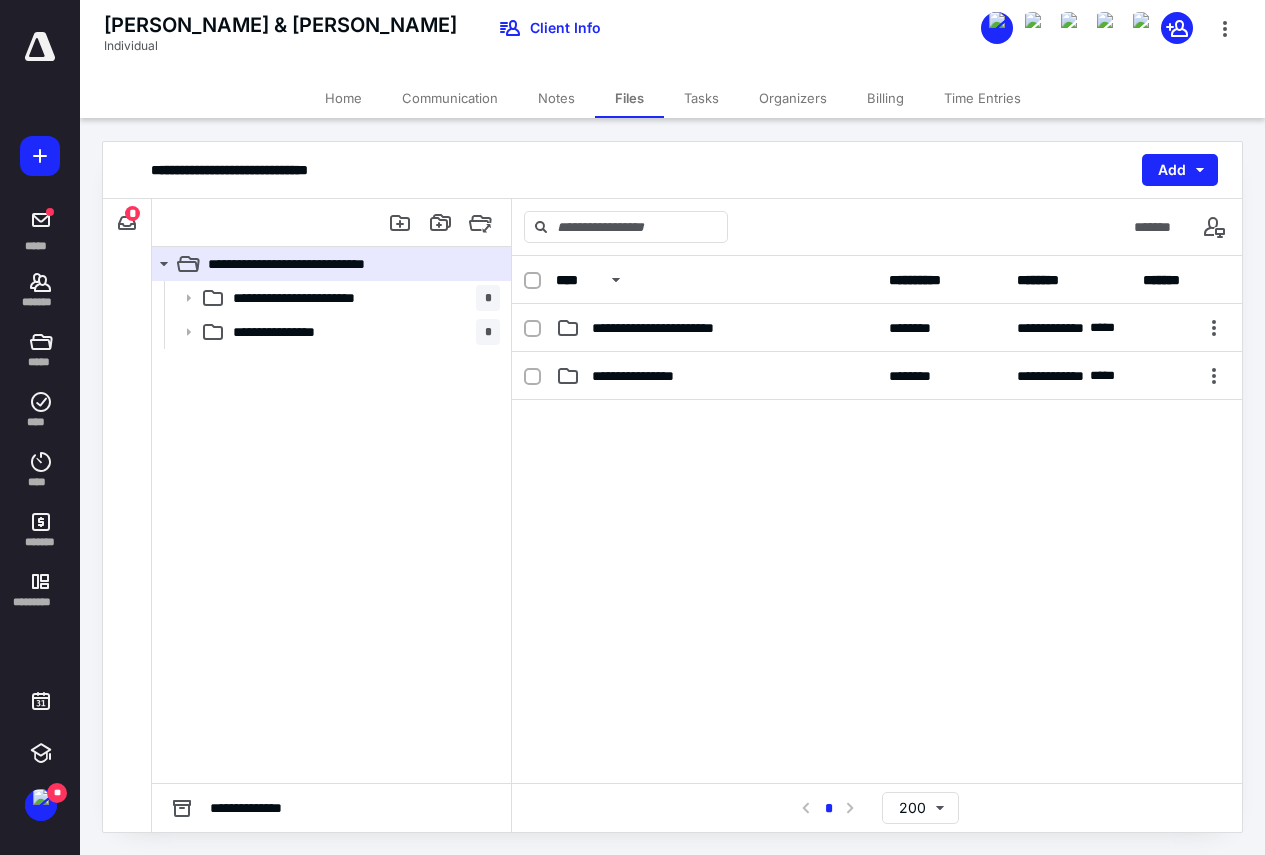click on "Tasks" at bounding box center (701, 98) 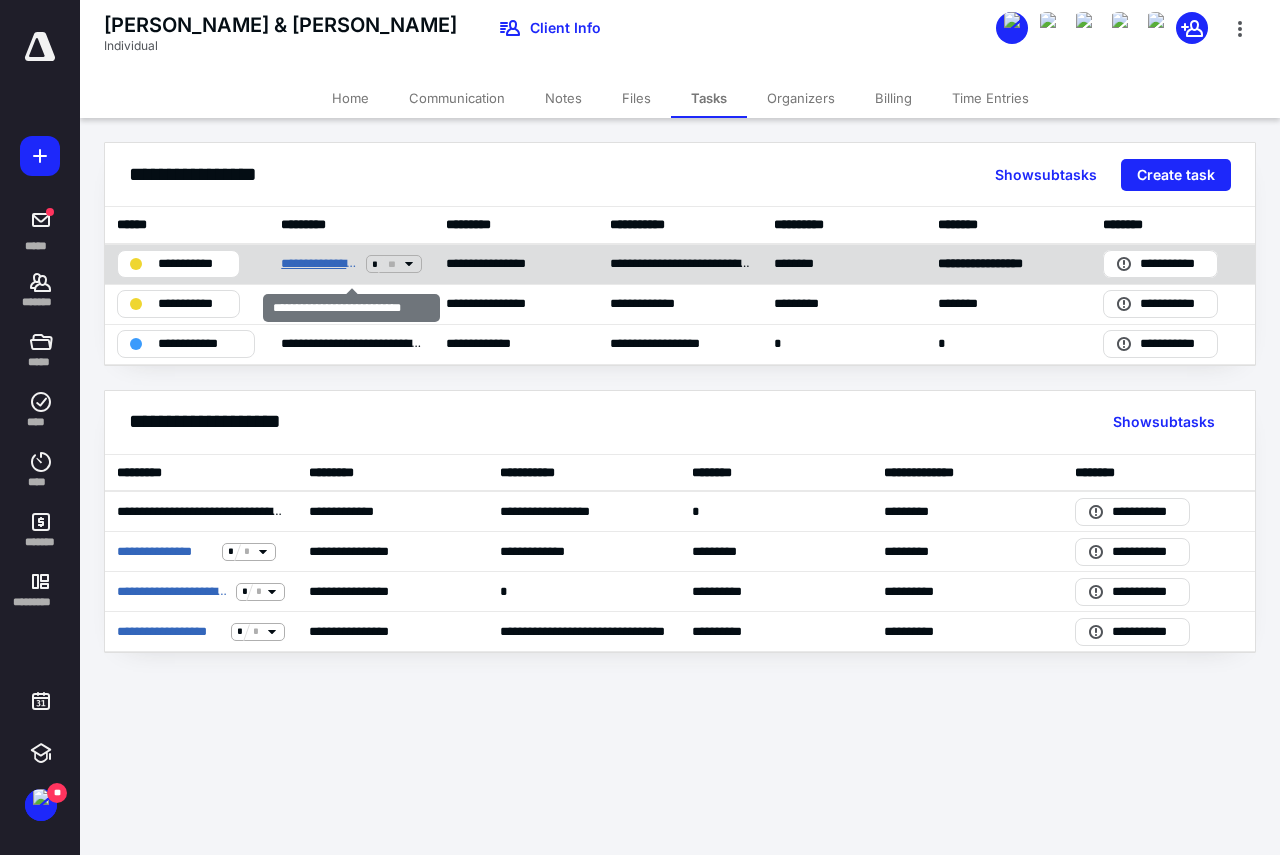 click on "**********" at bounding box center (319, 264) 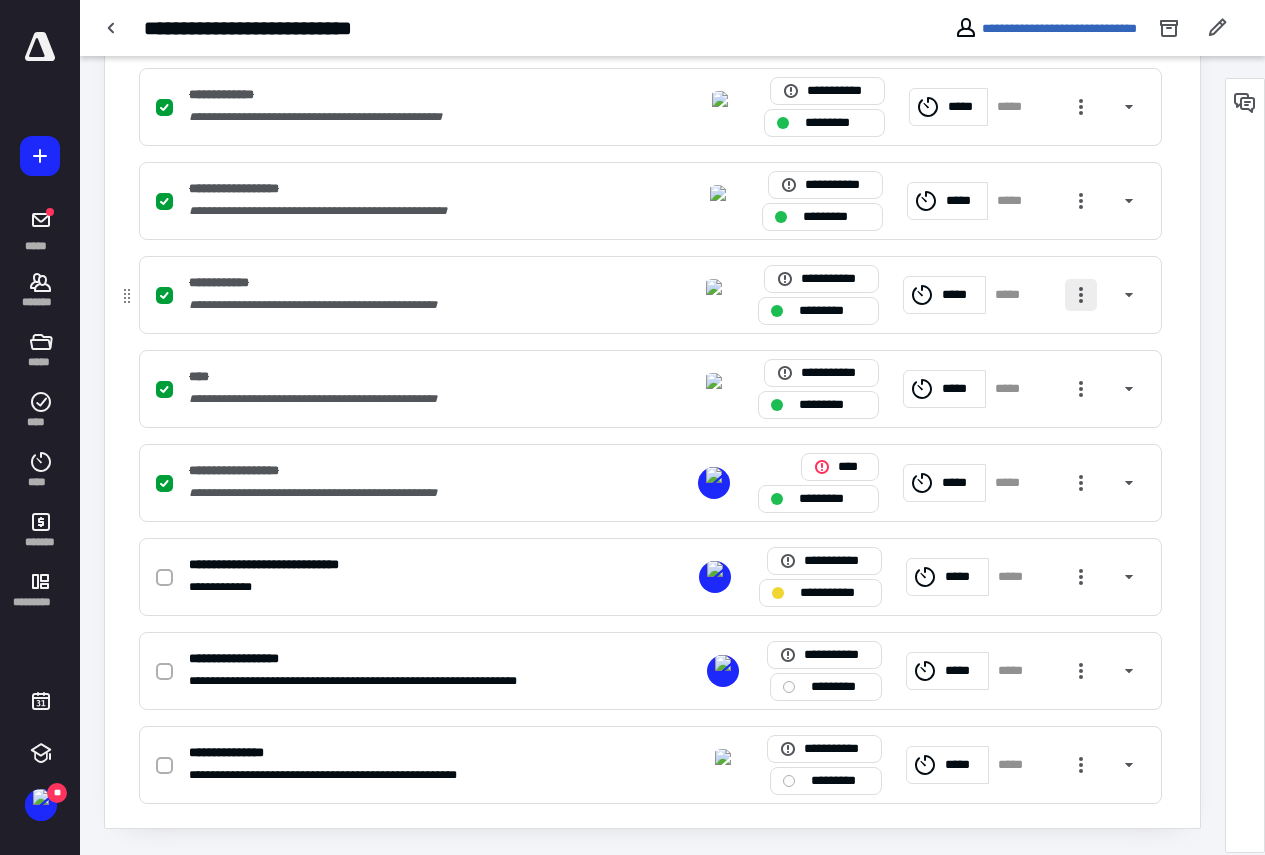 scroll, scrollTop: 800, scrollLeft: 0, axis: vertical 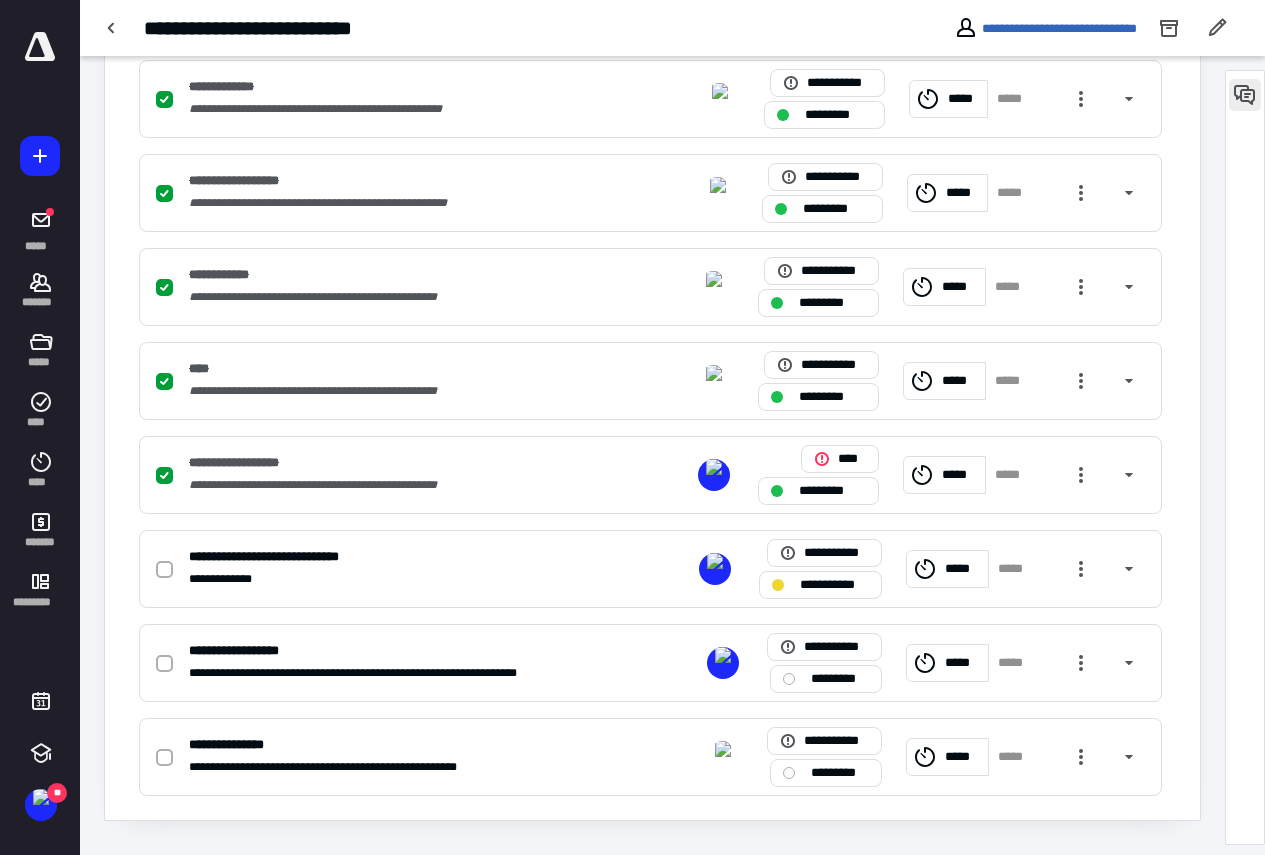 click at bounding box center [1245, 95] 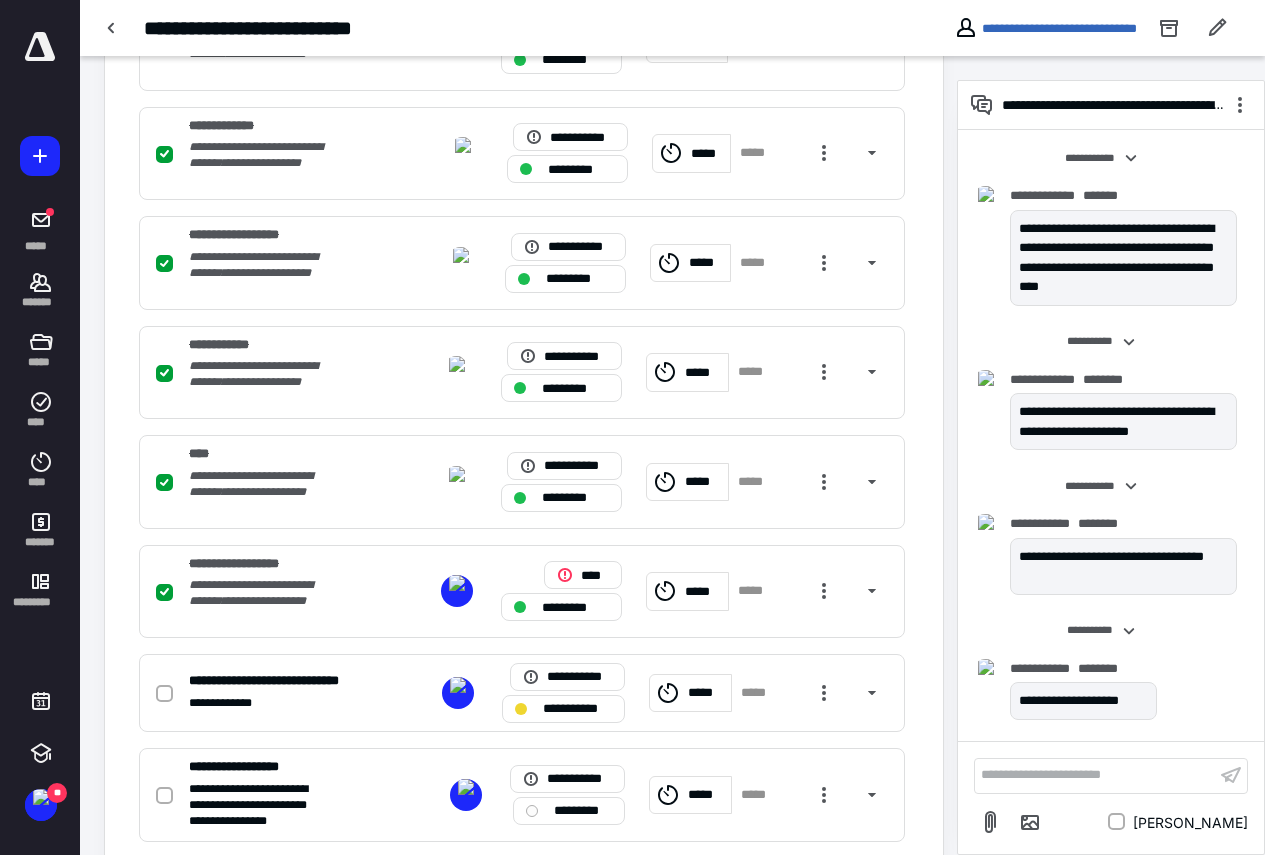 scroll, scrollTop: 2301, scrollLeft: 0, axis: vertical 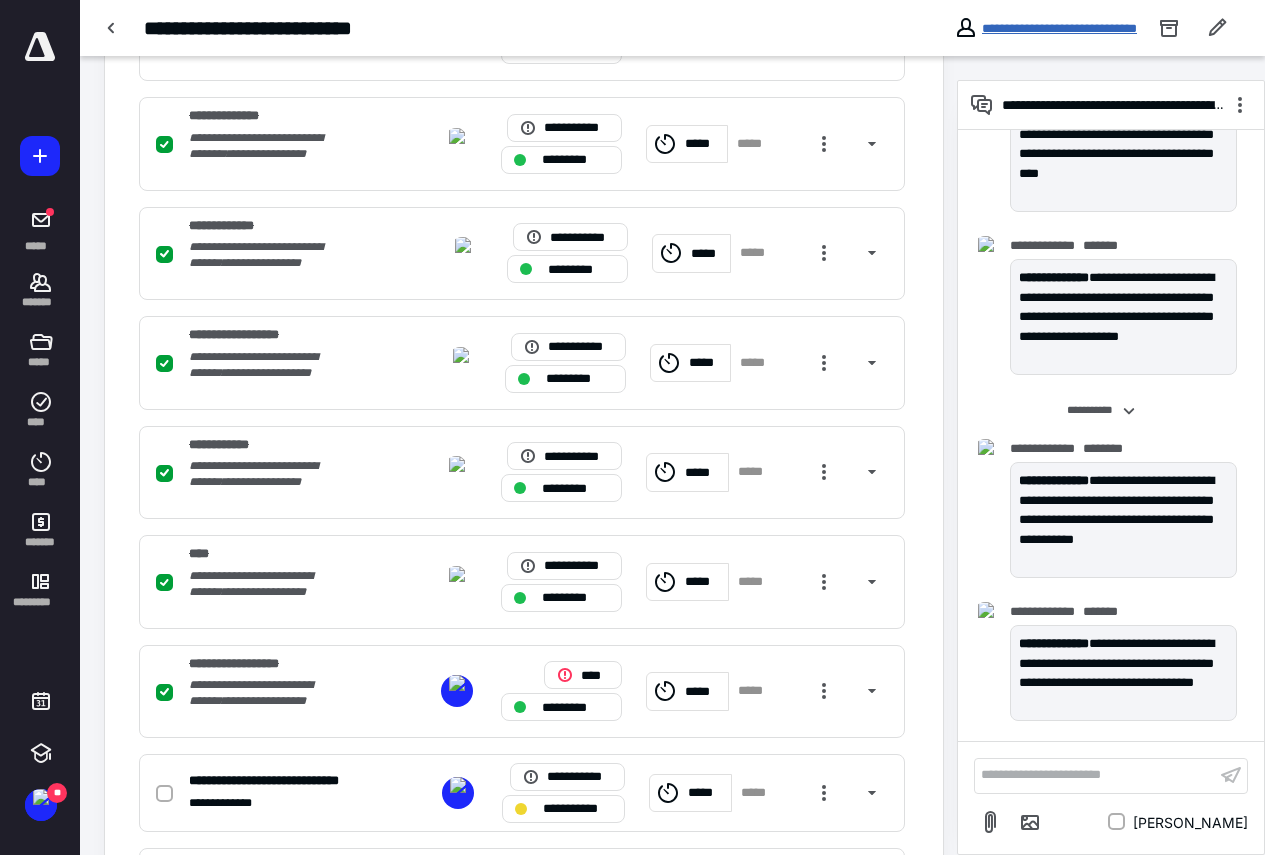 click on "**********" at bounding box center (1059, 28) 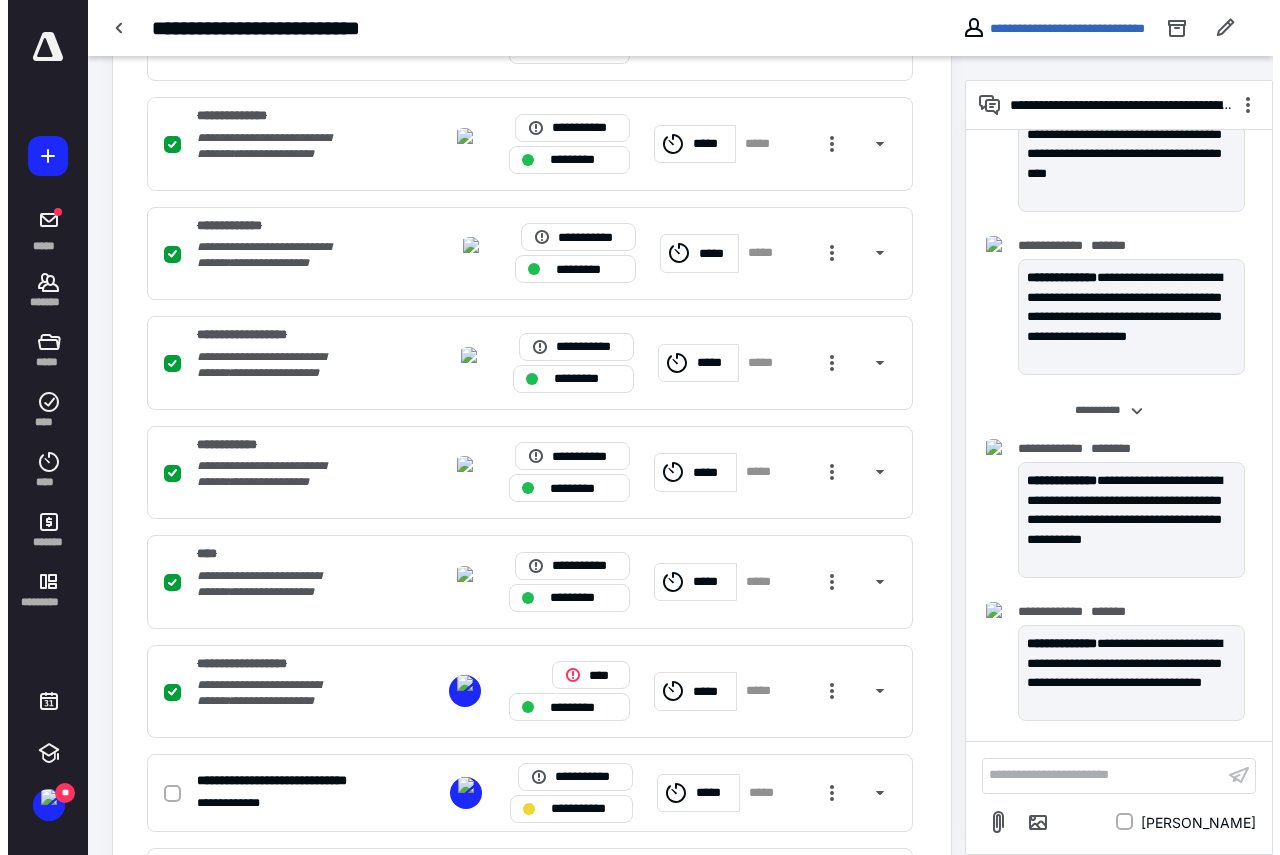 scroll, scrollTop: 0, scrollLeft: 0, axis: both 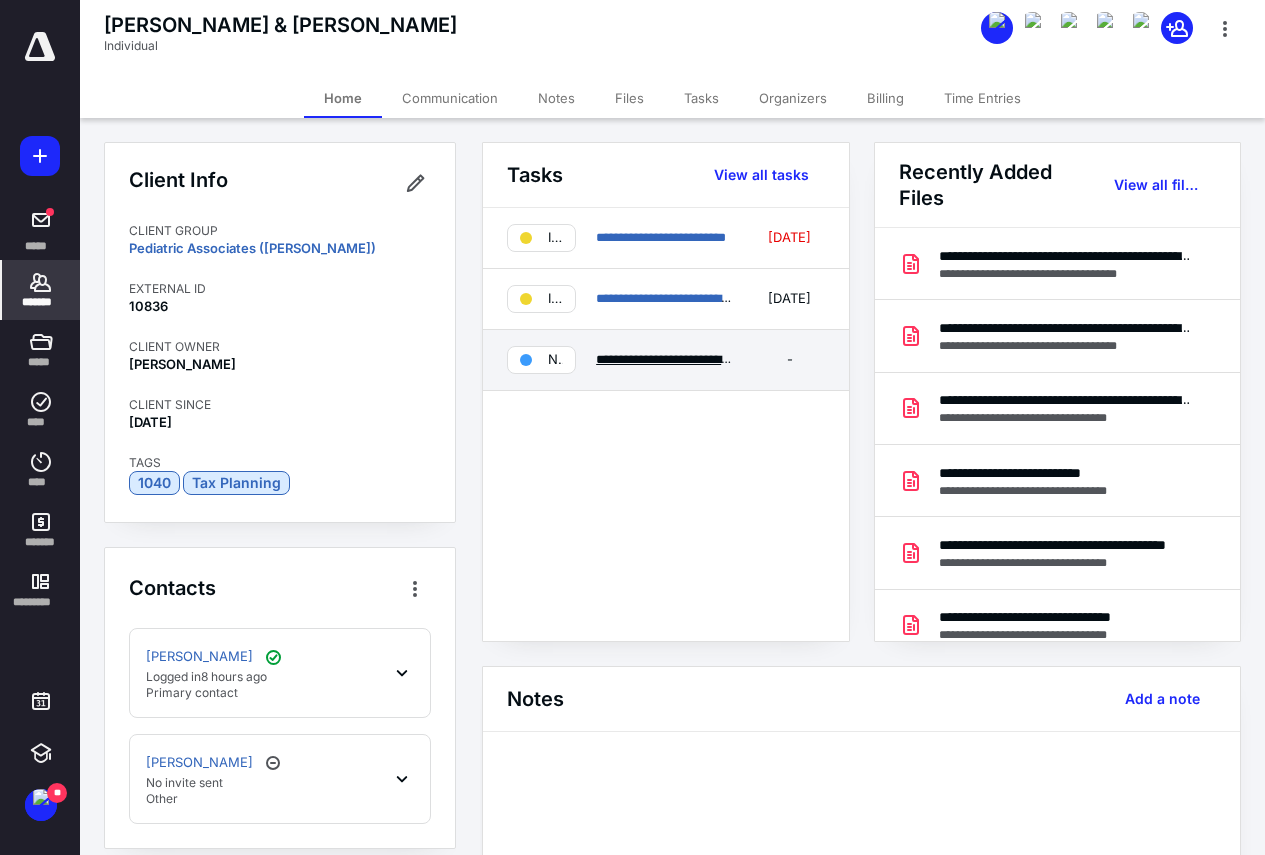 click on "**********" at bounding box center [718, 359] 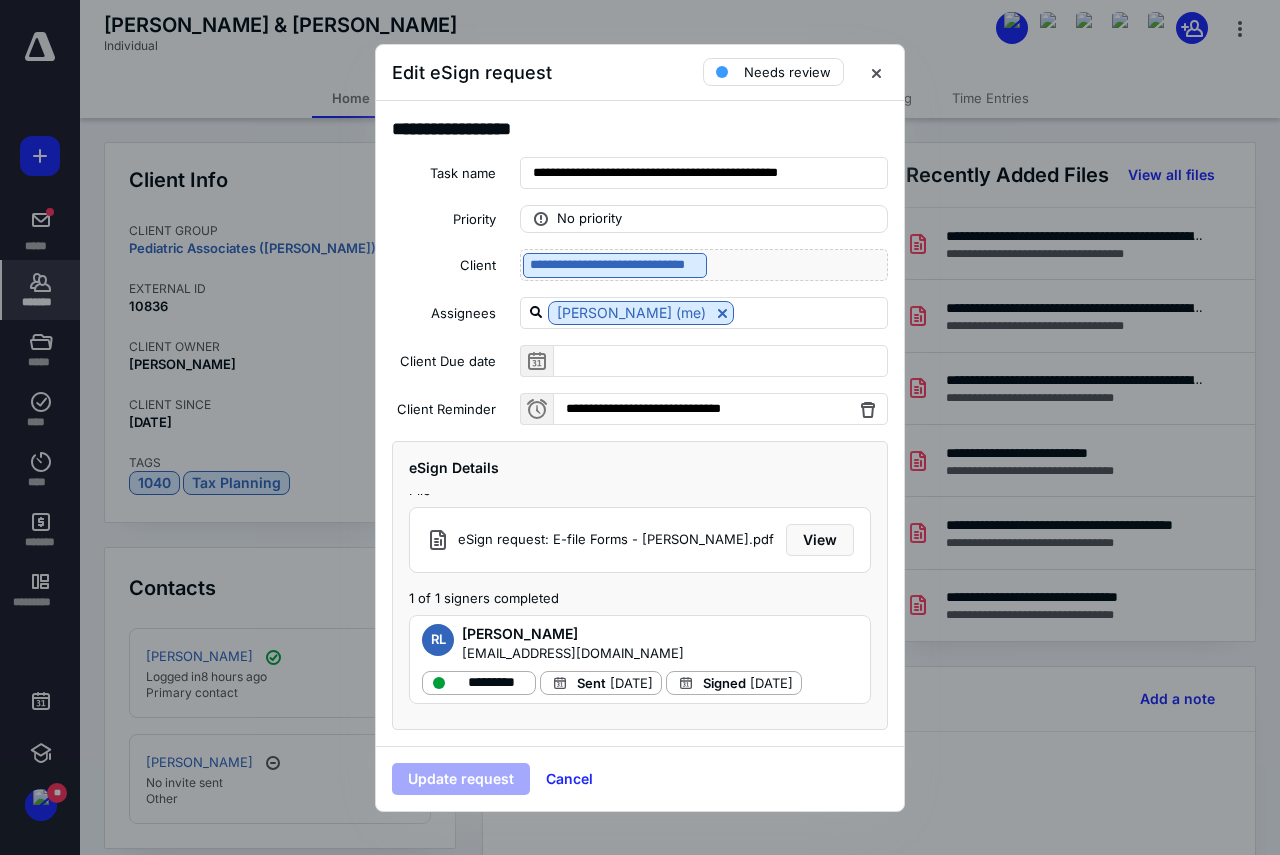 scroll, scrollTop: 27, scrollLeft: 0, axis: vertical 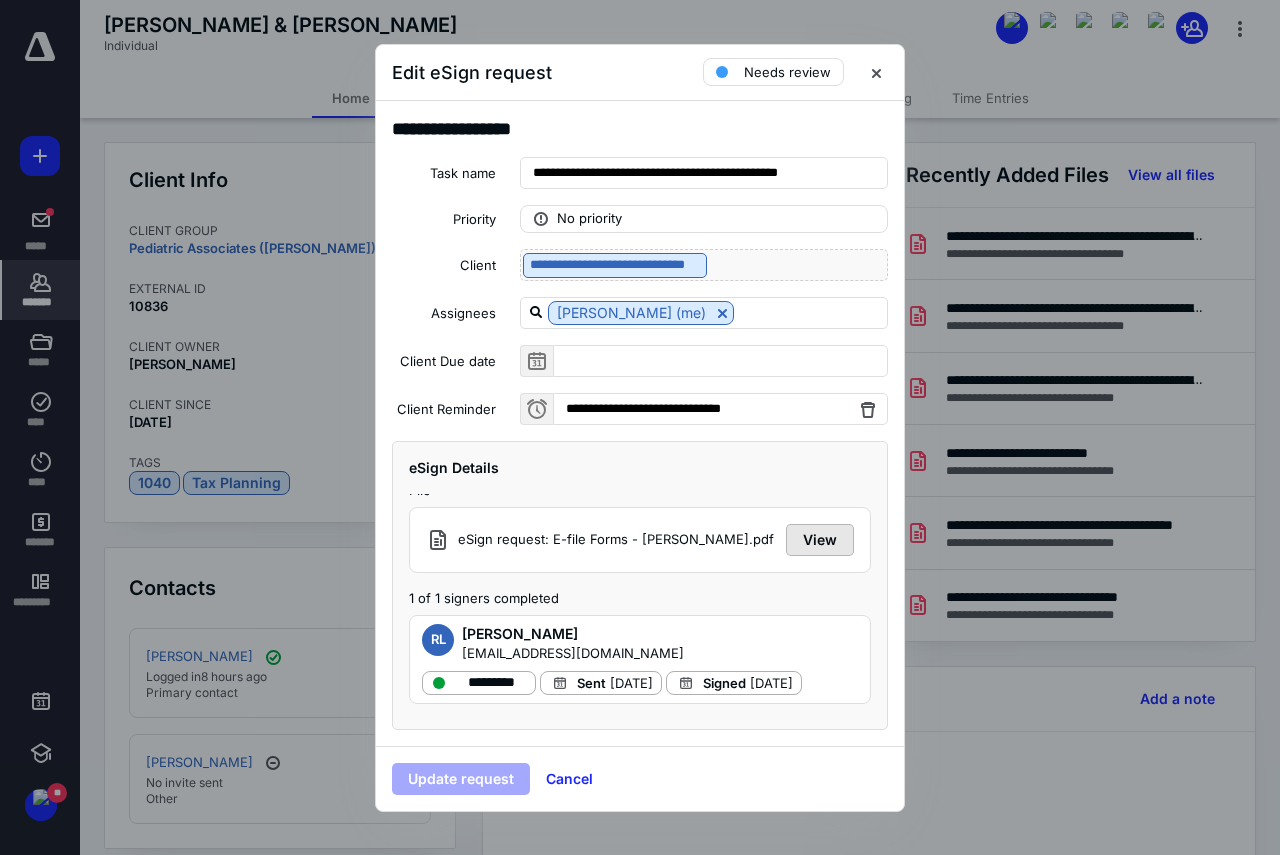 click on "View" at bounding box center (820, 540) 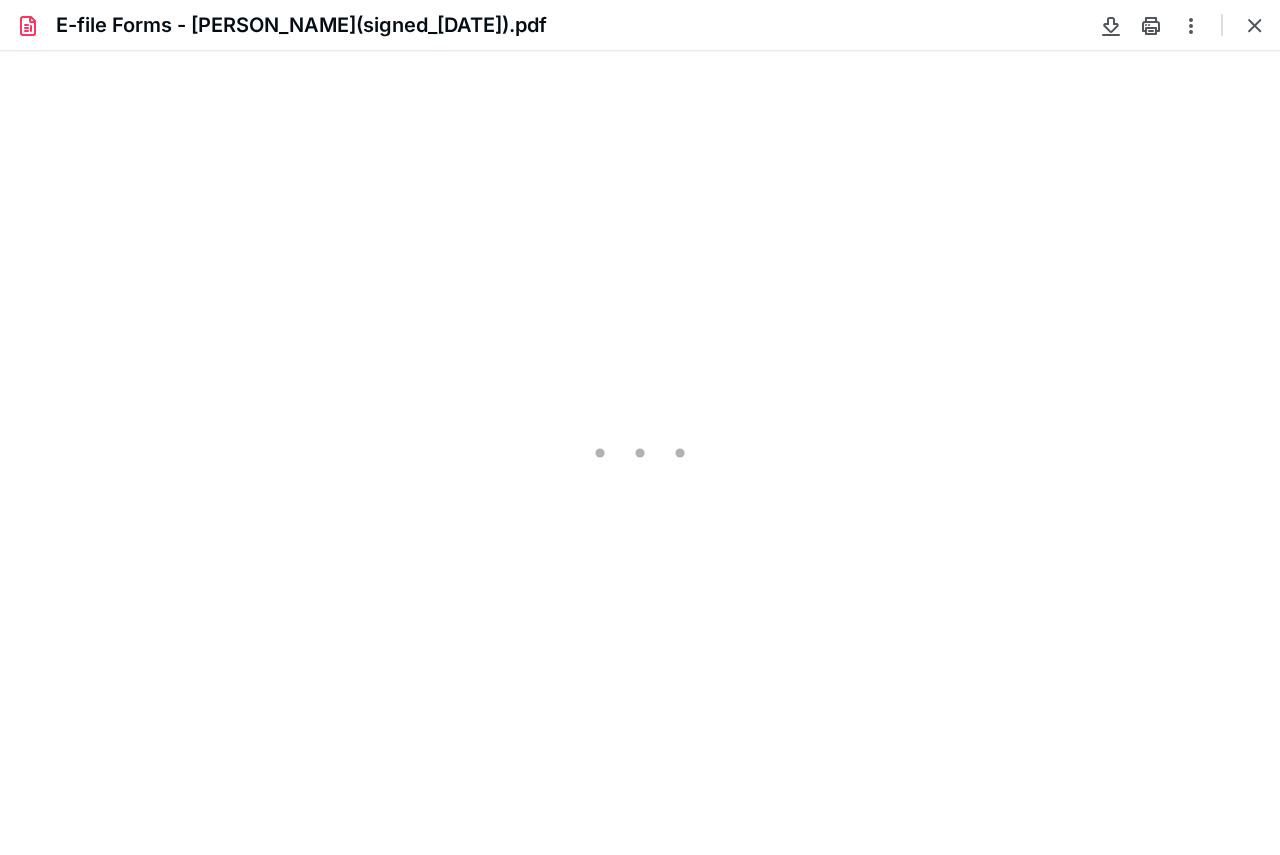 scroll, scrollTop: 0, scrollLeft: 0, axis: both 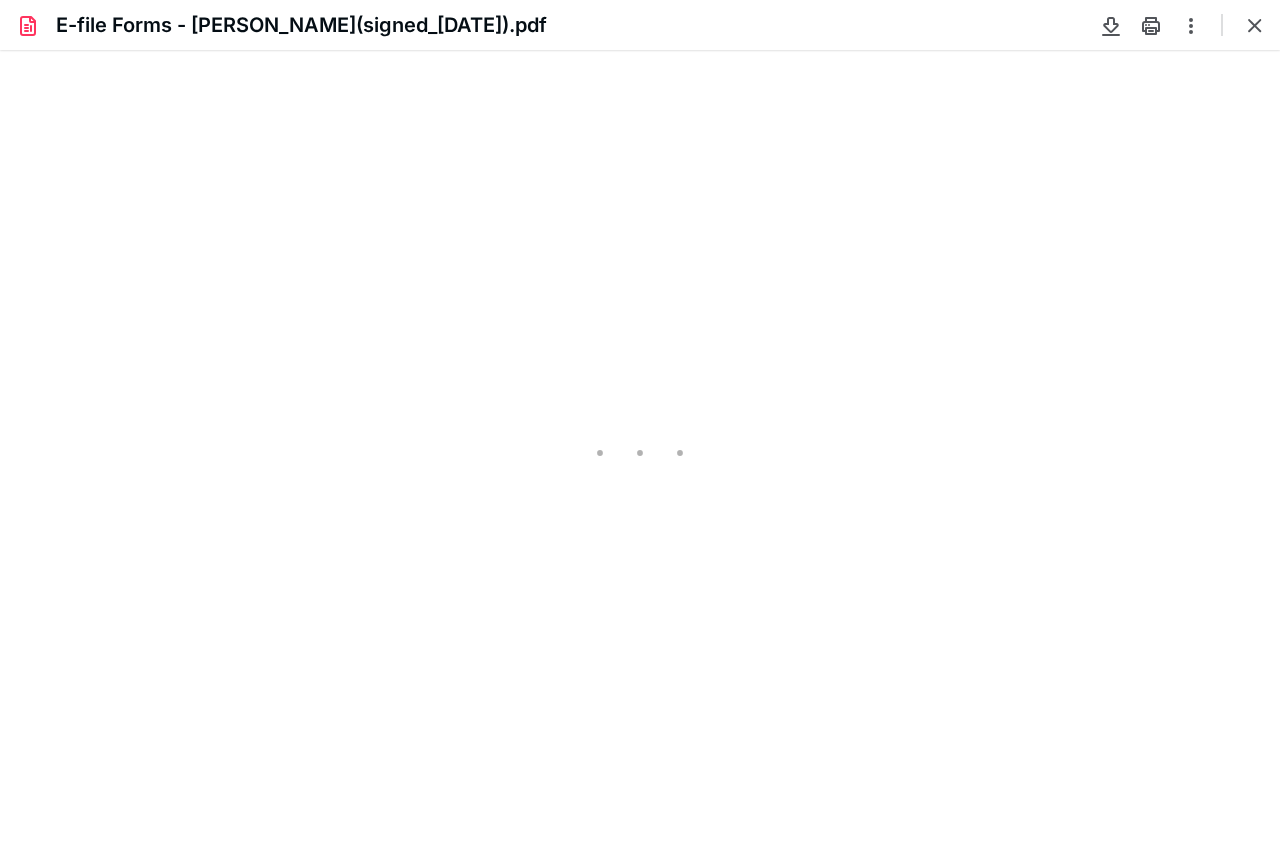 type on "194" 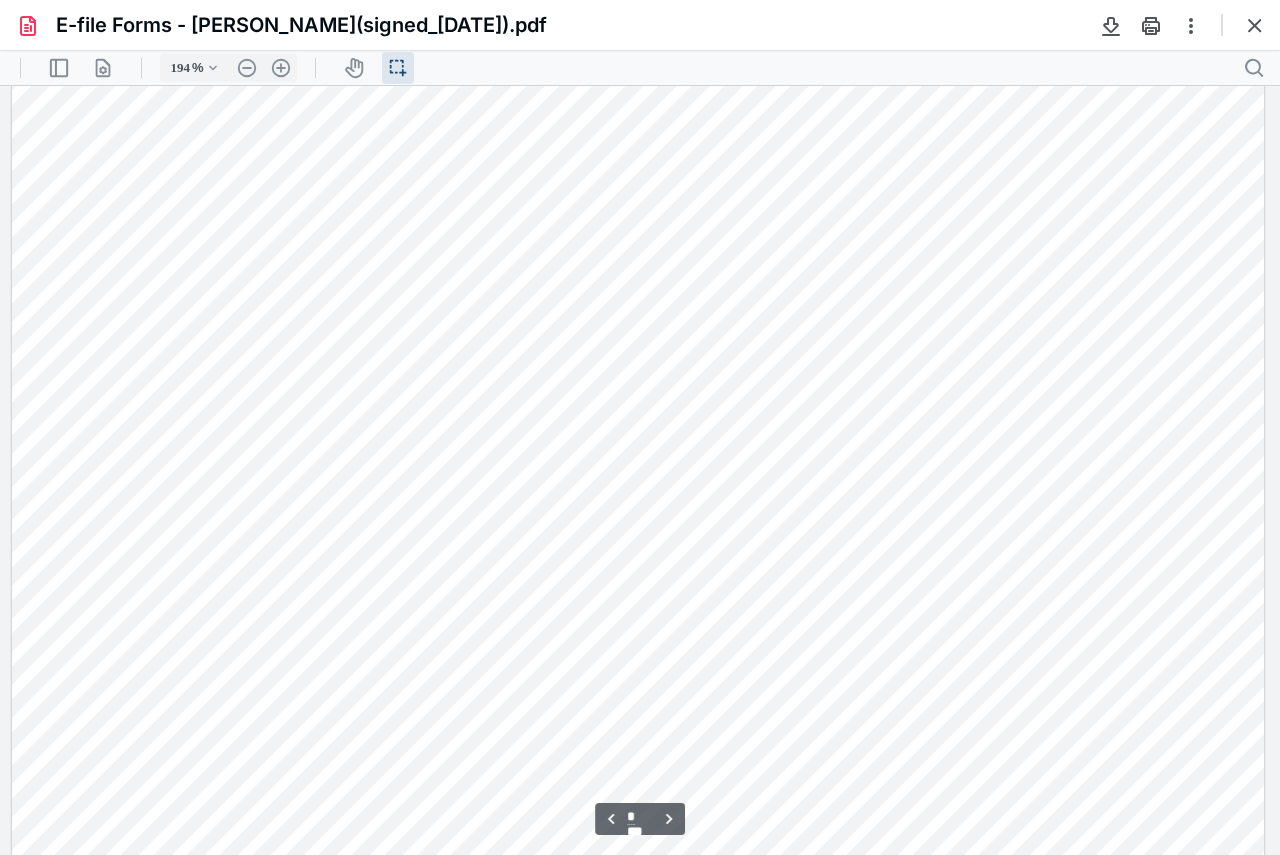 scroll, scrollTop: 8825, scrollLeft: 0, axis: vertical 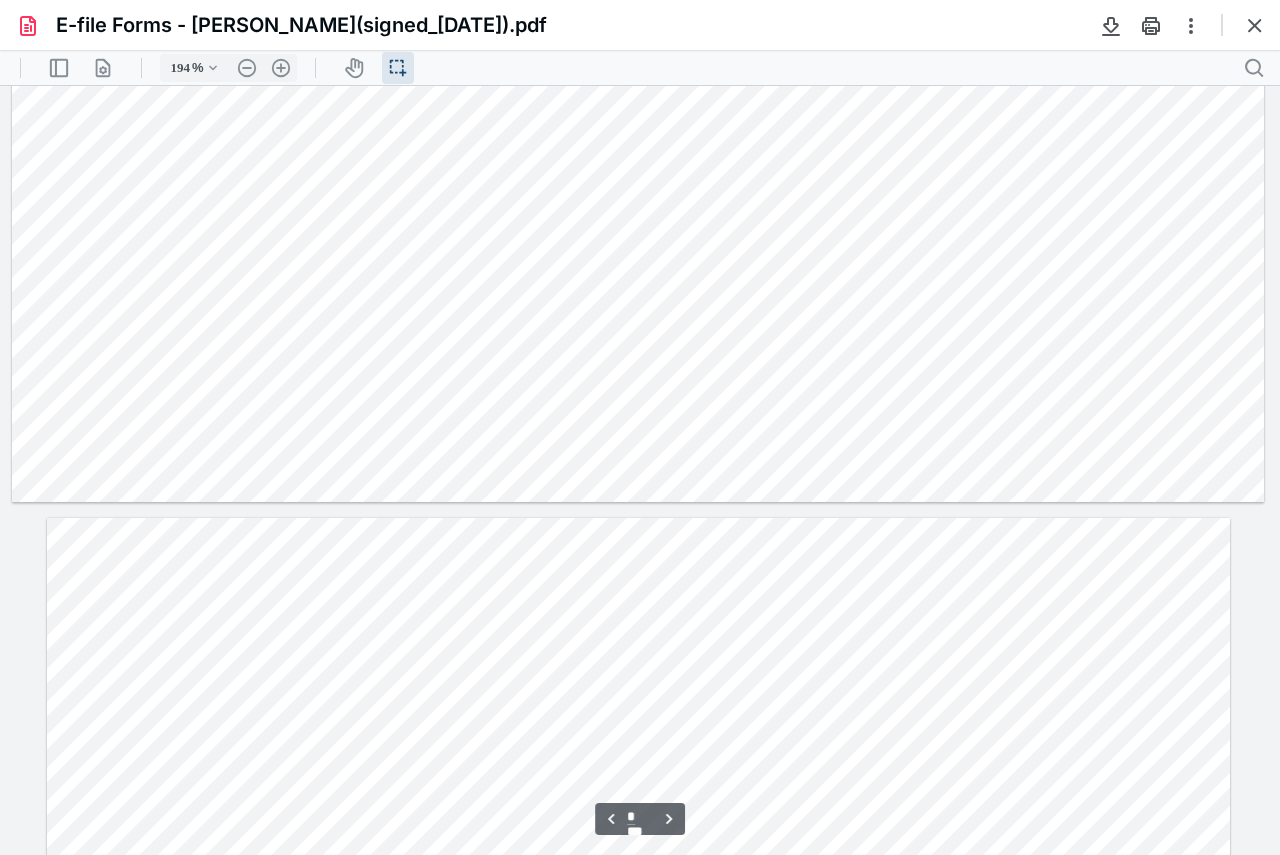 type on "*" 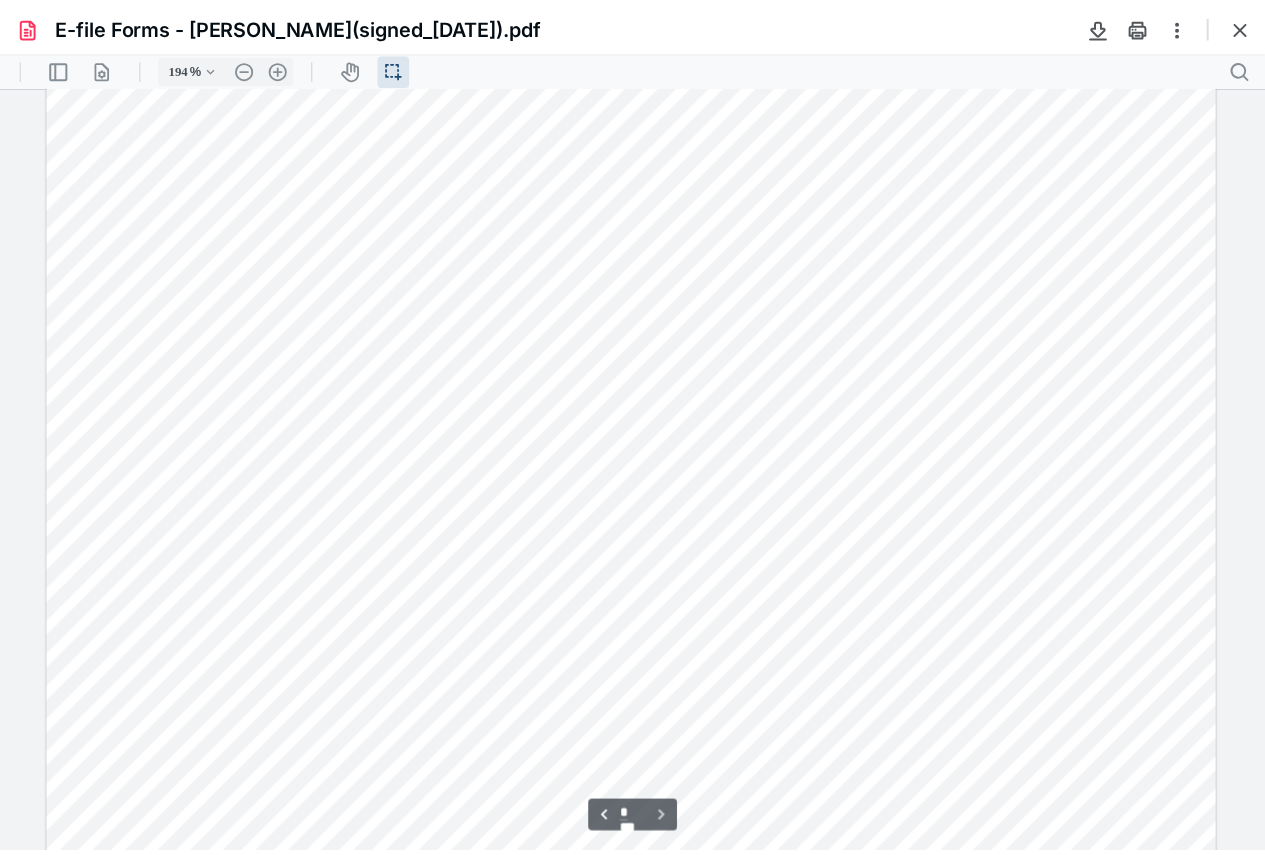 scroll, scrollTop: 11644, scrollLeft: 0, axis: vertical 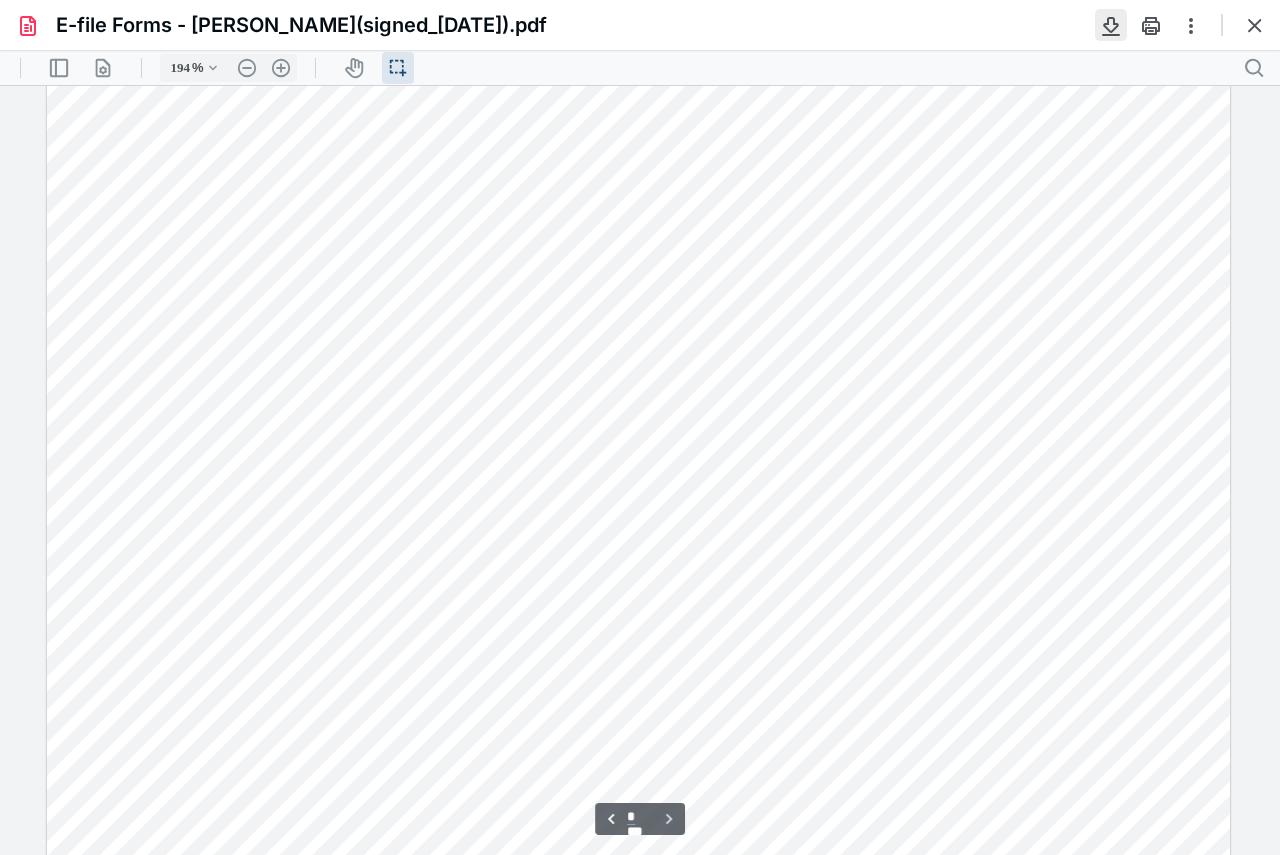 click at bounding box center (1111, 25) 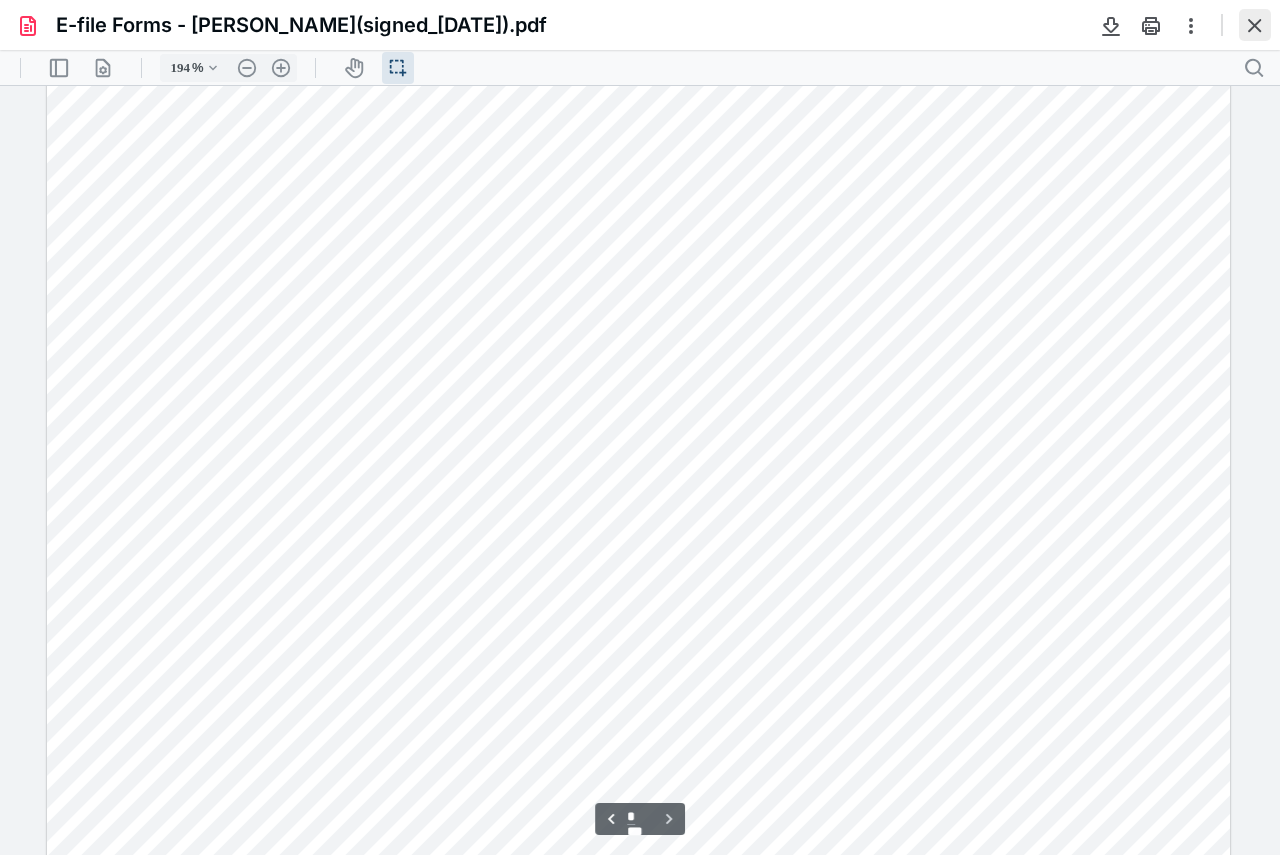 click at bounding box center (1255, 25) 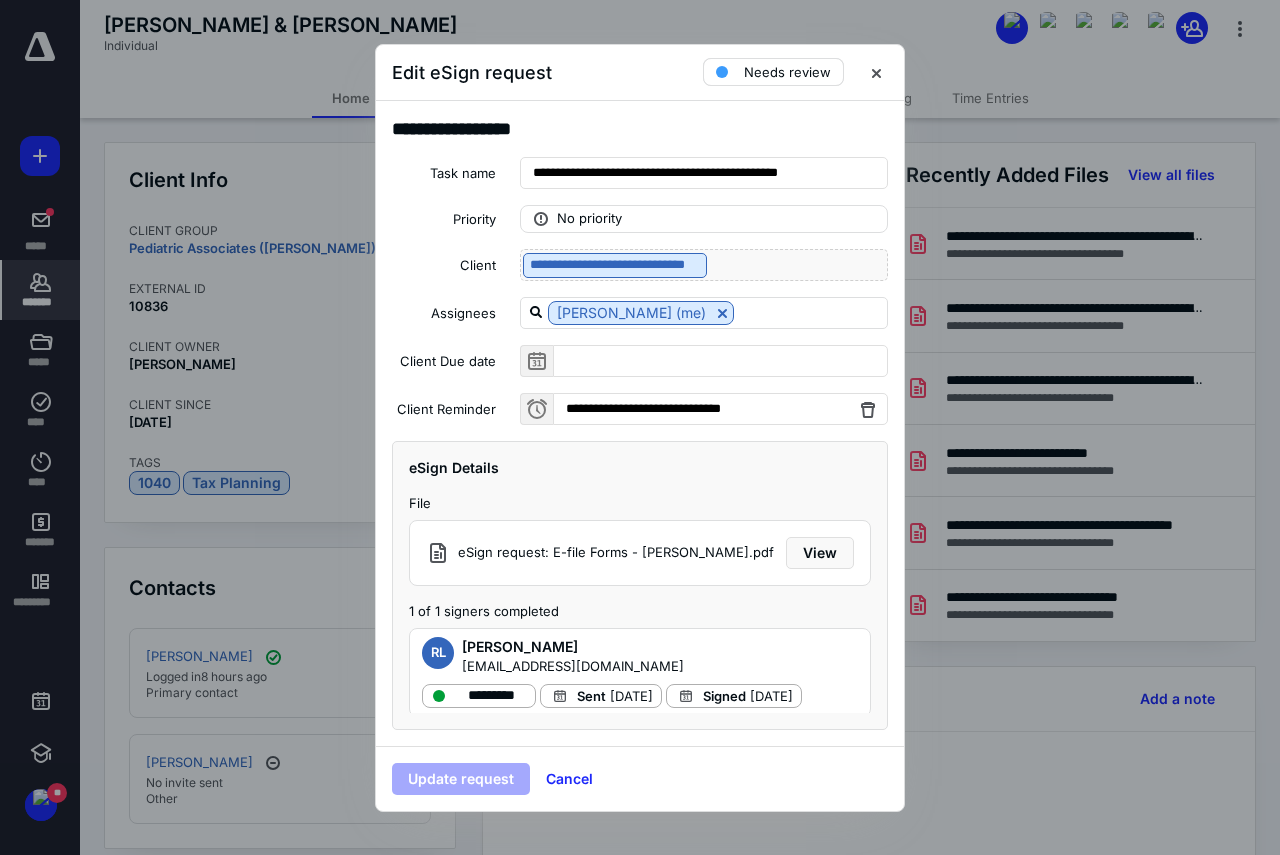 click on "Needs review" at bounding box center [787, 72] 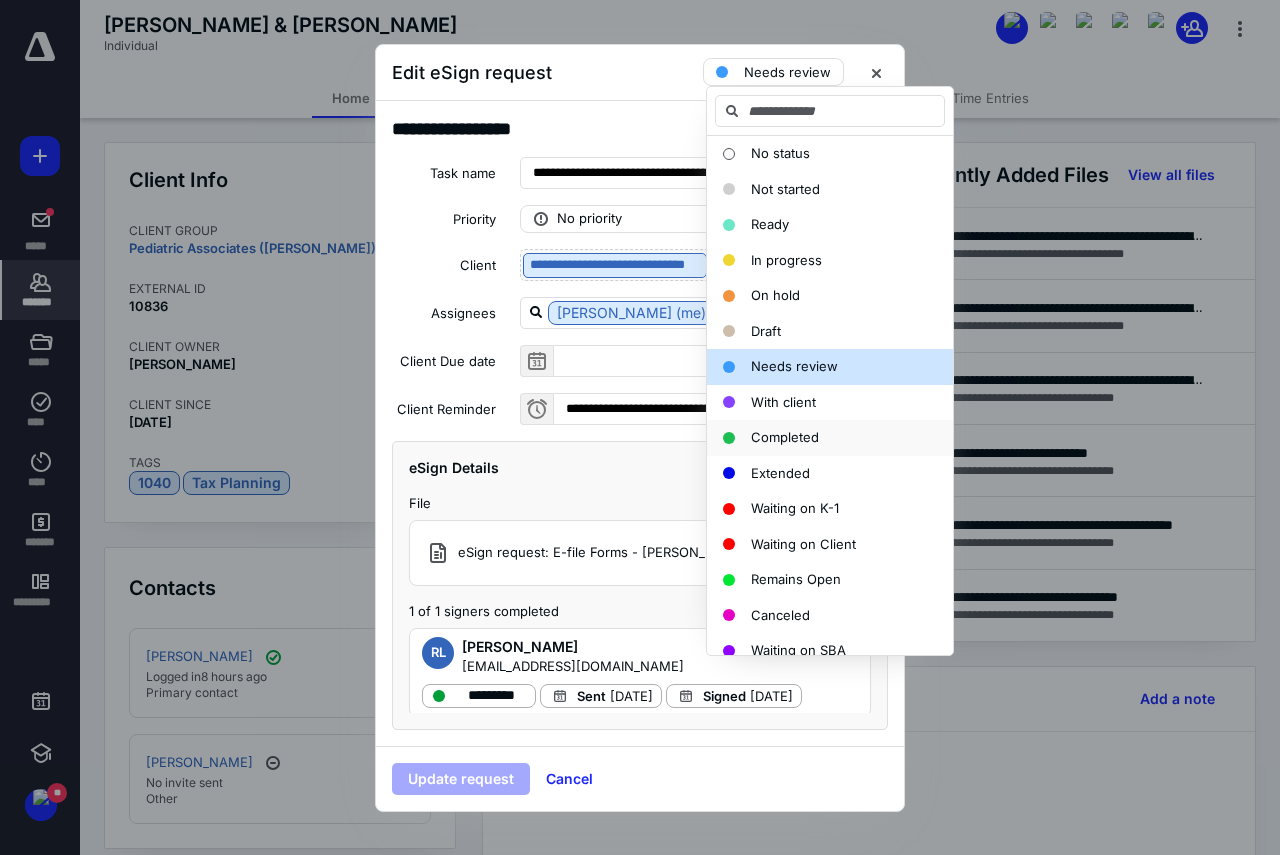 click on "Completed" at bounding box center (785, 437) 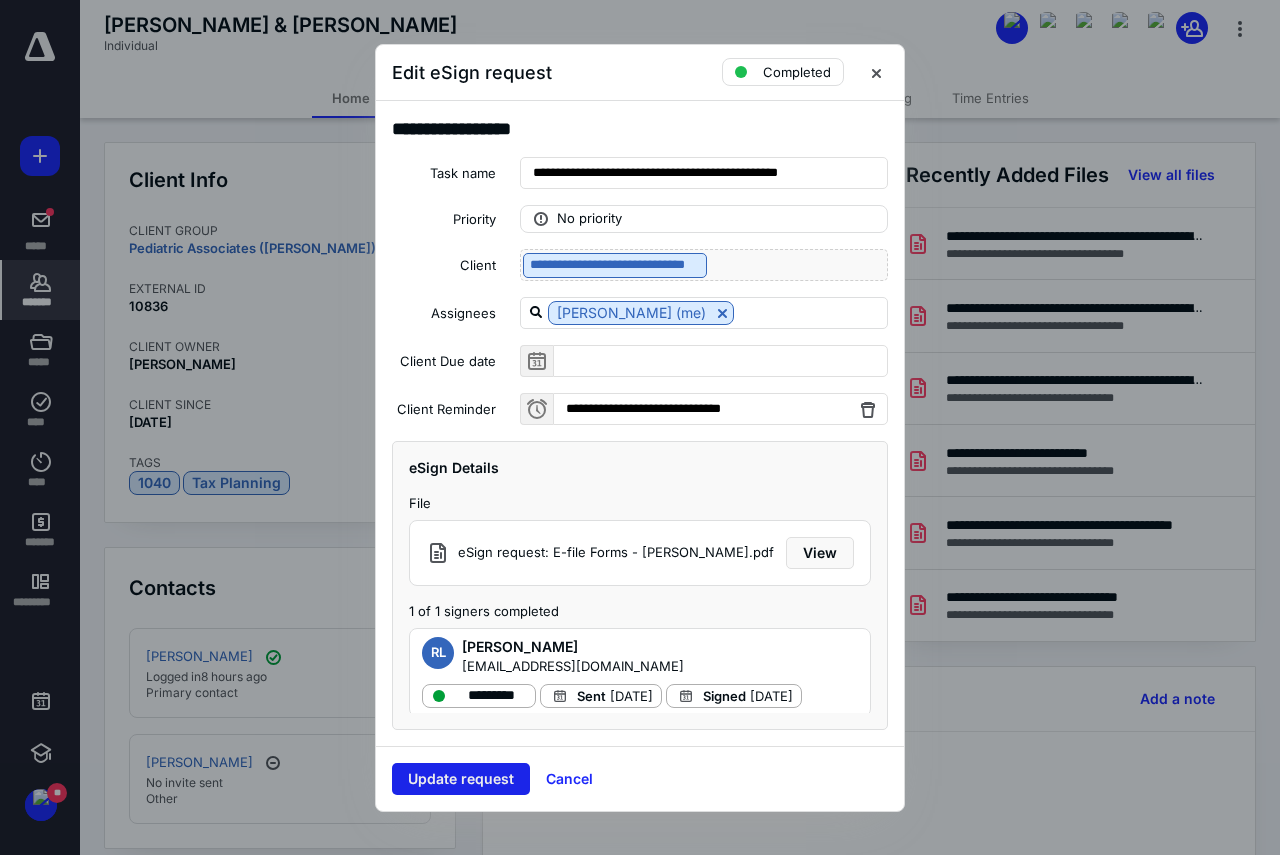 click on "Update request" at bounding box center (461, 779) 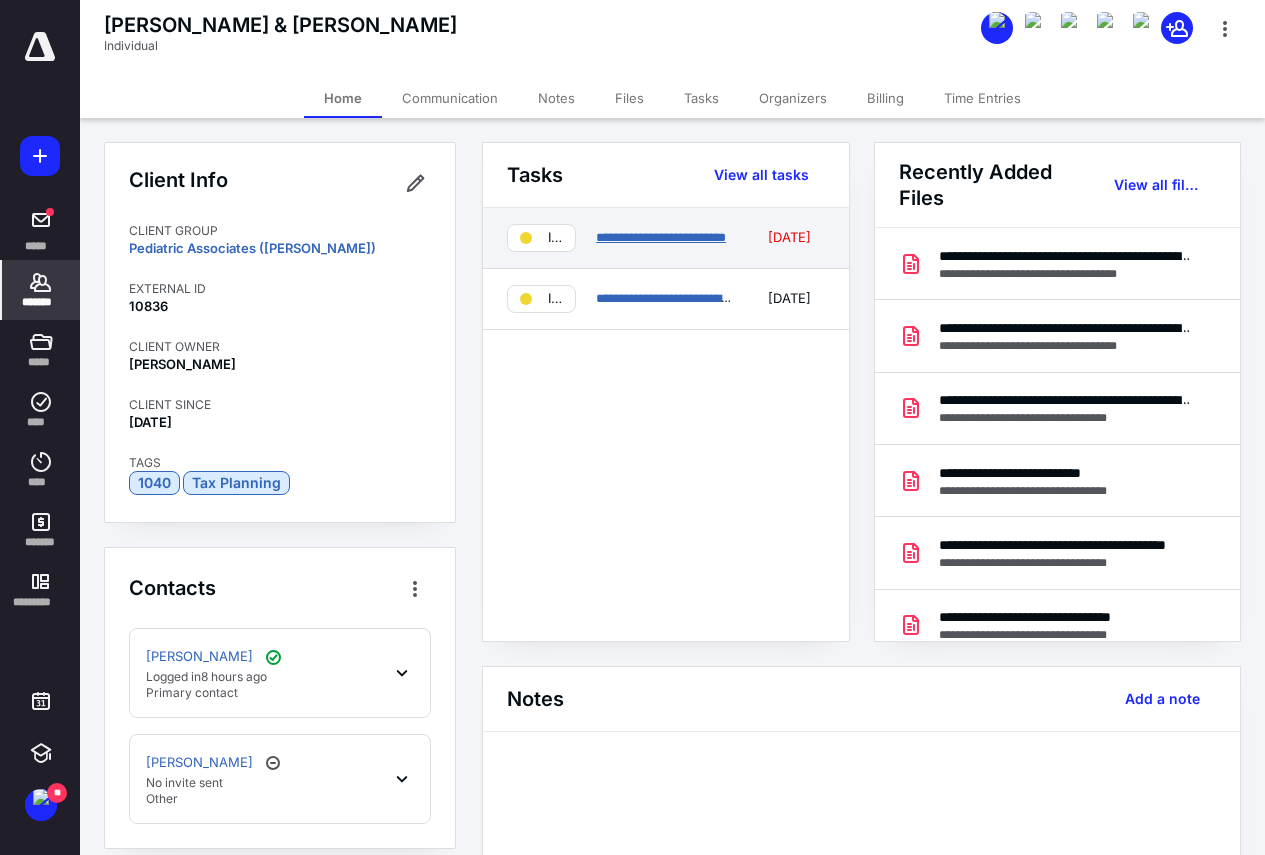 click on "**********" at bounding box center (661, 237) 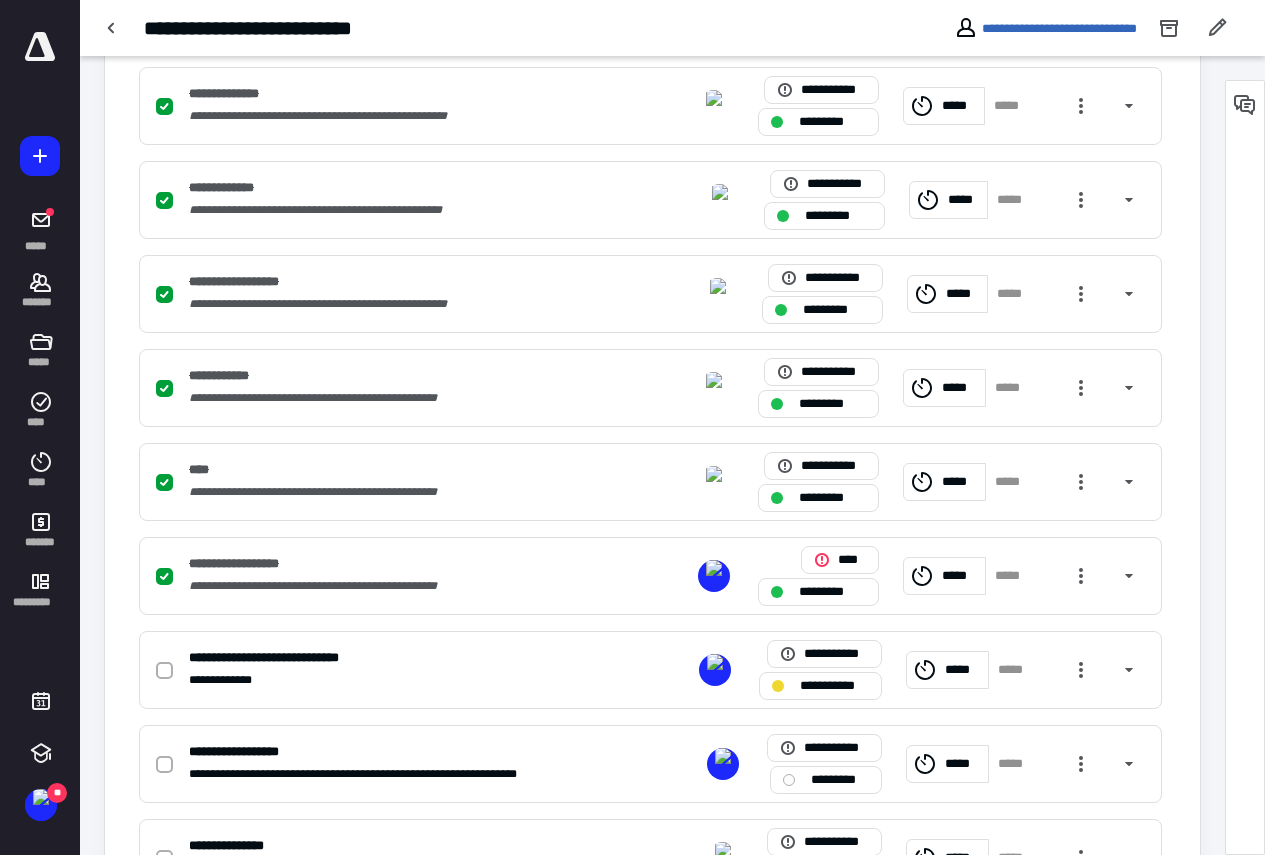 scroll, scrollTop: 700, scrollLeft: 0, axis: vertical 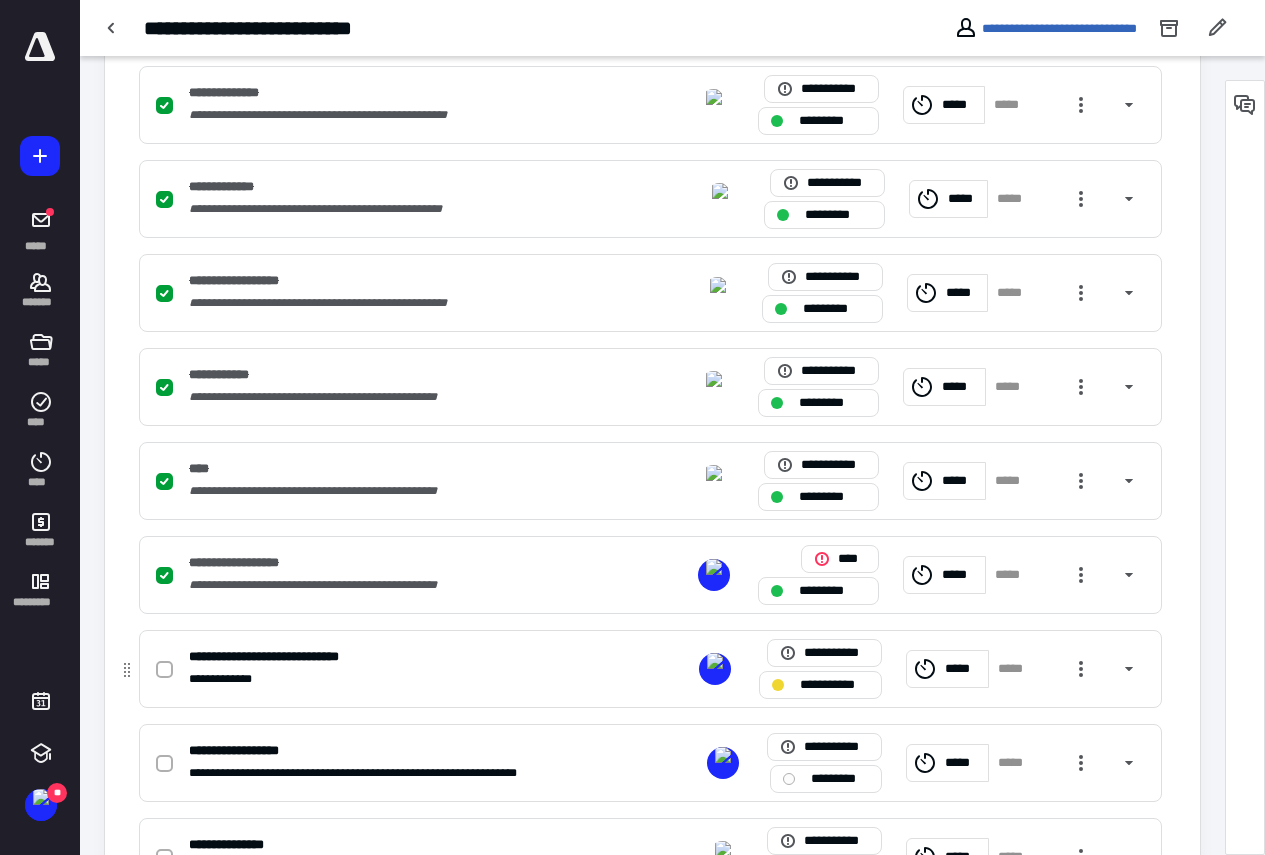 click 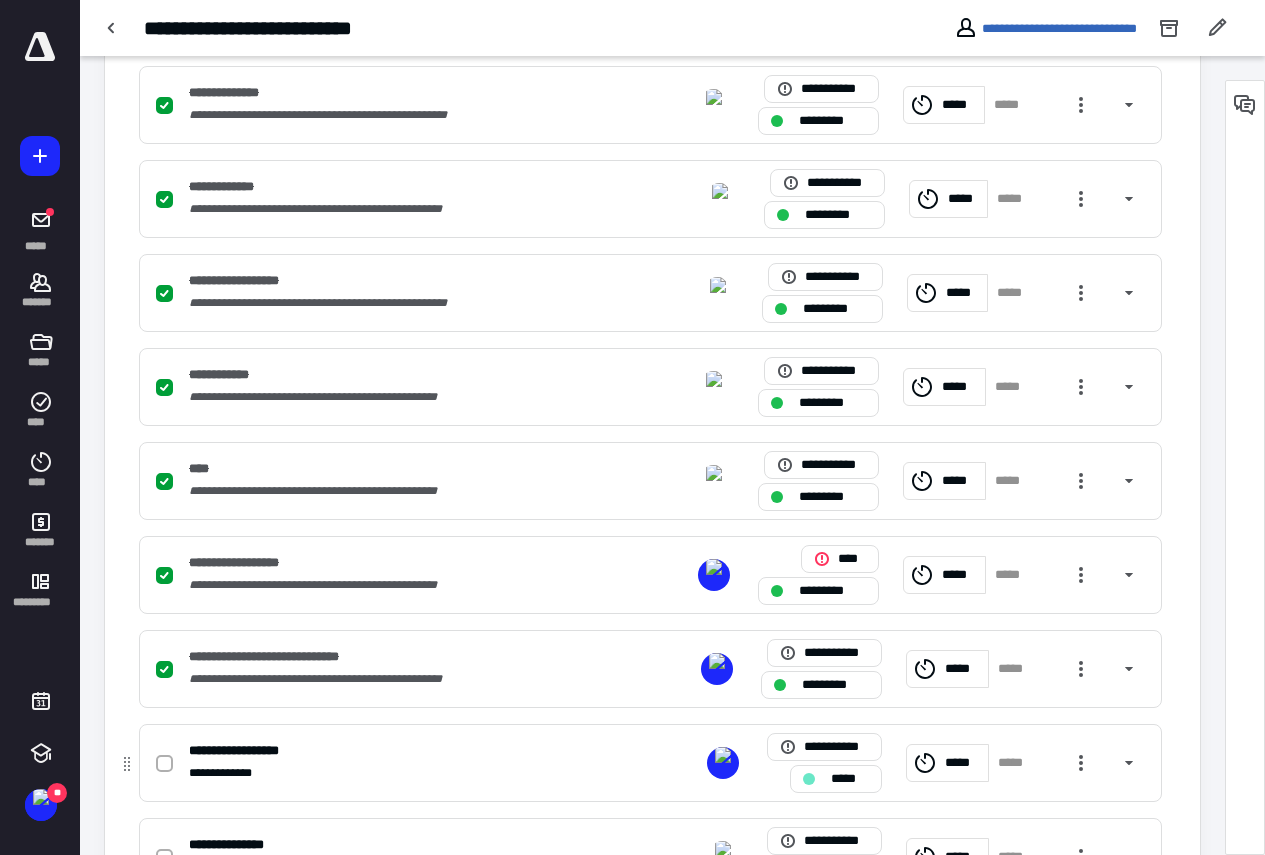 click 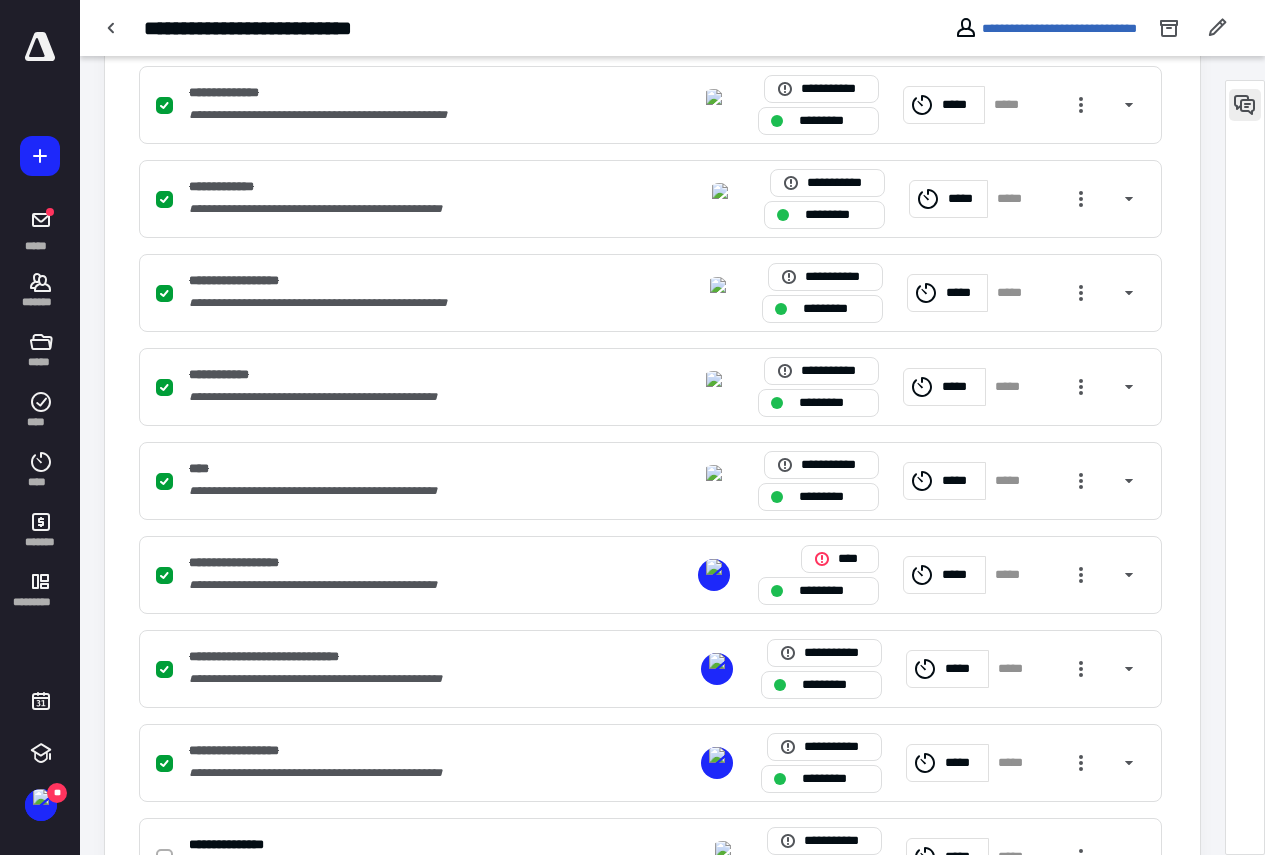 click at bounding box center [1245, 105] 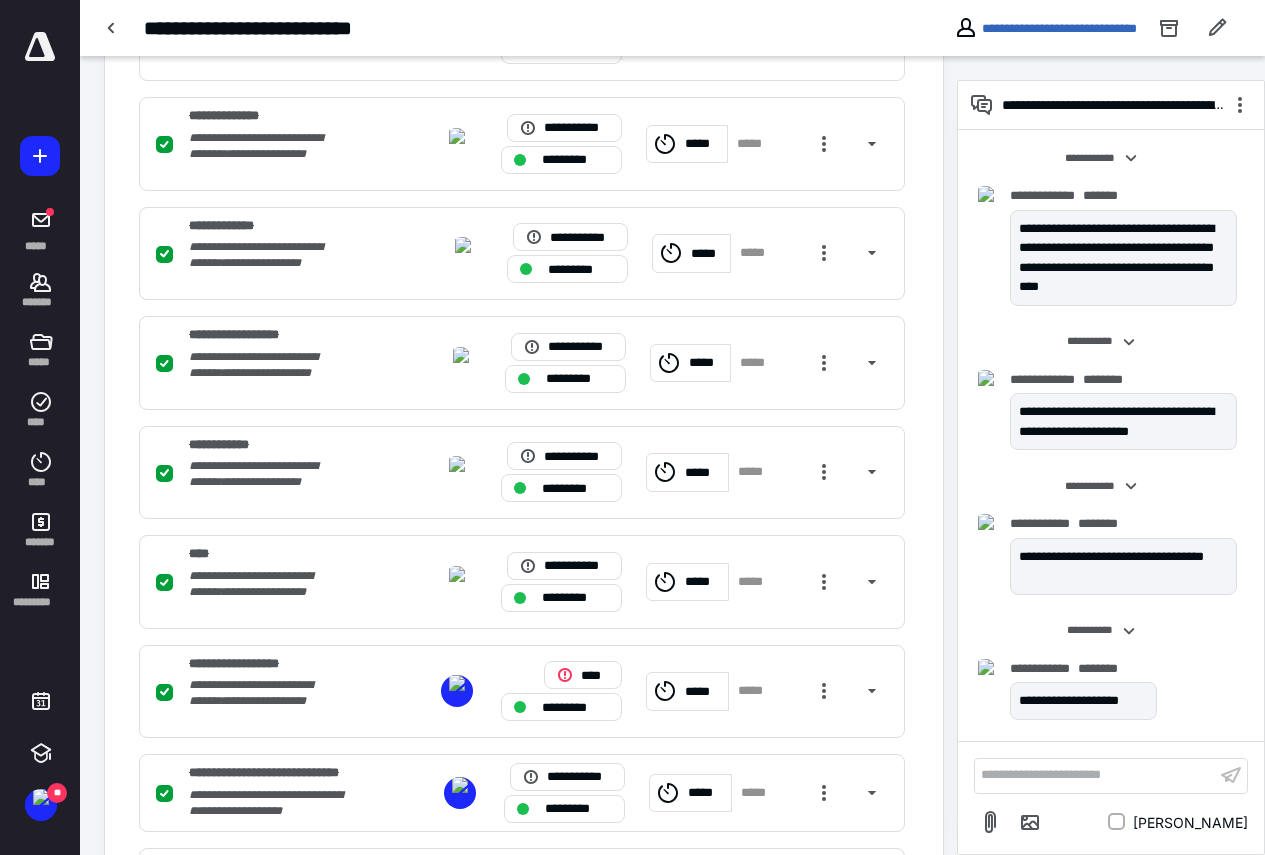 scroll, scrollTop: 2301, scrollLeft: 0, axis: vertical 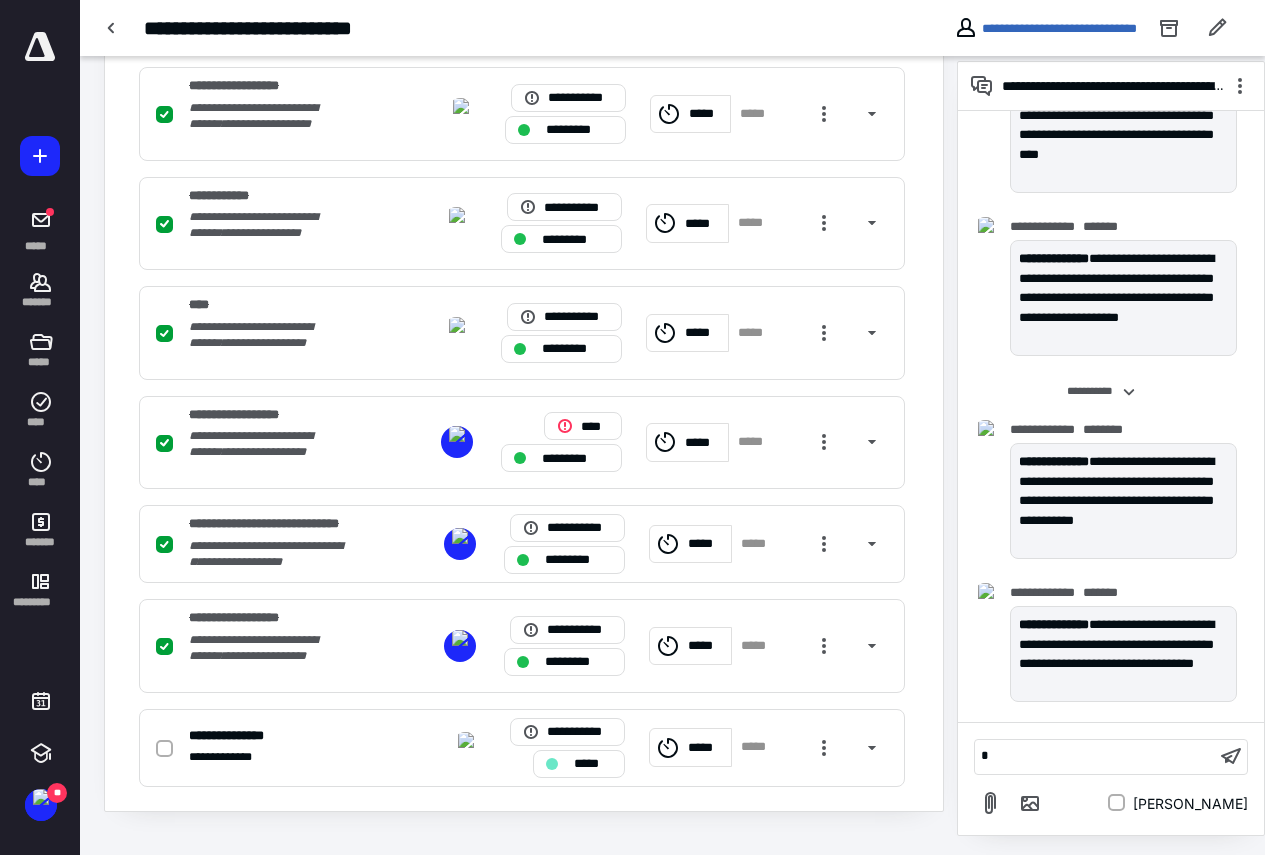 type 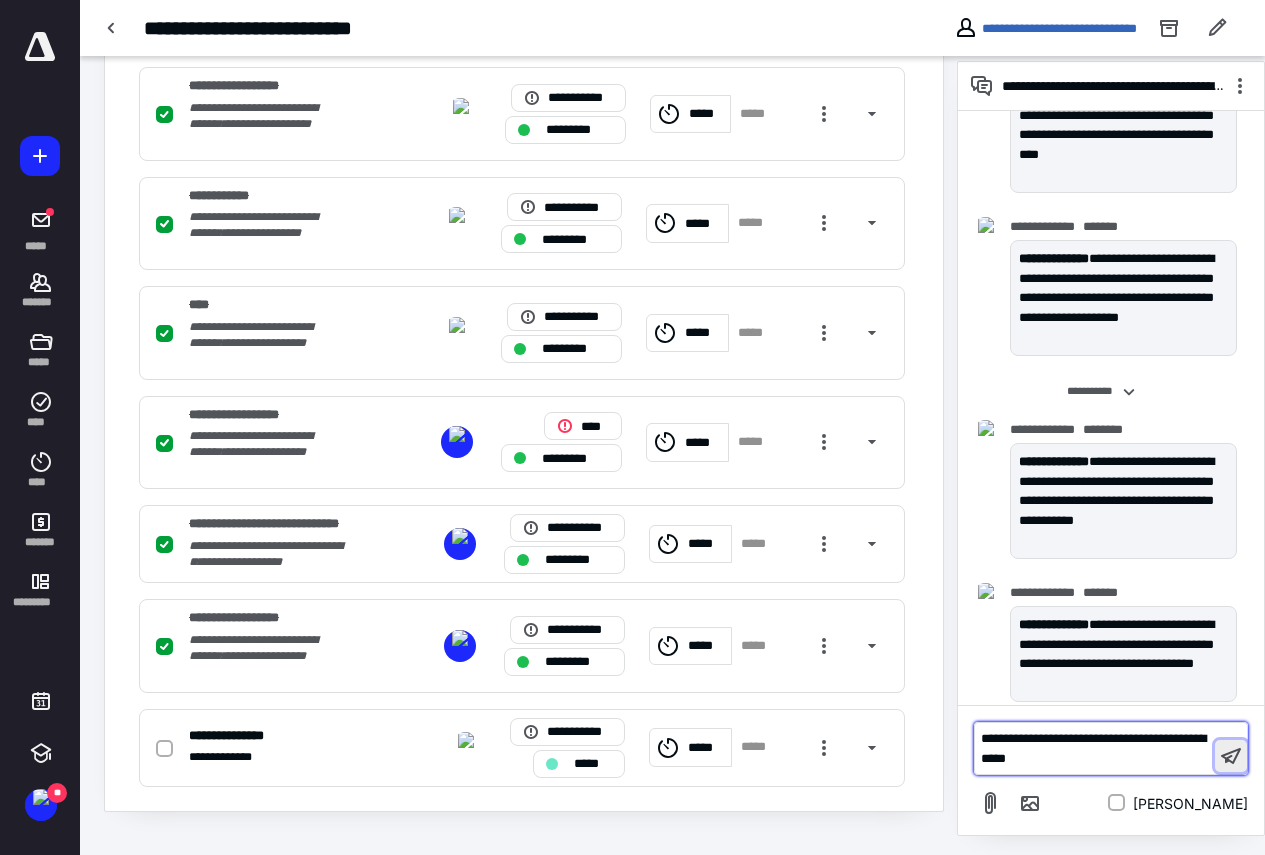 click at bounding box center [1231, 756] 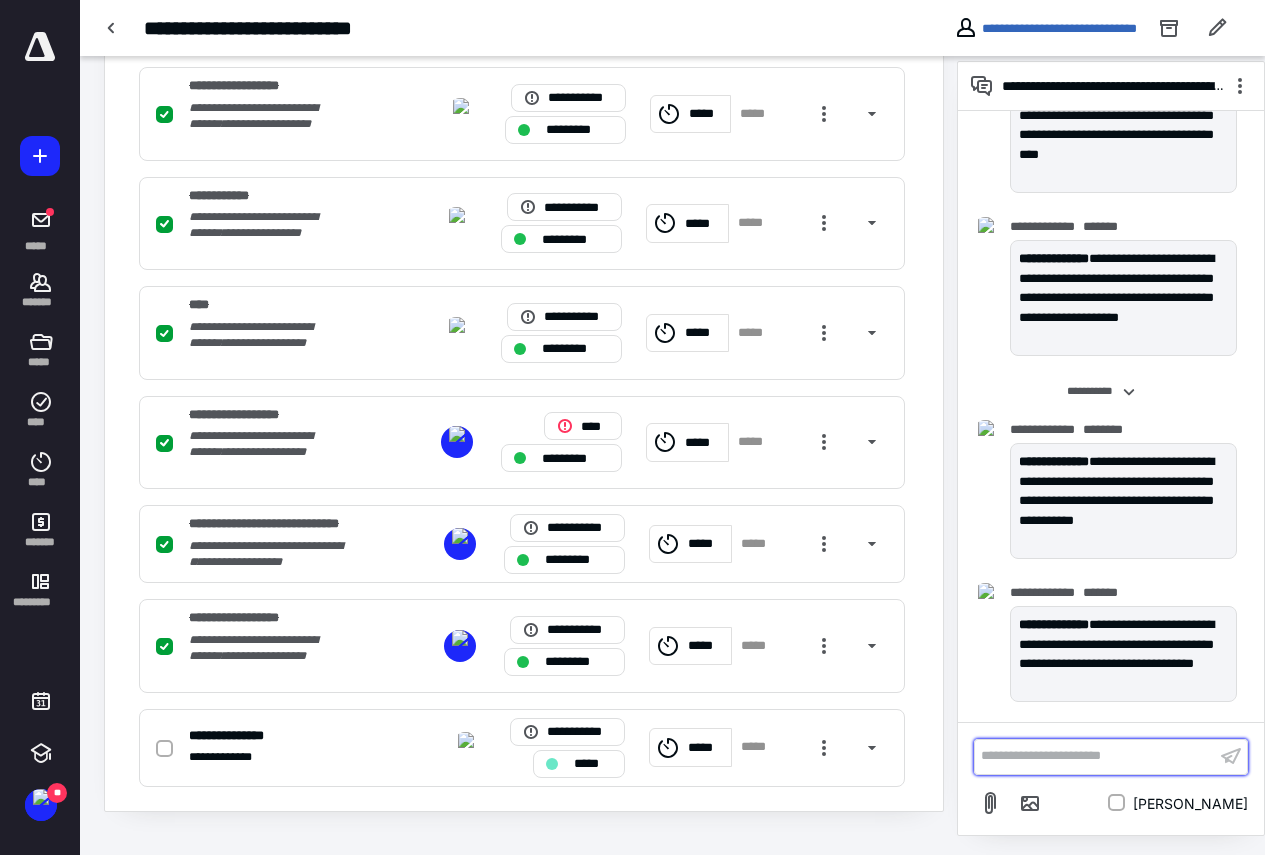 scroll, scrollTop: 2446, scrollLeft: 0, axis: vertical 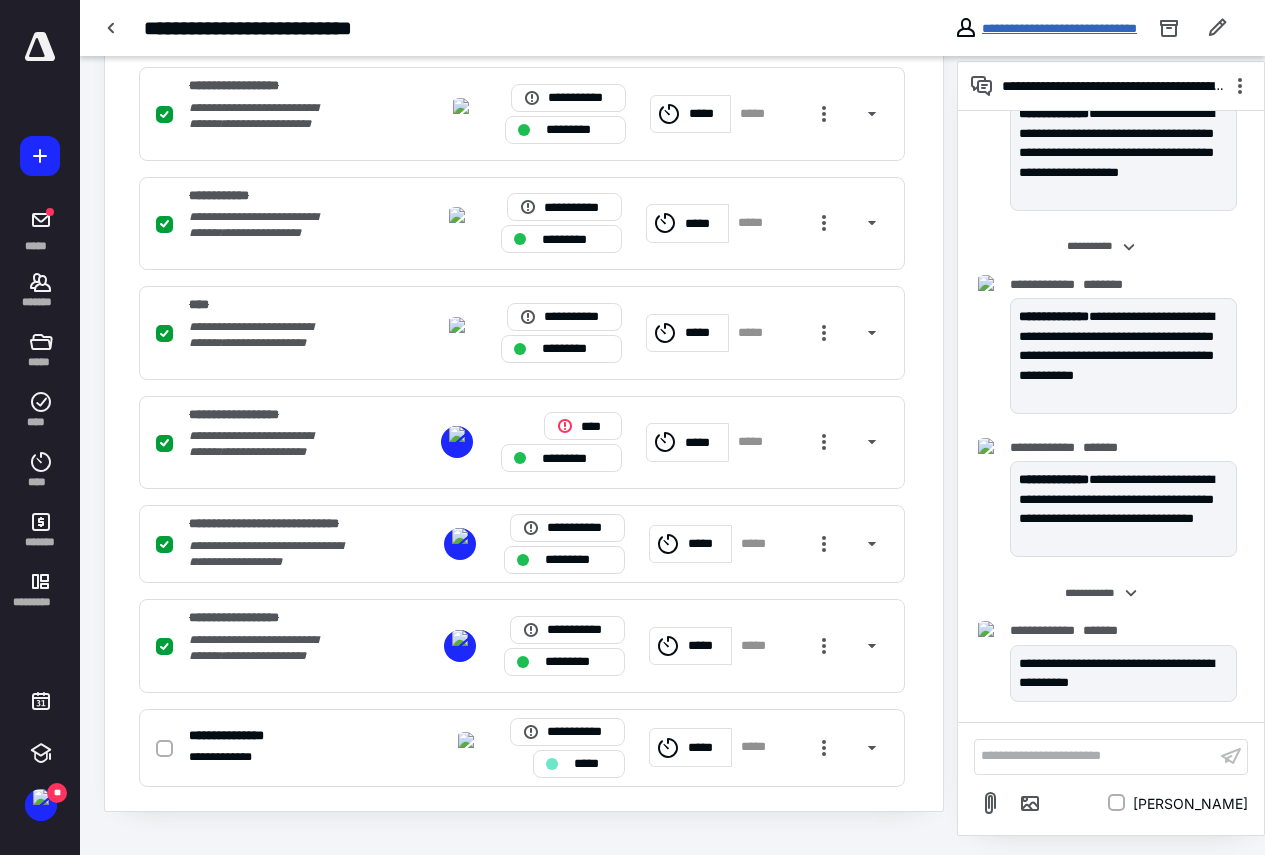 click on "**********" at bounding box center [1059, 28] 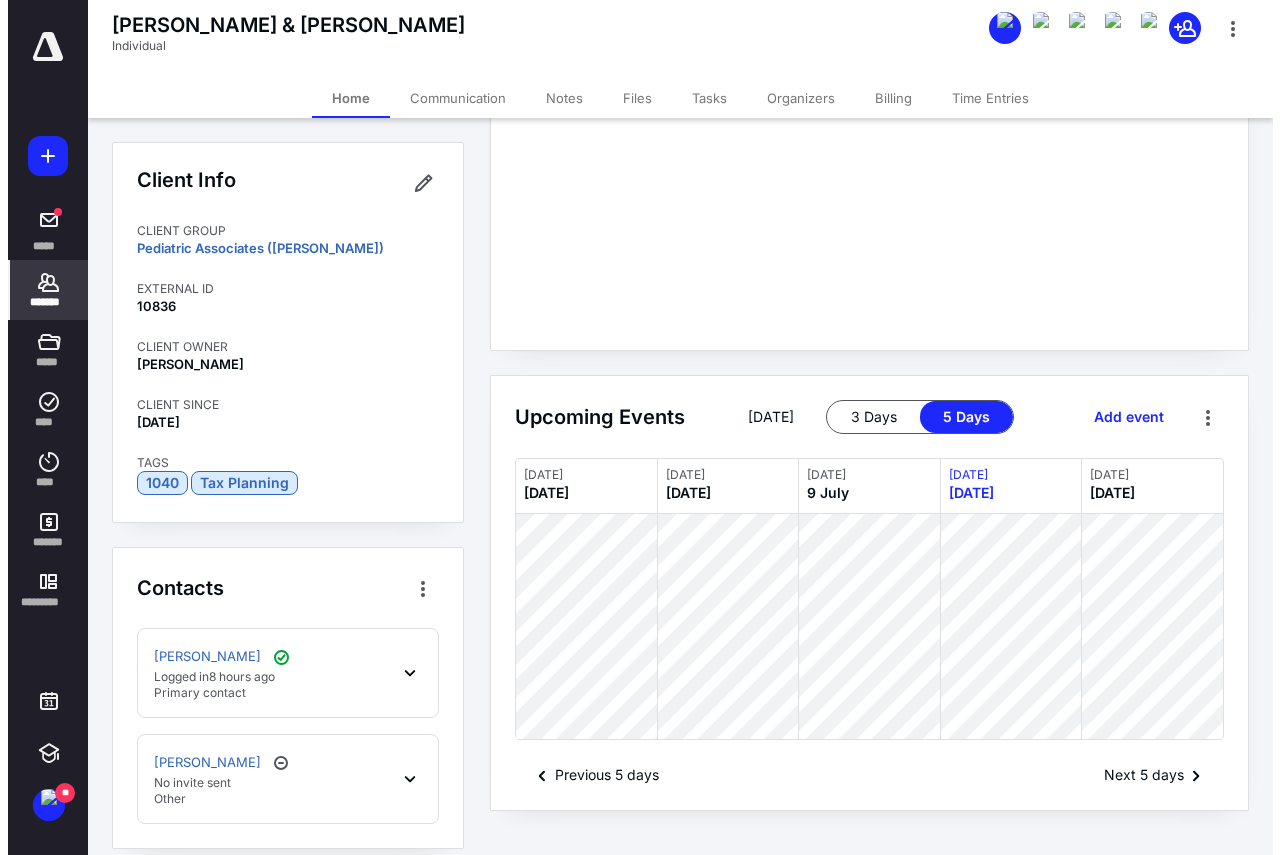 scroll, scrollTop: 0, scrollLeft: 0, axis: both 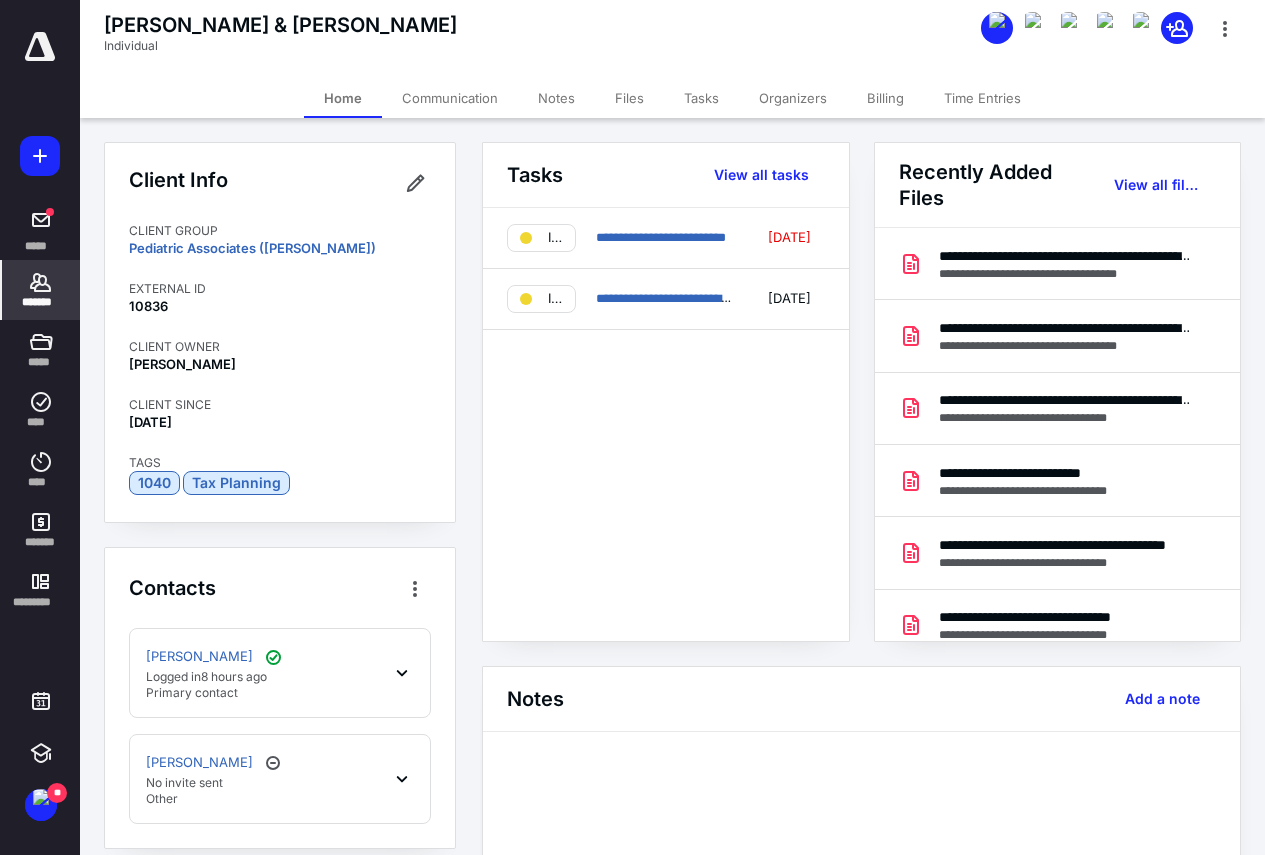 click on "Files" at bounding box center [629, 98] 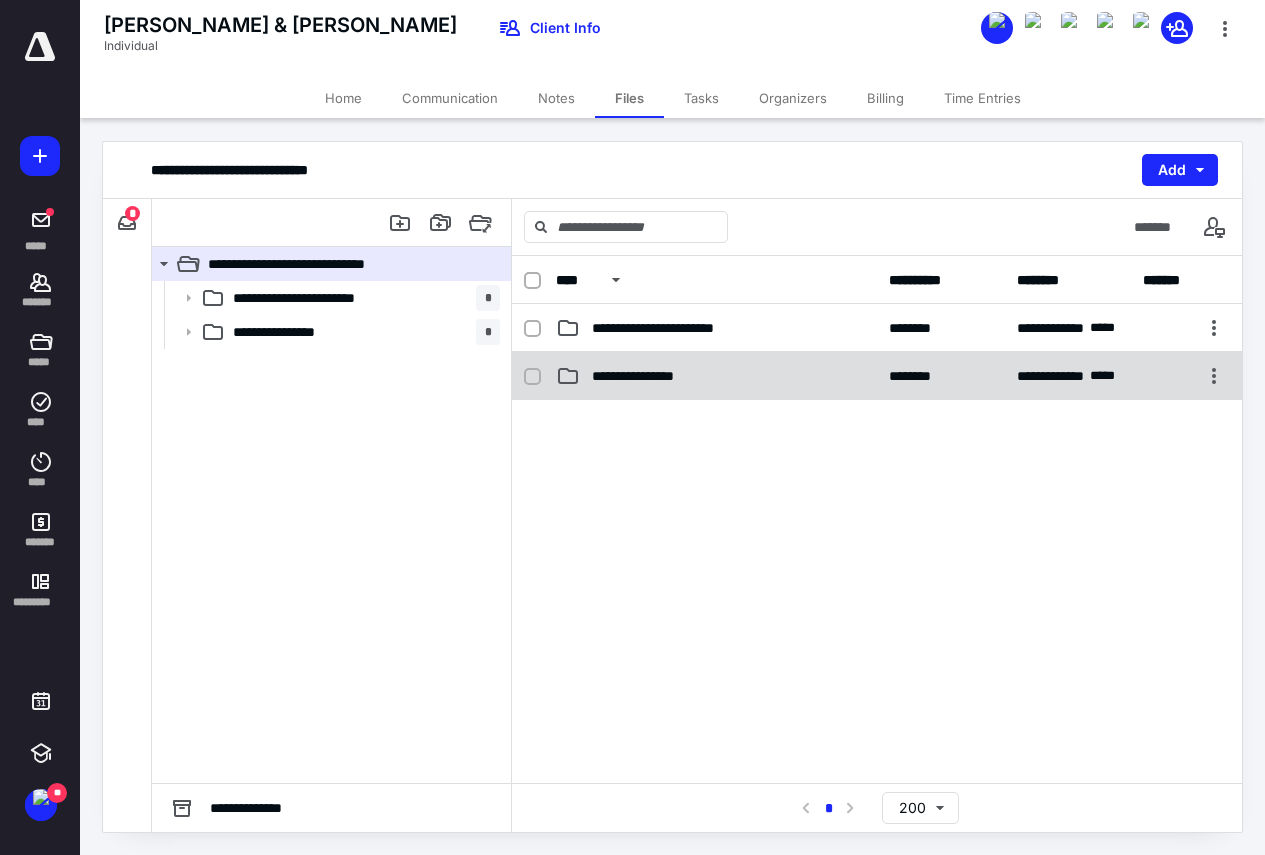 click on "**********" at bounding box center (650, 376) 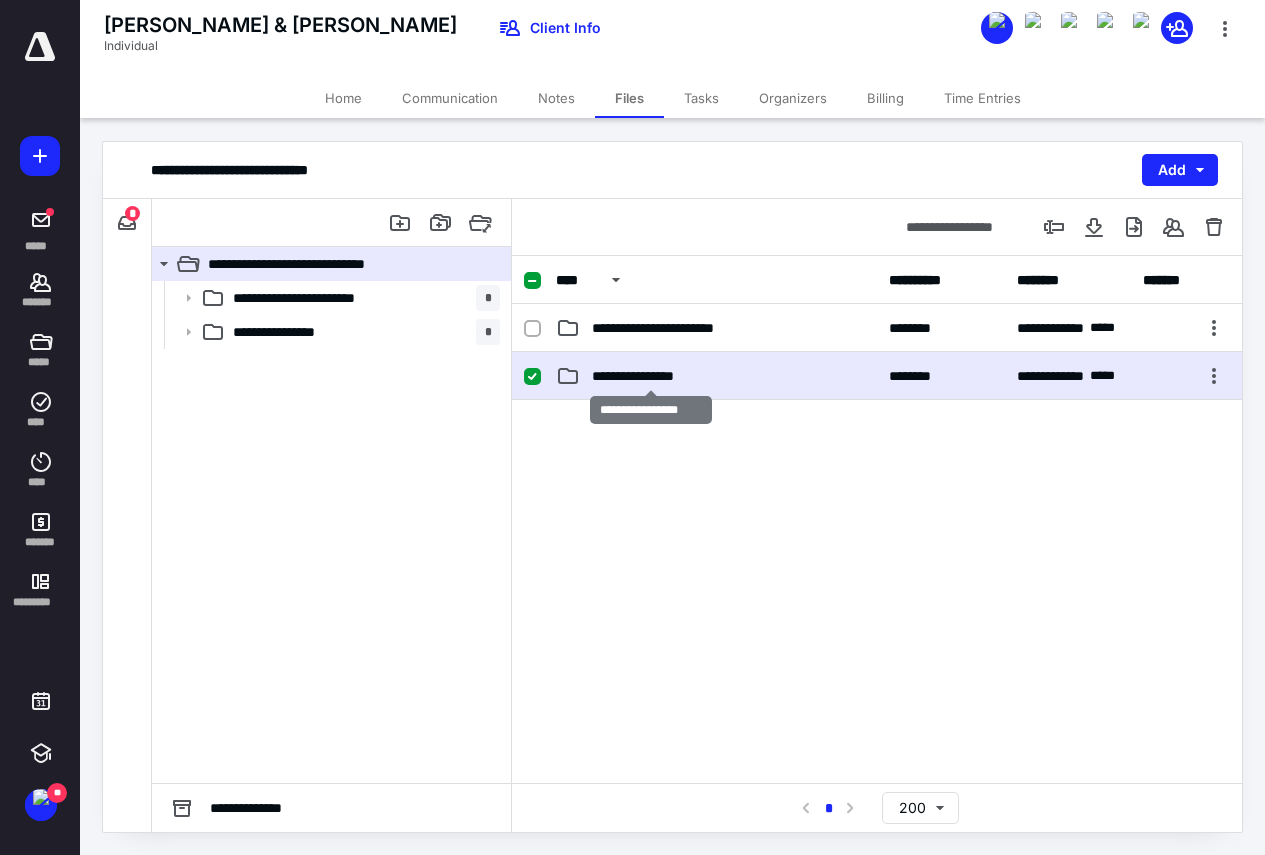 click on "**********" at bounding box center [650, 376] 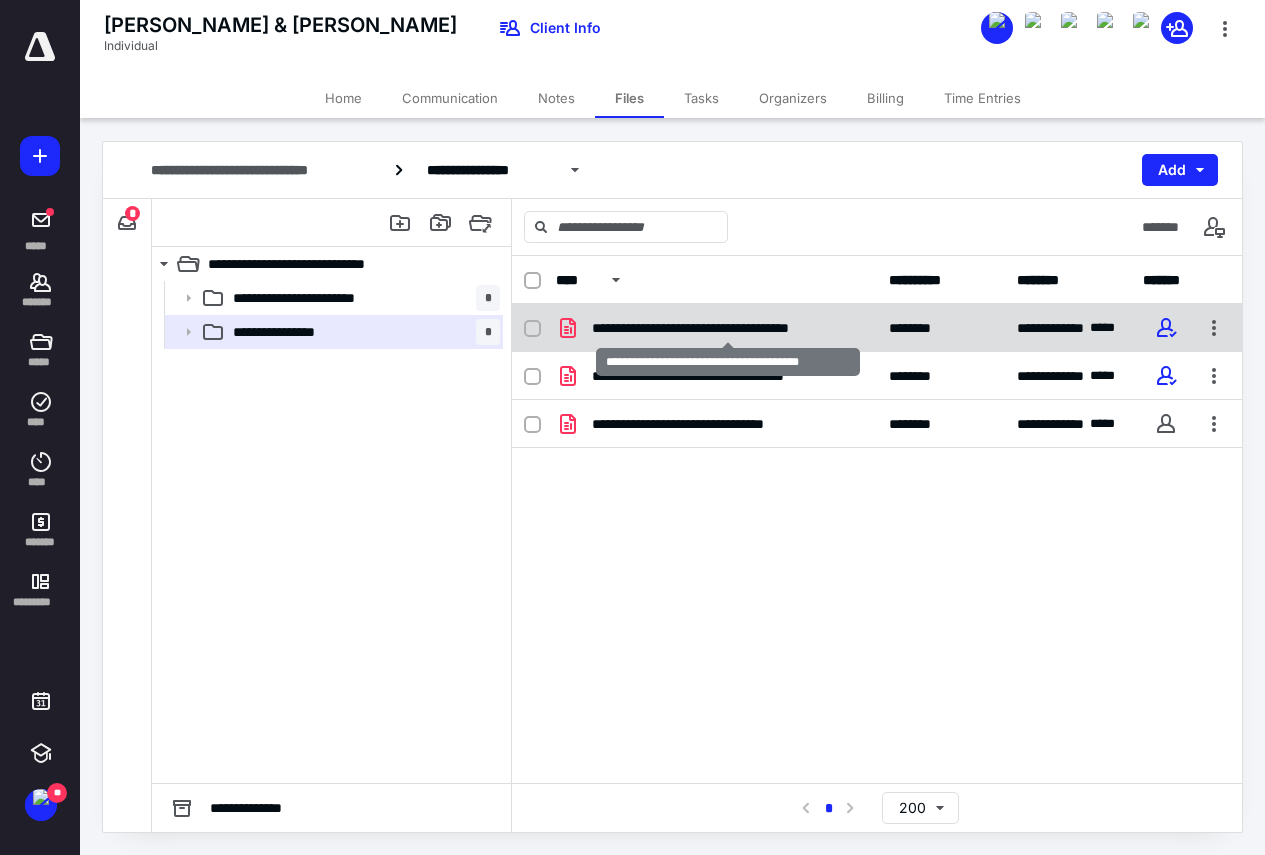 click on "**********" at bounding box center (728, 328) 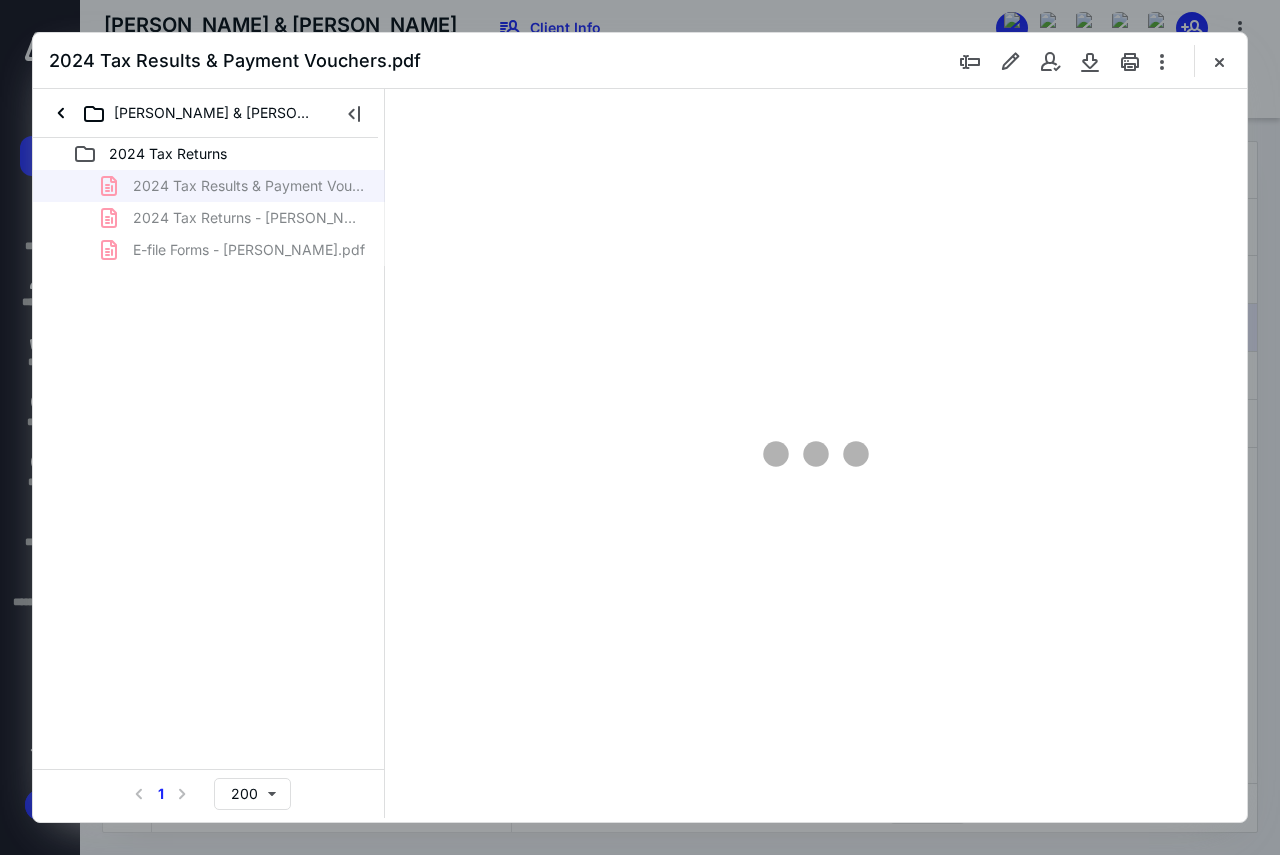 scroll, scrollTop: 0, scrollLeft: 0, axis: both 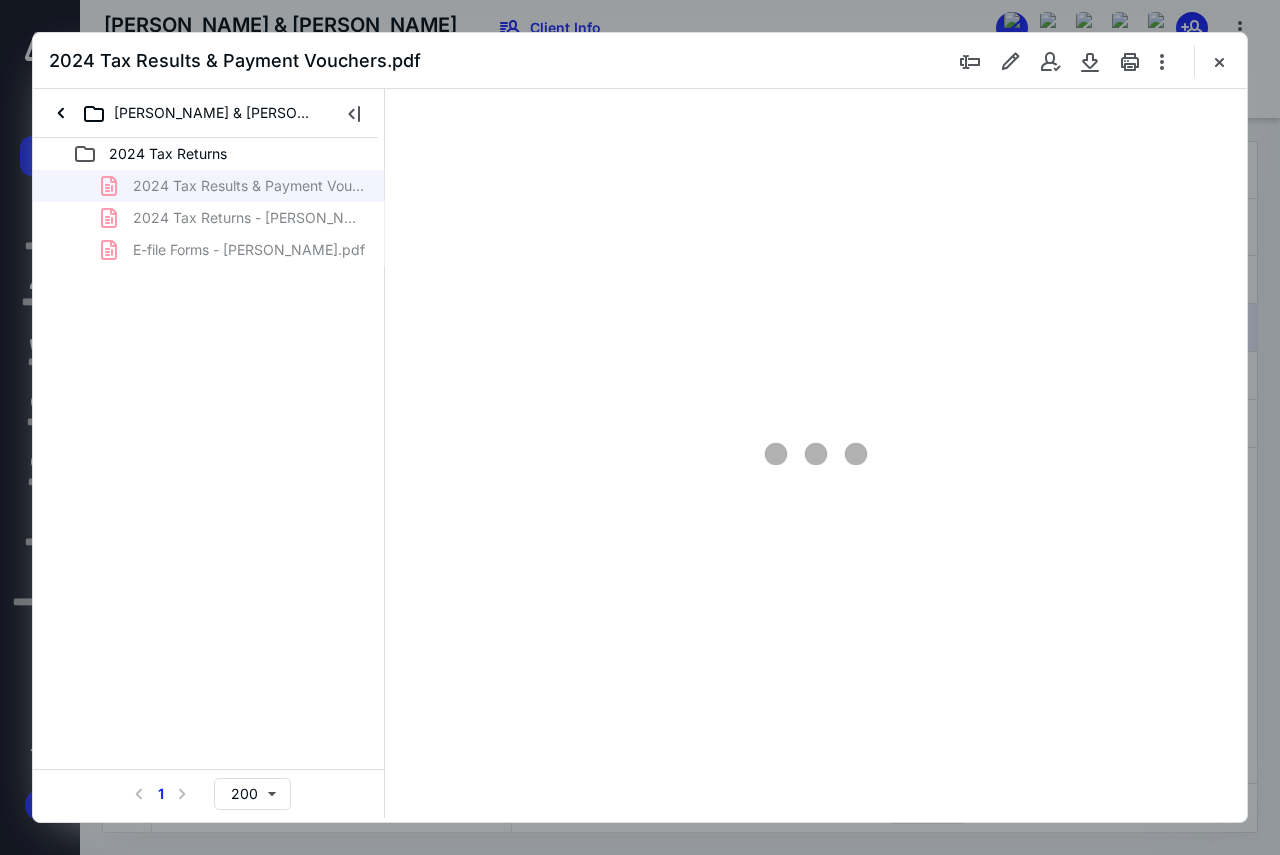 type on "130" 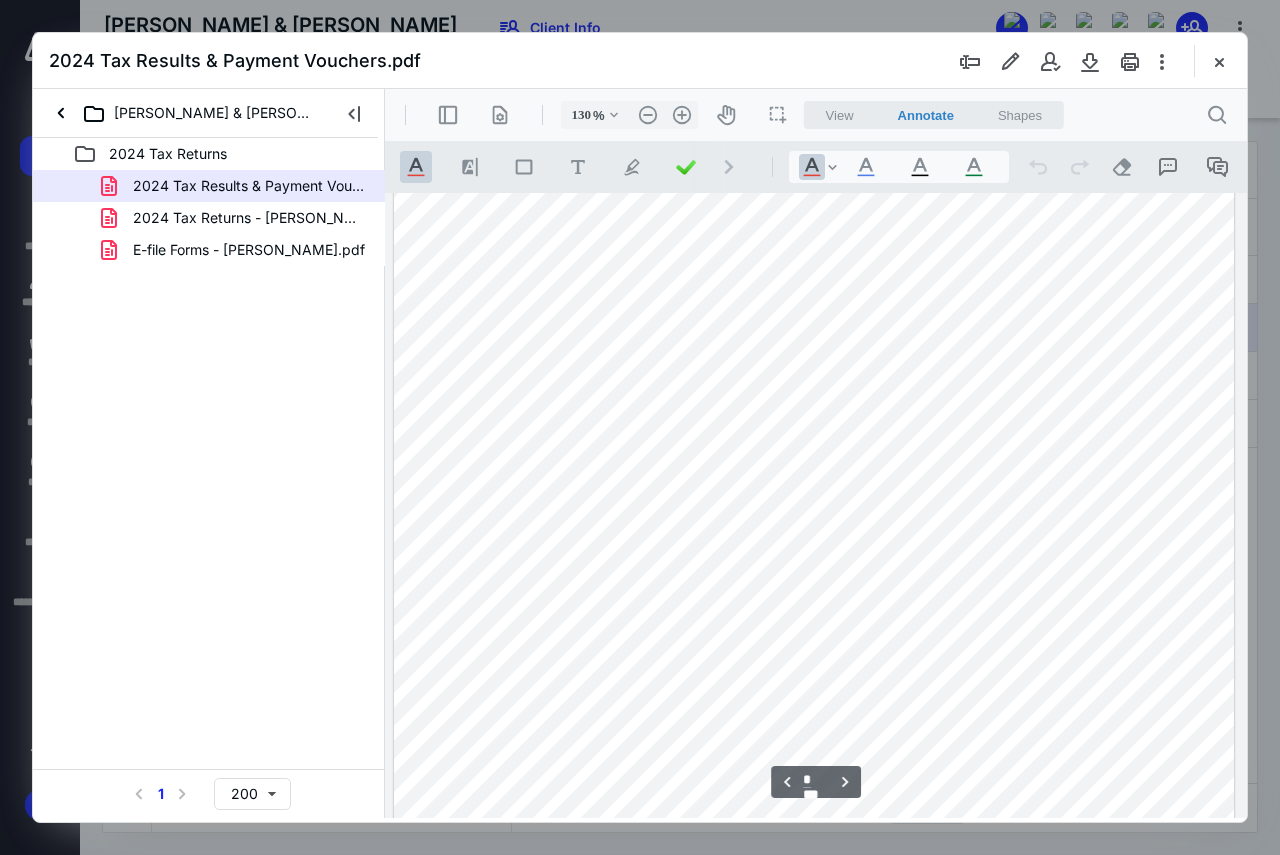 scroll, scrollTop: 1409, scrollLeft: 0, axis: vertical 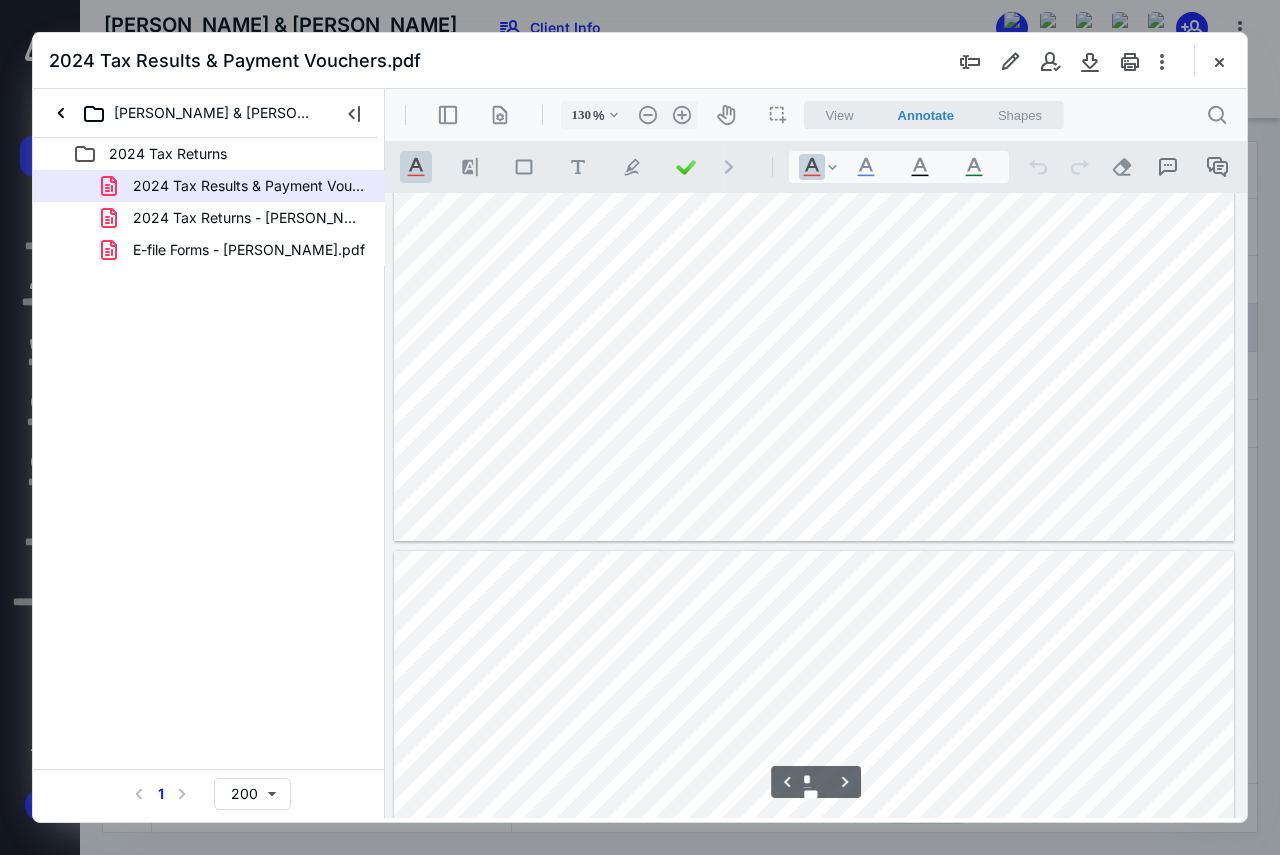 type on "*" 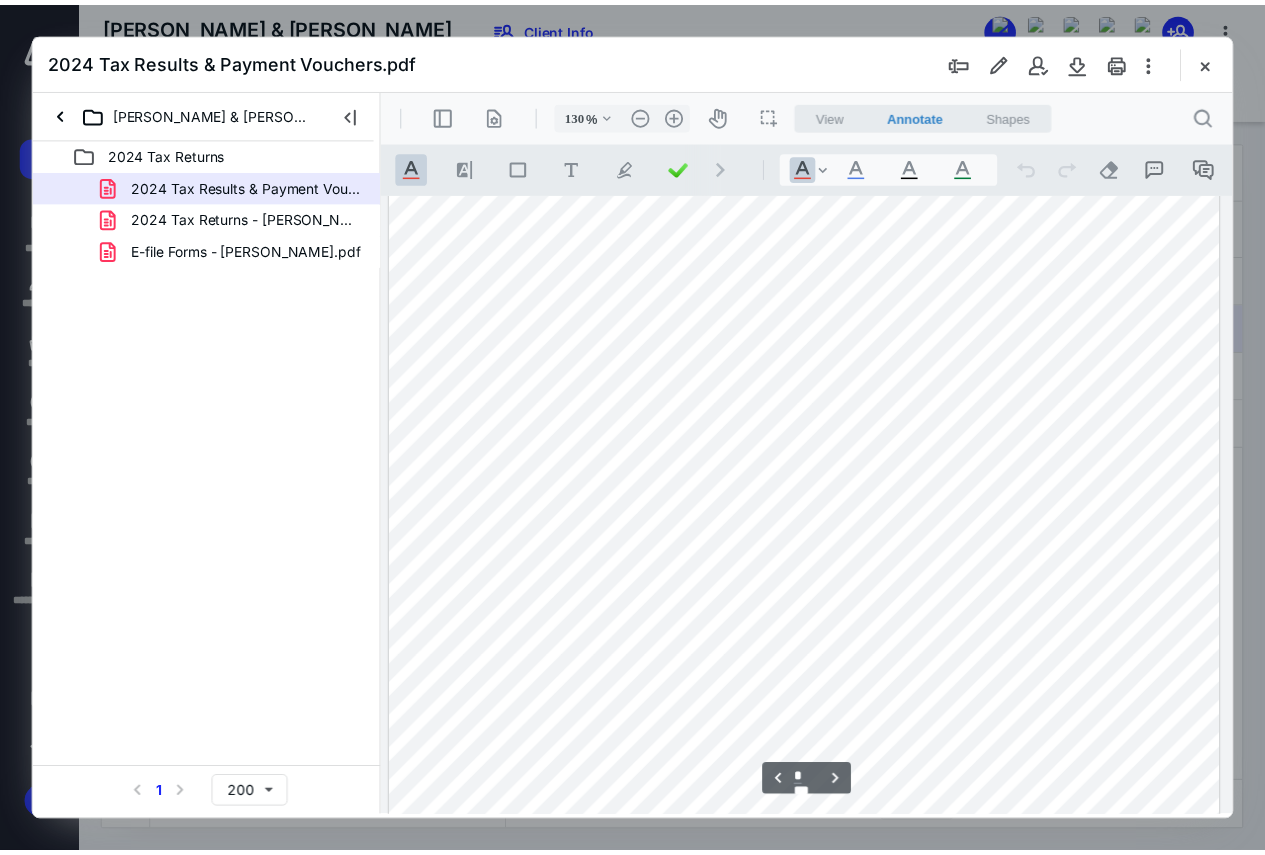 scroll, scrollTop: 2809, scrollLeft: 0, axis: vertical 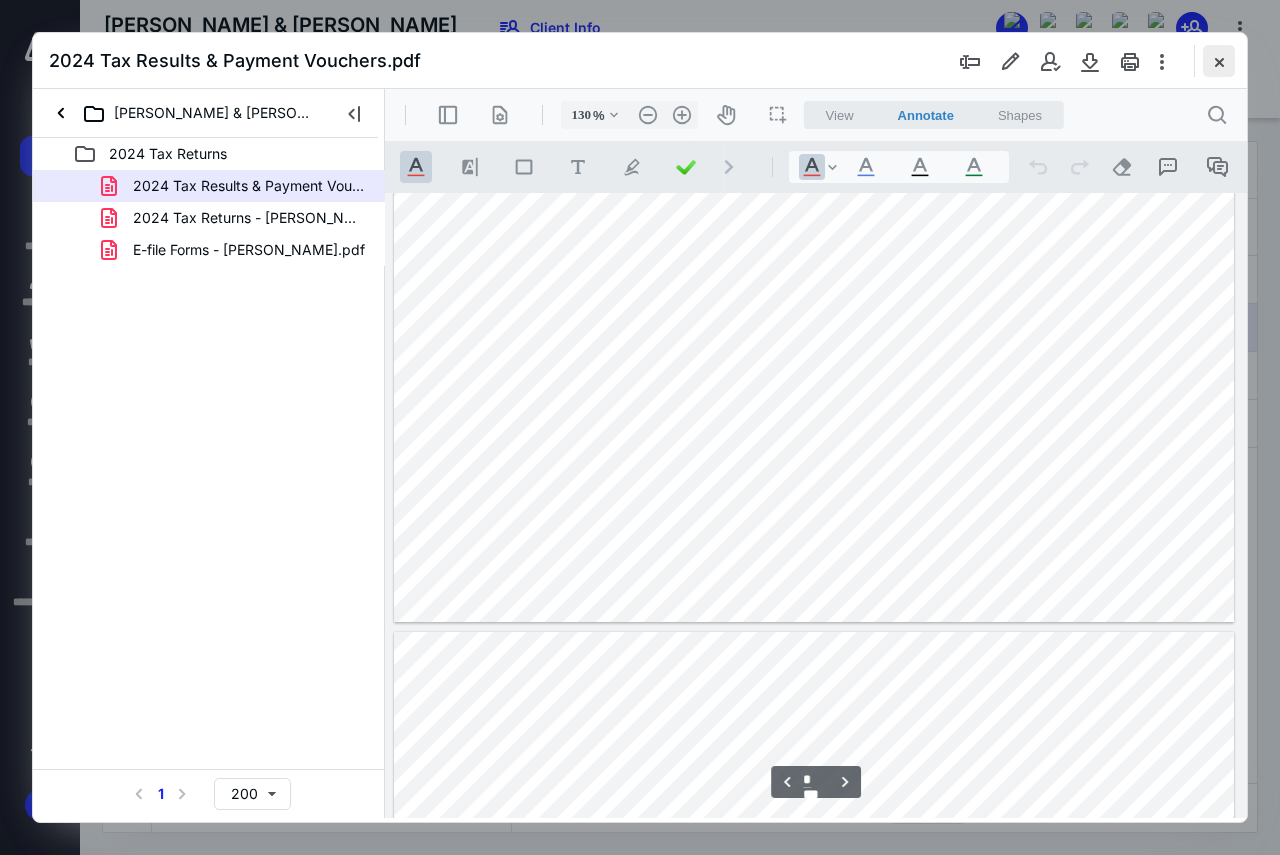 click at bounding box center [1219, 61] 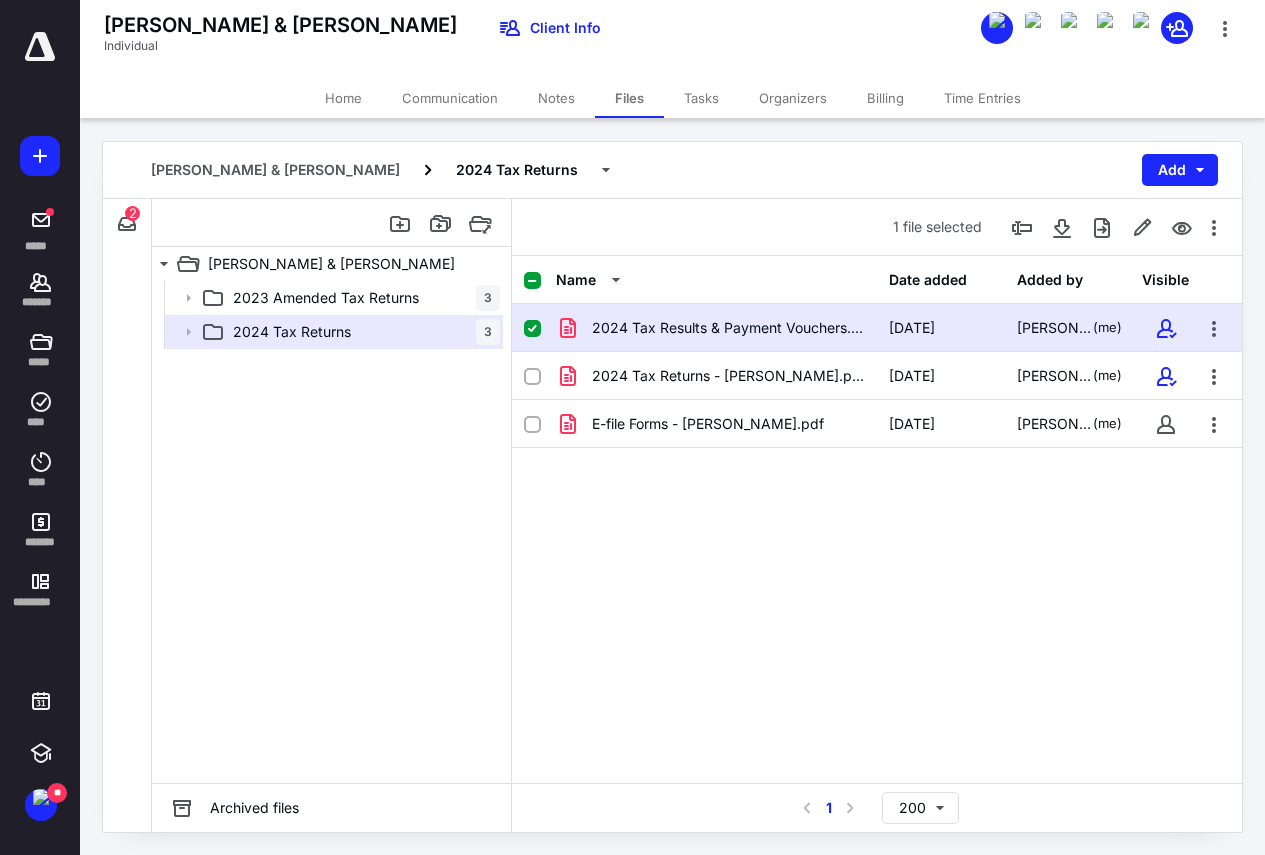 drag, startPoint x: 356, startPoint y: 97, endPoint x: 351, endPoint y: 114, distance: 17.720045 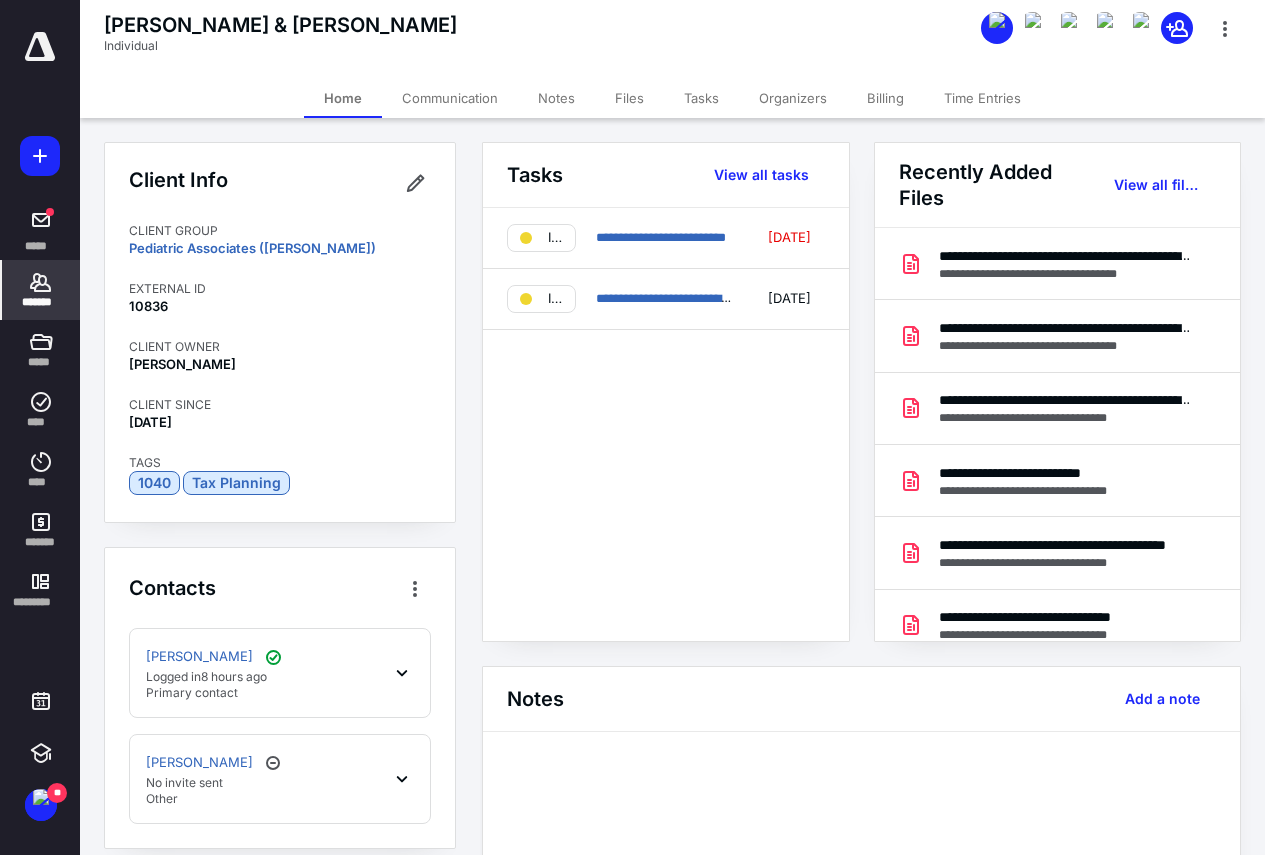 click on "**********" at bounding box center (666, 424) 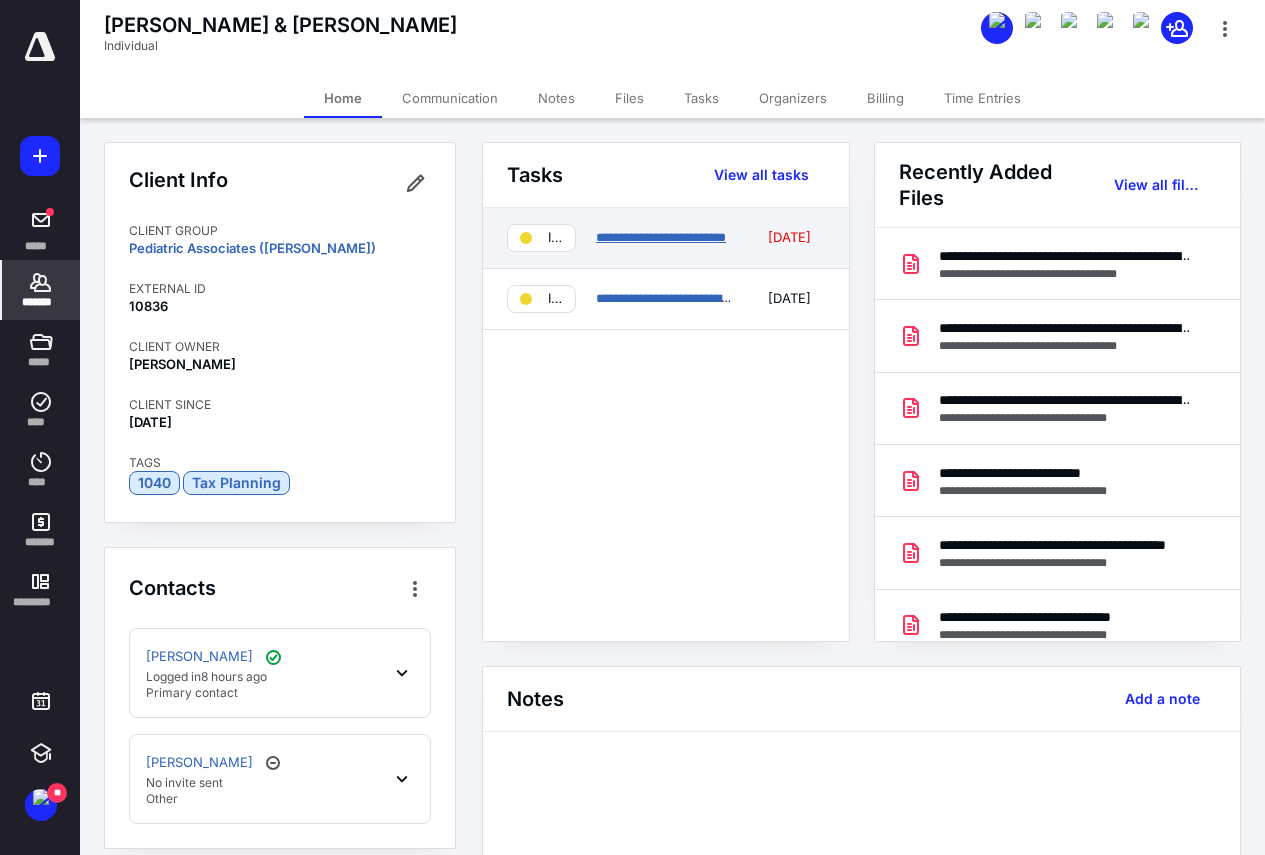 click on "**********" at bounding box center (661, 237) 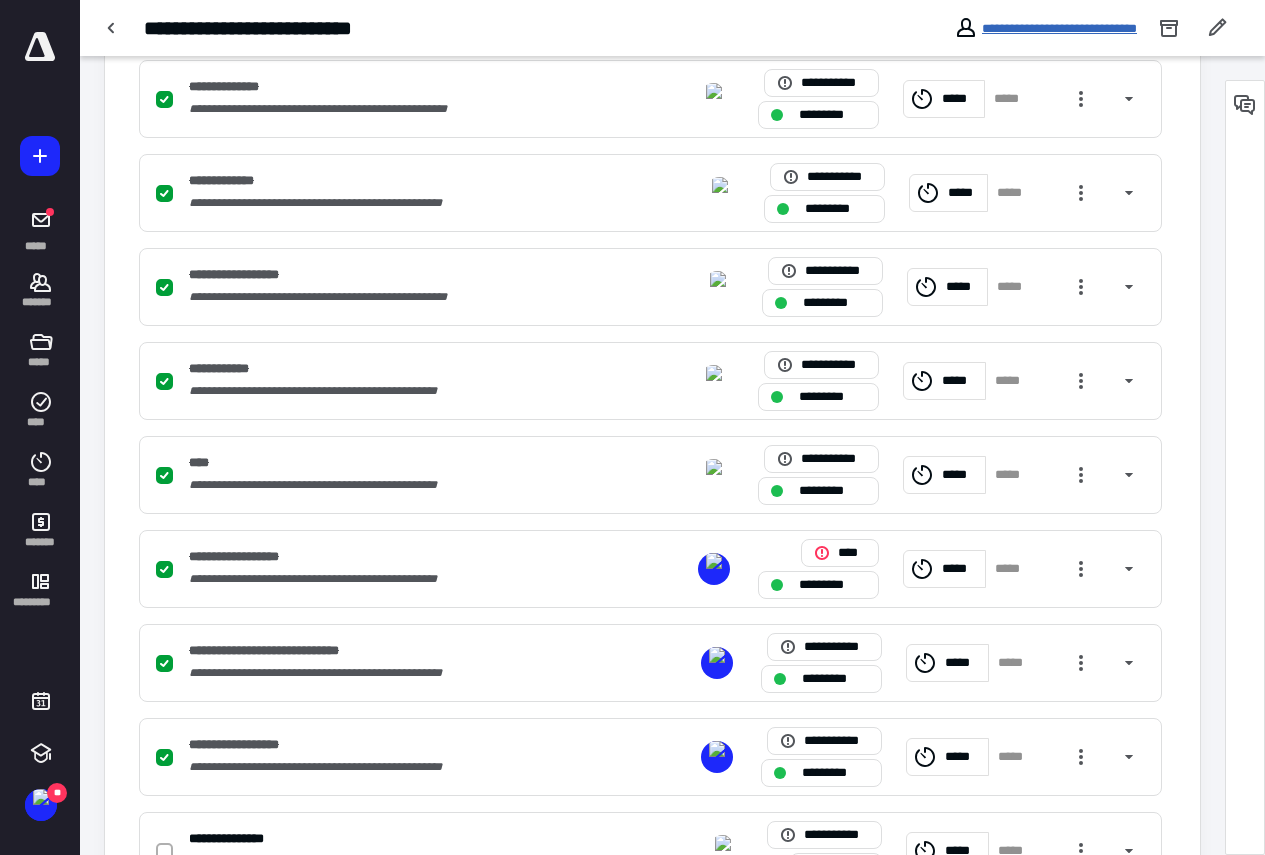 scroll, scrollTop: 510, scrollLeft: 0, axis: vertical 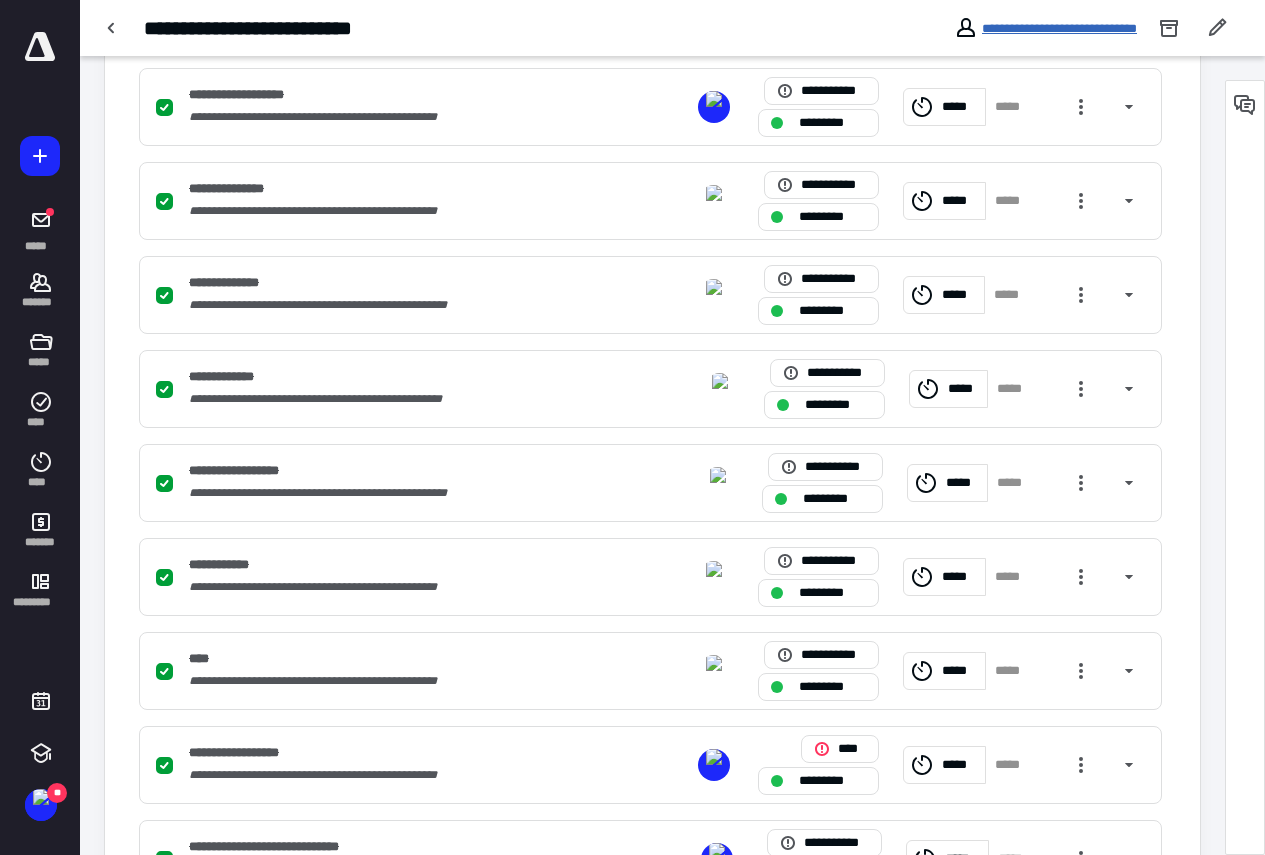 click on "**********" at bounding box center [1059, 28] 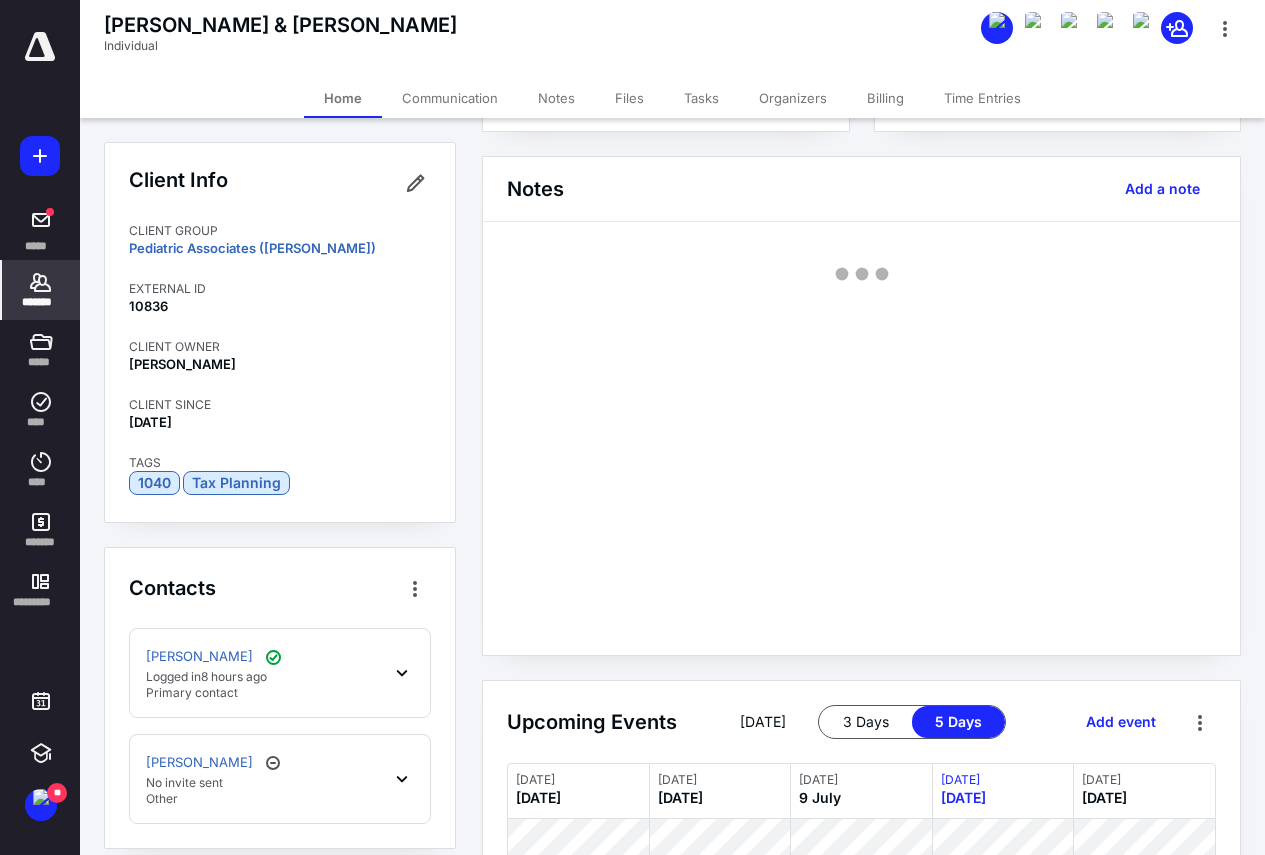 scroll, scrollTop: 0, scrollLeft: 0, axis: both 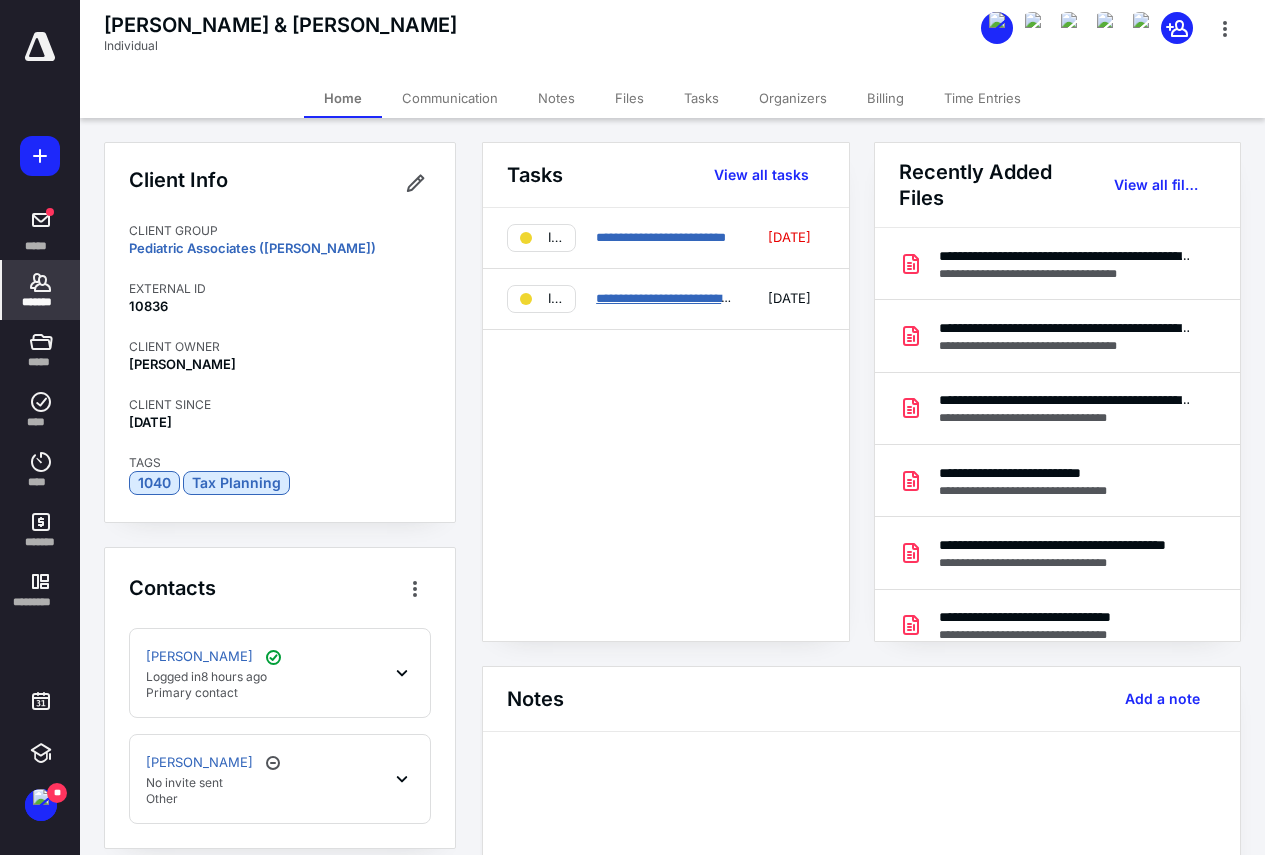 drag, startPoint x: 635, startPoint y: 294, endPoint x: 660, endPoint y: 315, distance: 32.649654 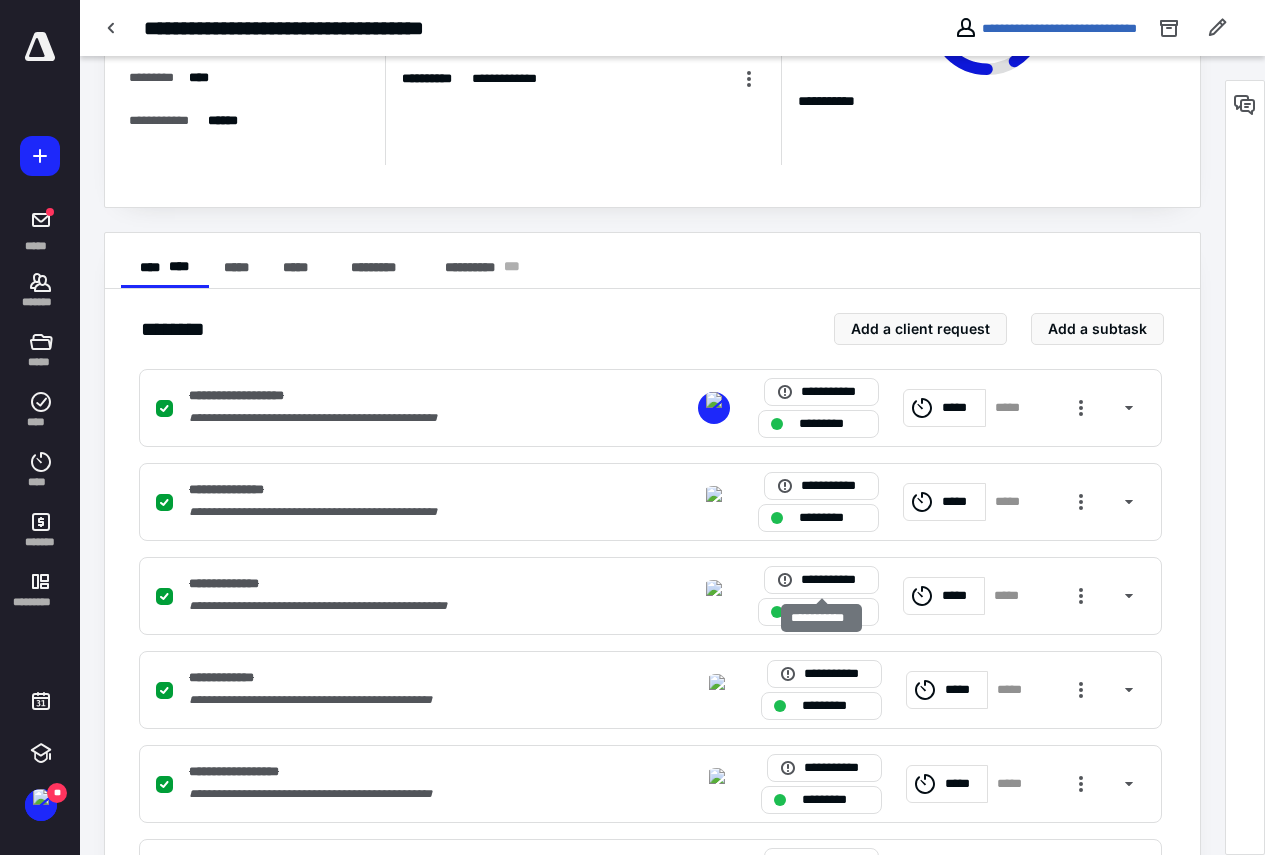 scroll, scrollTop: 0, scrollLeft: 0, axis: both 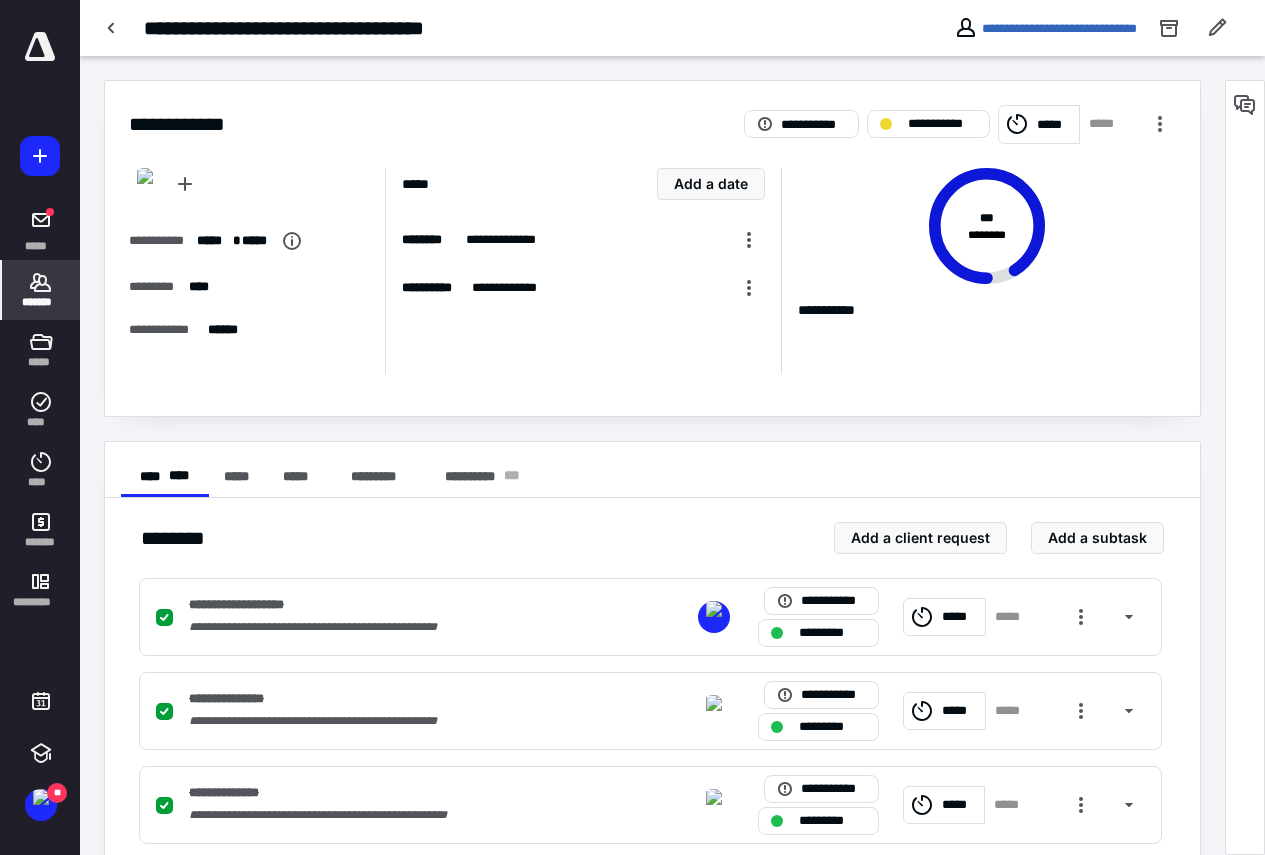 click 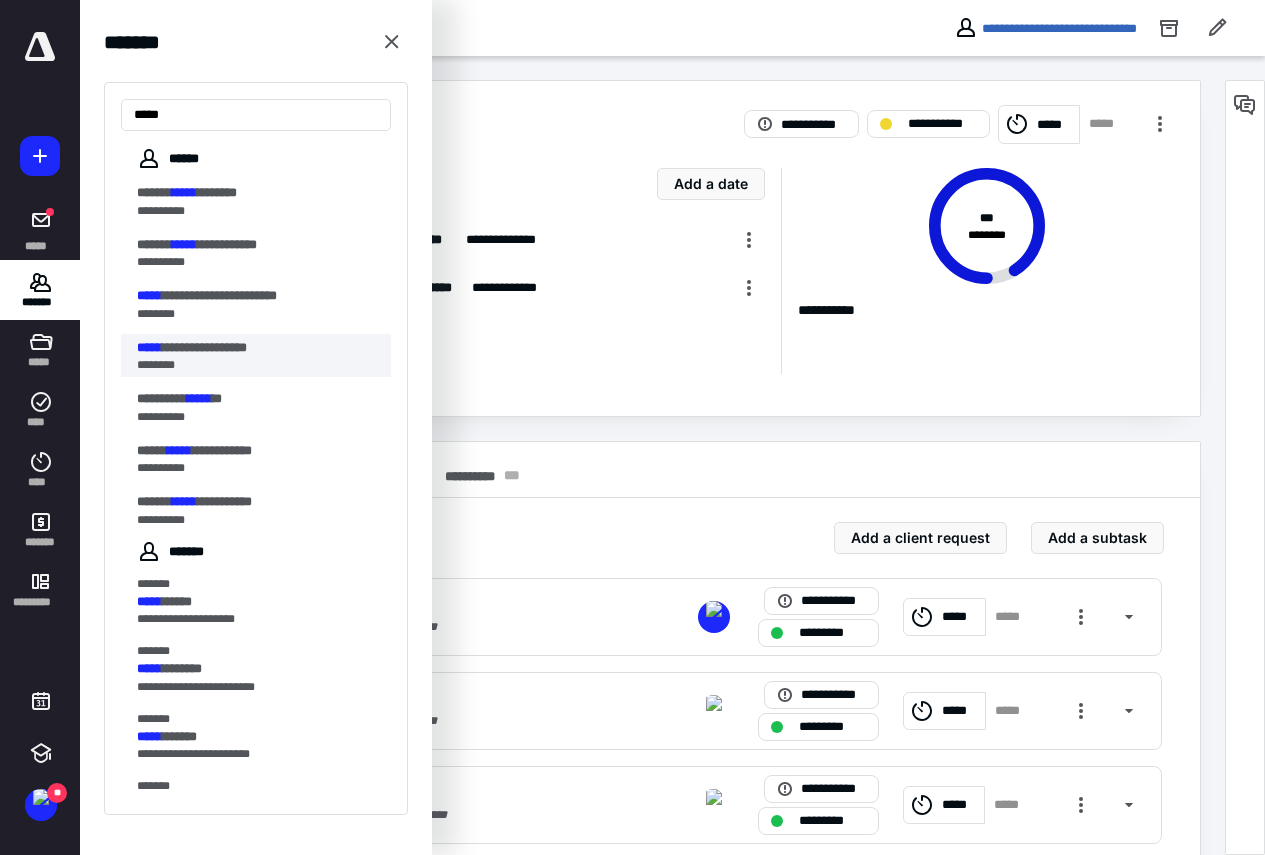type on "*****" 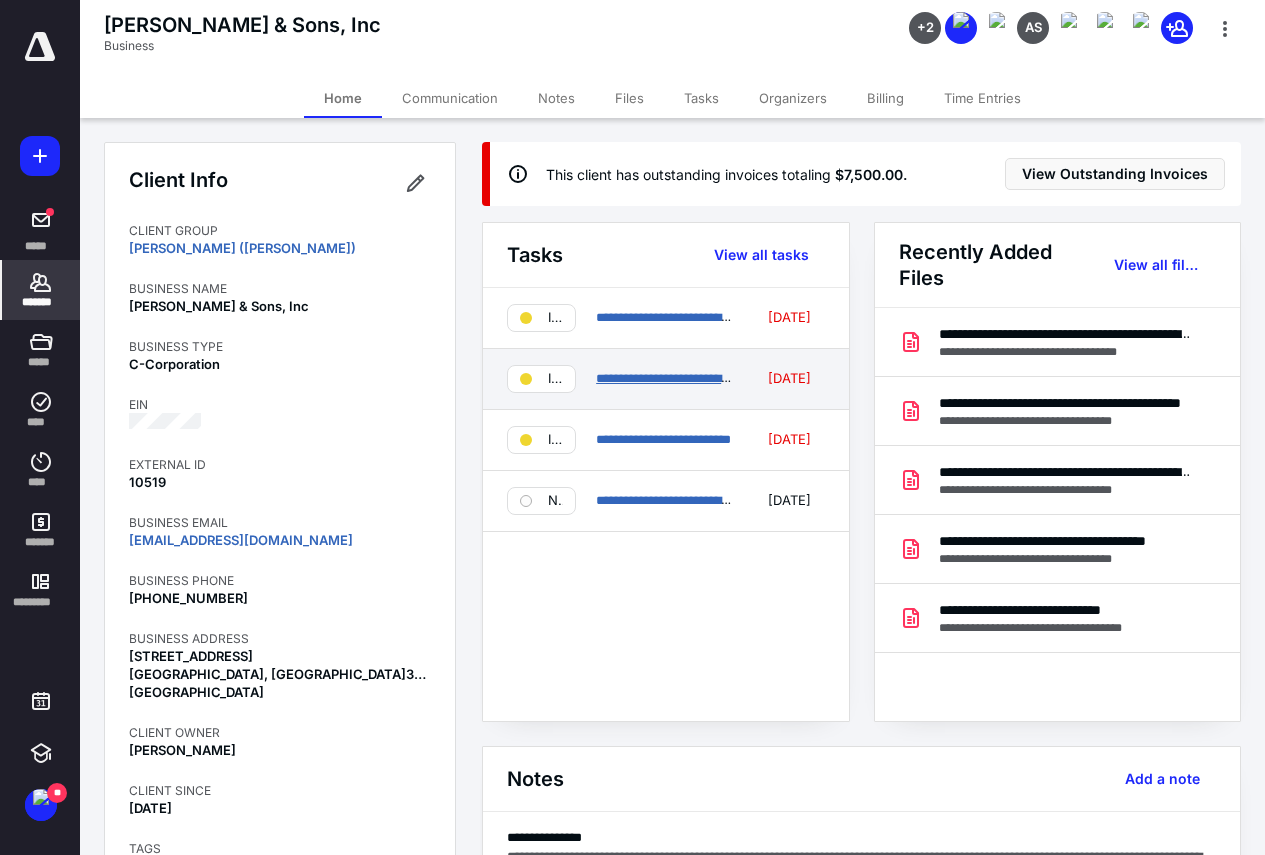 click on "**********" at bounding box center (683, 378) 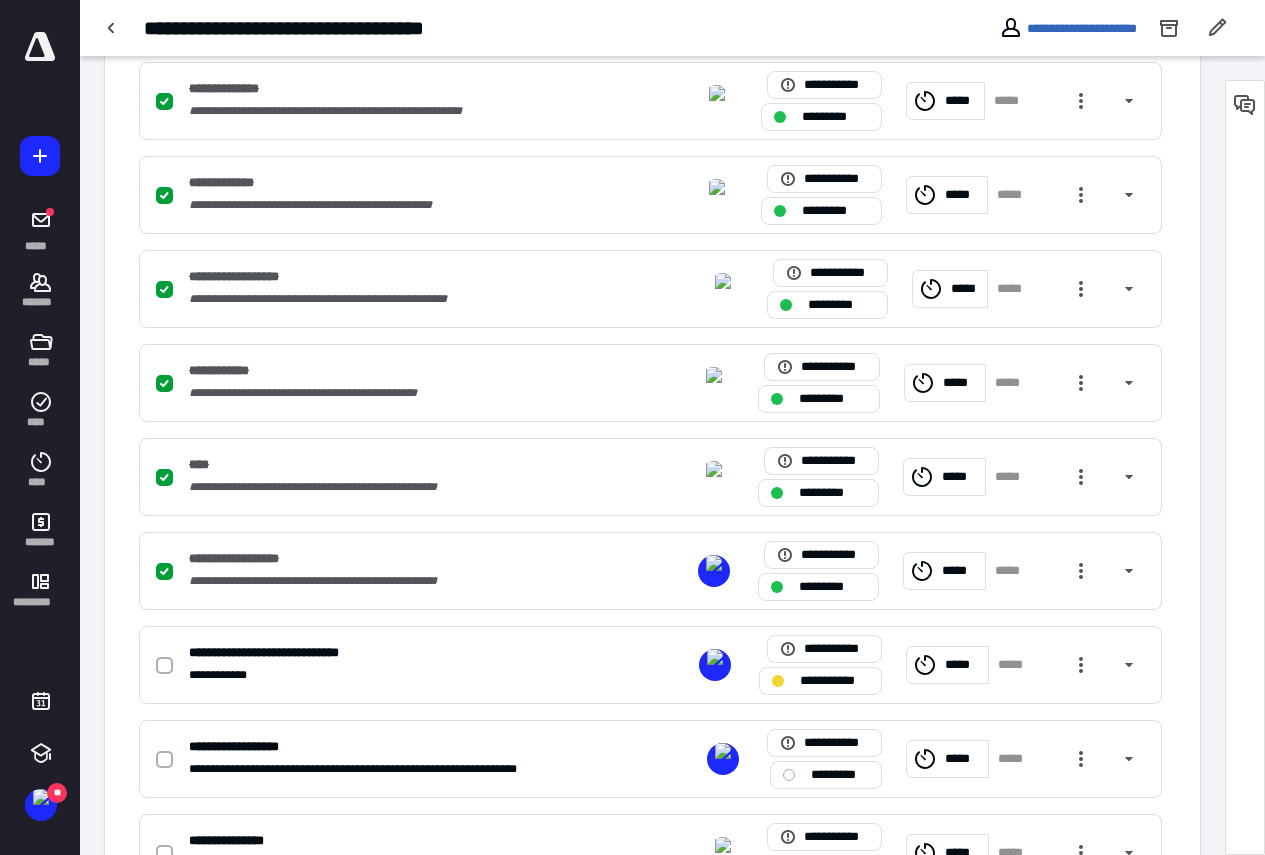 scroll, scrollTop: 800, scrollLeft: 0, axis: vertical 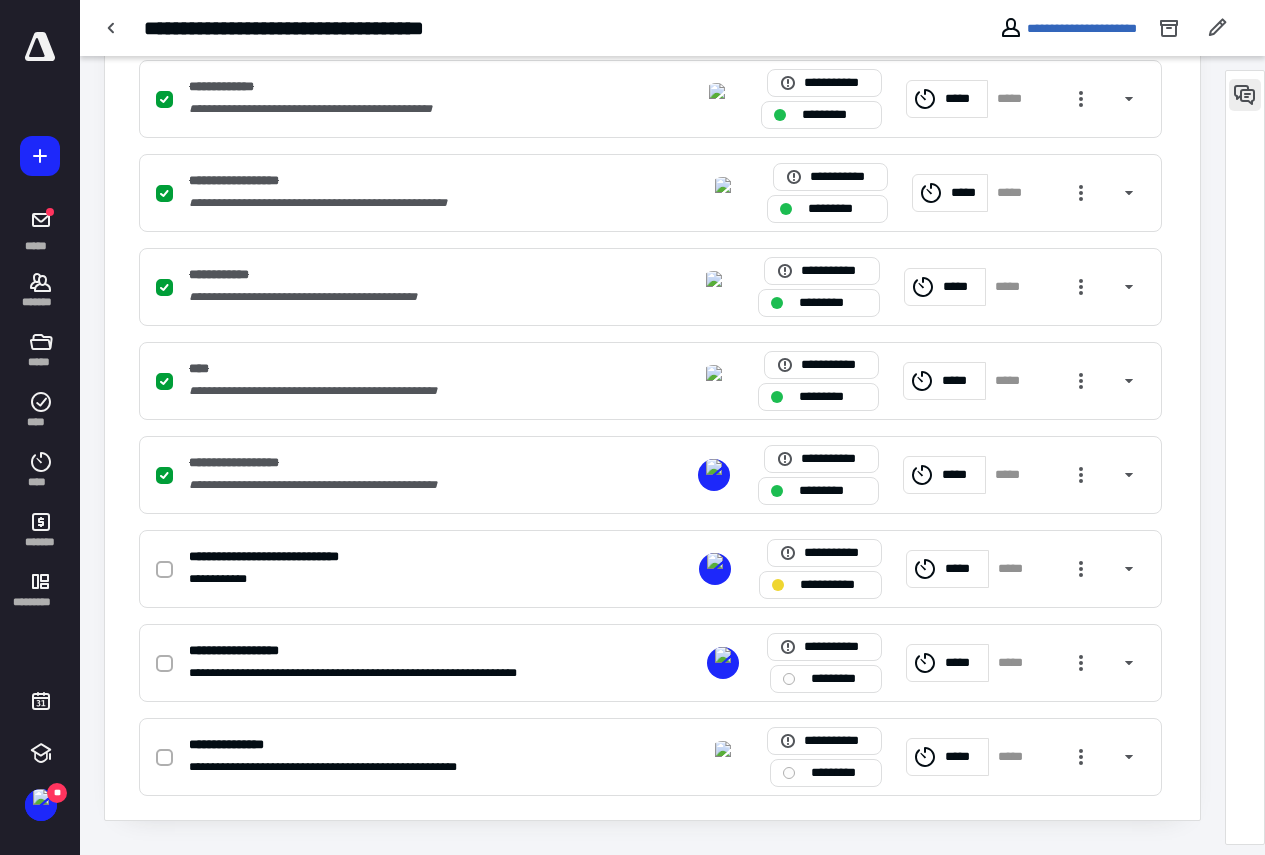 click at bounding box center [1245, 95] 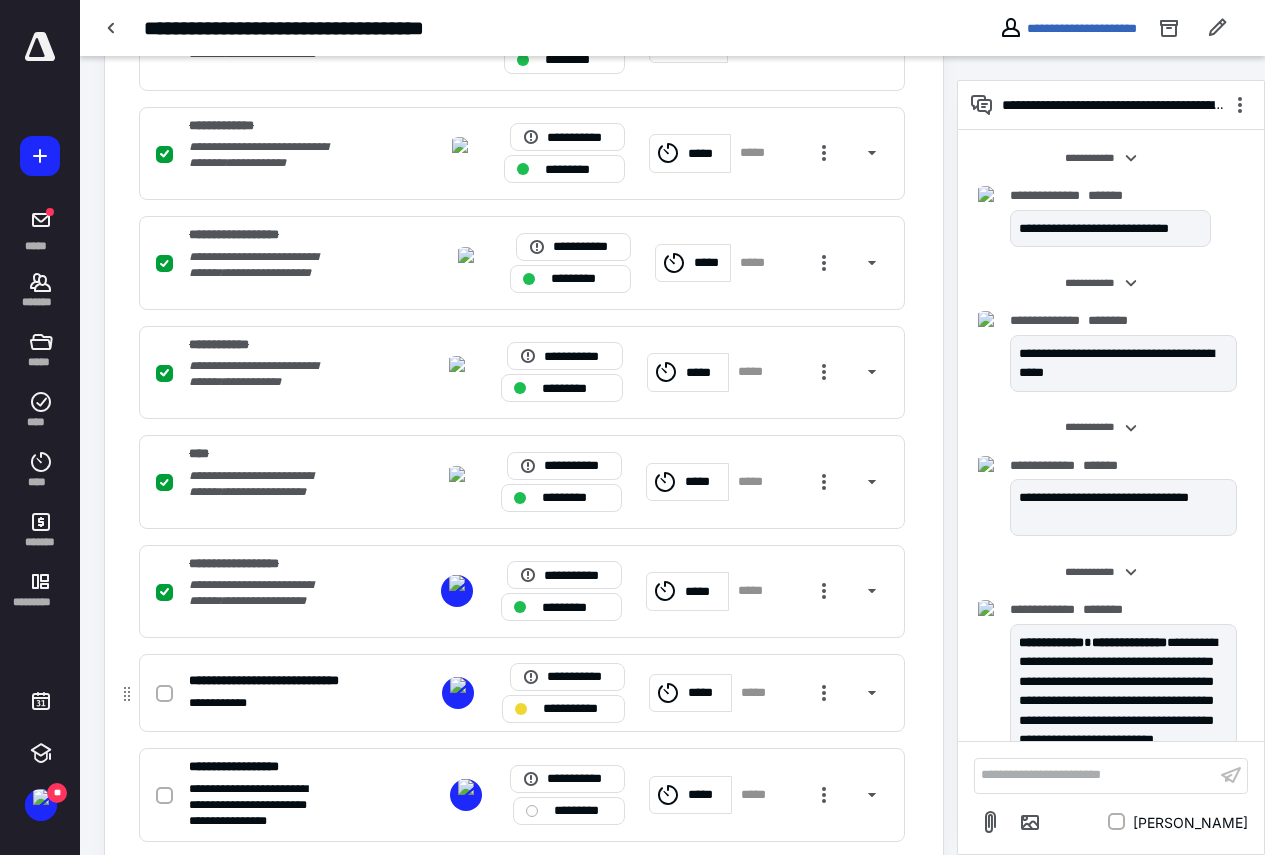 scroll, scrollTop: 1064, scrollLeft: 0, axis: vertical 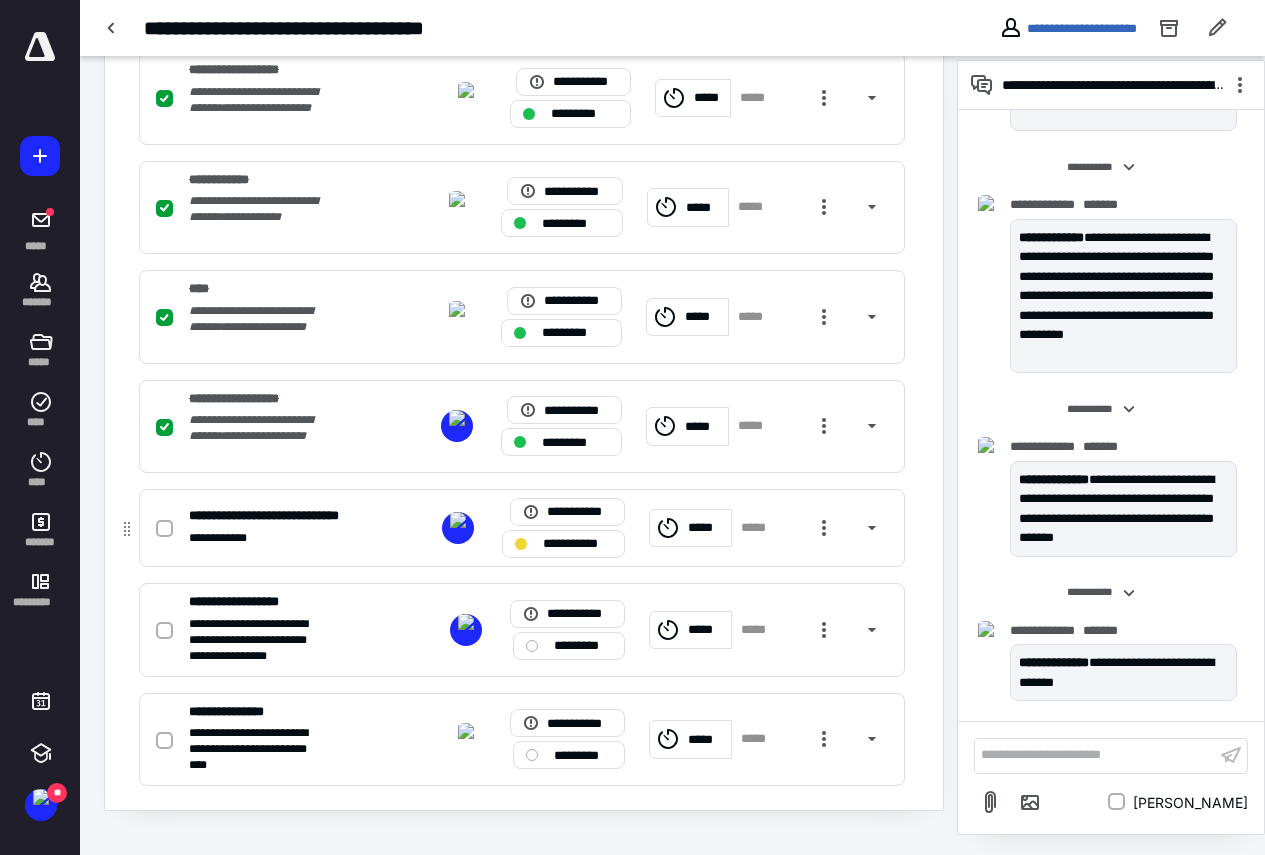 click 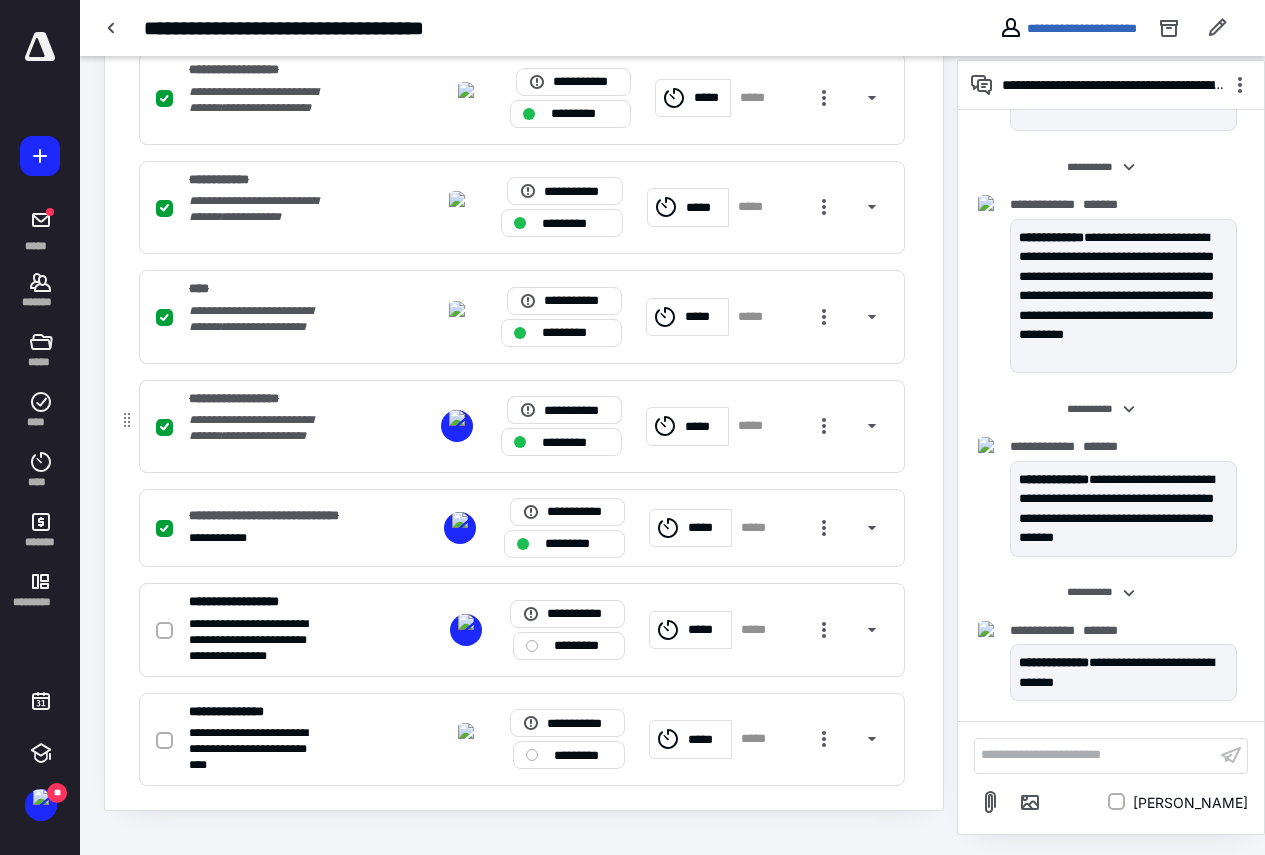 scroll, scrollTop: 949, scrollLeft: 0, axis: vertical 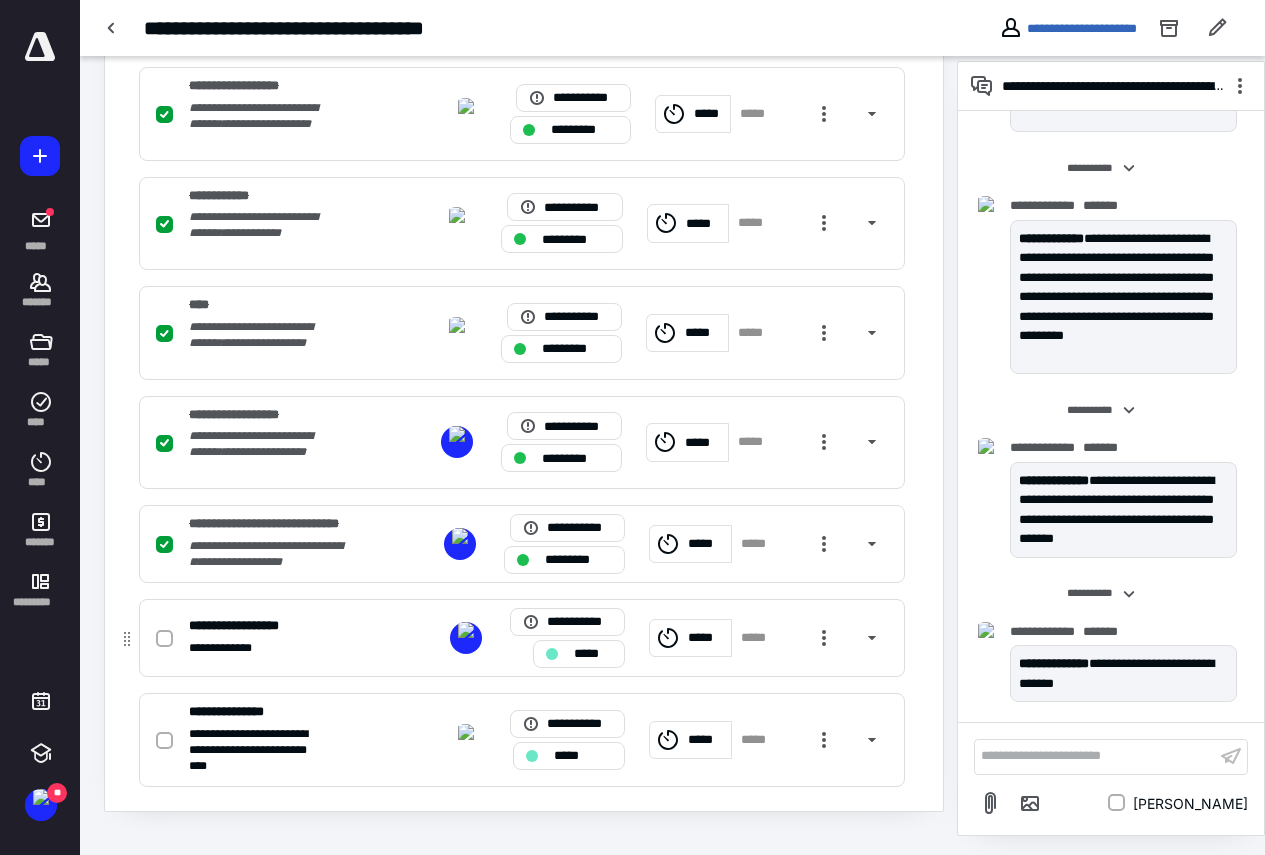 click 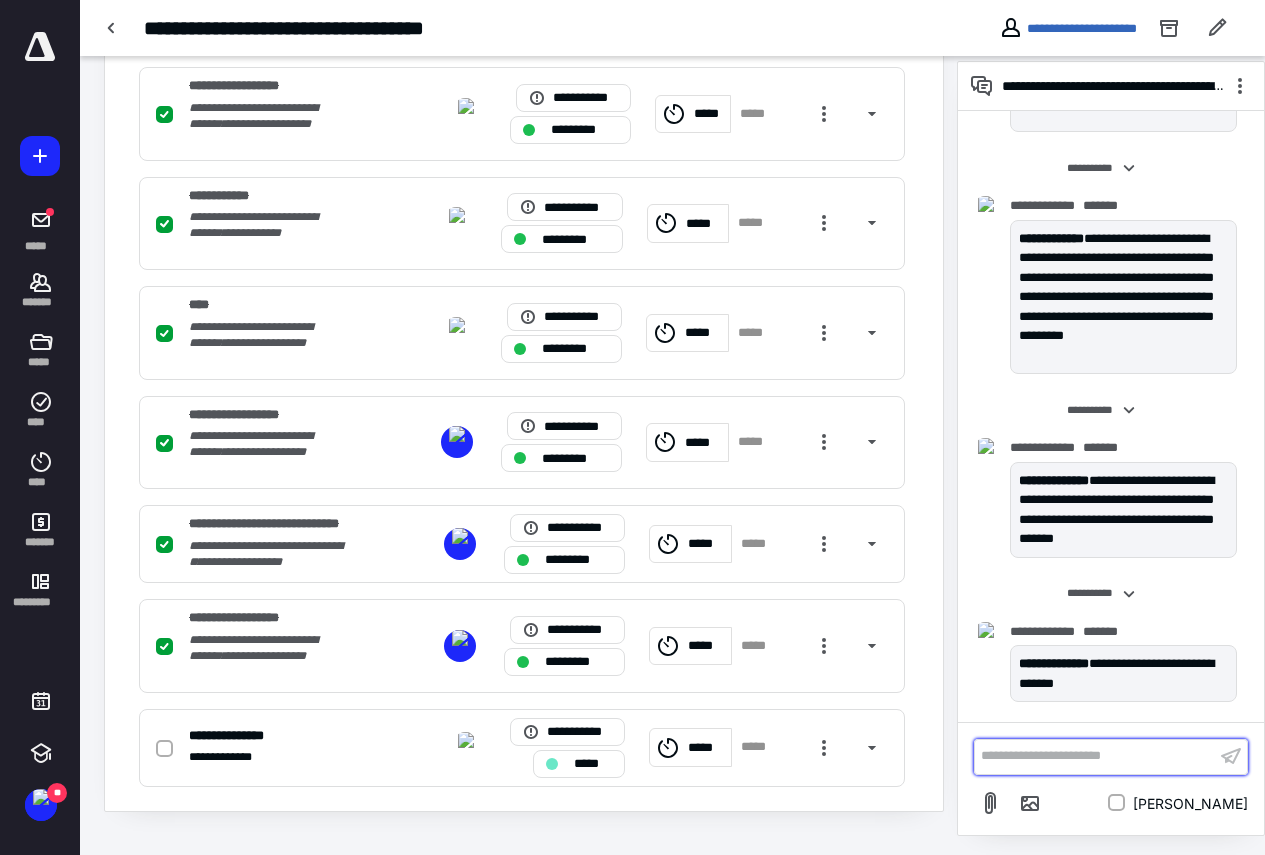 click on "**********" at bounding box center (1095, 756) 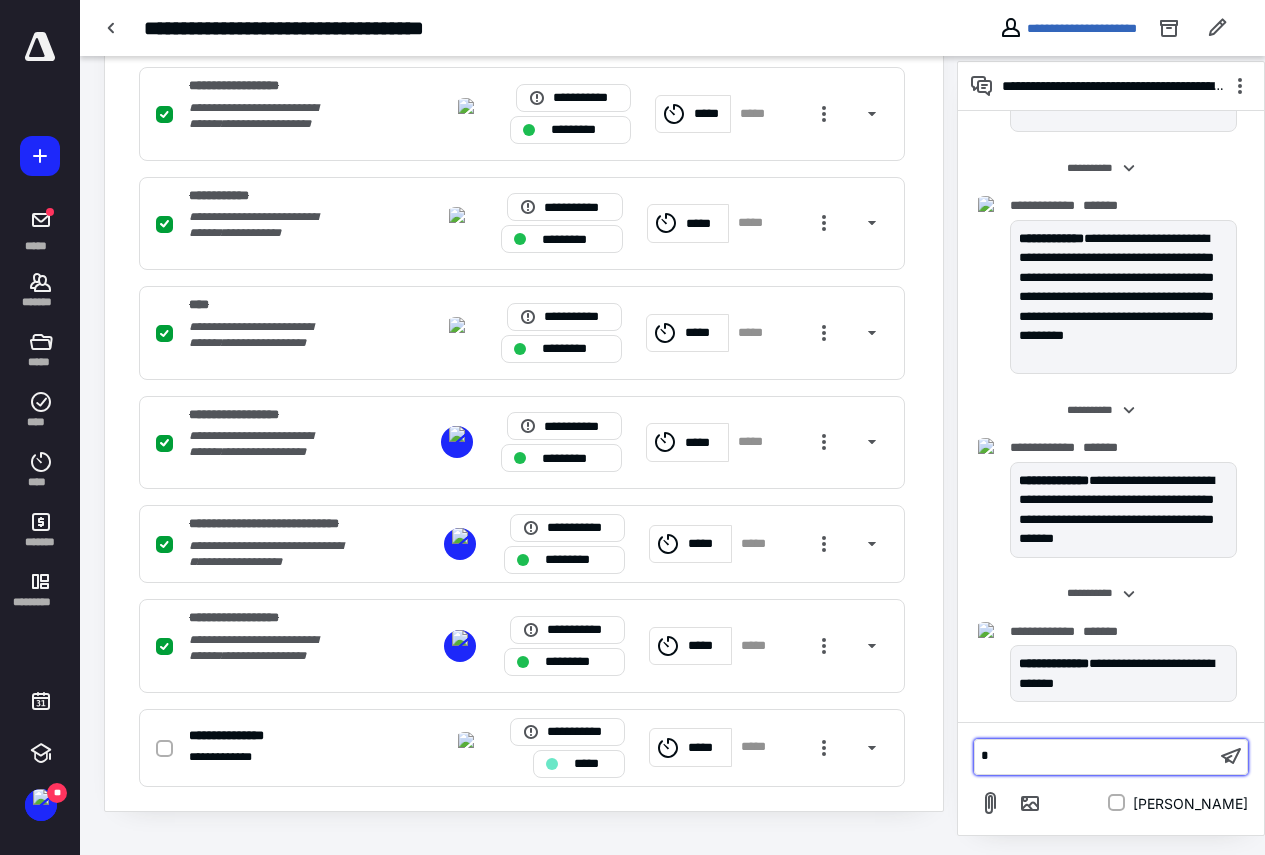 type 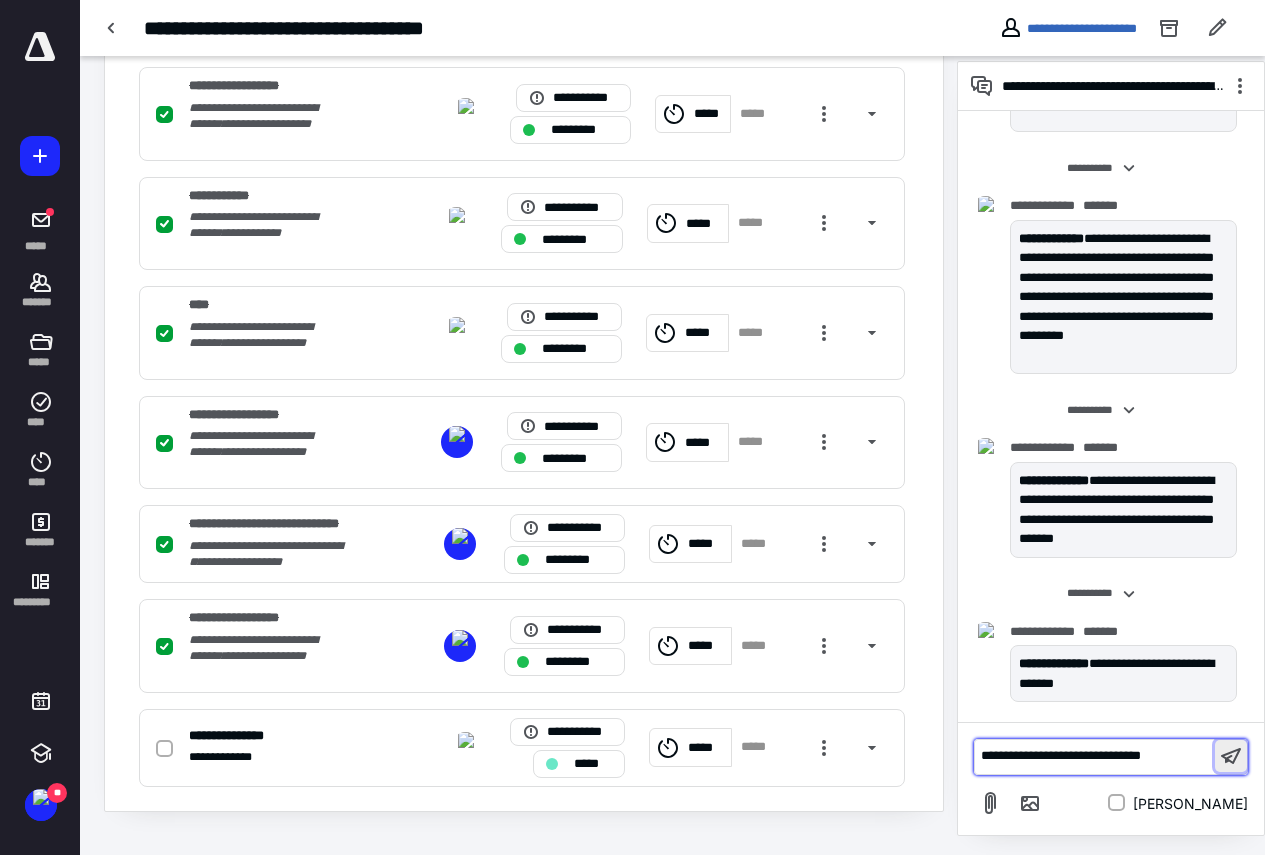 click at bounding box center (1231, 756) 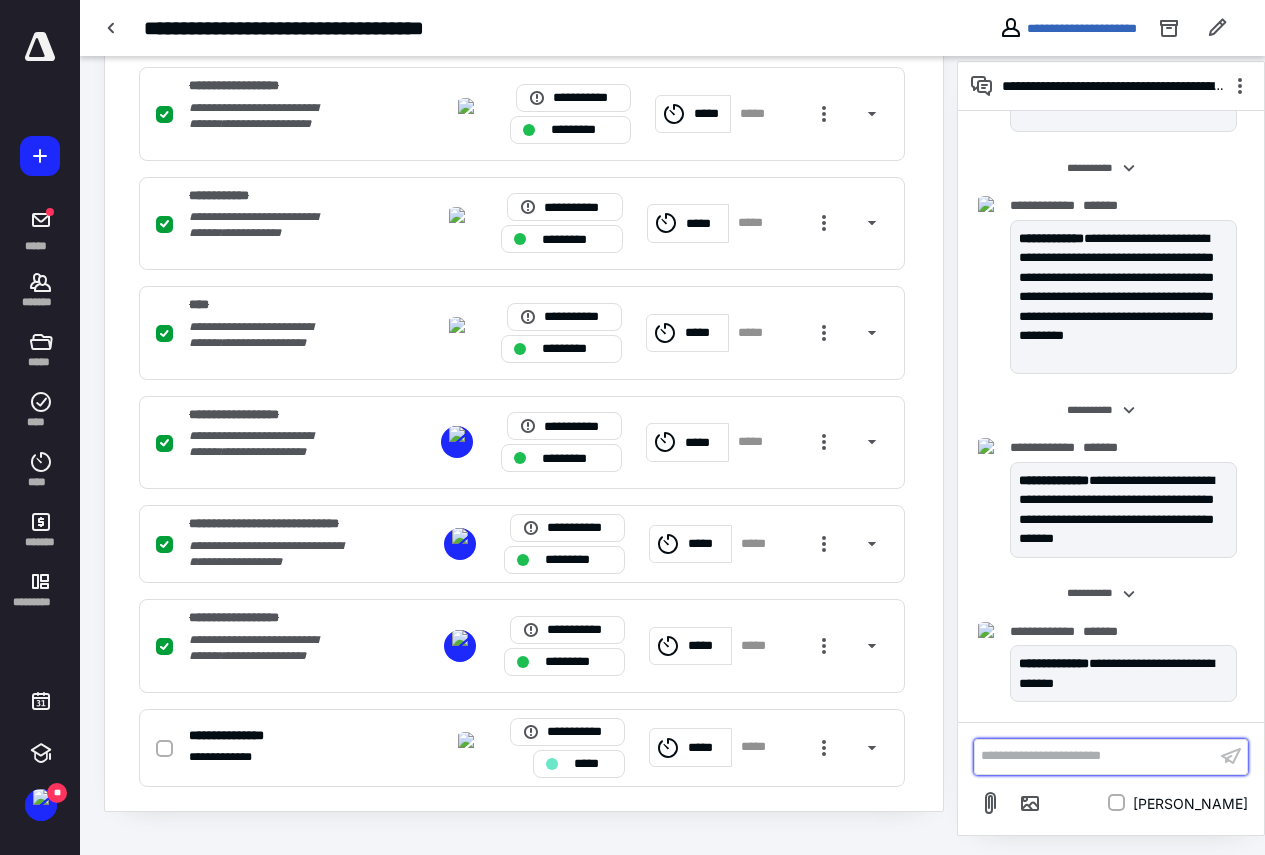 scroll, scrollTop: 1189, scrollLeft: 0, axis: vertical 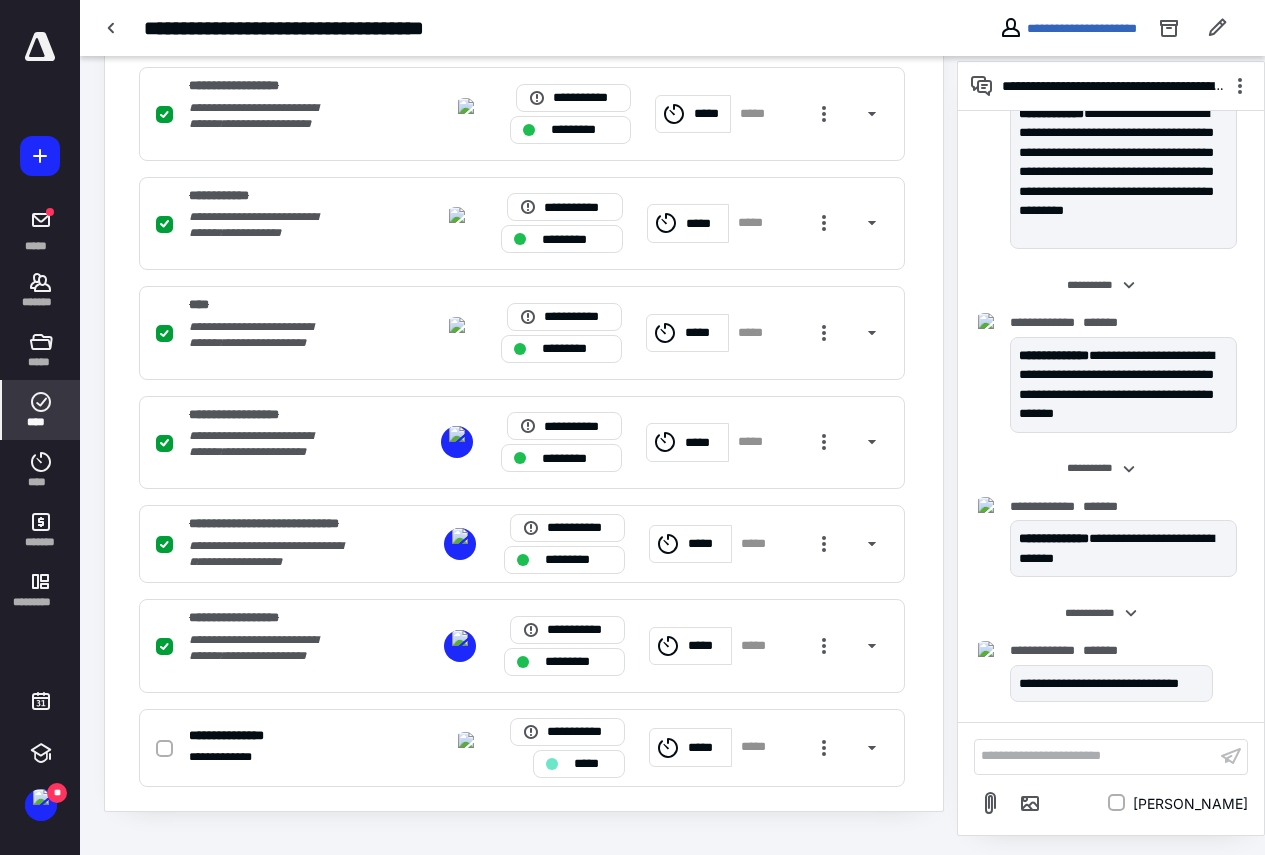 click 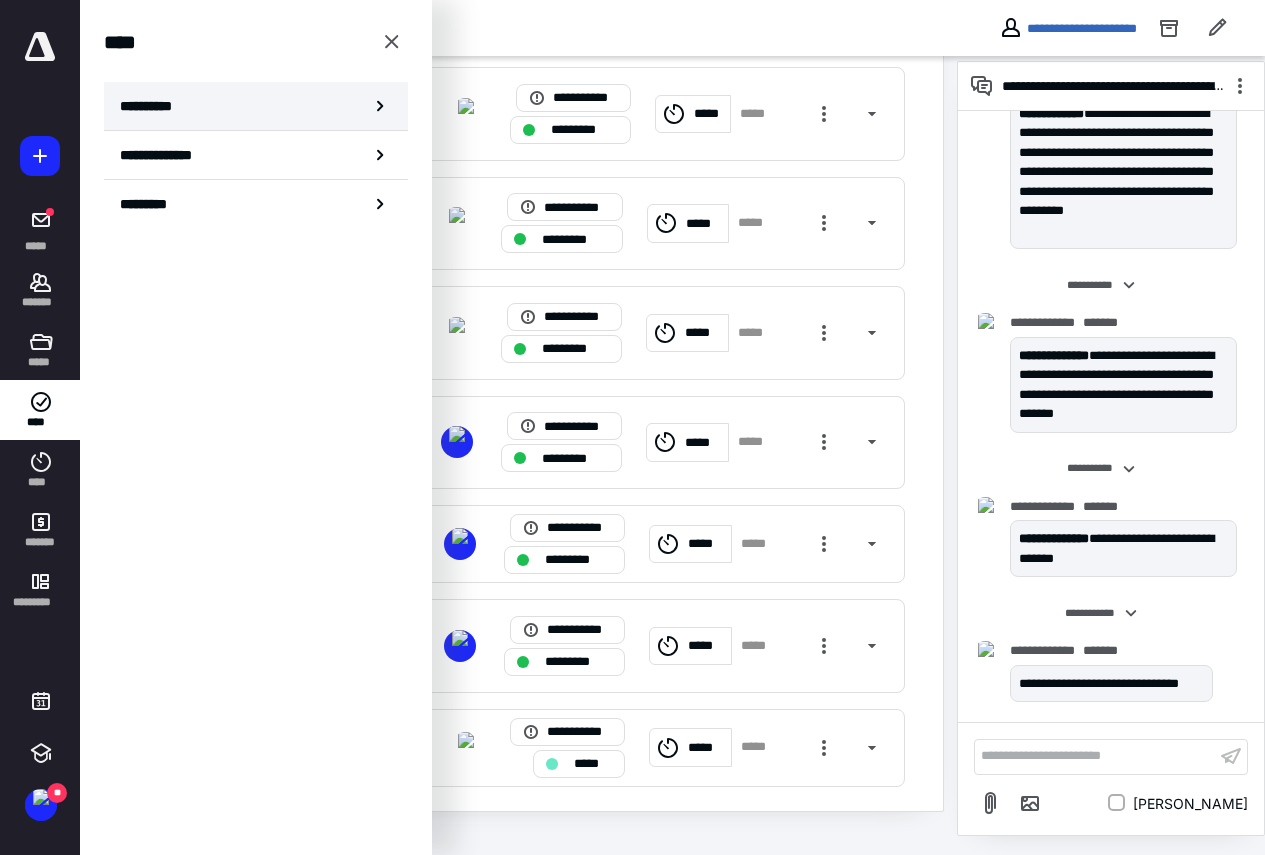 click on "**********" at bounding box center [256, 106] 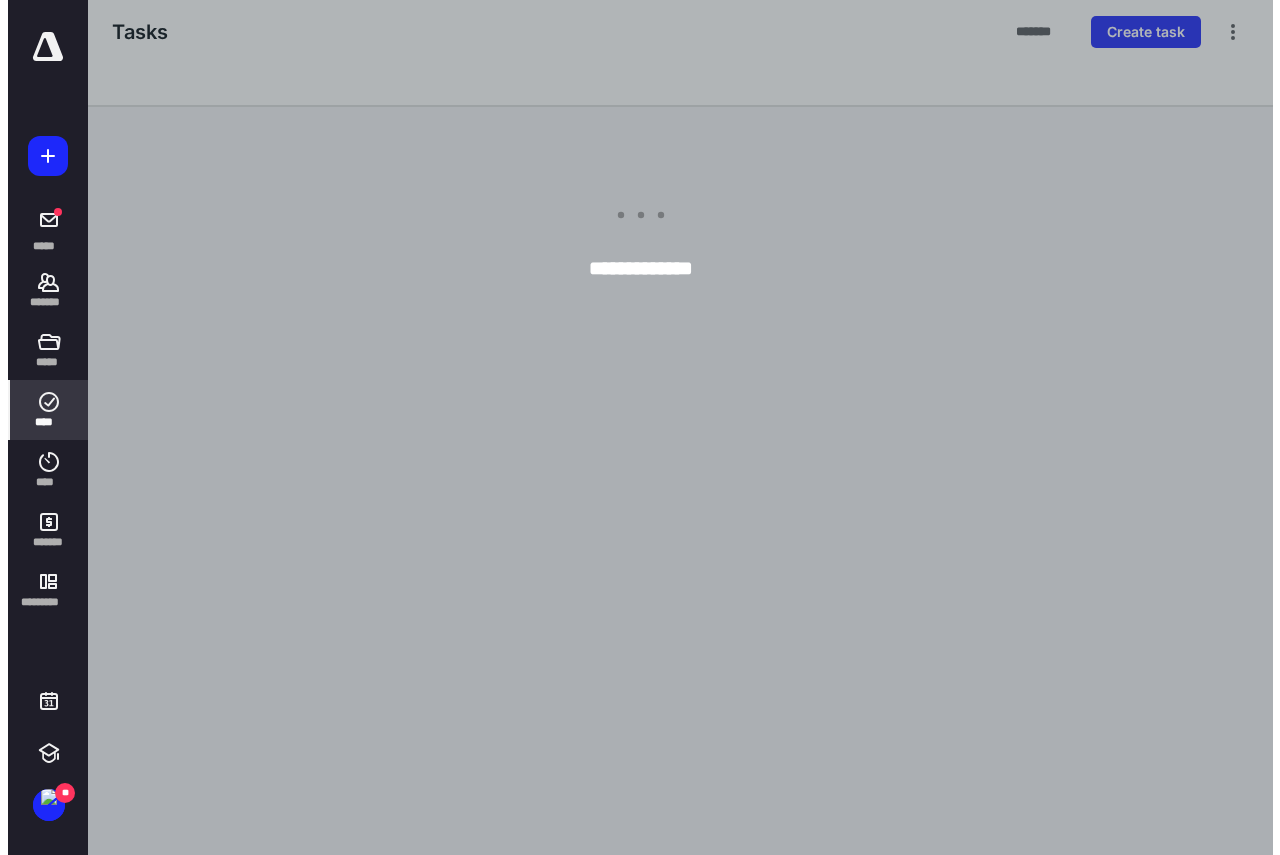 scroll, scrollTop: 0, scrollLeft: 0, axis: both 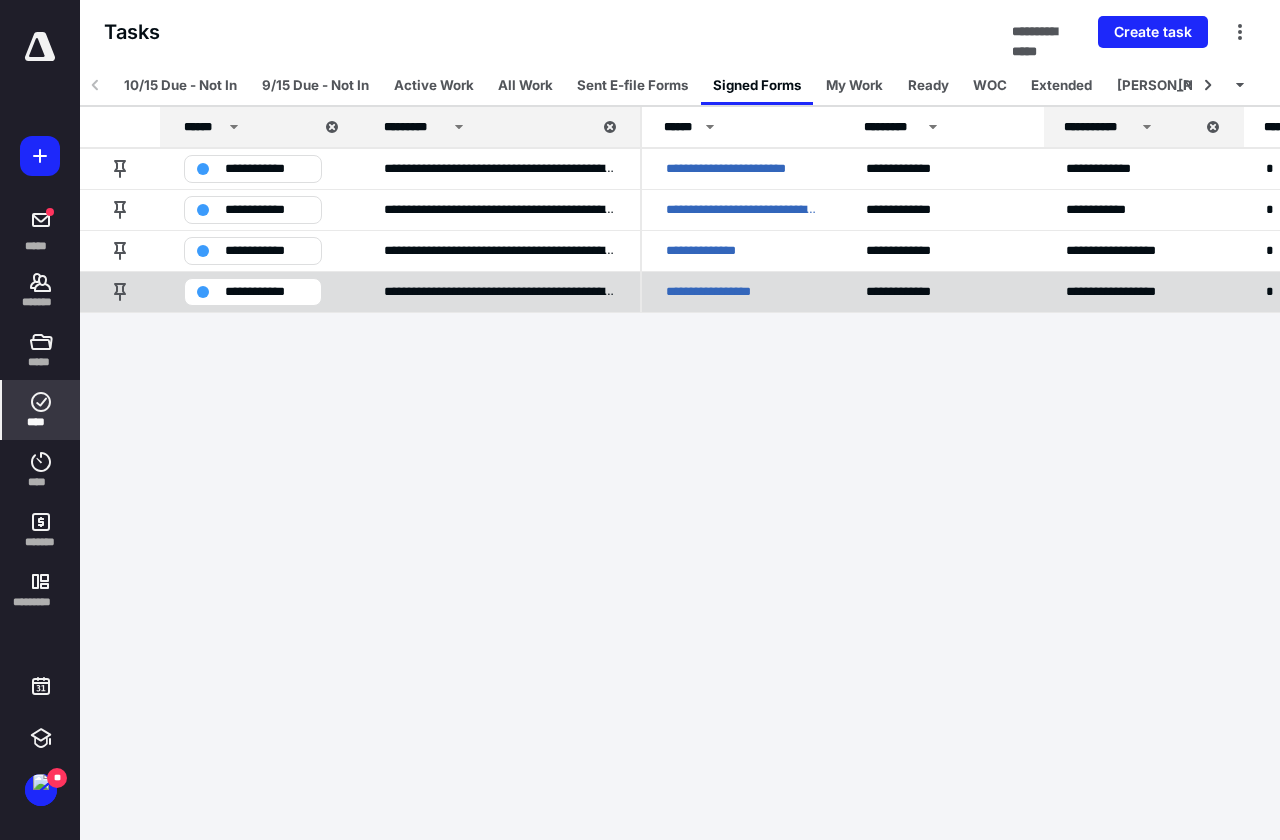 click on "**********" at bounding box center [724, 292] 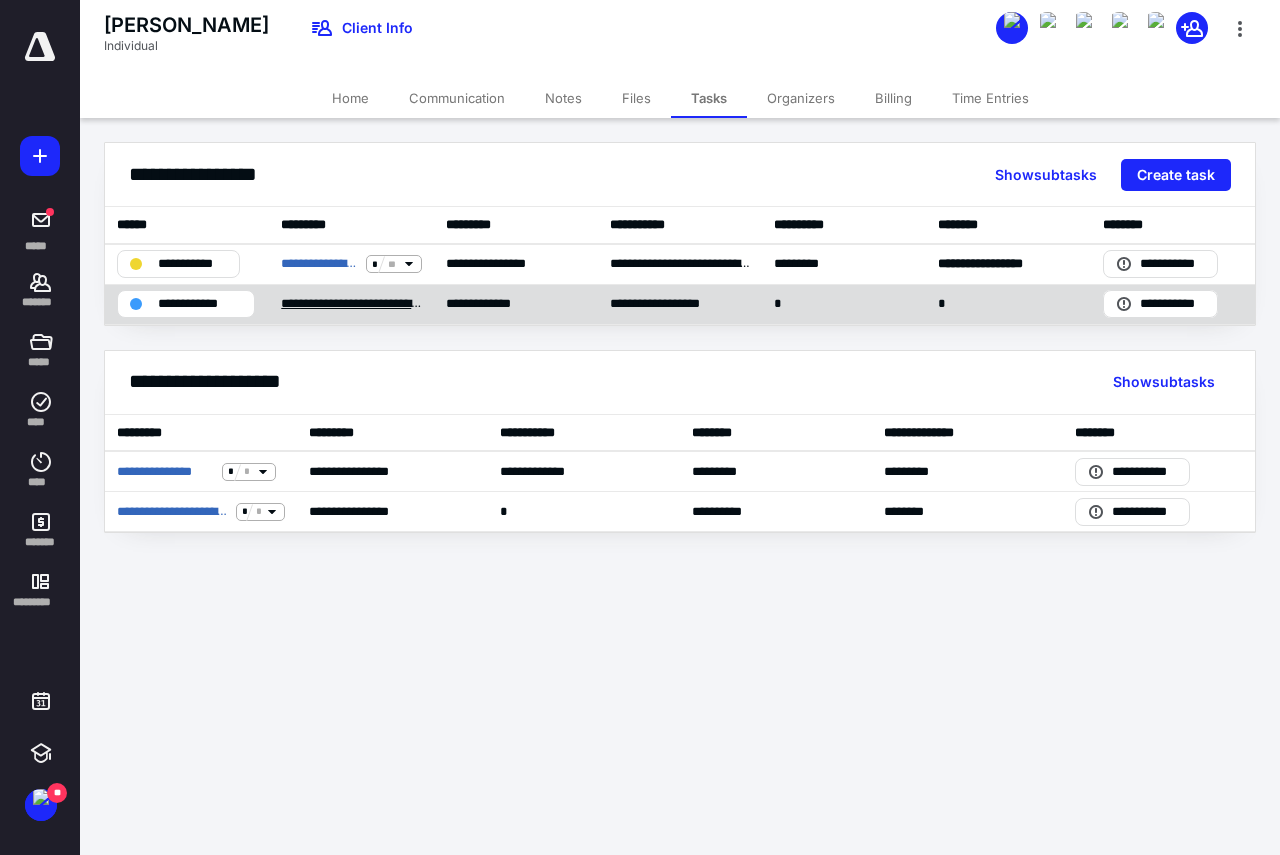 click on "**********" at bounding box center (351, 304) 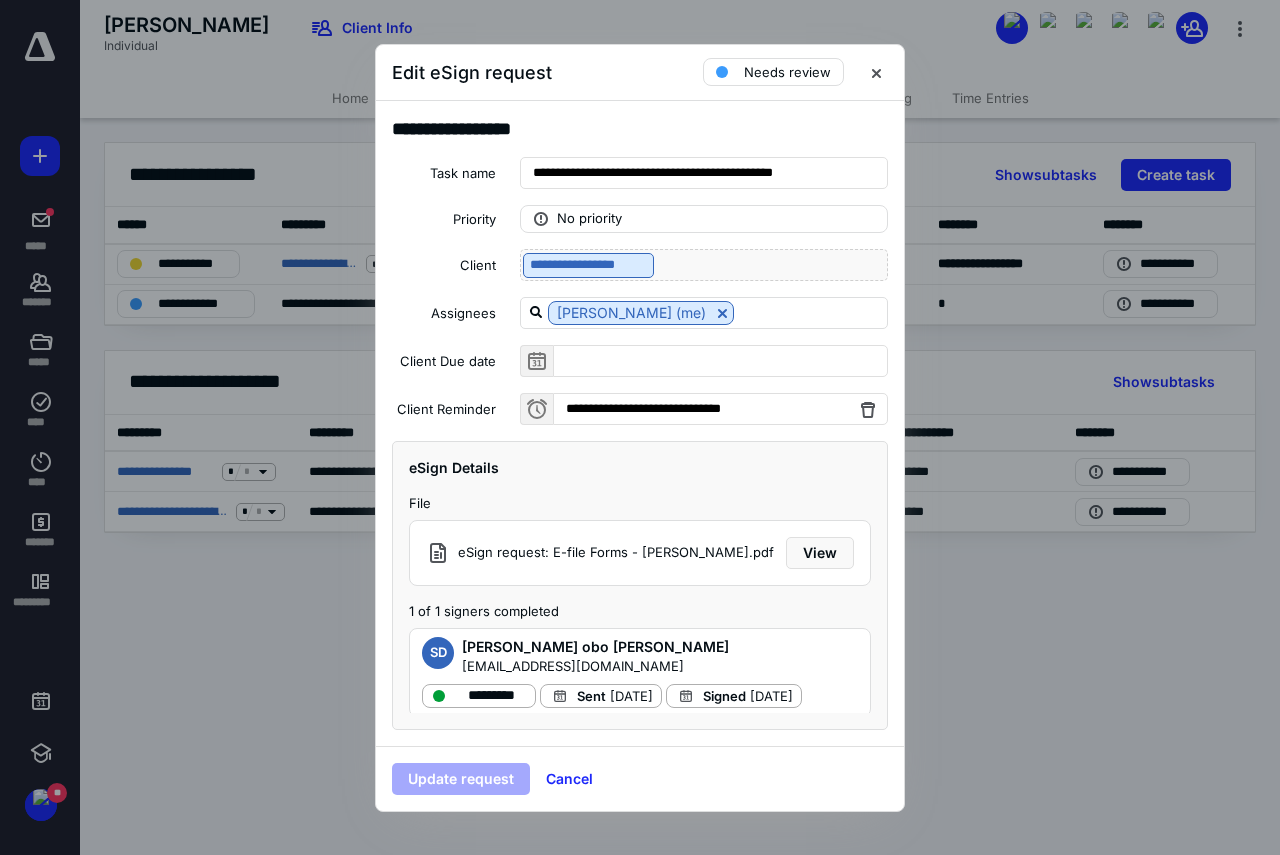 scroll, scrollTop: 27, scrollLeft: 0, axis: vertical 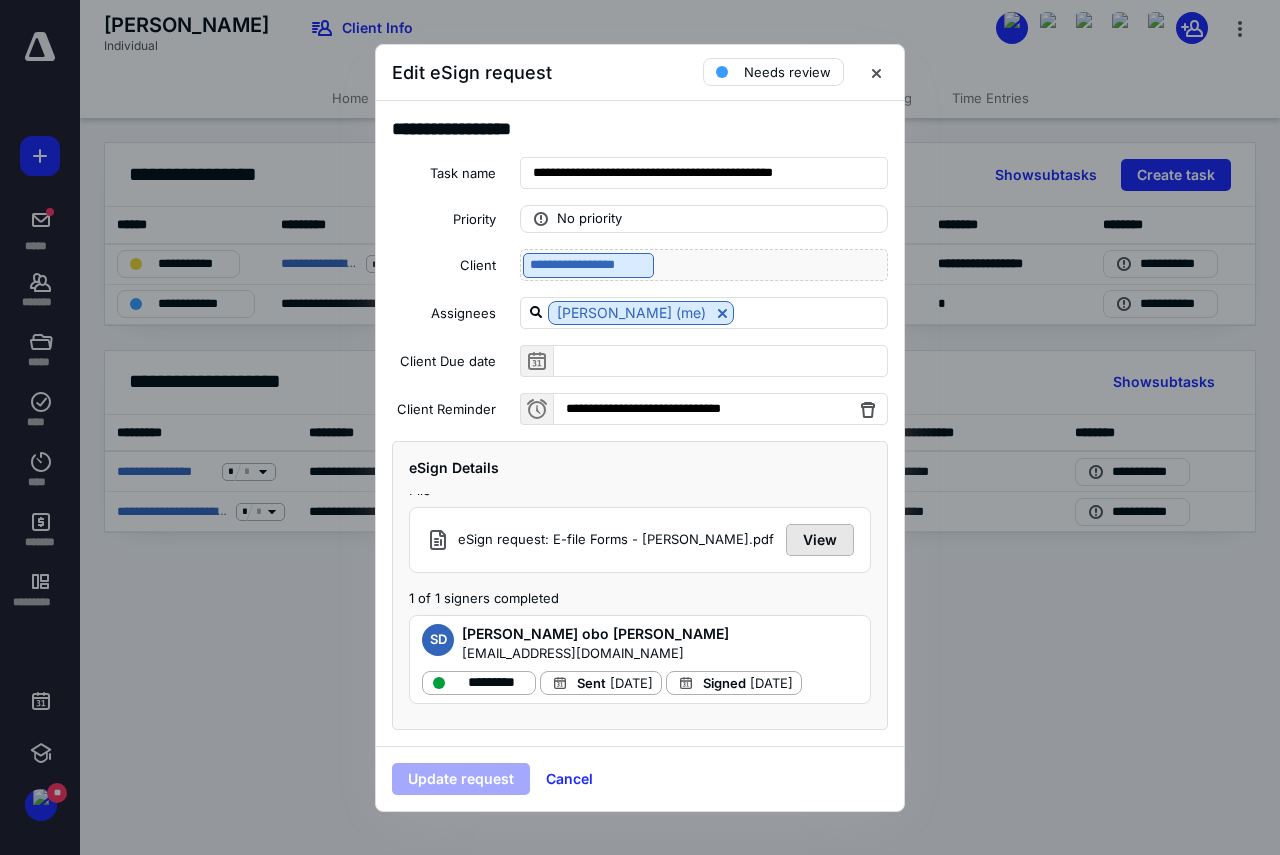 click on "View" at bounding box center [820, 540] 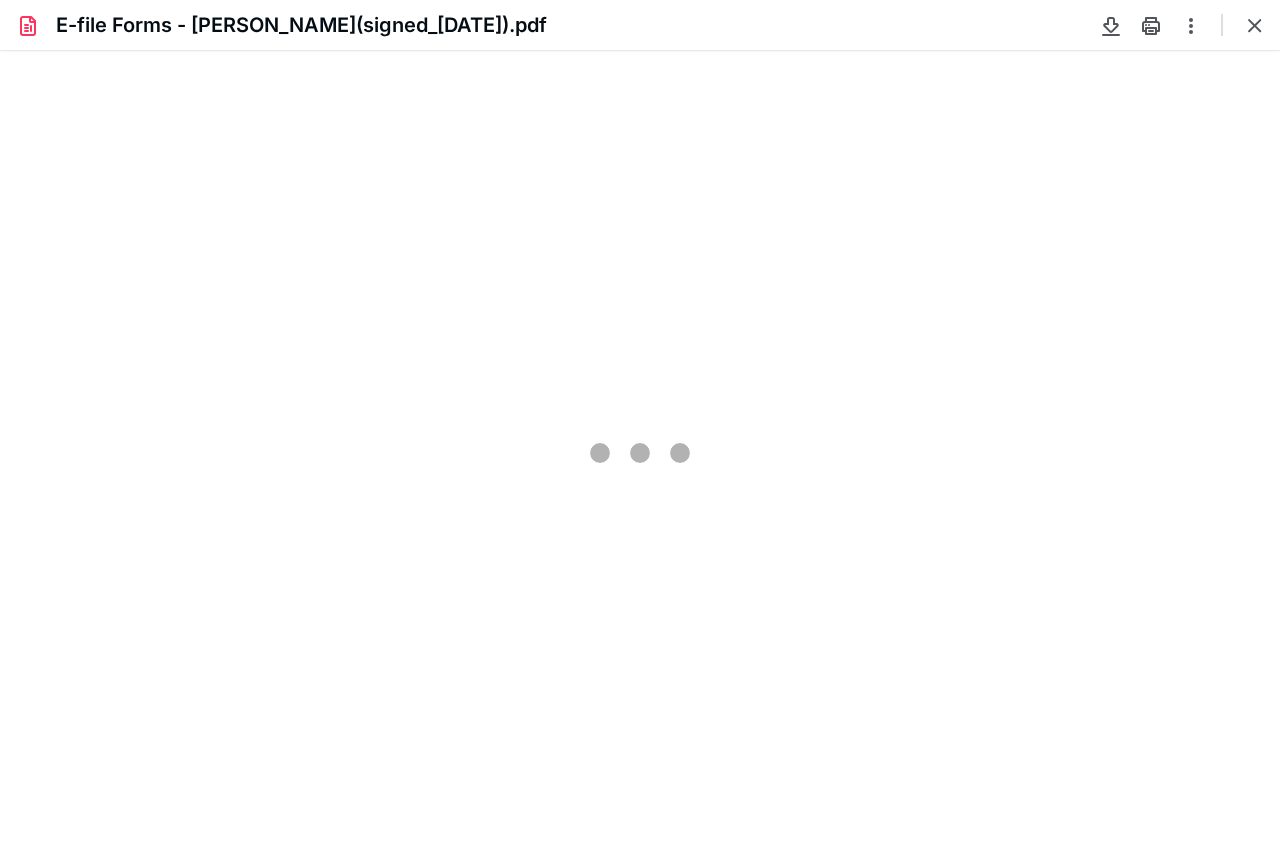 scroll, scrollTop: 0, scrollLeft: 0, axis: both 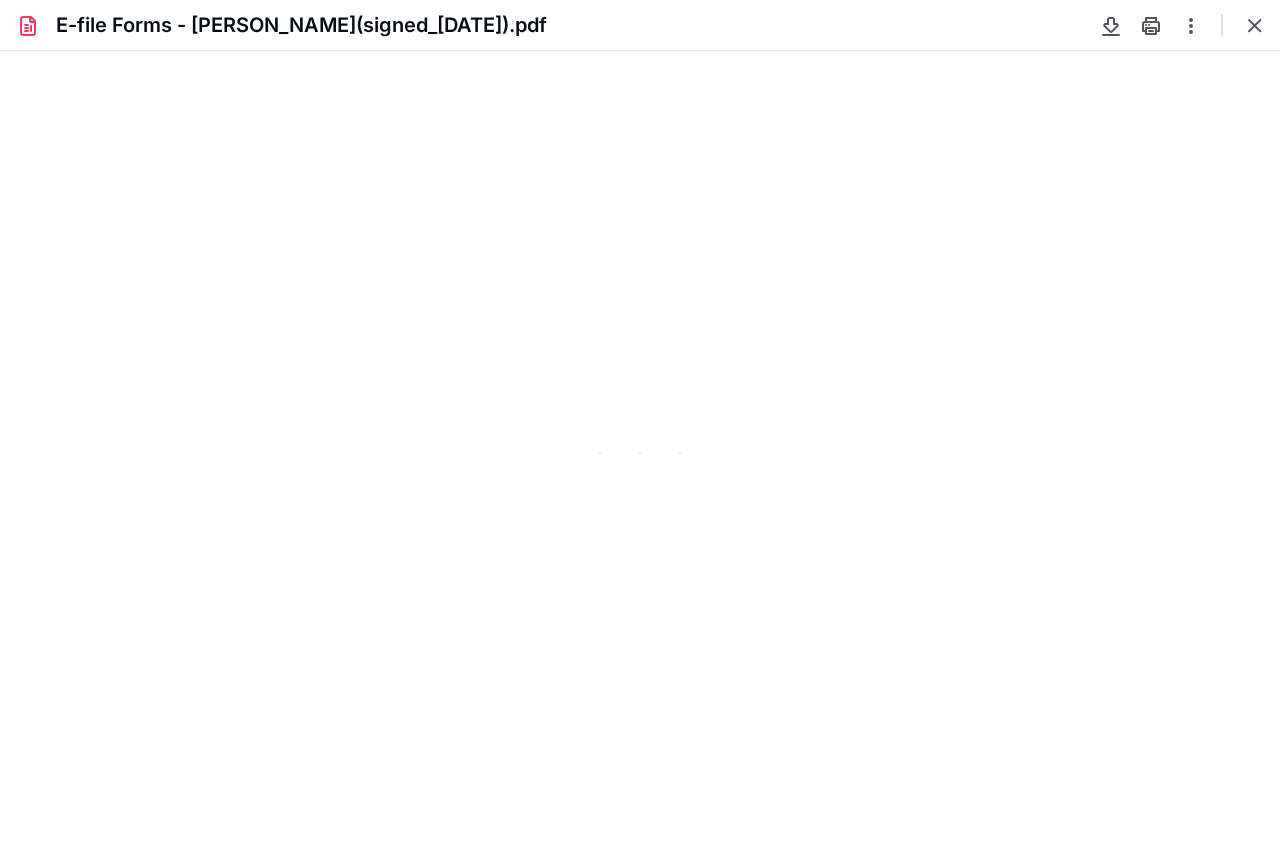 type on "194" 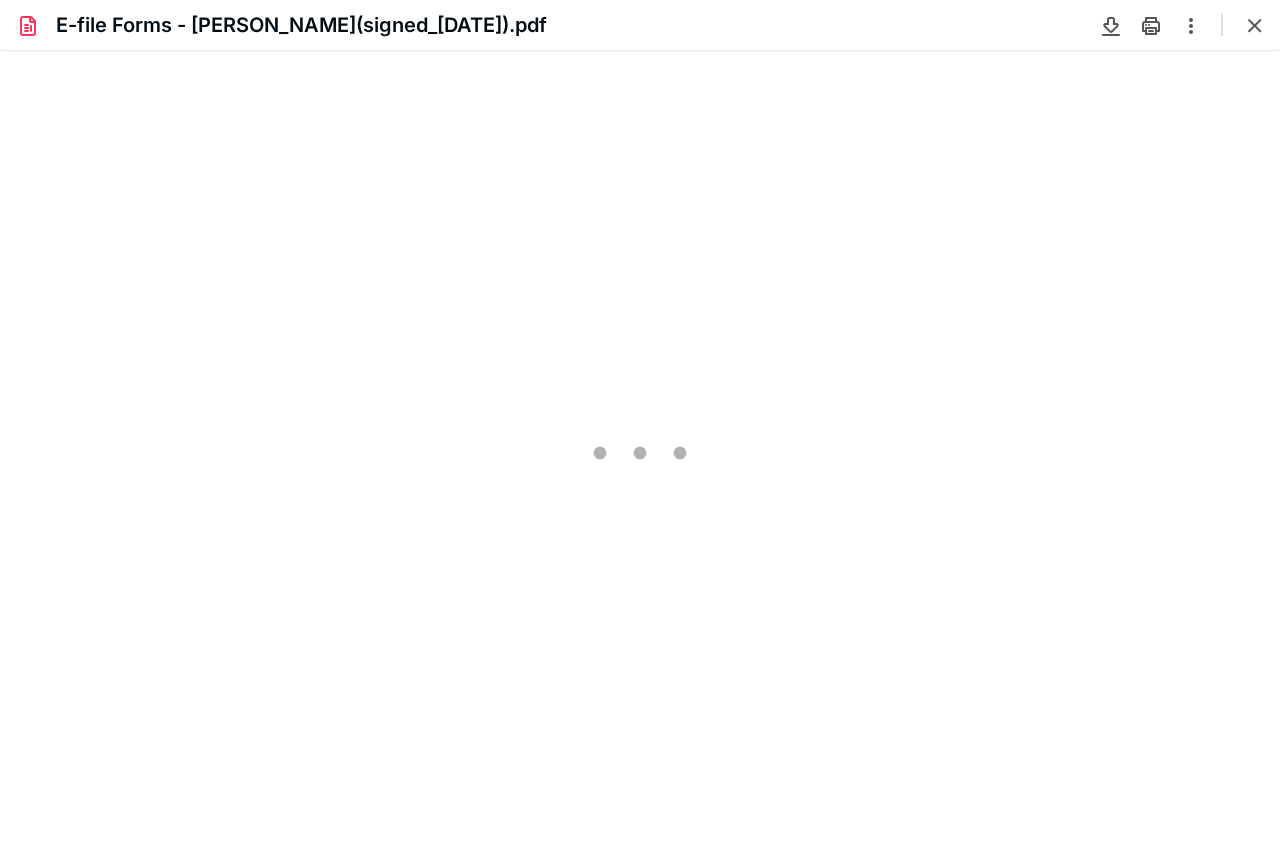 scroll, scrollTop: 44, scrollLeft: 0, axis: vertical 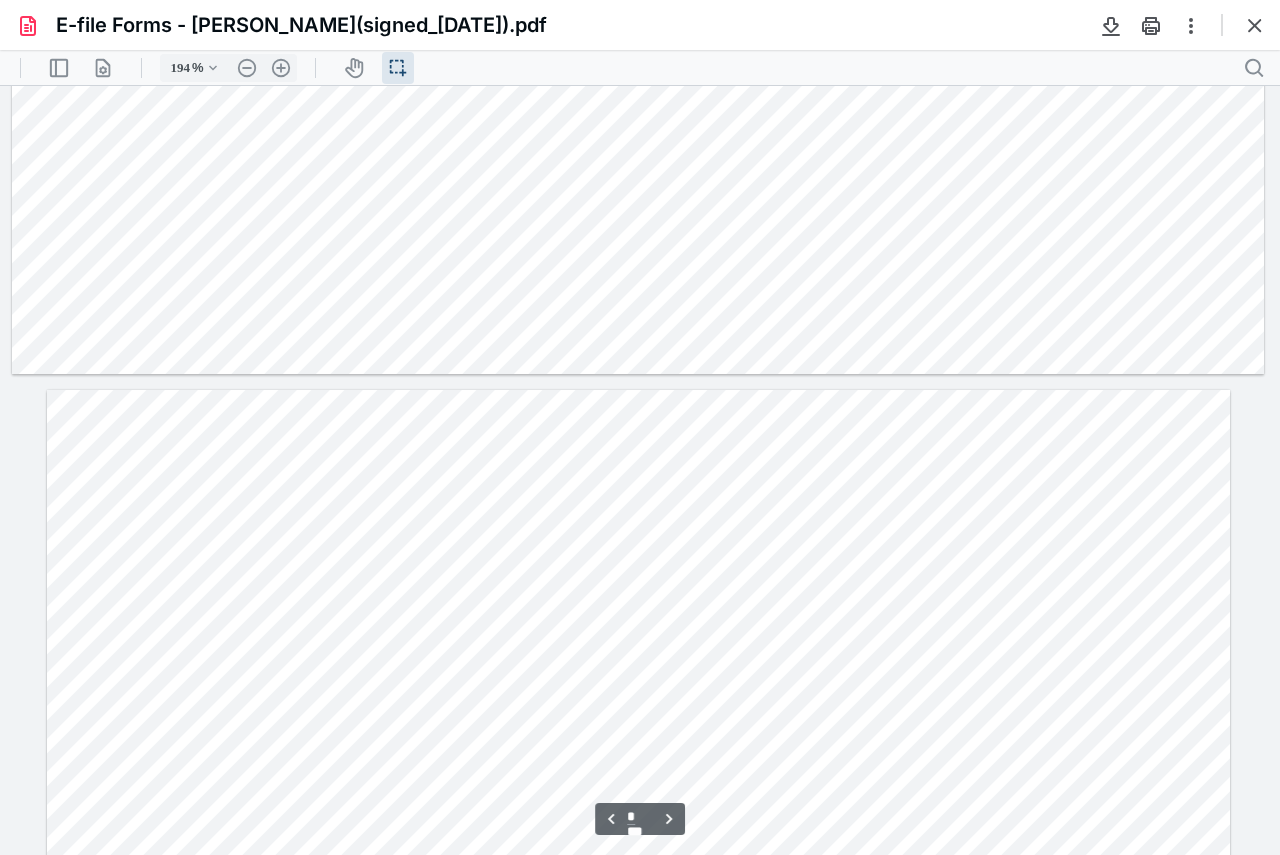 type on "*" 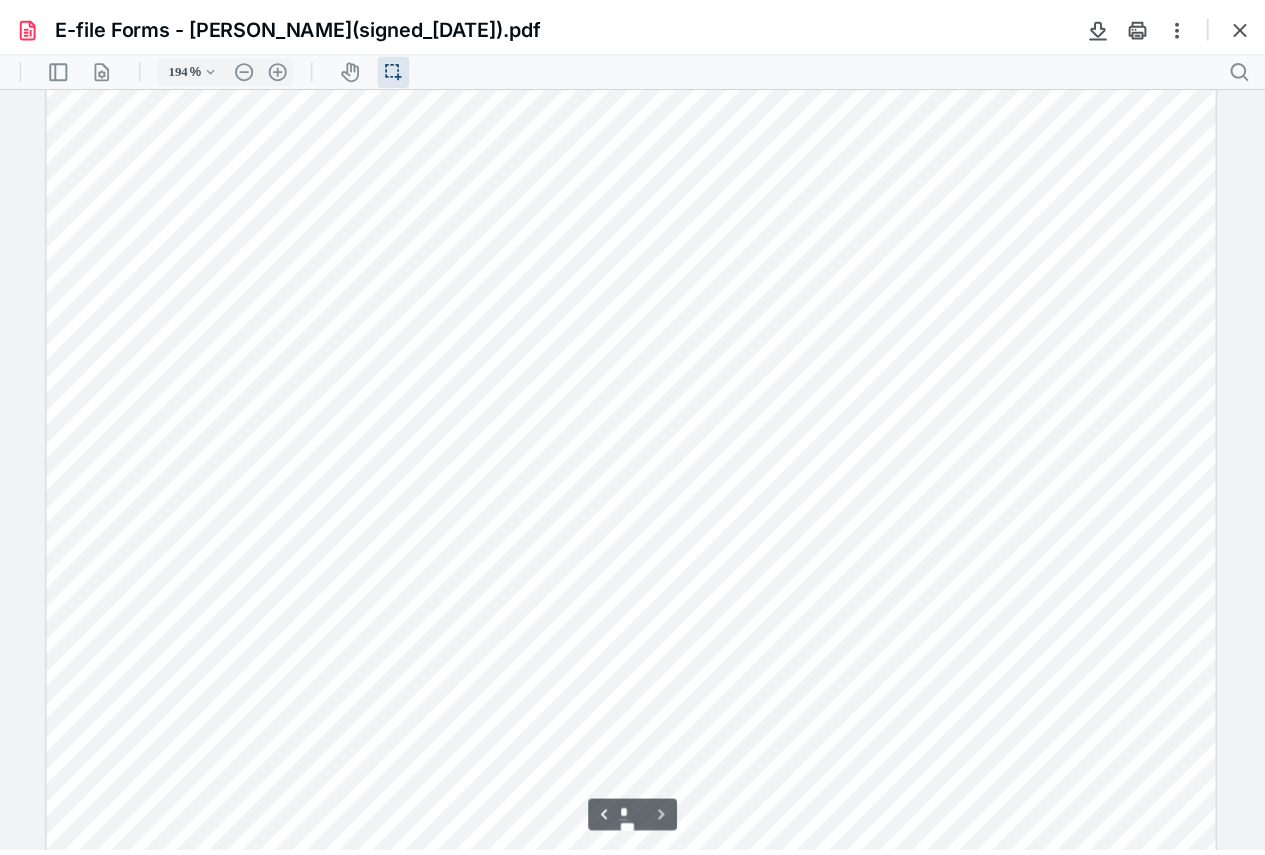 scroll, scrollTop: 12061, scrollLeft: 0, axis: vertical 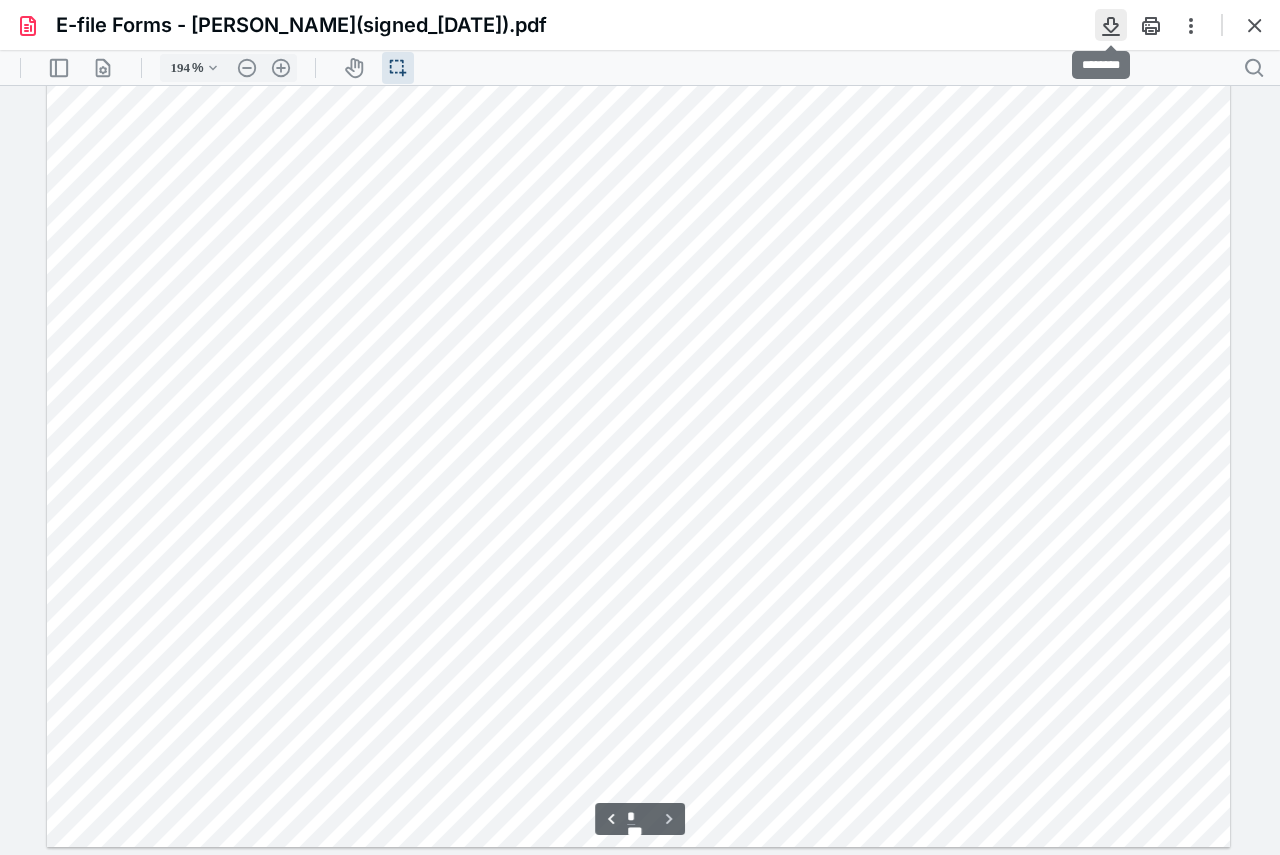 click at bounding box center [1111, 25] 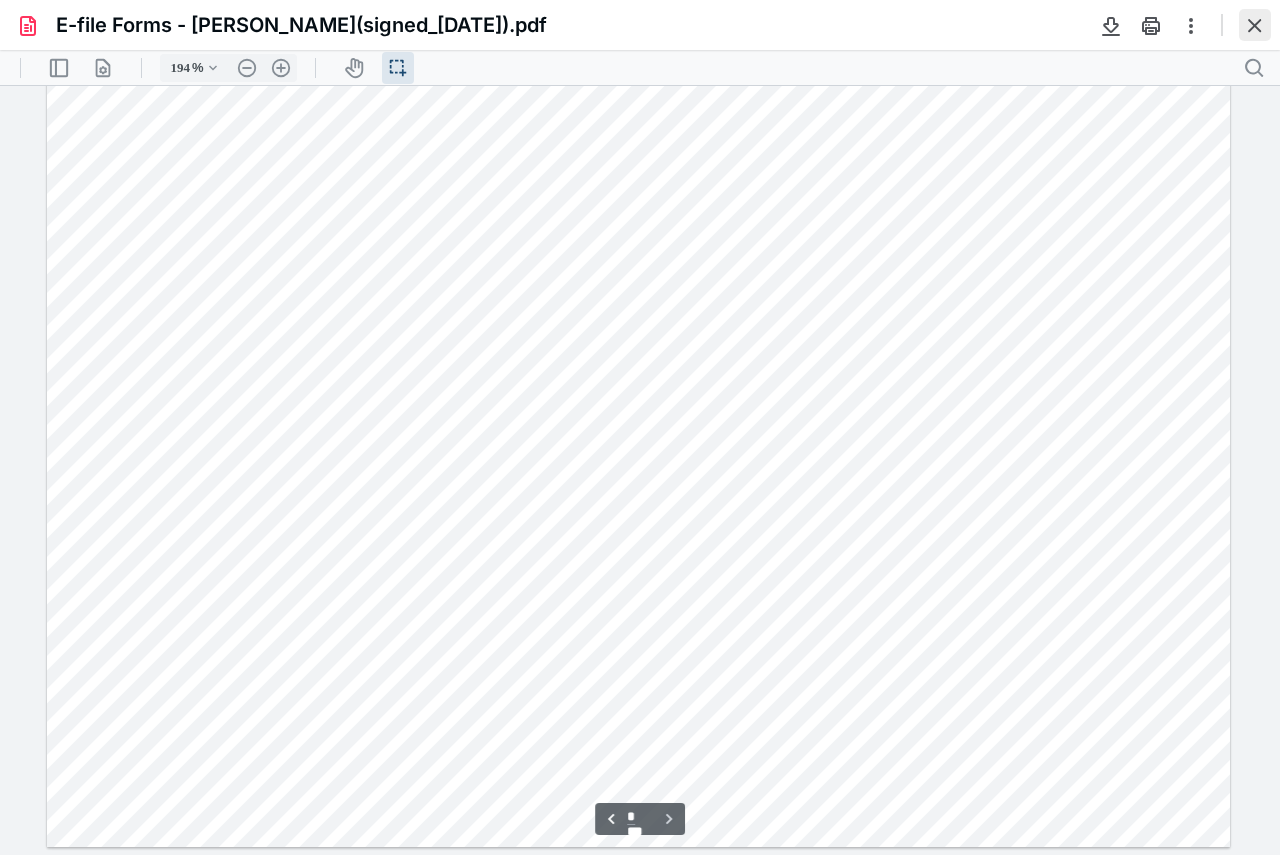 click at bounding box center (1255, 25) 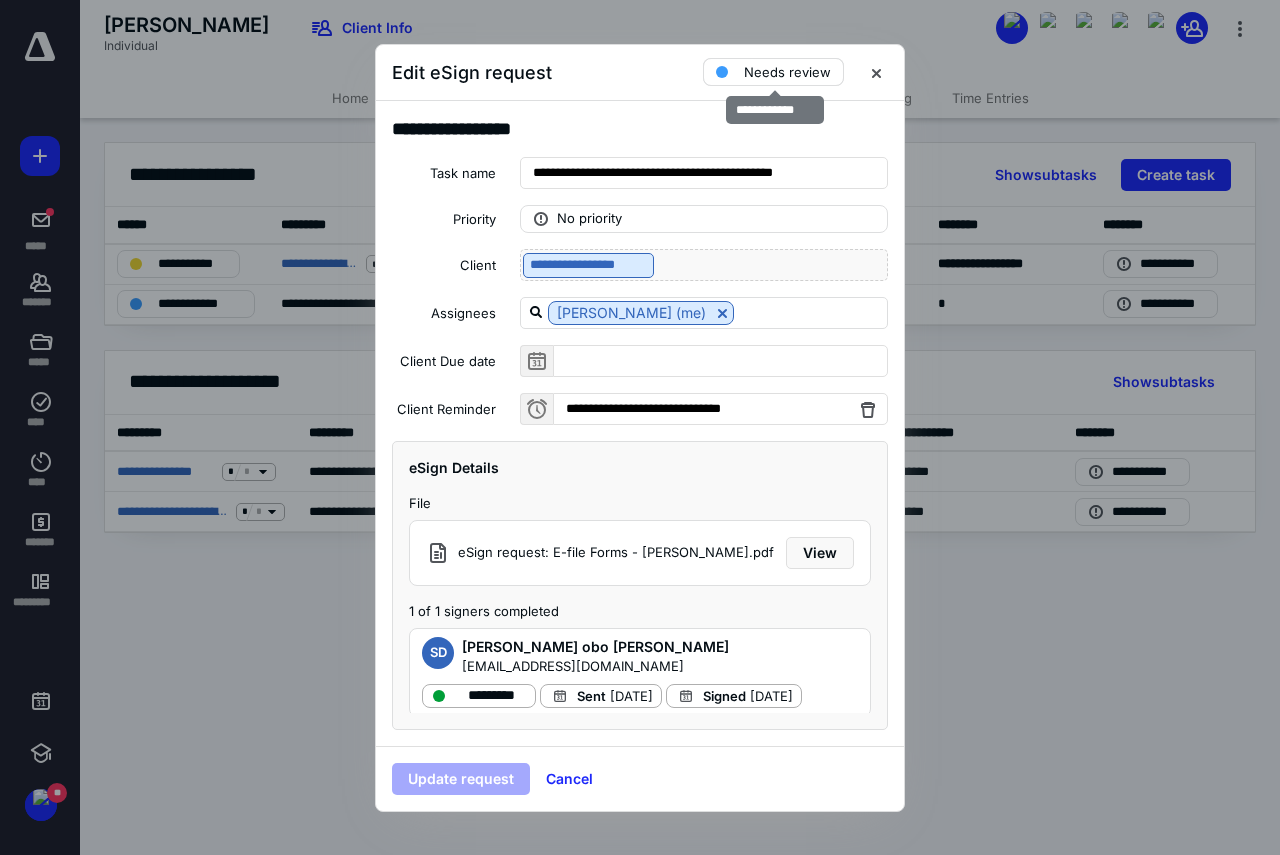 click on "Needs review" at bounding box center (787, 72) 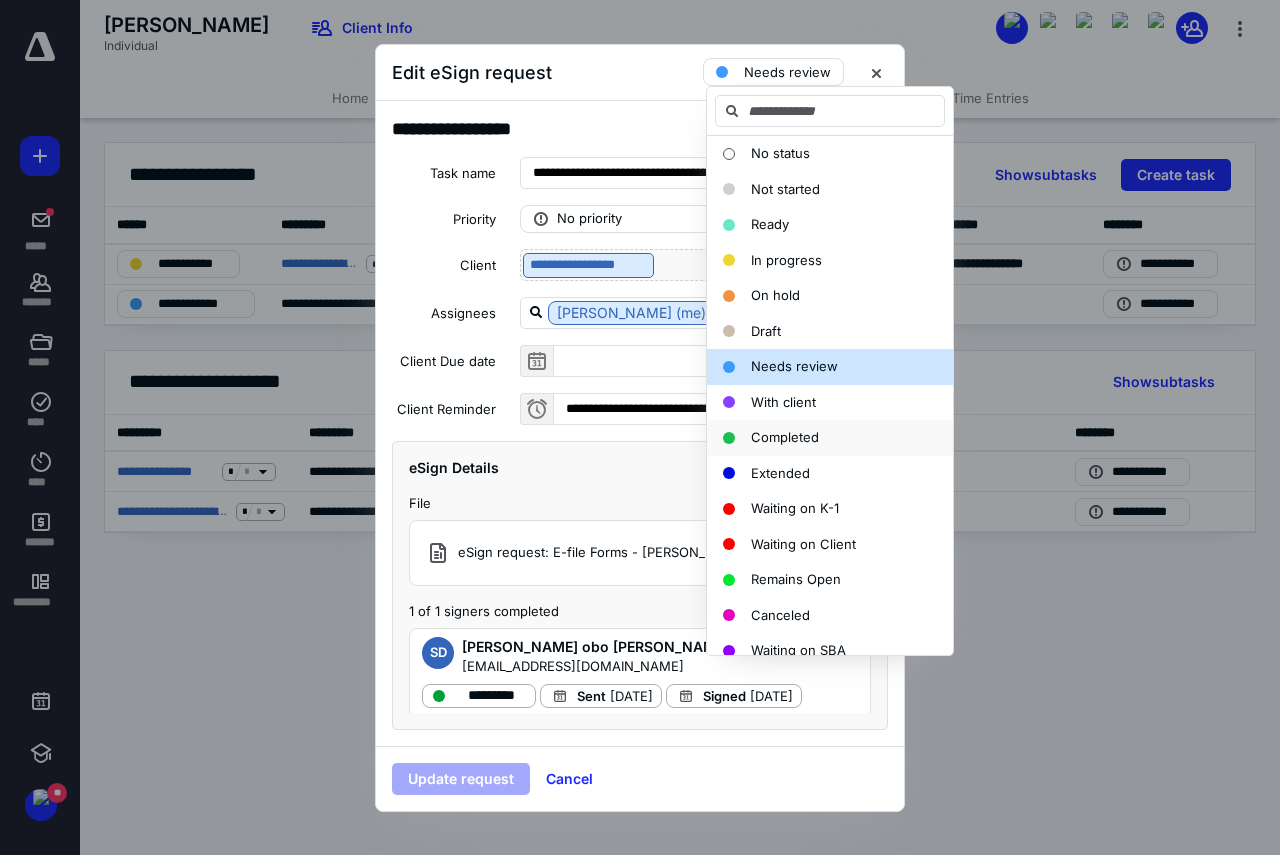click on "Completed" at bounding box center [830, 438] 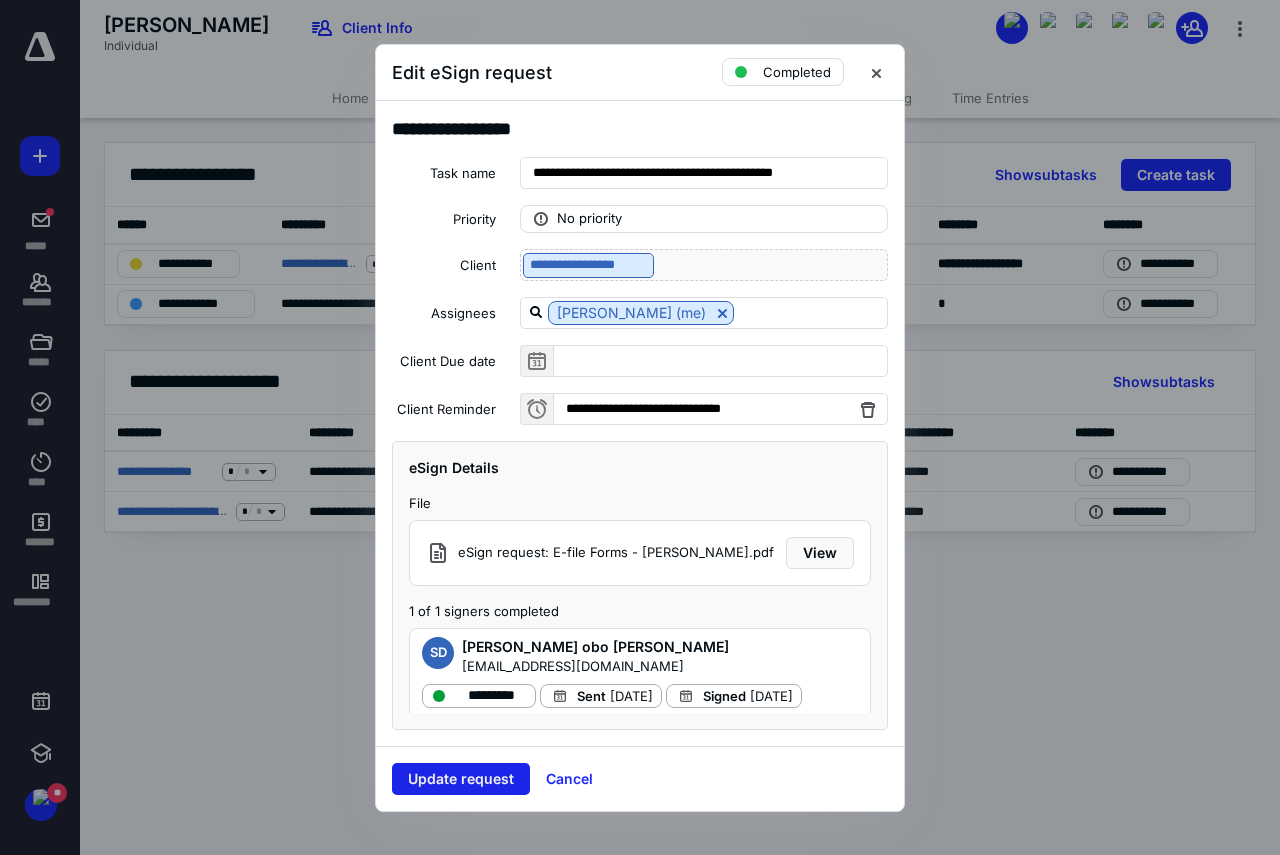click on "Update request" at bounding box center [461, 779] 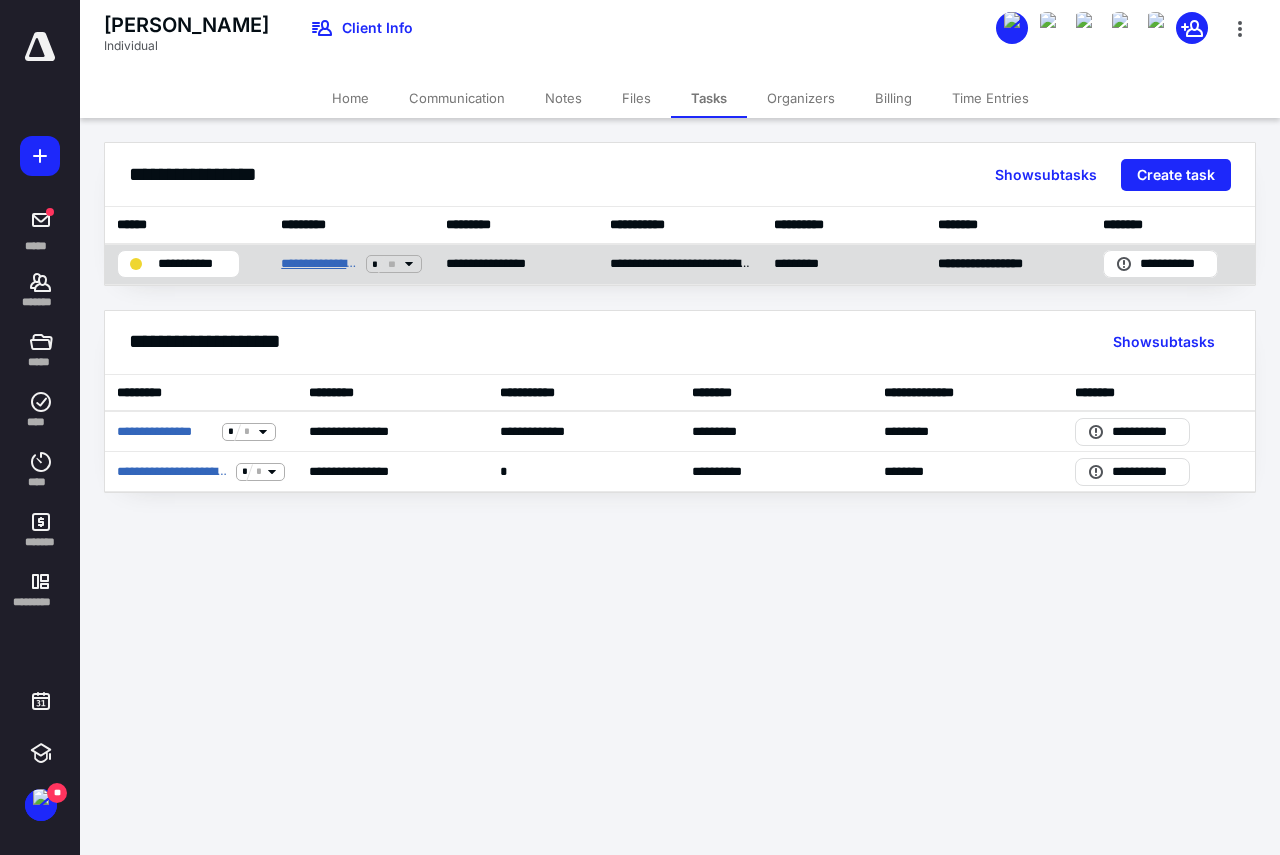 click on "**********" at bounding box center [319, 264] 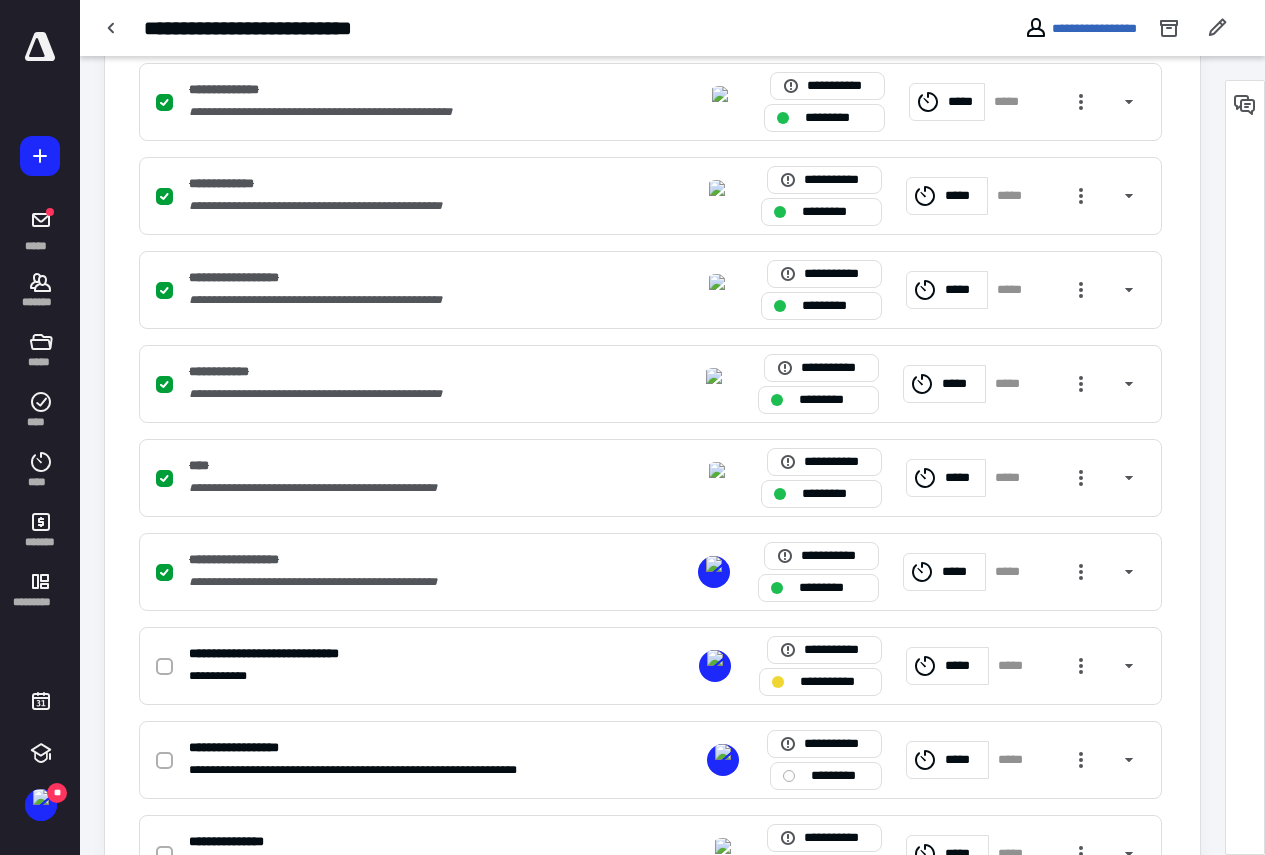 scroll, scrollTop: 810, scrollLeft: 0, axis: vertical 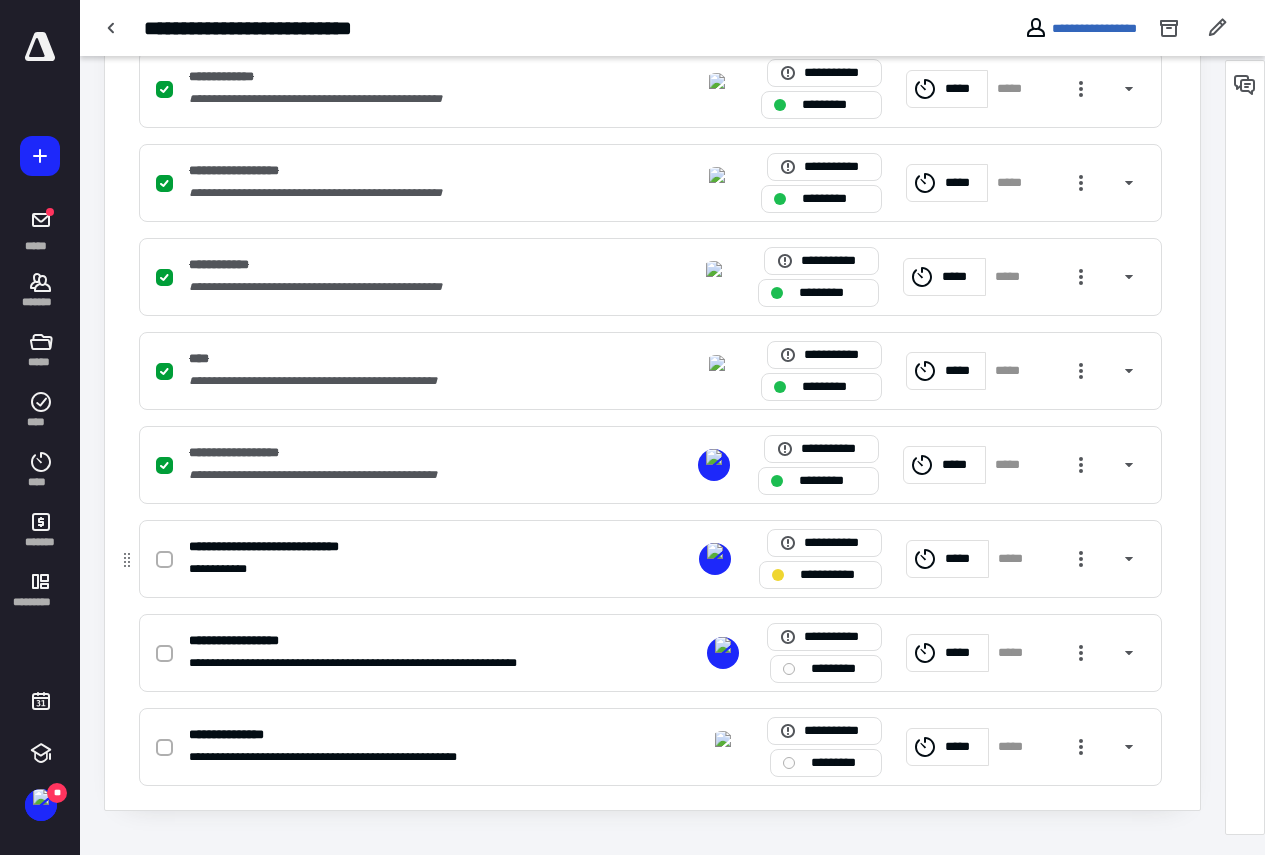 click at bounding box center (164, 560) 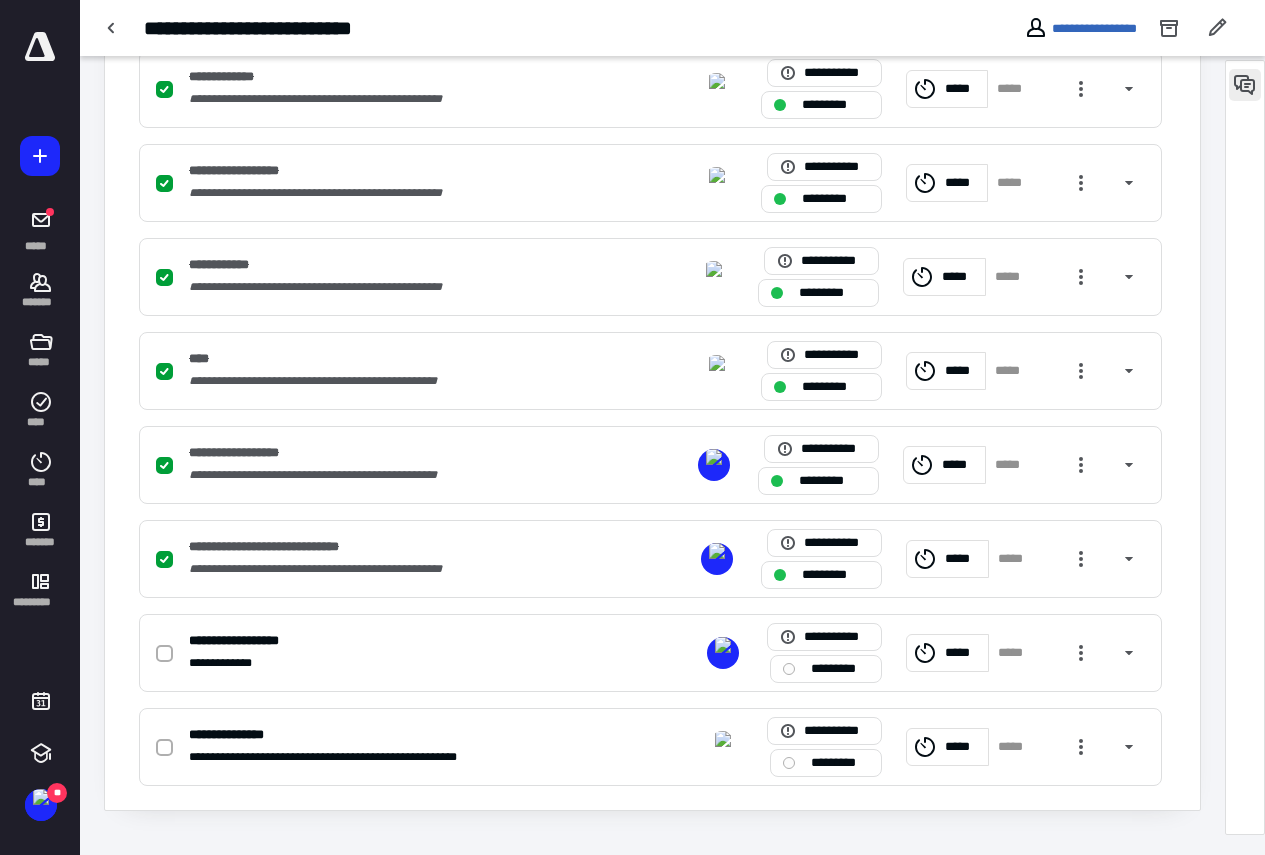 click at bounding box center [1245, 85] 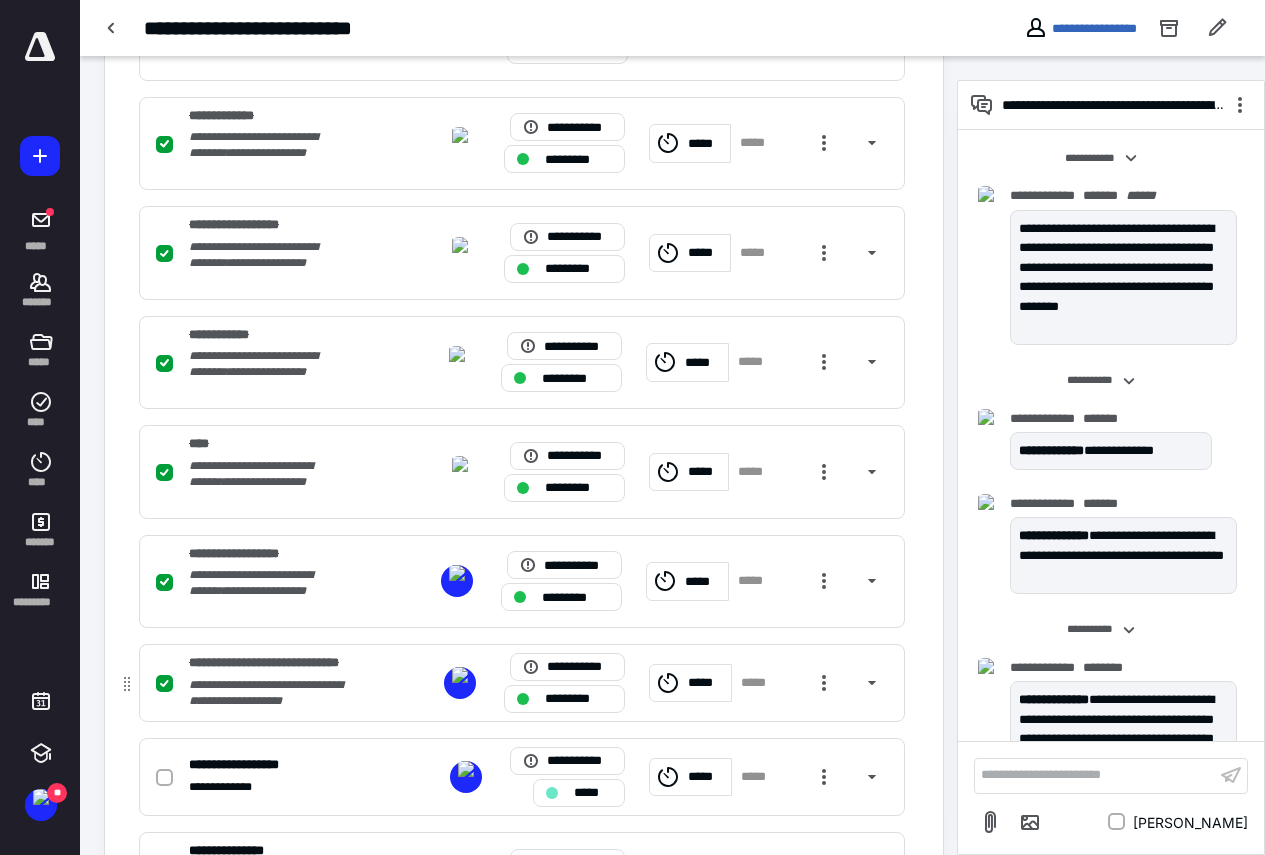 scroll, scrollTop: 1701, scrollLeft: 0, axis: vertical 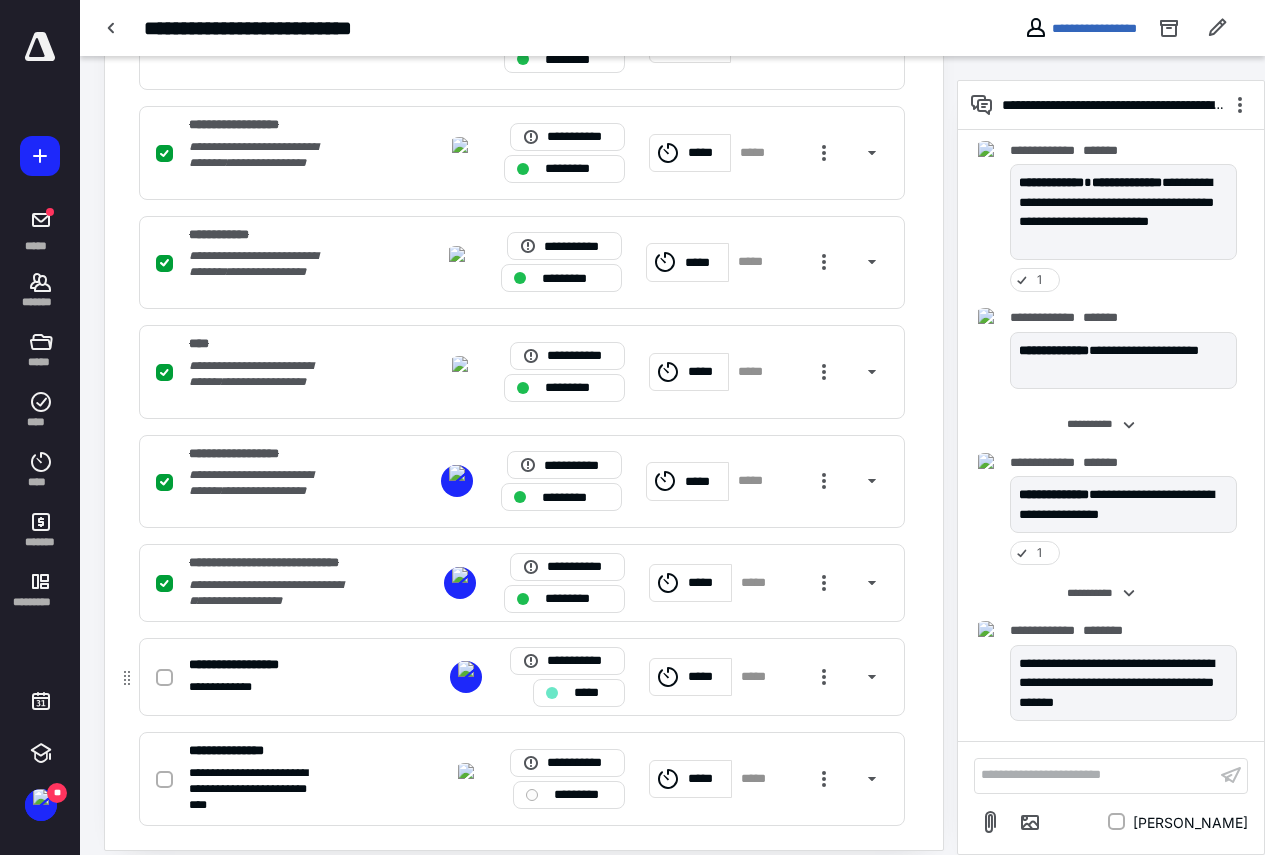click 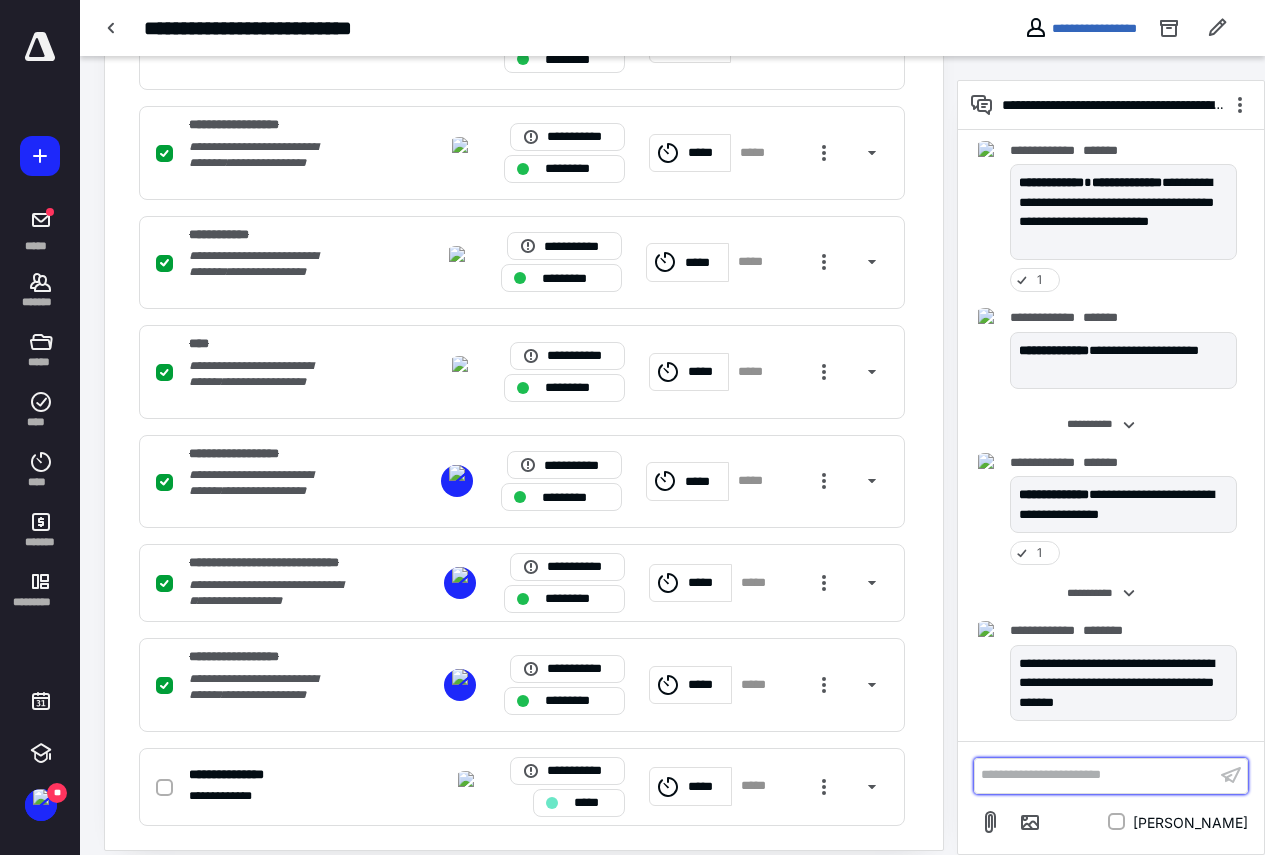 click on "**********" at bounding box center (1095, 775) 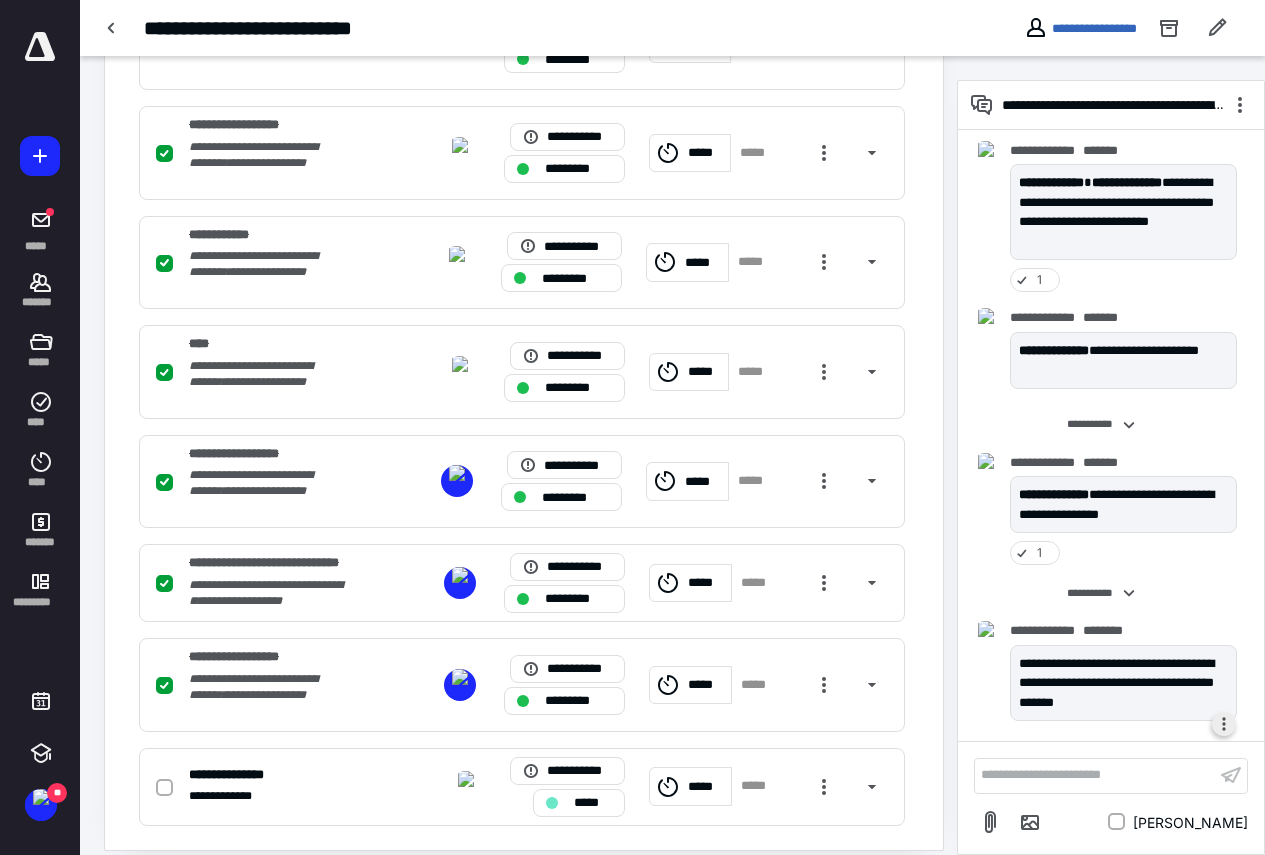 click at bounding box center (1224, 724) 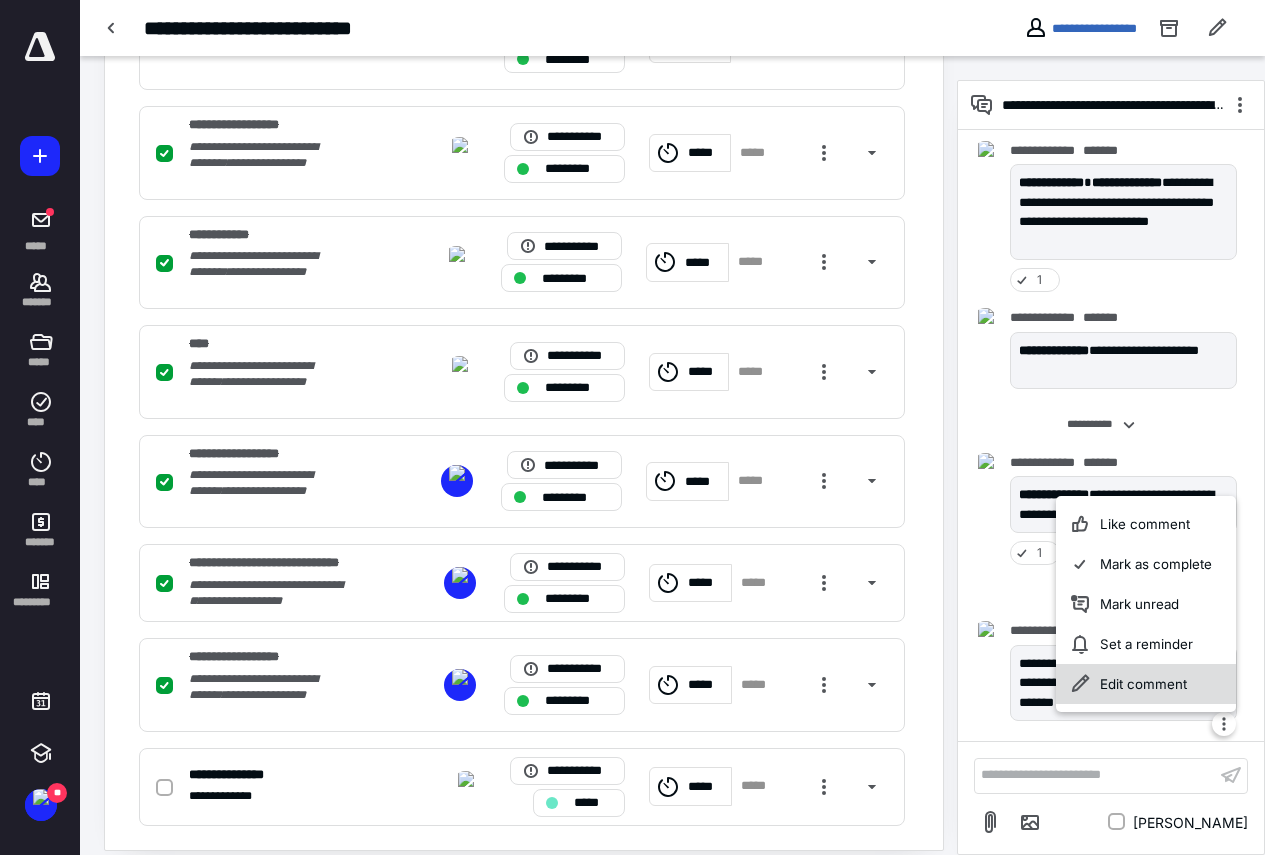 click on "Edit comment" at bounding box center [1146, 684] 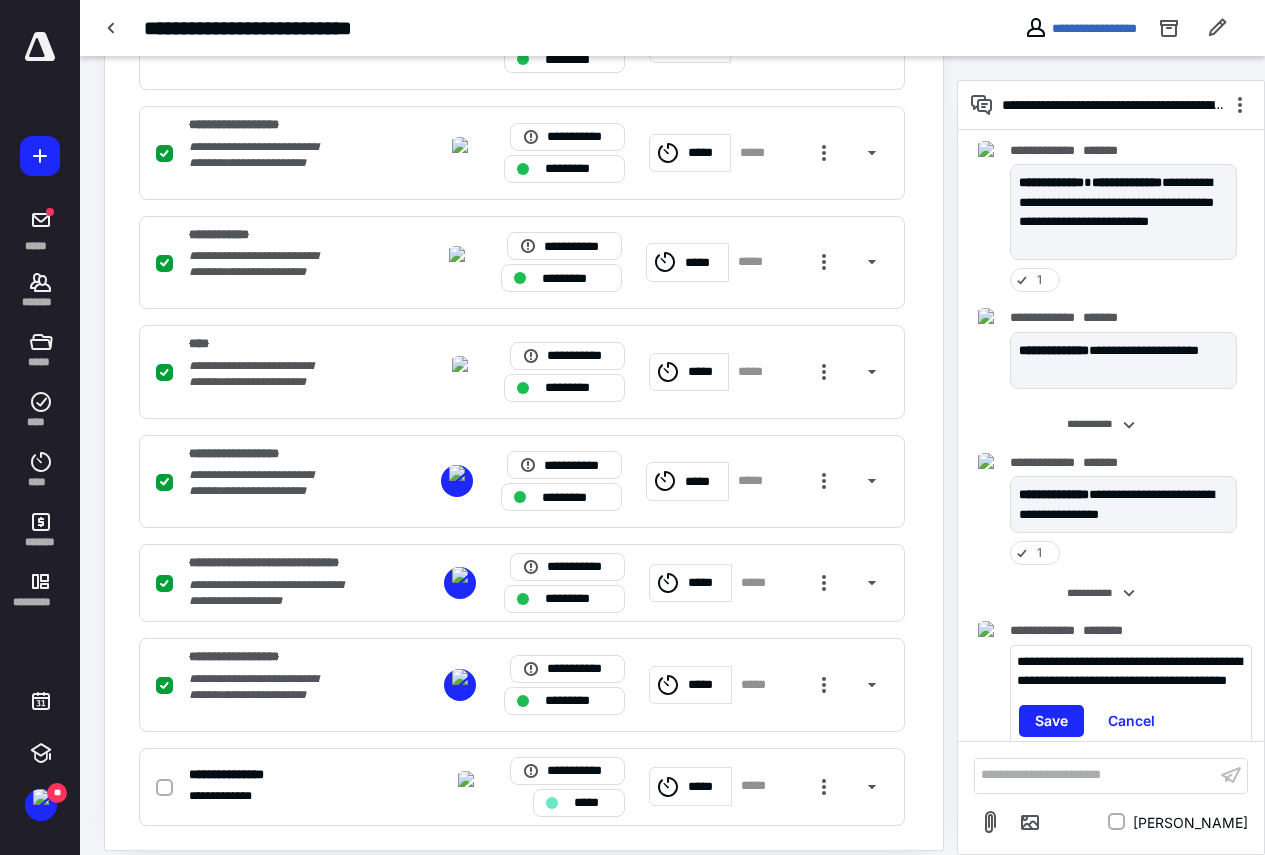 click on "**********" at bounding box center [1131, 671] 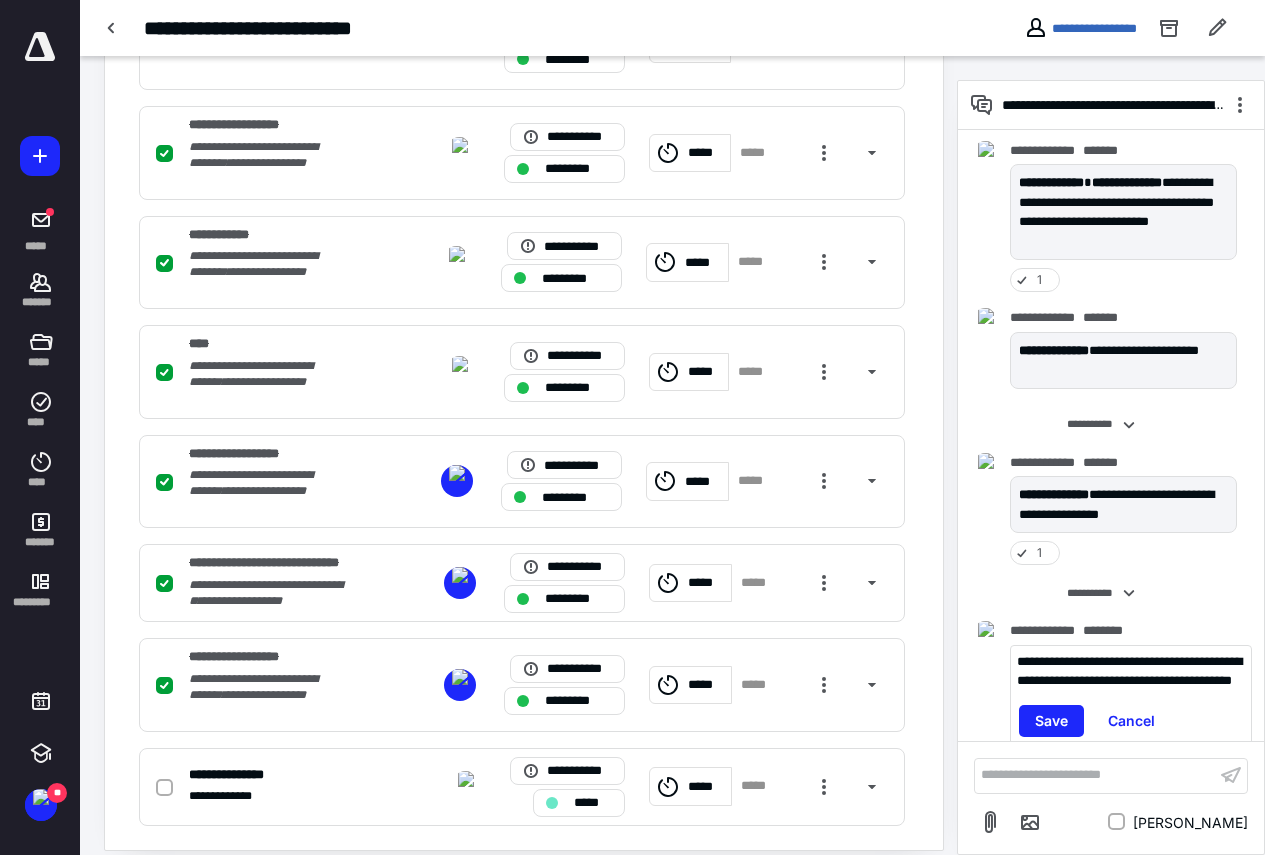 type 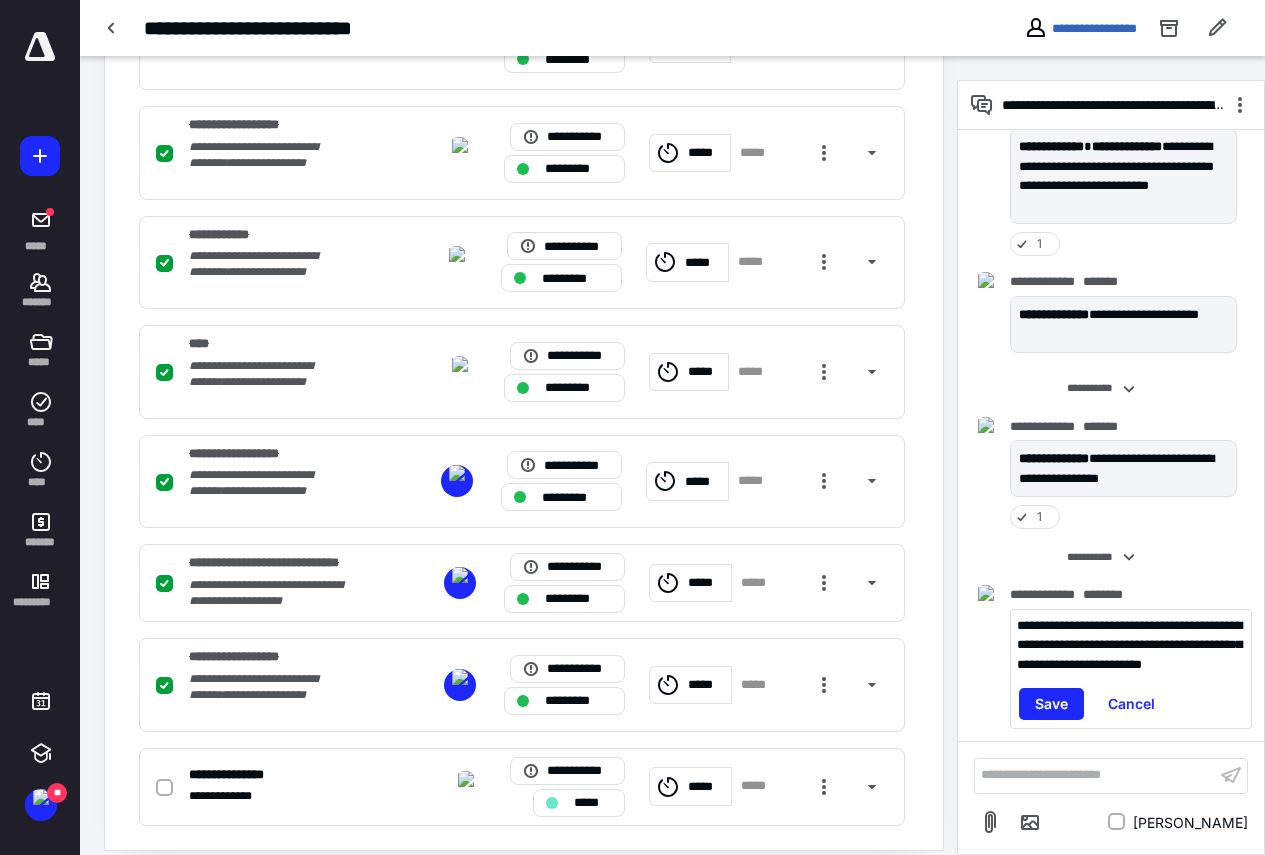 scroll, scrollTop: 1757, scrollLeft: 0, axis: vertical 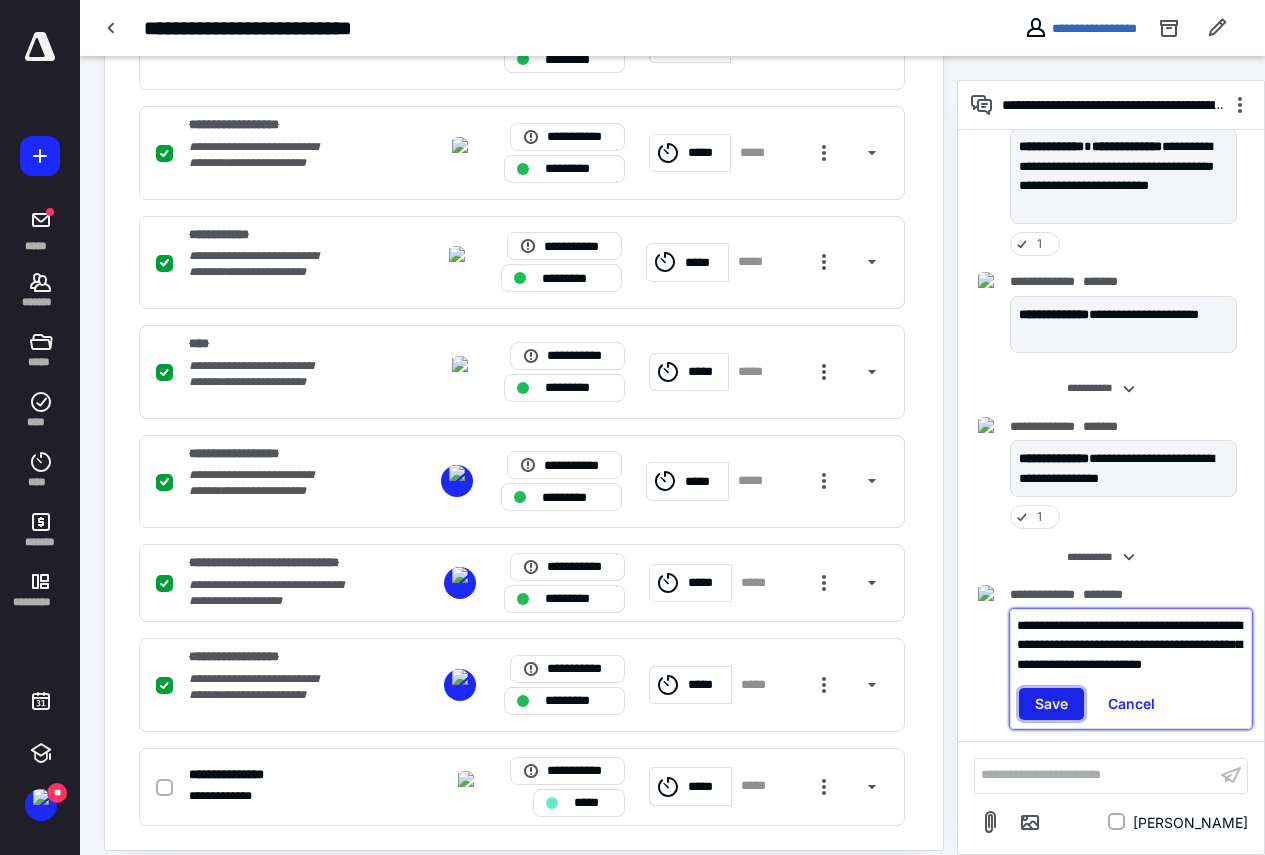 click on "Save" at bounding box center (1051, 704) 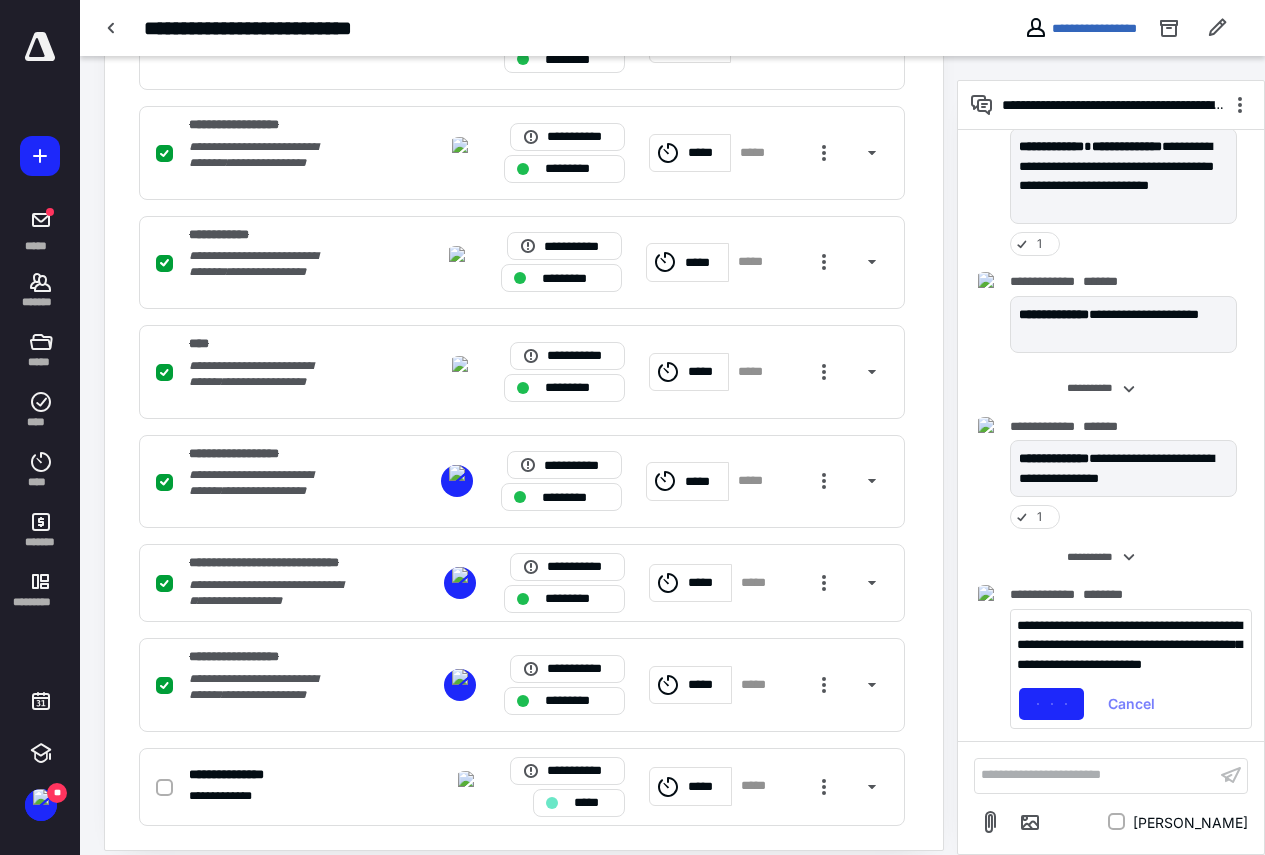 scroll, scrollTop: 1701, scrollLeft: 0, axis: vertical 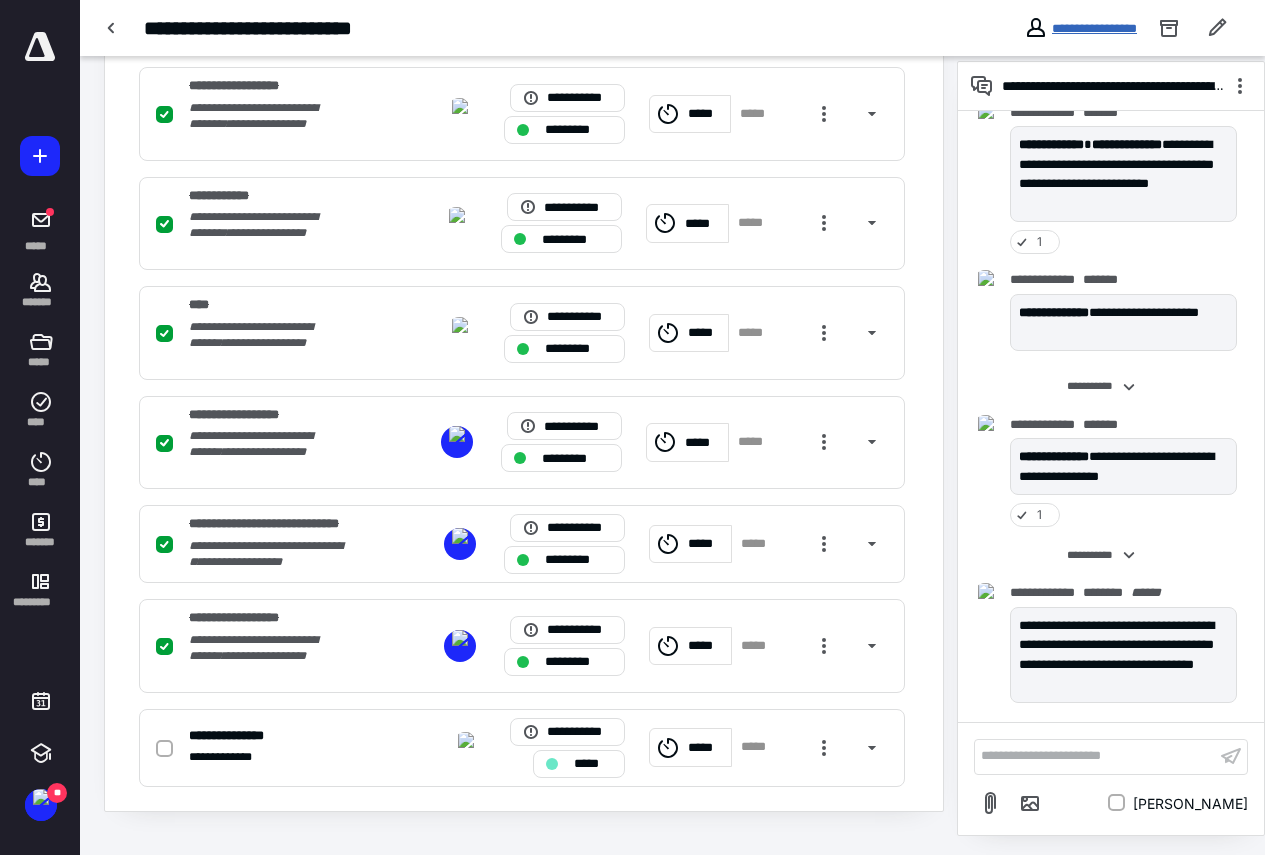 click on "**********" at bounding box center (1094, 28) 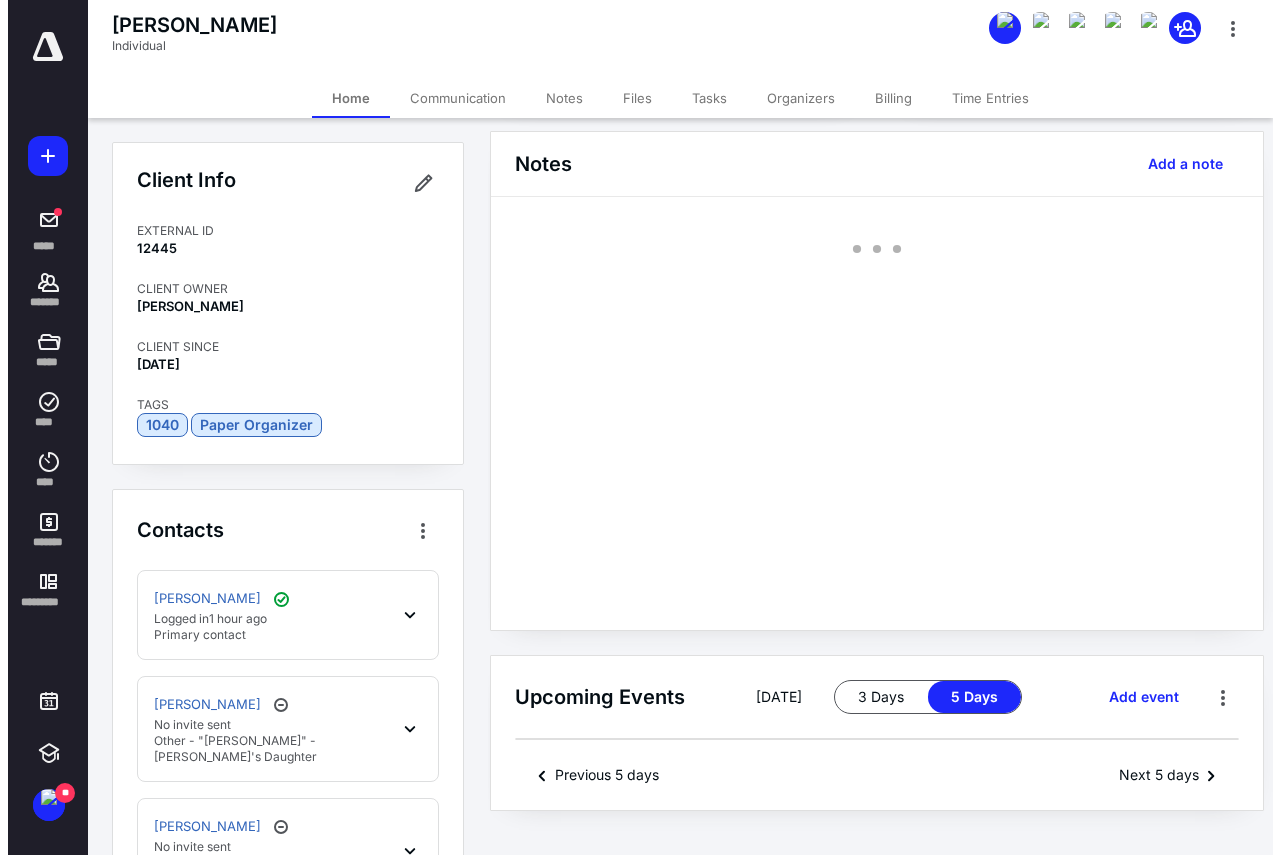 scroll, scrollTop: 0, scrollLeft: 0, axis: both 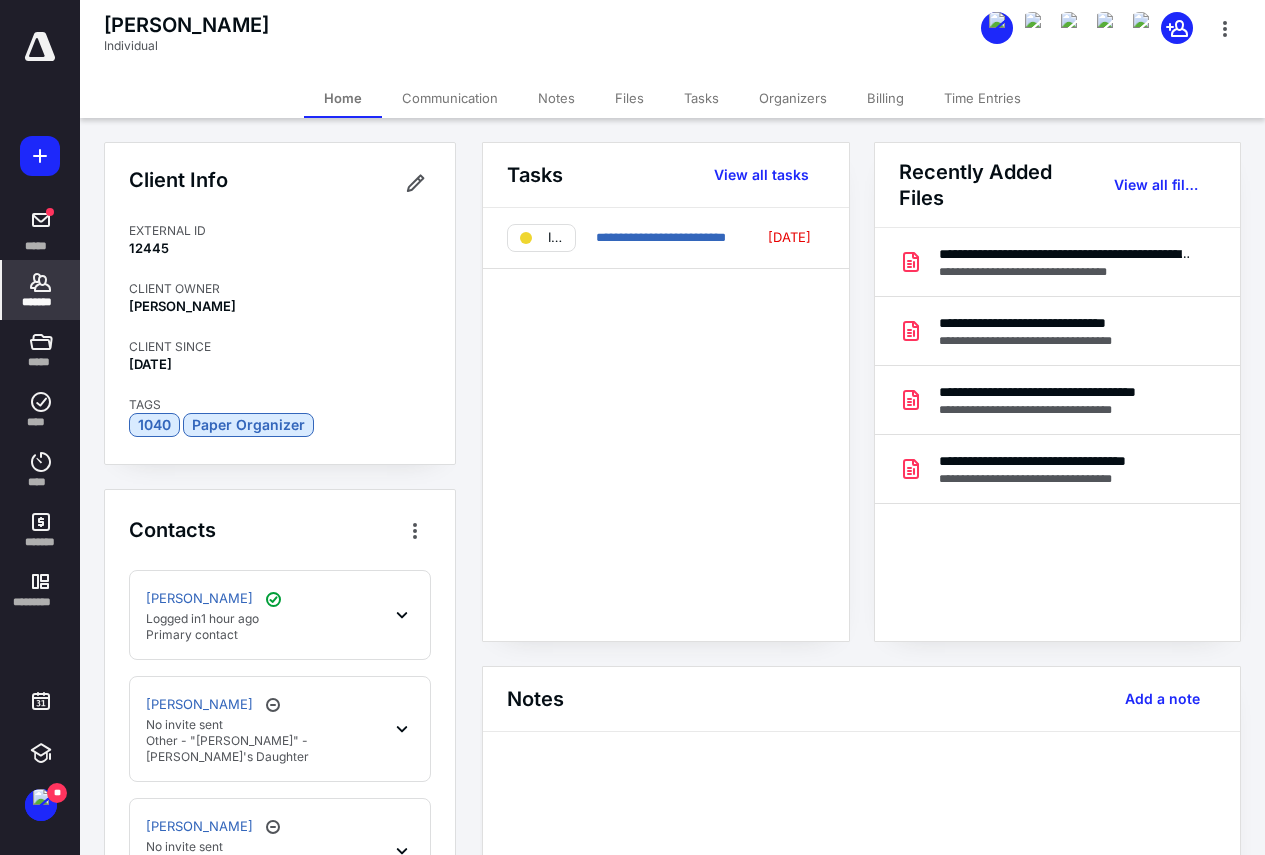 click on "Files" at bounding box center (629, 98) 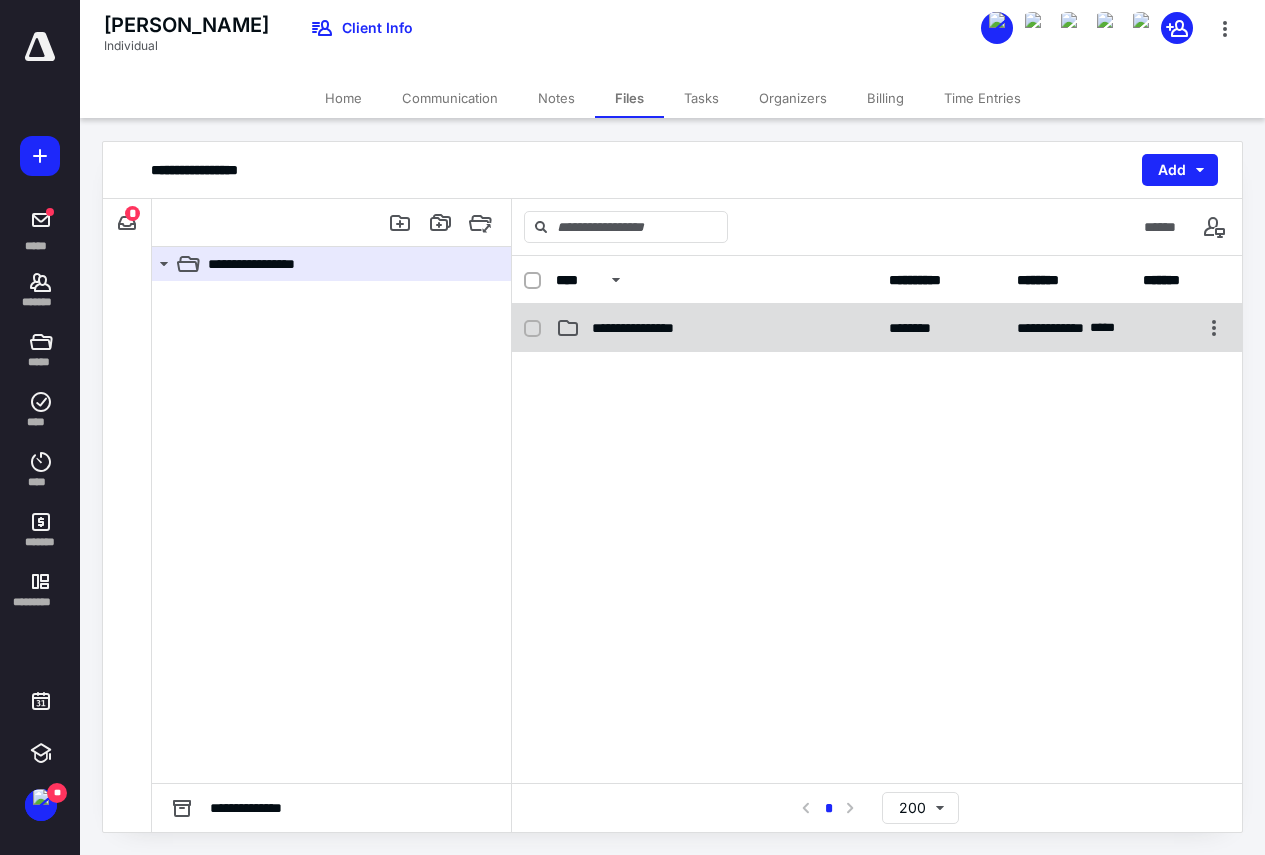 click on "**********" at bounding box center (650, 328) 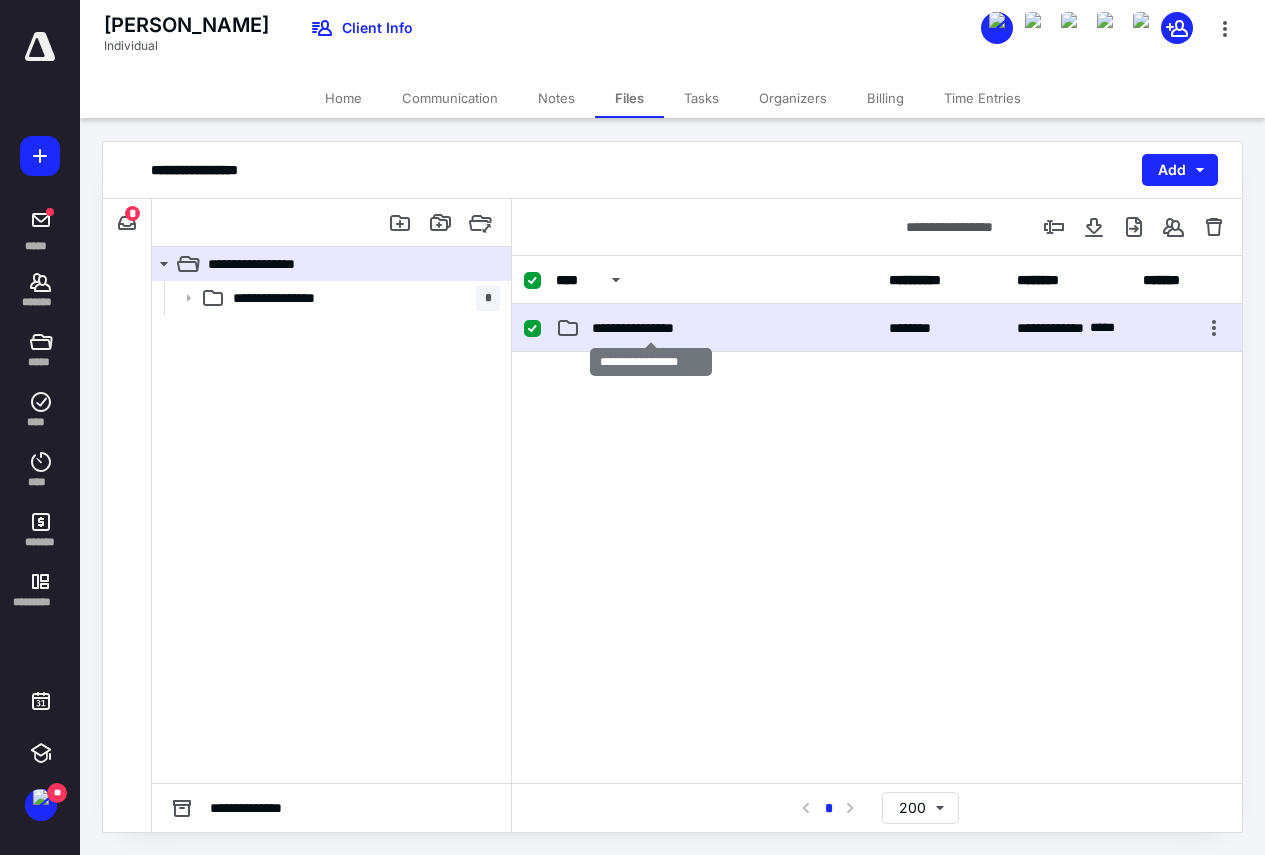 click on "**********" at bounding box center [650, 328] 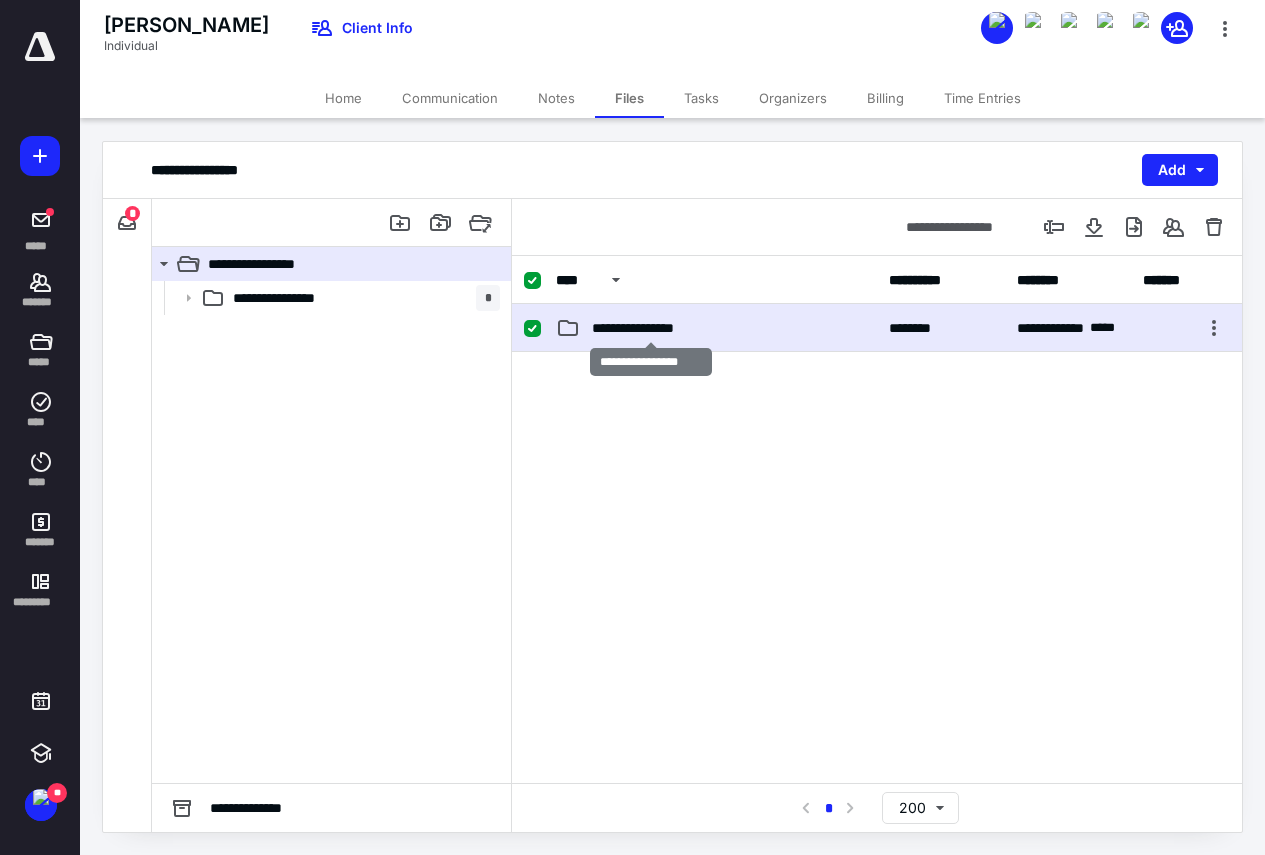 checkbox on "false" 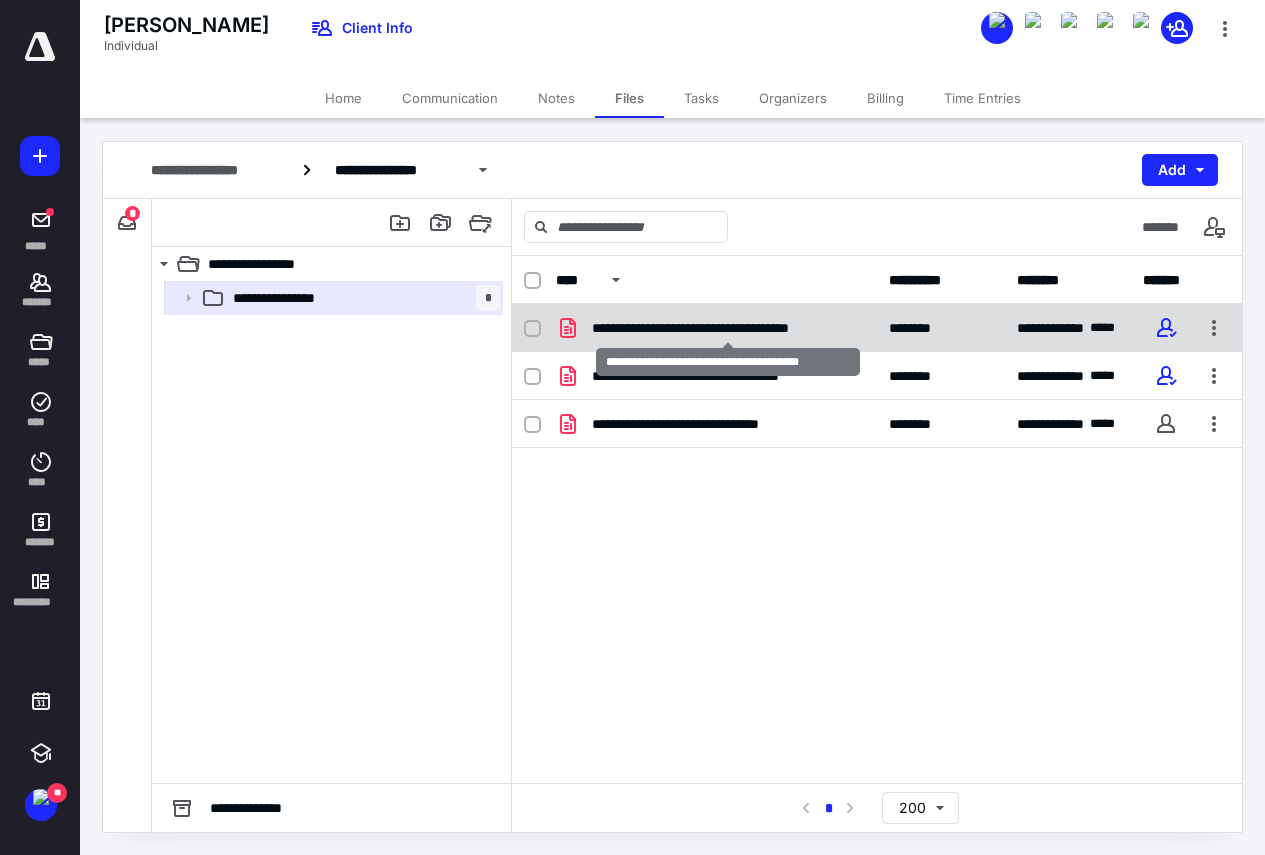 click on "**********" at bounding box center (728, 328) 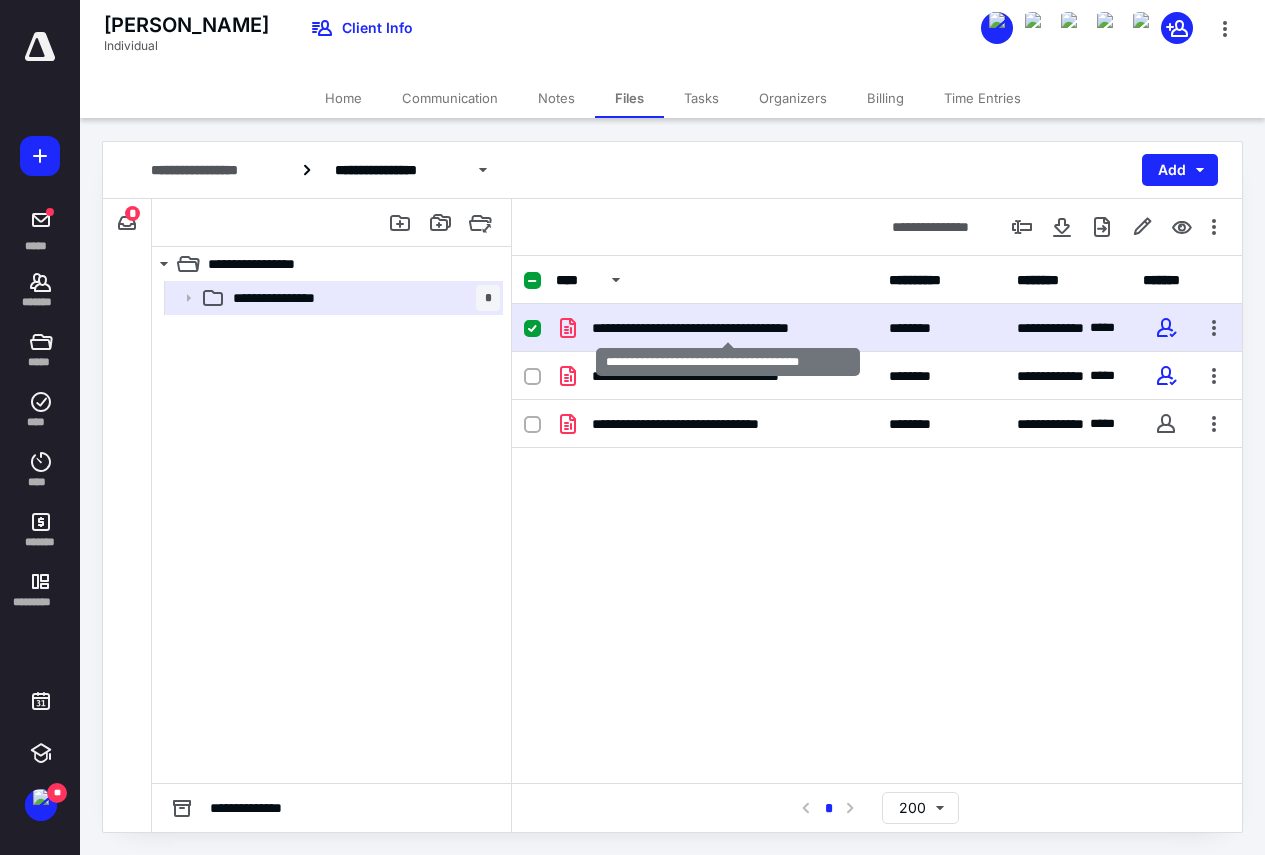 click on "**********" at bounding box center (728, 328) 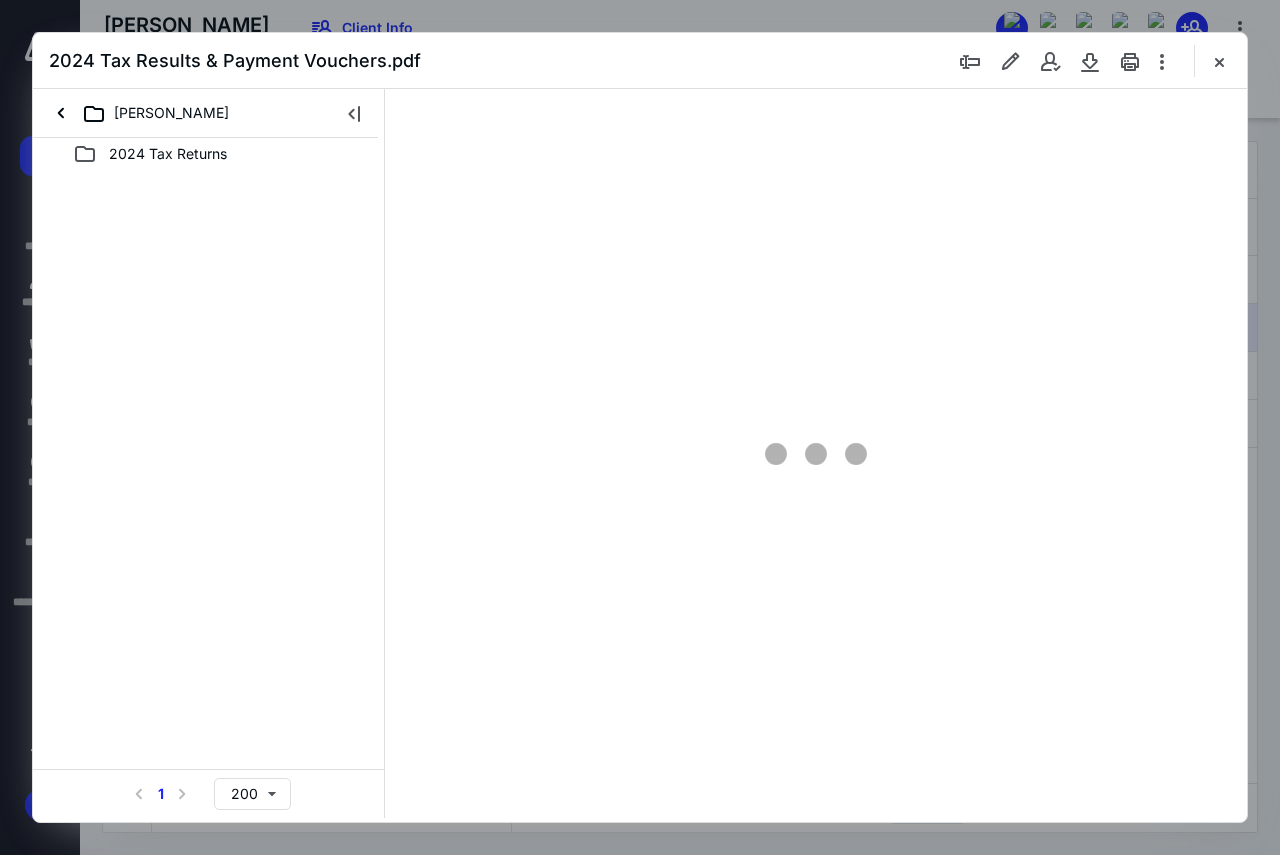 scroll, scrollTop: 0, scrollLeft: 0, axis: both 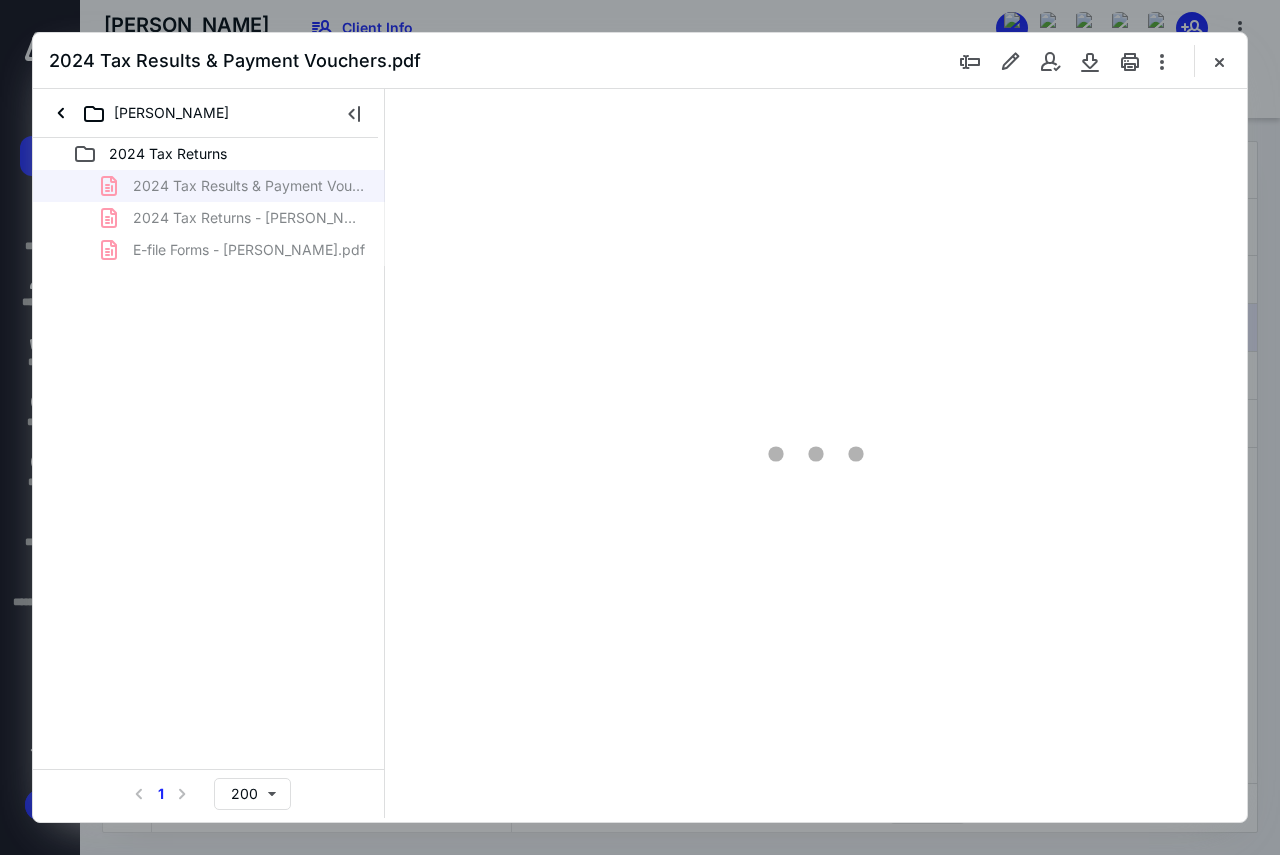 type on "130" 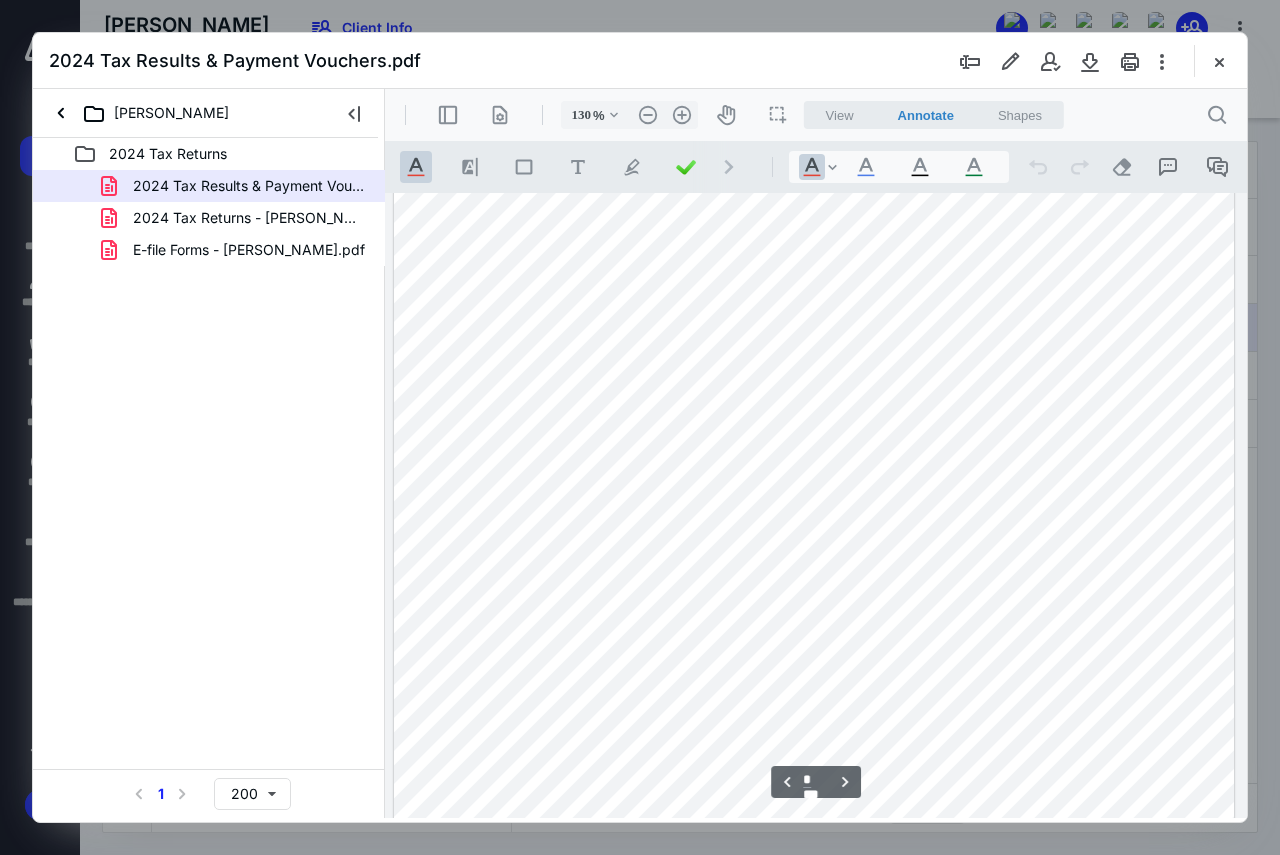 scroll, scrollTop: 2809, scrollLeft: 0, axis: vertical 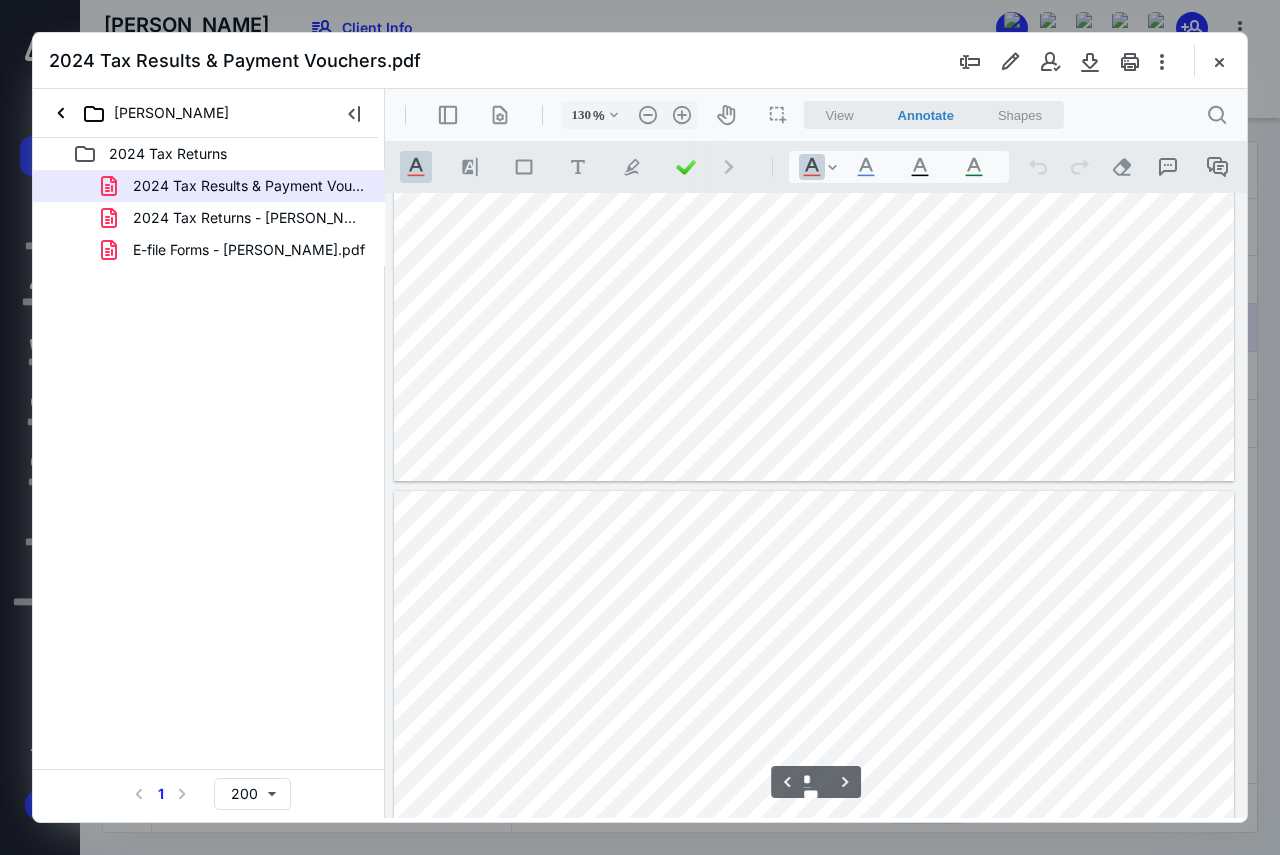 type on "*" 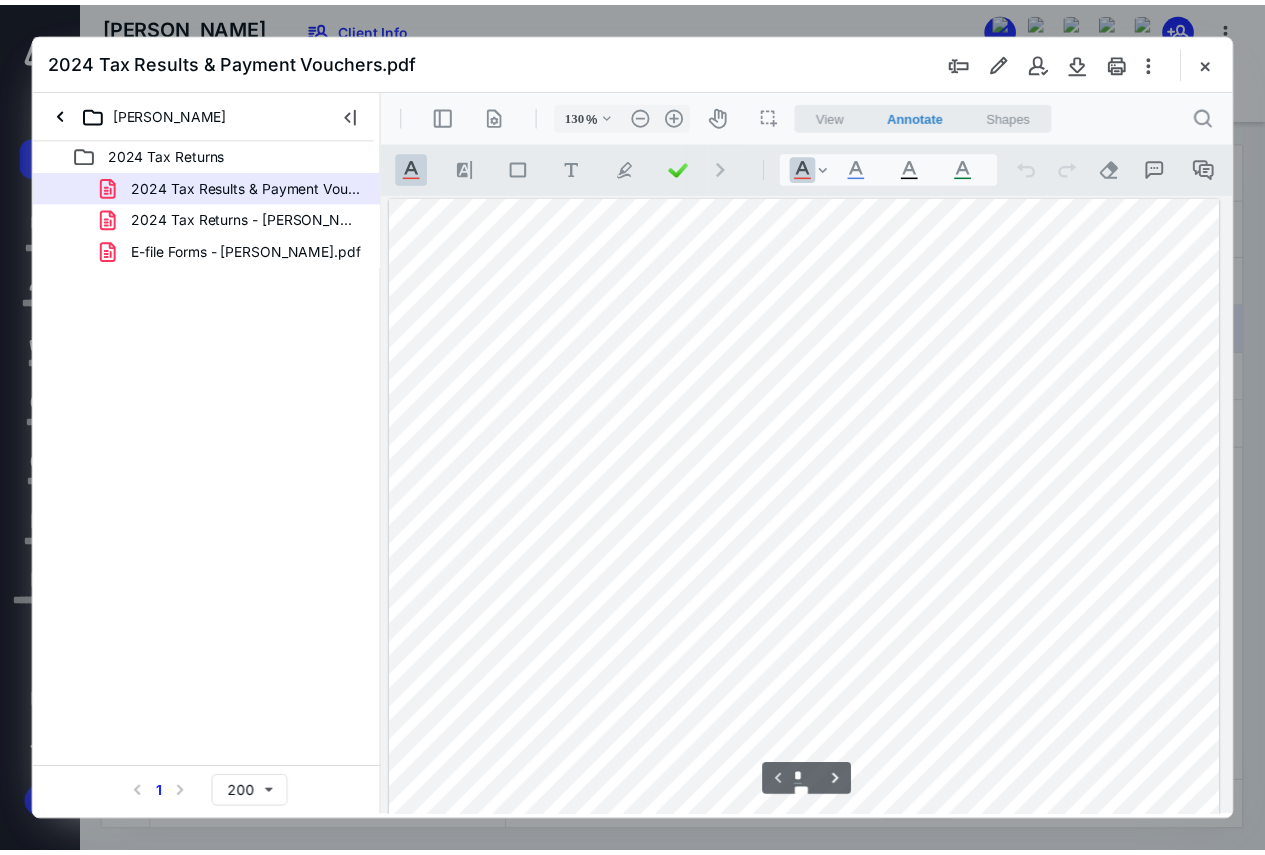 scroll, scrollTop: 0, scrollLeft: 0, axis: both 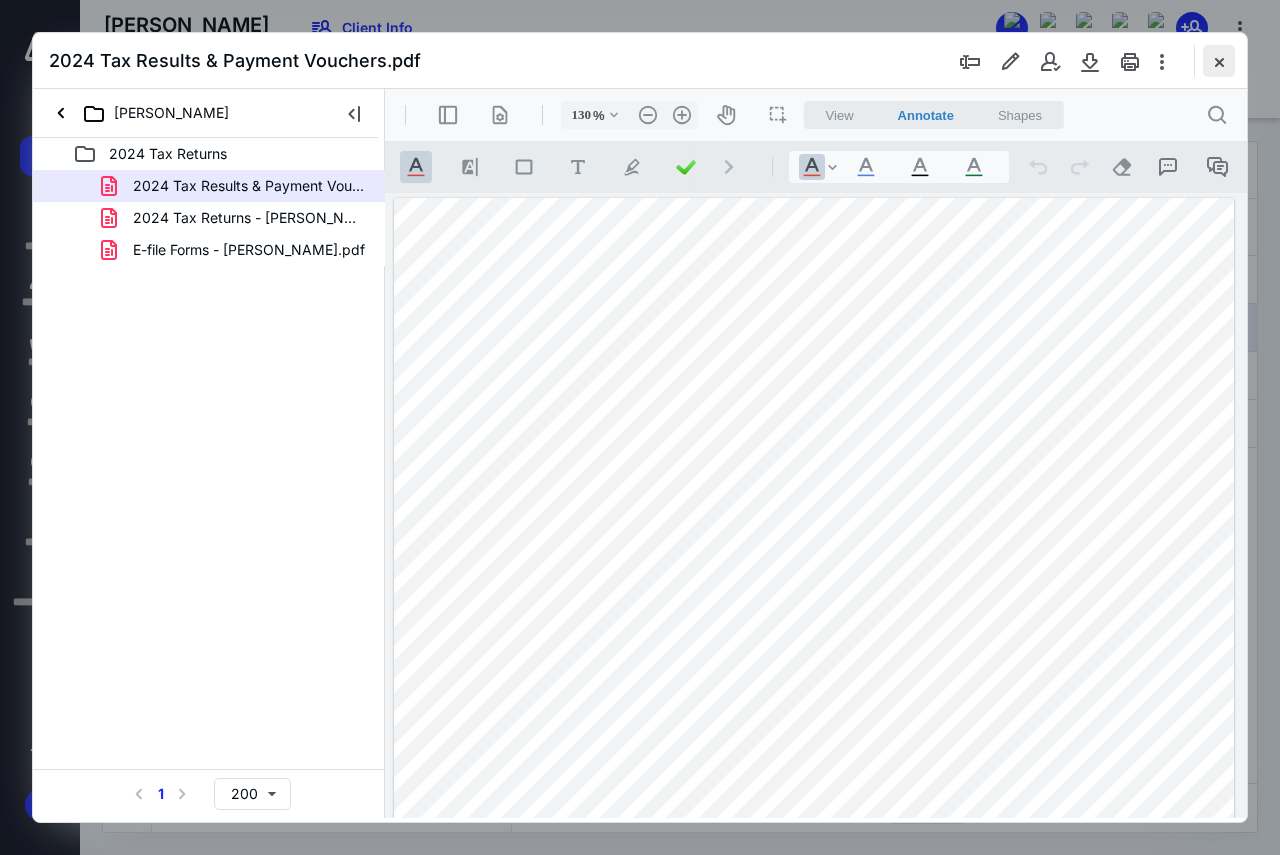 click at bounding box center [1219, 61] 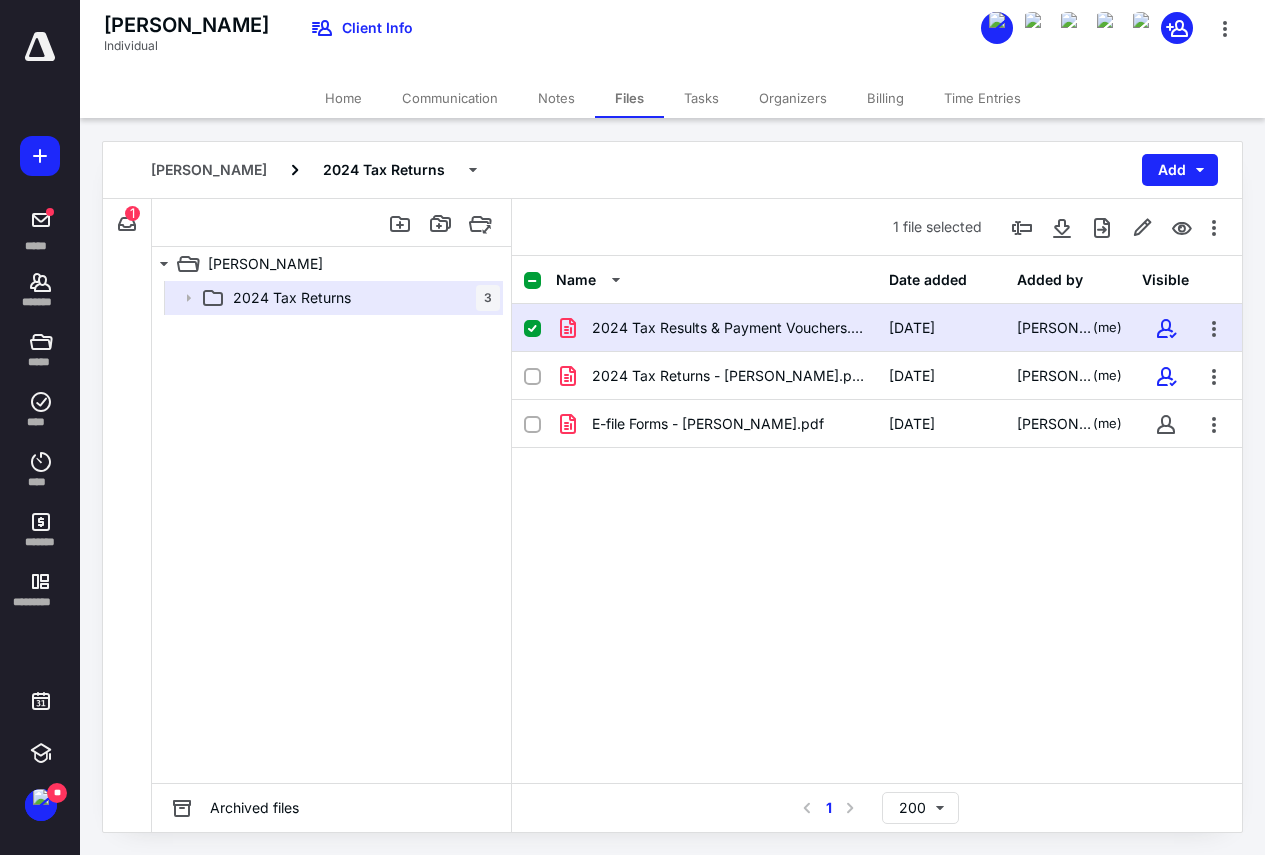 click on "Tasks" at bounding box center (701, 98) 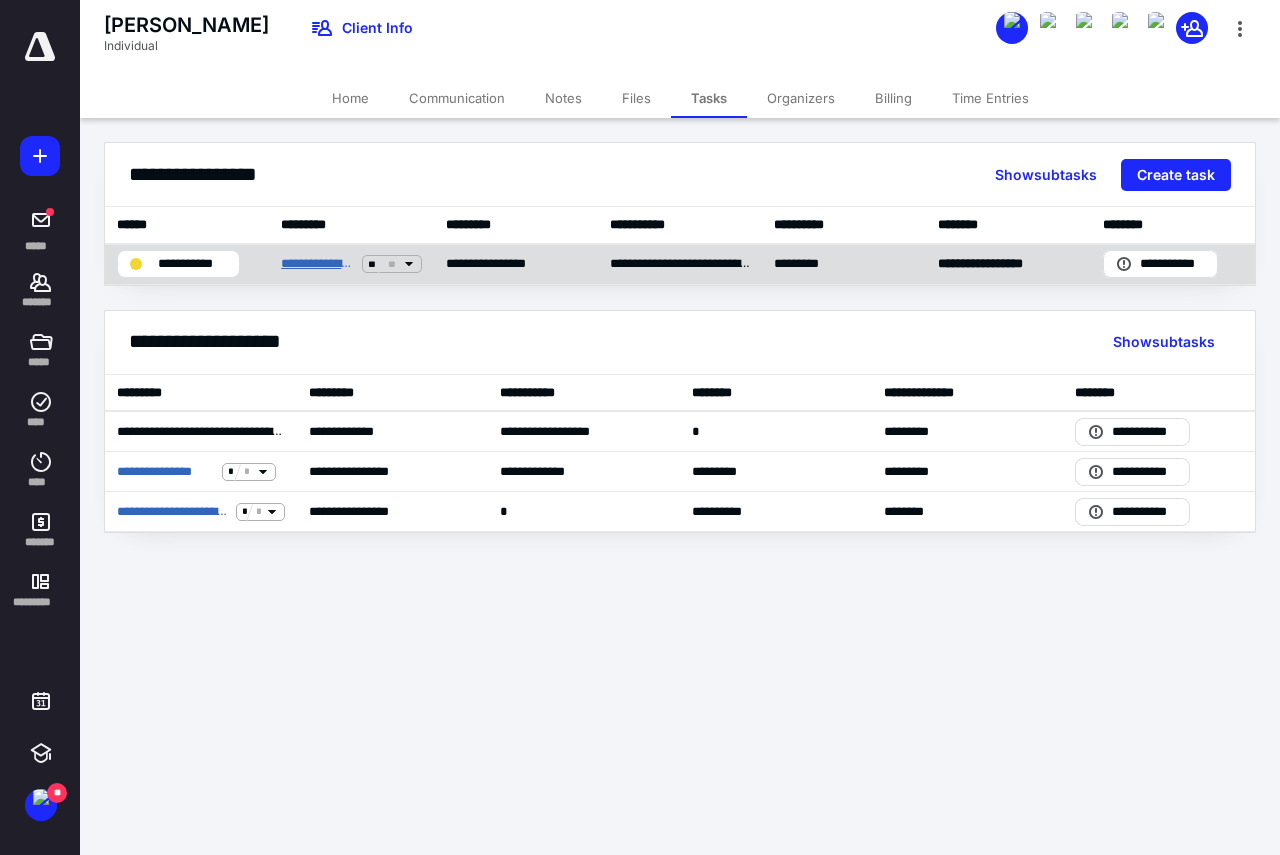 click on "**********" at bounding box center (317, 264) 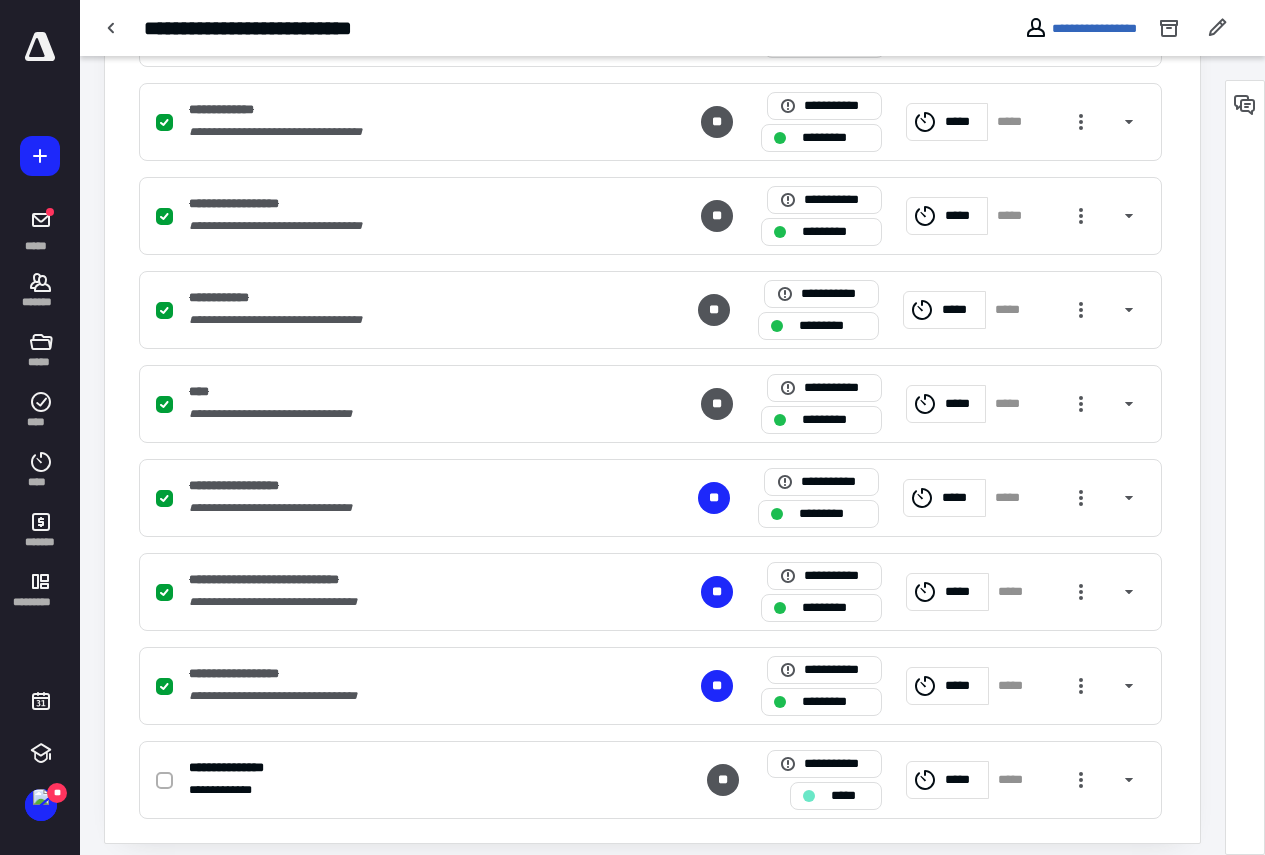 scroll, scrollTop: 810, scrollLeft: 0, axis: vertical 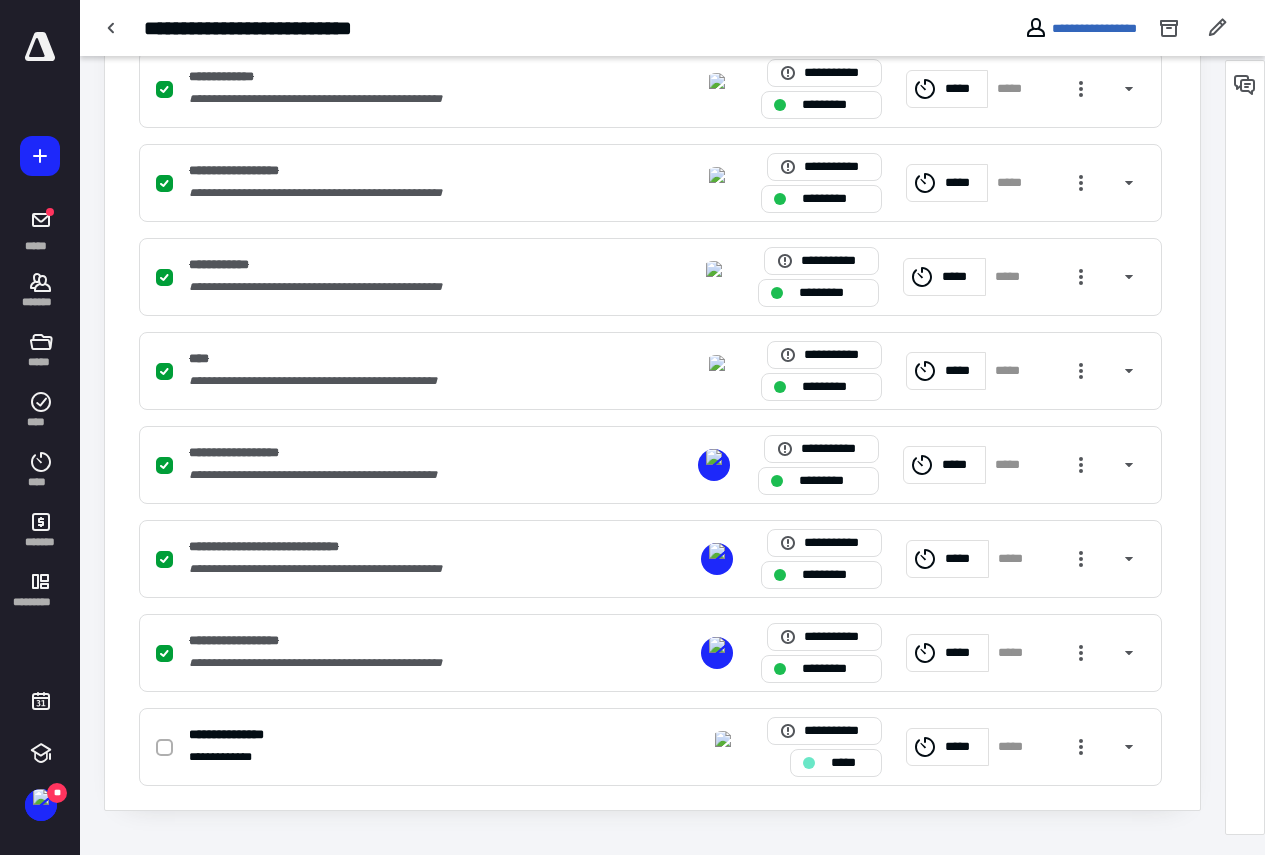 drag, startPoint x: 49, startPoint y: 398, endPoint x: 107, endPoint y: 275, distance: 135.98897 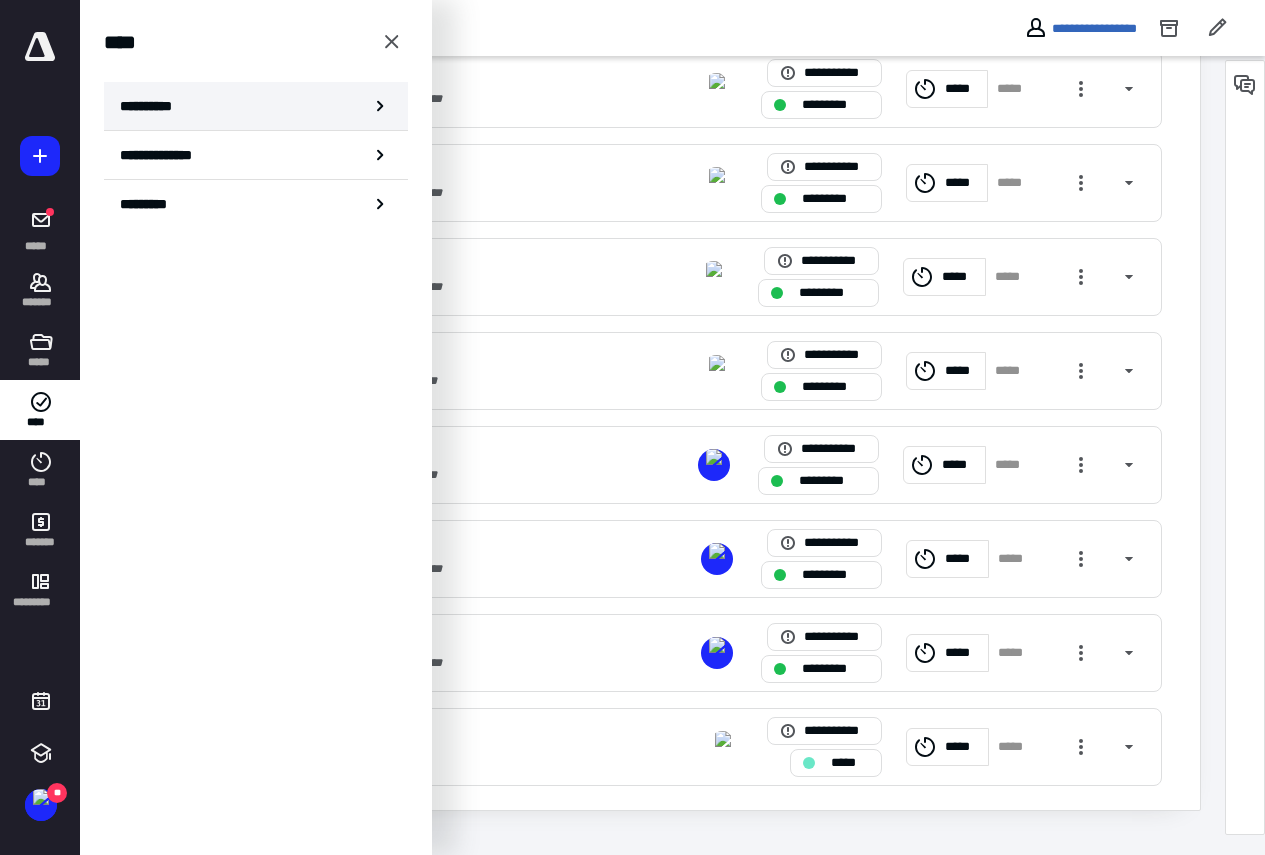 click on "**********" at bounding box center [153, 106] 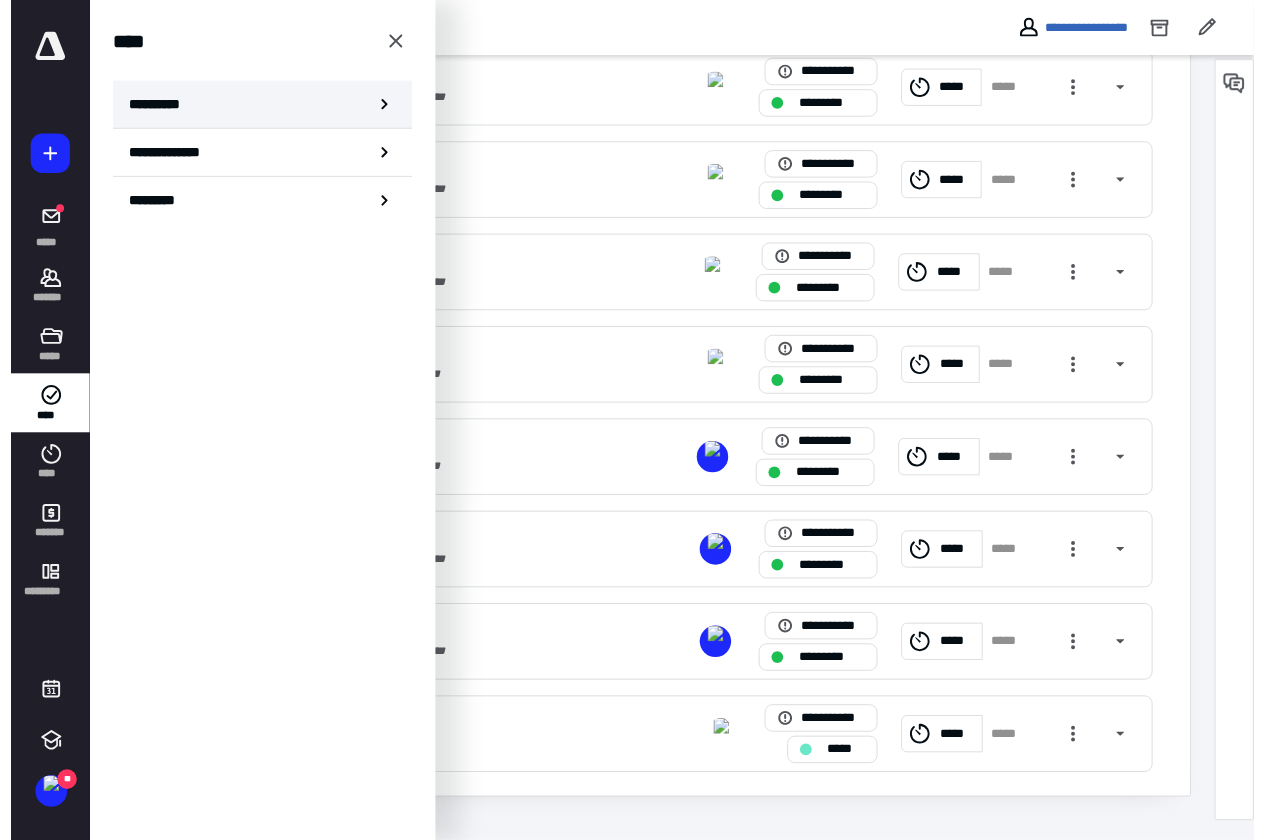 scroll, scrollTop: 0, scrollLeft: 0, axis: both 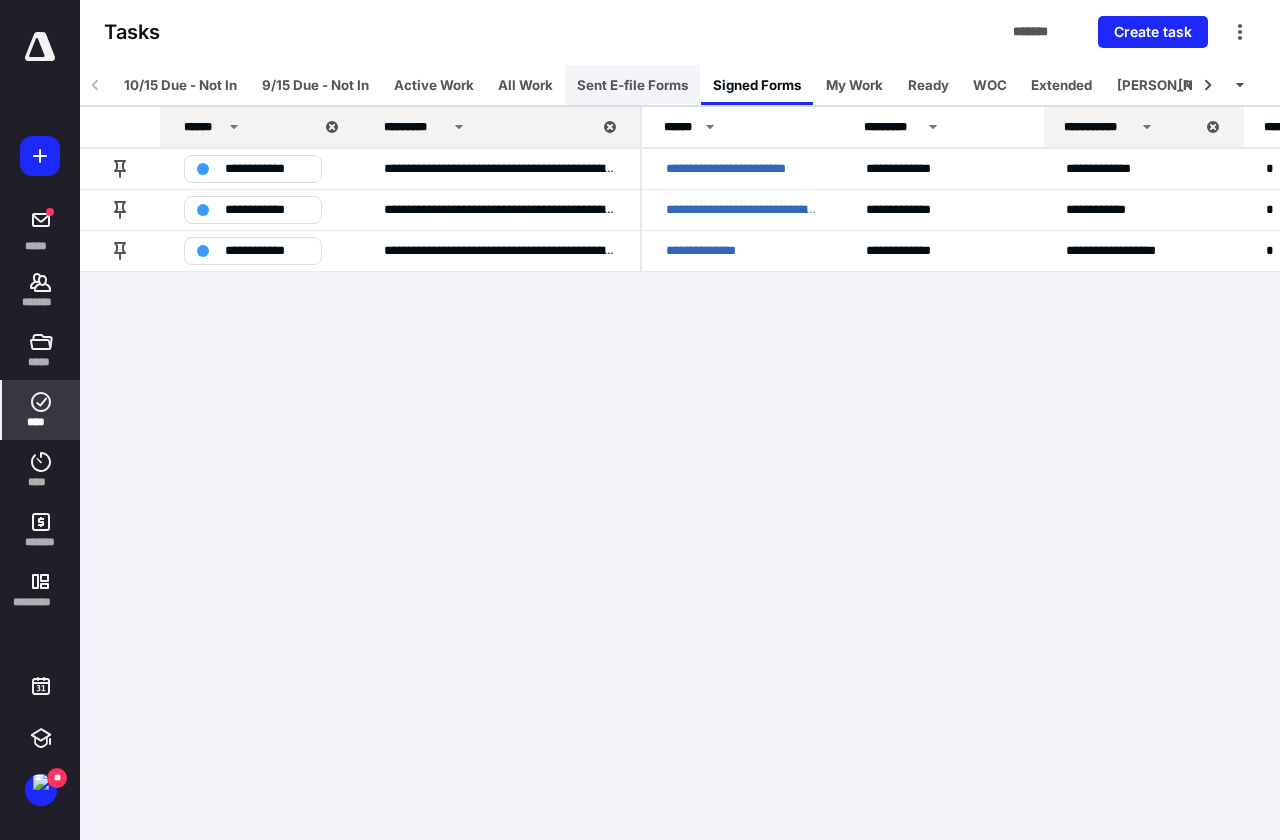 click on "Sent E-file Forms" at bounding box center (632, 85) 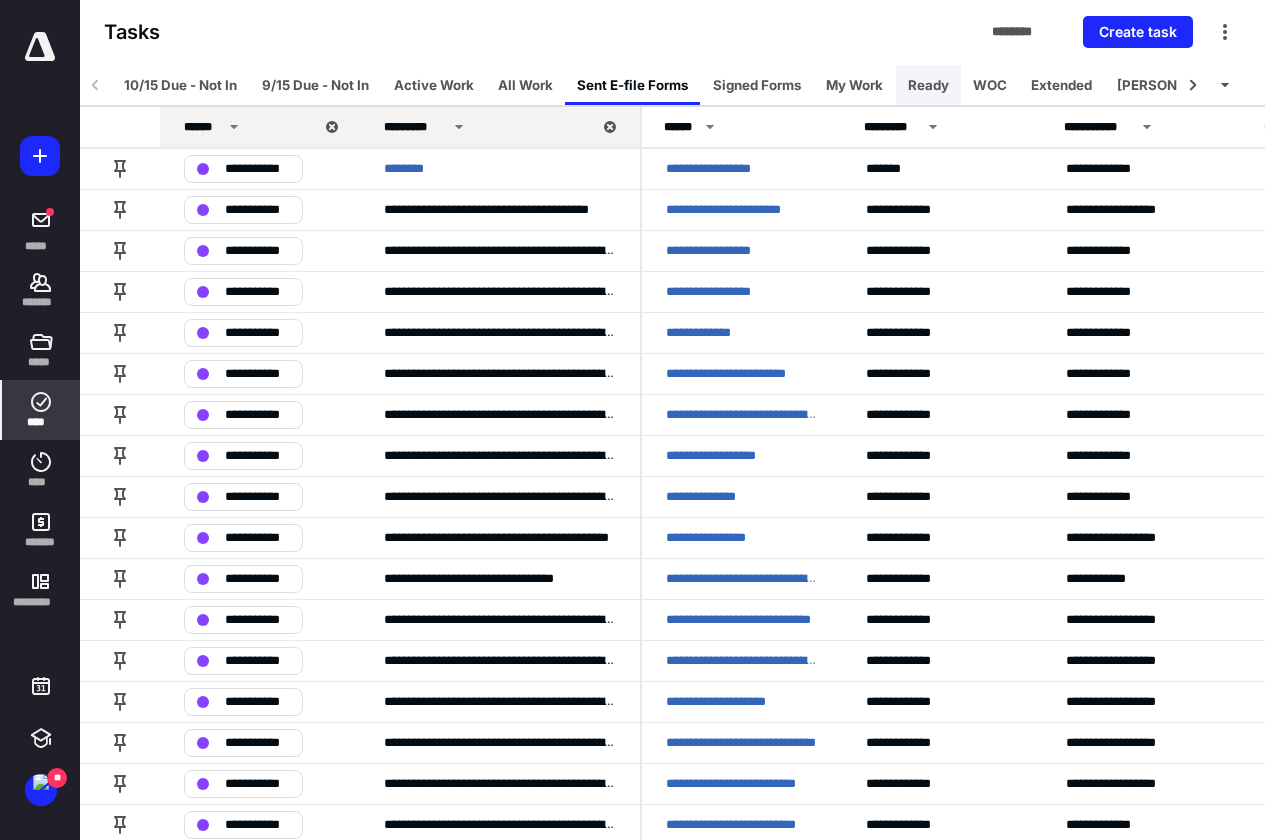 click on "Ready" at bounding box center [928, 85] 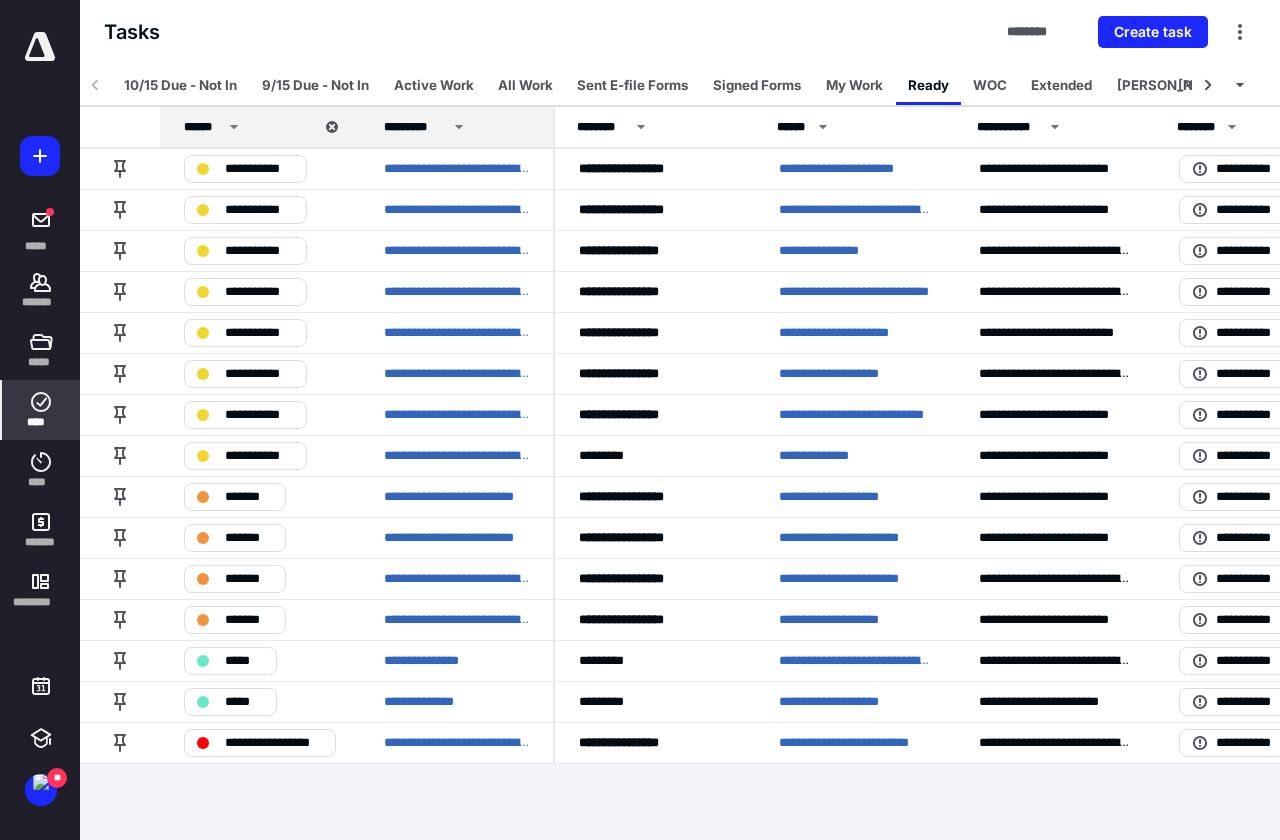 click on "*********" at bounding box center (460, 127) 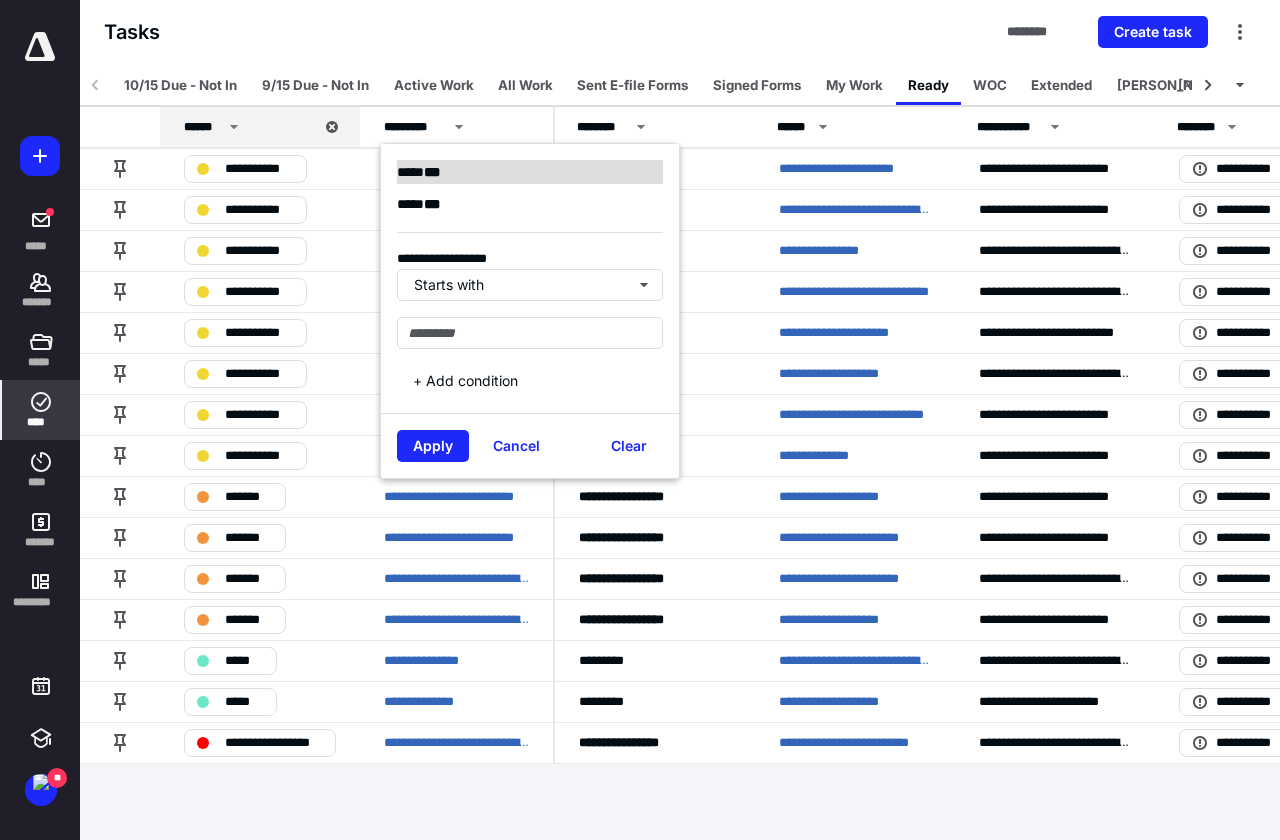 click on "****   * * *" at bounding box center (530, 172) 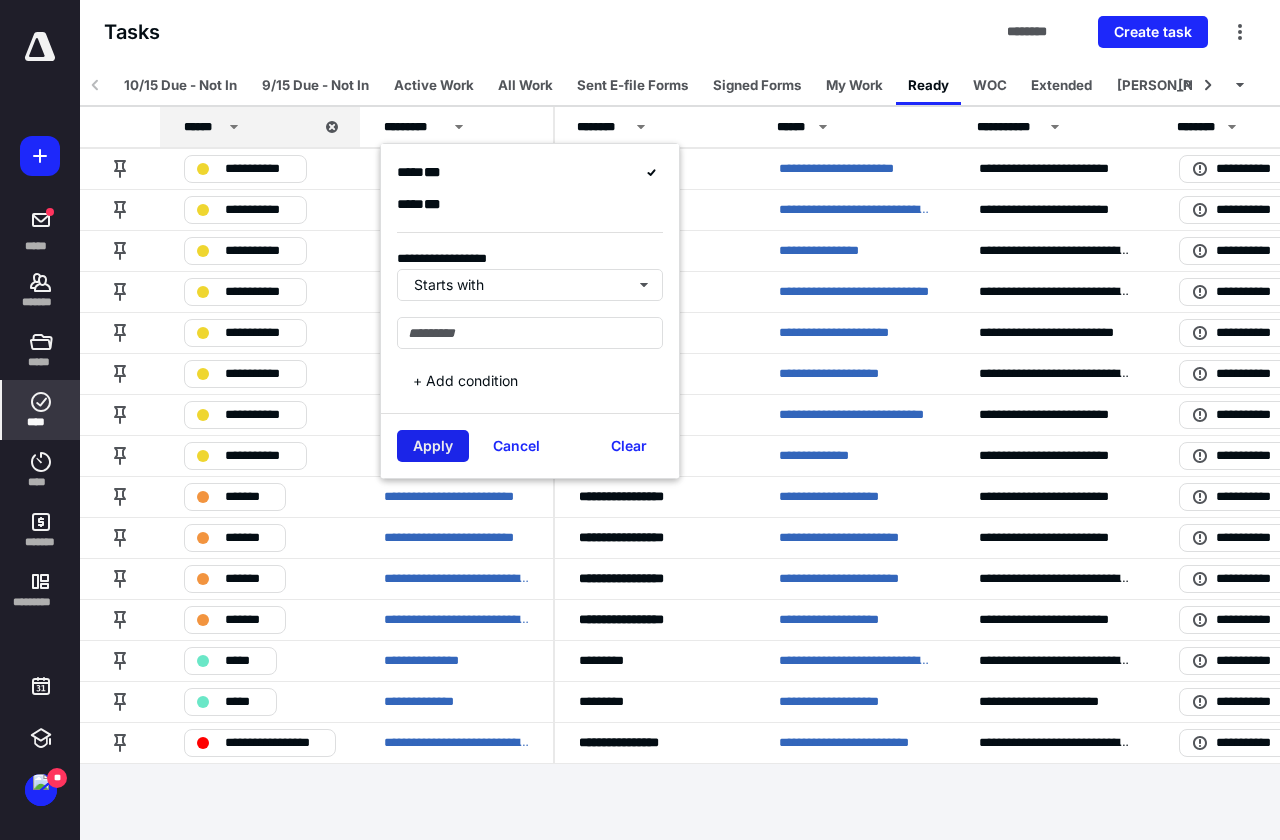 click on "Apply" at bounding box center (433, 446) 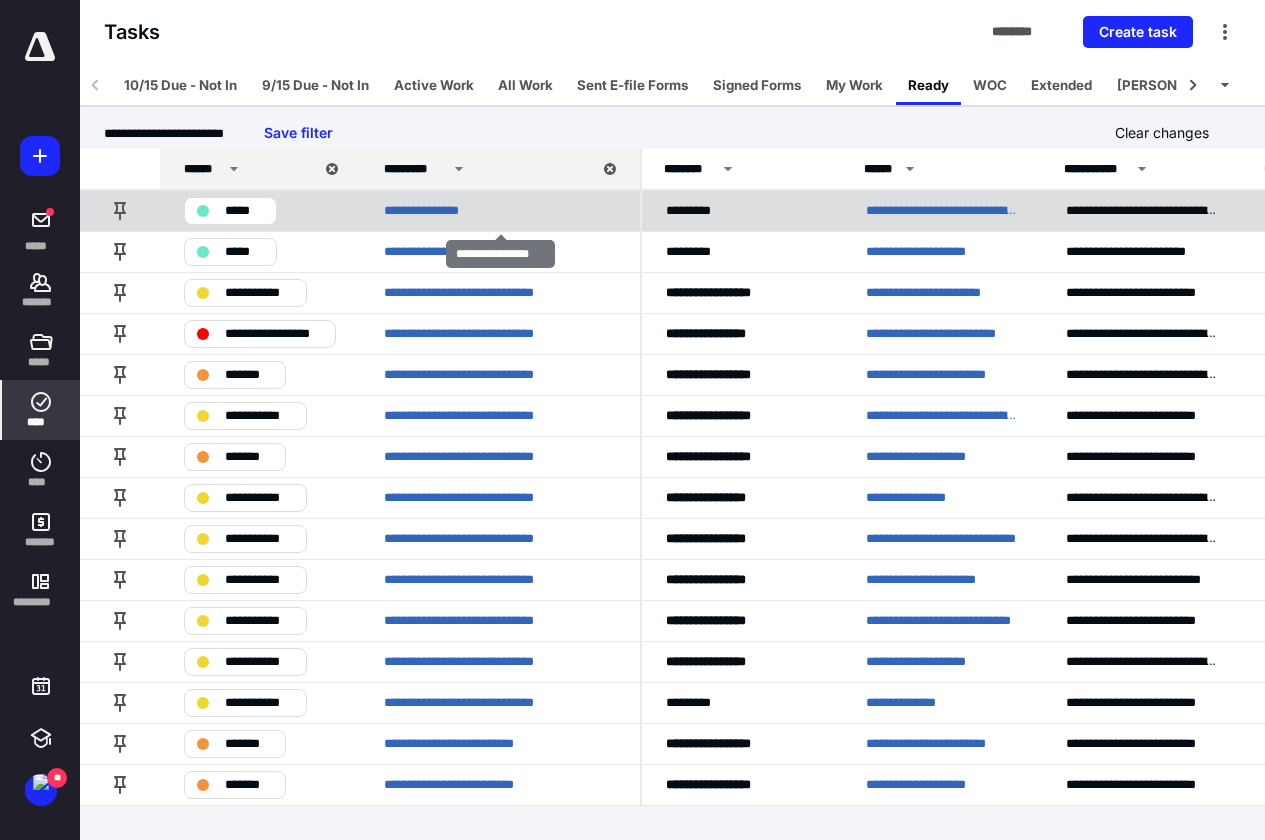 scroll, scrollTop: 20, scrollLeft: 0, axis: vertical 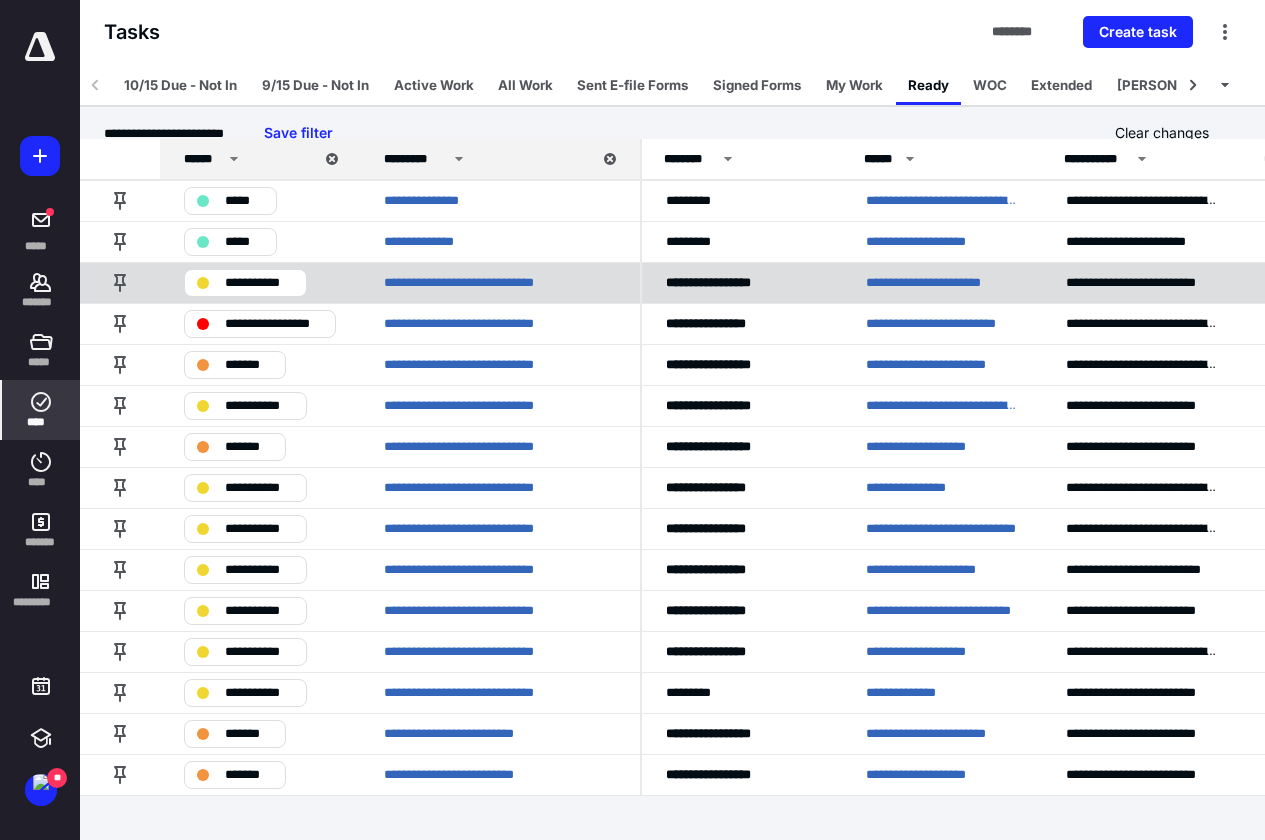click on "**********" at bounding box center [942, 283] 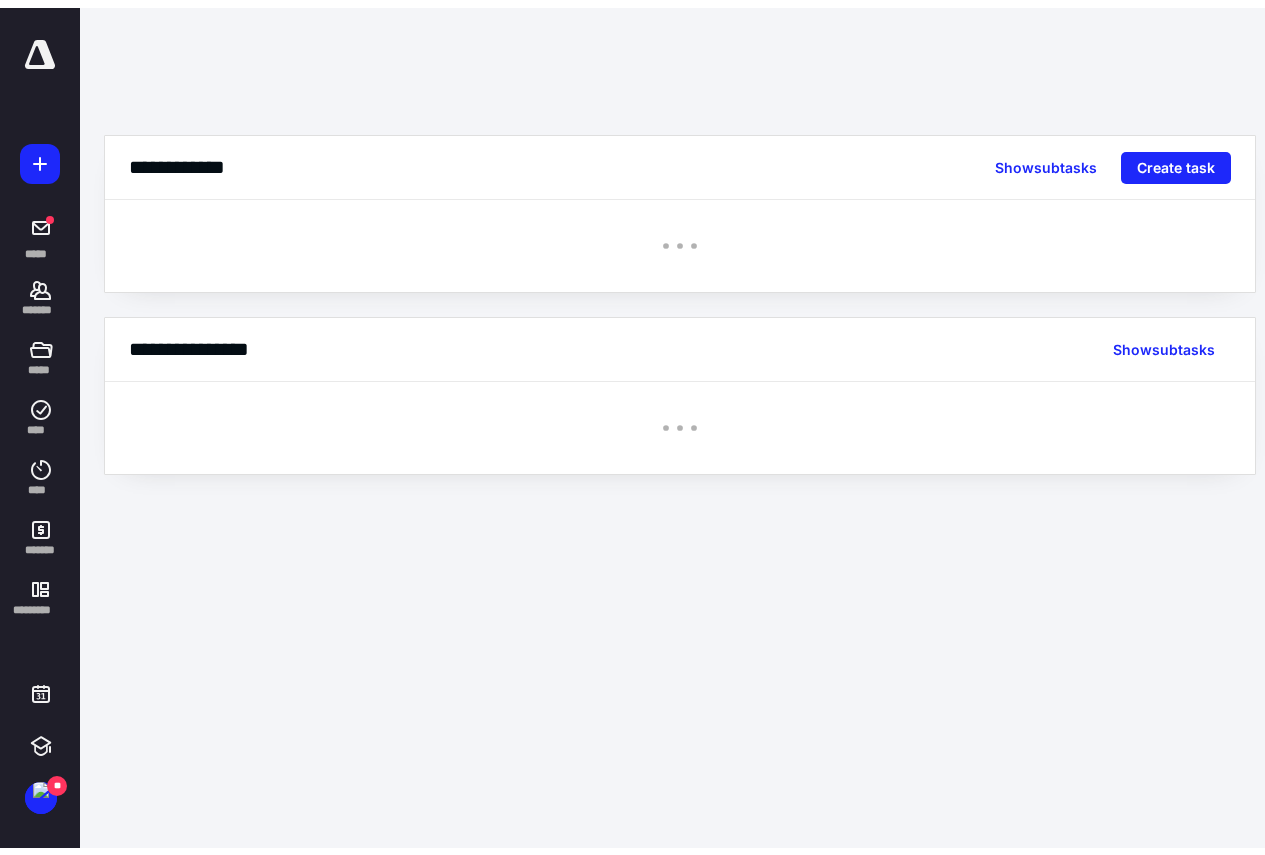 scroll, scrollTop: 0, scrollLeft: 0, axis: both 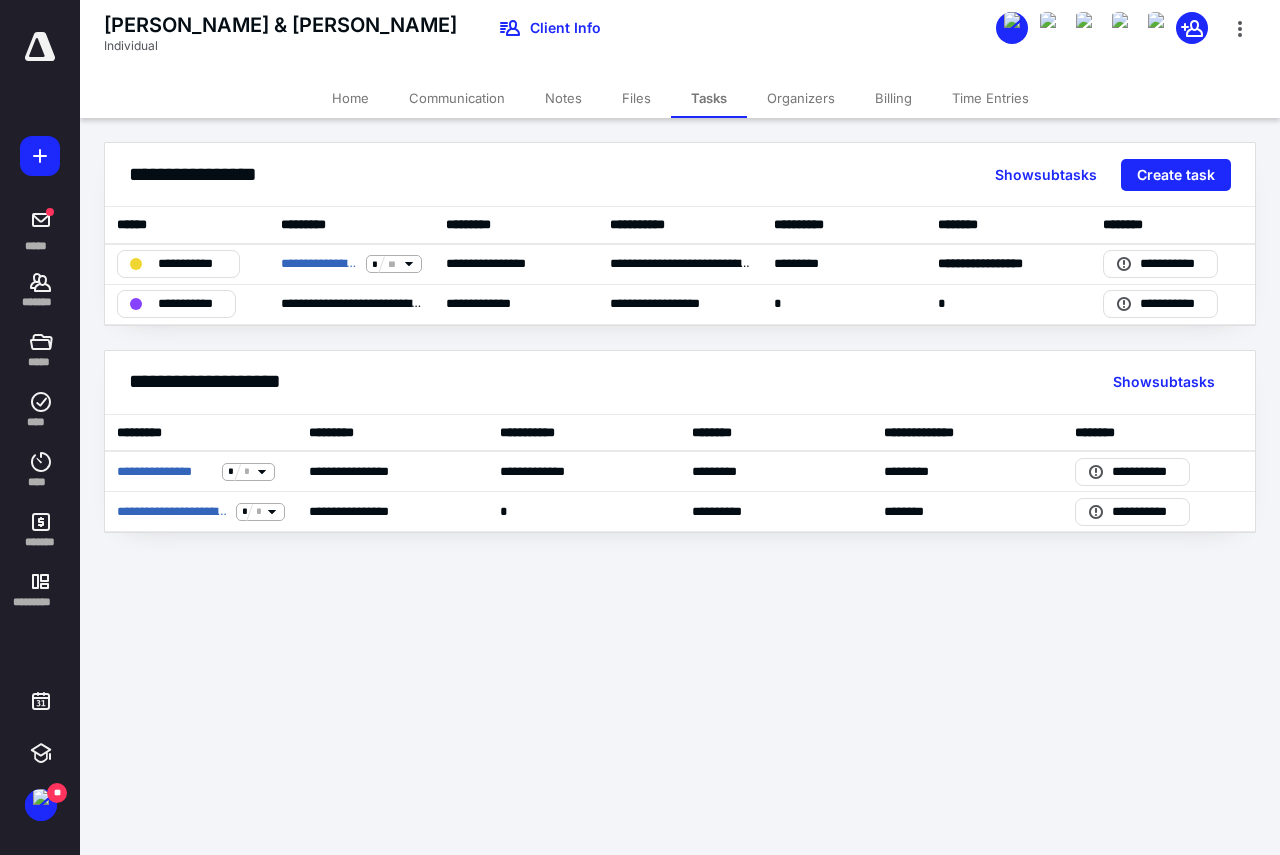 click on "Home" at bounding box center (350, 98) 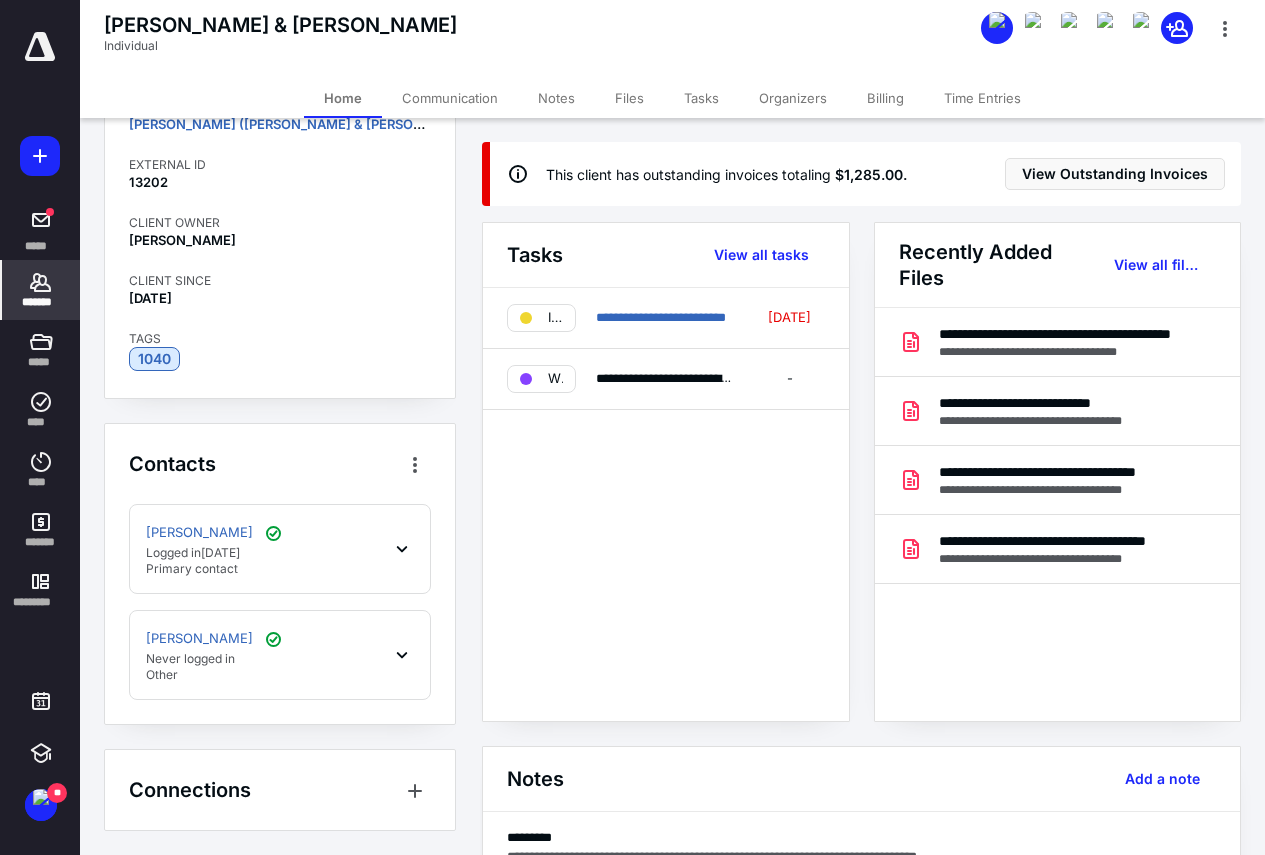 click on "[PERSON_NAME] Logged [DATE][DATE] Primary contact" at bounding box center (280, 549) 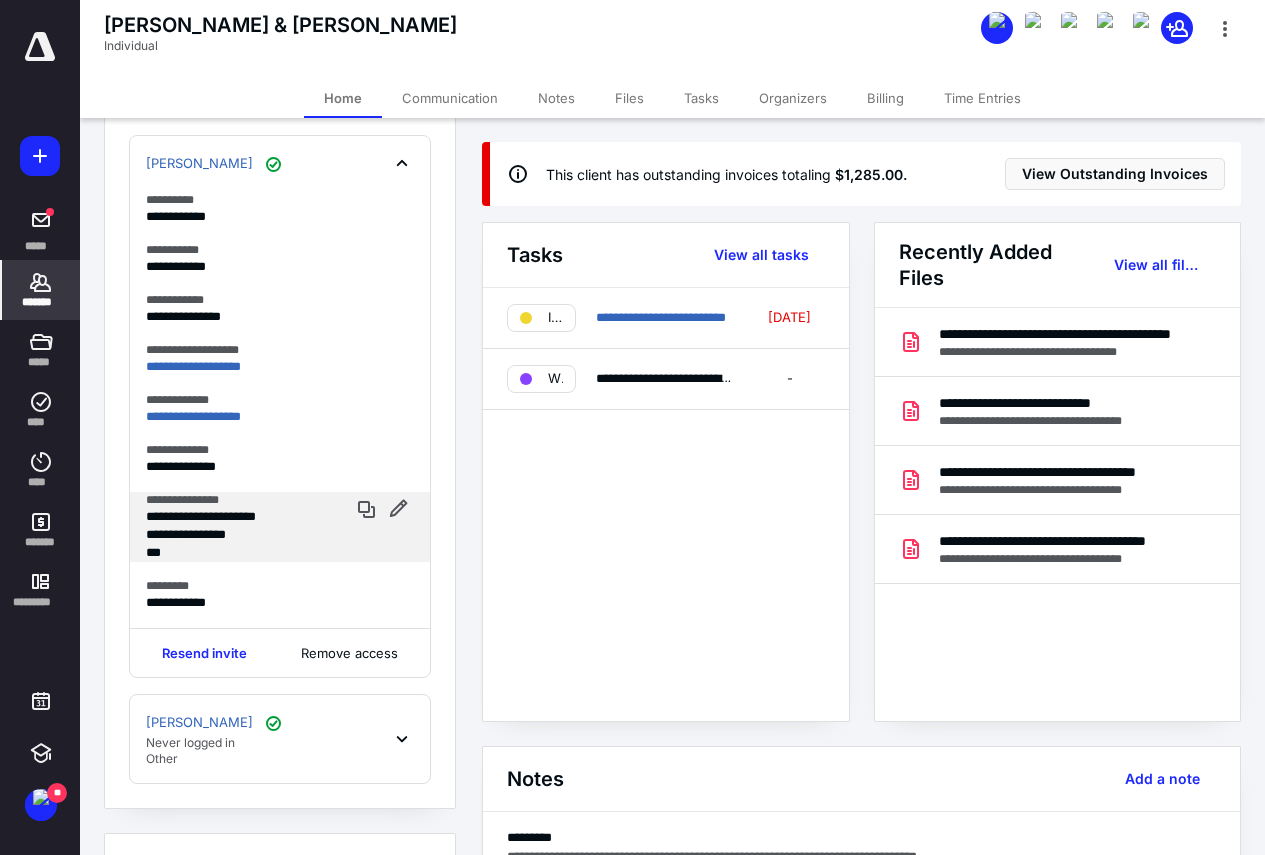 scroll, scrollTop: 577, scrollLeft: 0, axis: vertical 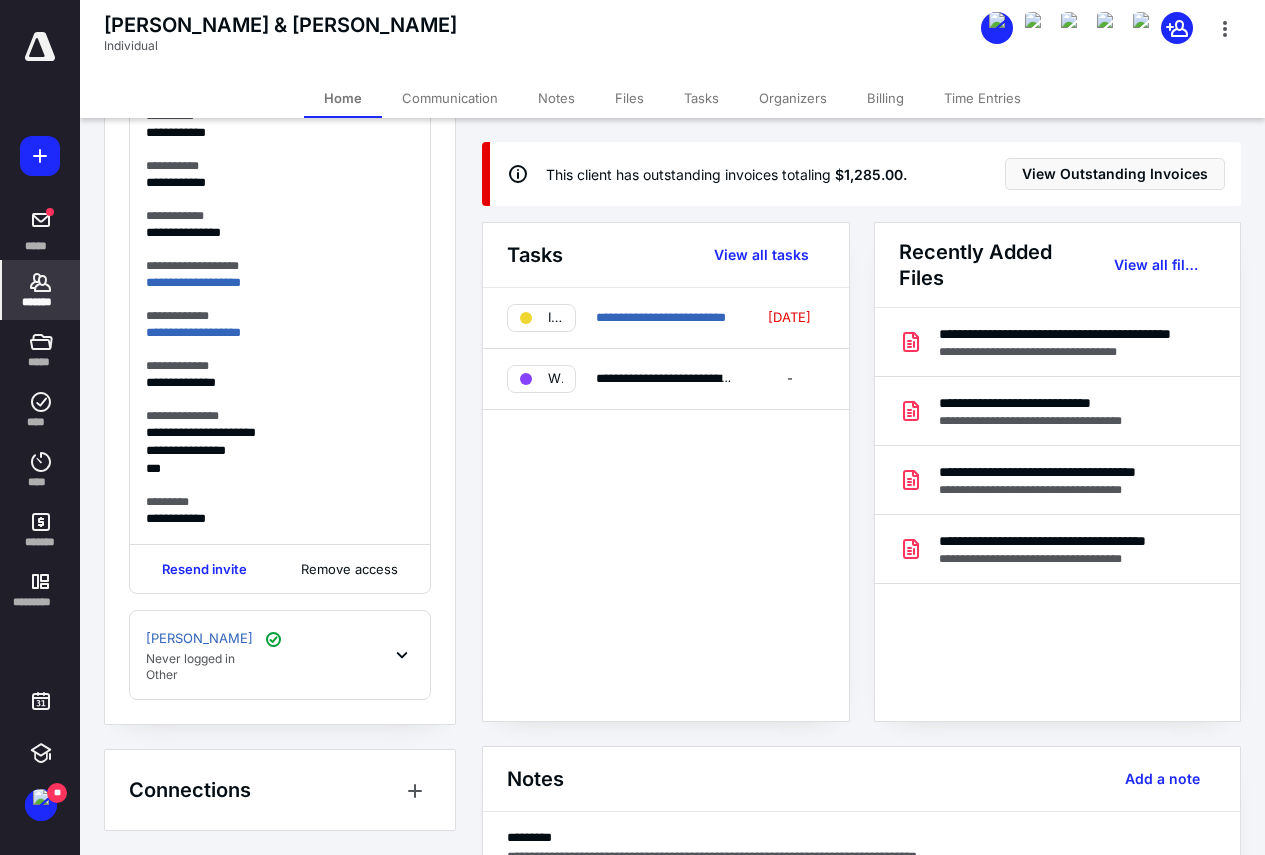 click on "[PERSON_NAME] Never logged in Other" at bounding box center [280, 655] 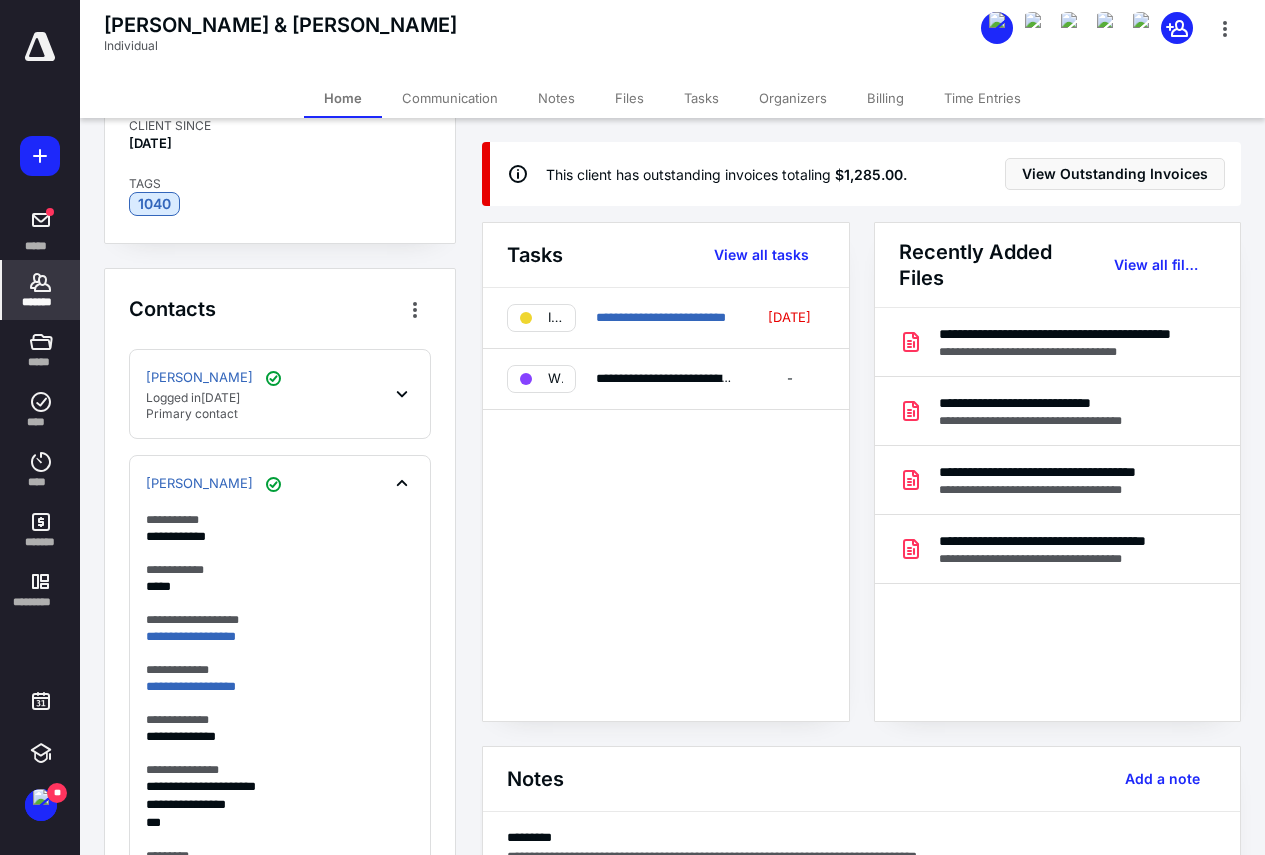 scroll, scrollTop: 277, scrollLeft: 0, axis: vertical 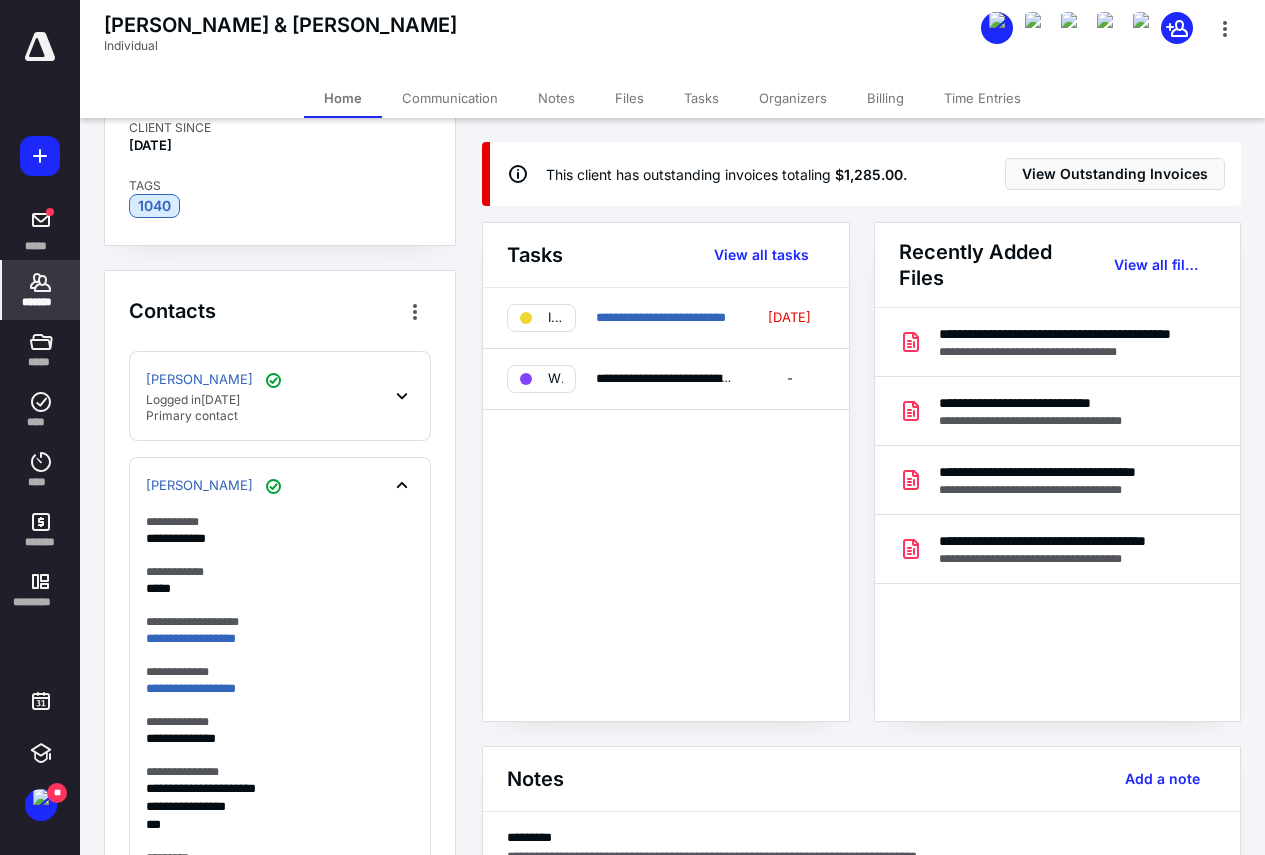 click on "[PERSON_NAME] Logged [DATE][DATE] Primary contact" at bounding box center [280, 396] 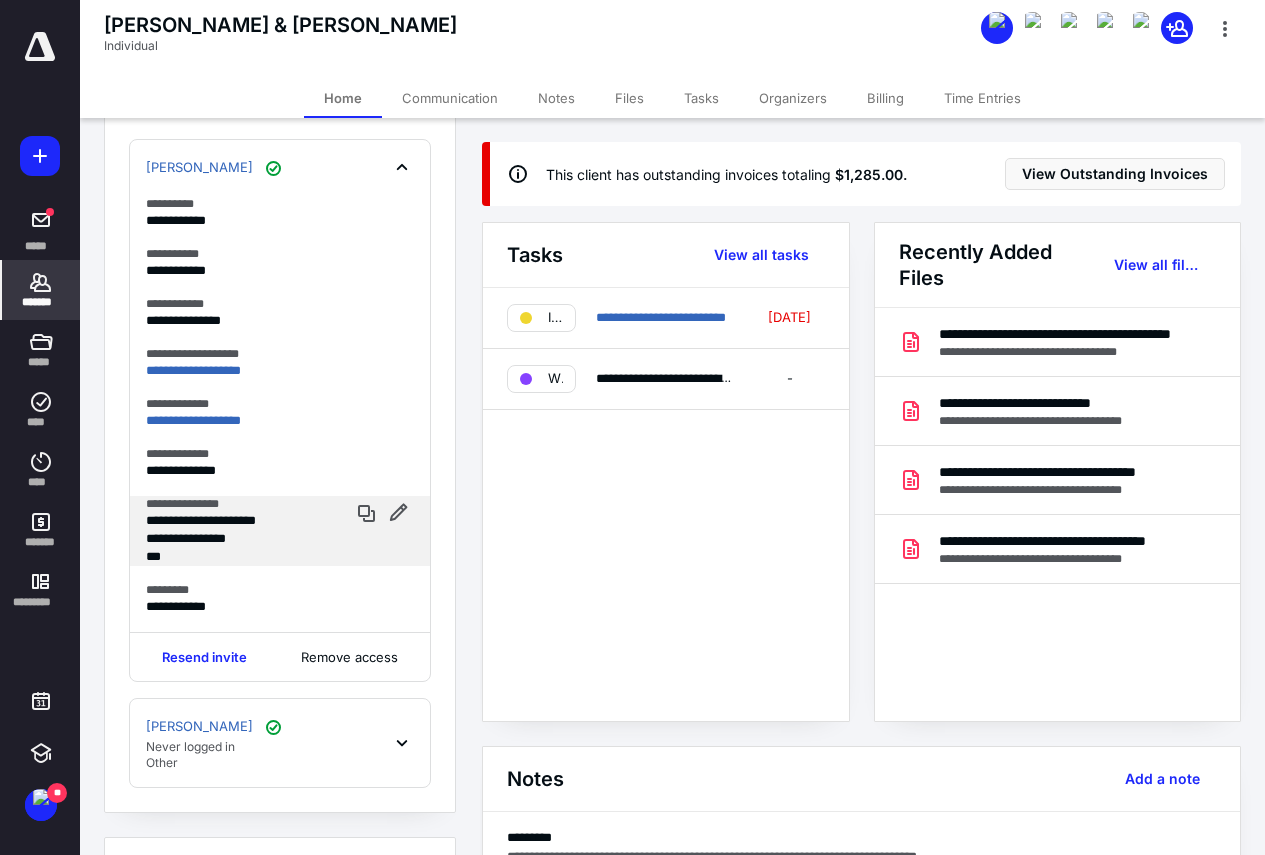 scroll, scrollTop: 577, scrollLeft: 0, axis: vertical 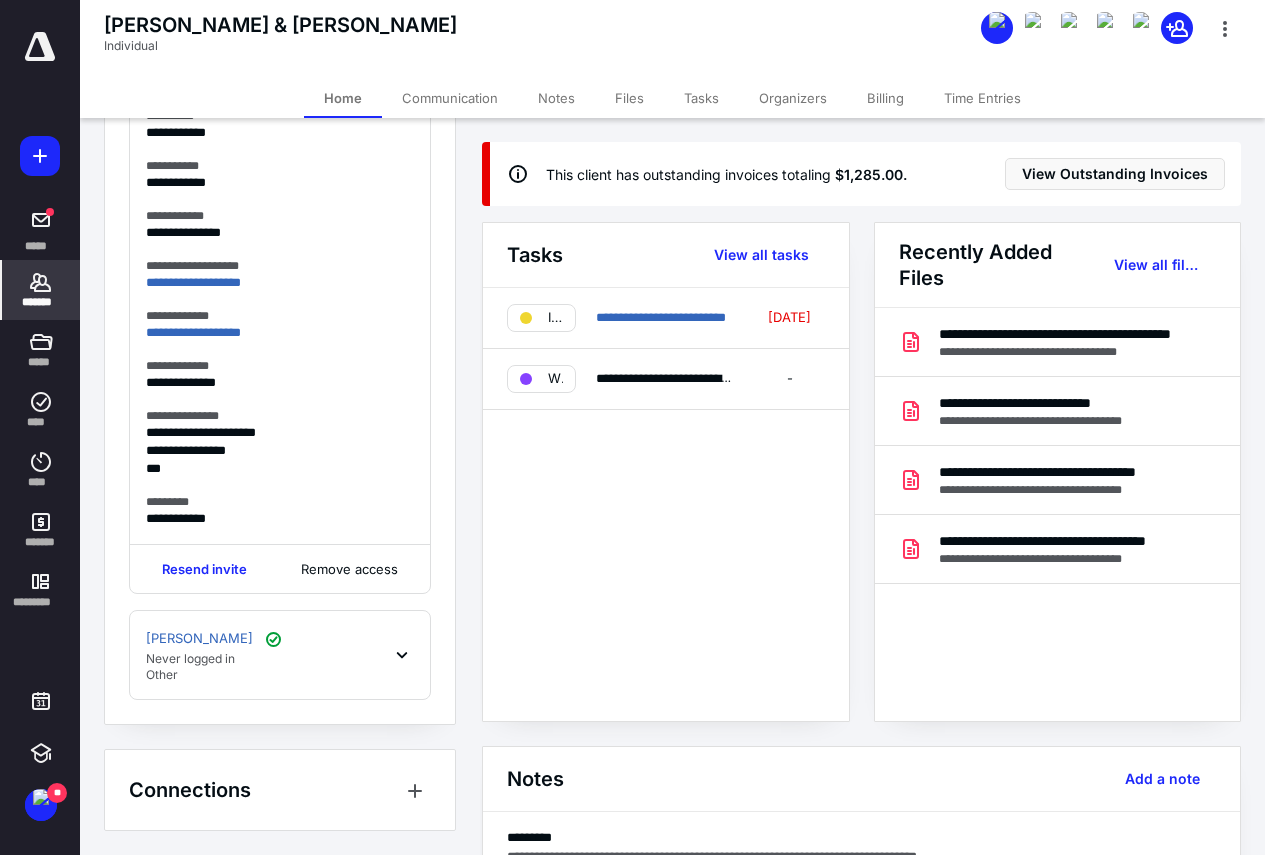 click on "[PERSON_NAME] Never logged in Other" at bounding box center (280, 655) 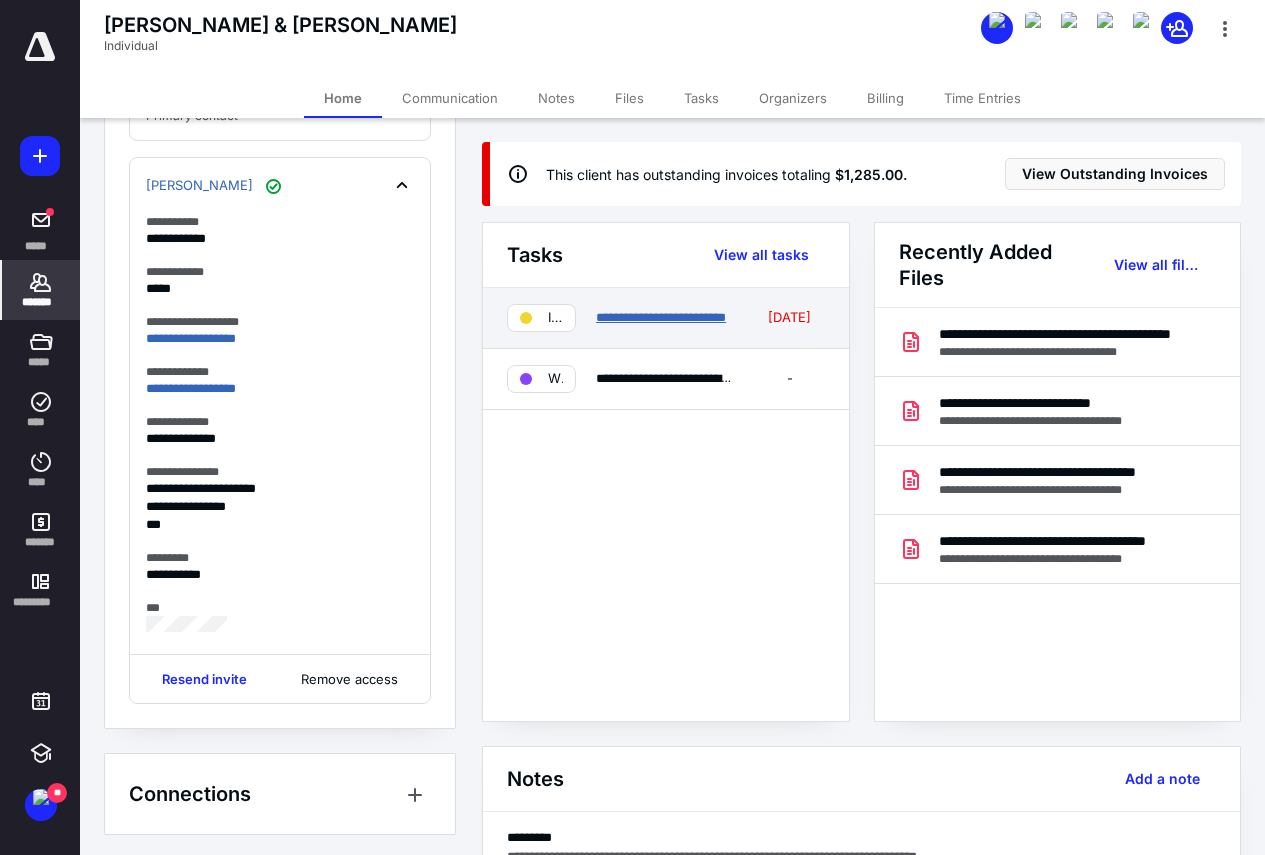 click on "**********" at bounding box center [661, 317] 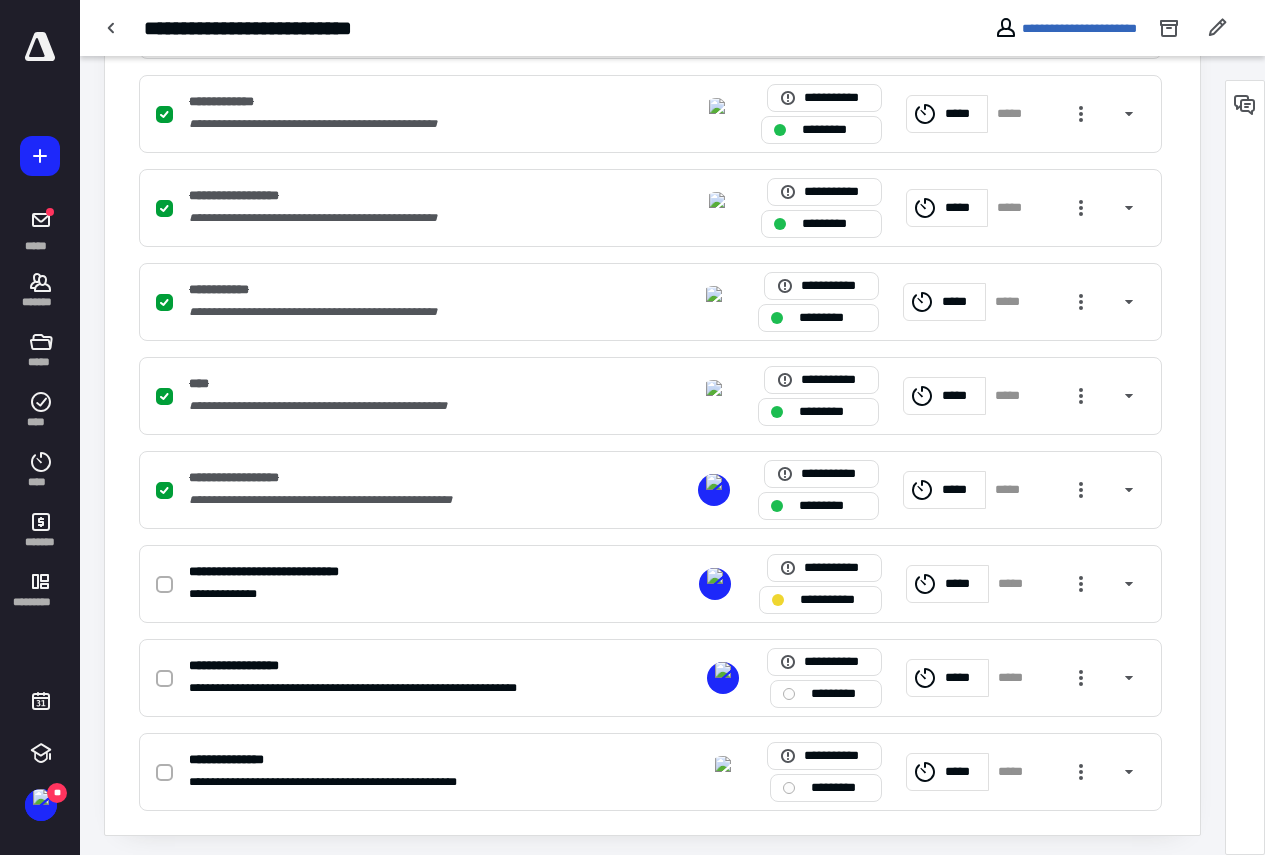 scroll, scrollTop: 800, scrollLeft: 0, axis: vertical 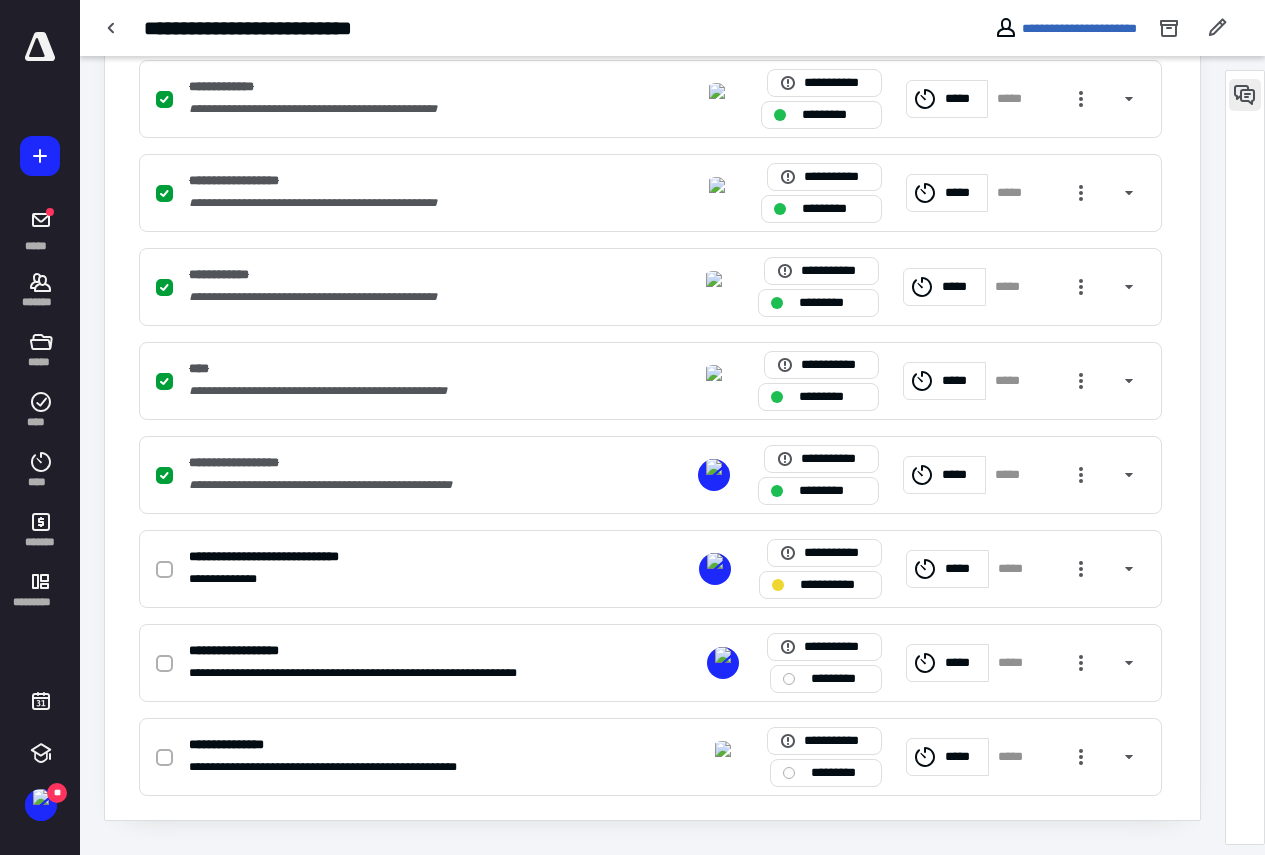 click at bounding box center (1245, 95) 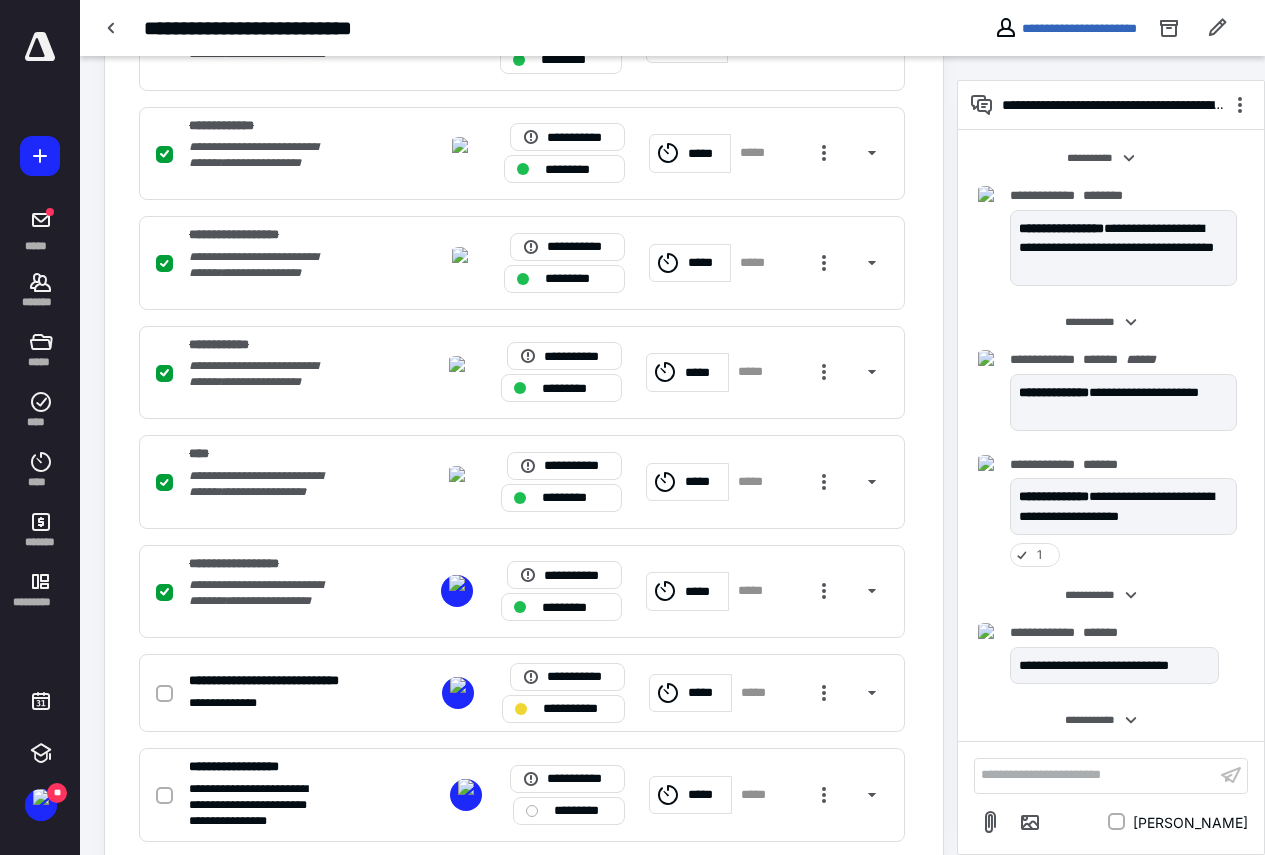 scroll, scrollTop: 290, scrollLeft: 0, axis: vertical 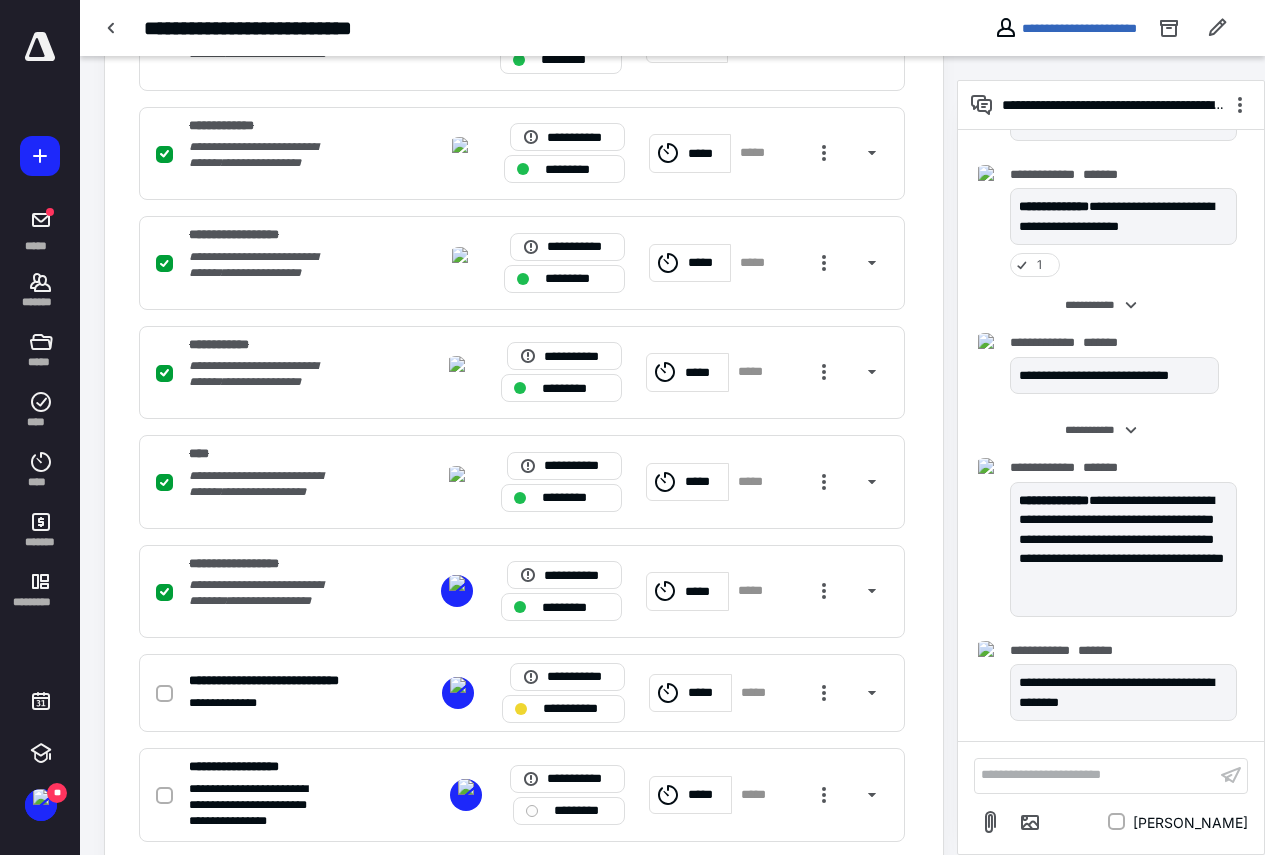 click on "**********" at bounding box center (1095, 775) 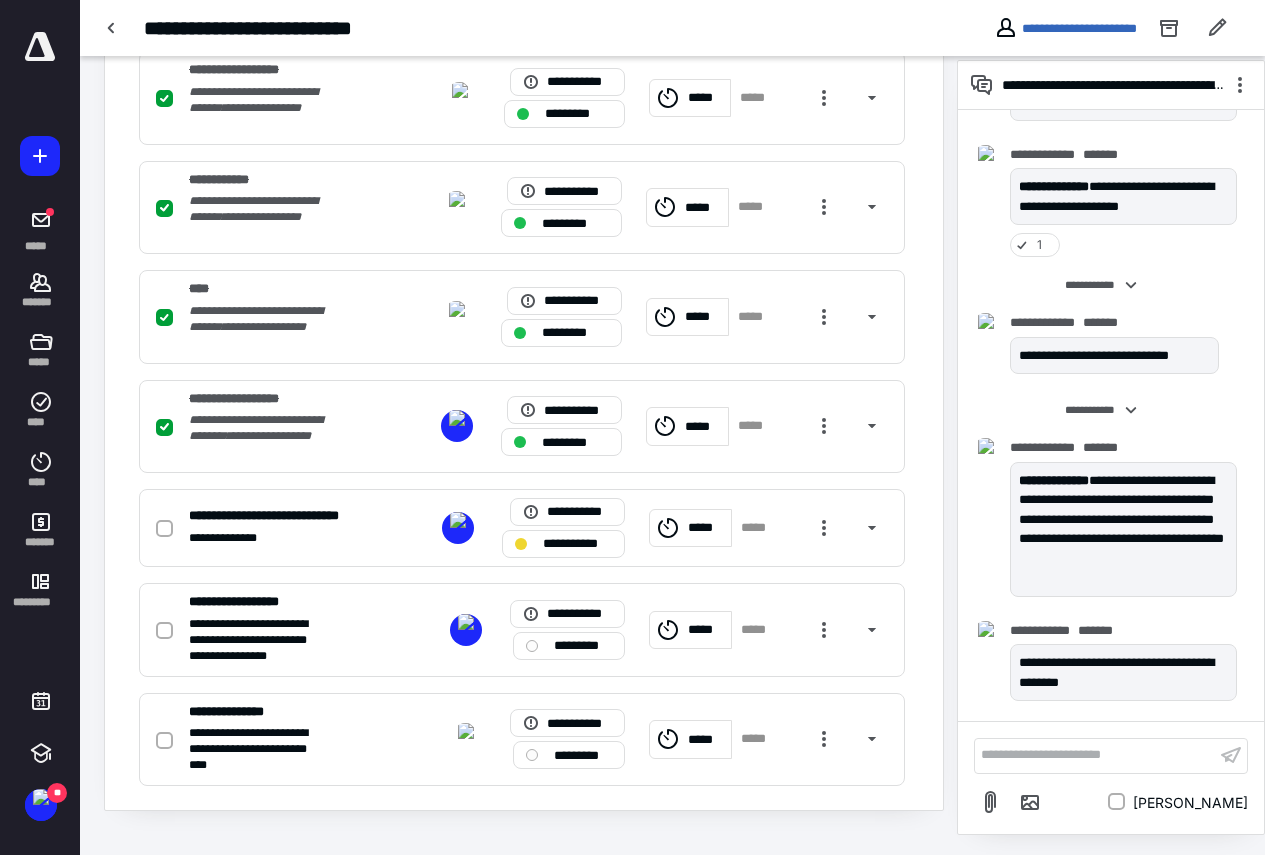 click on "**********" at bounding box center [1095, 755] 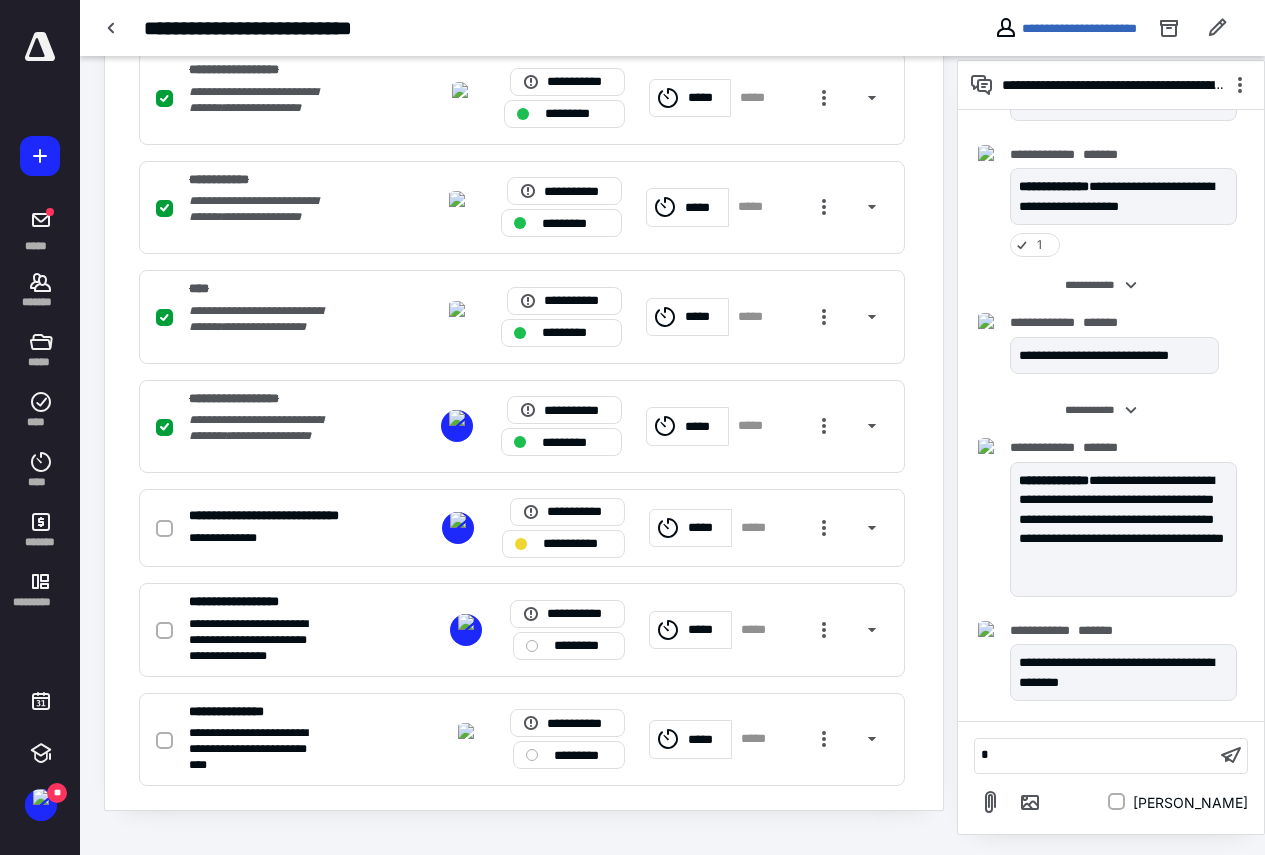 type 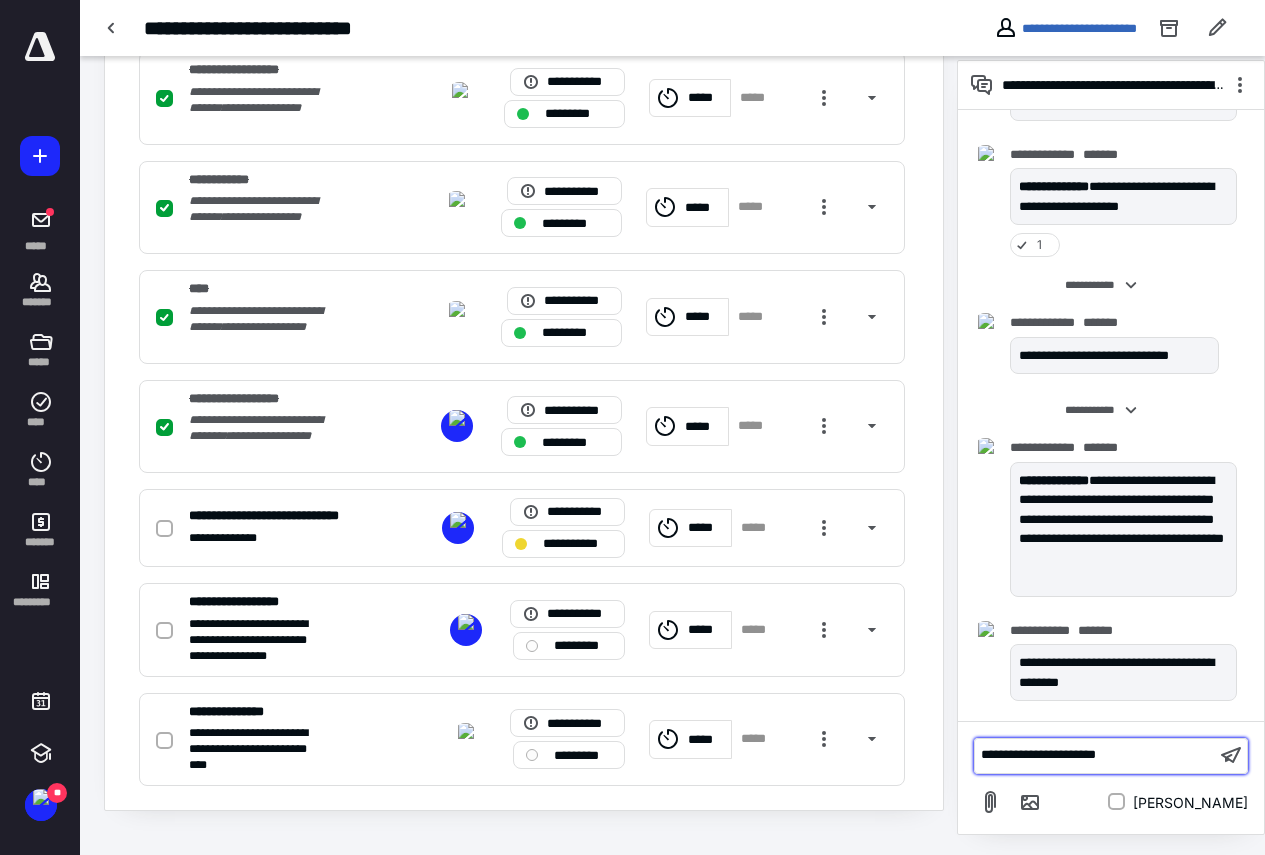 click on "**********" at bounding box center [1095, 755] 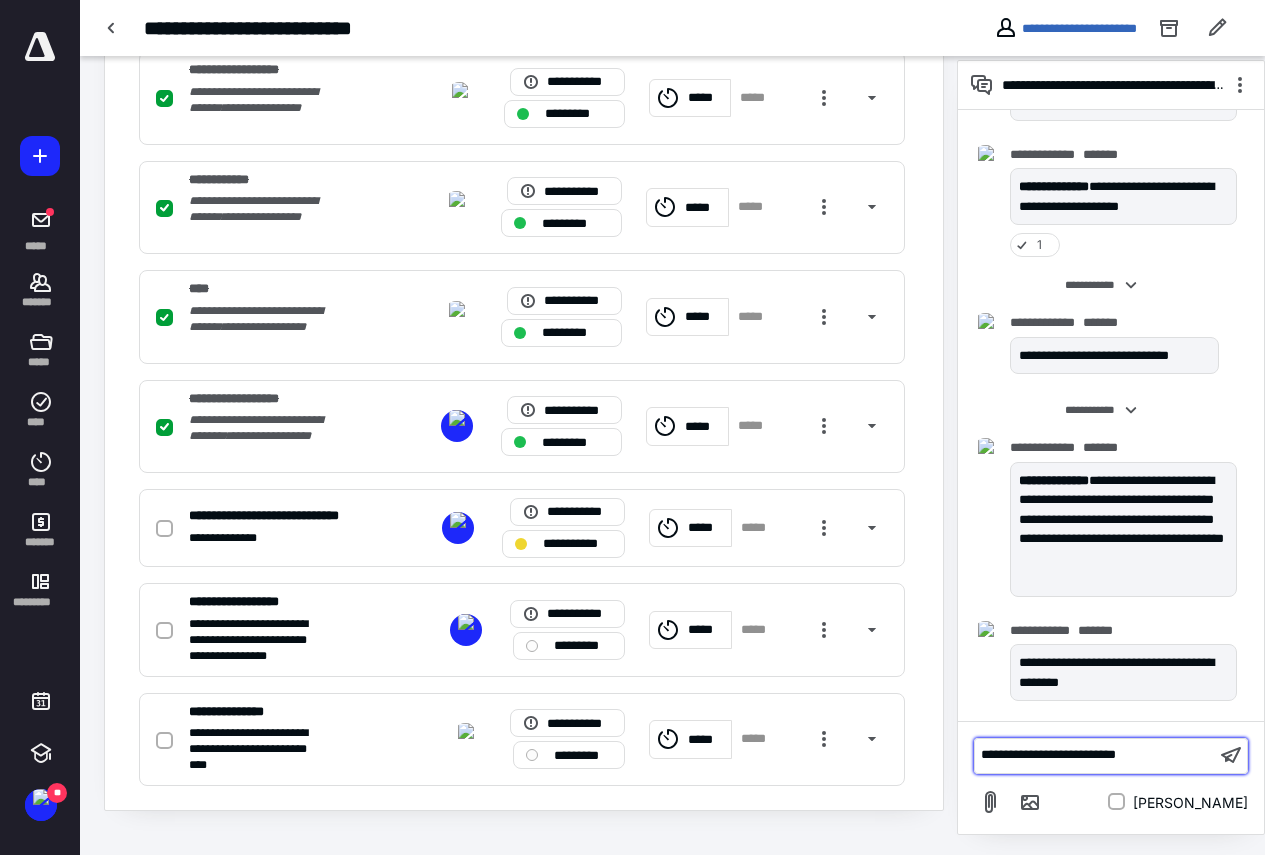 click on "**********" at bounding box center [1095, 755] 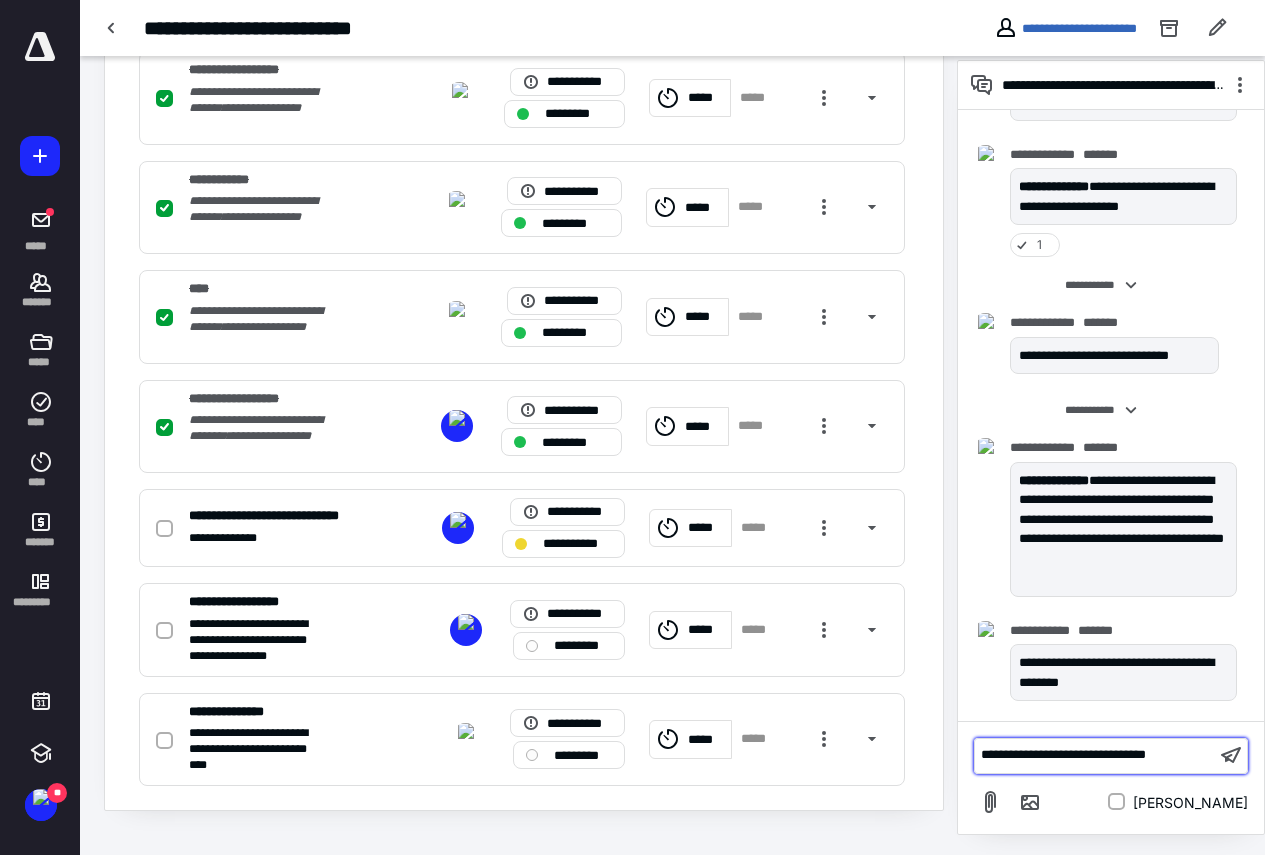 drag, startPoint x: 1142, startPoint y: 757, endPoint x: 1231, endPoint y: 791, distance: 95.27329 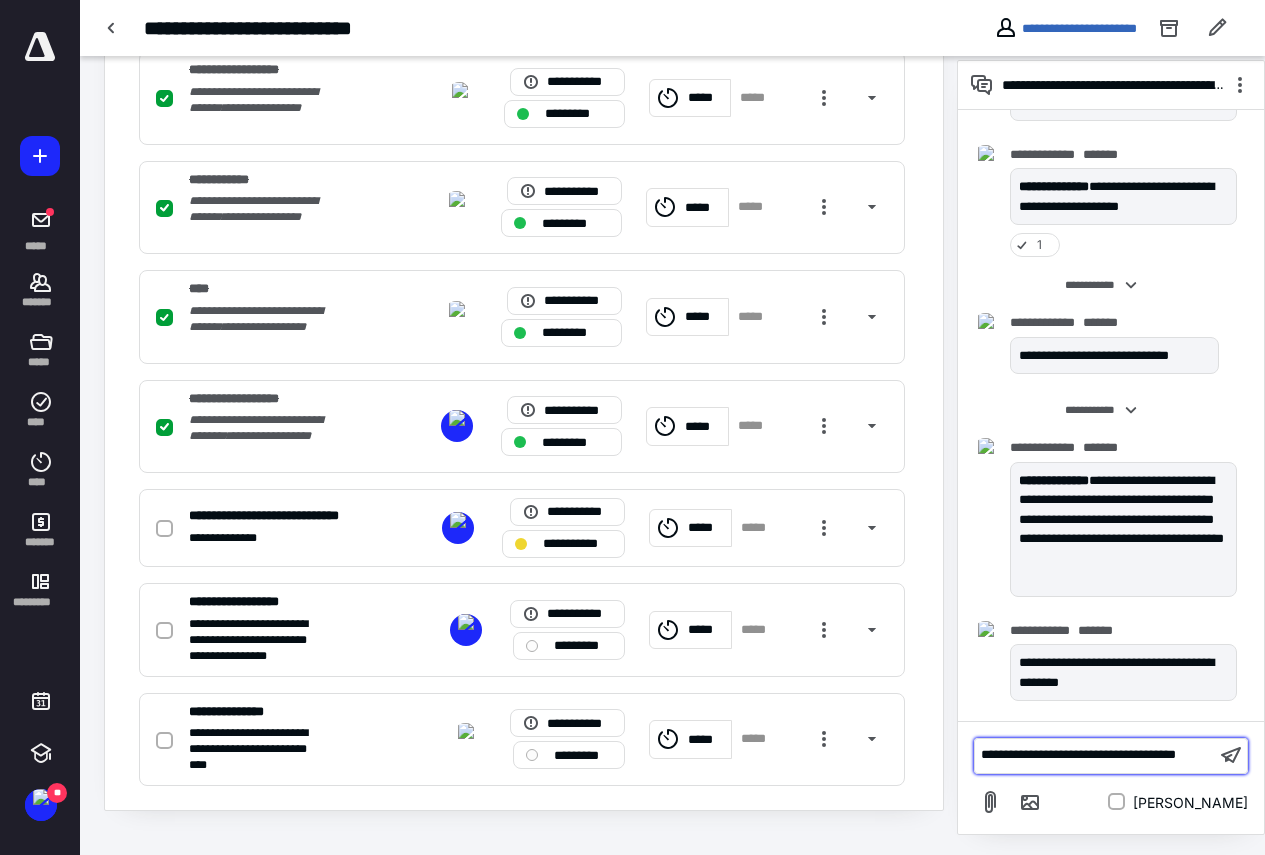 click on "**********" at bounding box center [1095, 755] 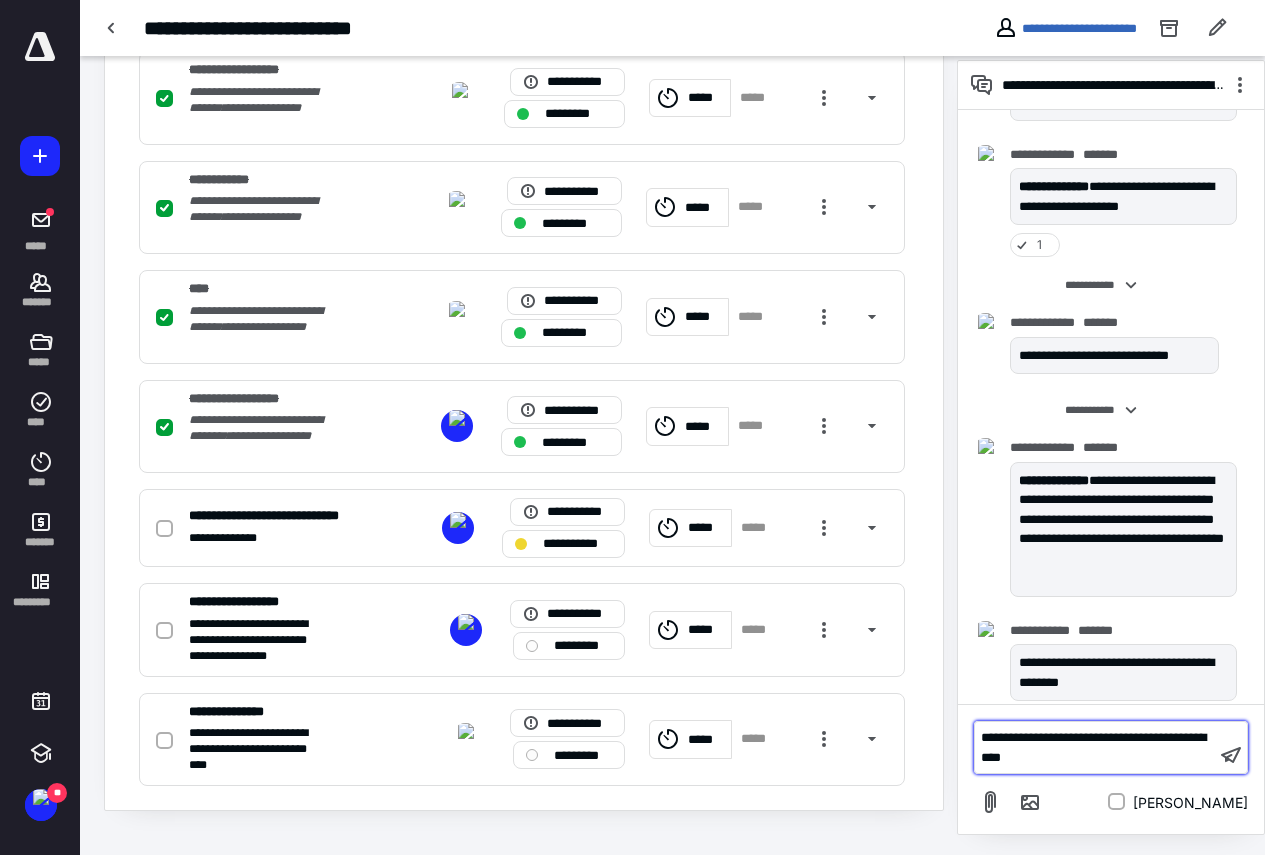 scroll, scrollTop: 435, scrollLeft: 0, axis: vertical 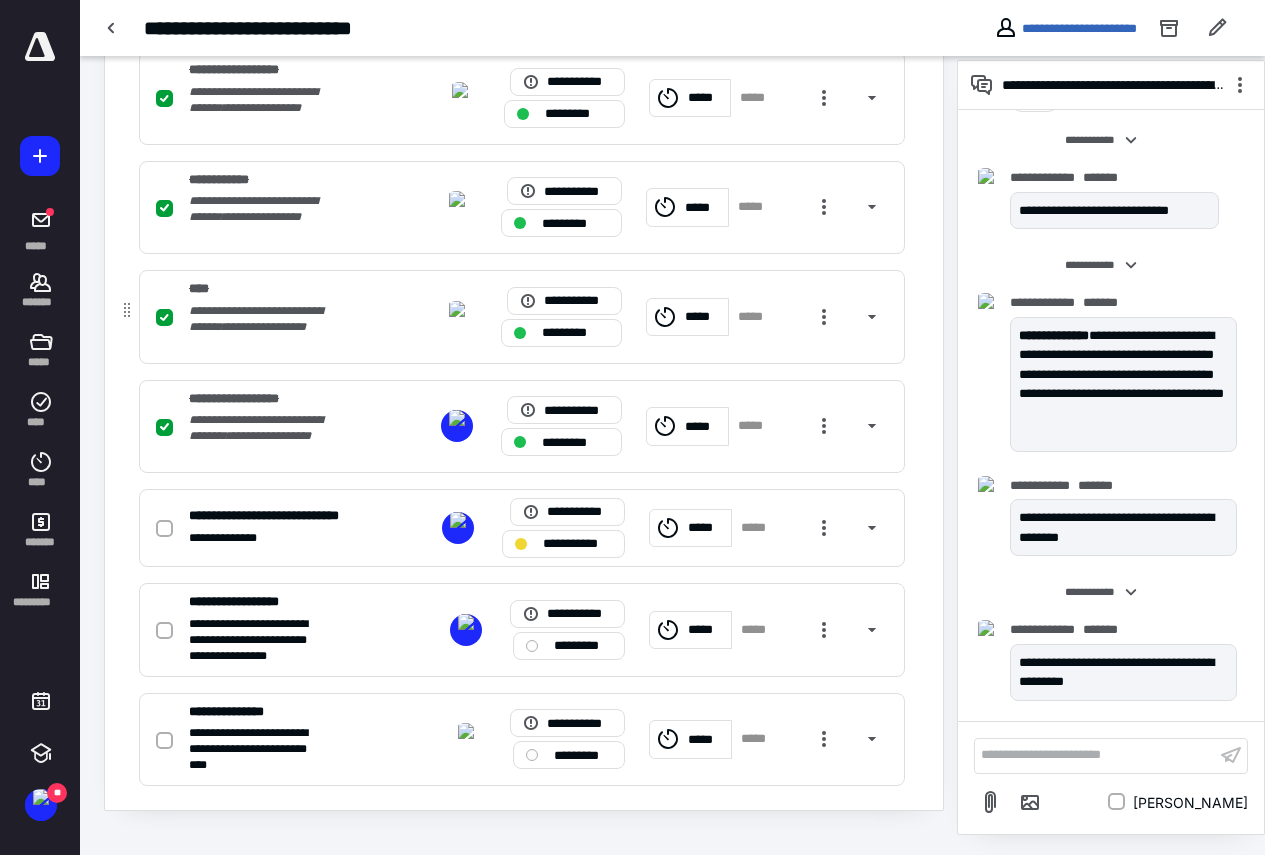 drag, startPoint x: 42, startPoint y: 289, endPoint x: 186, endPoint y: 310, distance: 145.5232 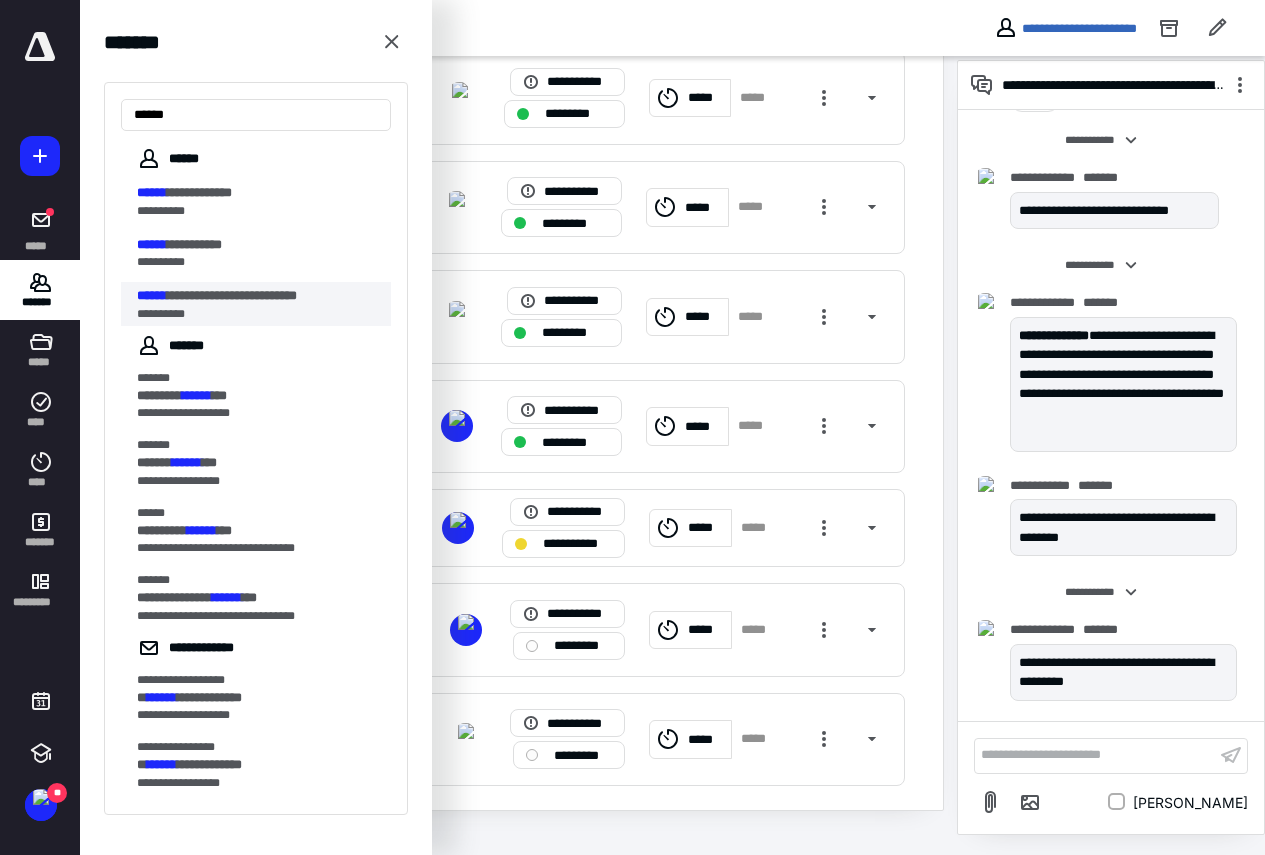 type on "******" 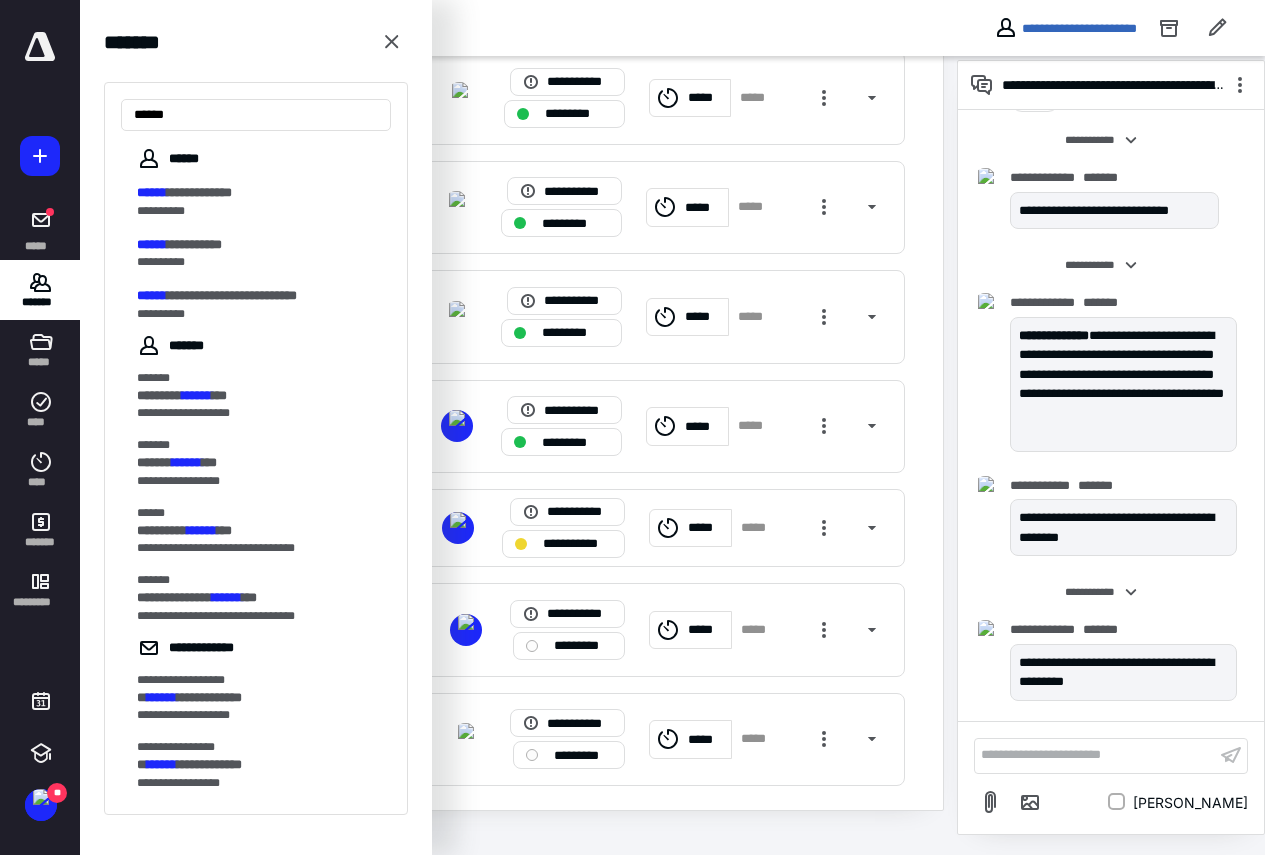 drag, startPoint x: 228, startPoint y: 293, endPoint x: 244, endPoint y: 300, distance: 17.464249 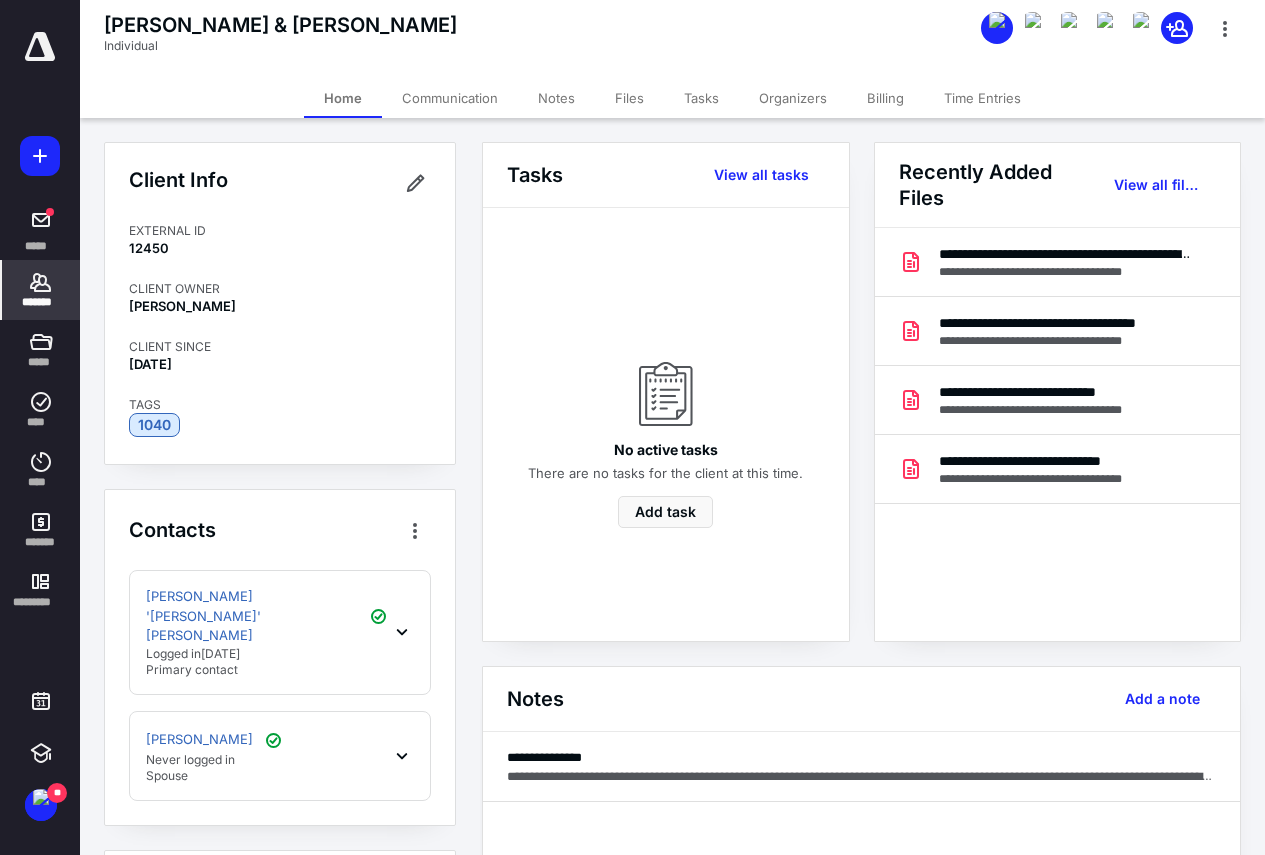 click on "[PERSON_NAME] '[PERSON_NAME]' [PERSON_NAME] Logged [DATE][DATE] Primary contact" at bounding box center (260, 632) 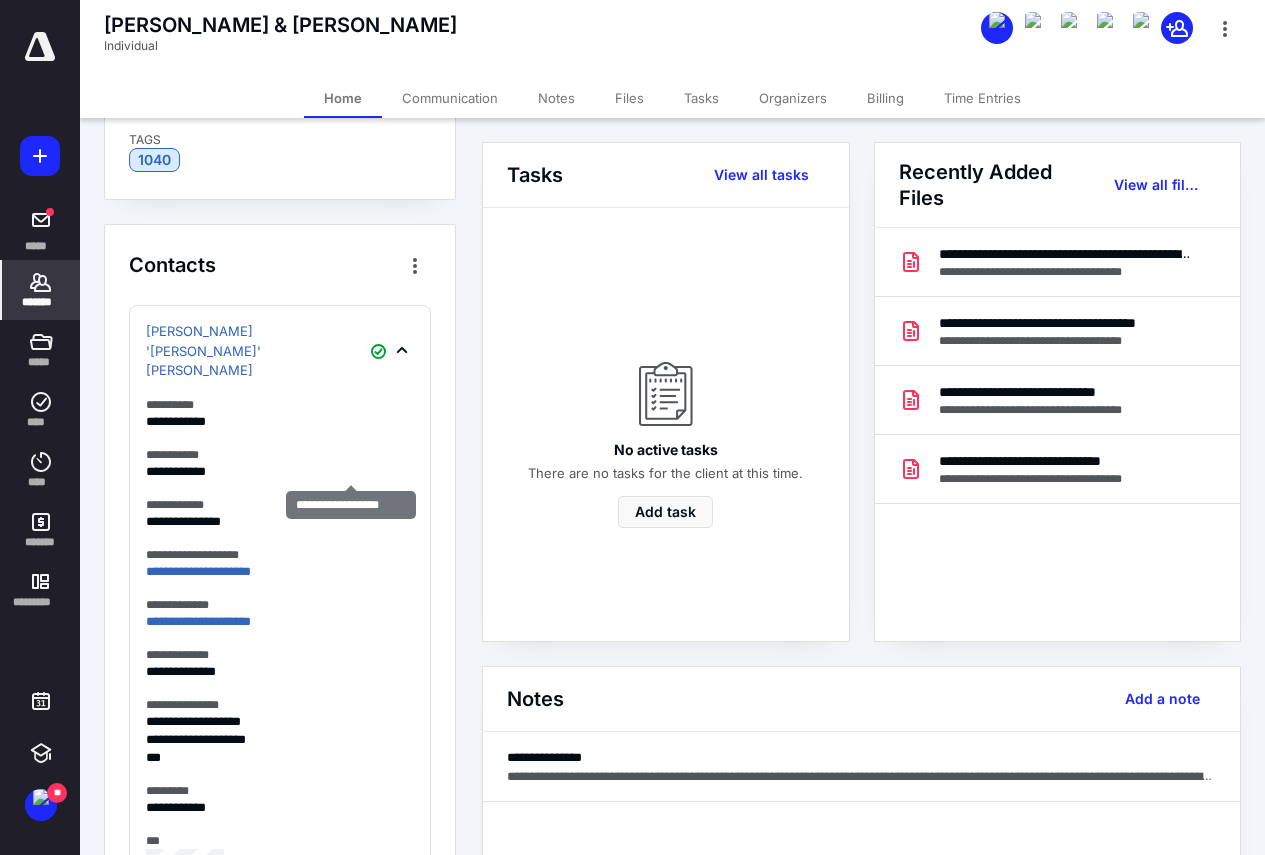 scroll, scrollTop: 300, scrollLeft: 0, axis: vertical 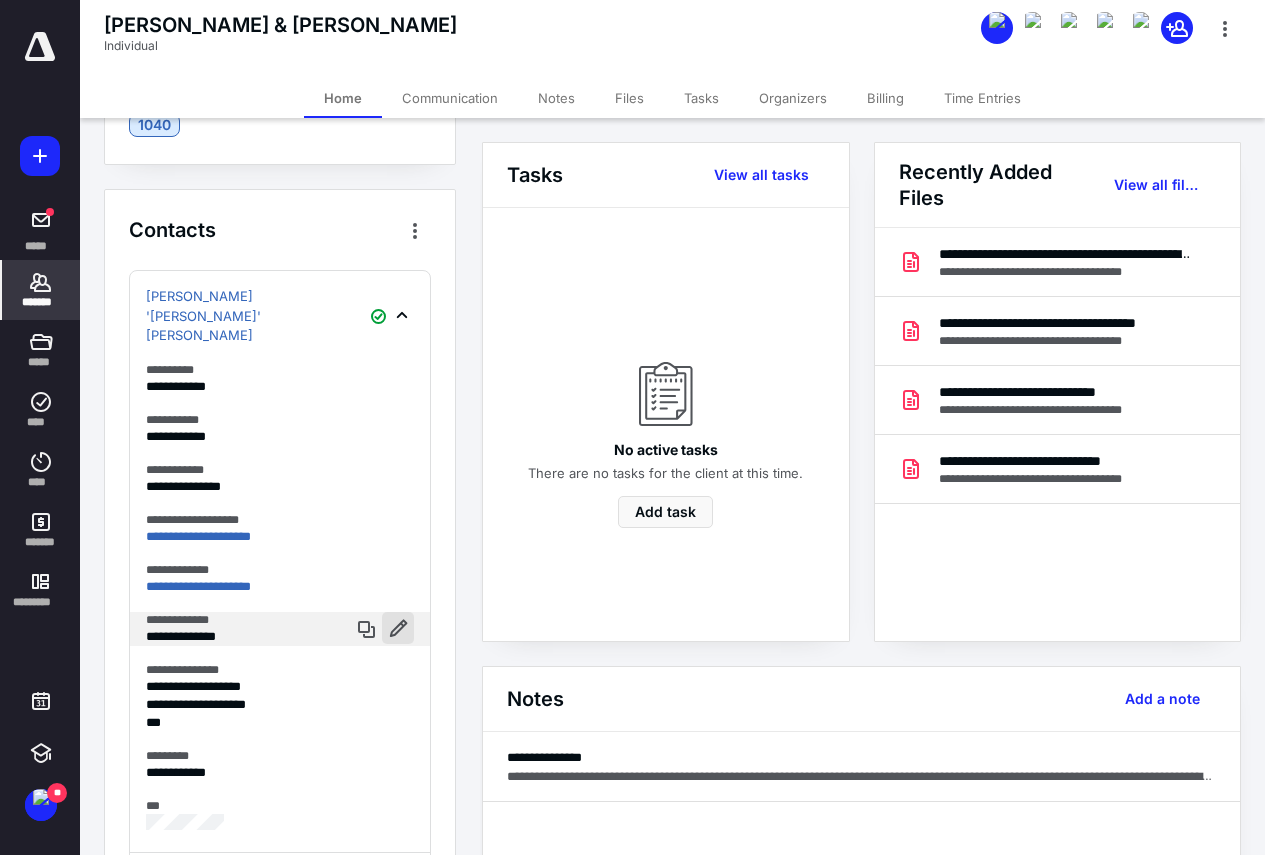 click at bounding box center [398, 628] 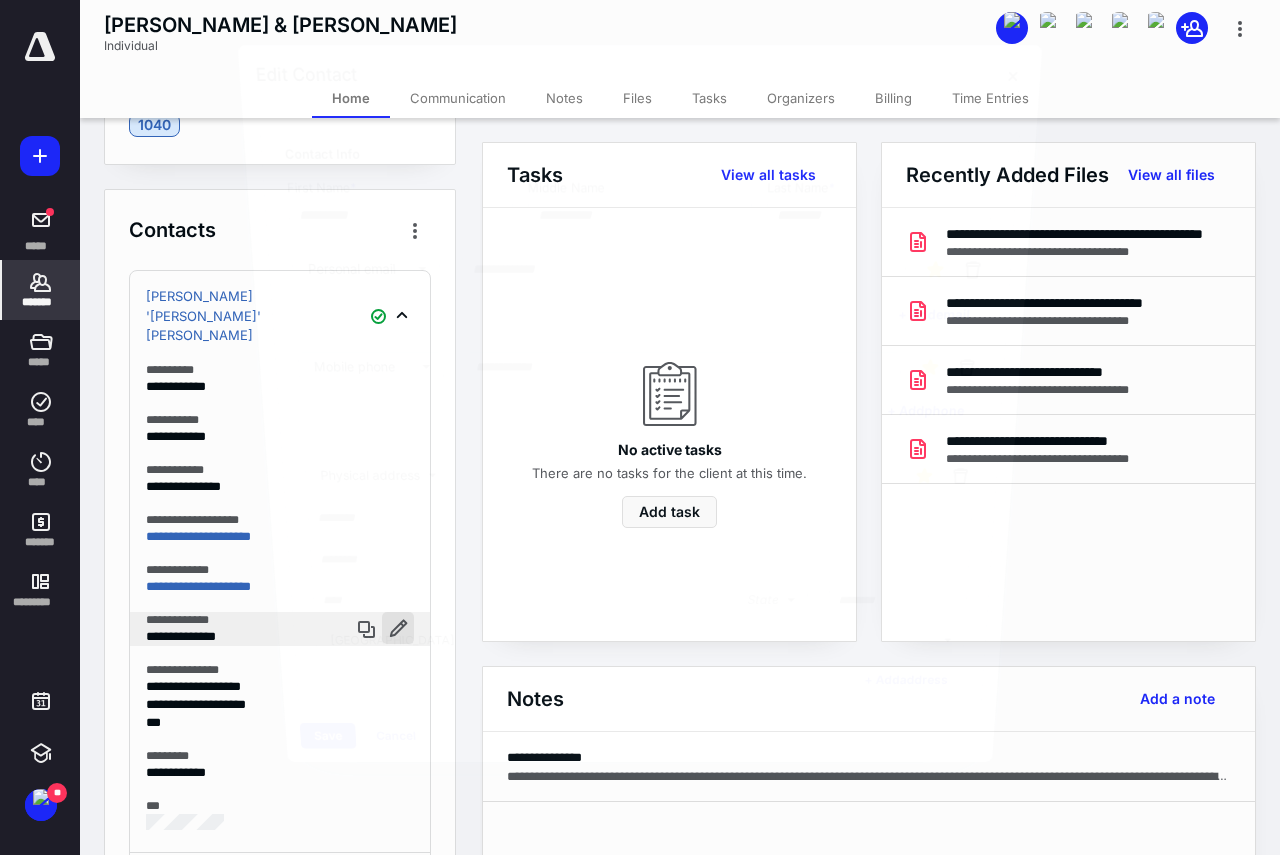 type on "**********" 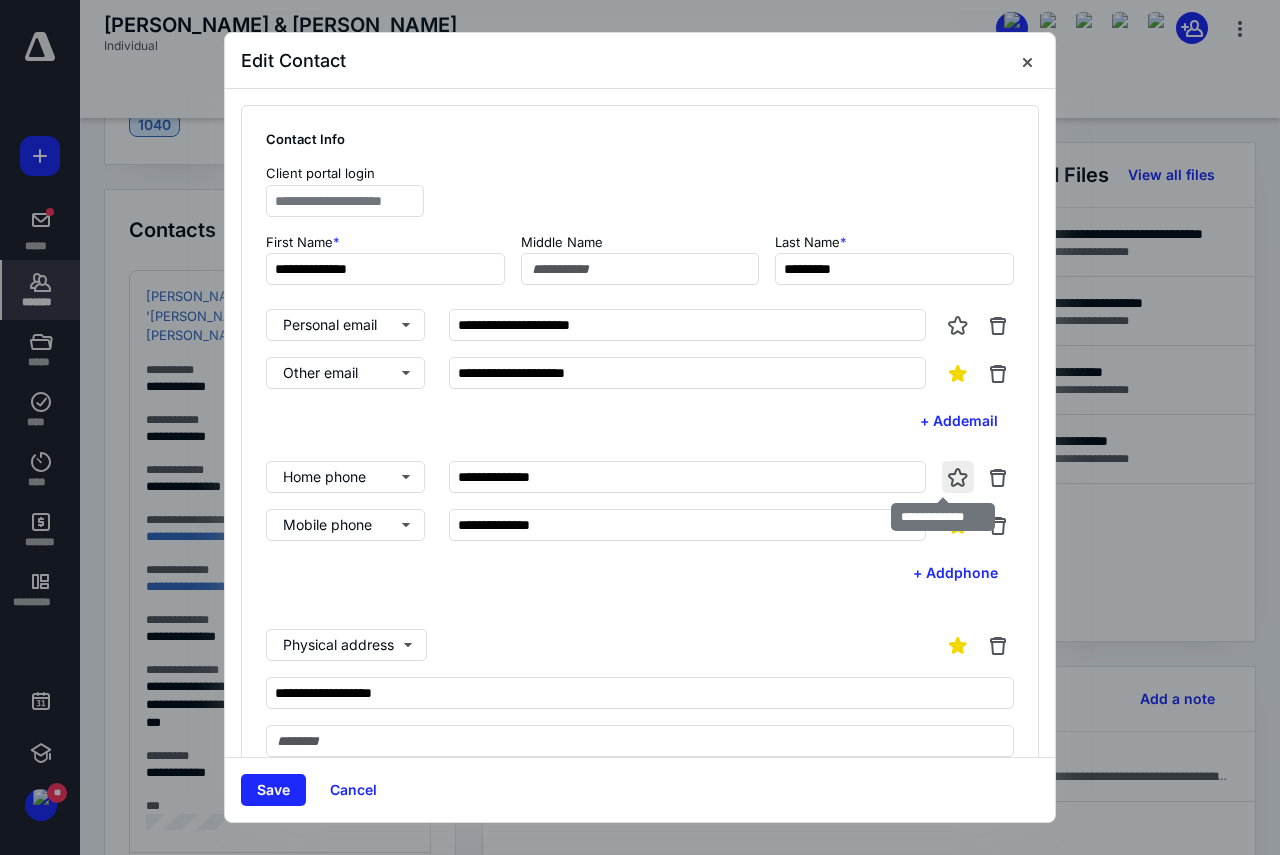 click at bounding box center (958, 477) 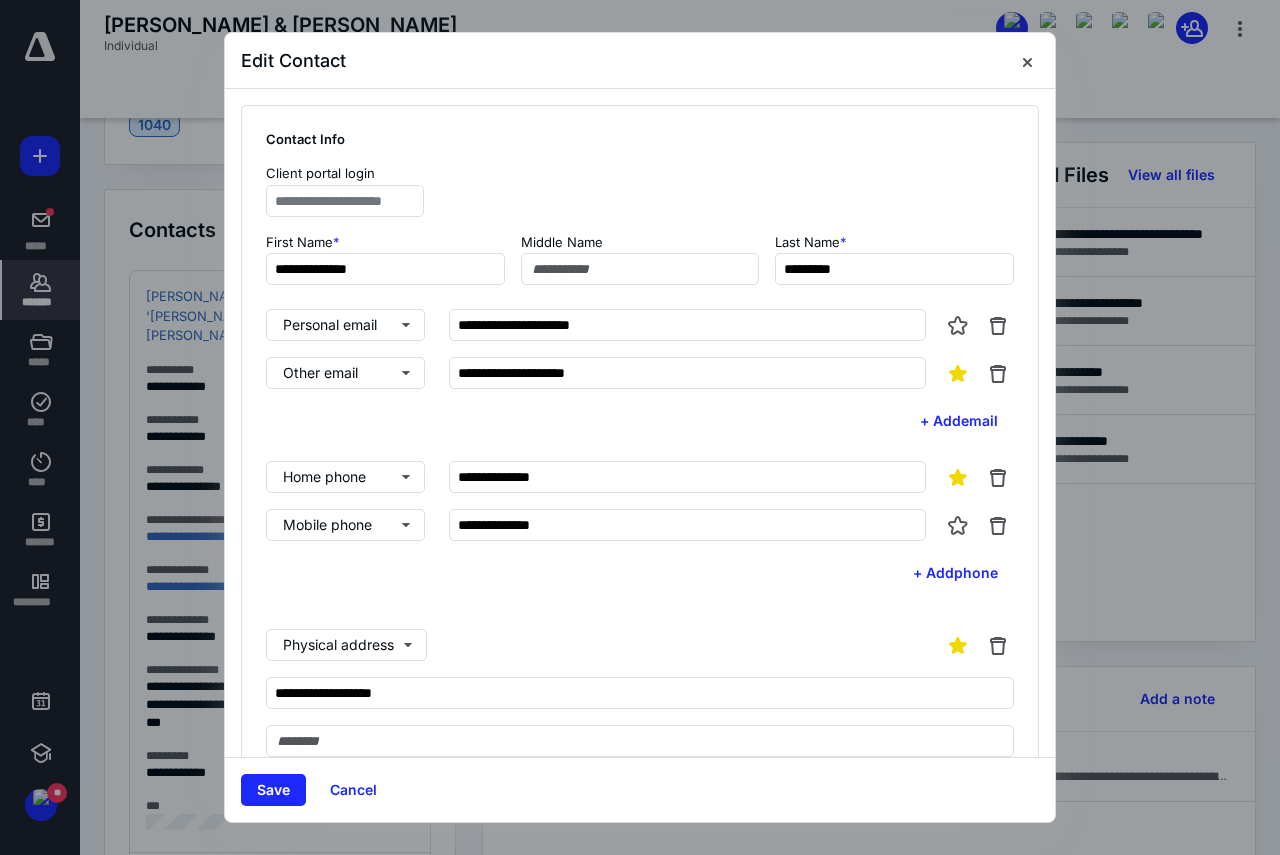 drag, startPoint x: 1023, startPoint y: 62, endPoint x: 1030, endPoint y: 88, distance: 26.925823 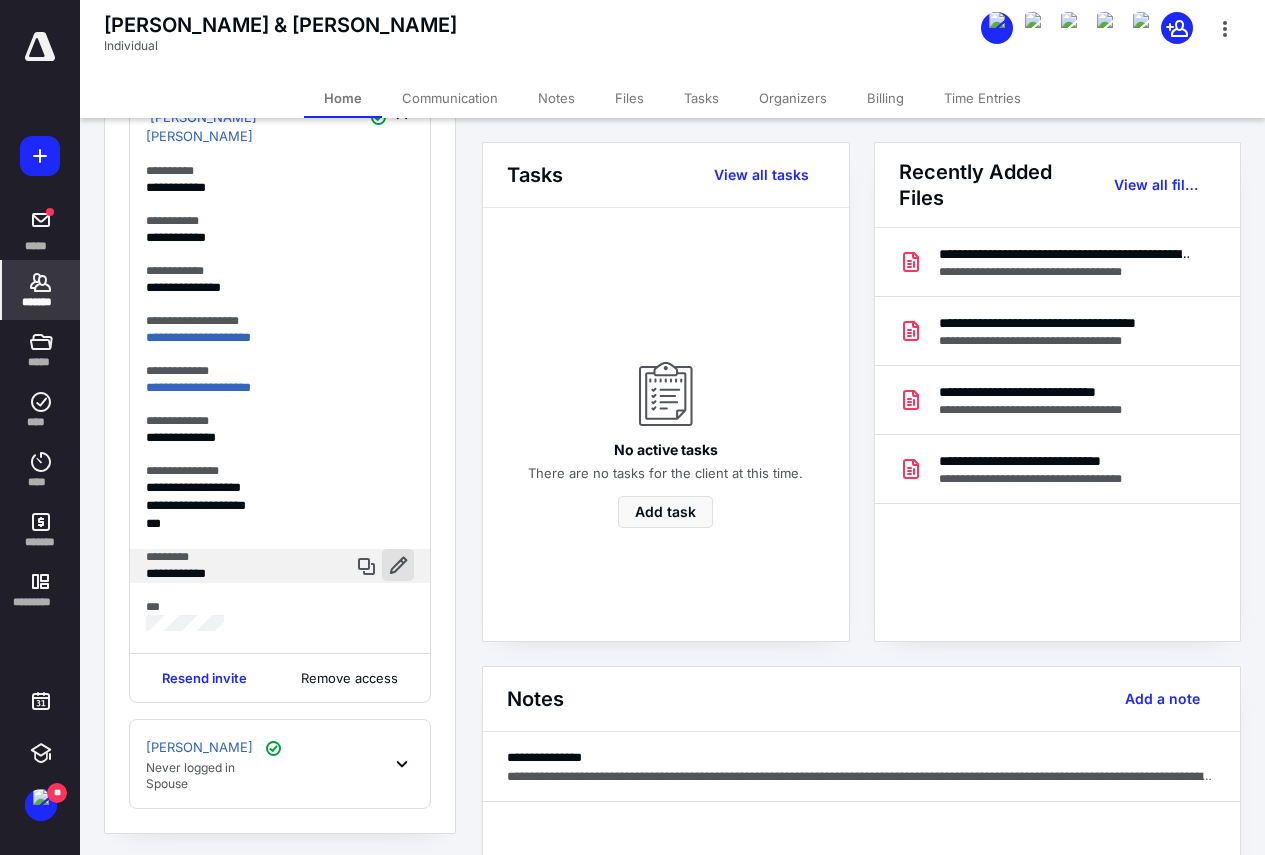 scroll, scrollTop: 500, scrollLeft: 0, axis: vertical 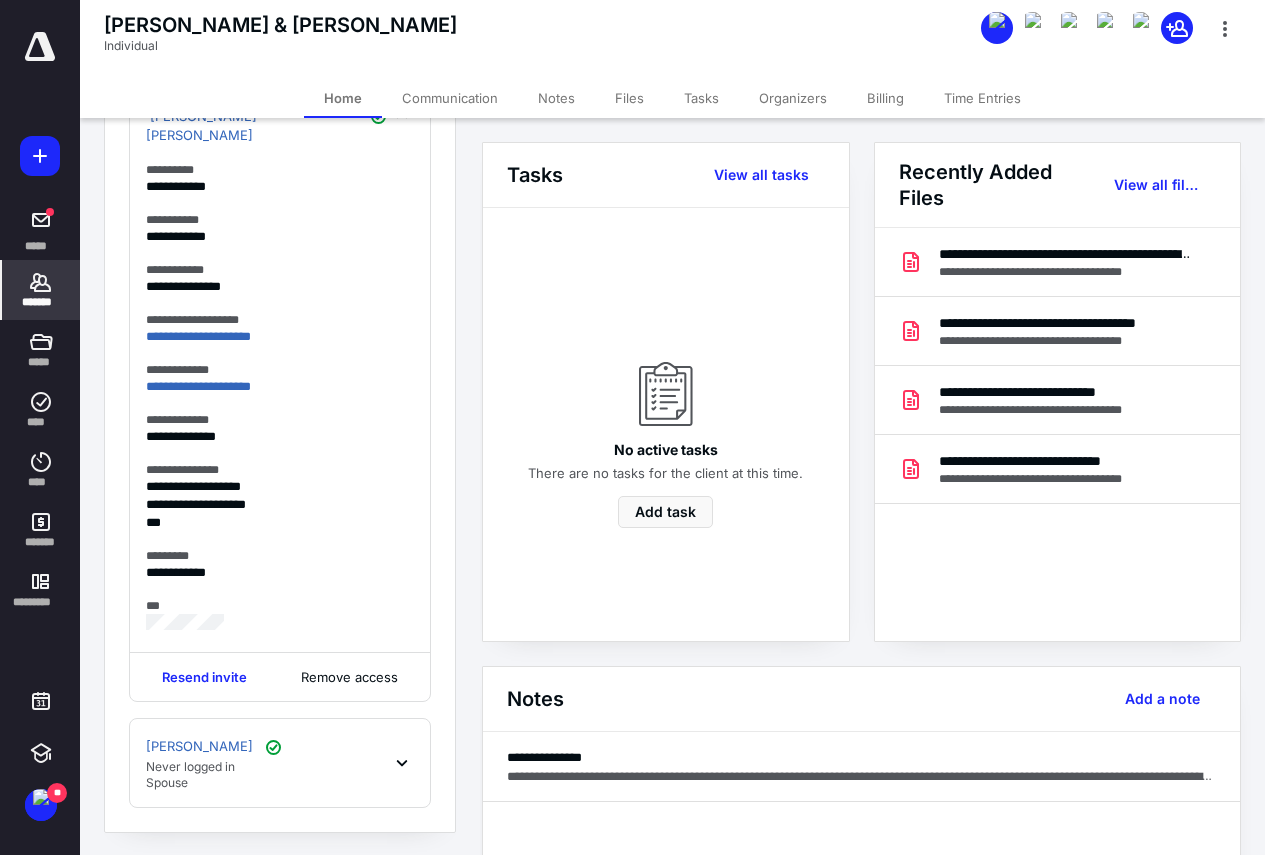 click on "[PERSON_NAME] Never logged in Spouse" at bounding box center (280, 763) 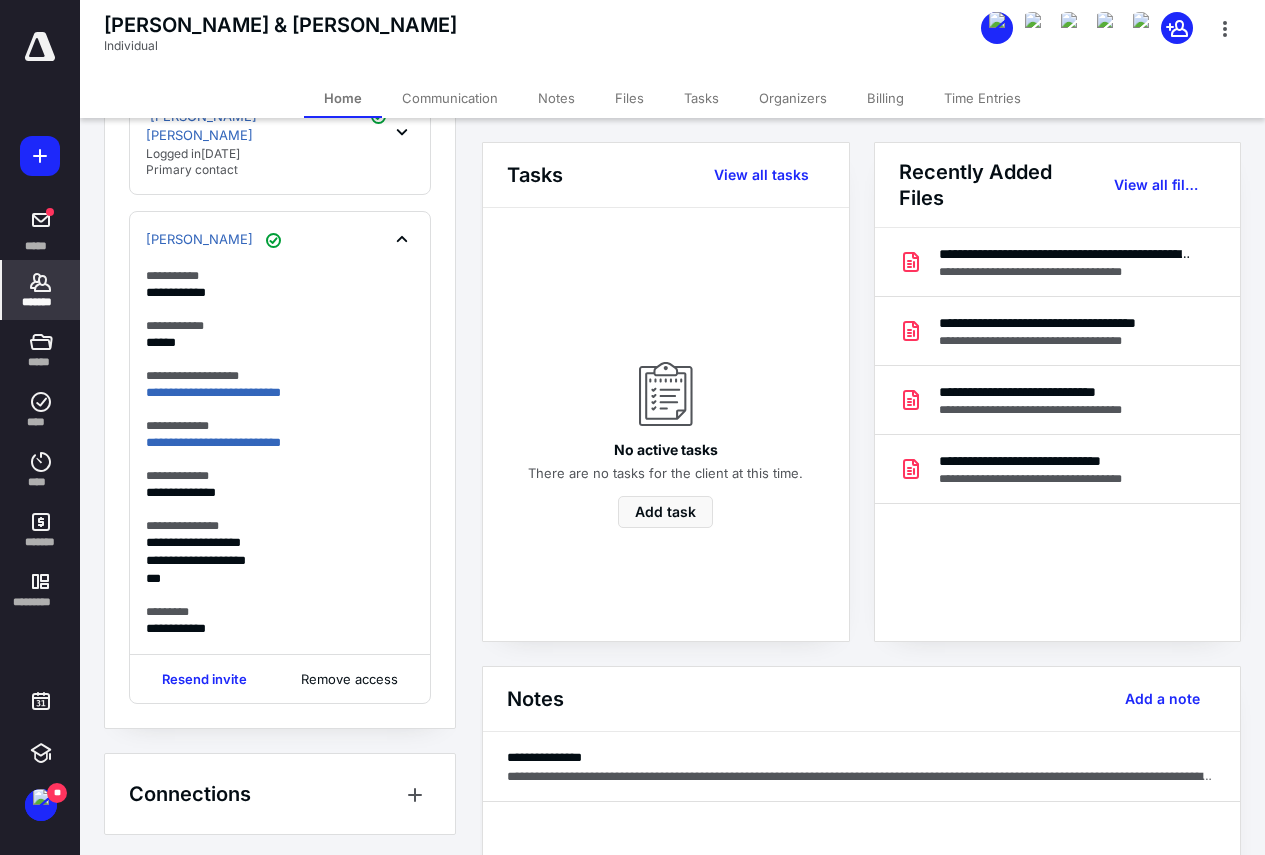 scroll, scrollTop: 469, scrollLeft: 0, axis: vertical 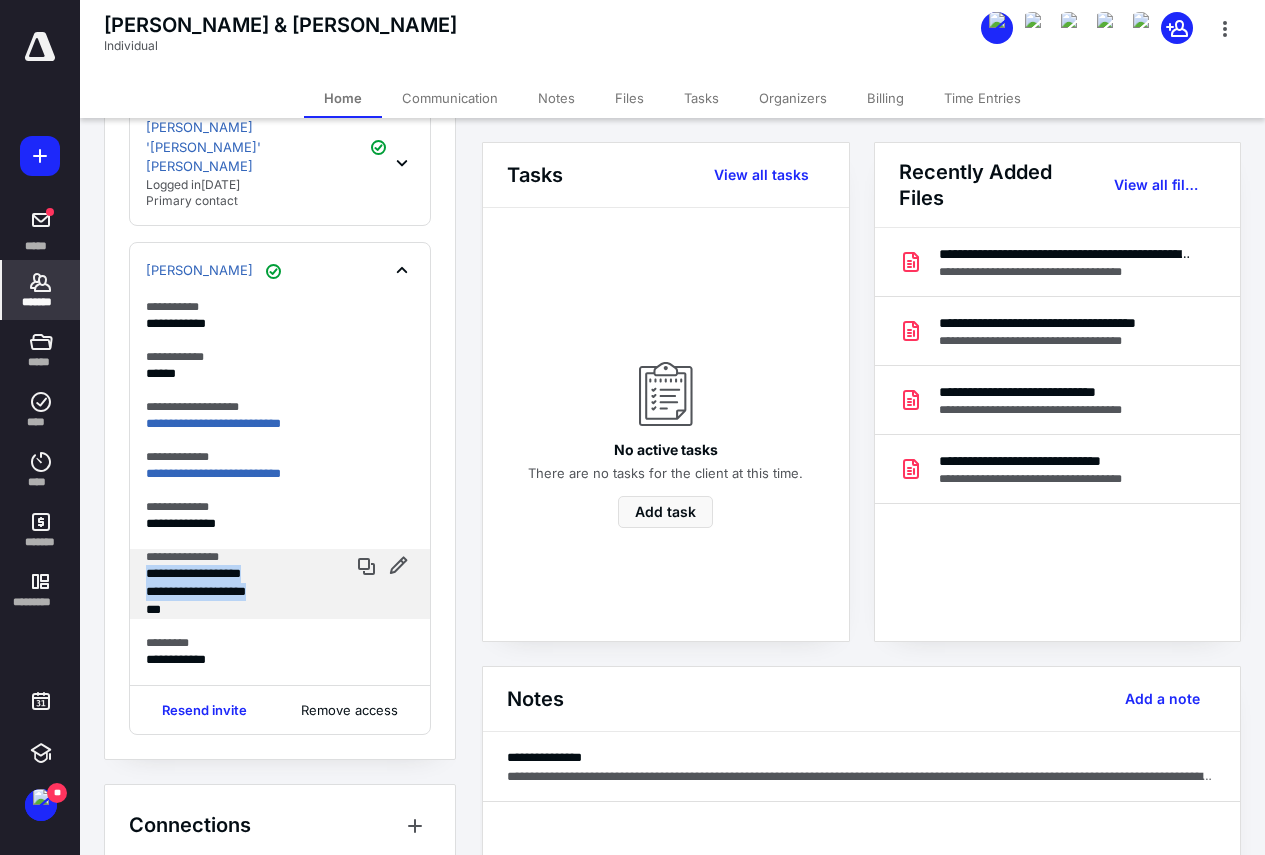drag, startPoint x: 149, startPoint y: 536, endPoint x: 286, endPoint y: 549, distance: 137.6154 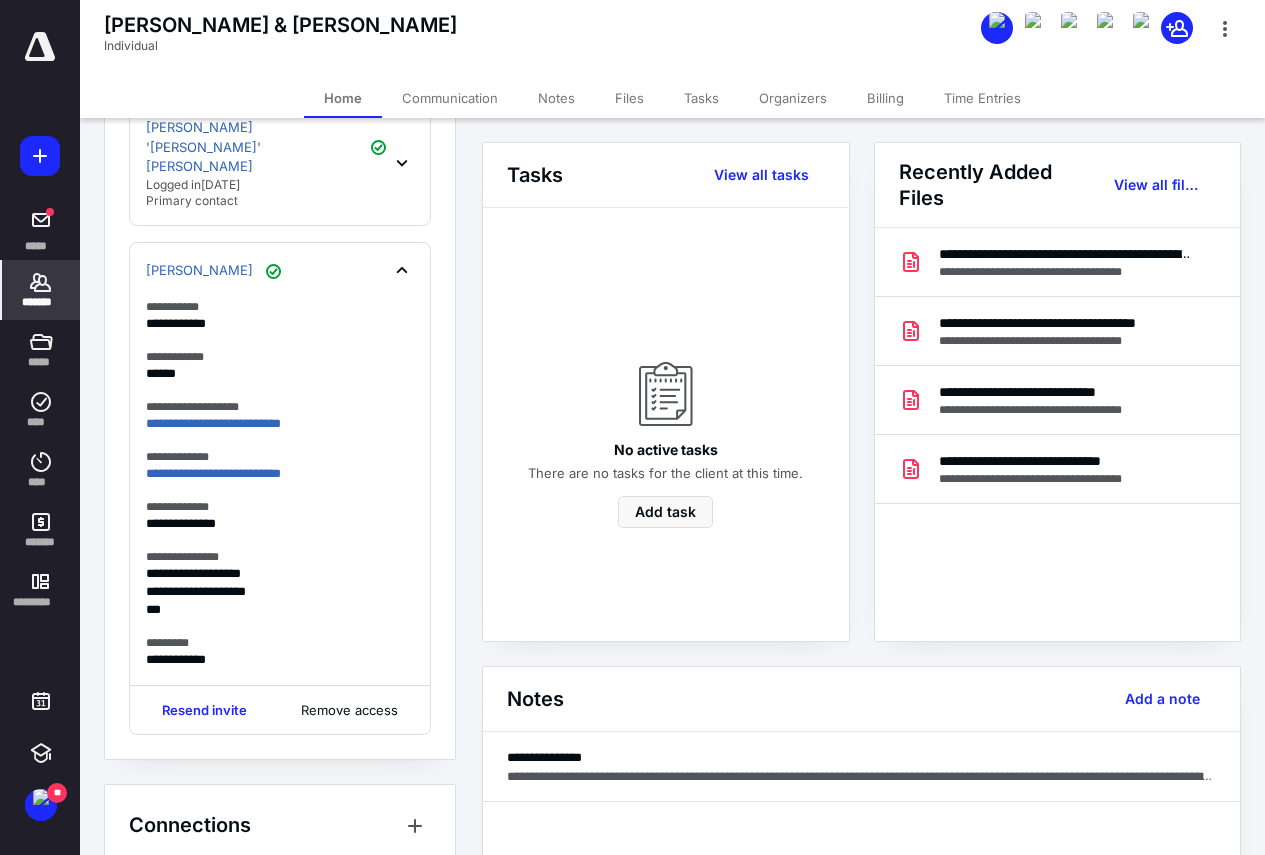 click on "*******" at bounding box center (41, 302) 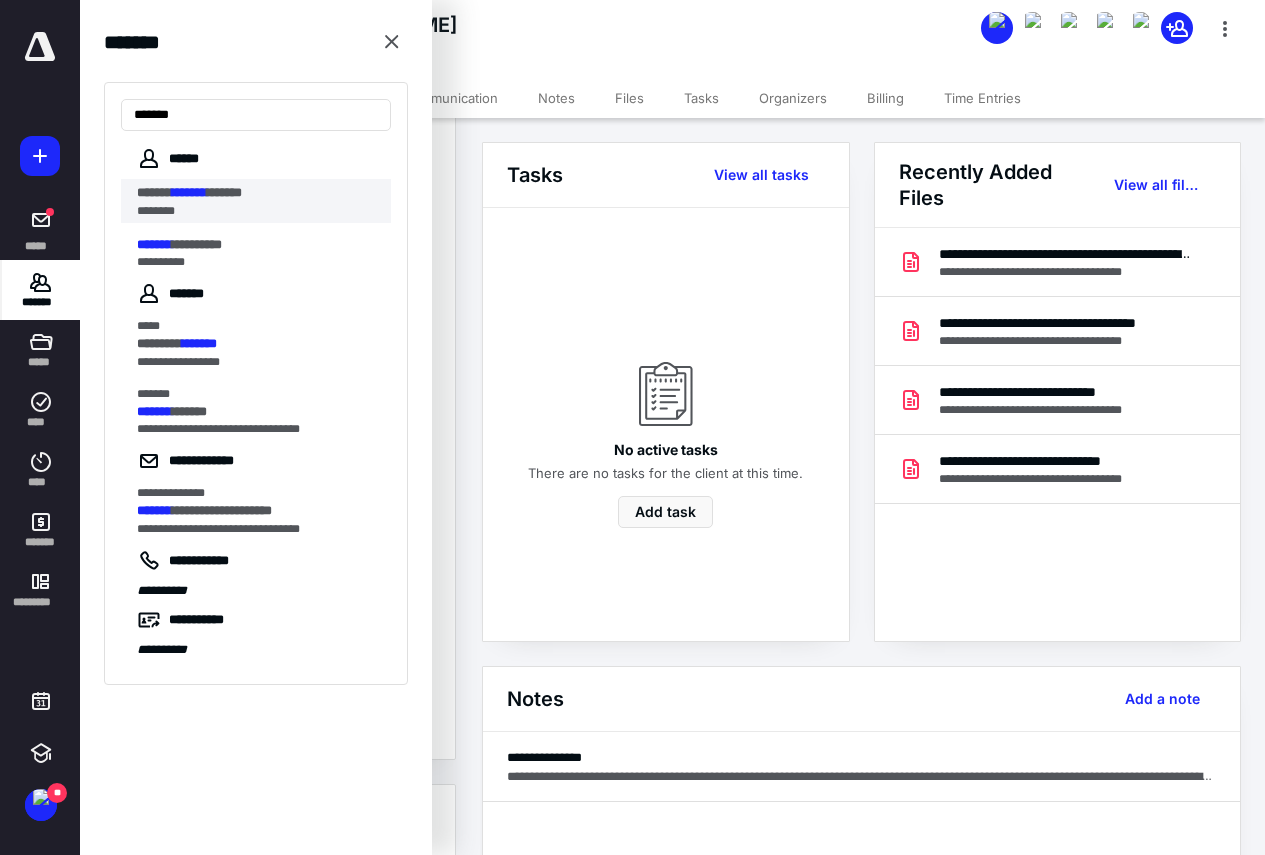 type on "*******" 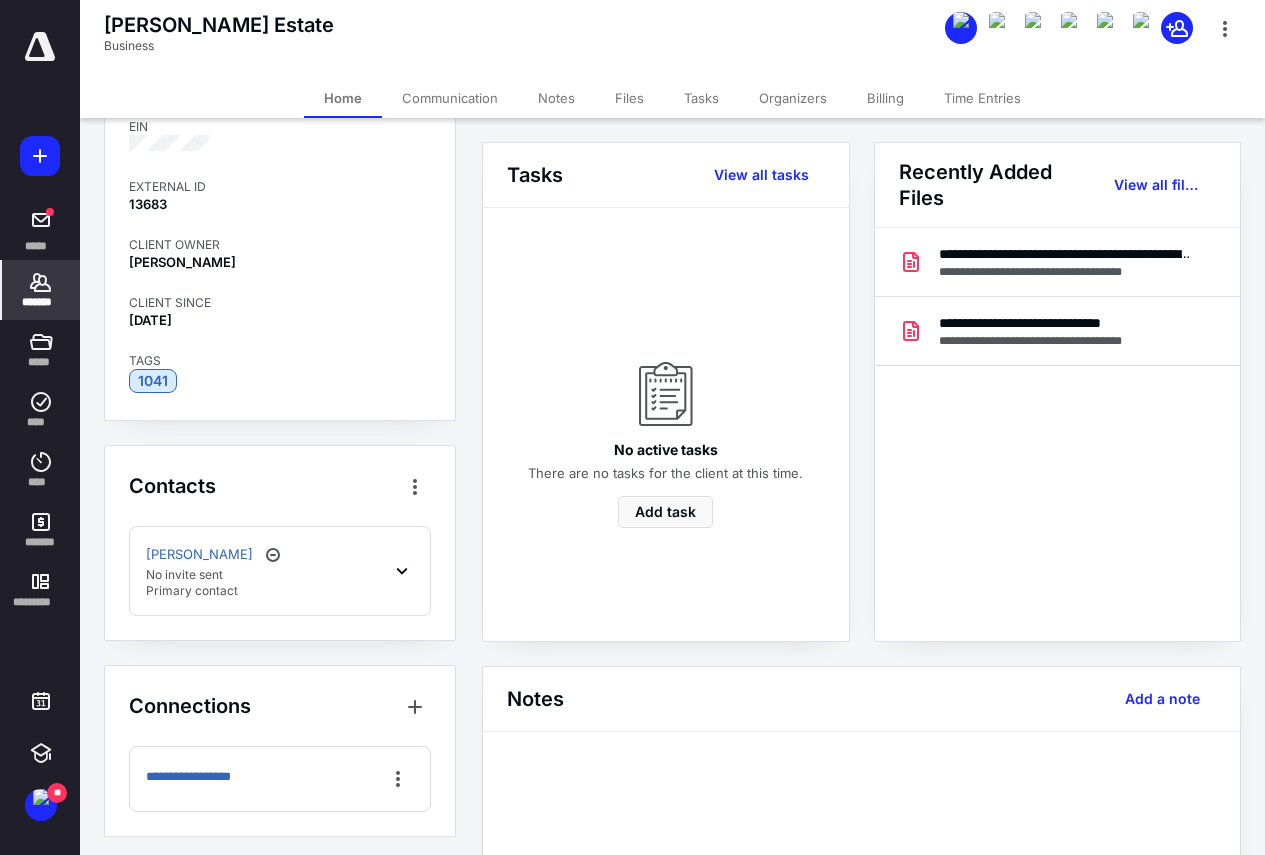 scroll, scrollTop: 166, scrollLeft: 0, axis: vertical 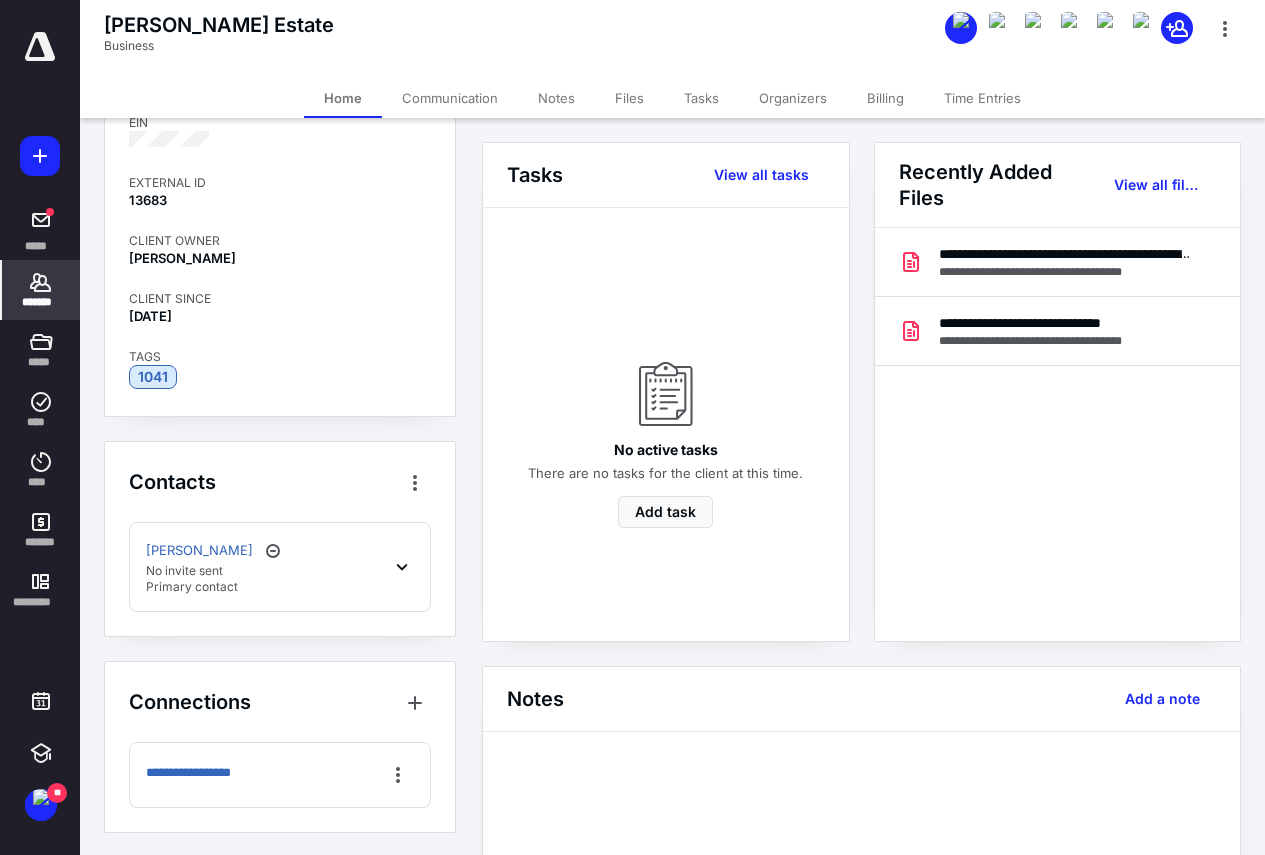click on "[PERSON_NAME] No invite sent Primary contact" at bounding box center [280, 567] 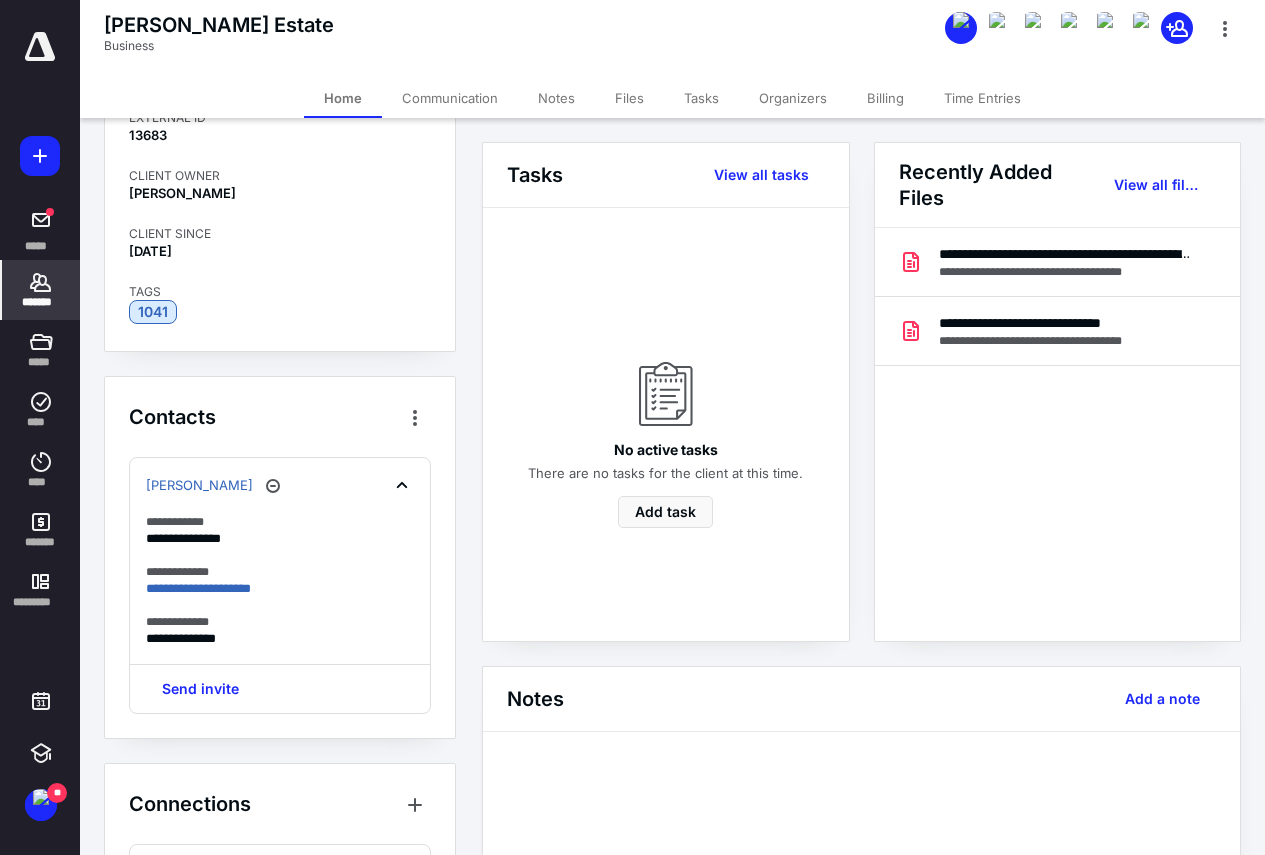 scroll, scrollTop: 266, scrollLeft: 0, axis: vertical 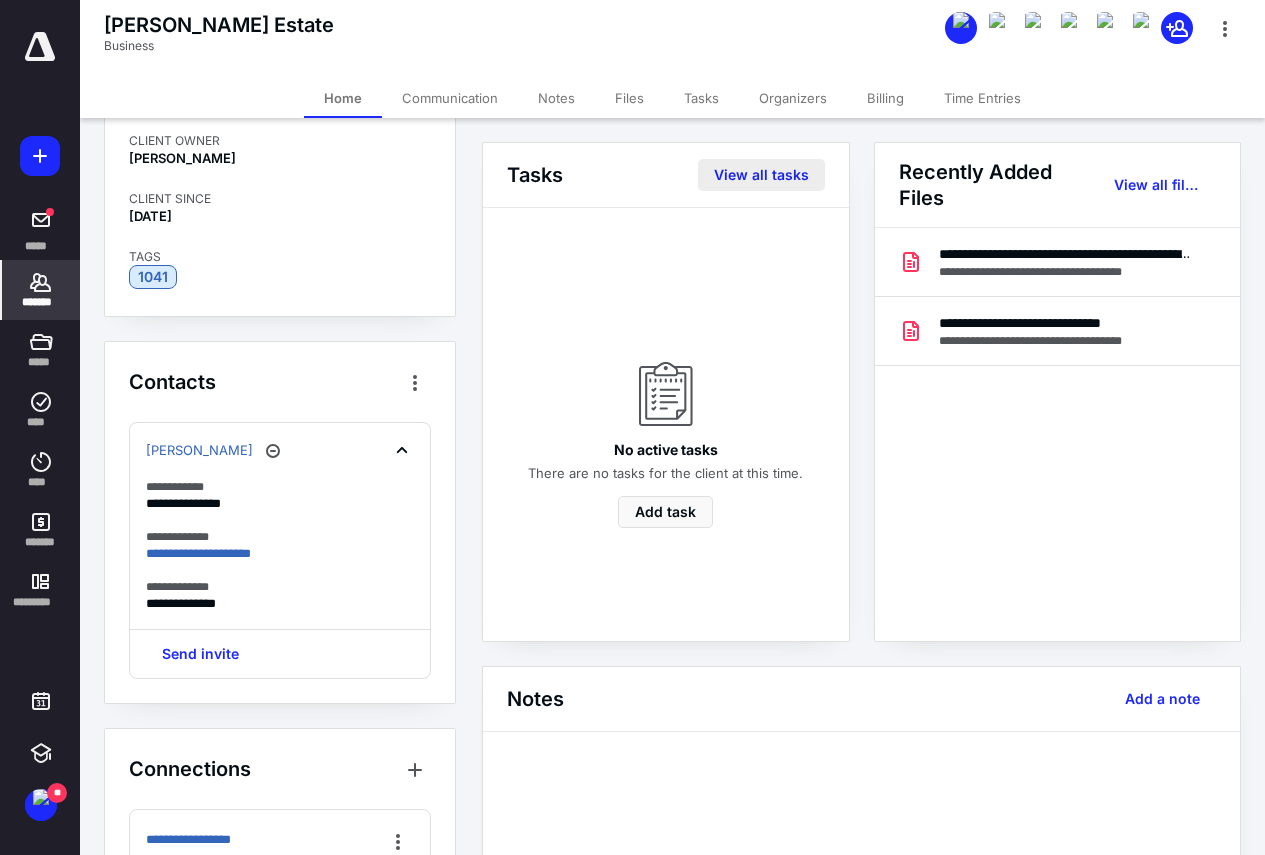 click on "View all tasks" at bounding box center [761, 175] 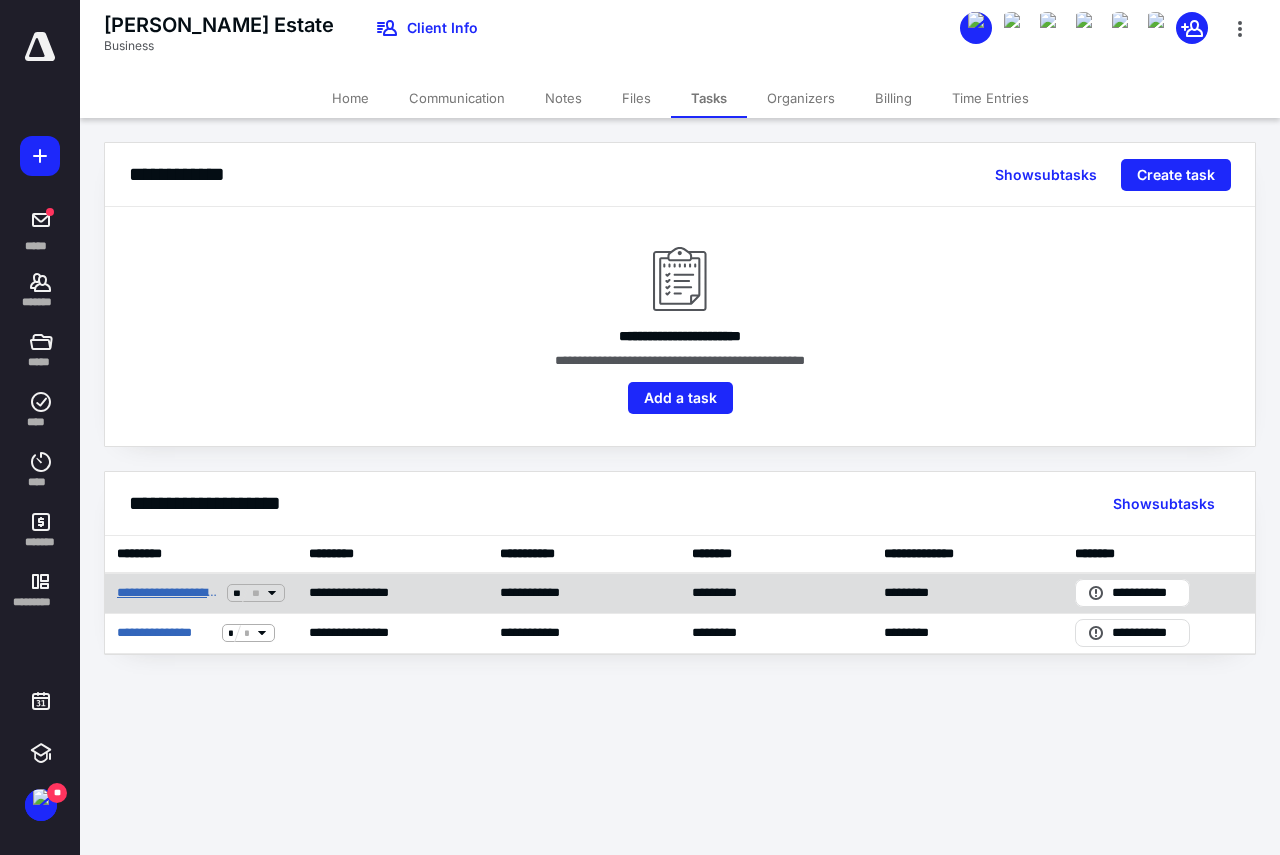 click on "**********" at bounding box center (168, 593) 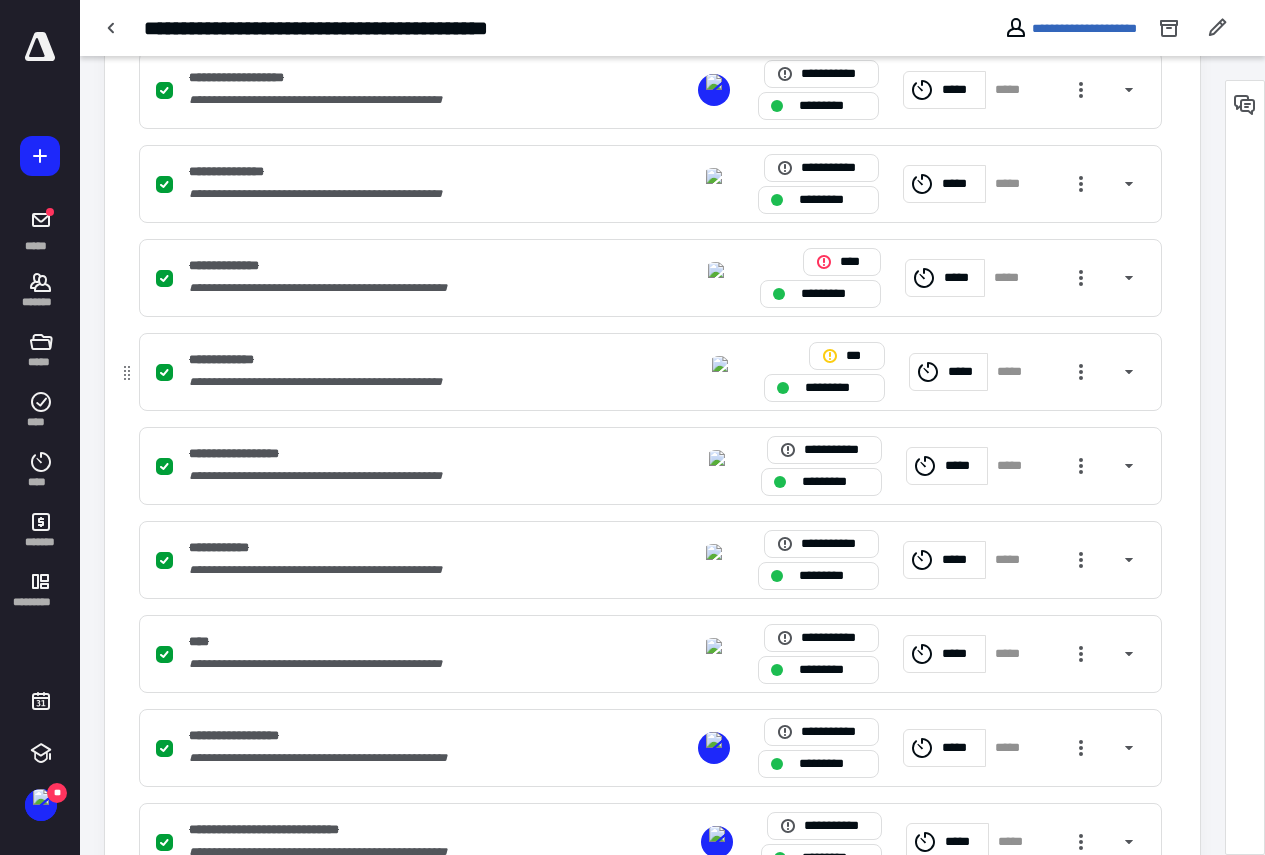 scroll, scrollTop: 800, scrollLeft: 0, axis: vertical 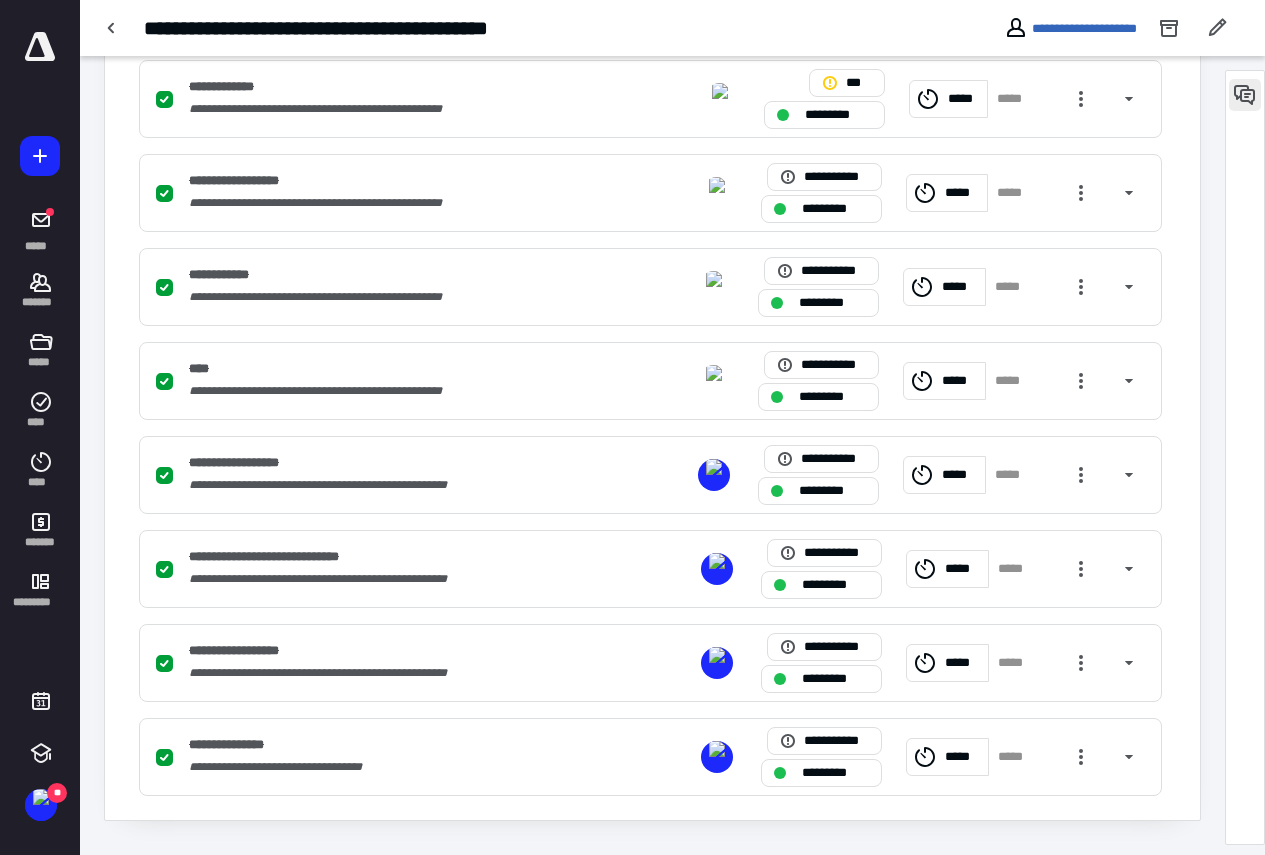 click at bounding box center (1245, 95) 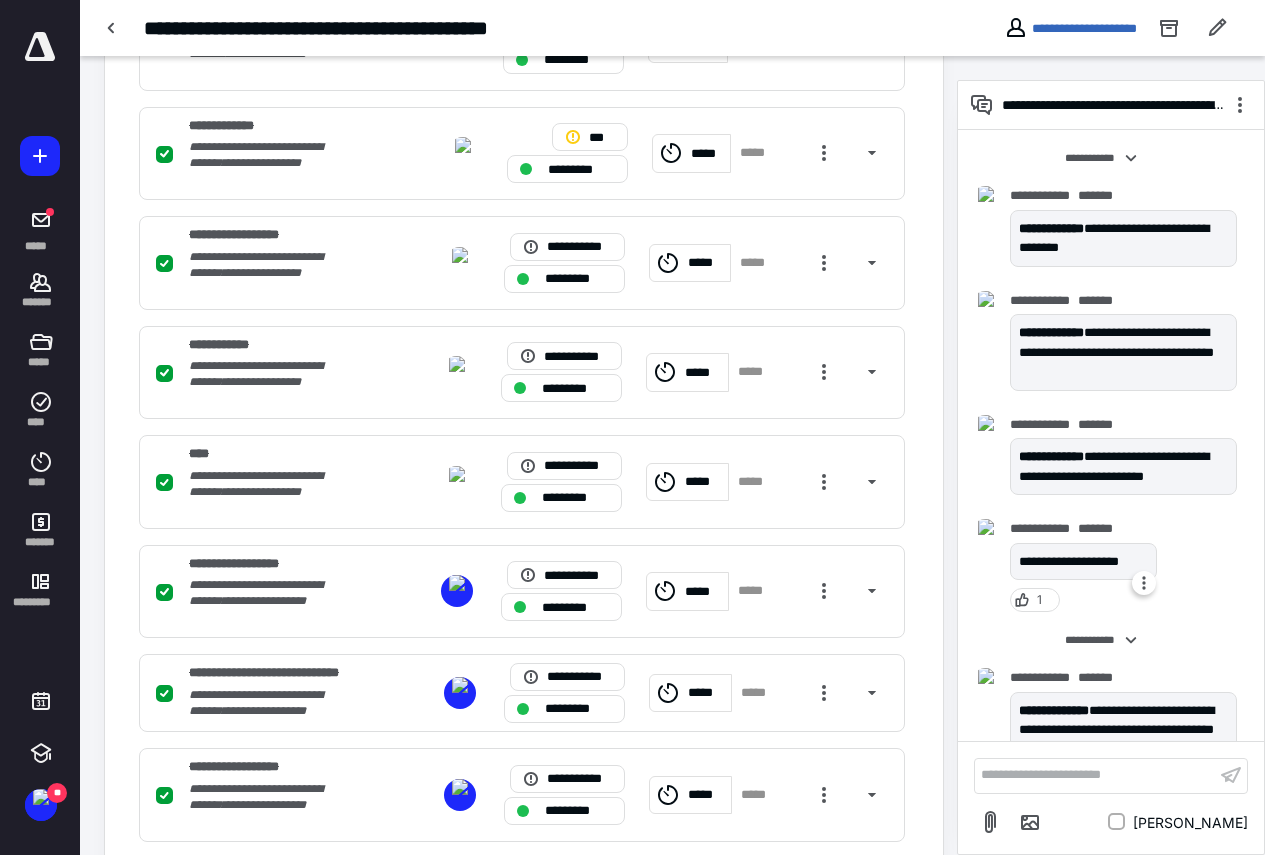 scroll, scrollTop: 778, scrollLeft: 0, axis: vertical 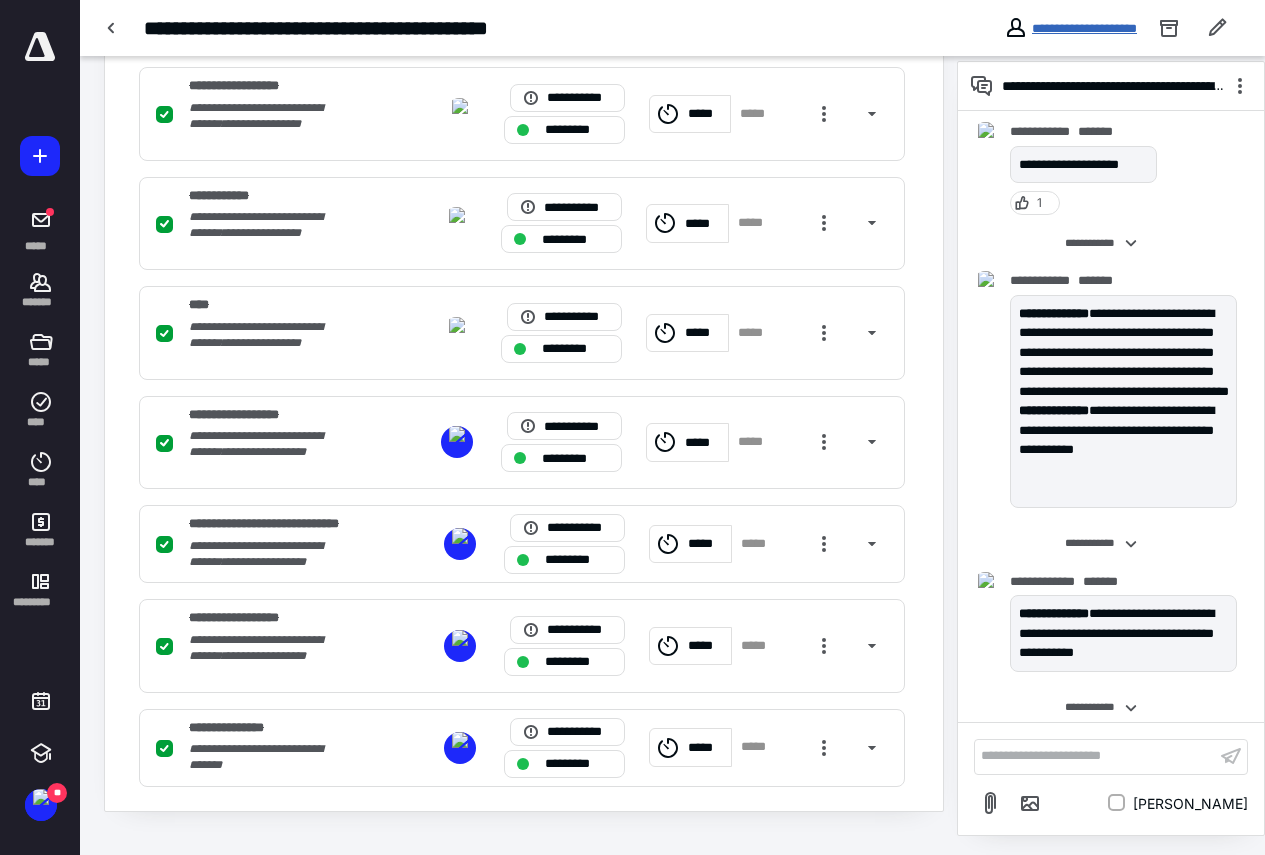 click on "**********" at bounding box center (1084, 28) 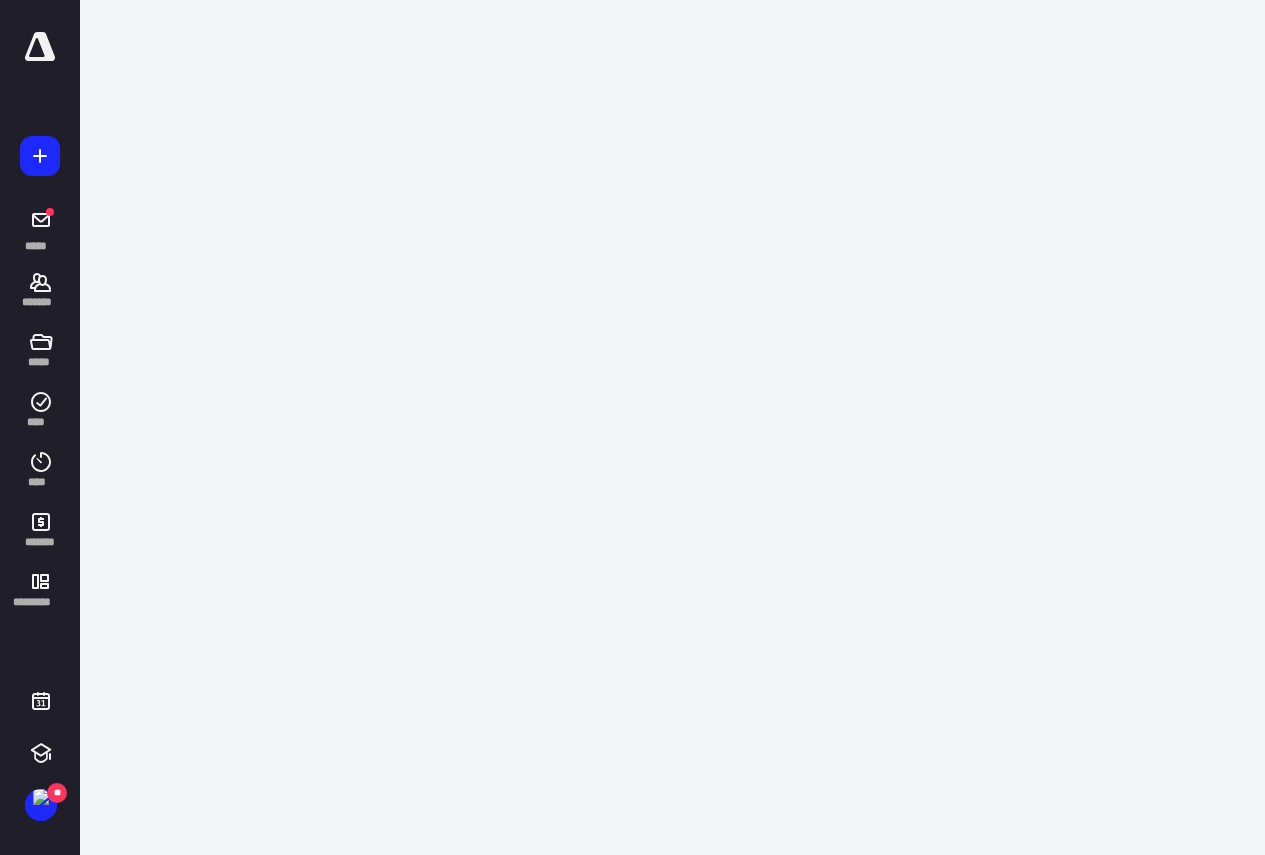 scroll, scrollTop: 0, scrollLeft: 0, axis: both 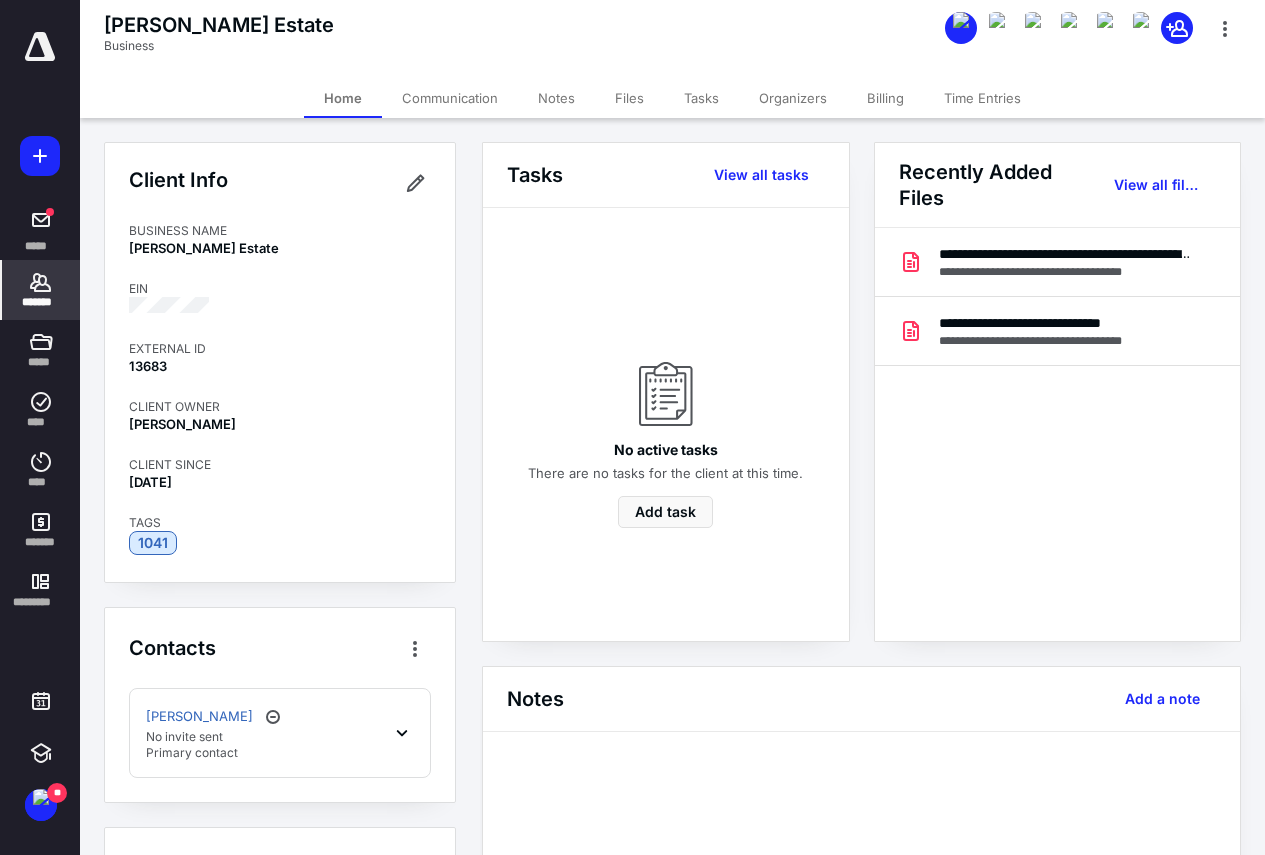 click 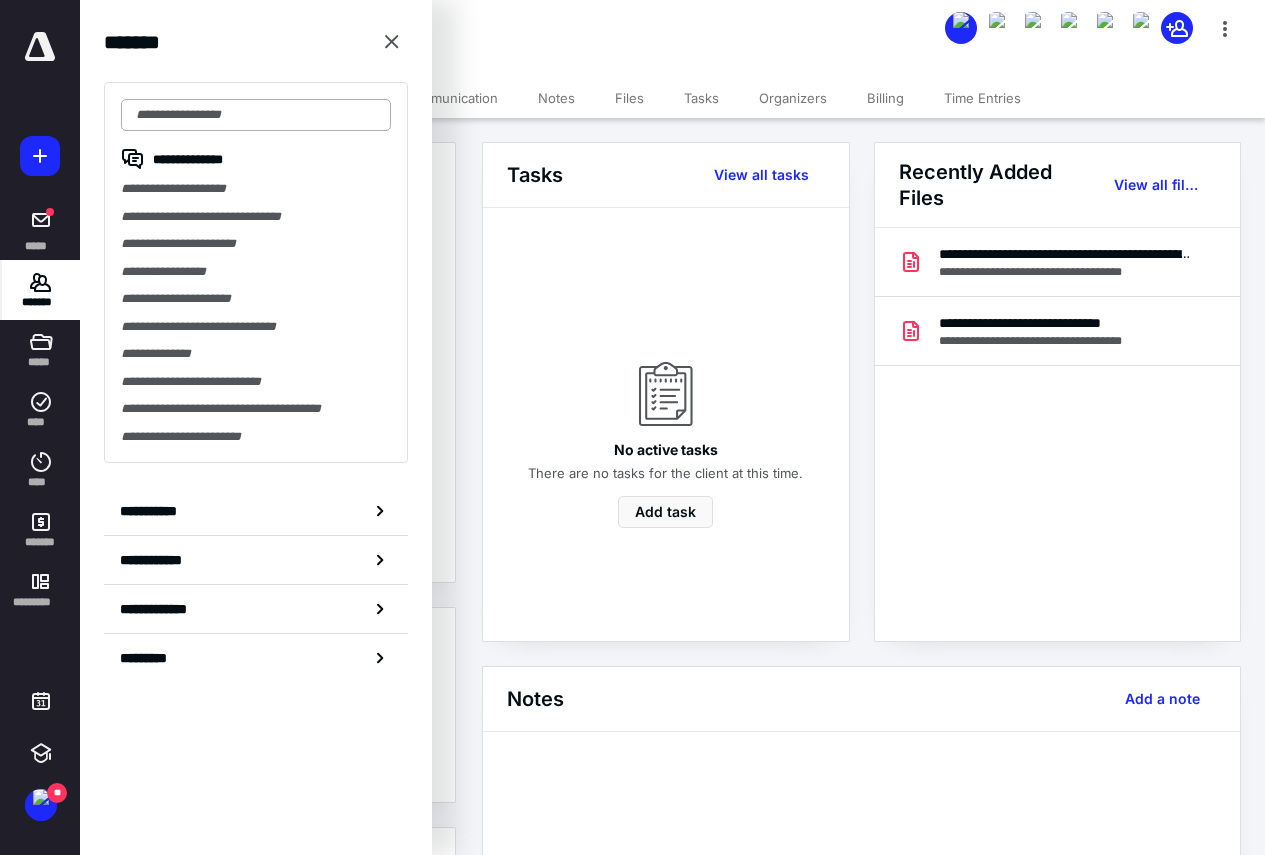 click at bounding box center [256, 115] 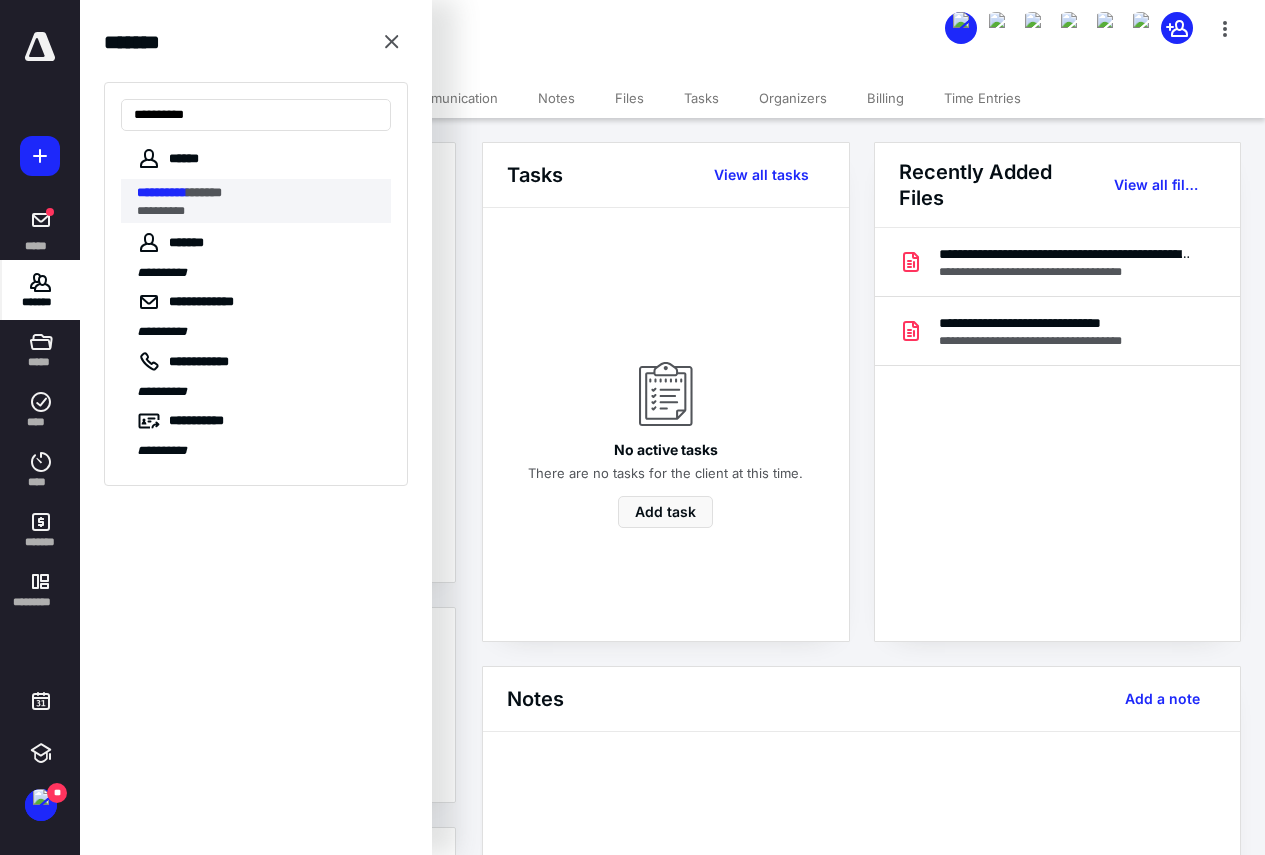 type on "**********" 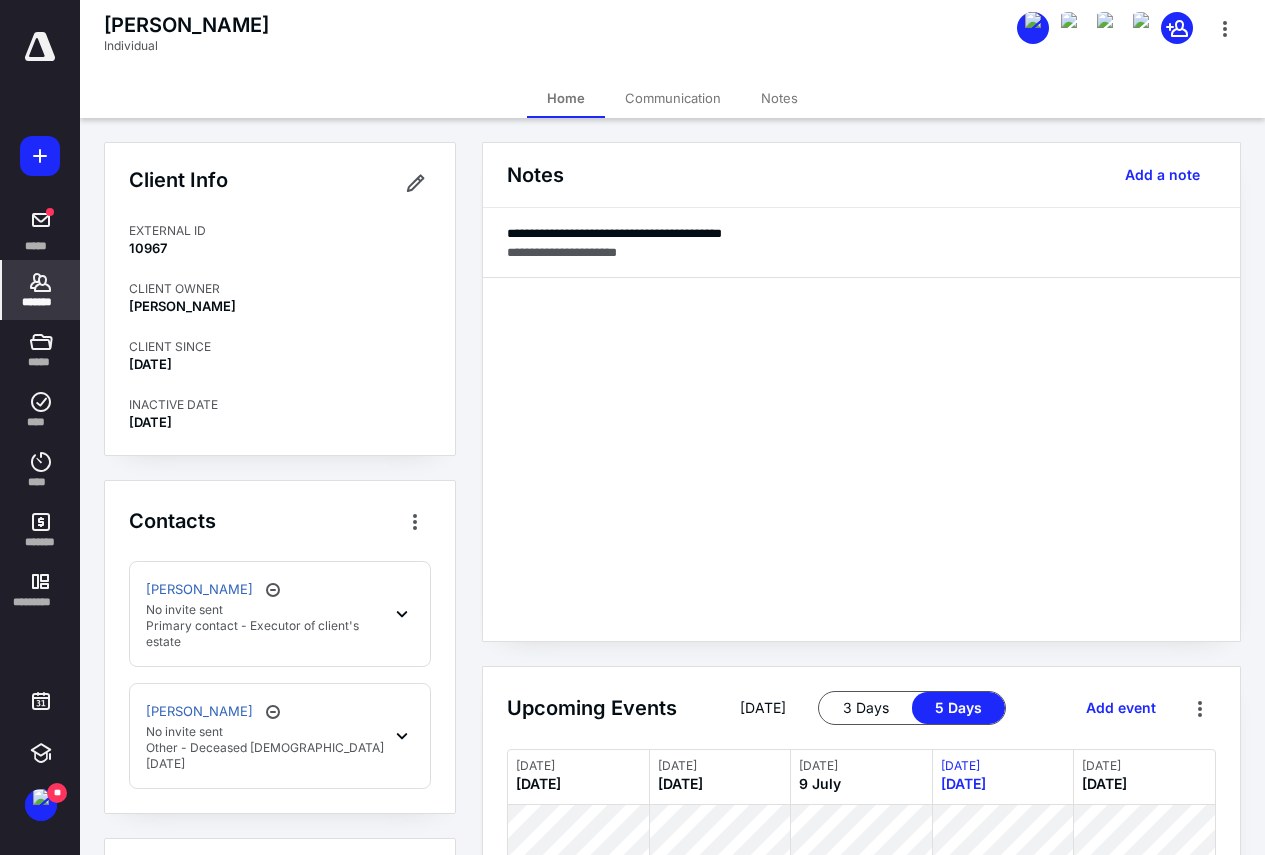 click on "*******" at bounding box center (41, 302) 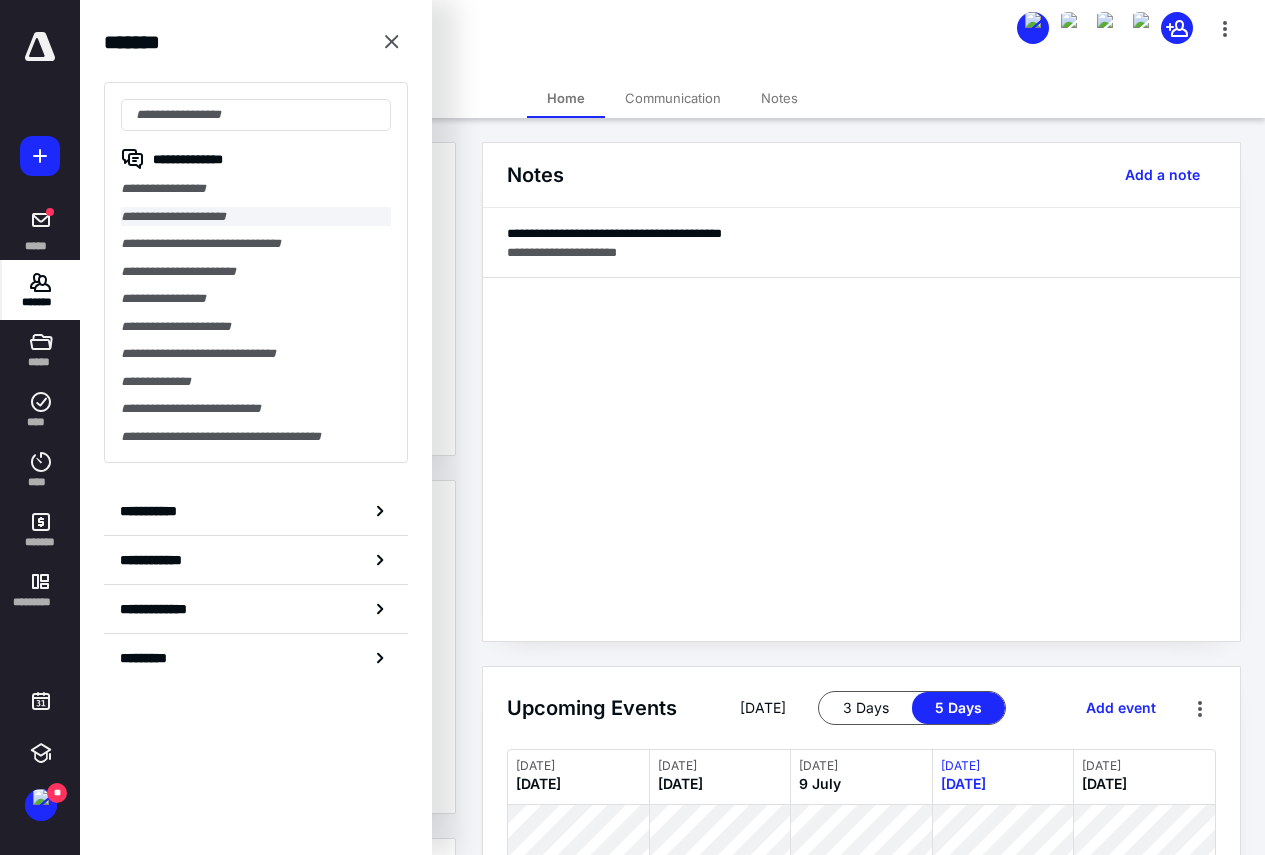 click on "**********" at bounding box center (256, 217) 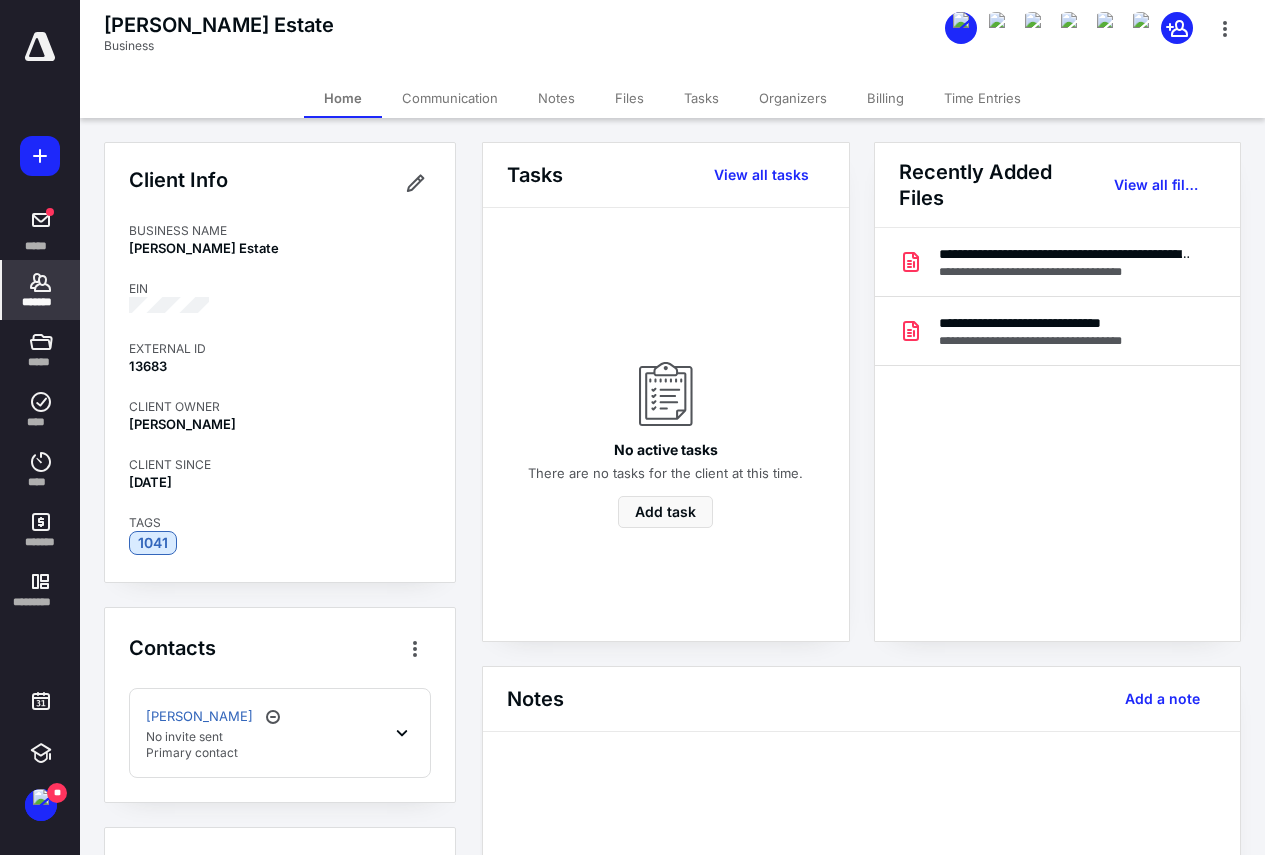 click on "[PERSON_NAME] No invite sent Primary contact" at bounding box center [280, 733] 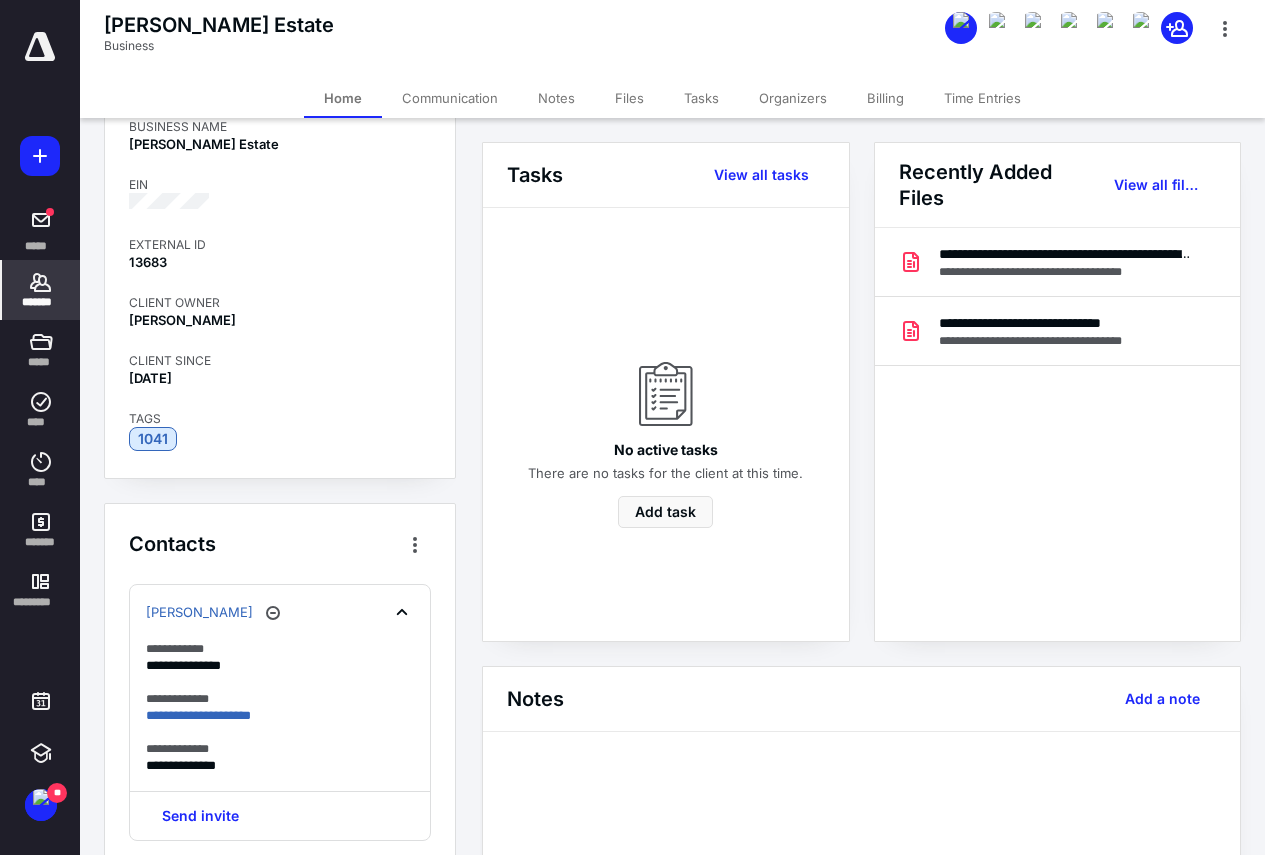 scroll, scrollTop: 200, scrollLeft: 0, axis: vertical 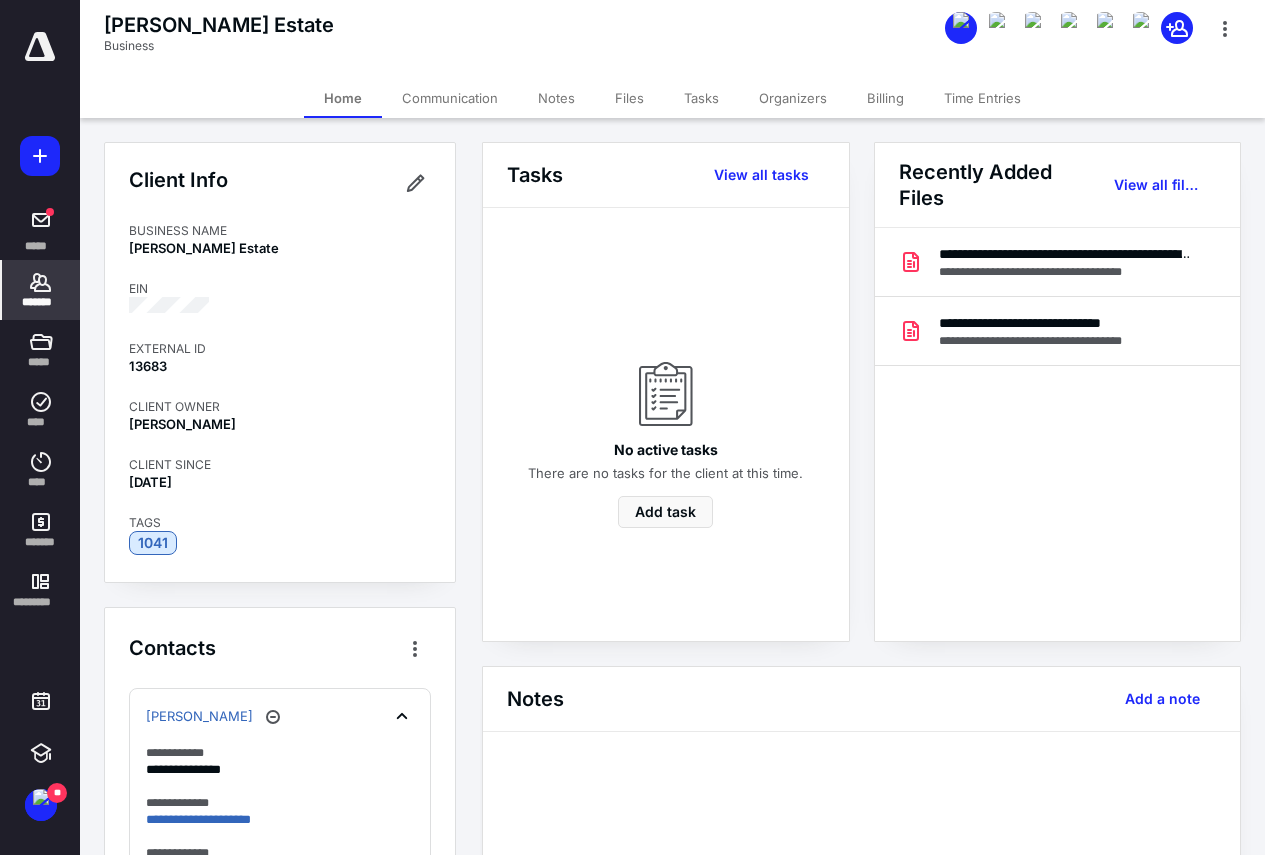 click on "*******" at bounding box center [41, 290] 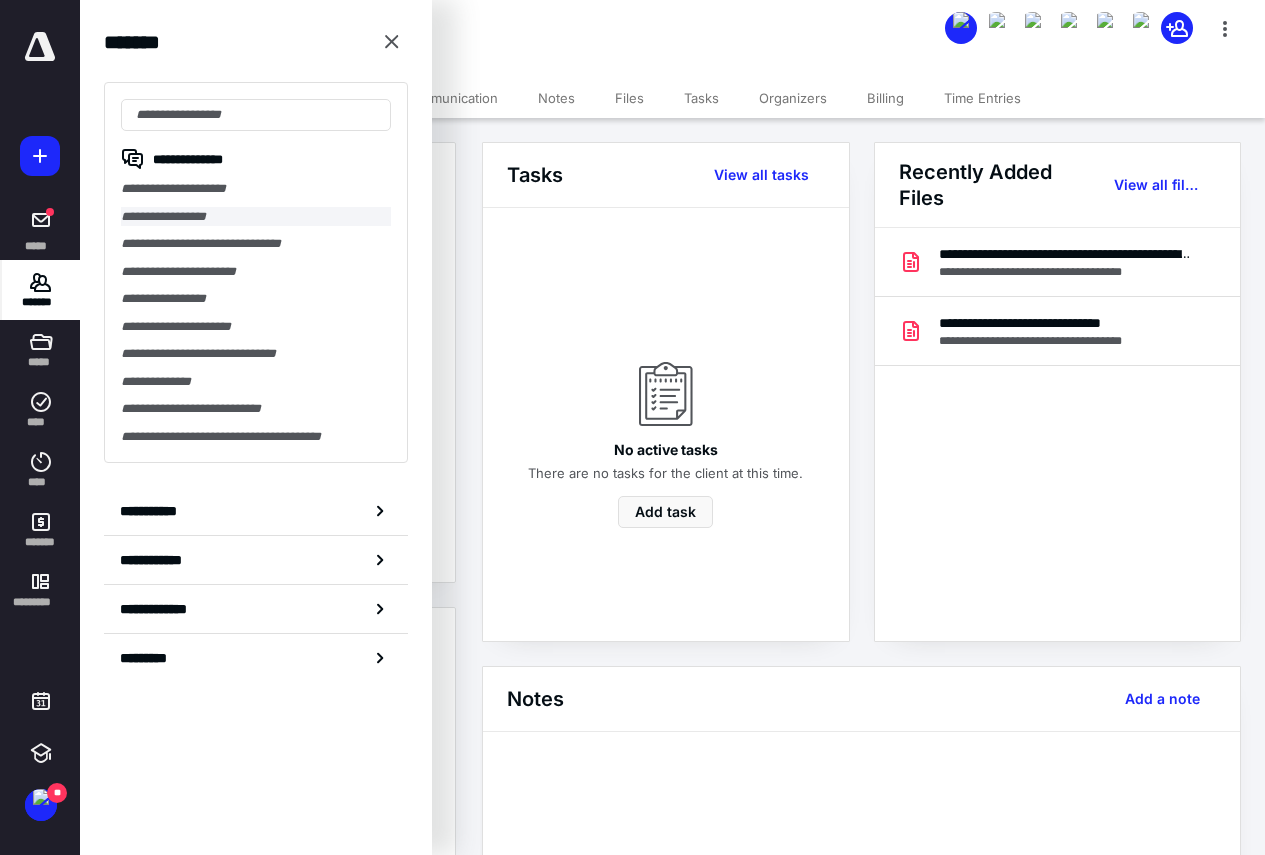 click on "**********" at bounding box center [256, 217] 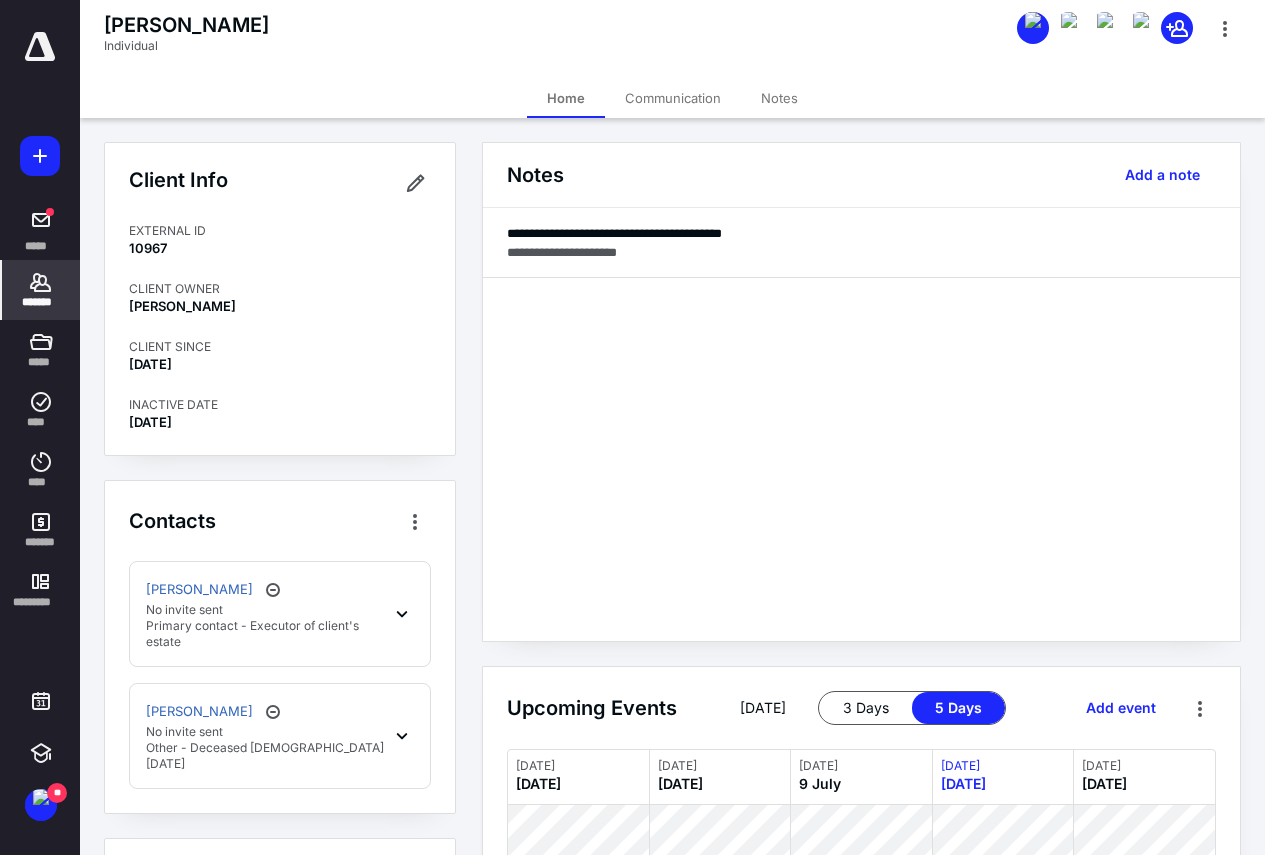 scroll, scrollTop: 100, scrollLeft: 0, axis: vertical 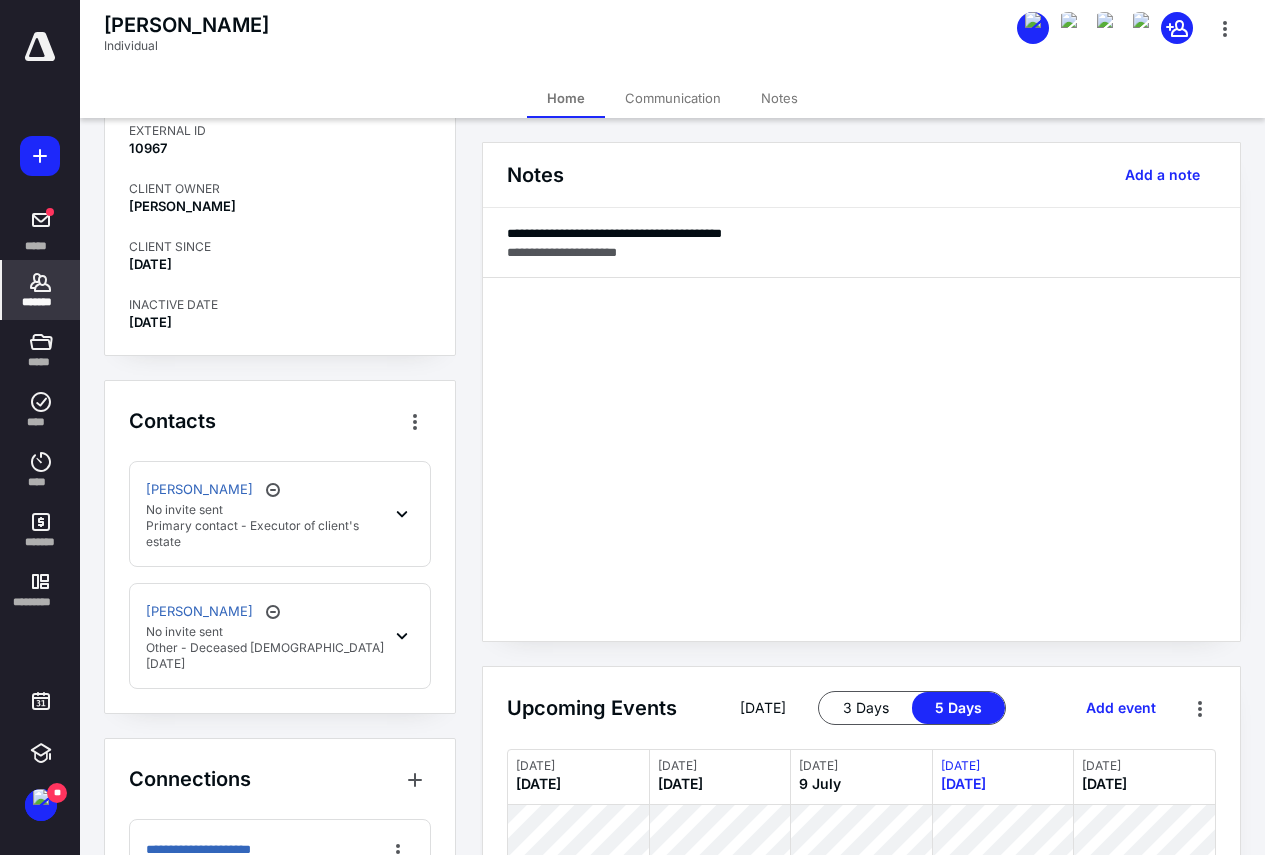click on "Primary contact - Executor of client's estate" at bounding box center [268, 534] 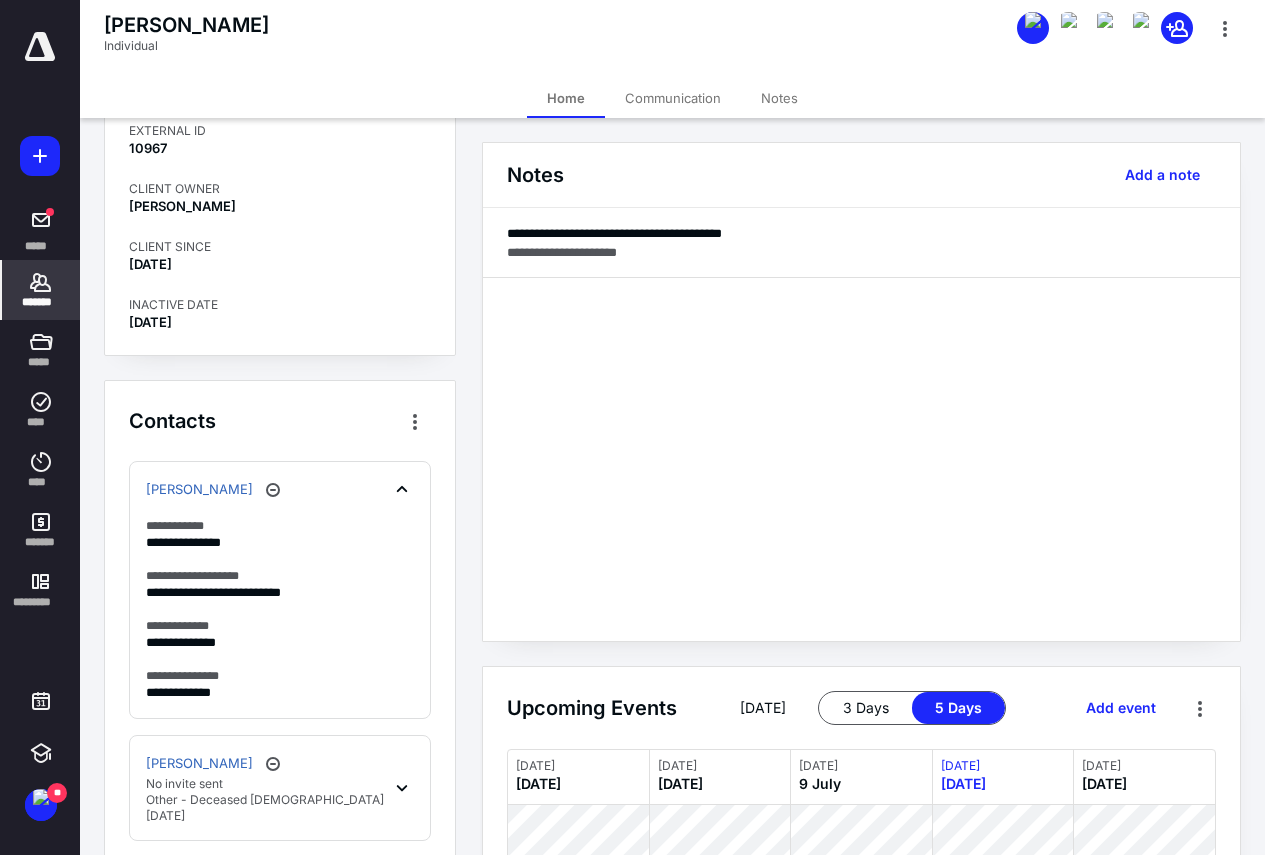 click on "[PERSON_NAME] No invite sent Other - Deceased [DEMOGRAPHIC_DATA][DATE]" at bounding box center [280, 788] 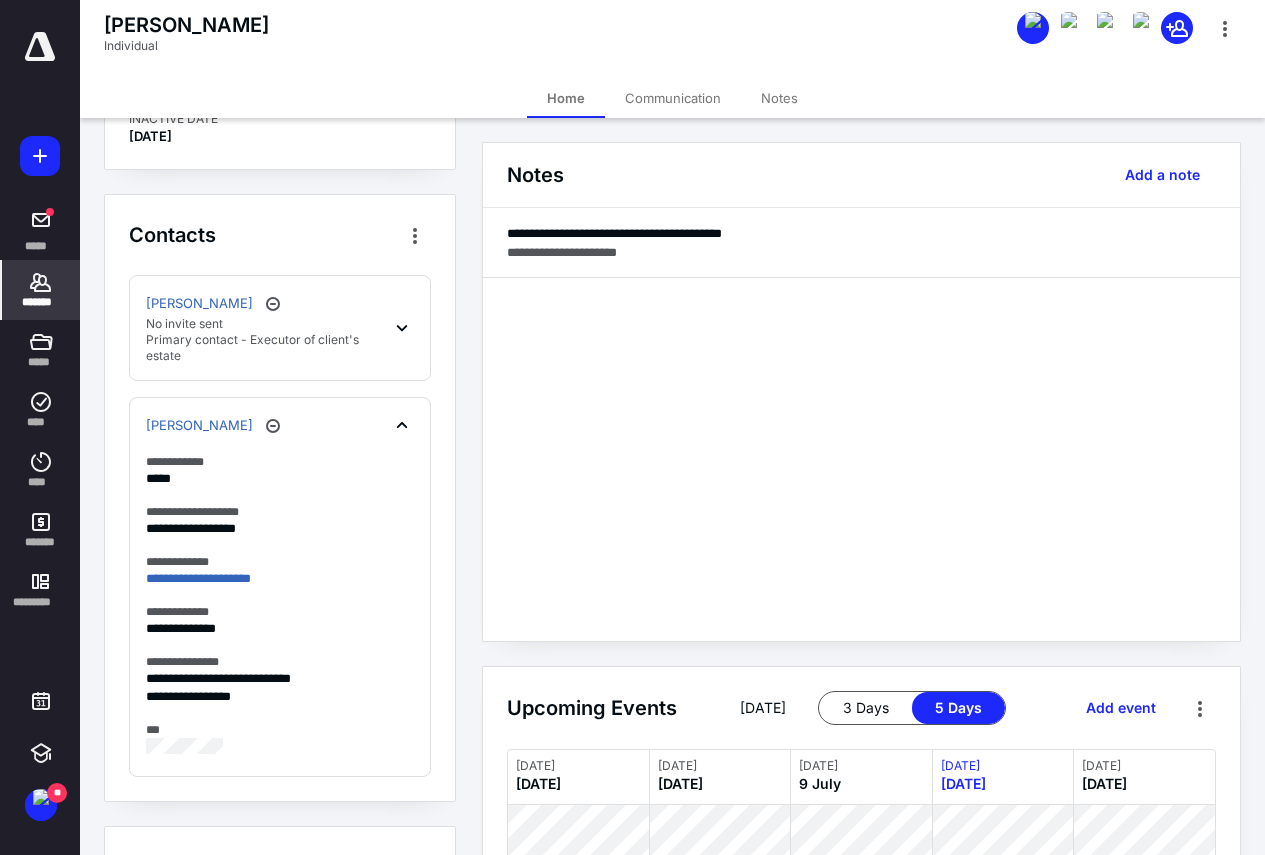 scroll, scrollTop: 300, scrollLeft: 0, axis: vertical 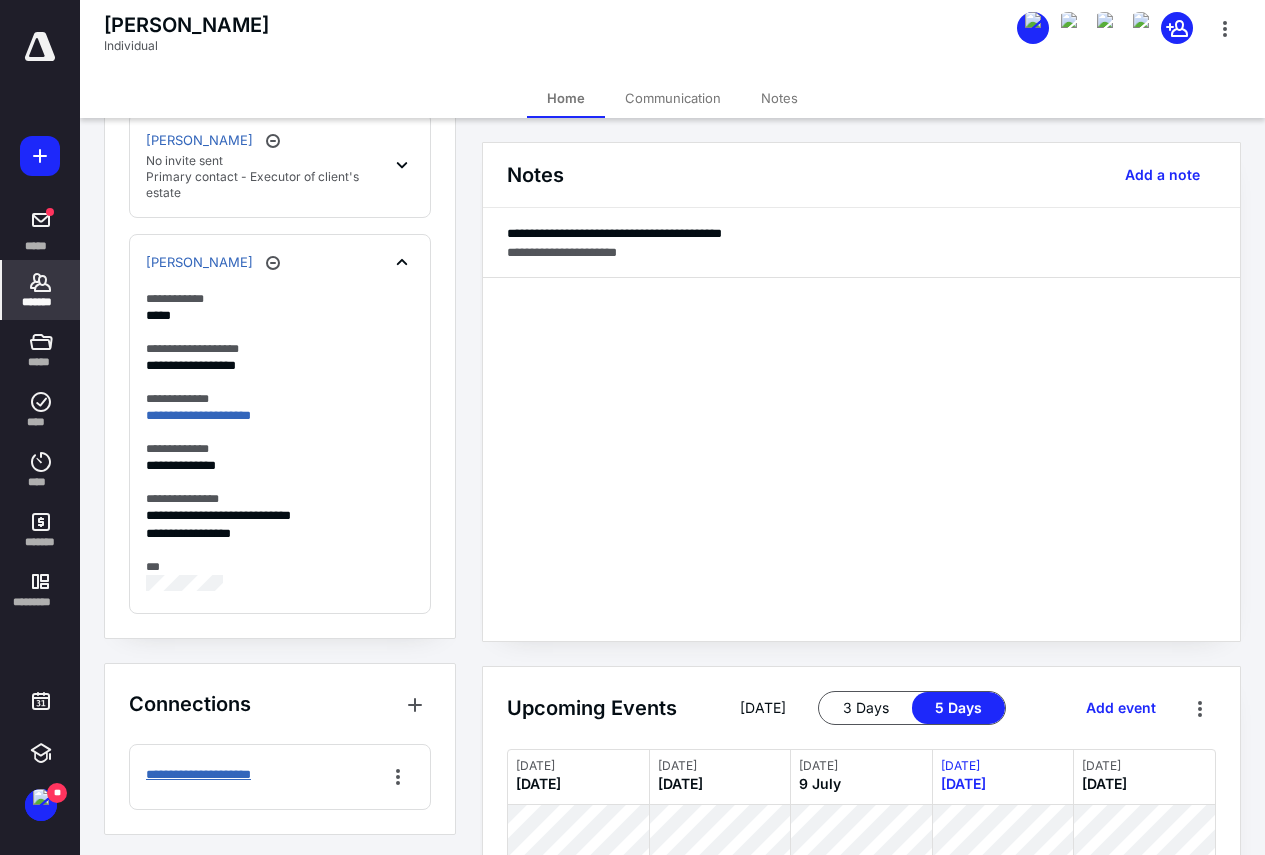 click on "**********" at bounding box center (212, 775) 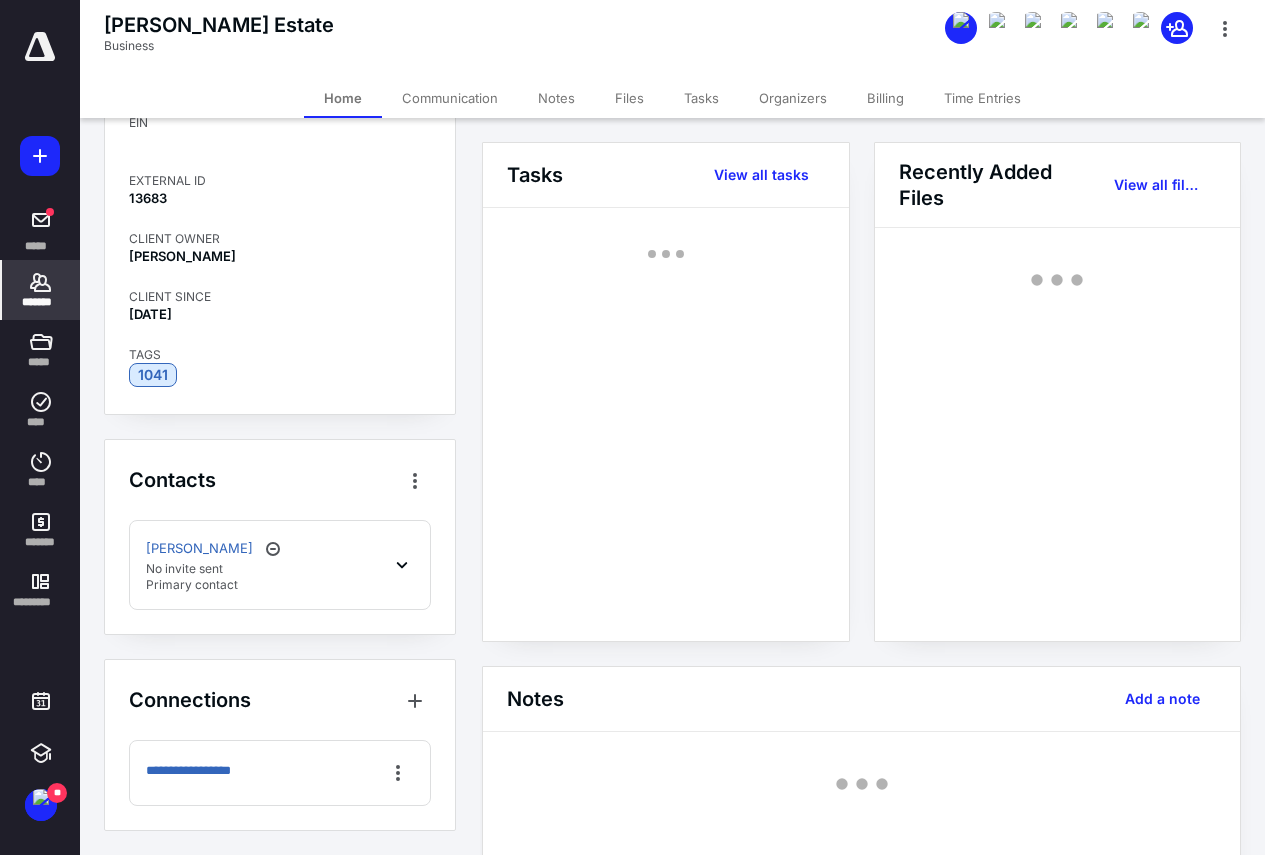 scroll, scrollTop: 166, scrollLeft: 0, axis: vertical 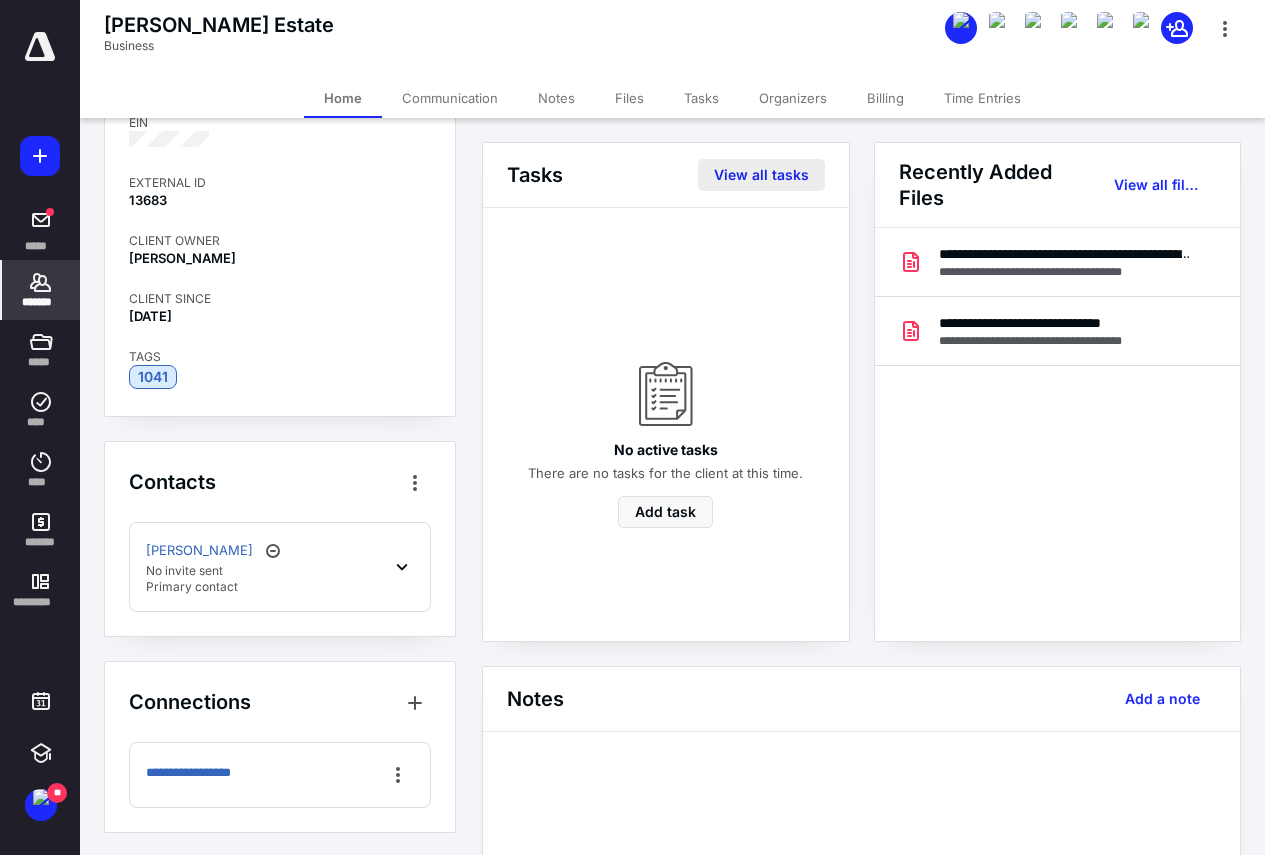 click on "View all tasks" at bounding box center (761, 175) 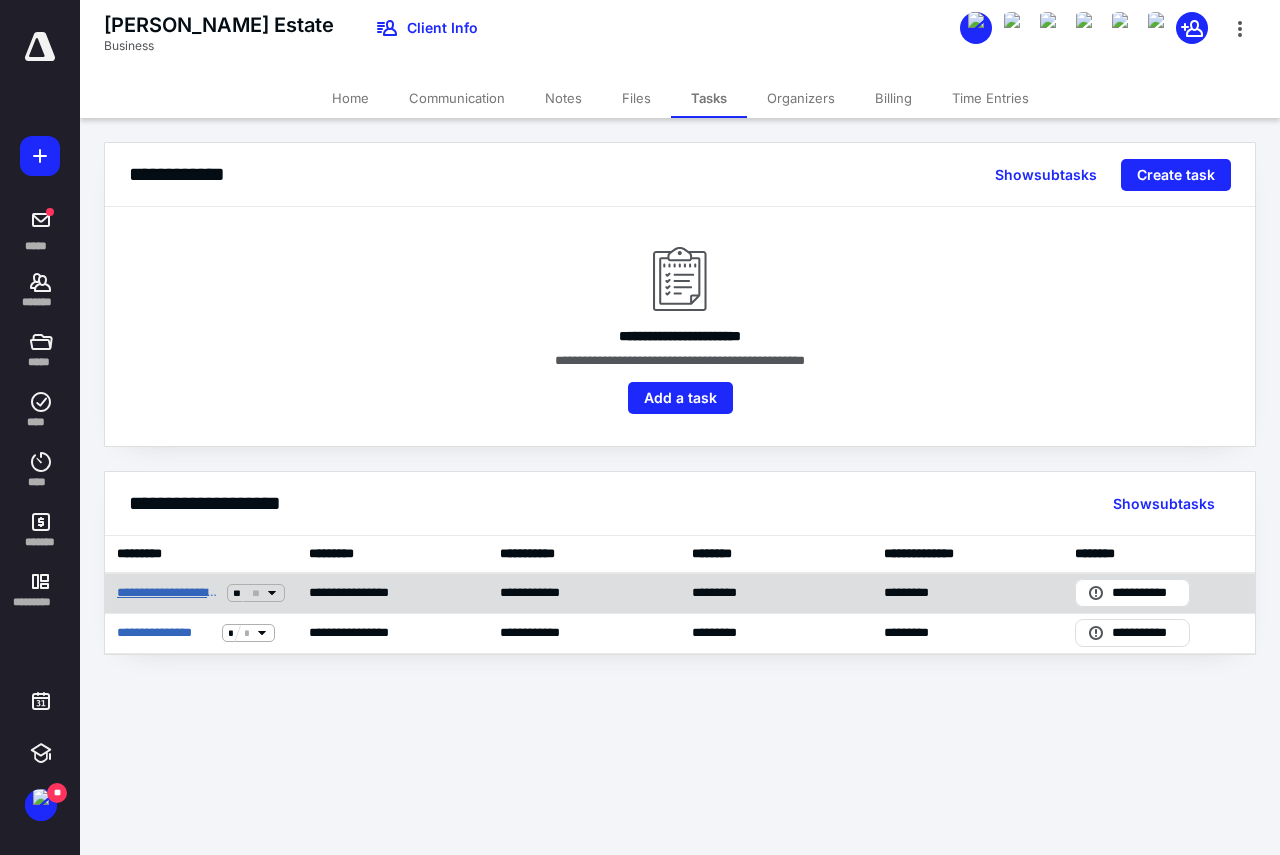 click on "**********" at bounding box center [168, 593] 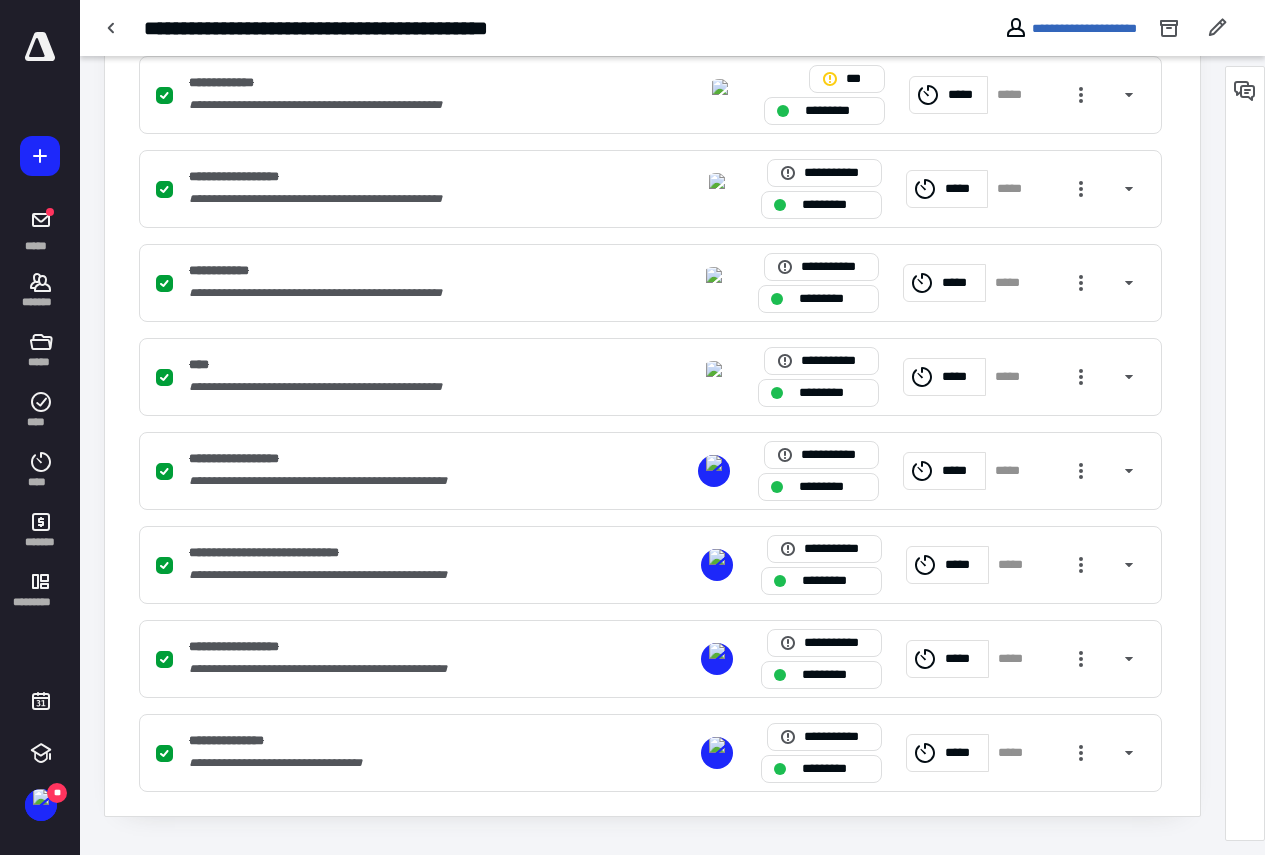 scroll, scrollTop: 810, scrollLeft: 0, axis: vertical 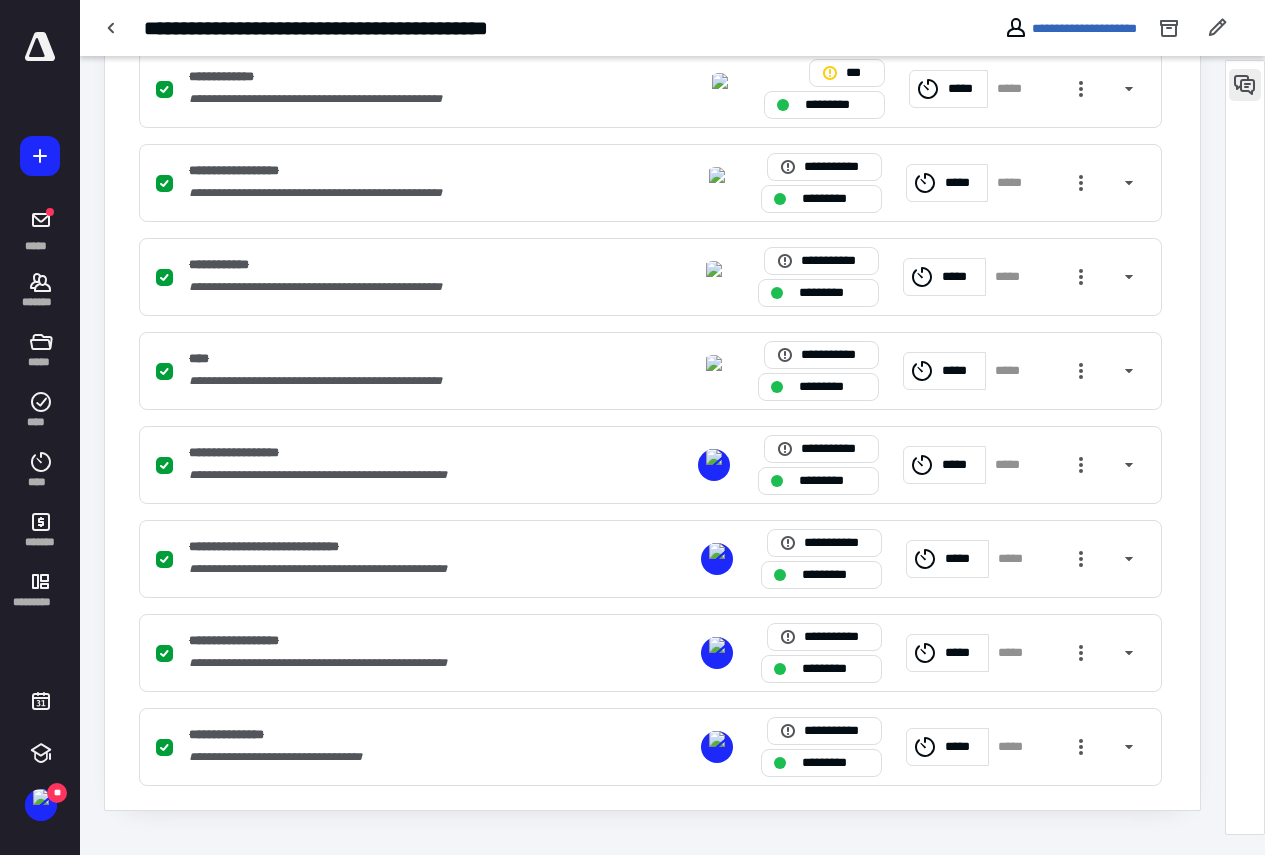 click at bounding box center (1245, 85) 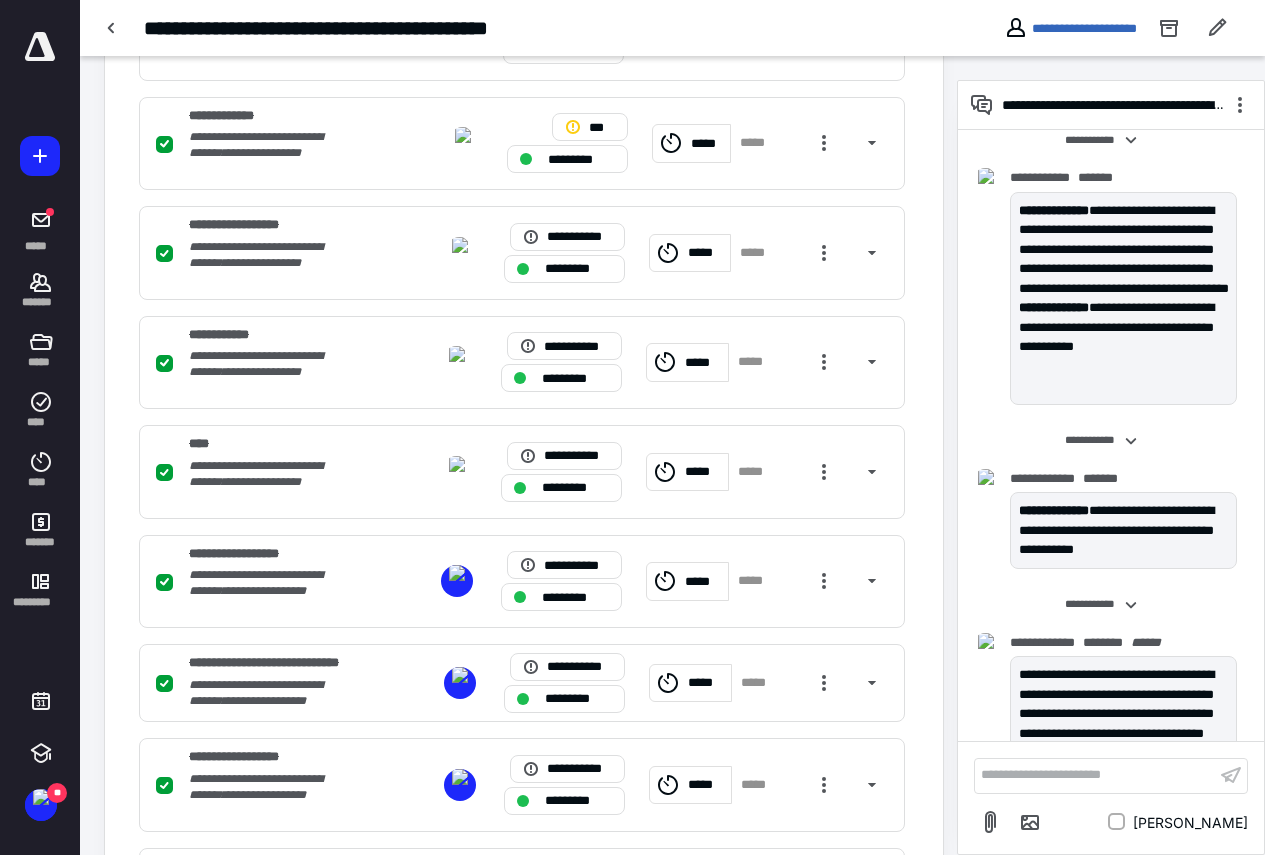scroll, scrollTop: 478, scrollLeft: 0, axis: vertical 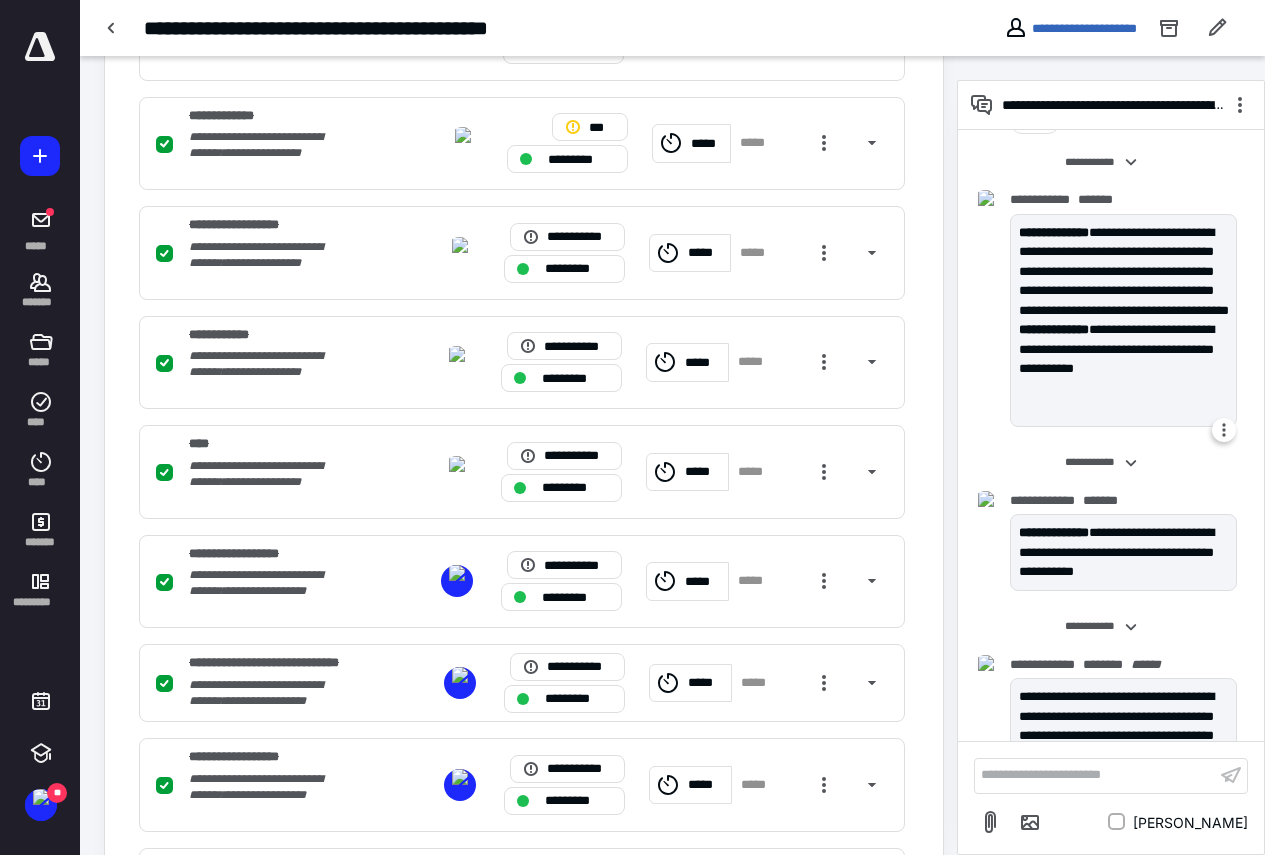 click on "**********" at bounding box center [1123, 320] 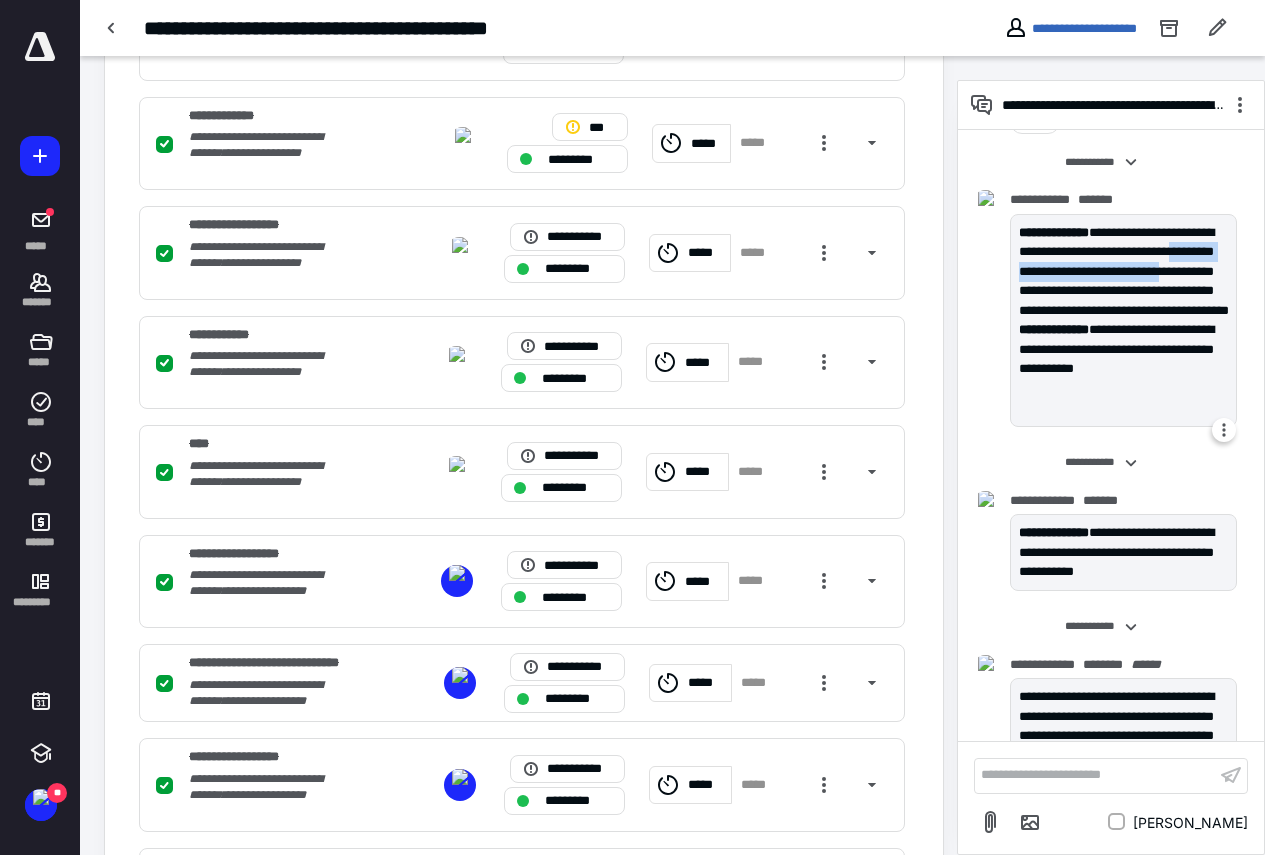 drag, startPoint x: 1093, startPoint y: 273, endPoint x: 1137, endPoint y: 283, distance: 45.122055 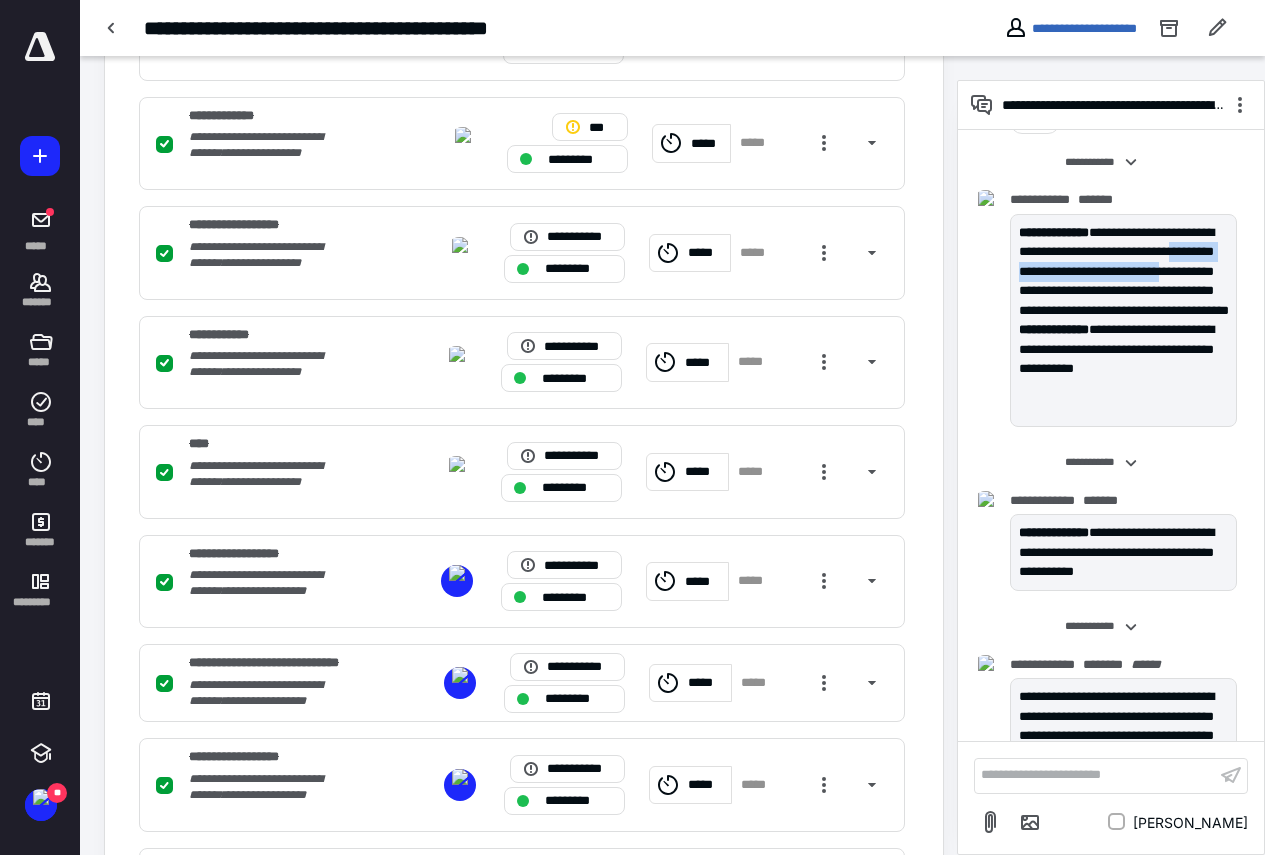 copy on "**********" 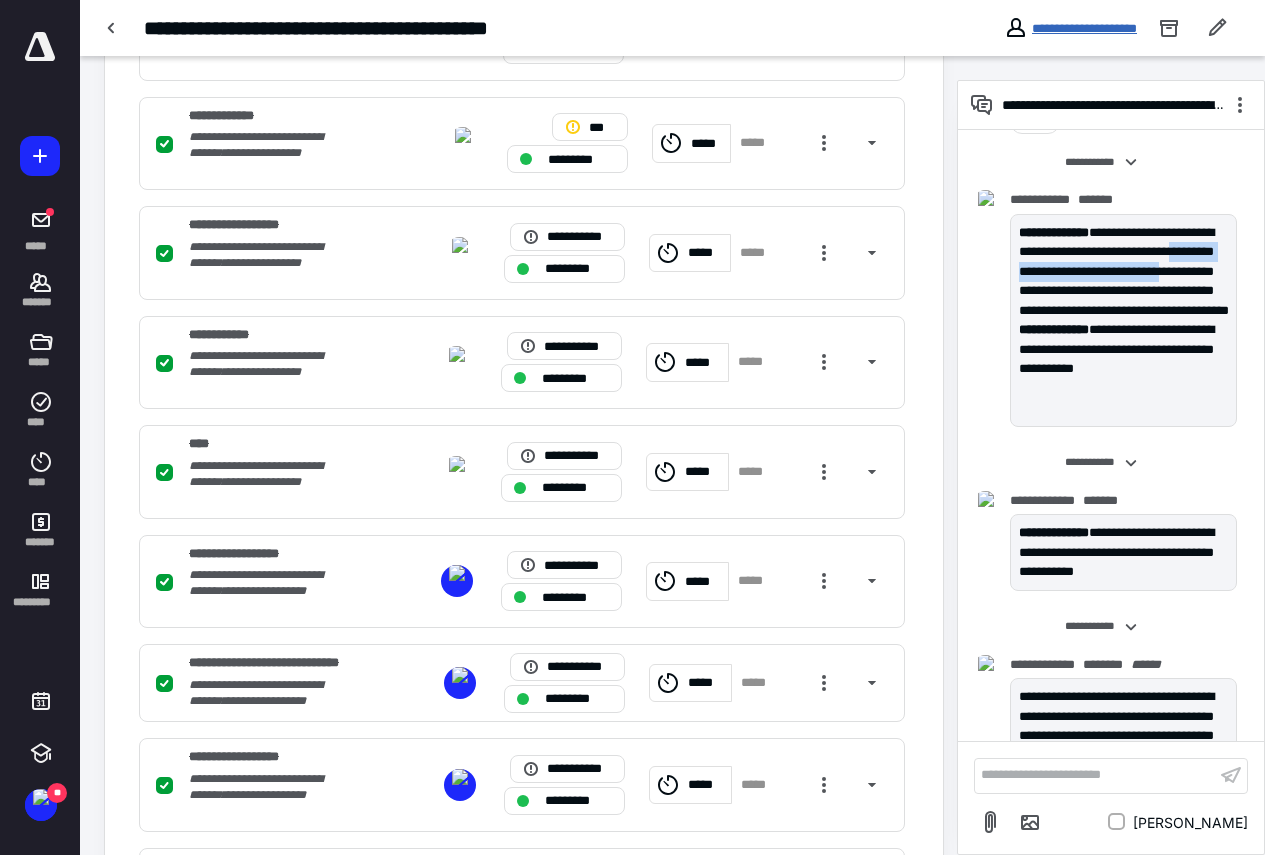 click on "**********" at bounding box center [1084, 28] 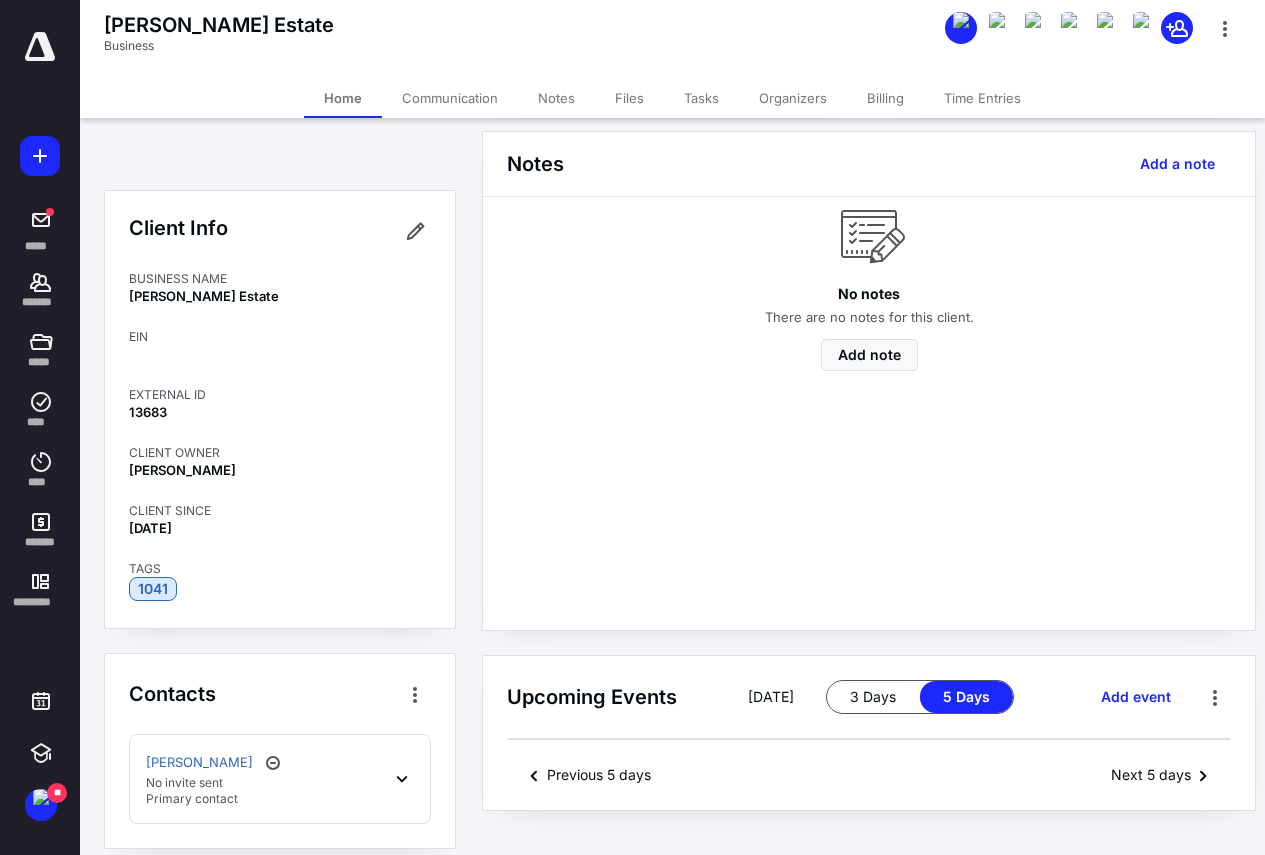 scroll, scrollTop: 0, scrollLeft: 0, axis: both 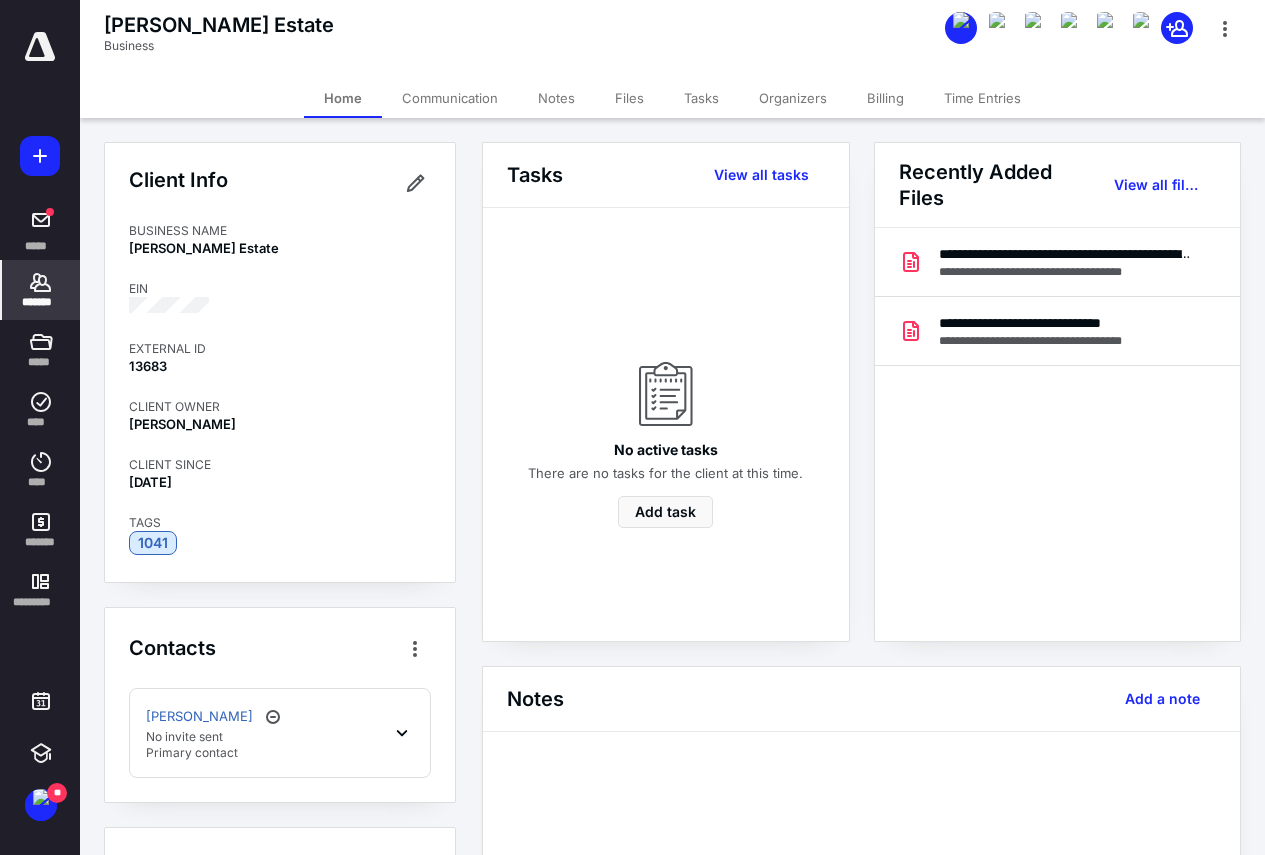 click on "[PERSON_NAME] No invite sent Primary contact" at bounding box center [280, 733] 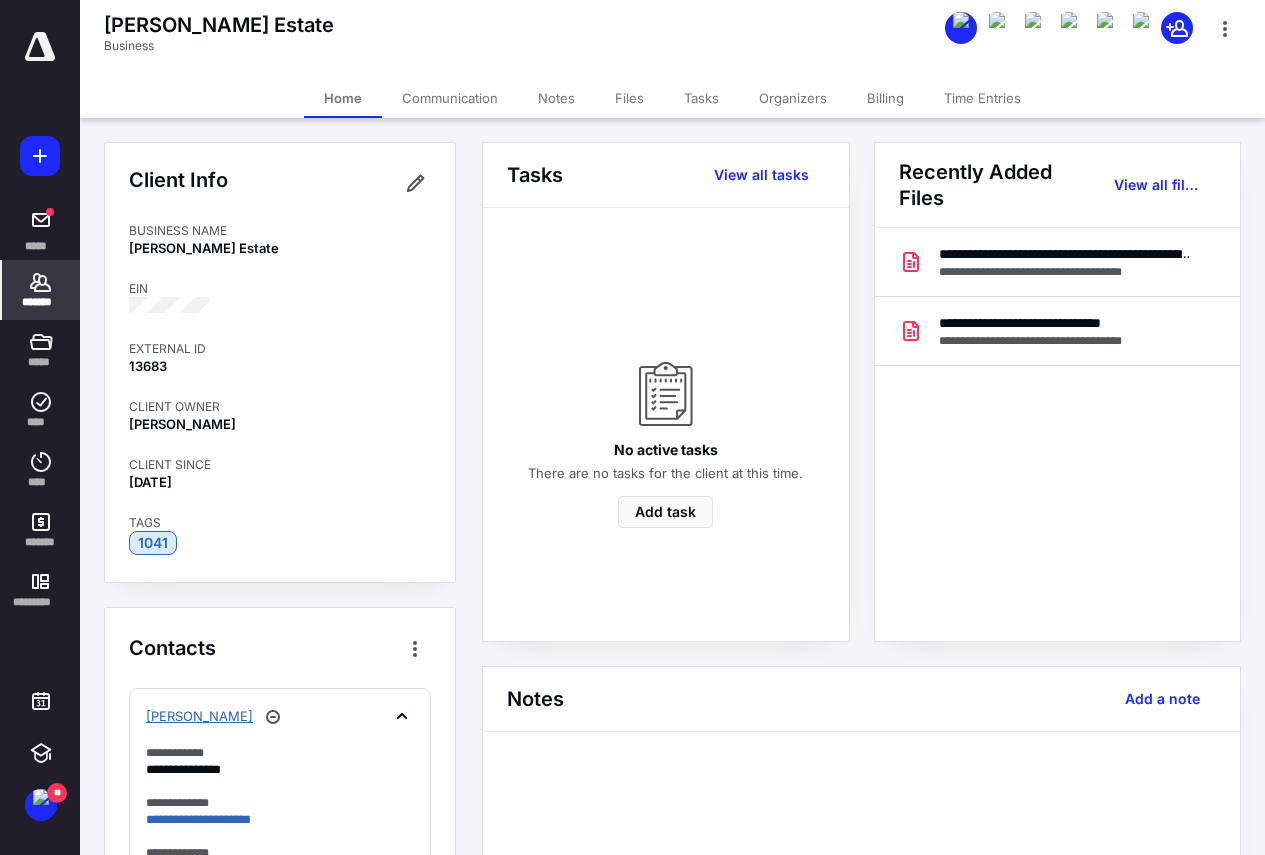 click on "[PERSON_NAME]" at bounding box center (199, 717) 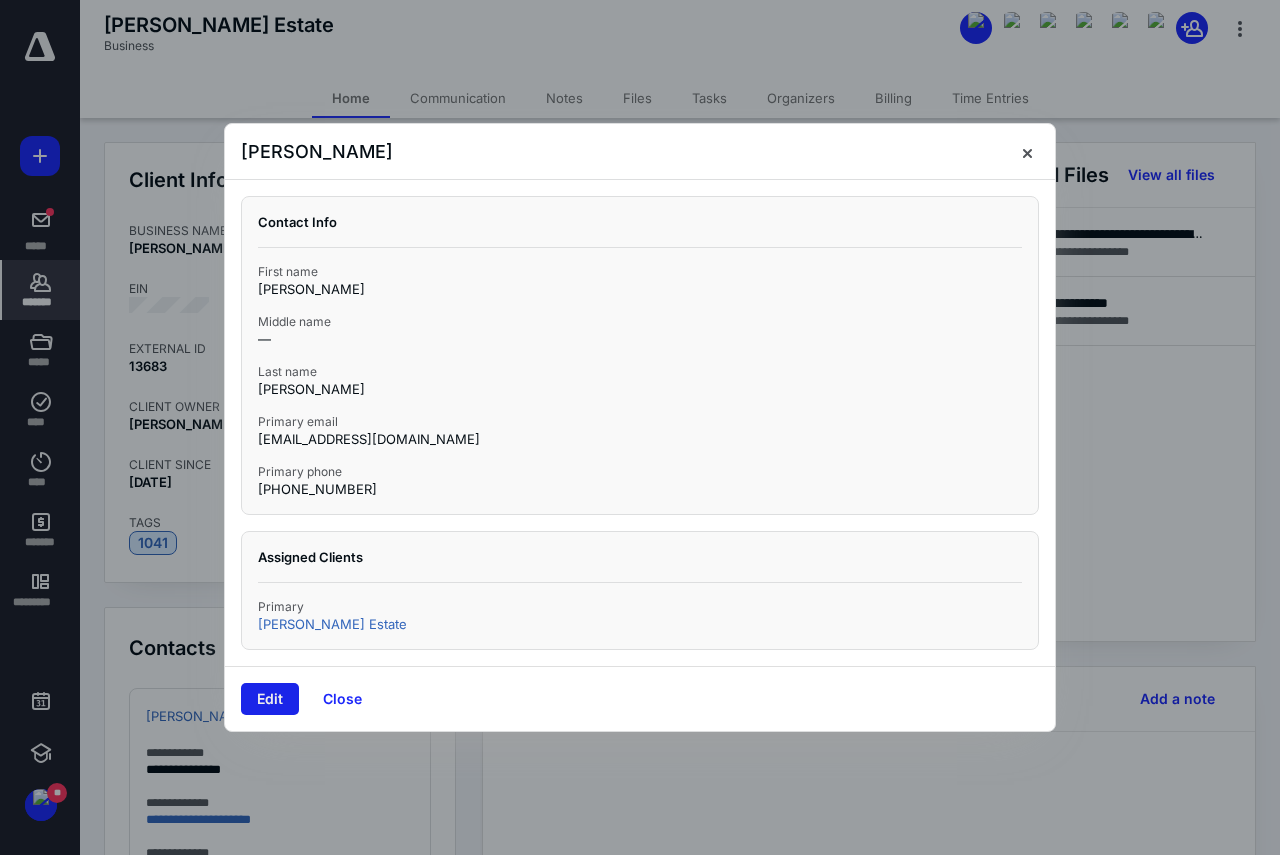 click on "Edit" at bounding box center (270, 699) 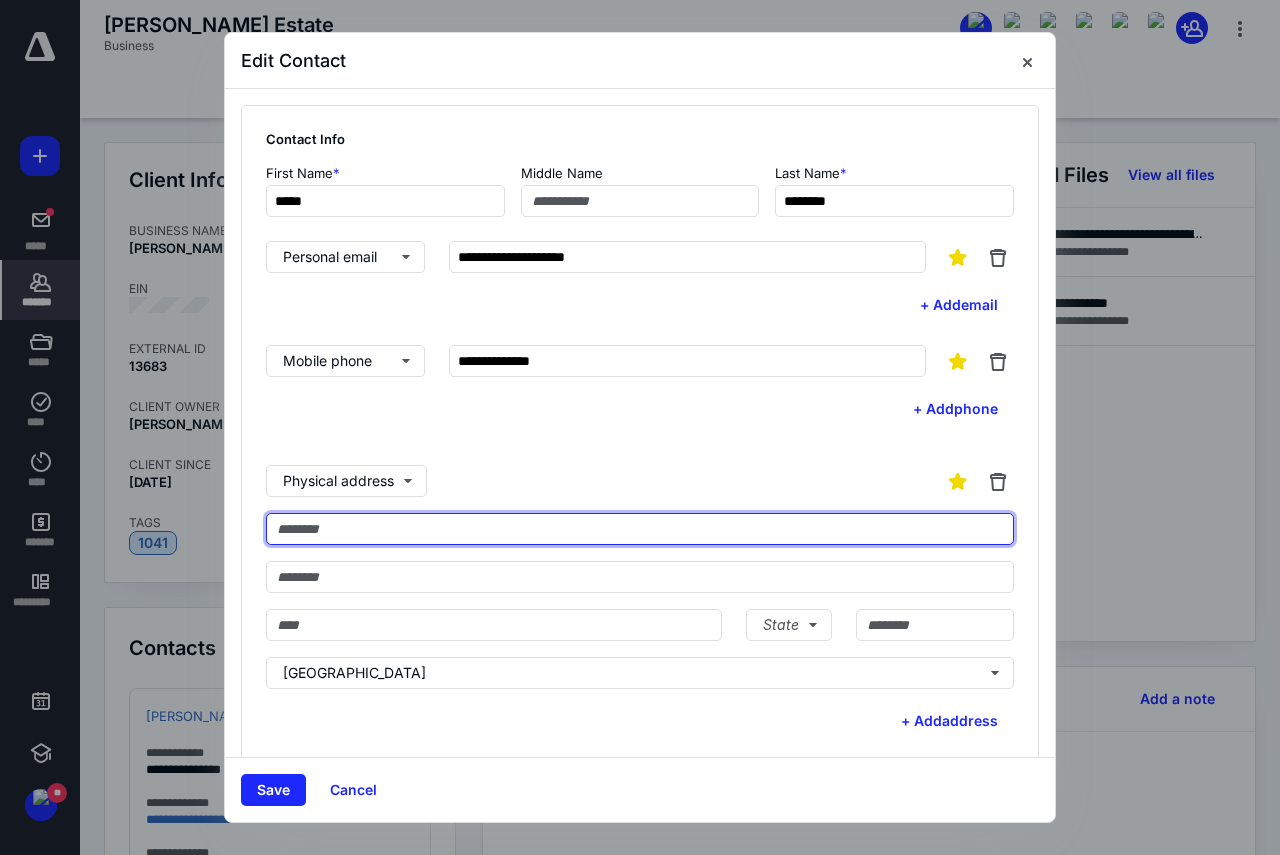 click at bounding box center (640, 529) 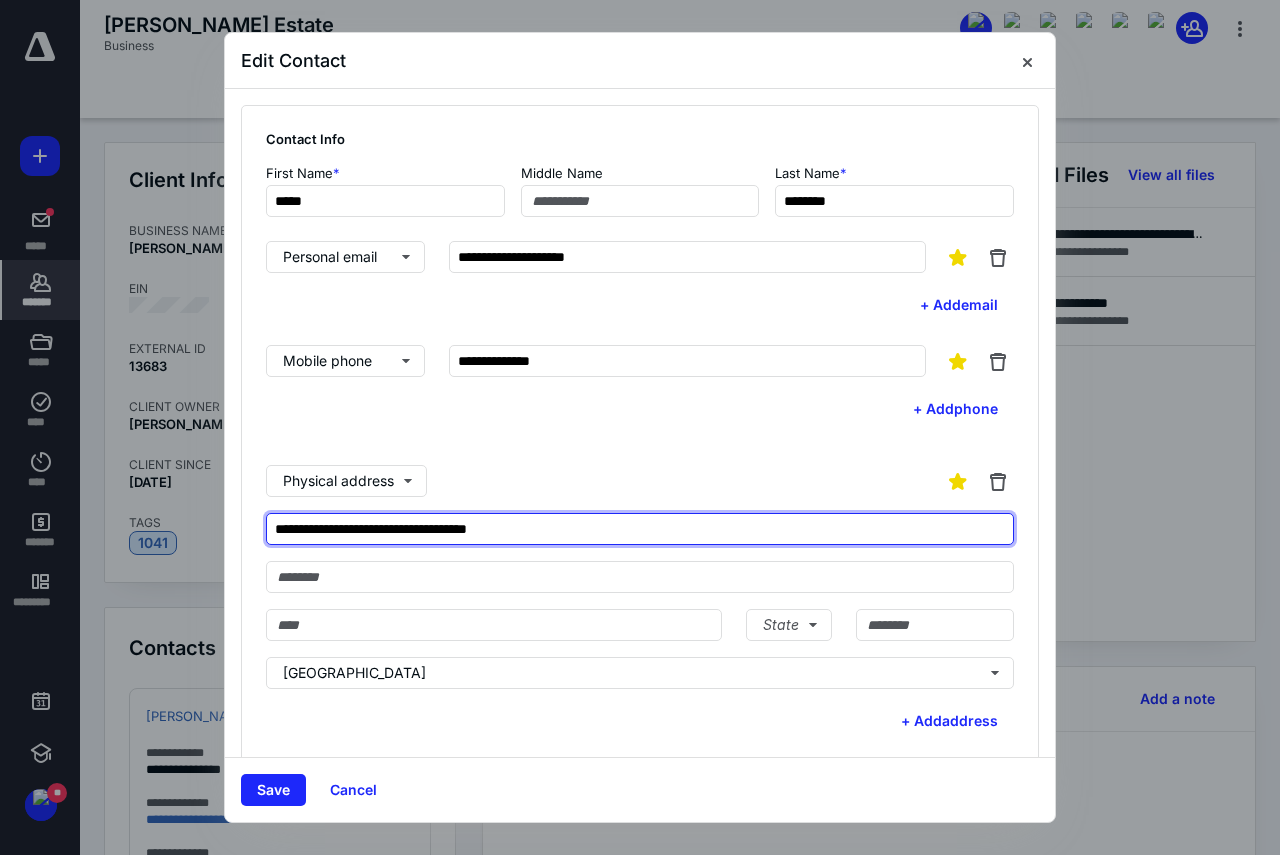 drag, startPoint x: 570, startPoint y: 531, endPoint x: 410, endPoint y: 527, distance: 160.04999 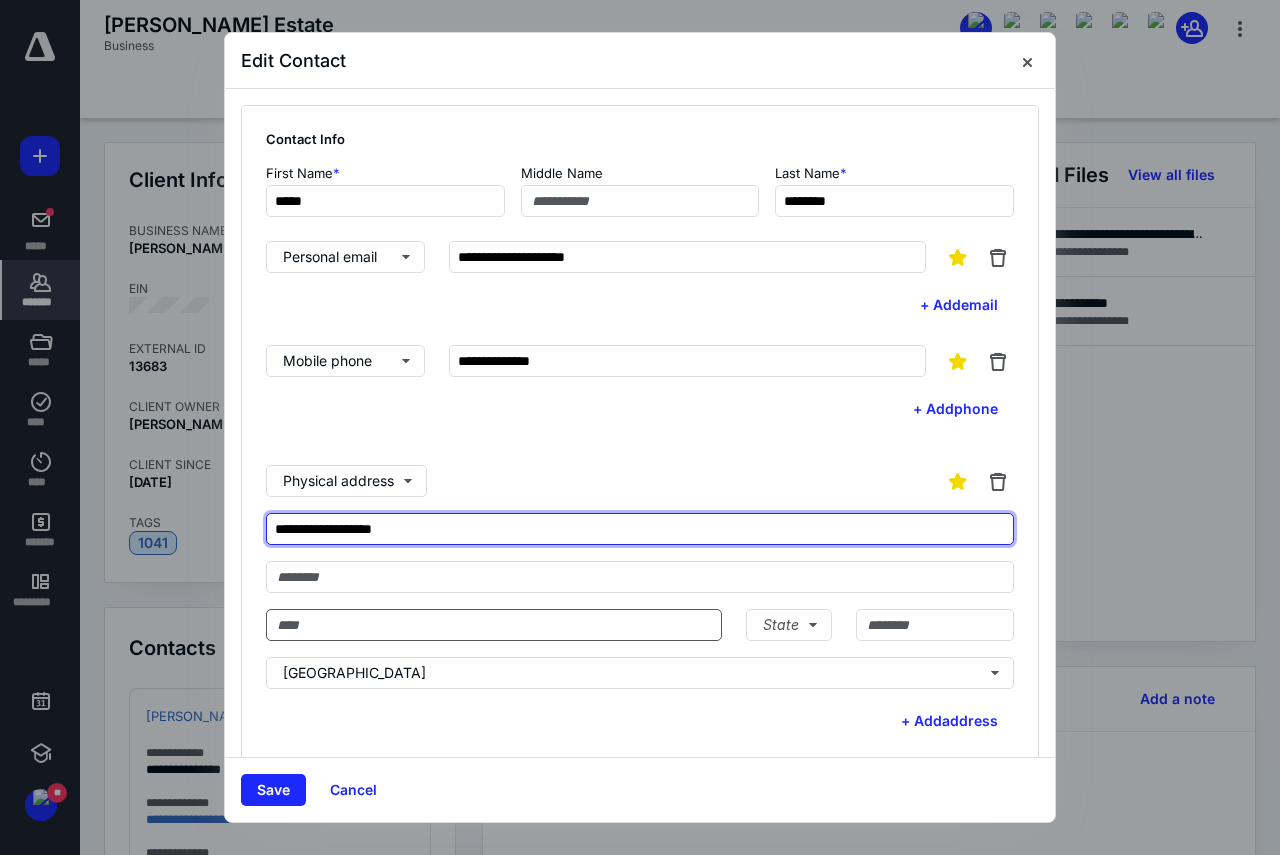 type on "**********" 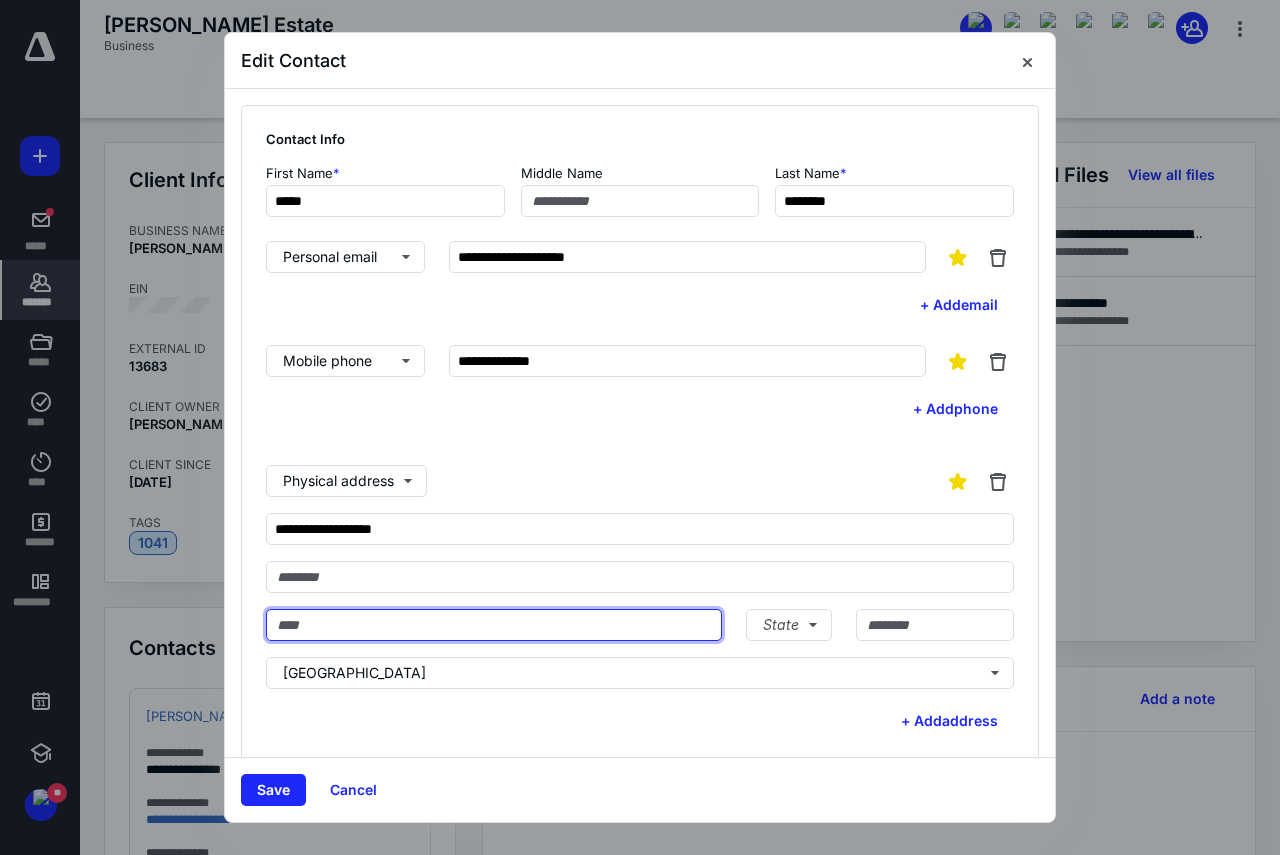 click at bounding box center [494, 625] 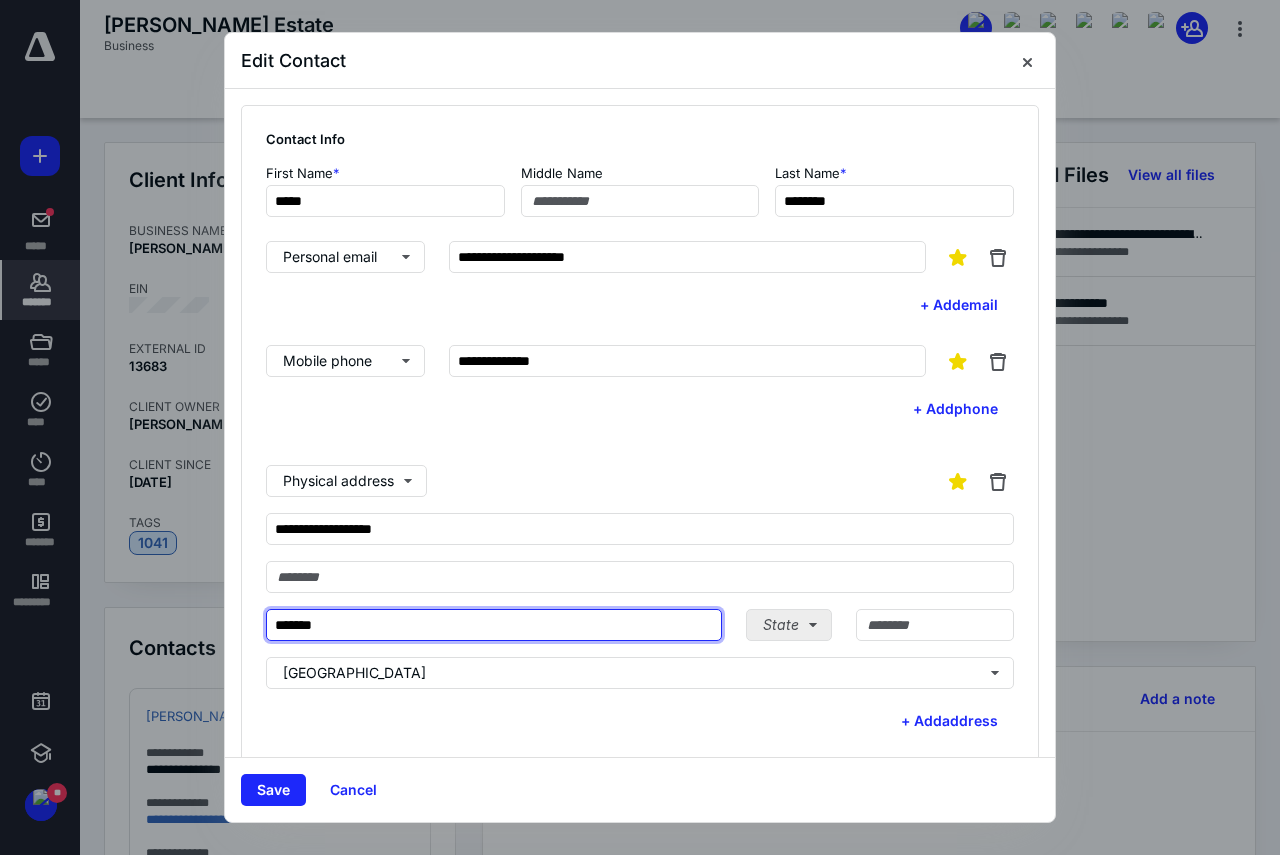 type on "*******" 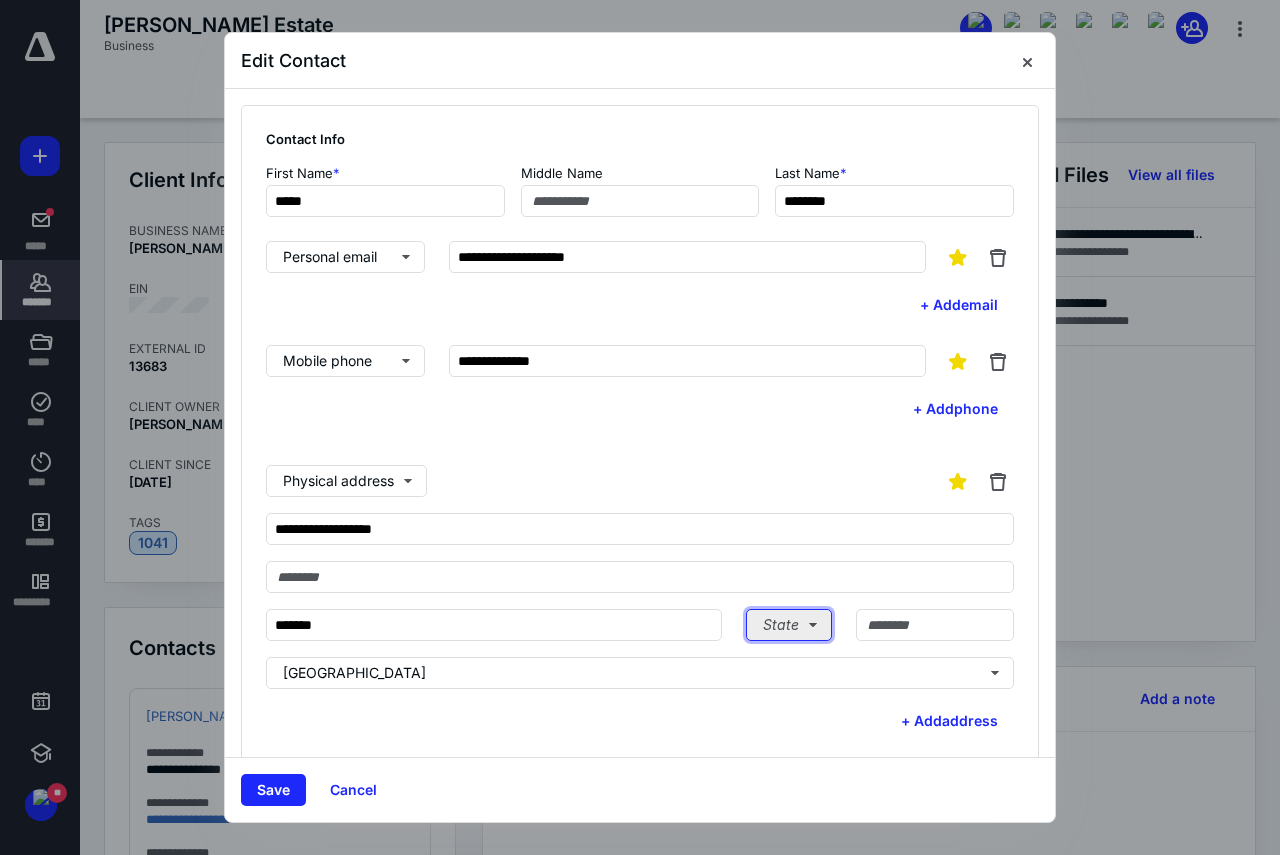 click on "State" at bounding box center (789, 625) 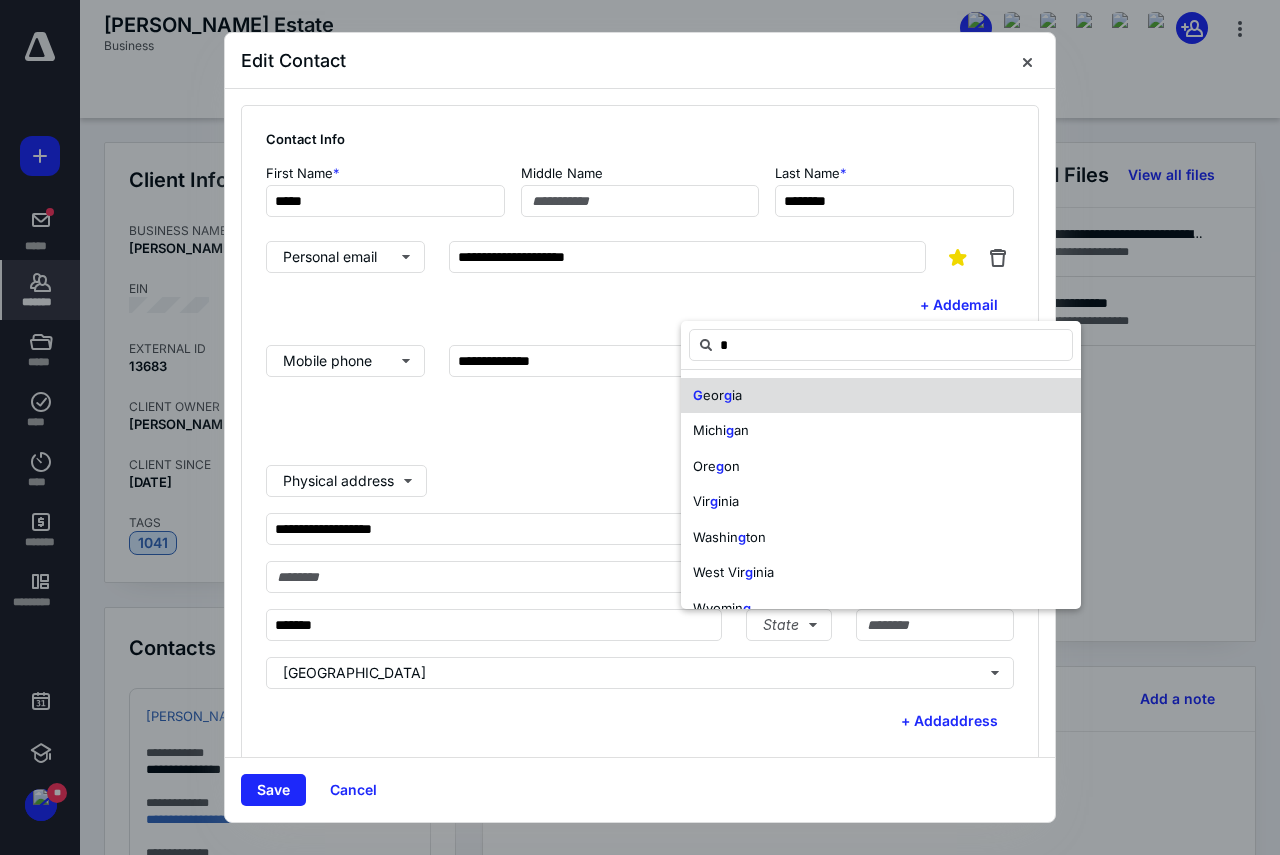 drag, startPoint x: 767, startPoint y: 398, endPoint x: 768, endPoint y: 408, distance: 10.049875 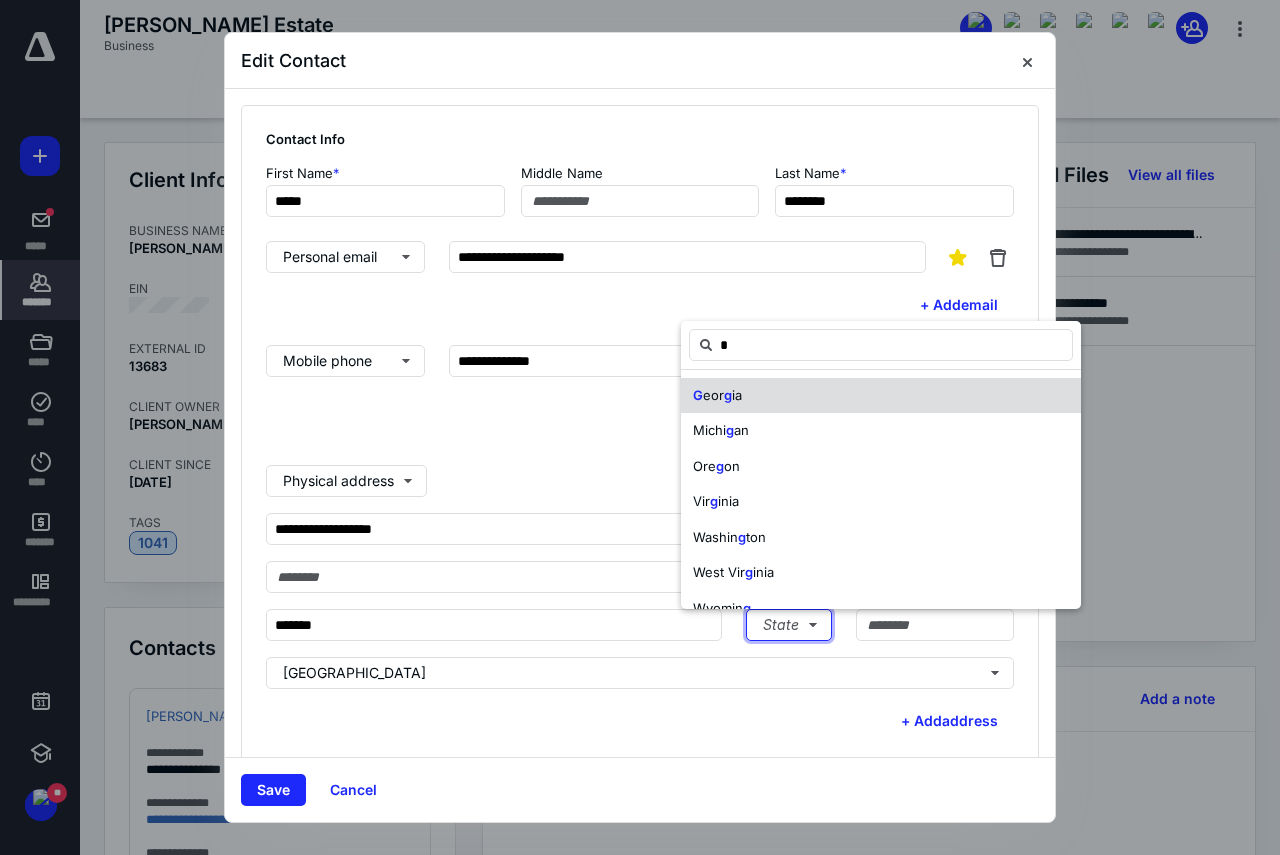 type 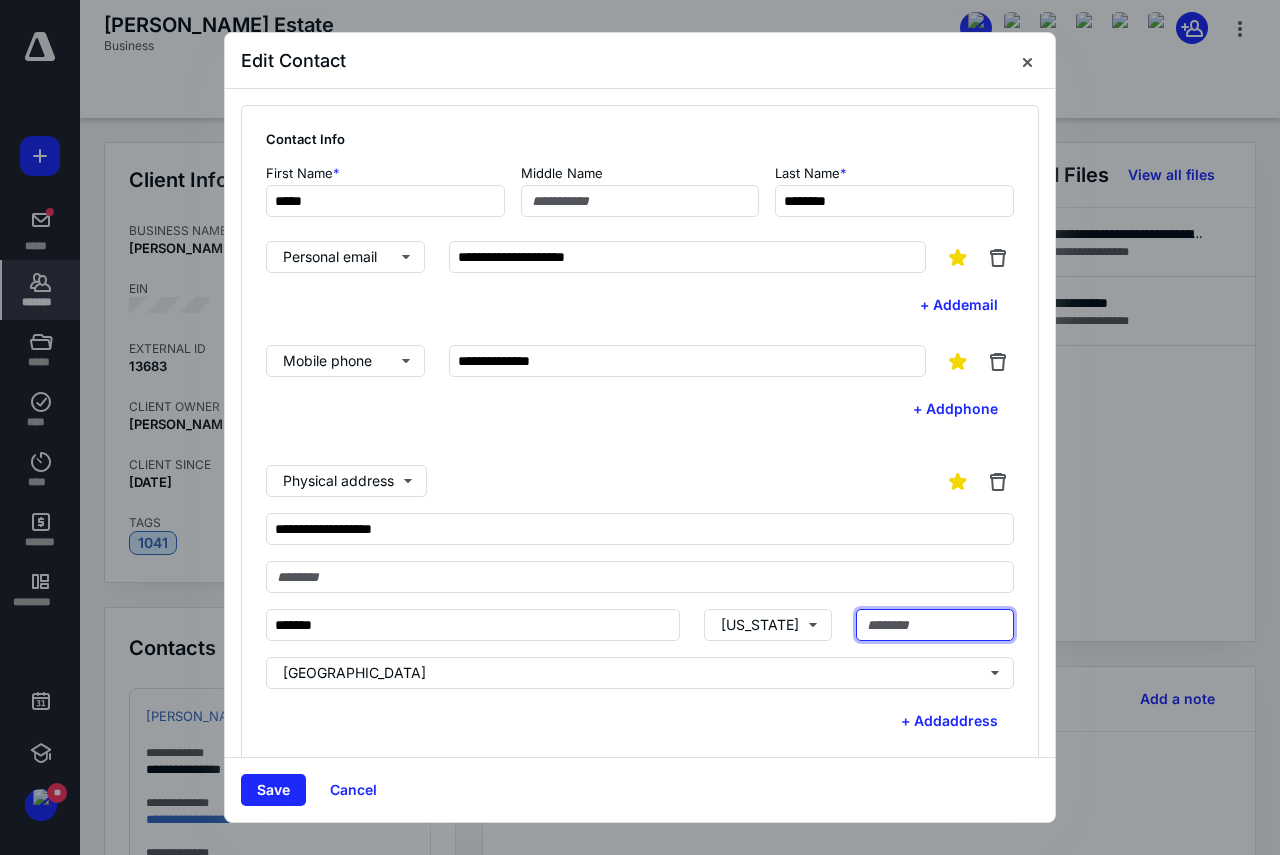 click at bounding box center [935, 625] 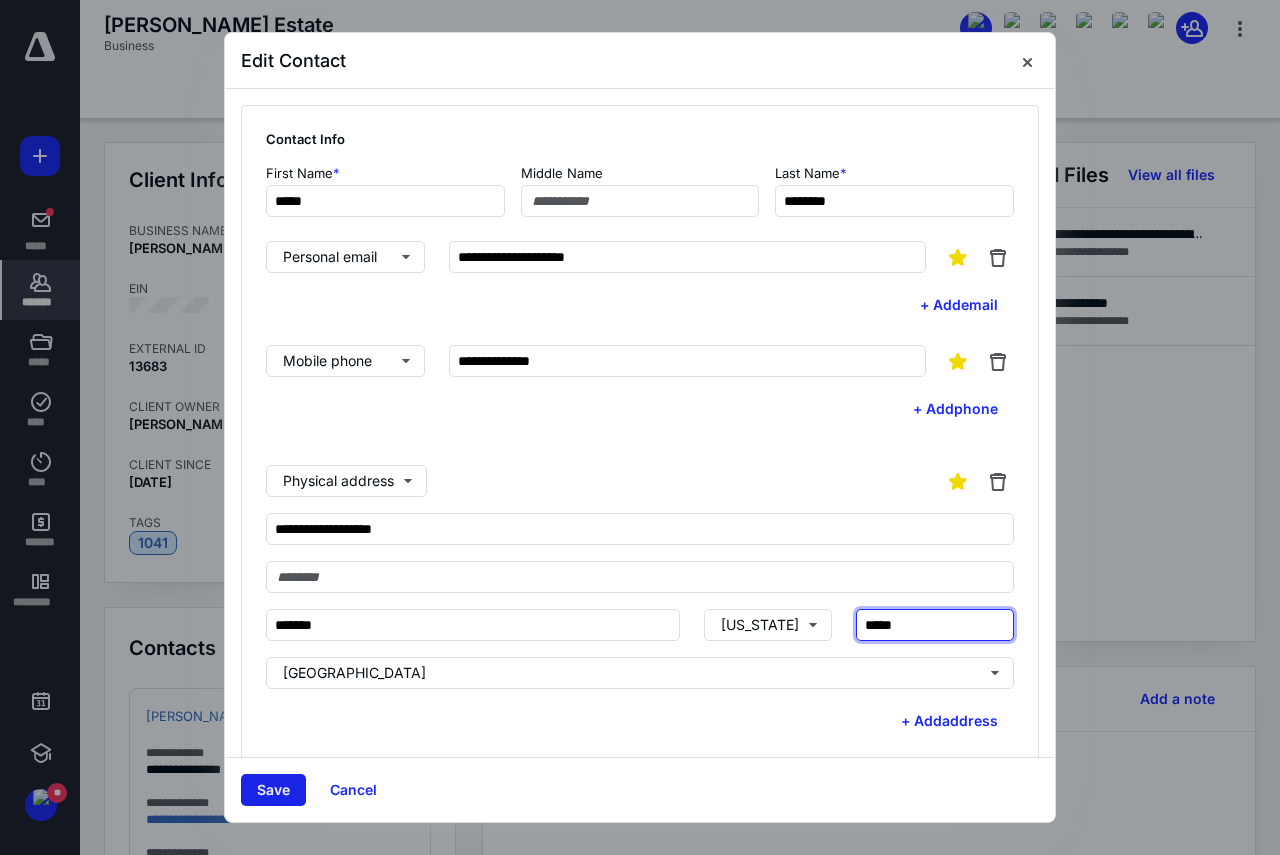 type on "*****" 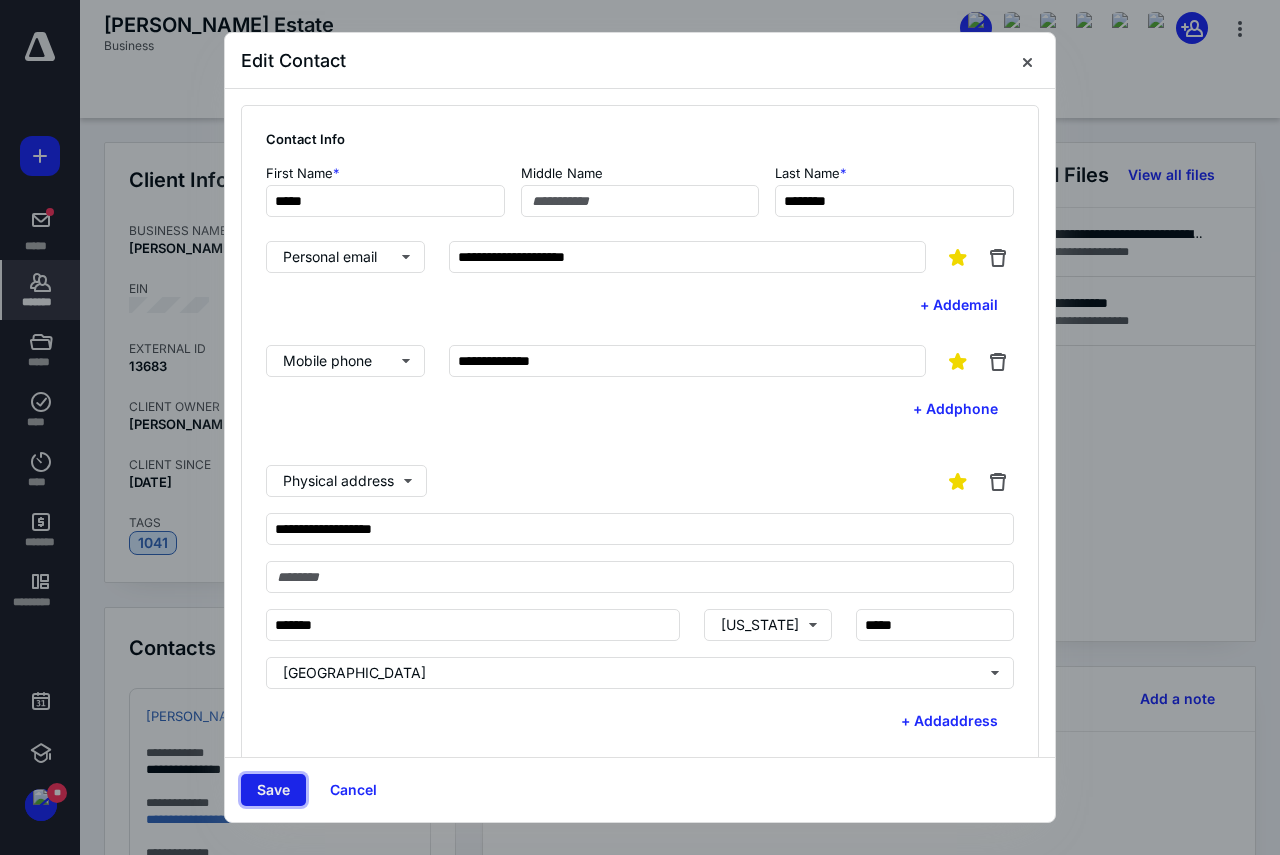 click on "Save" at bounding box center (273, 790) 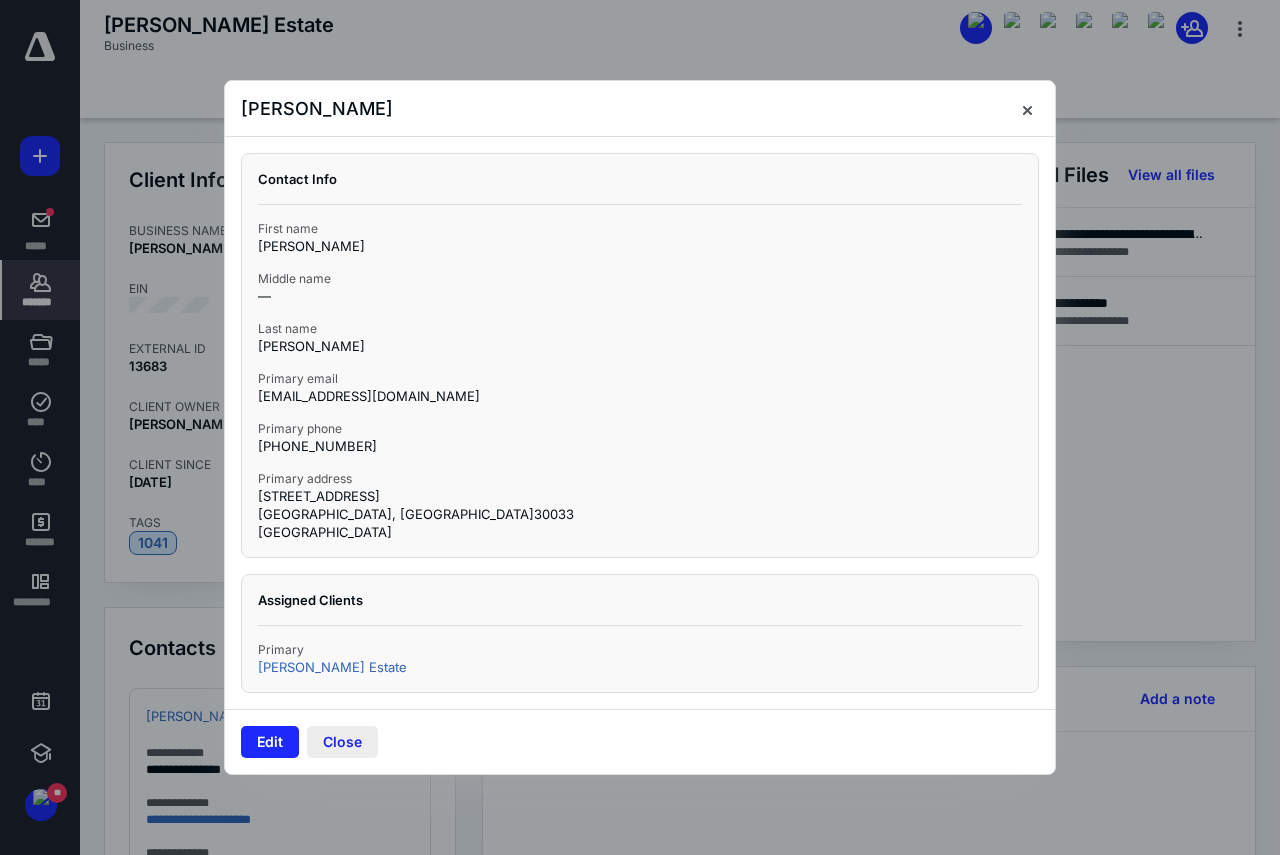 click on "Close" at bounding box center (342, 742) 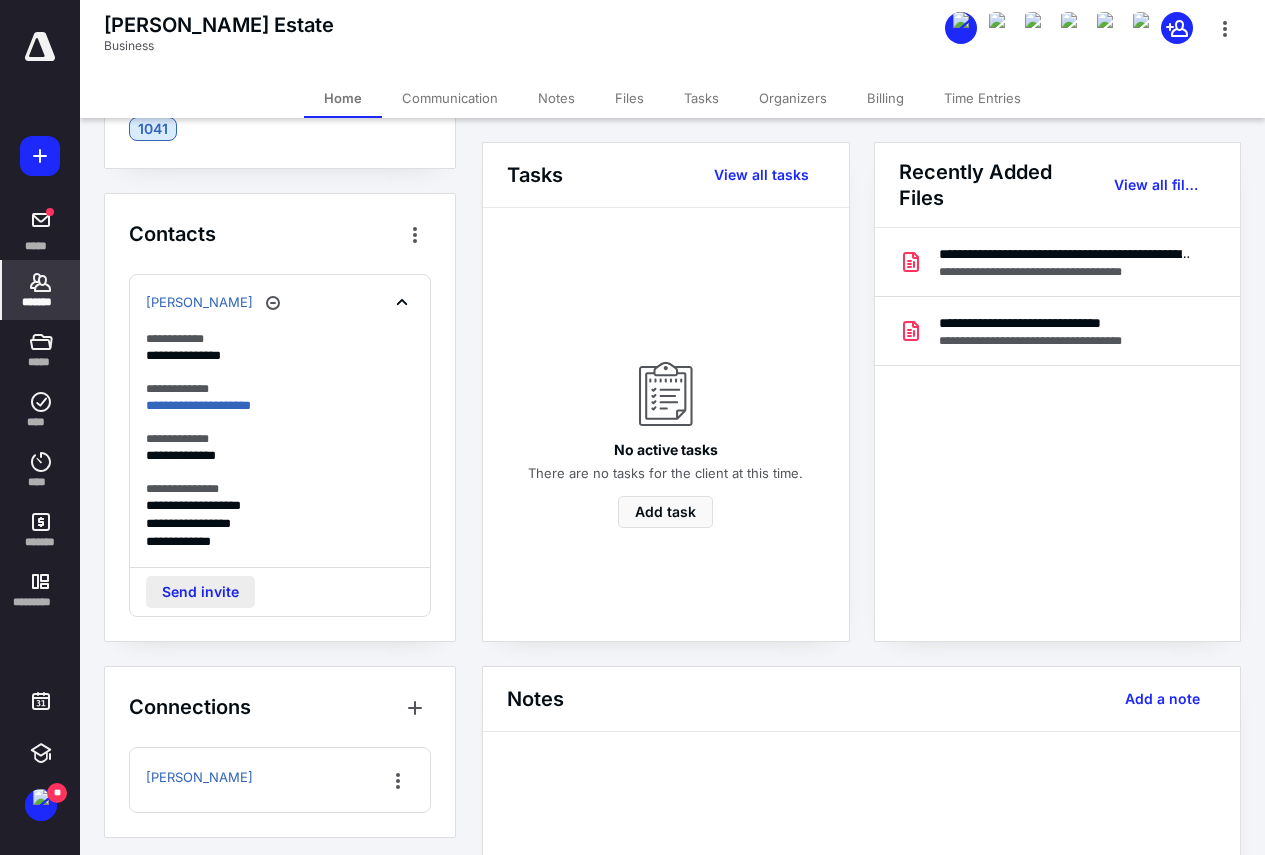 scroll, scrollTop: 419, scrollLeft: 0, axis: vertical 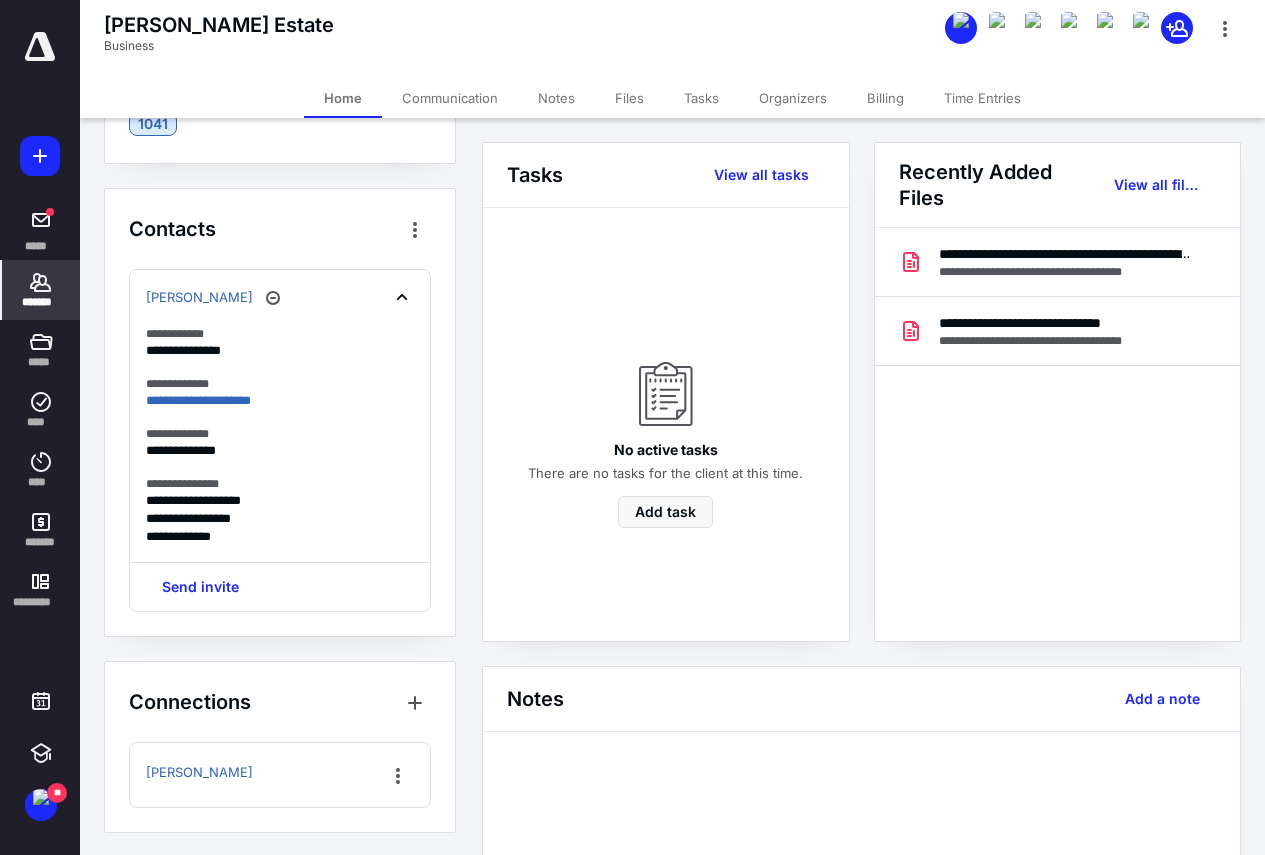 click on "Tasks" at bounding box center [701, 98] 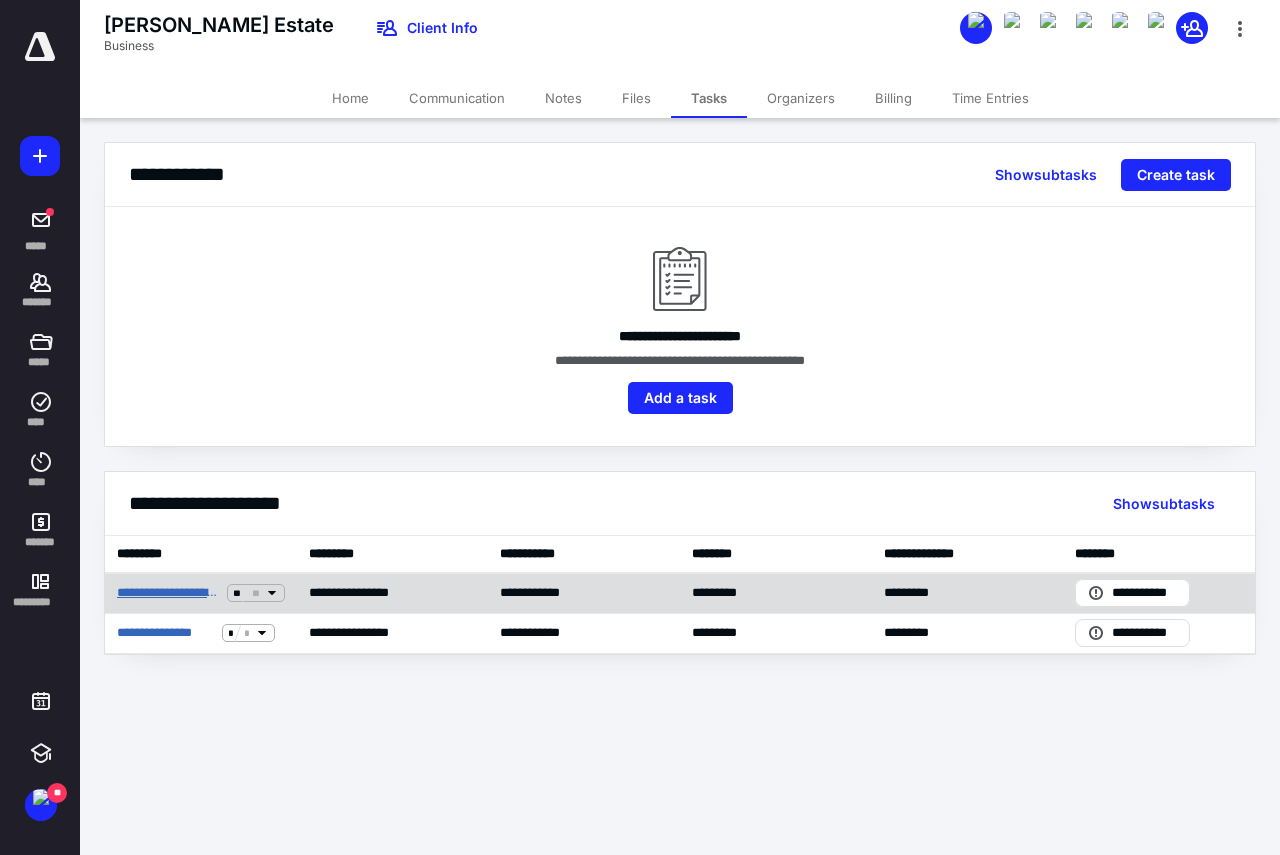 click on "**********" at bounding box center (168, 593) 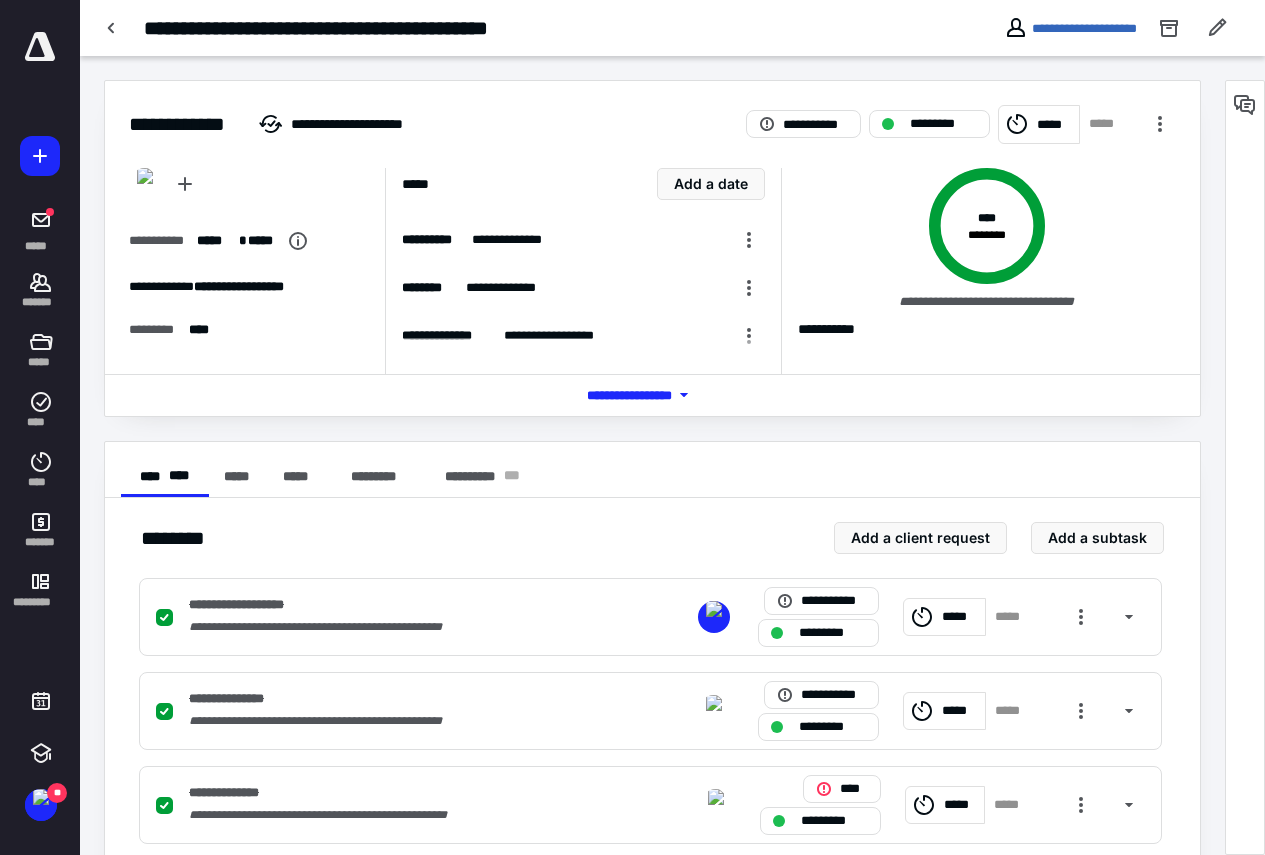 drag, startPoint x: 1256, startPoint y: 98, endPoint x: 1254, endPoint y: 111, distance: 13.152946 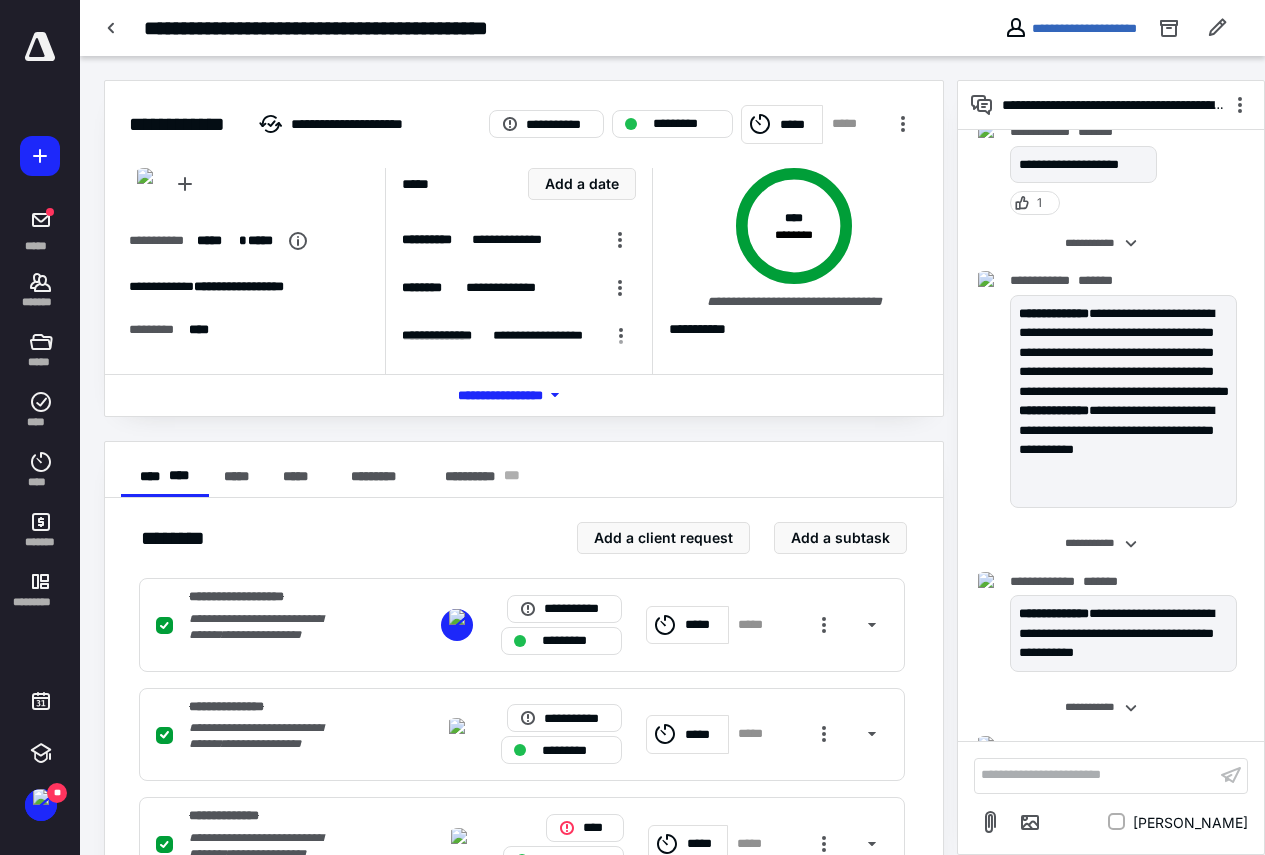 scroll, scrollTop: 400, scrollLeft: 0, axis: vertical 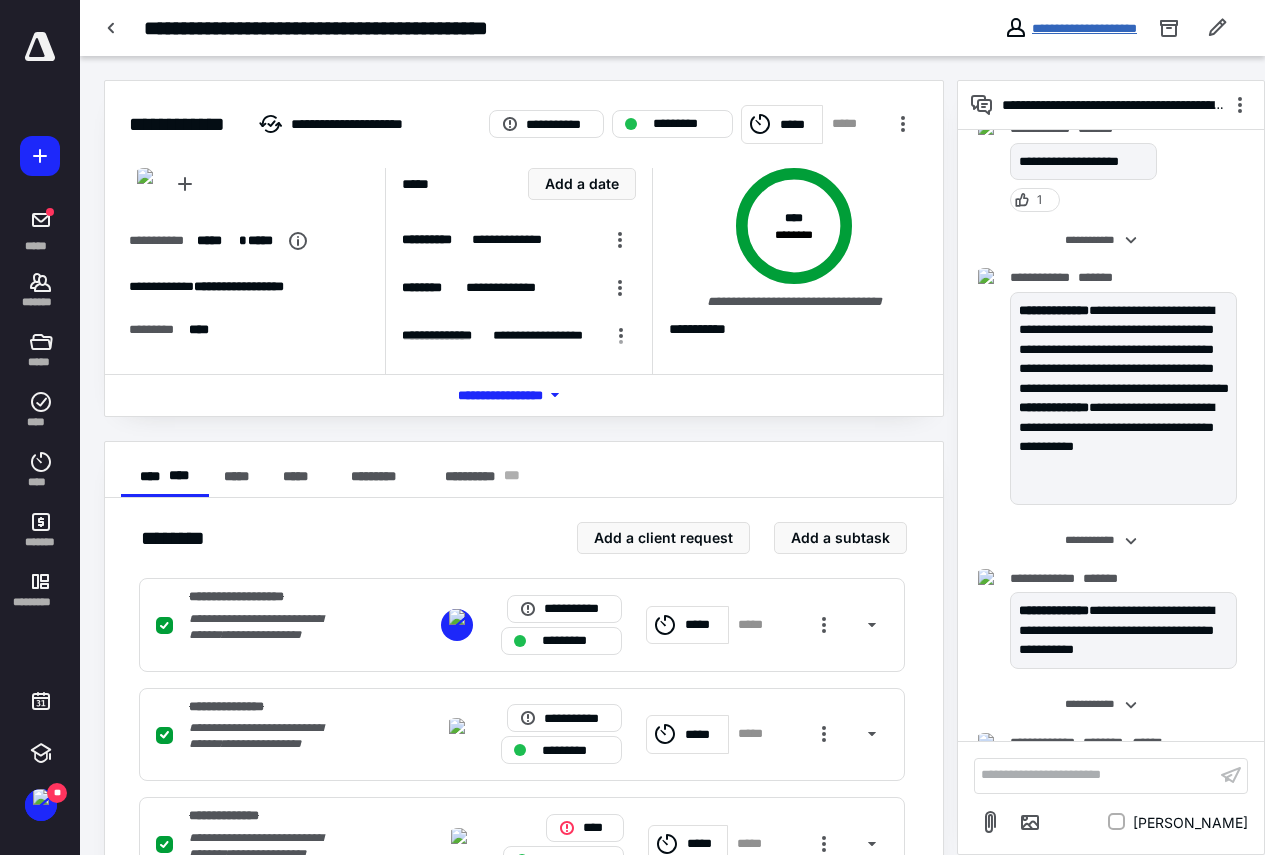 click on "**********" at bounding box center [1084, 28] 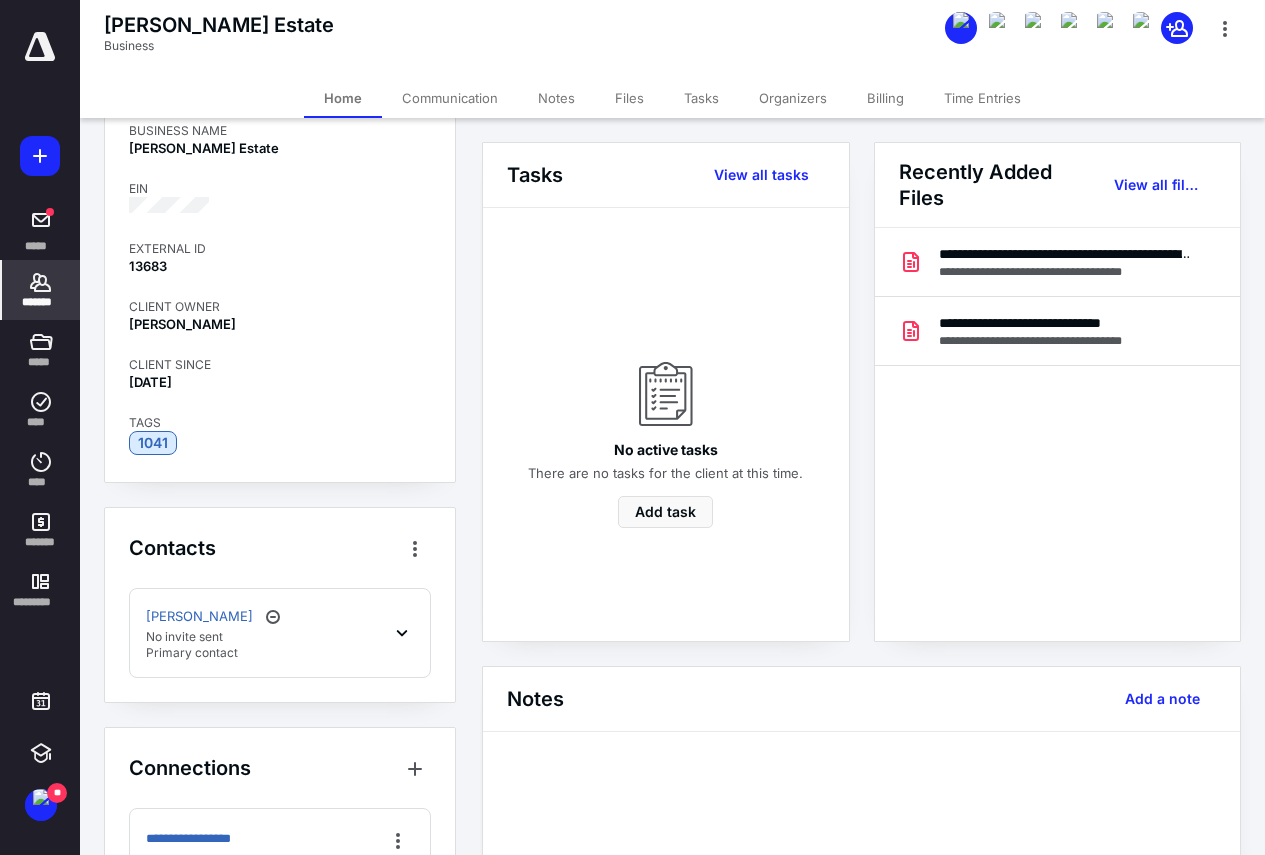 click on "Primary contact" at bounding box center (215, 653) 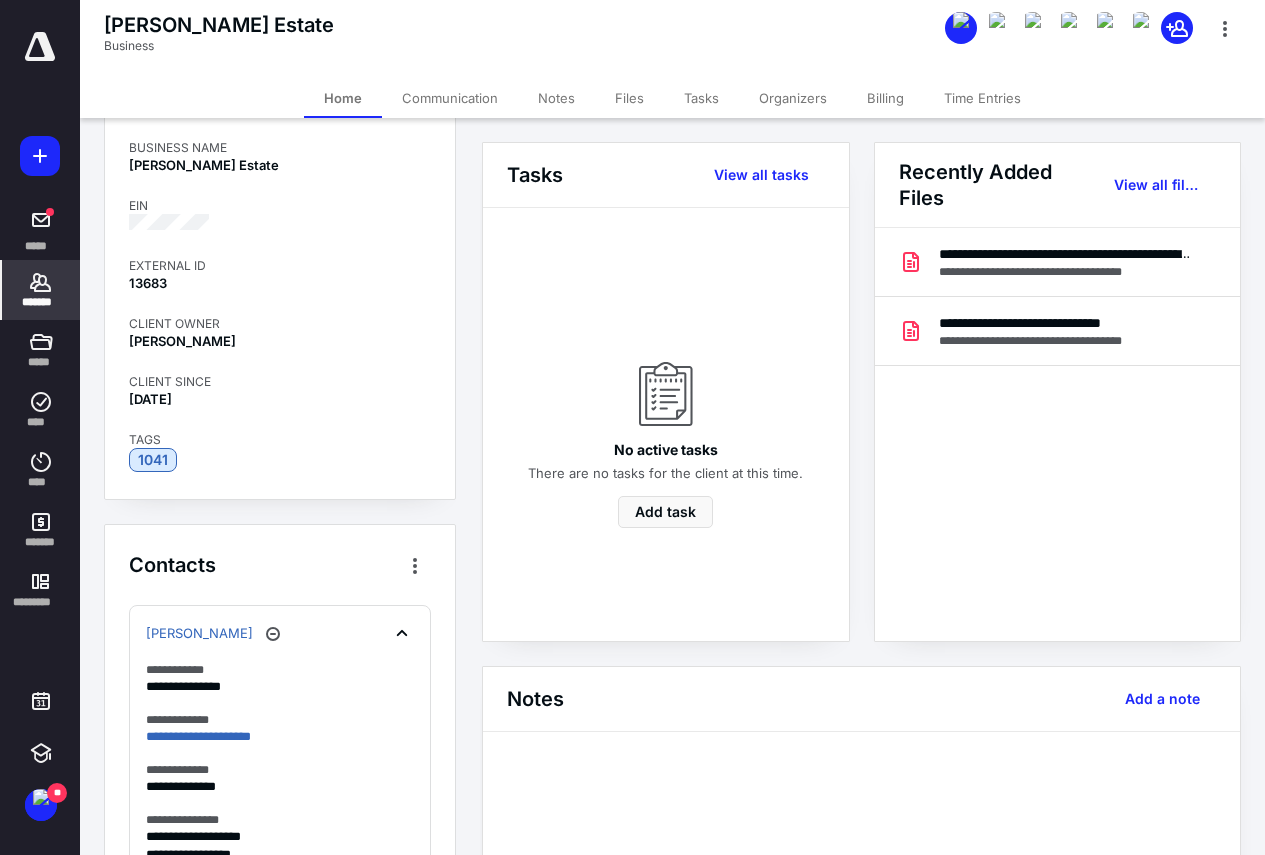 scroll, scrollTop: 0, scrollLeft: 0, axis: both 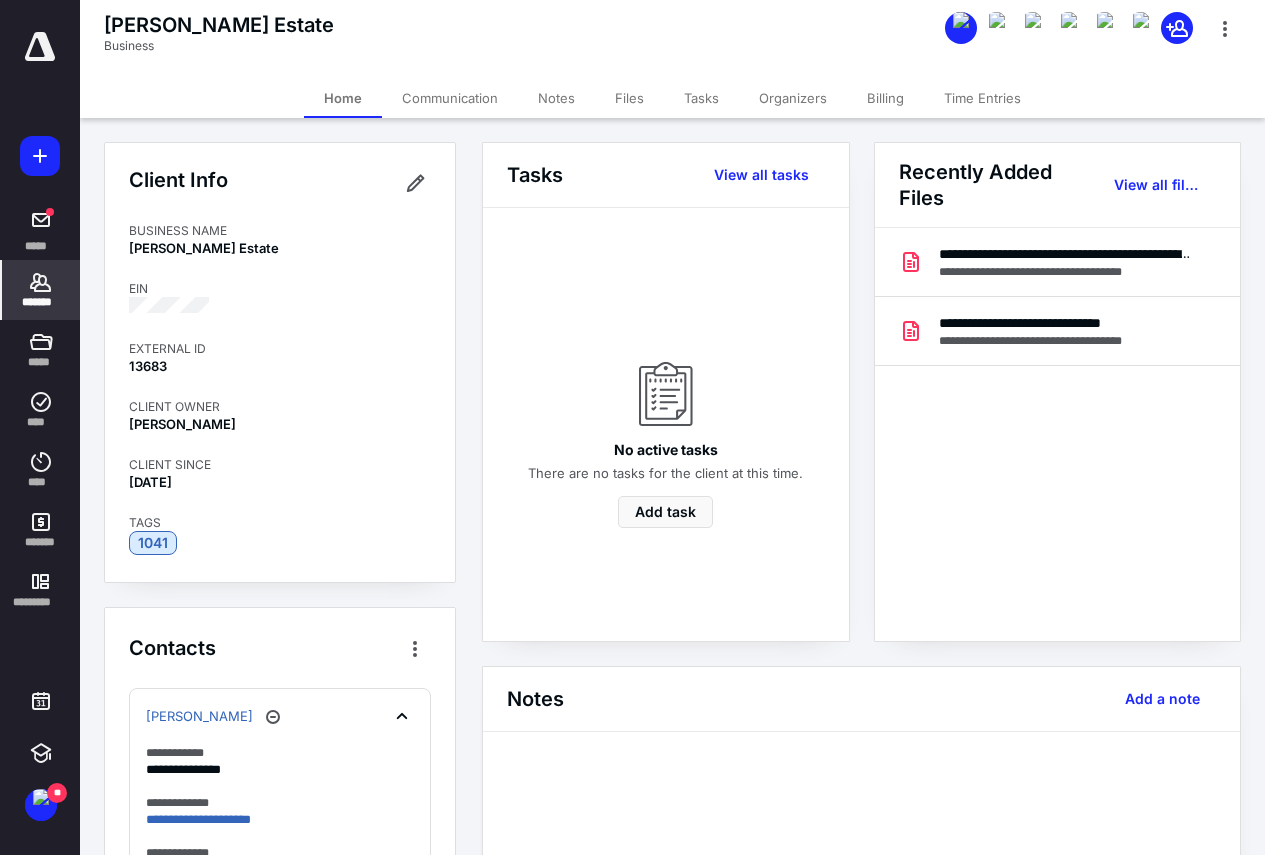 click on "*******" at bounding box center [41, 302] 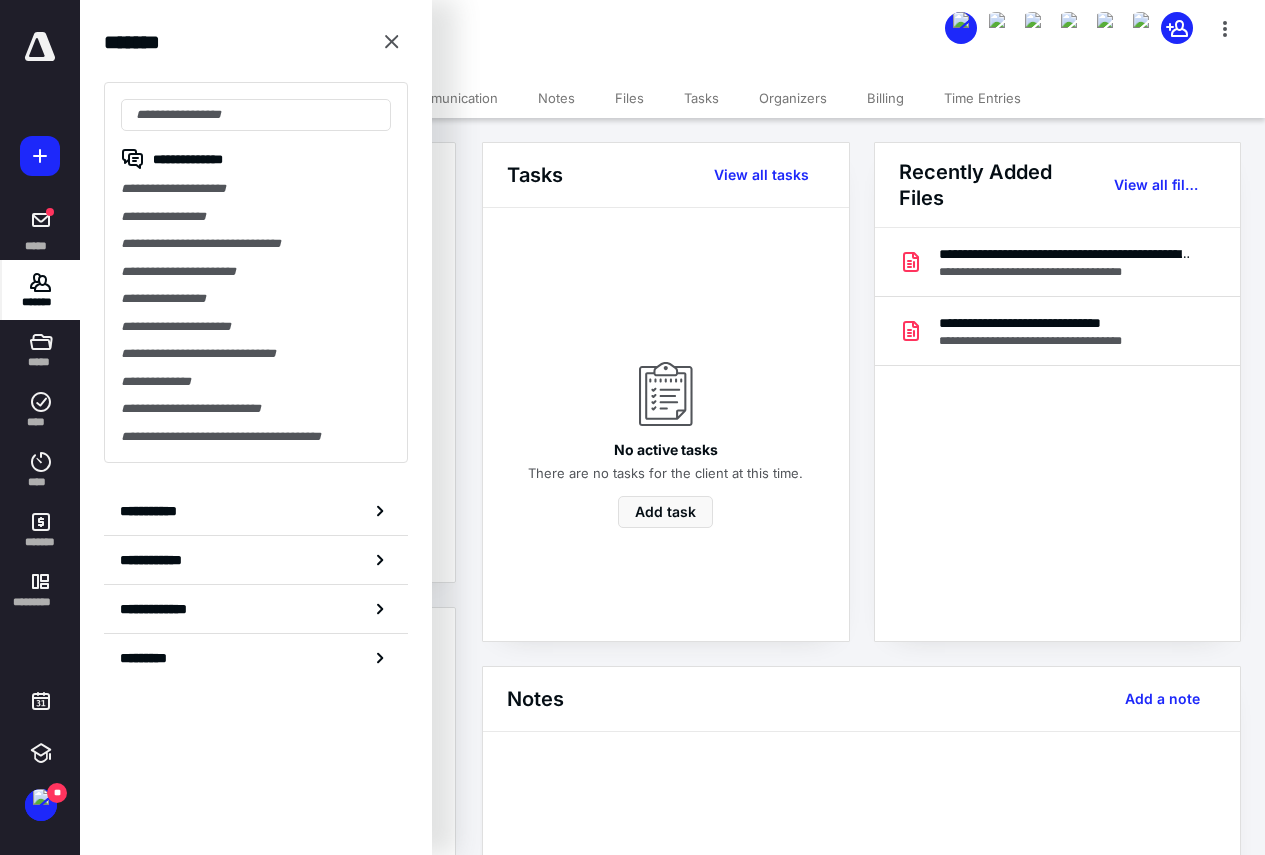 click on "**********" at bounding box center [256, 217] 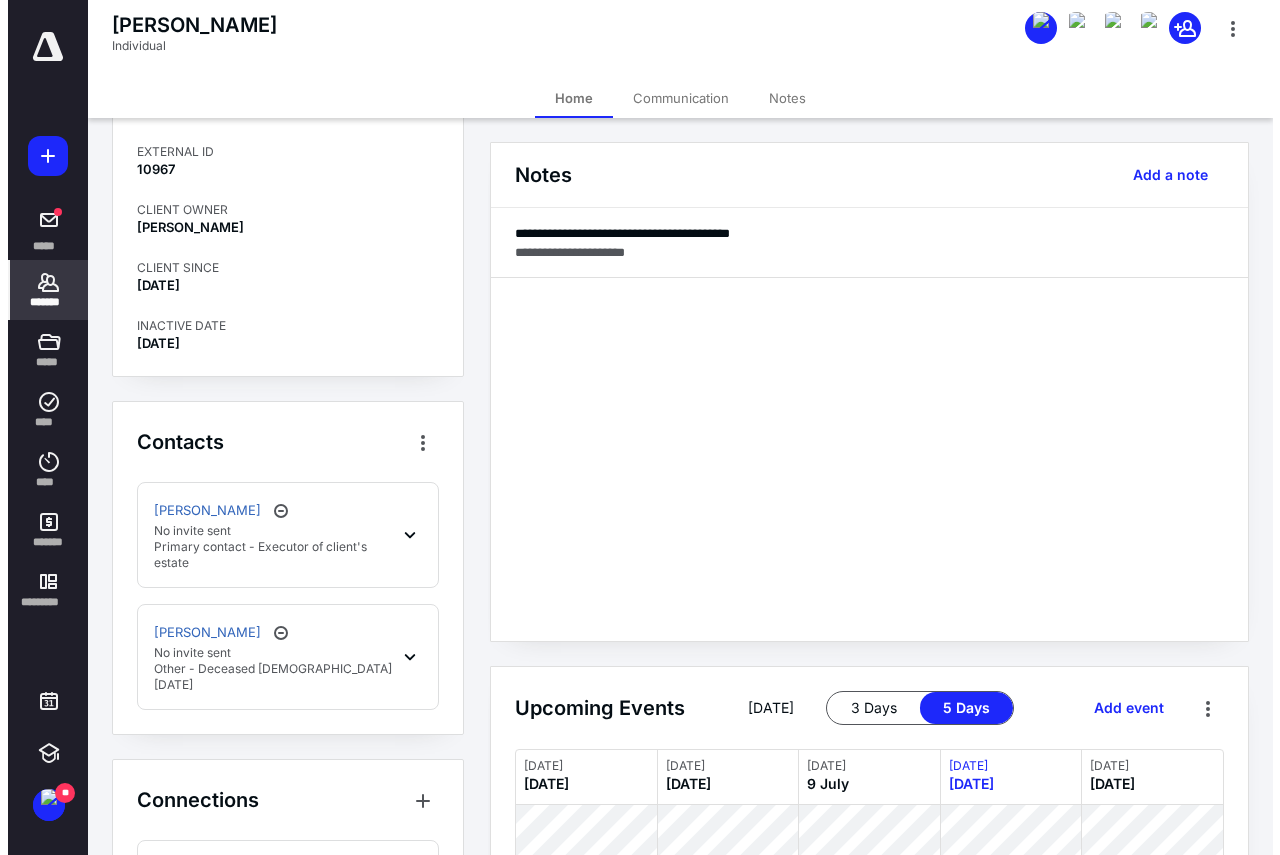 scroll, scrollTop: 163, scrollLeft: 0, axis: vertical 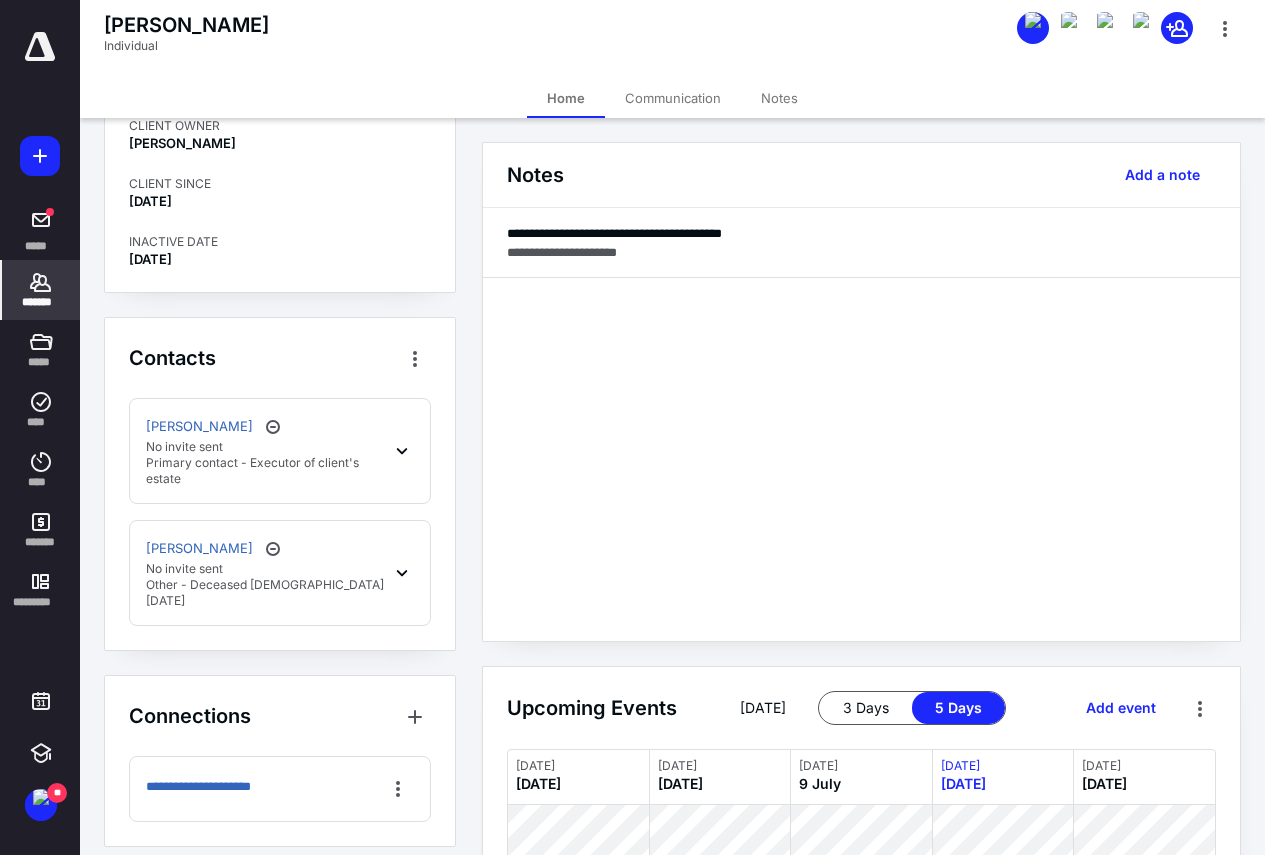 click on "[PERSON_NAME] No invite sent Other - Deceased [DEMOGRAPHIC_DATA][DATE]" at bounding box center [280, 573] 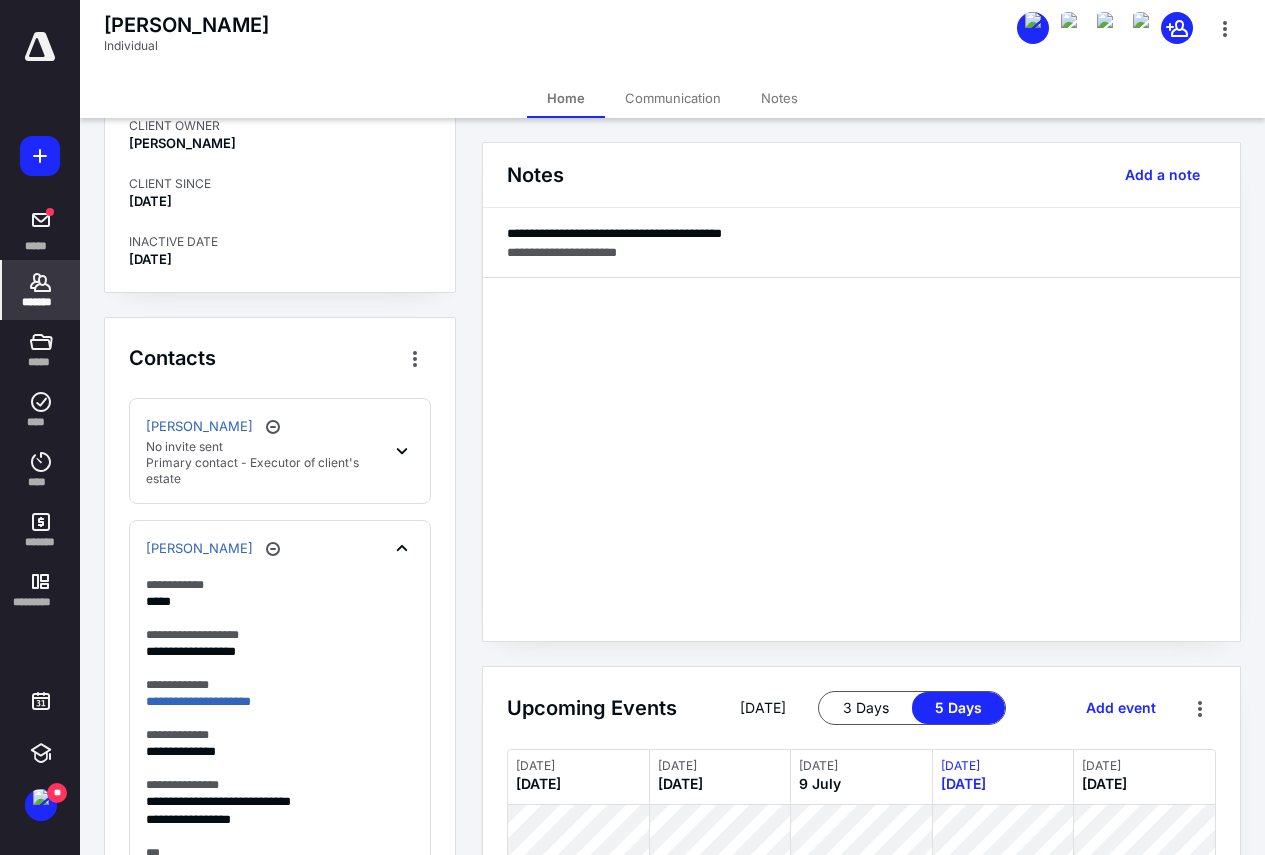 click on "[PERSON_NAME]" at bounding box center (268, 427) 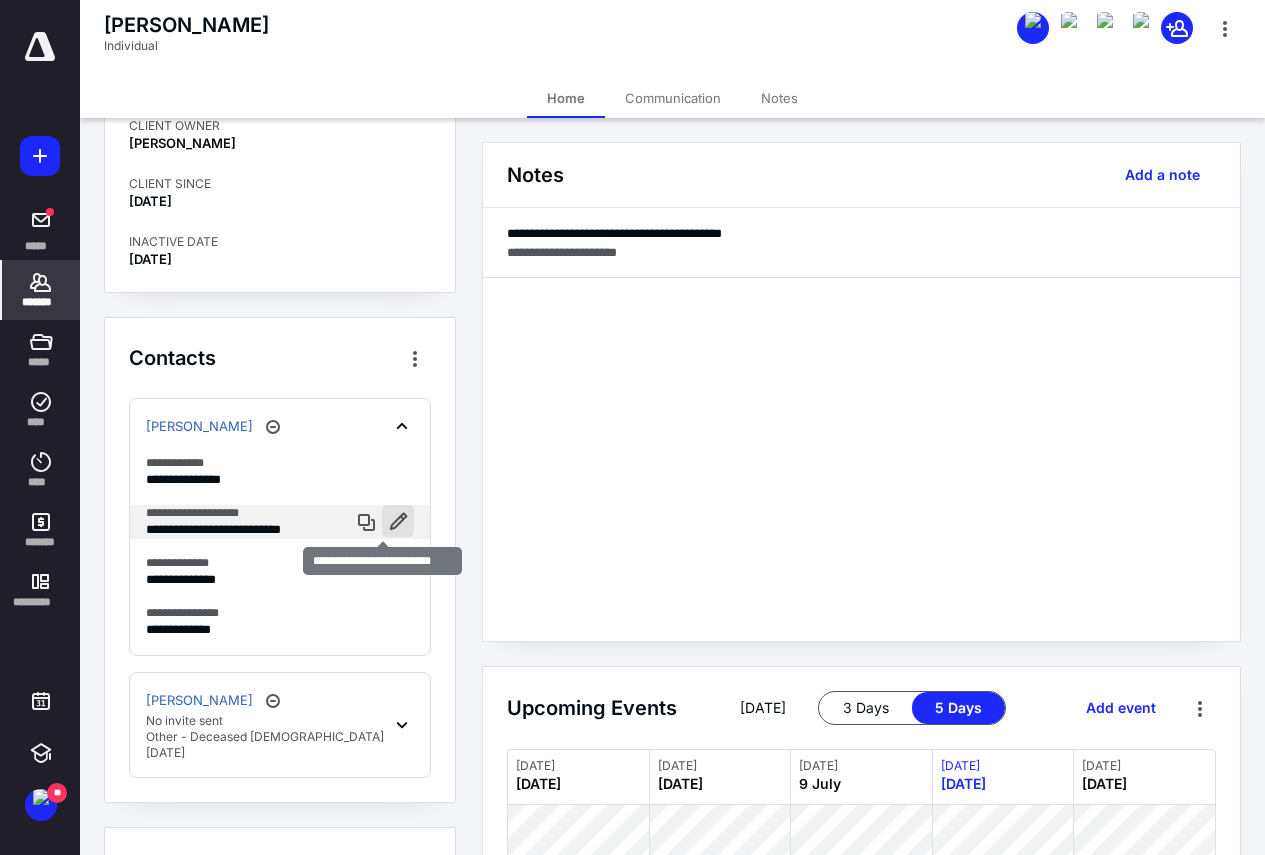 click at bounding box center [398, 521] 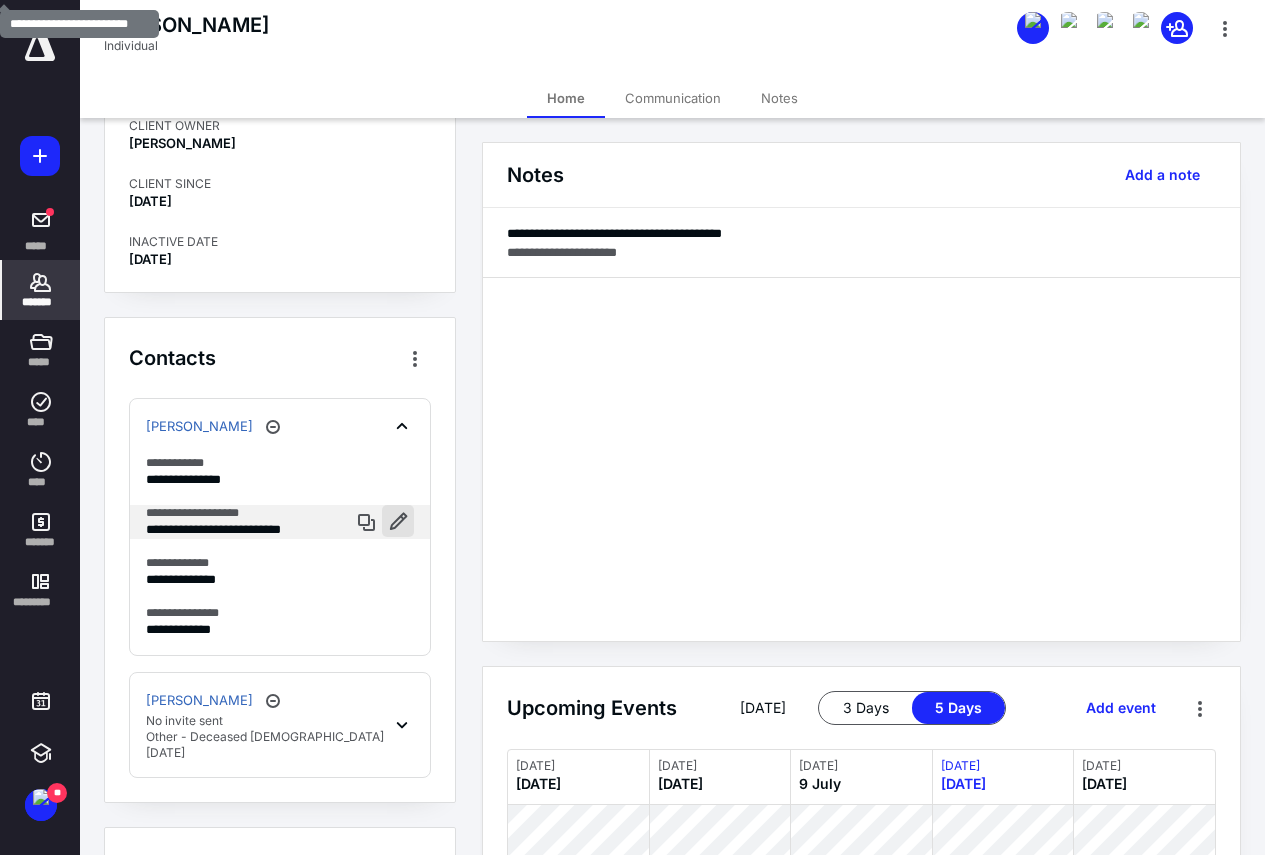 type on "**********" 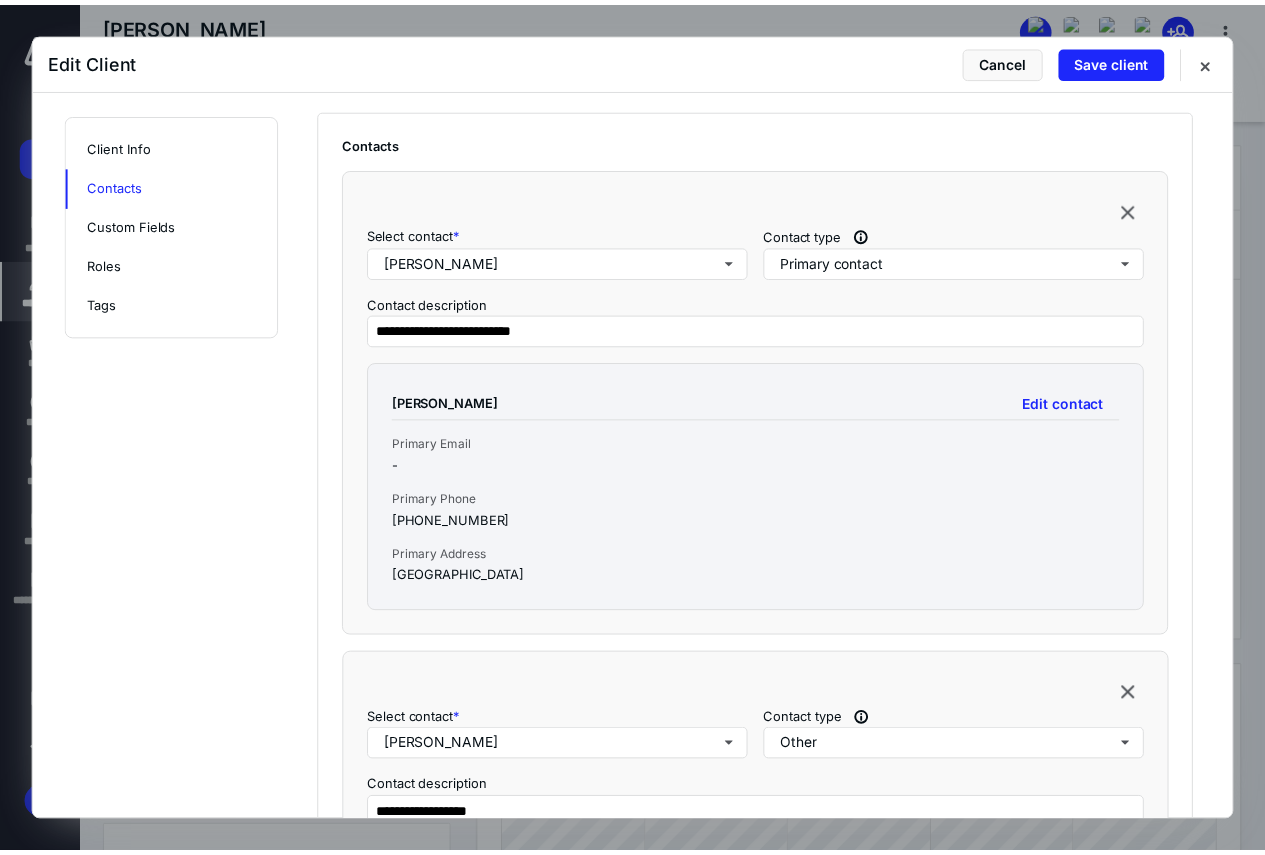 scroll, scrollTop: 740, scrollLeft: 0, axis: vertical 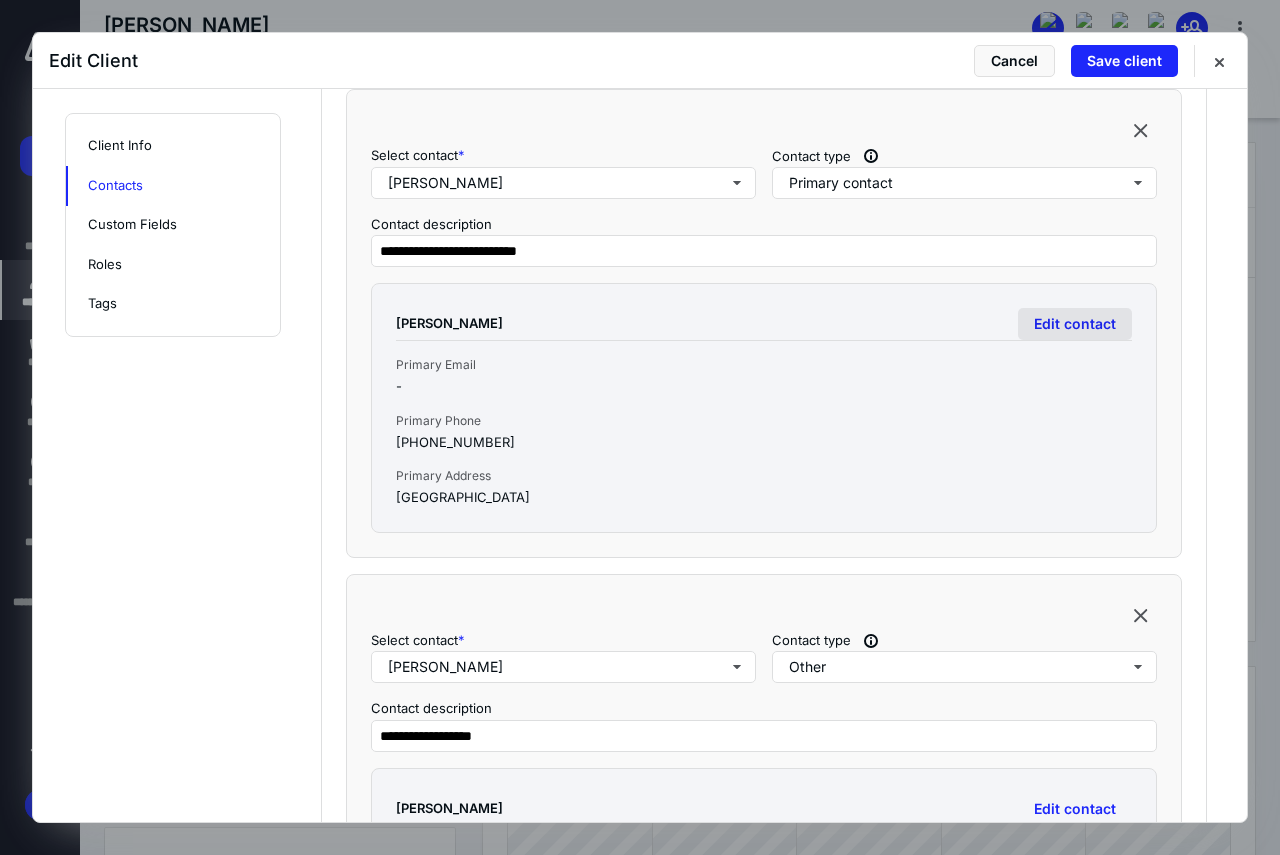 click on "Edit contact" at bounding box center [1075, 324] 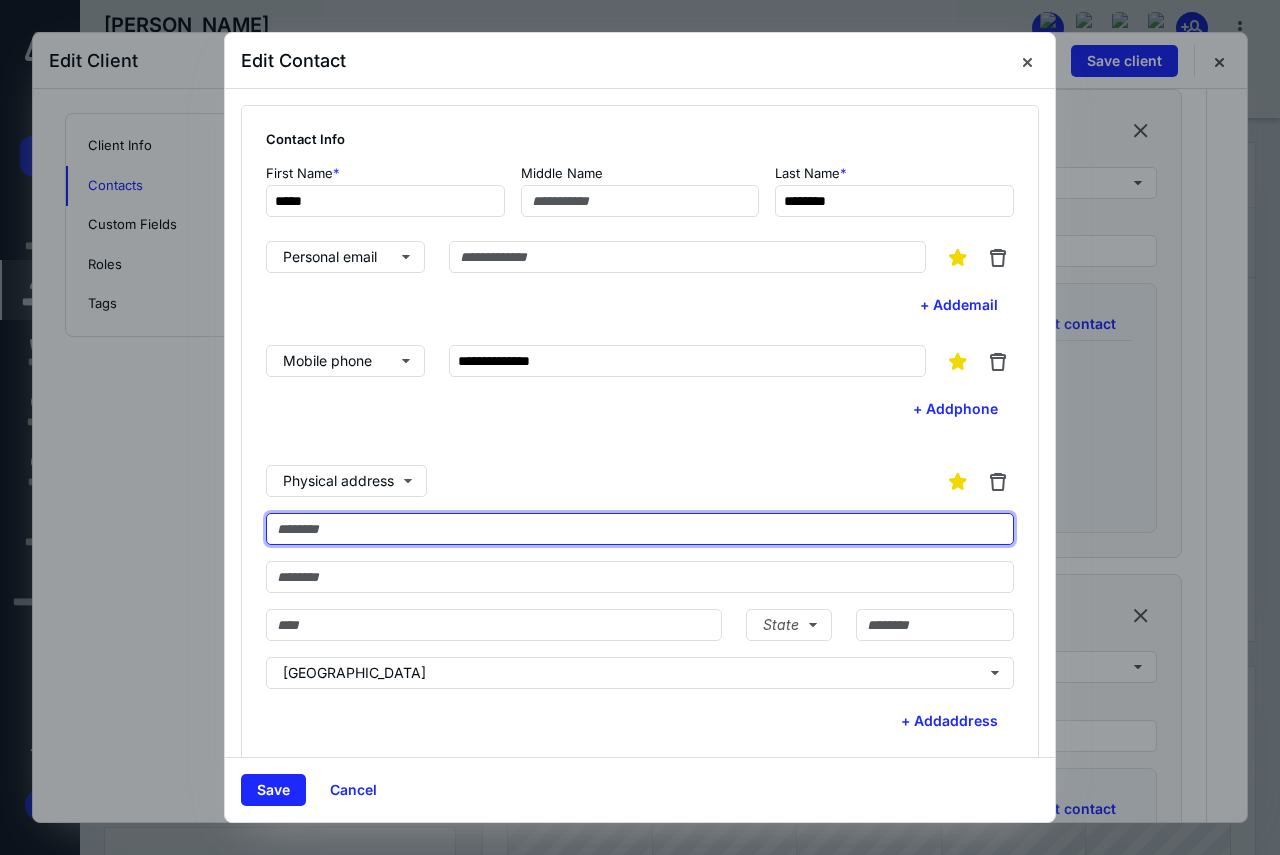 click at bounding box center [640, 529] 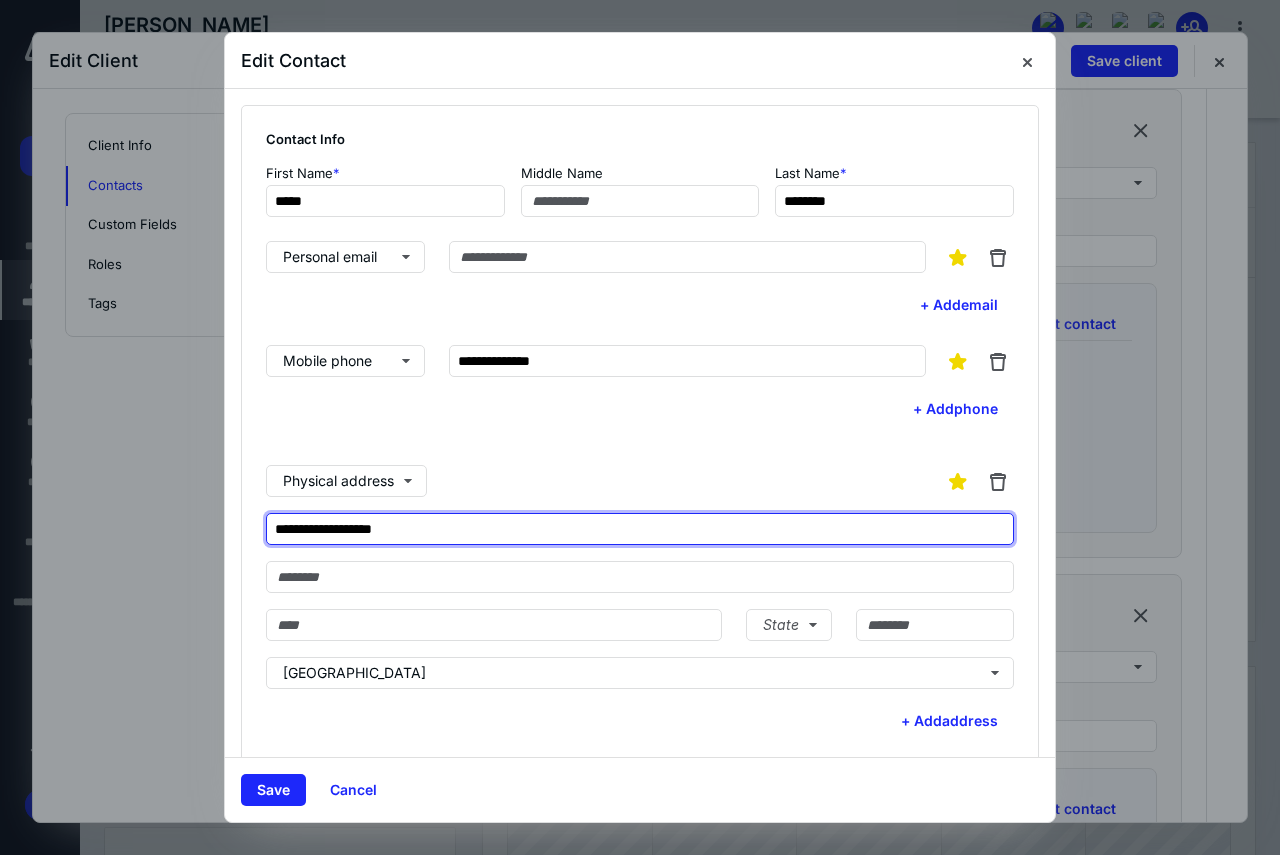 drag, startPoint x: 431, startPoint y: 531, endPoint x: 259, endPoint y: 532, distance: 172.00291 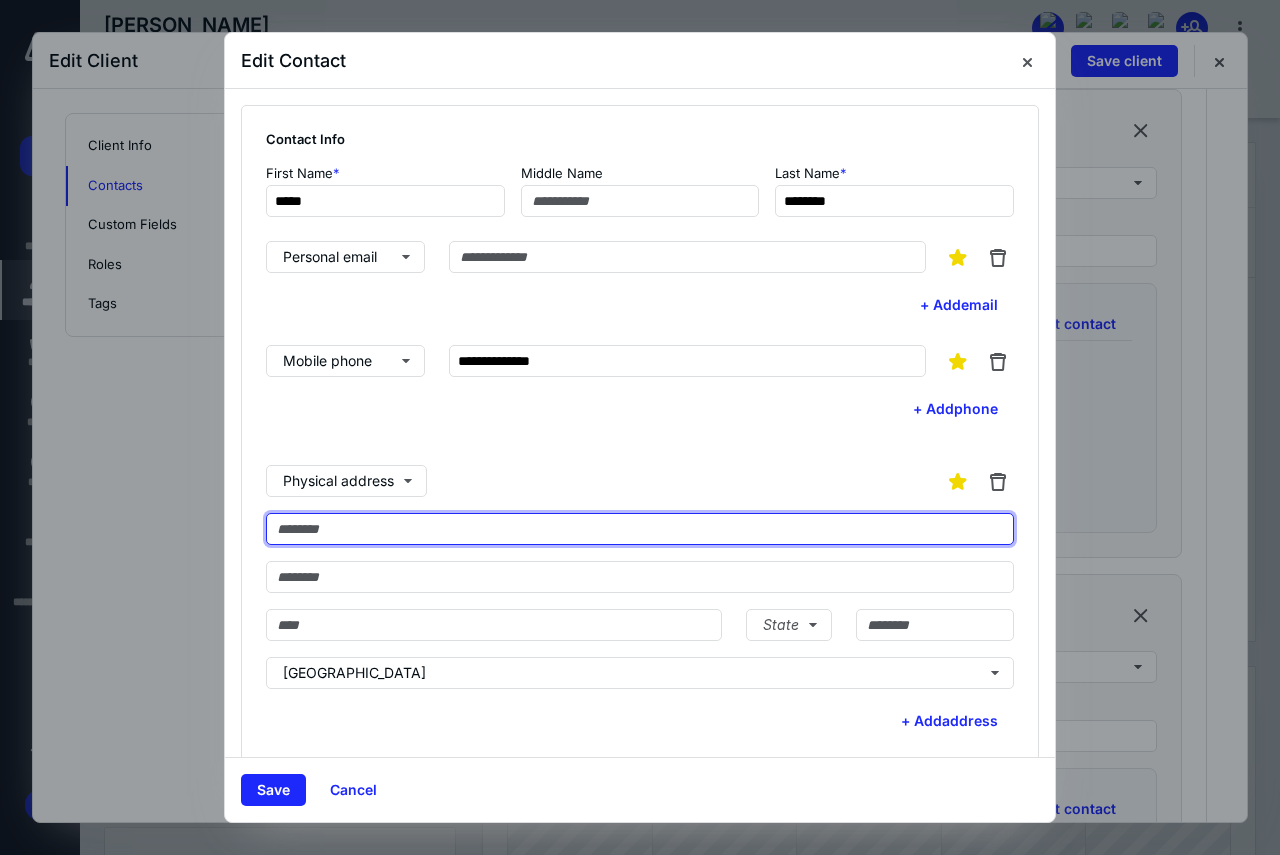 click at bounding box center [640, 529] 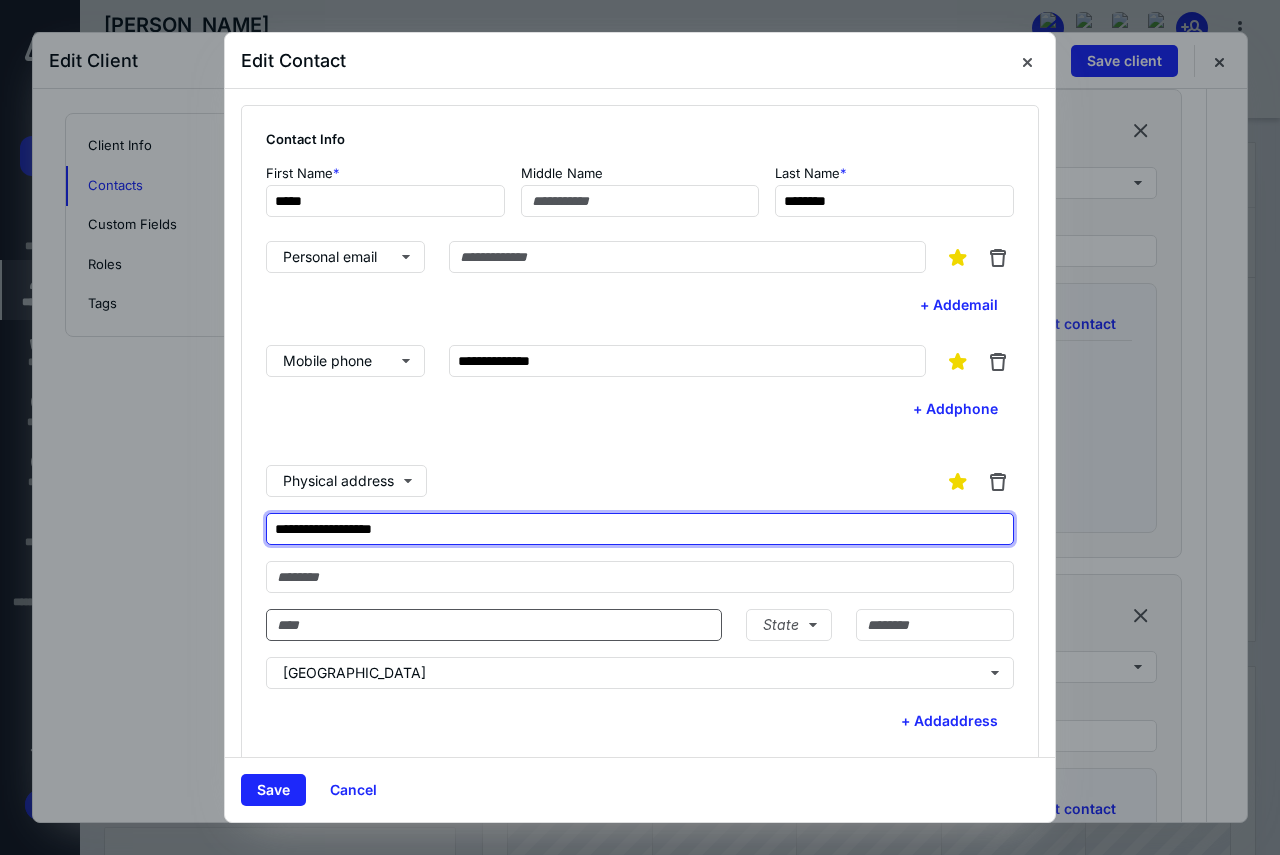 type on "**********" 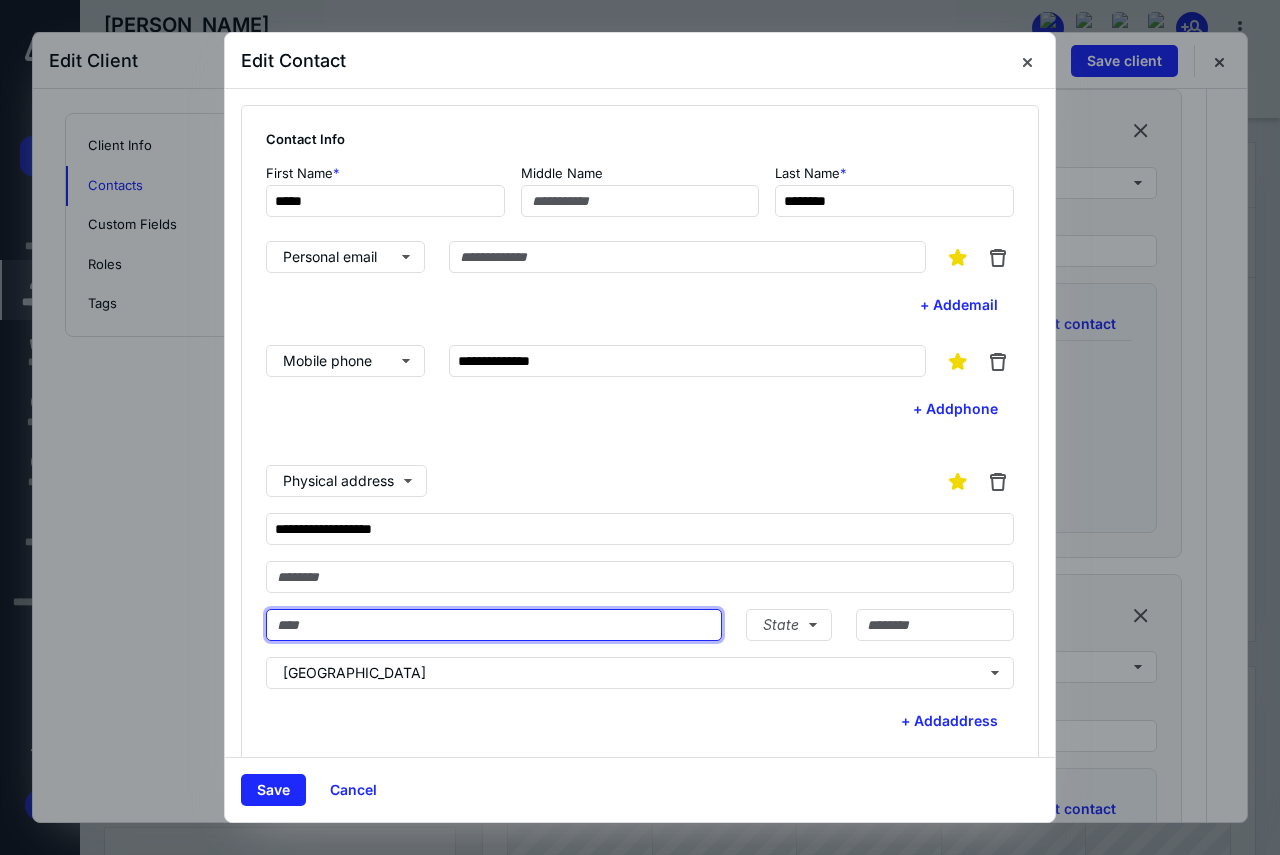 click at bounding box center [494, 625] 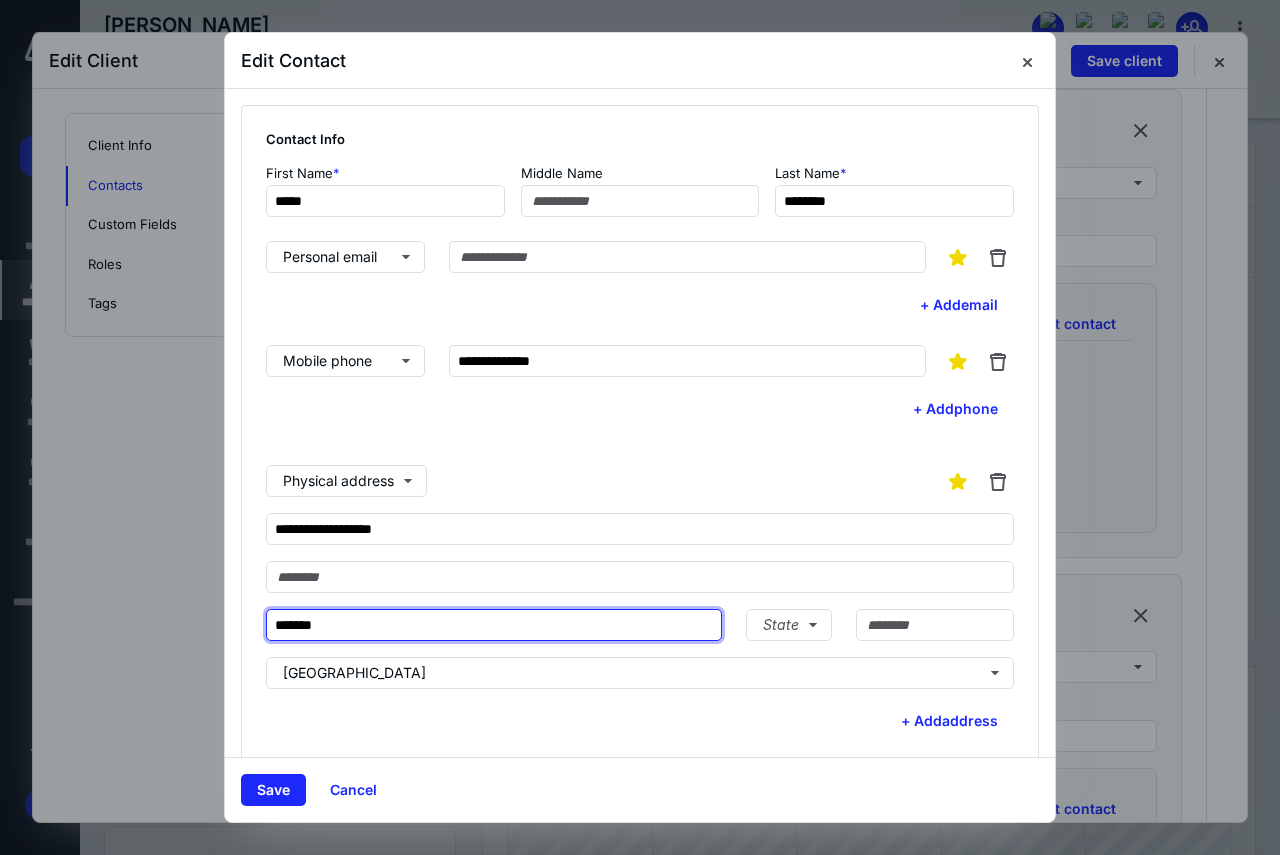 type on "*******" 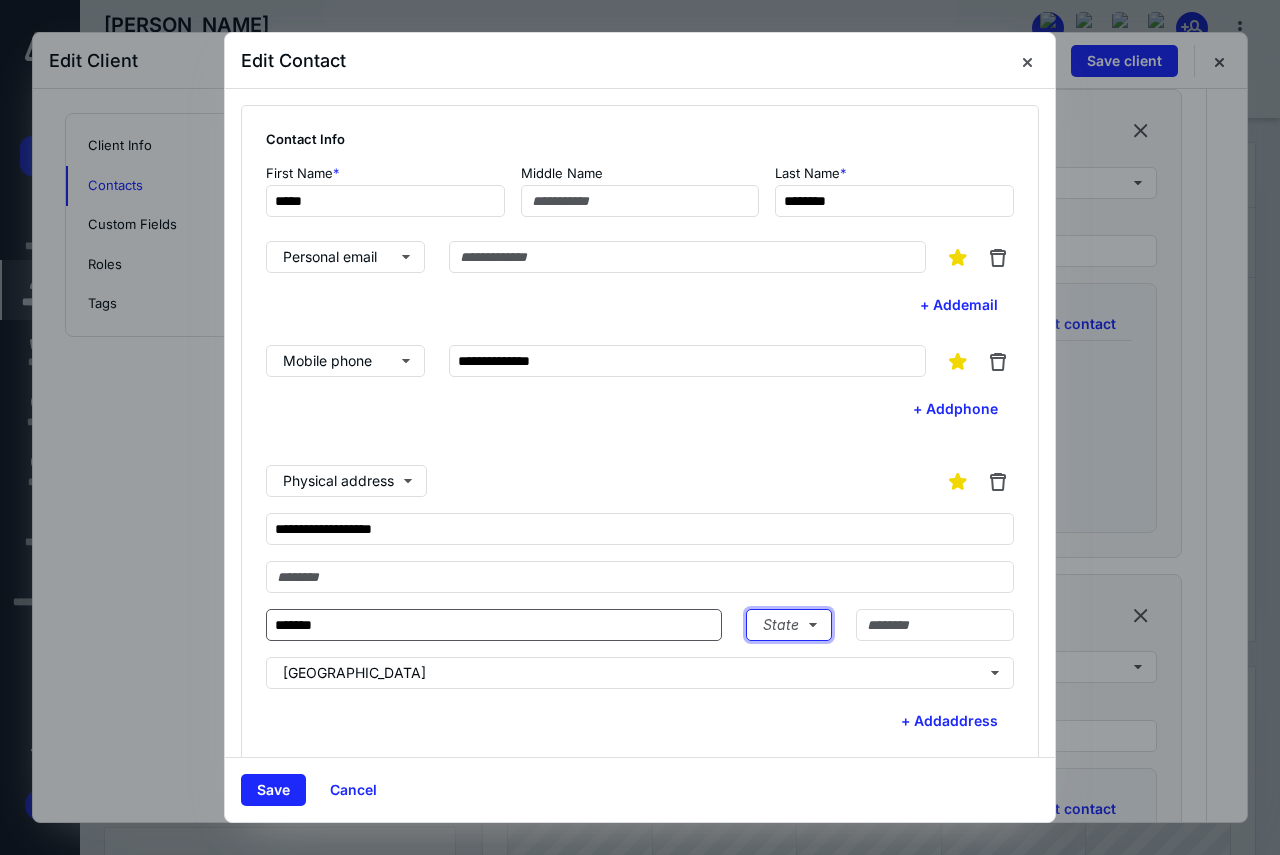 type 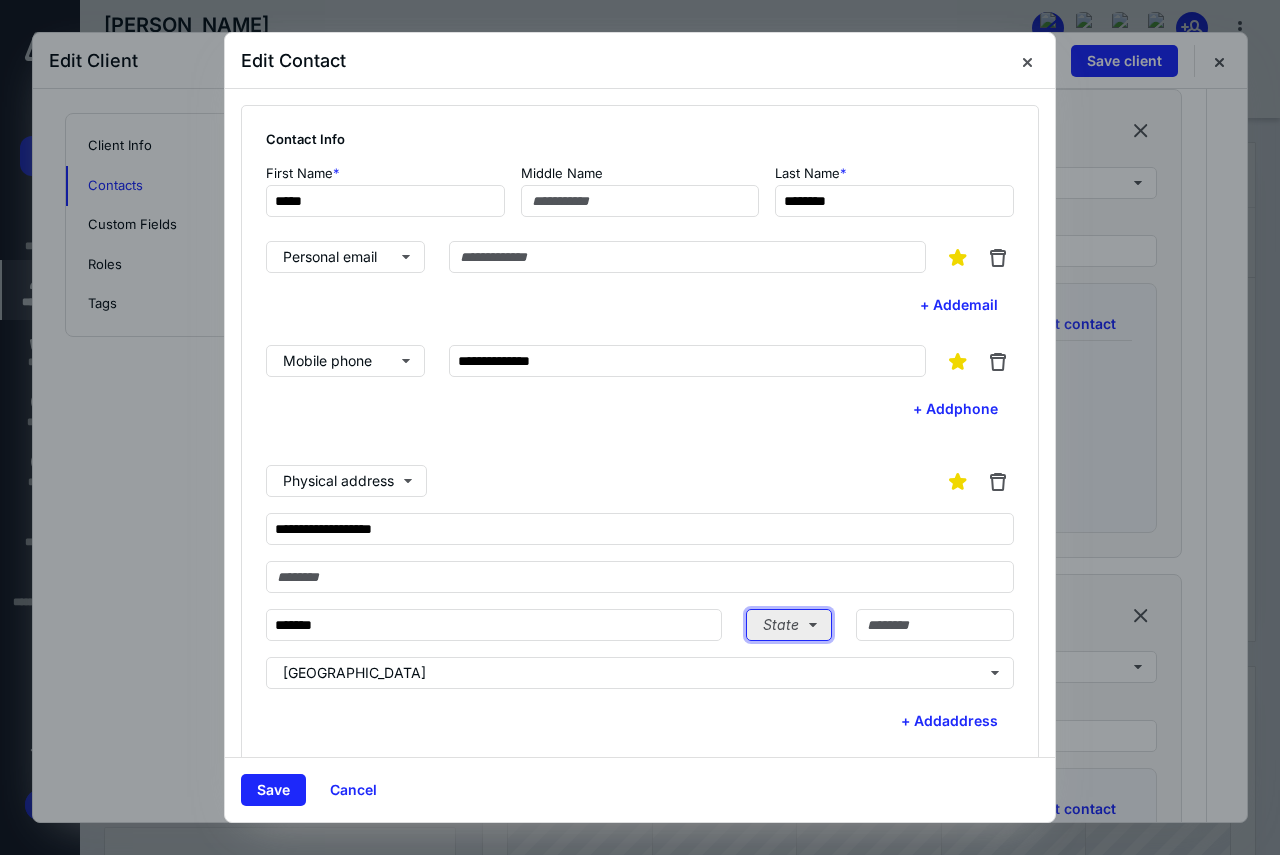 click on "State" at bounding box center [789, 625] 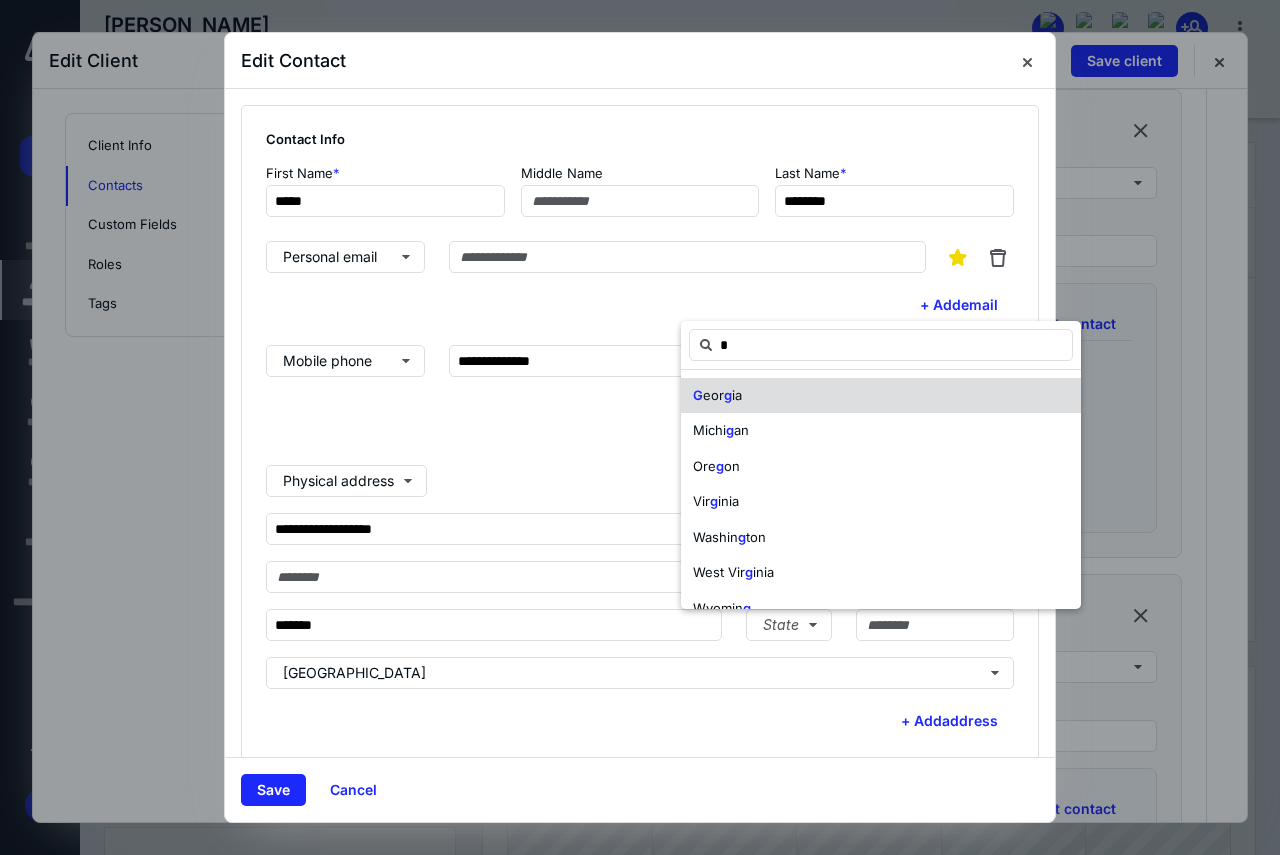 click on "G eor g ia" at bounding box center [881, 396] 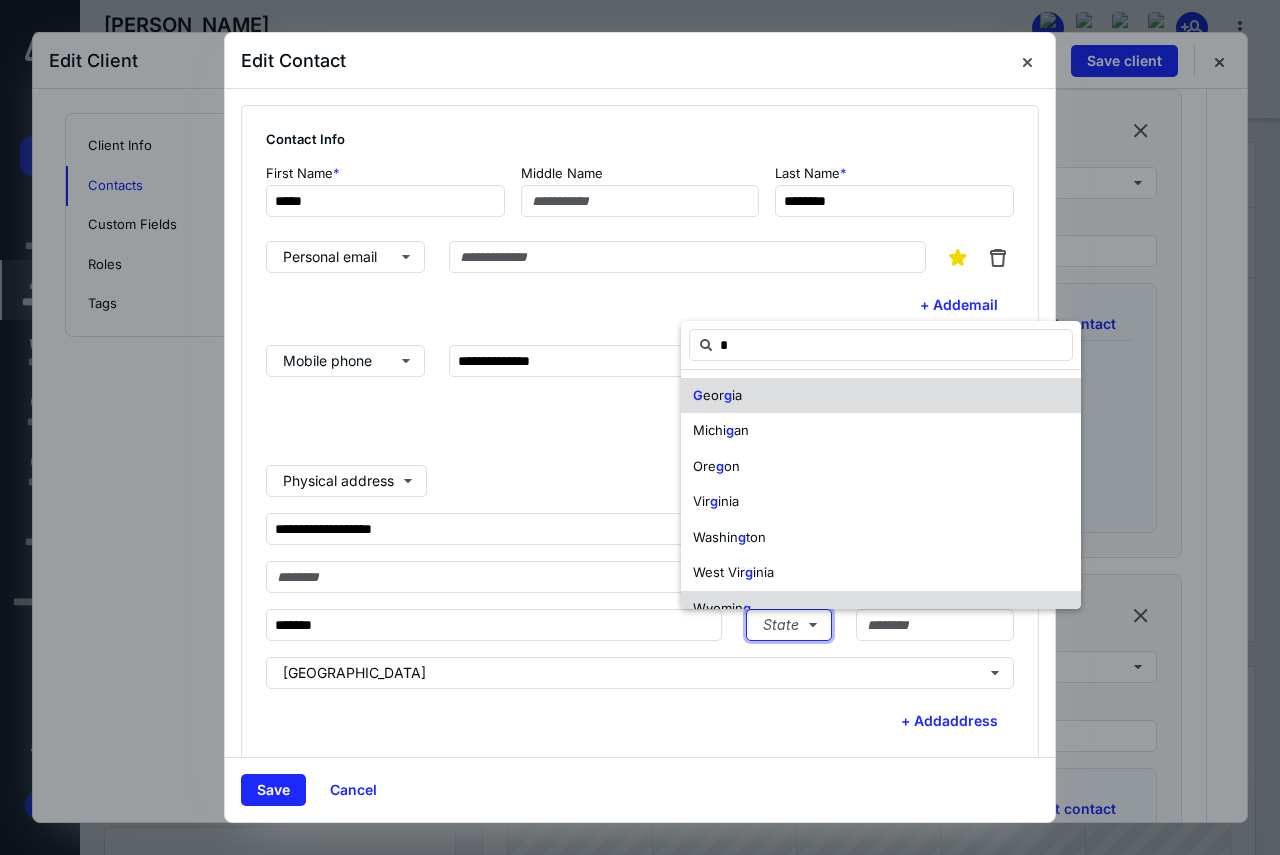 type 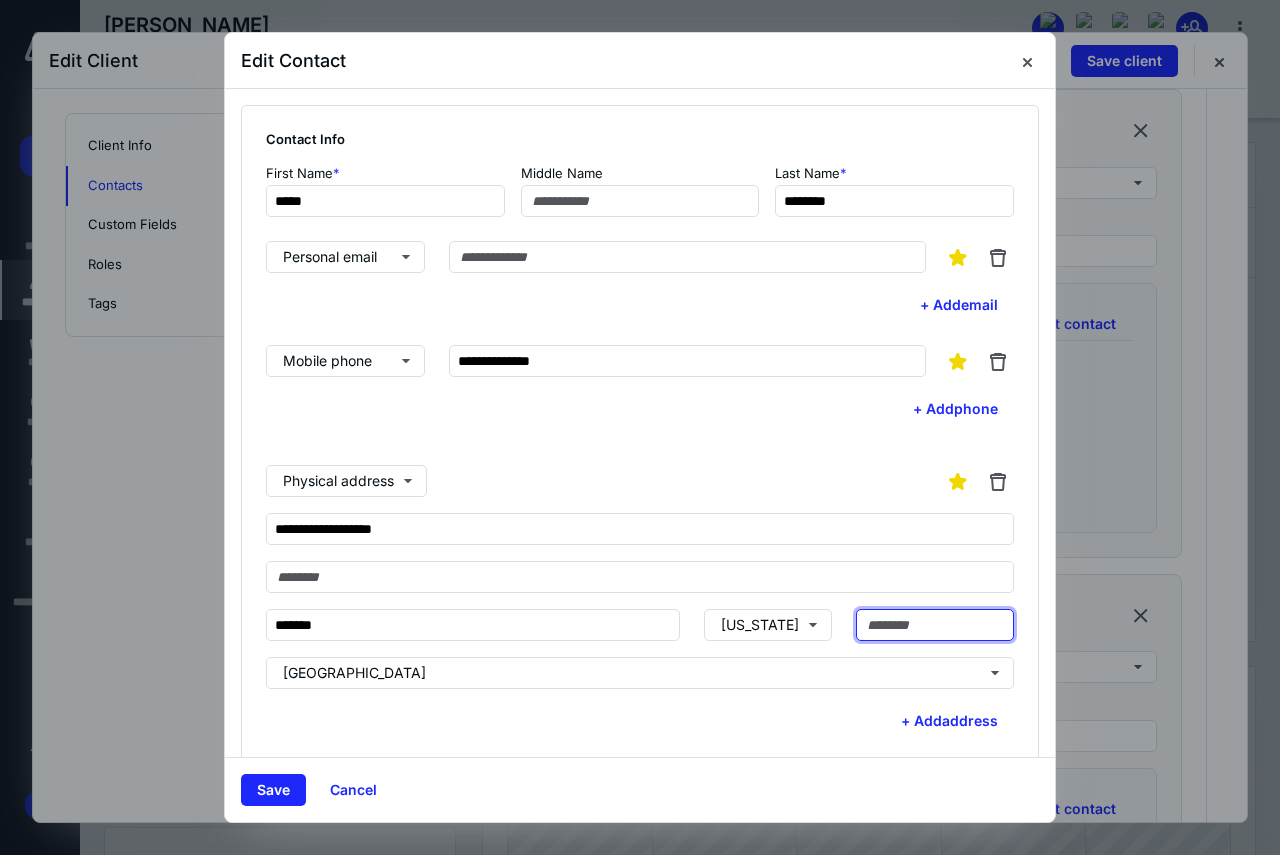 click at bounding box center [935, 625] 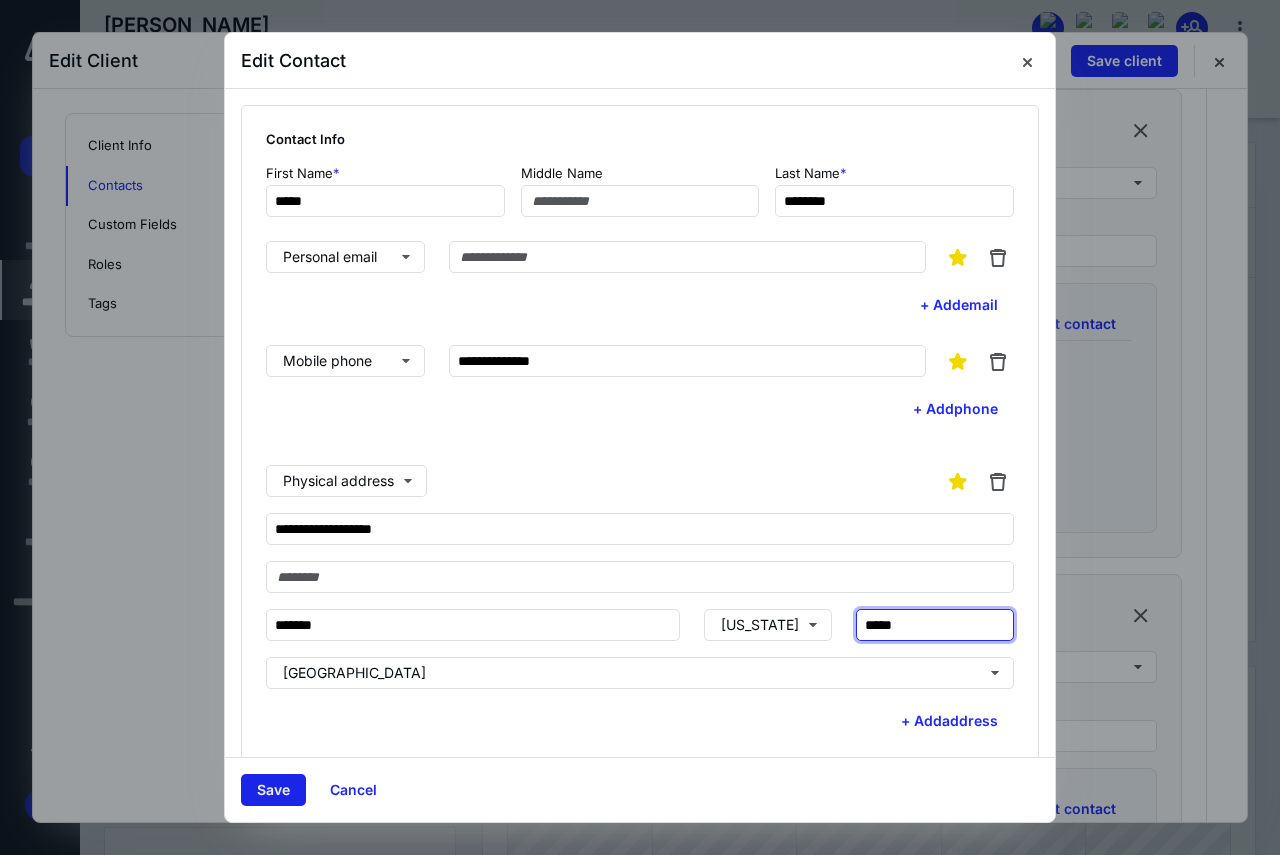type on "*****" 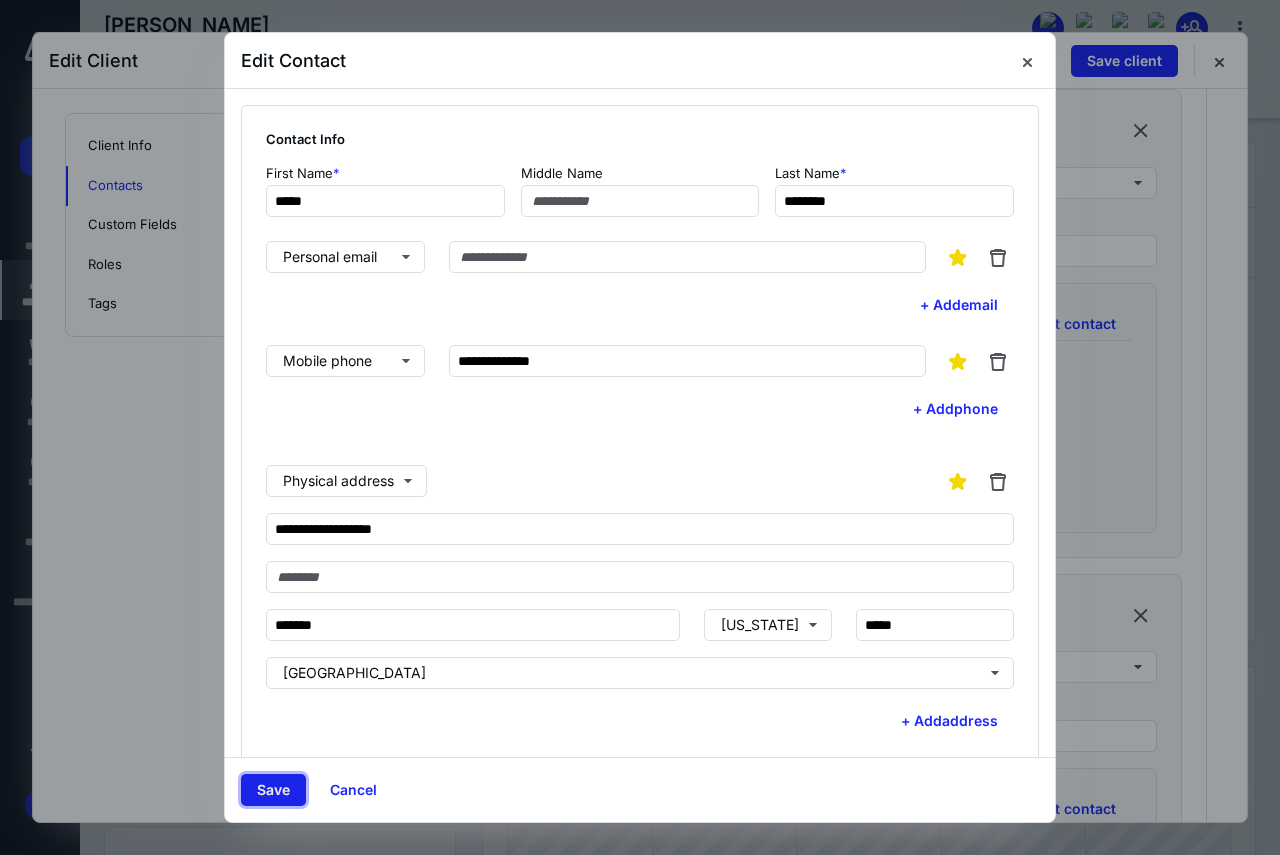 click on "Save" at bounding box center (273, 790) 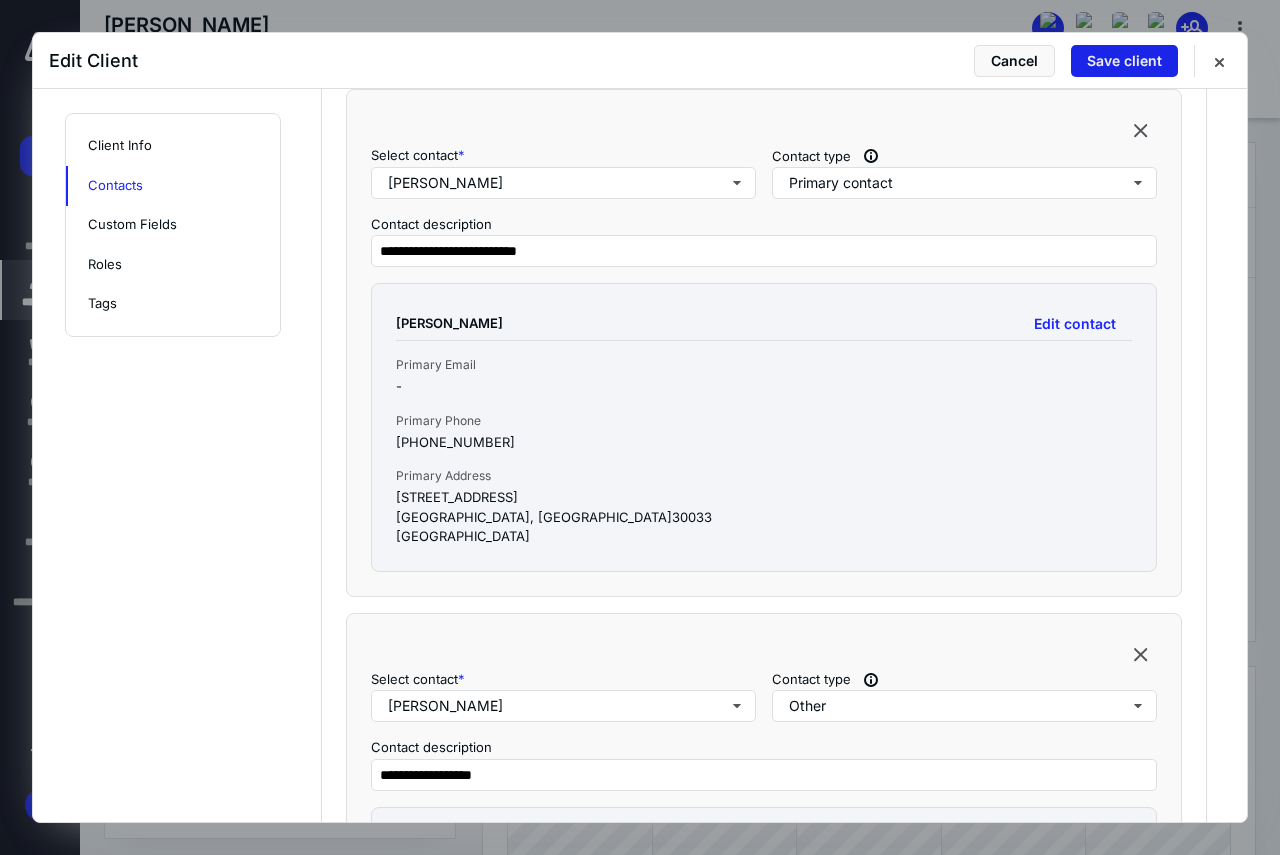 click on "Save client" at bounding box center [1124, 61] 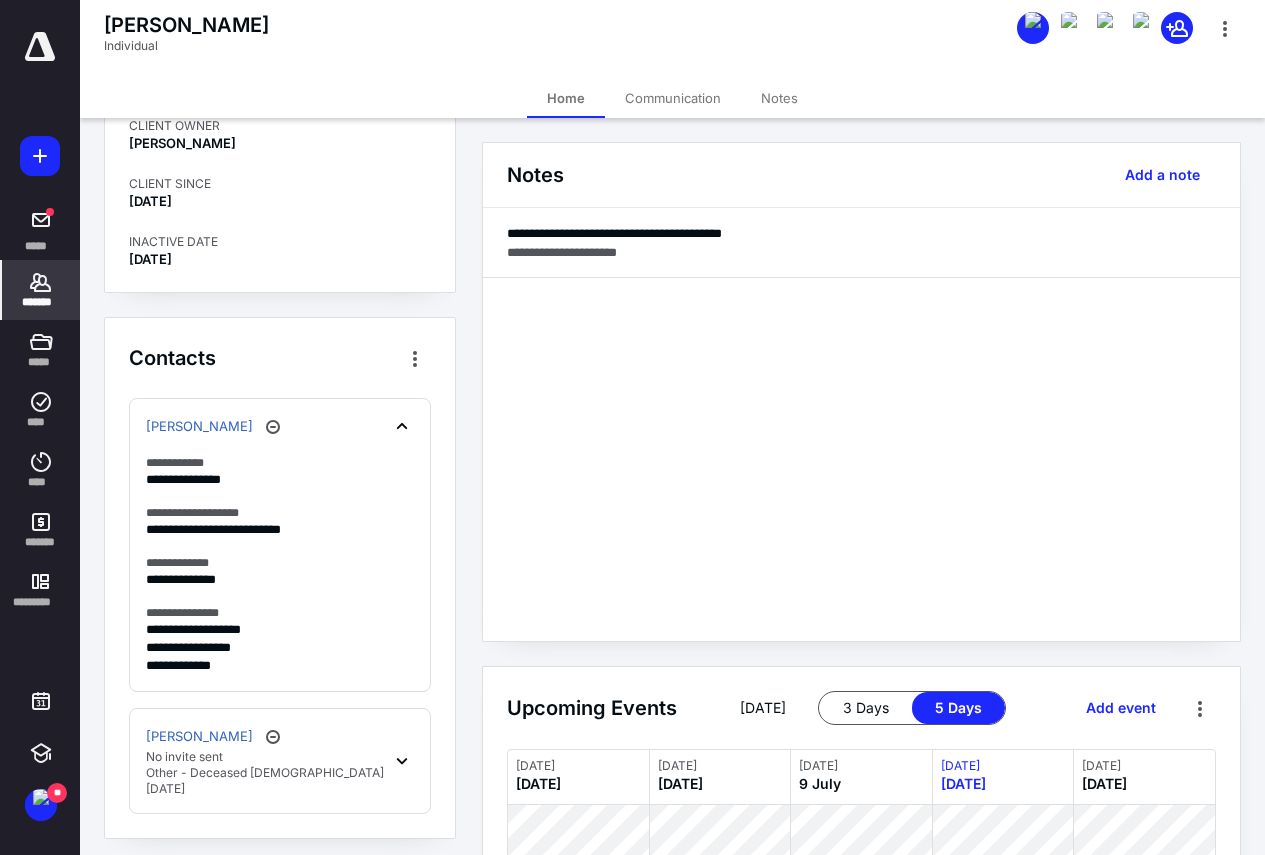 click 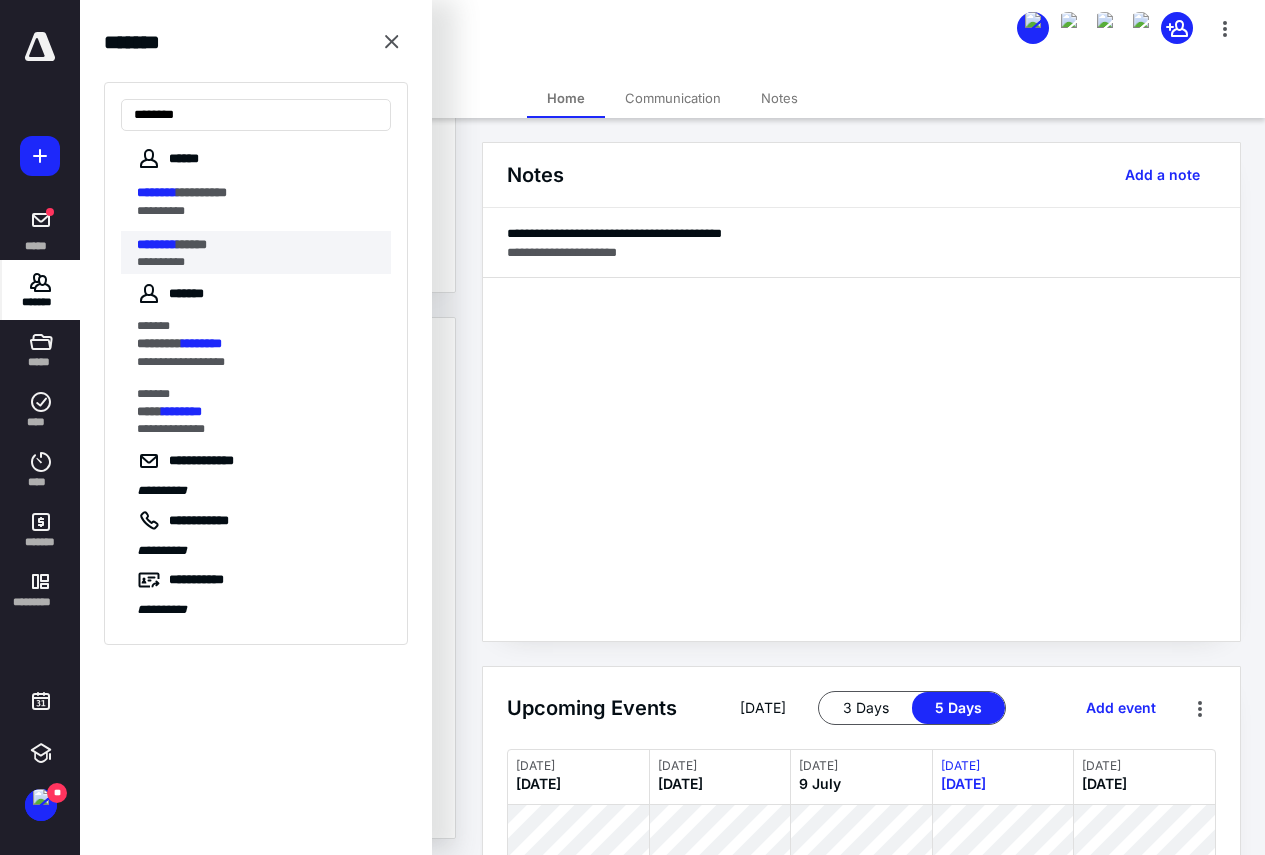 type on "********" 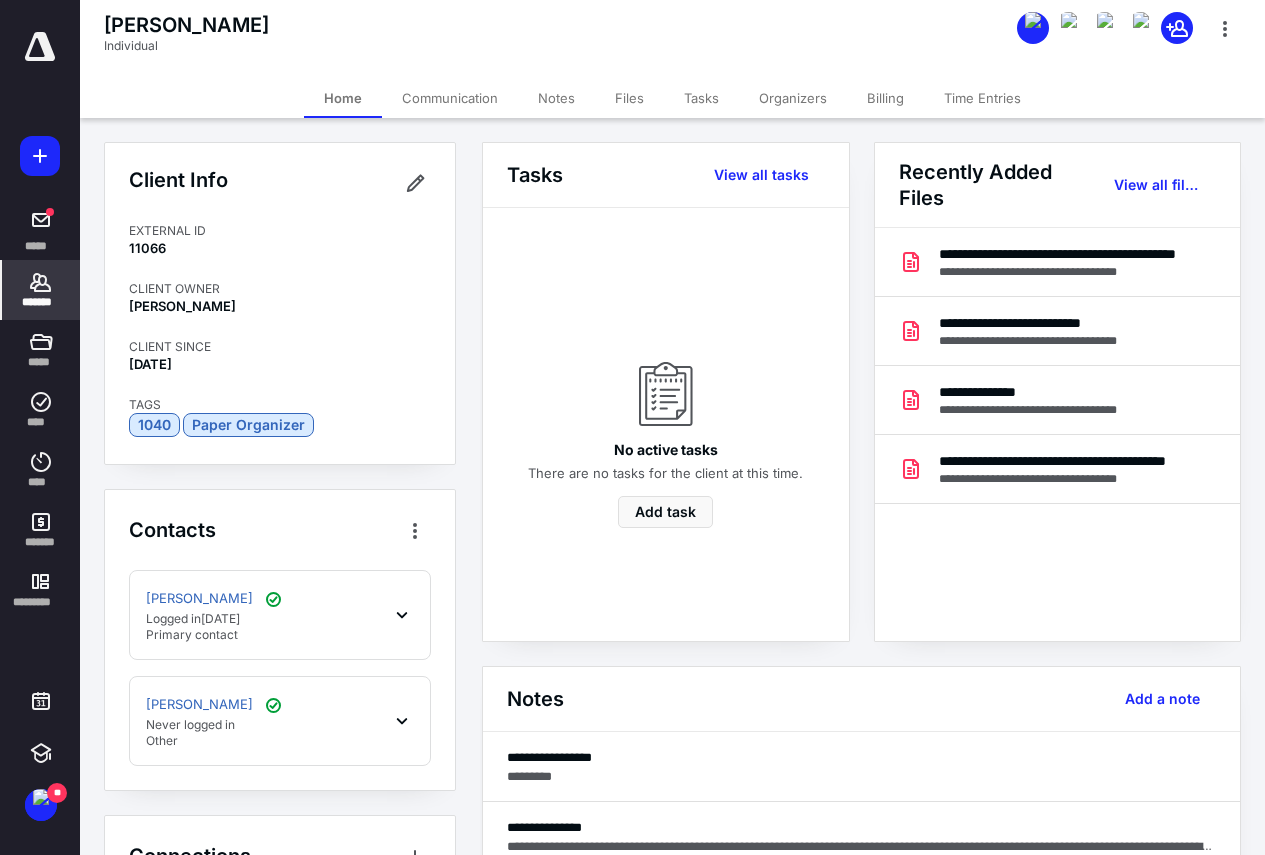 click on "[PERSON_NAME] Logged [DATE][DATE] Primary contact" at bounding box center (280, 615) 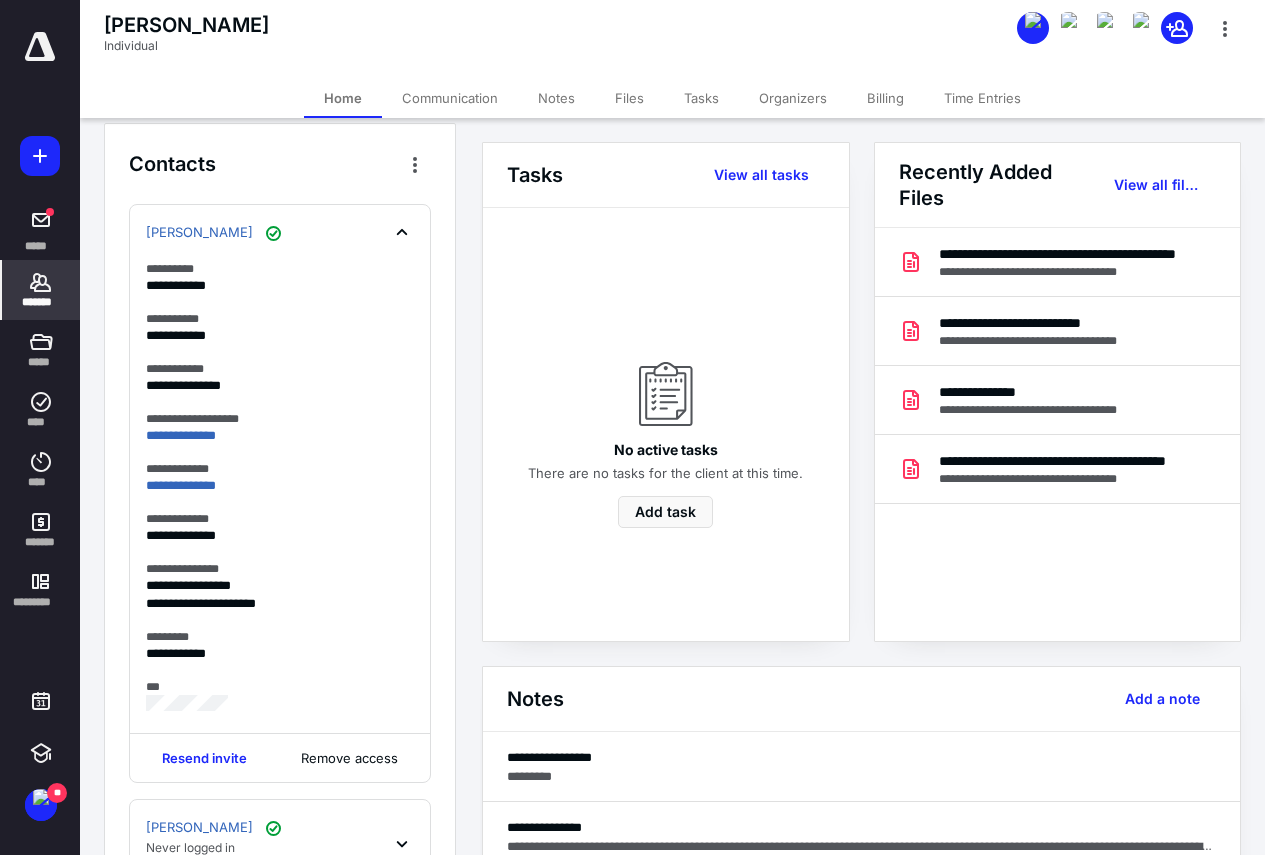 scroll, scrollTop: 400, scrollLeft: 0, axis: vertical 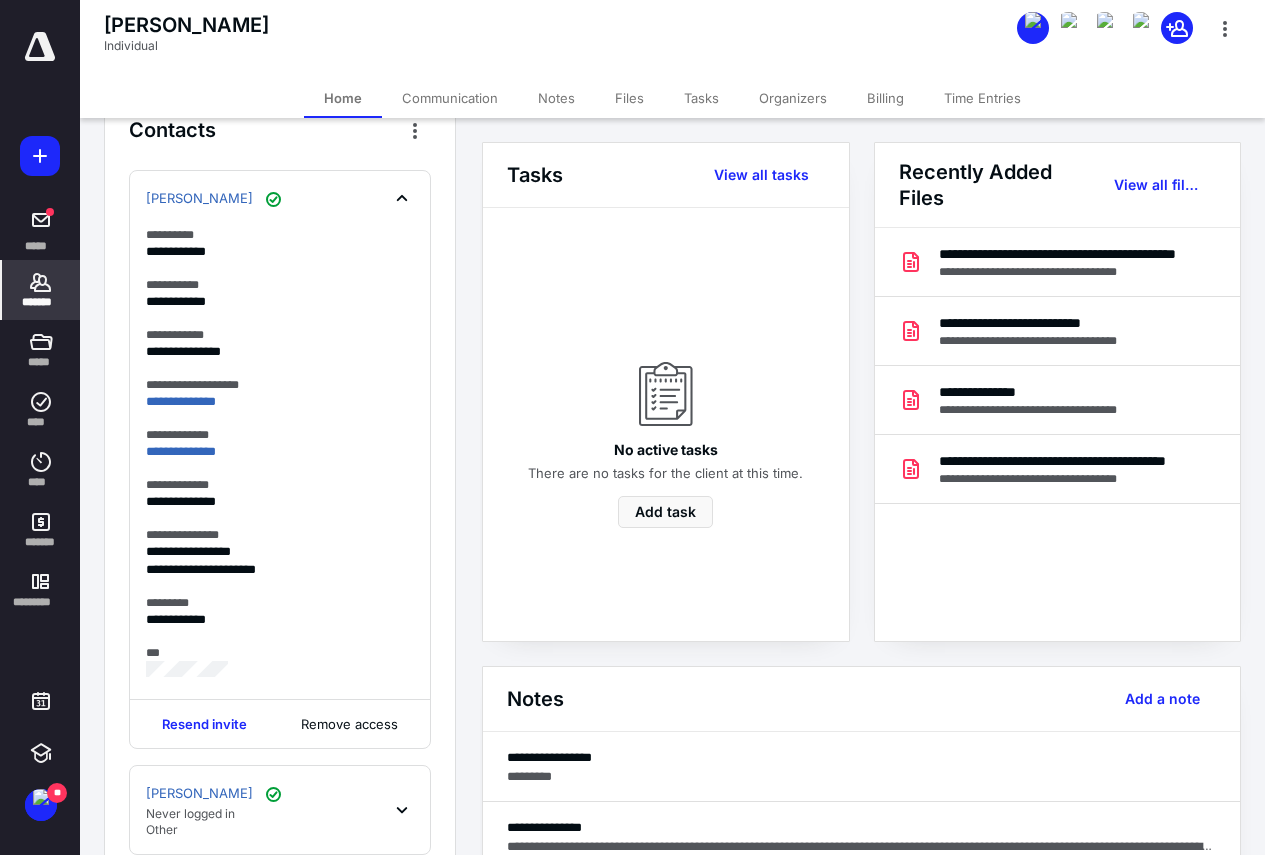 drag, startPoint x: 703, startPoint y: 87, endPoint x: 698, endPoint y: 104, distance: 17.720045 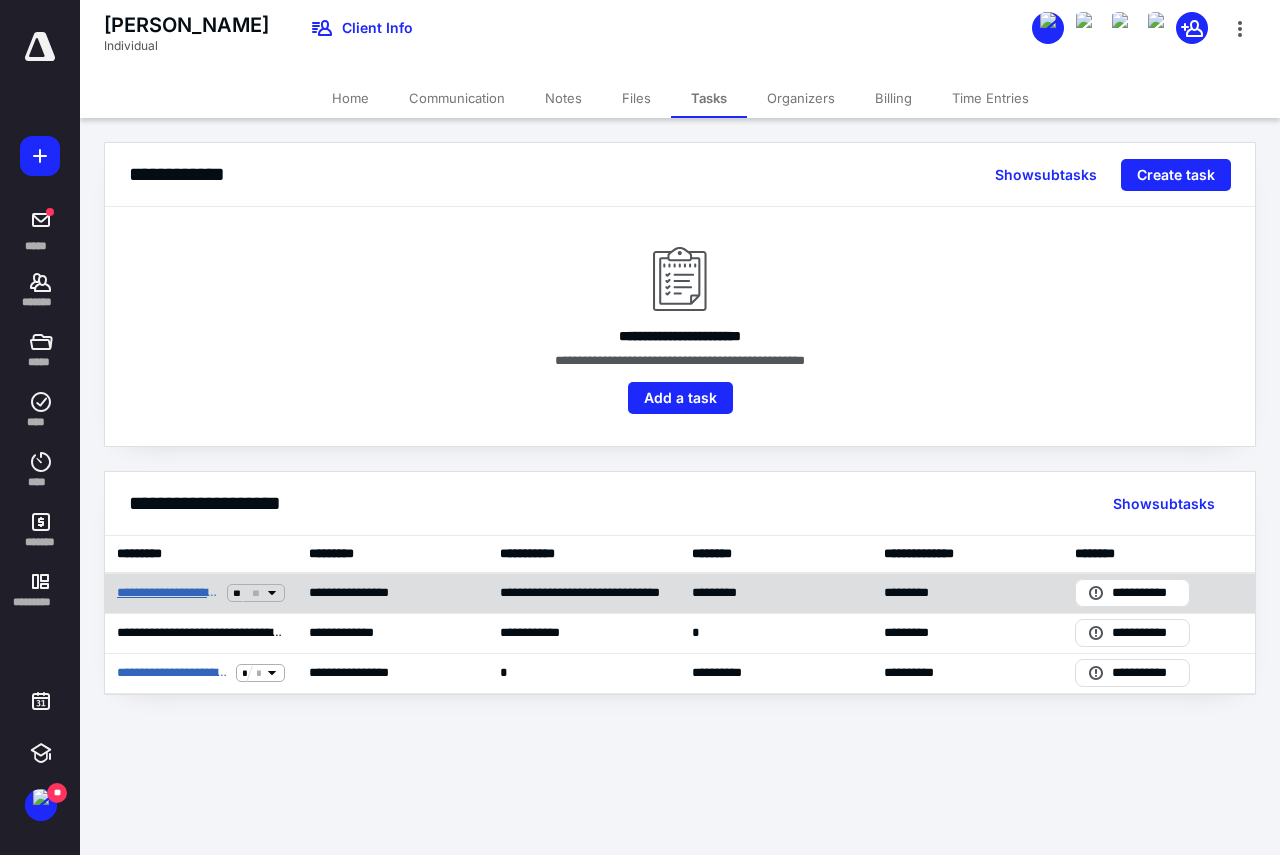 click on "**********" at bounding box center (168, 593) 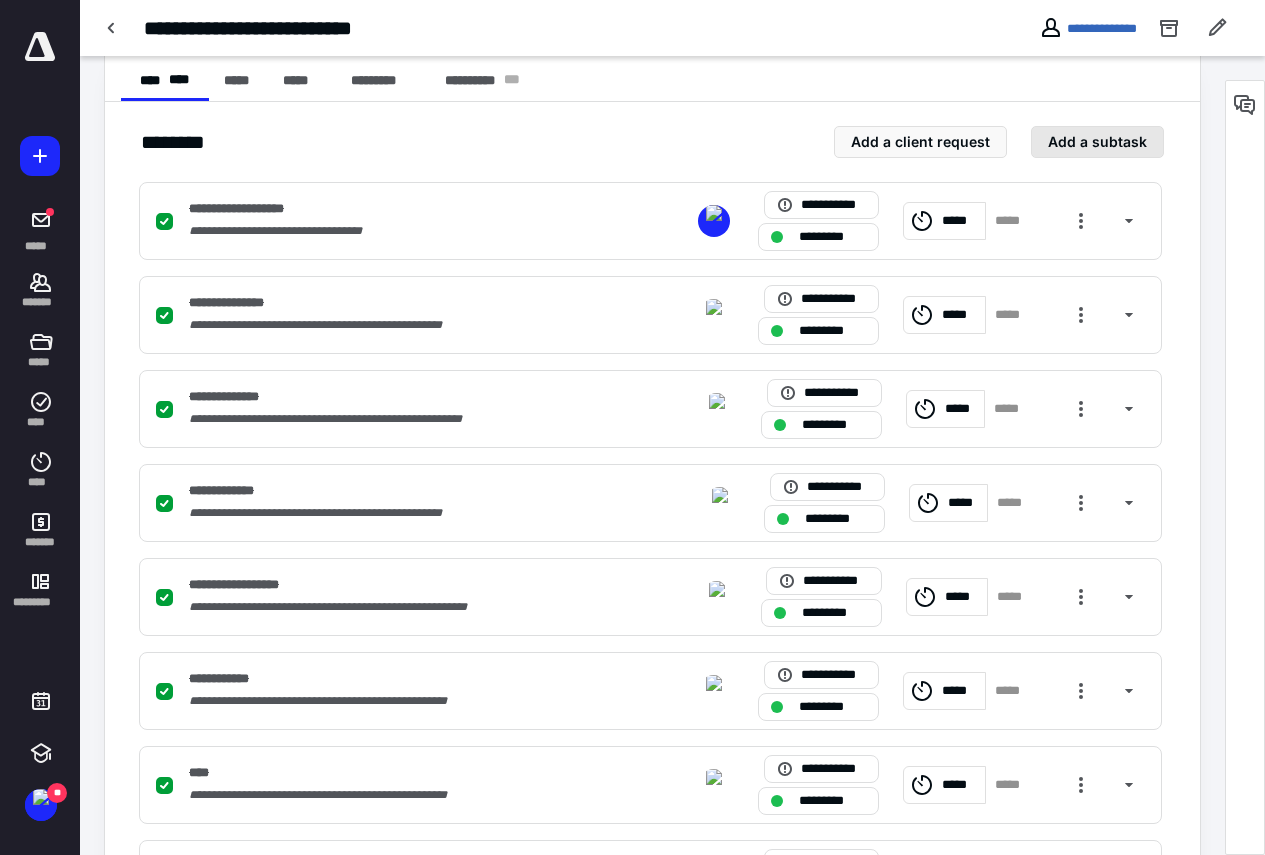 scroll, scrollTop: 400, scrollLeft: 0, axis: vertical 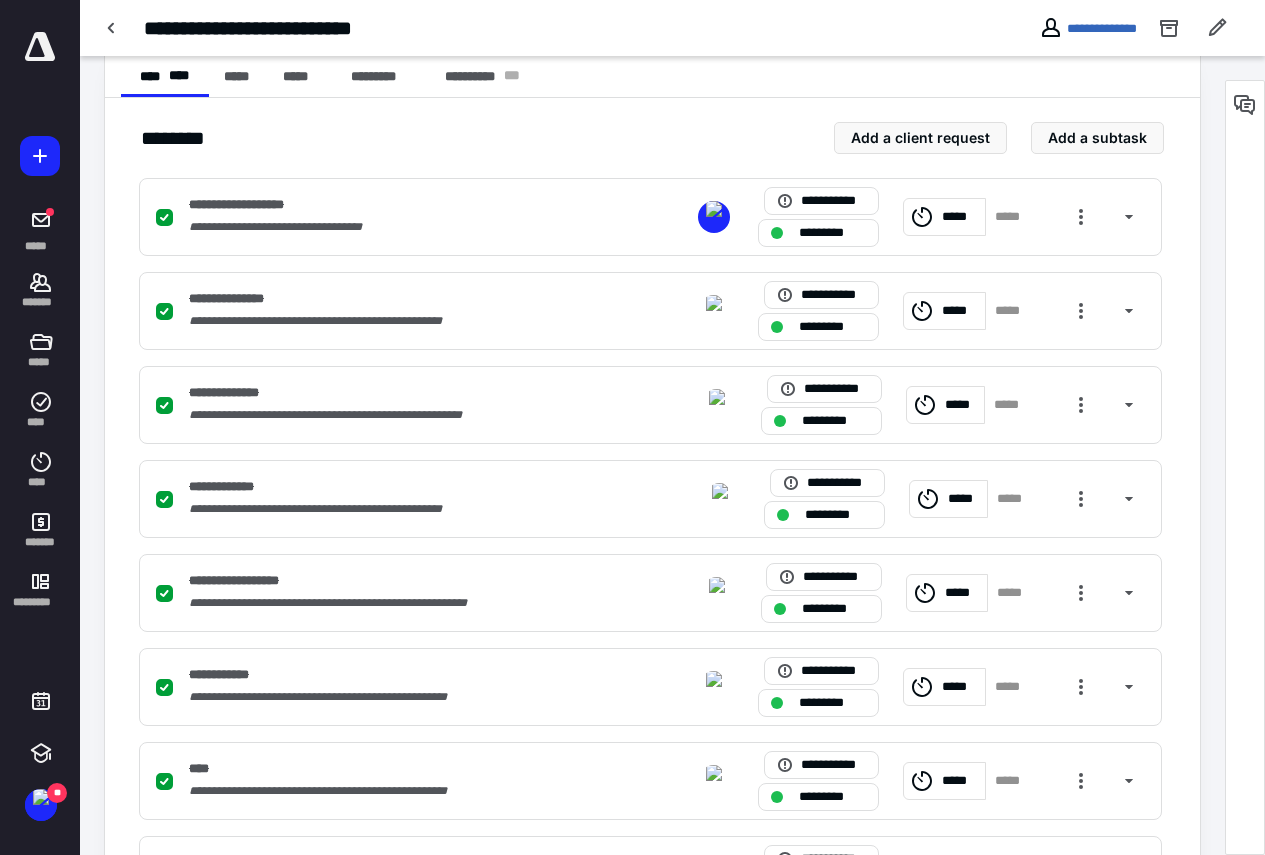 drag, startPoint x: 1237, startPoint y: 102, endPoint x: 1241, endPoint y: 117, distance: 15.524175 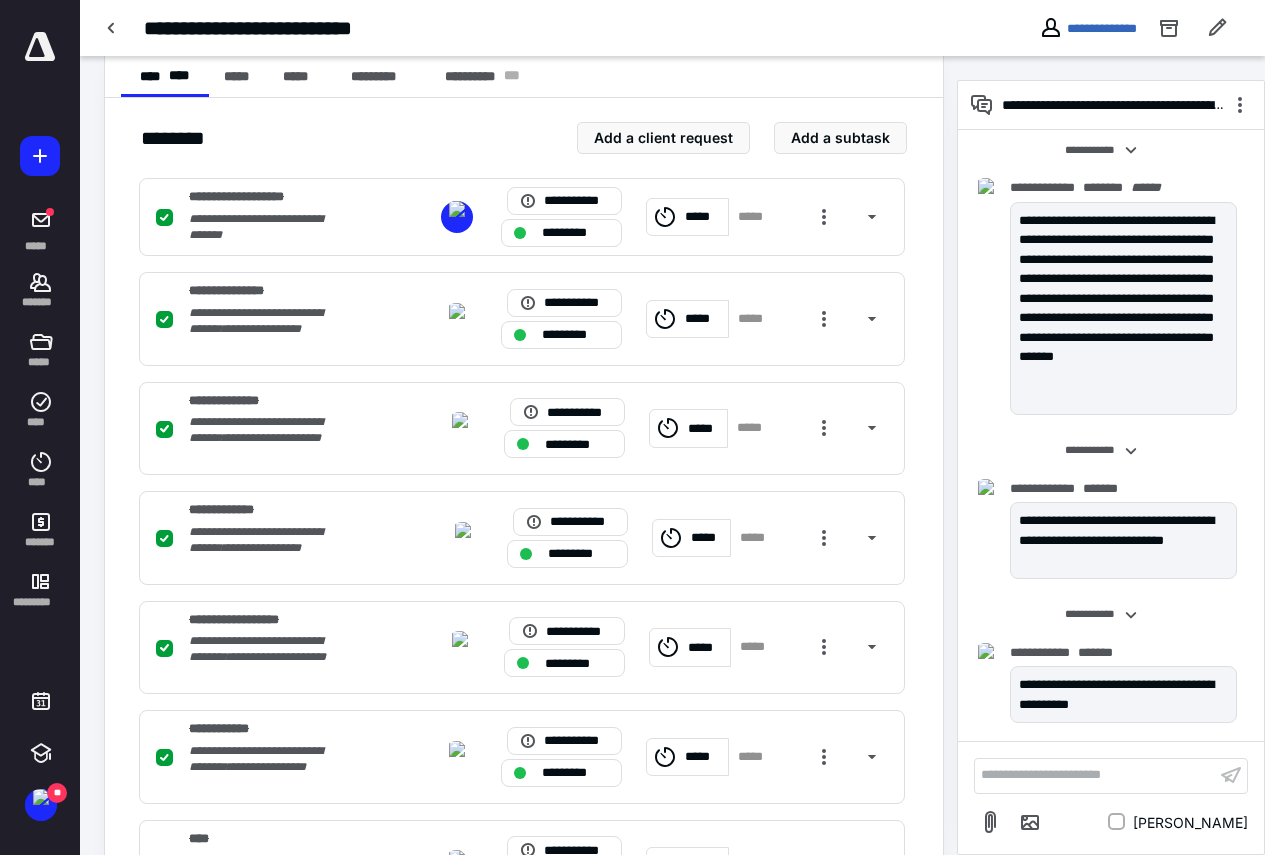 scroll, scrollTop: 0, scrollLeft: 0, axis: both 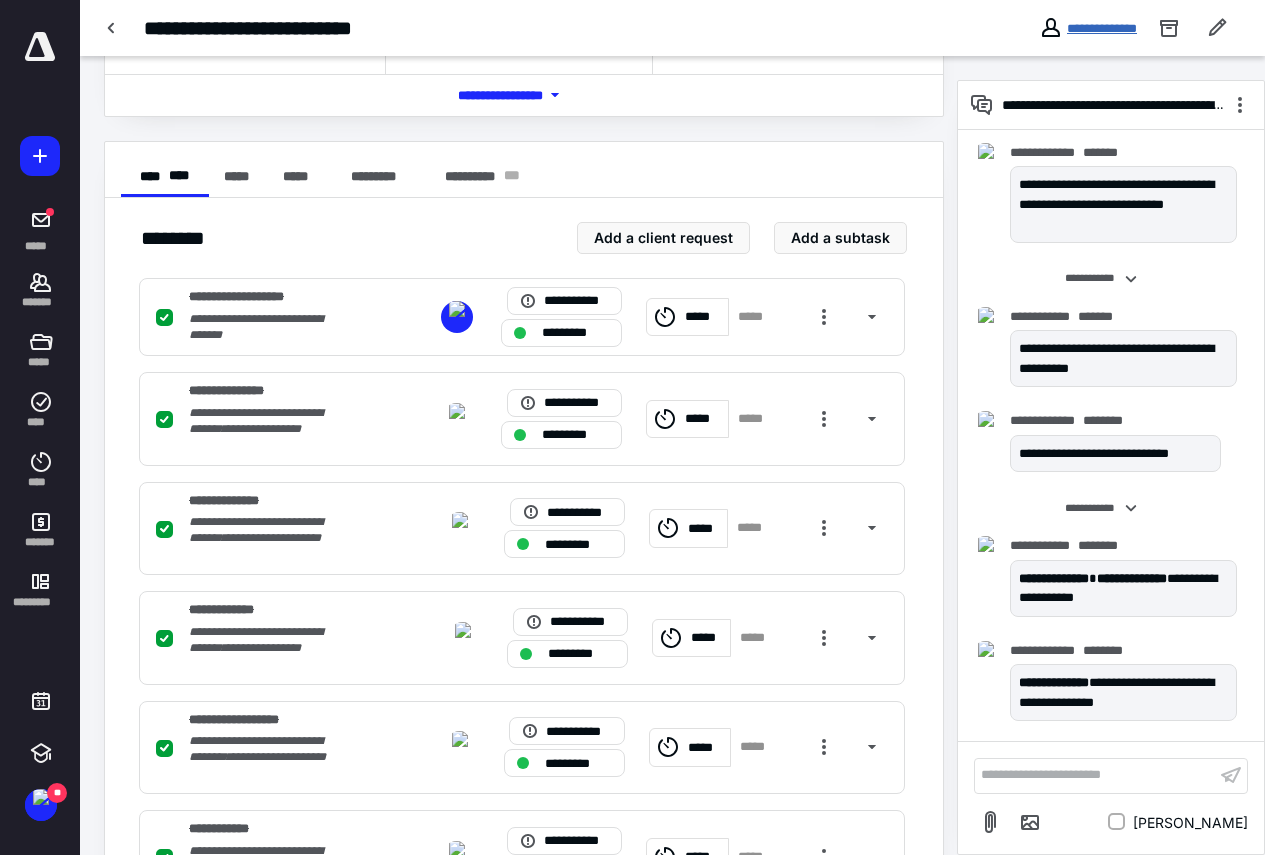 drag, startPoint x: 1079, startPoint y: 15, endPoint x: 1086, endPoint y: 24, distance: 11.401754 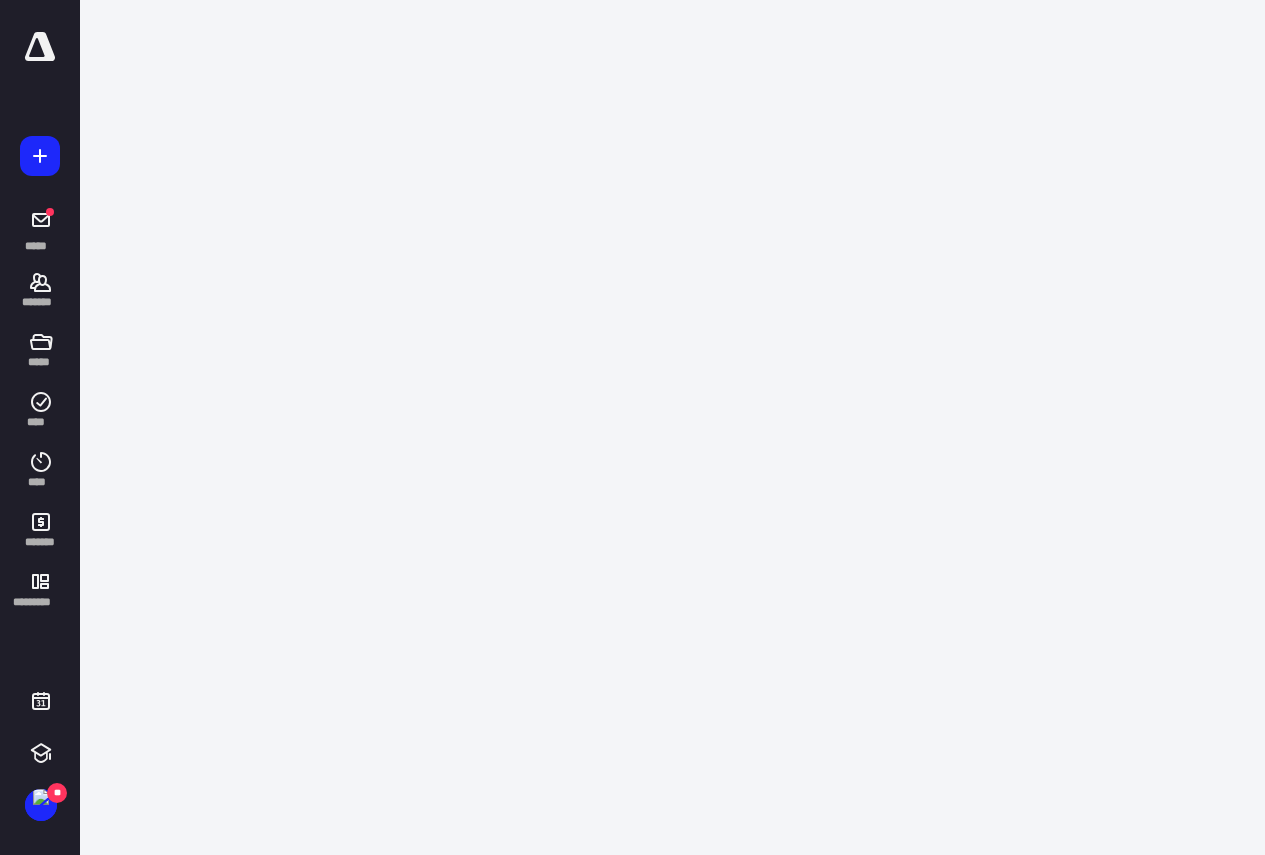 scroll, scrollTop: 0, scrollLeft: 0, axis: both 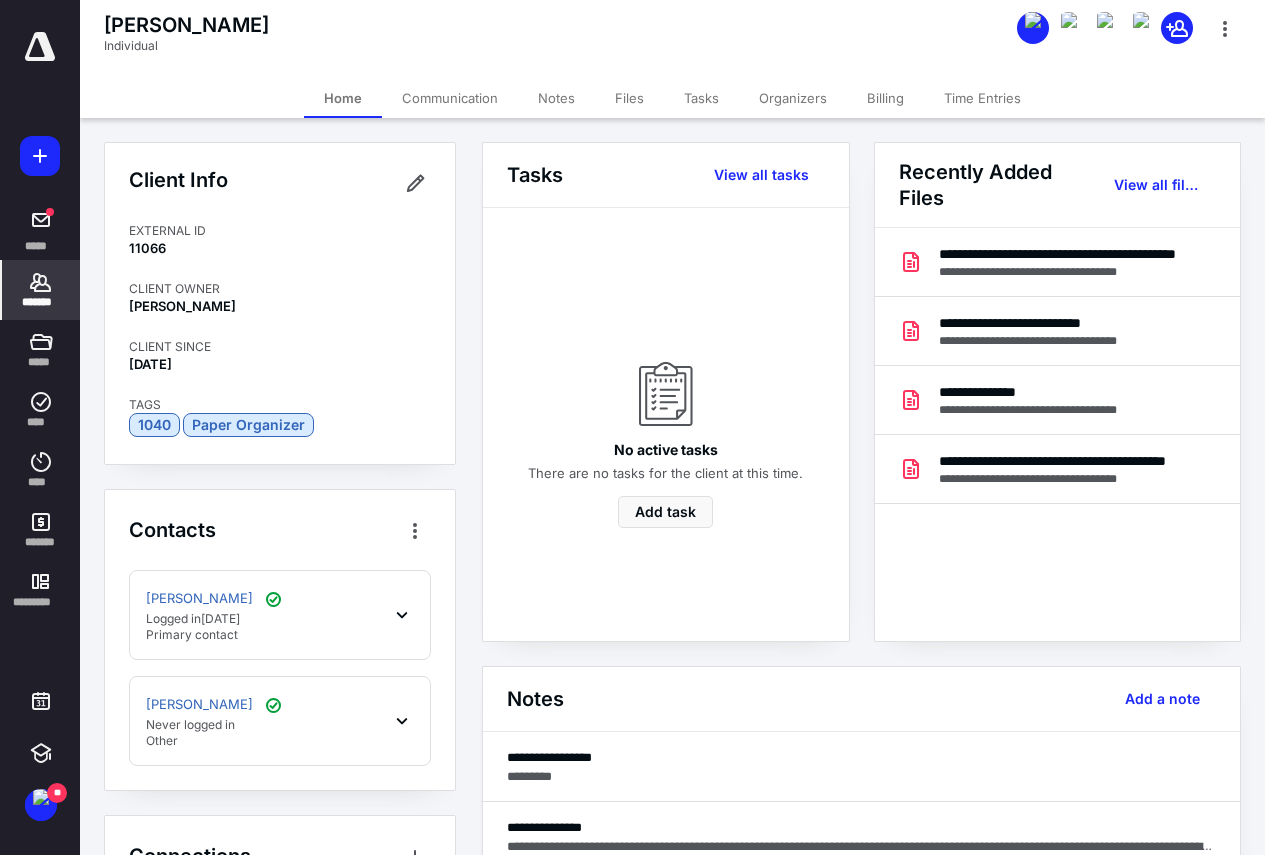 click on "[PERSON_NAME] Logged [DATE][DATE] Primary contact" at bounding box center (280, 615) 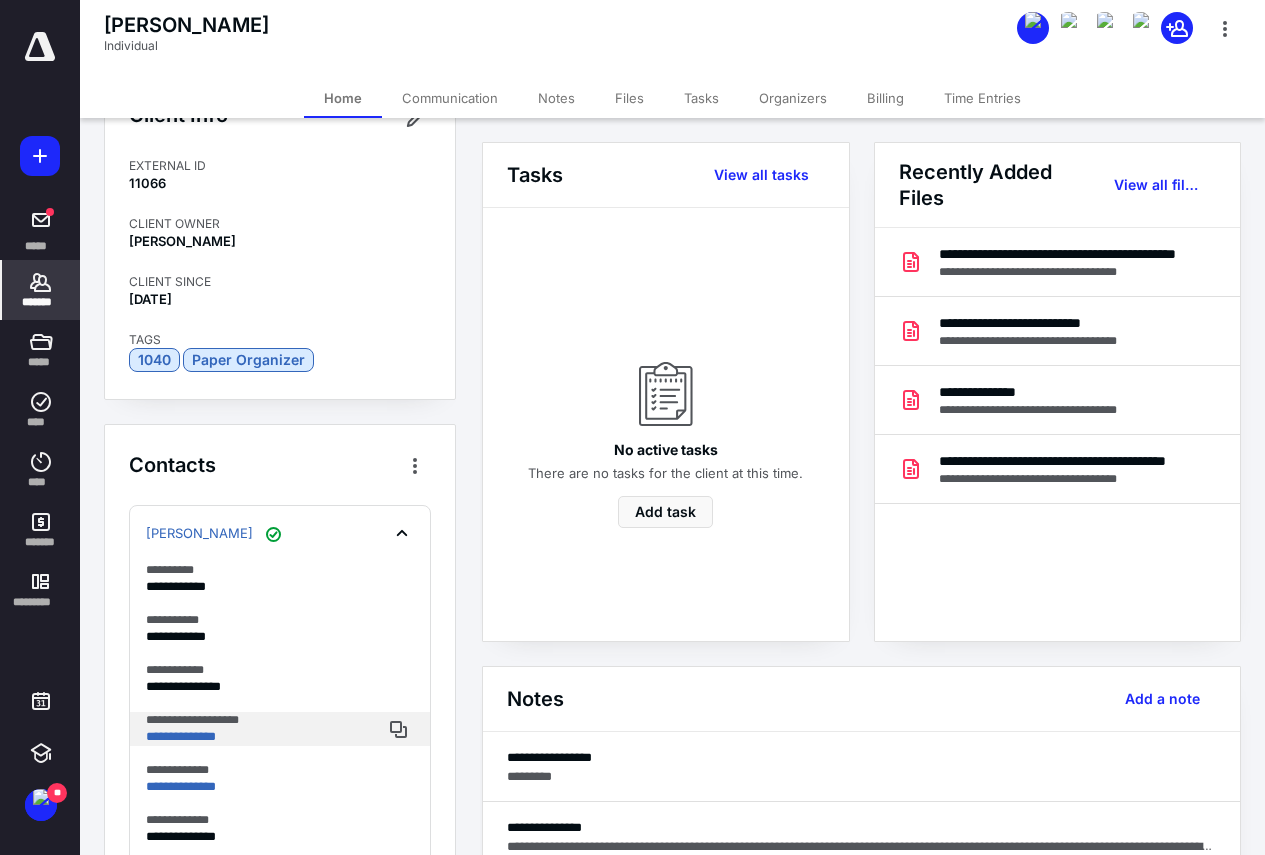 scroll, scrollTop: 100, scrollLeft: 0, axis: vertical 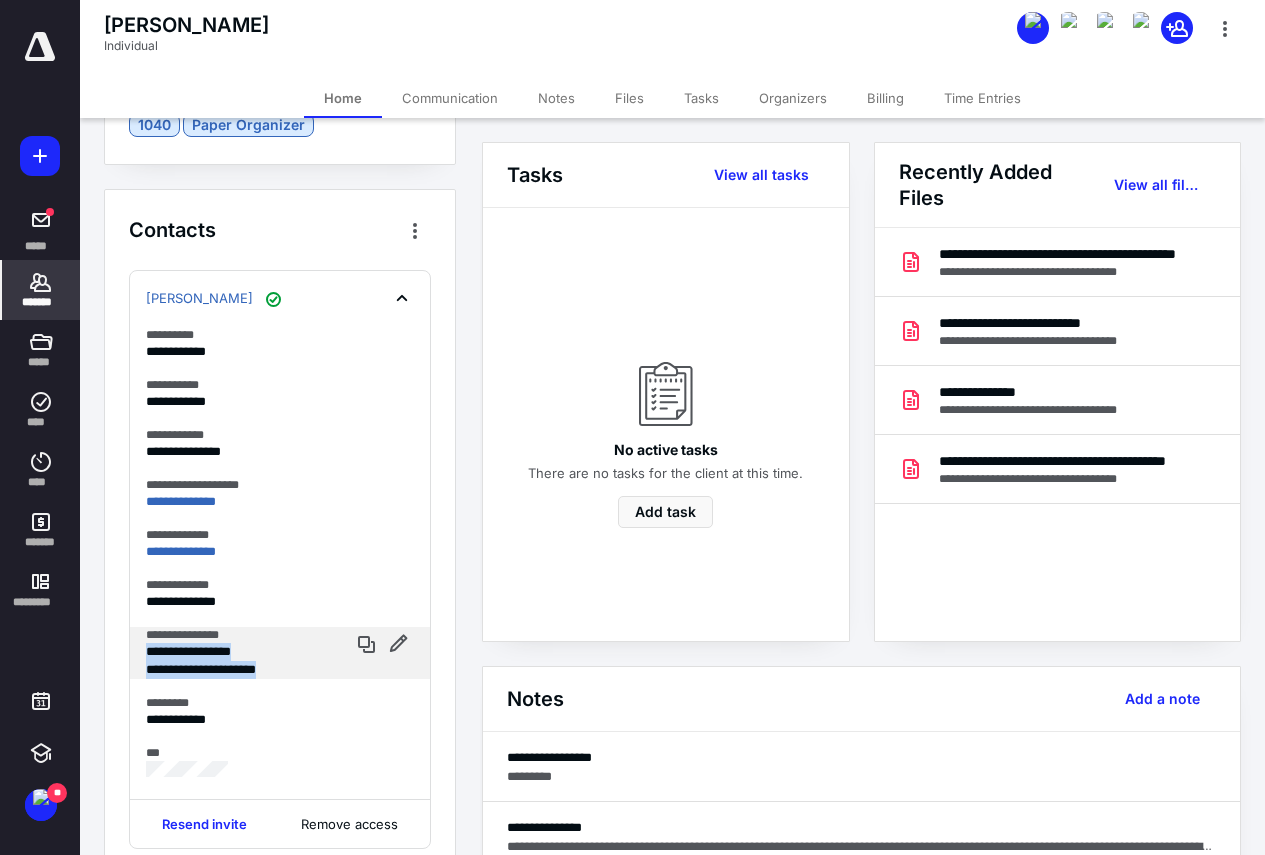 drag, startPoint x: 149, startPoint y: 655, endPoint x: 315, endPoint y: 678, distance: 167.5858 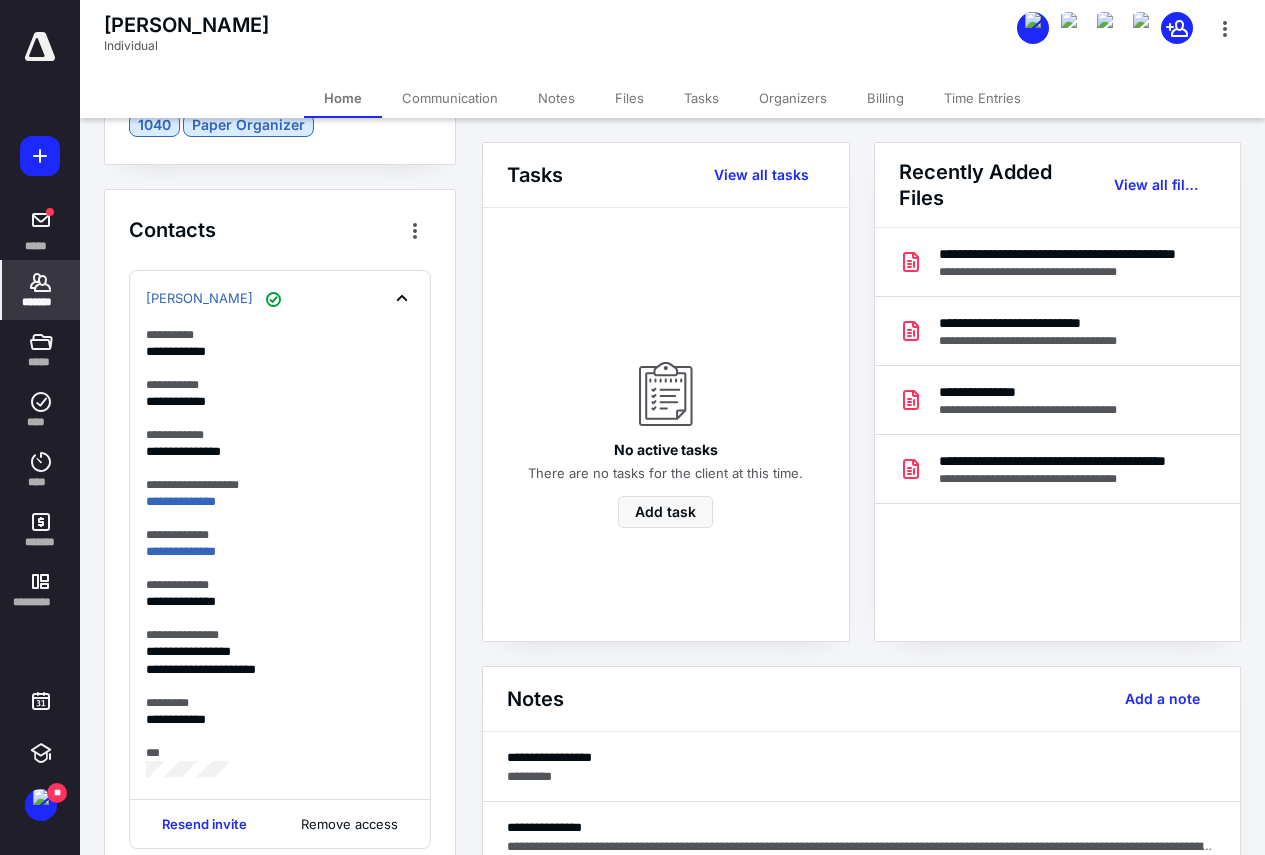 click on "*******" at bounding box center [41, 302] 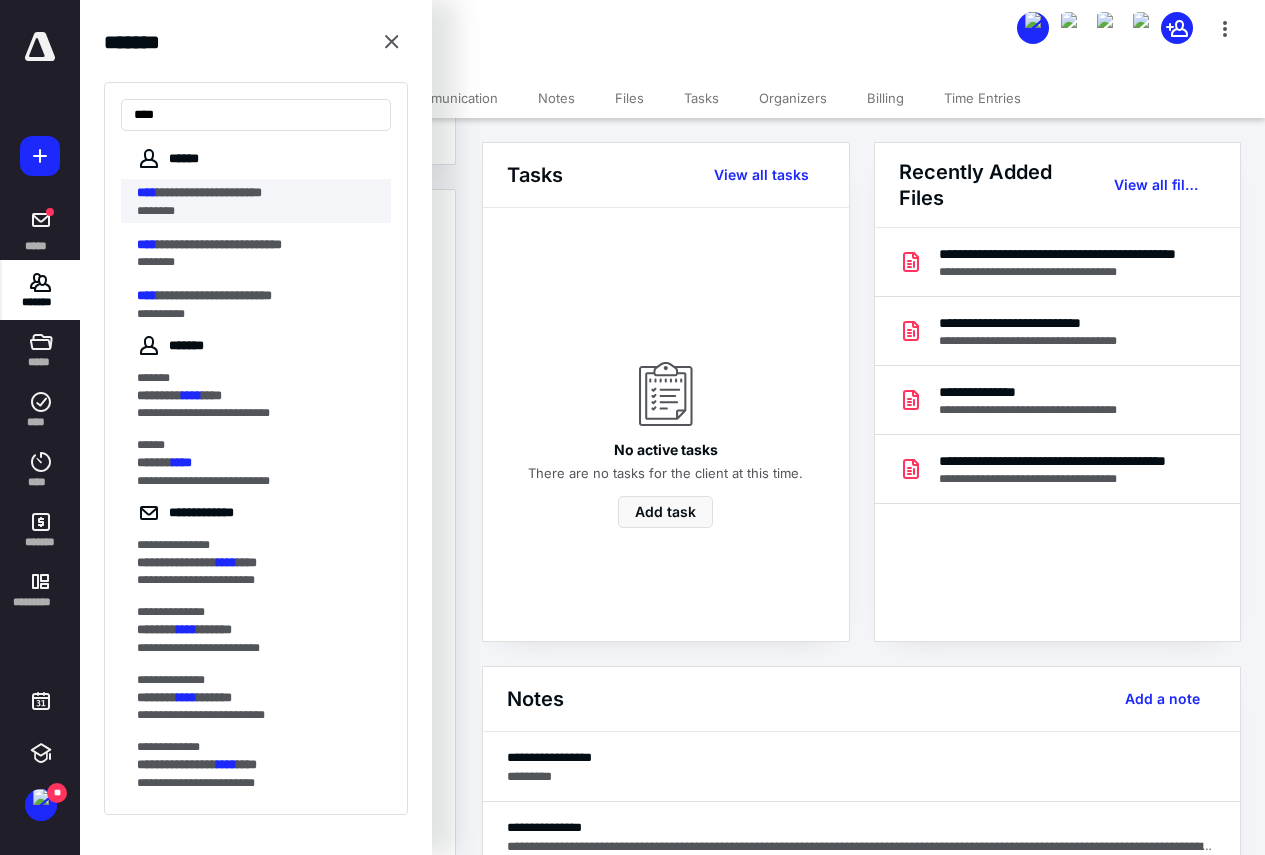 type on "****" 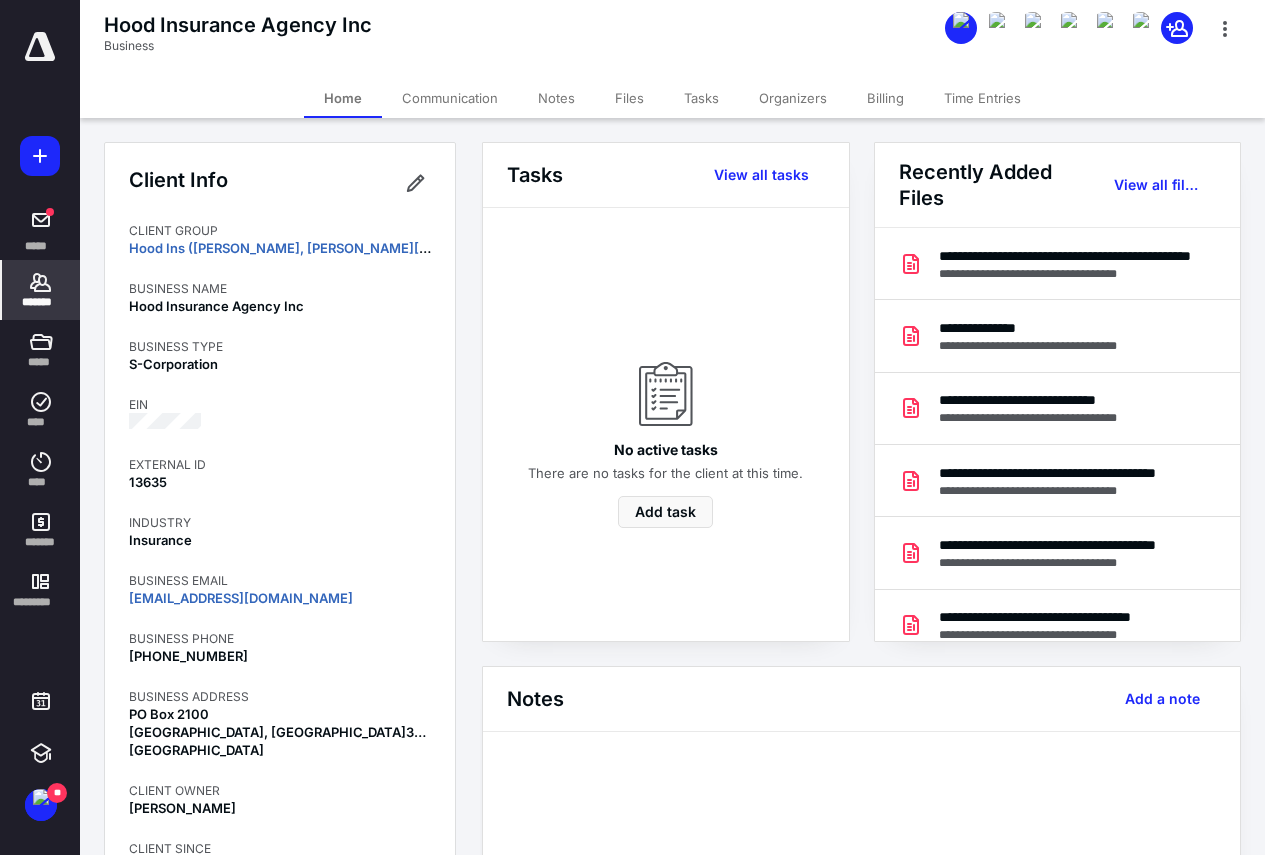 click on "Files" at bounding box center (629, 98) 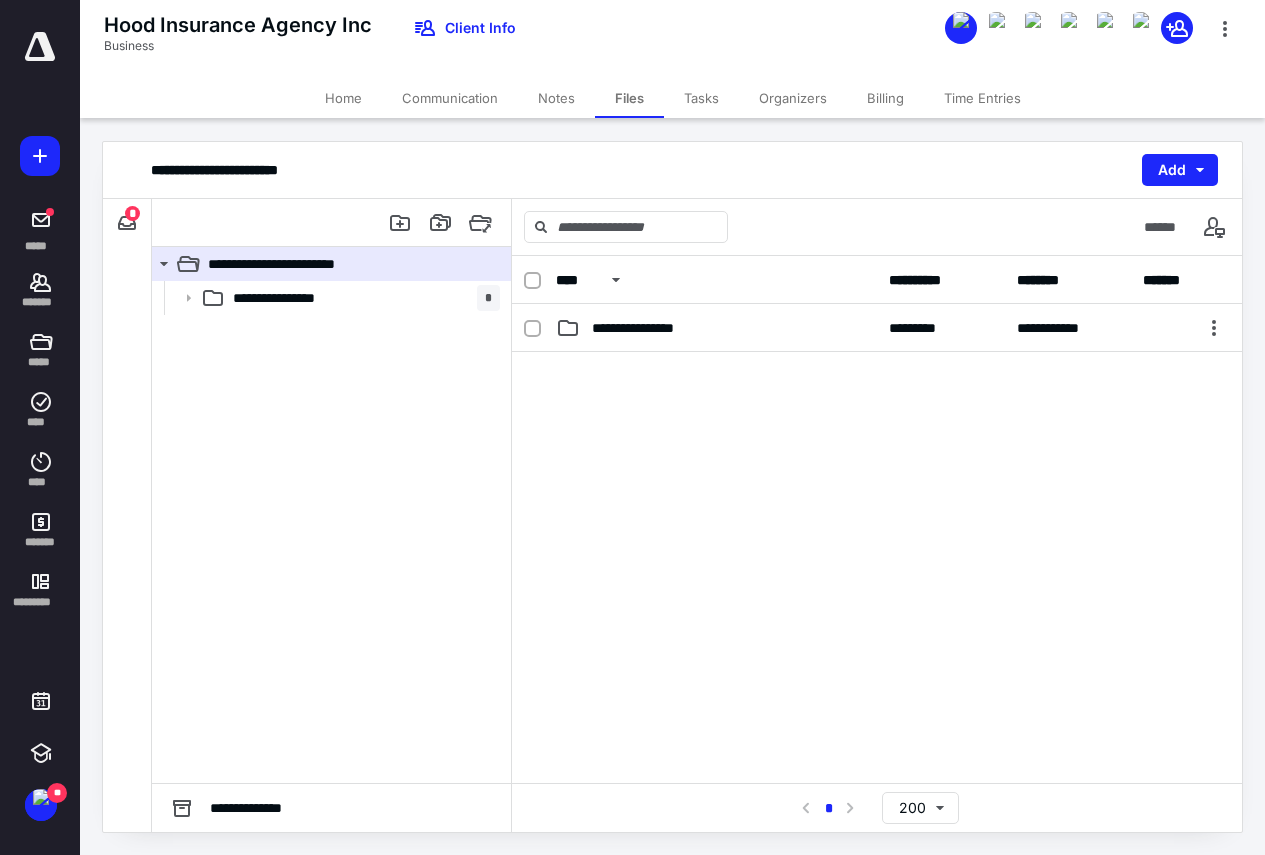 click on "Tasks" at bounding box center (701, 98) 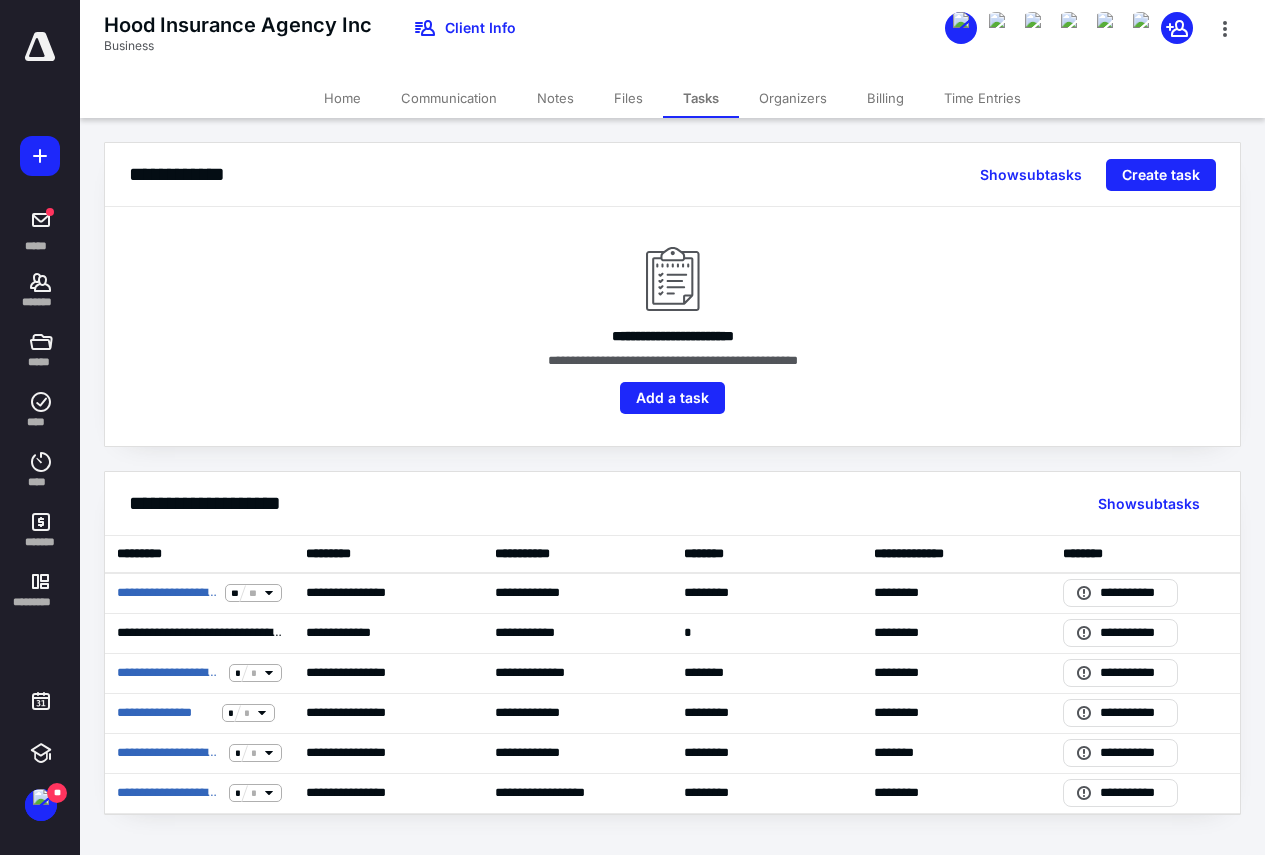 drag, startPoint x: 22, startPoint y: 287, endPoint x: 177, endPoint y: 335, distance: 162.26213 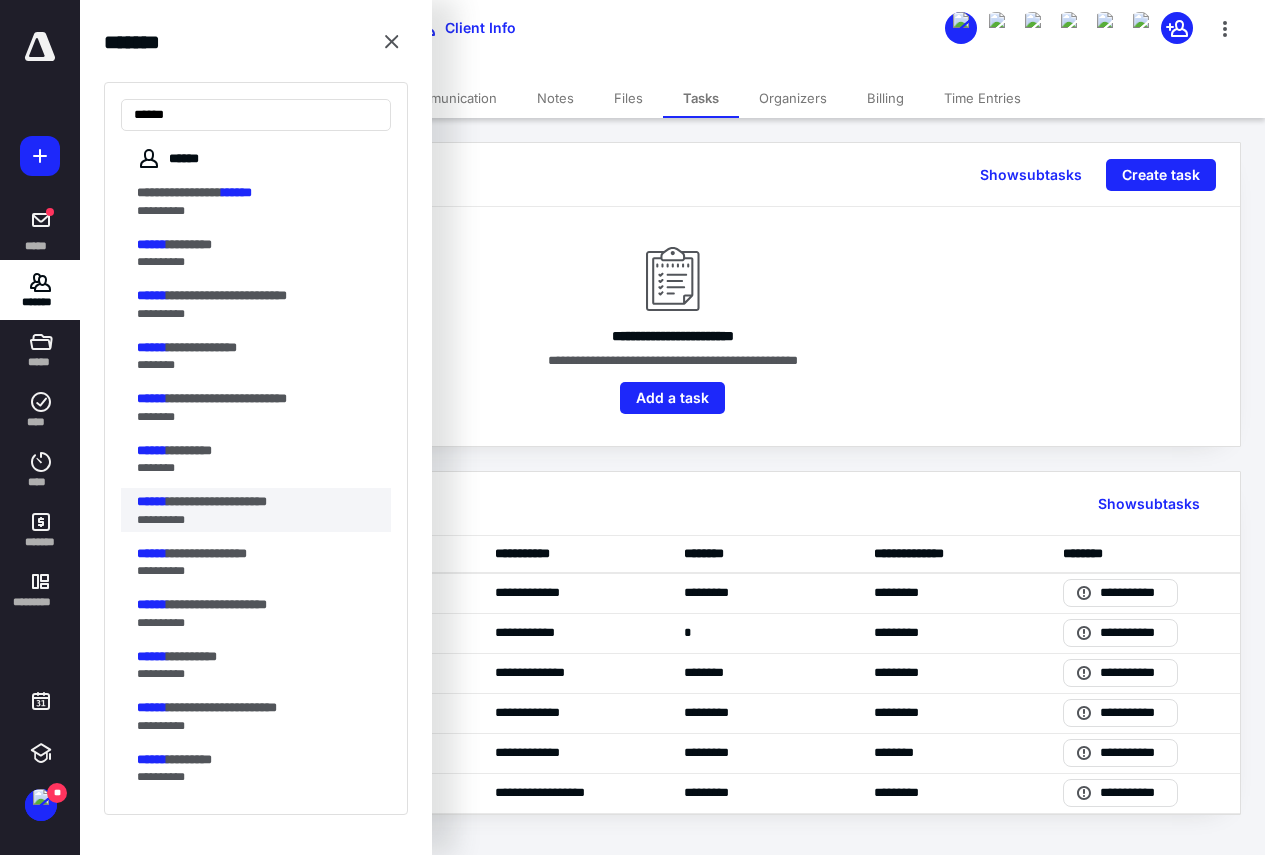 type on "******" 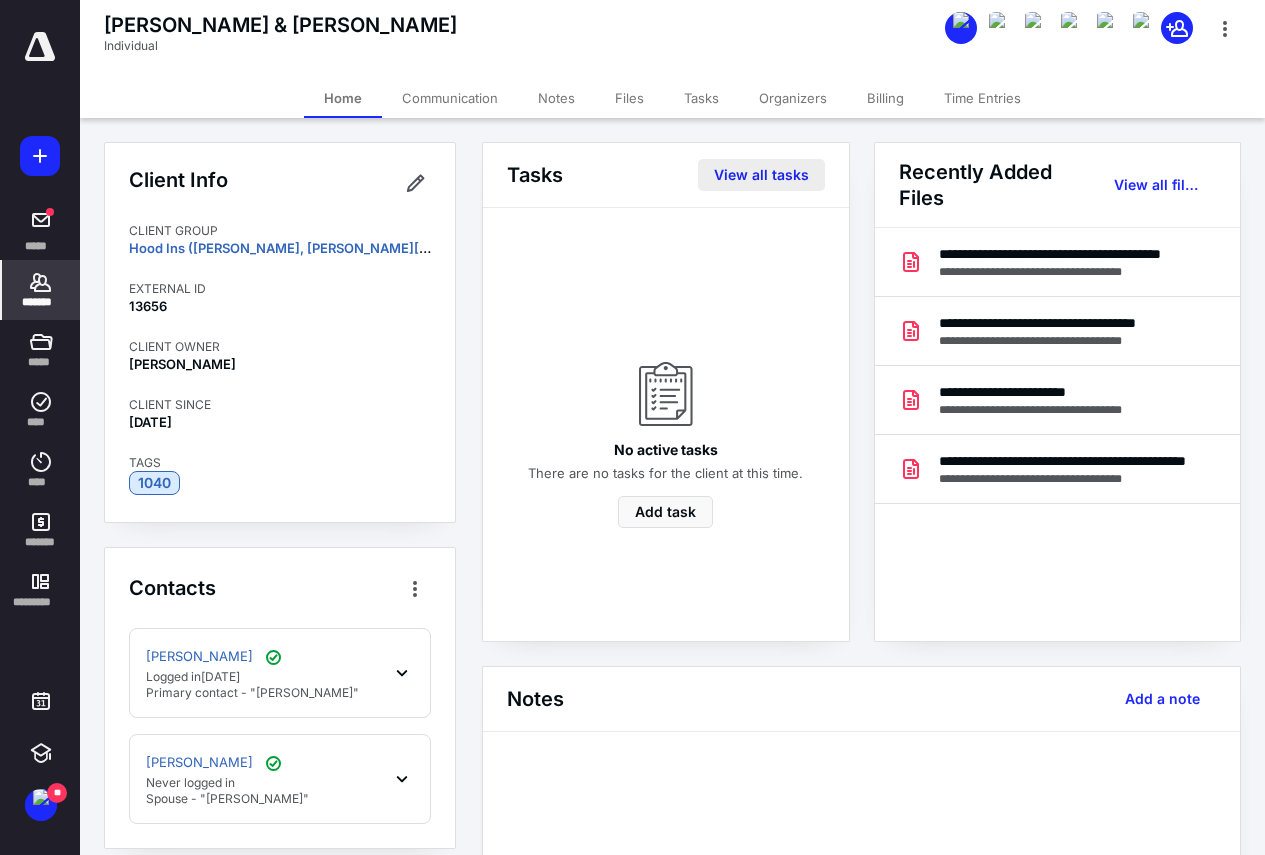 click on "View all tasks" at bounding box center [761, 175] 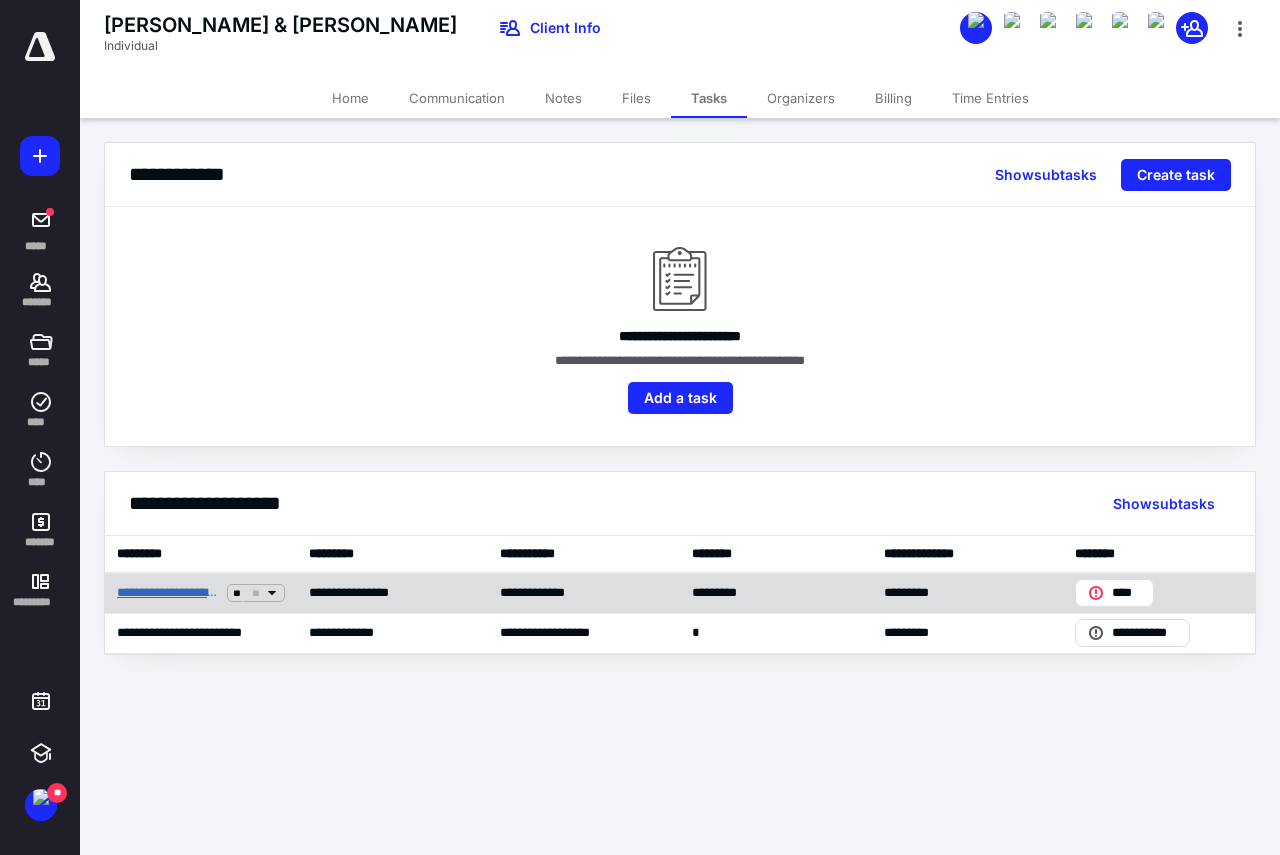 click on "**********" at bounding box center (168, 593) 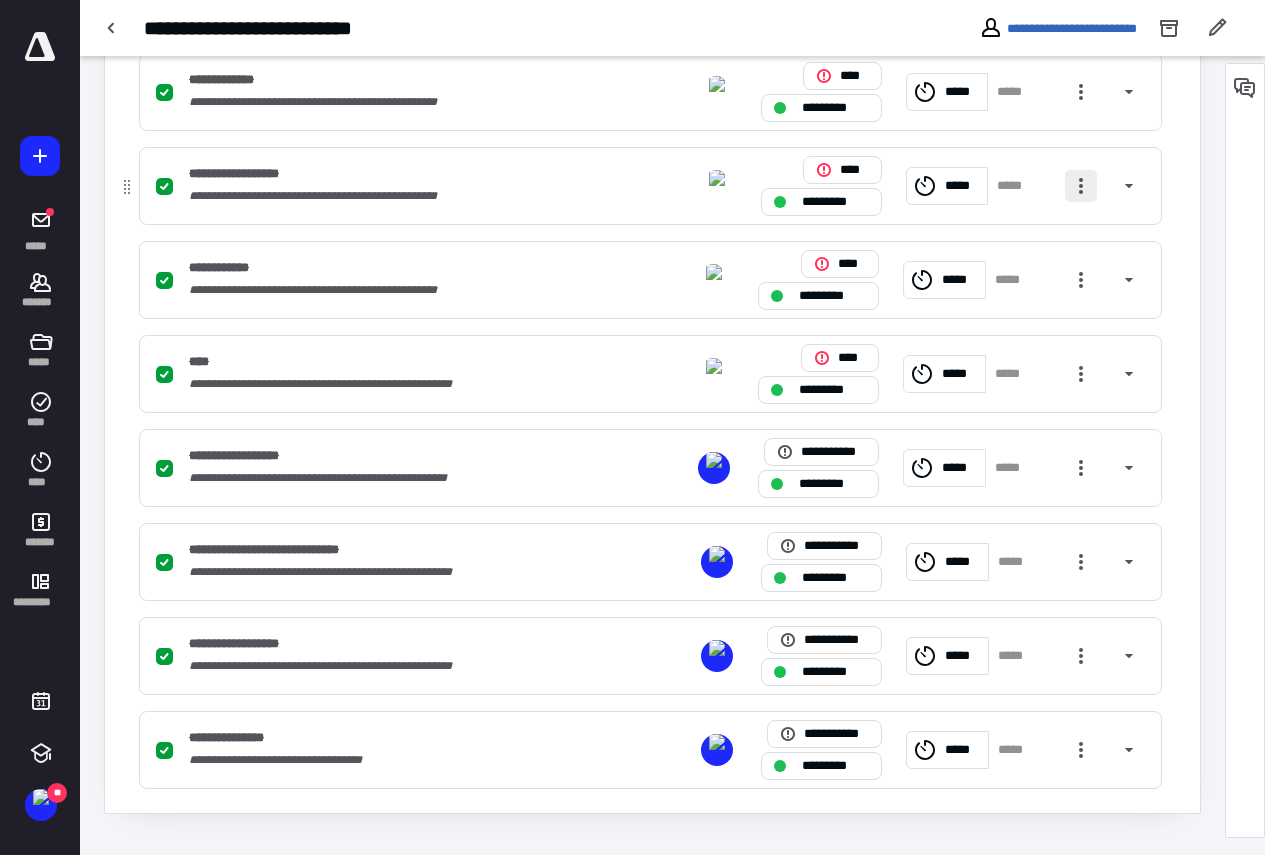 scroll, scrollTop: 810, scrollLeft: 0, axis: vertical 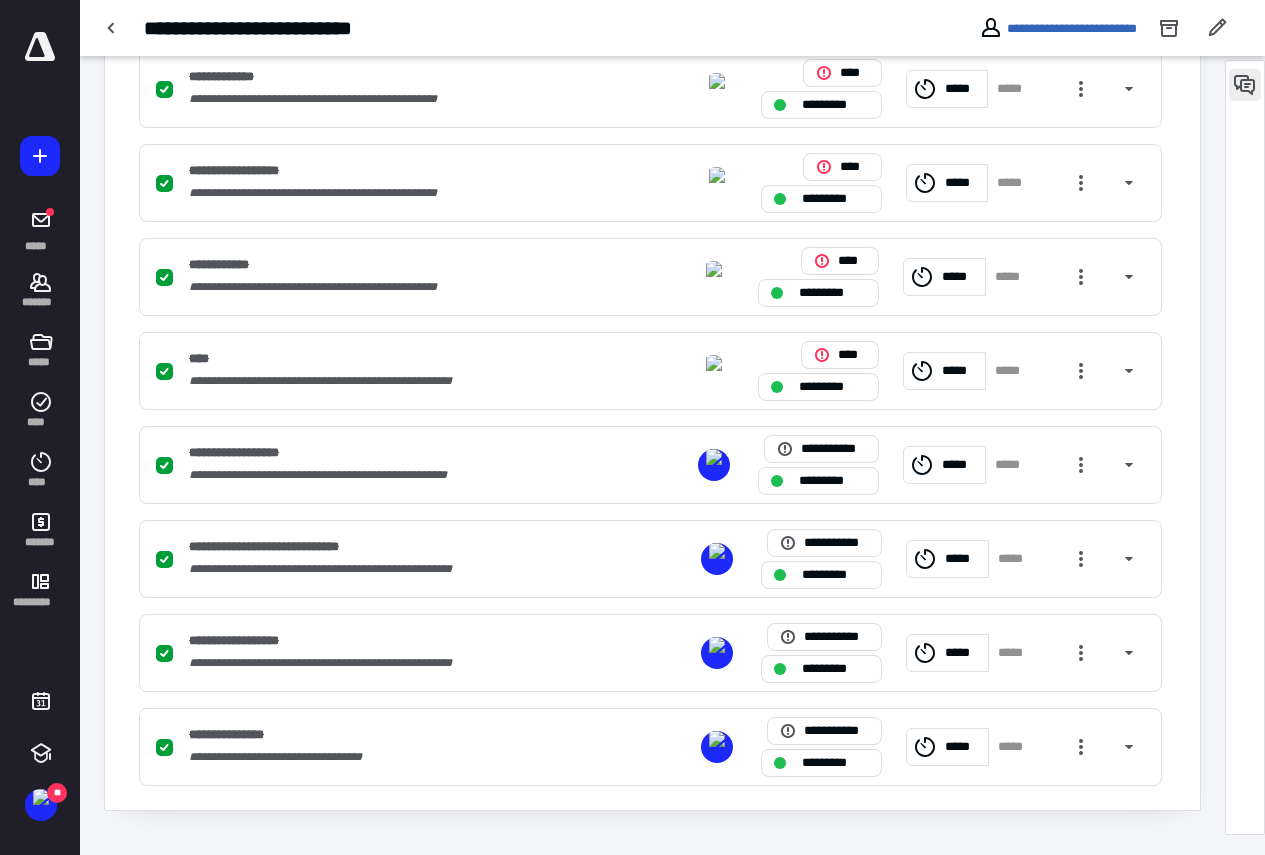 click at bounding box center [1245, 85] 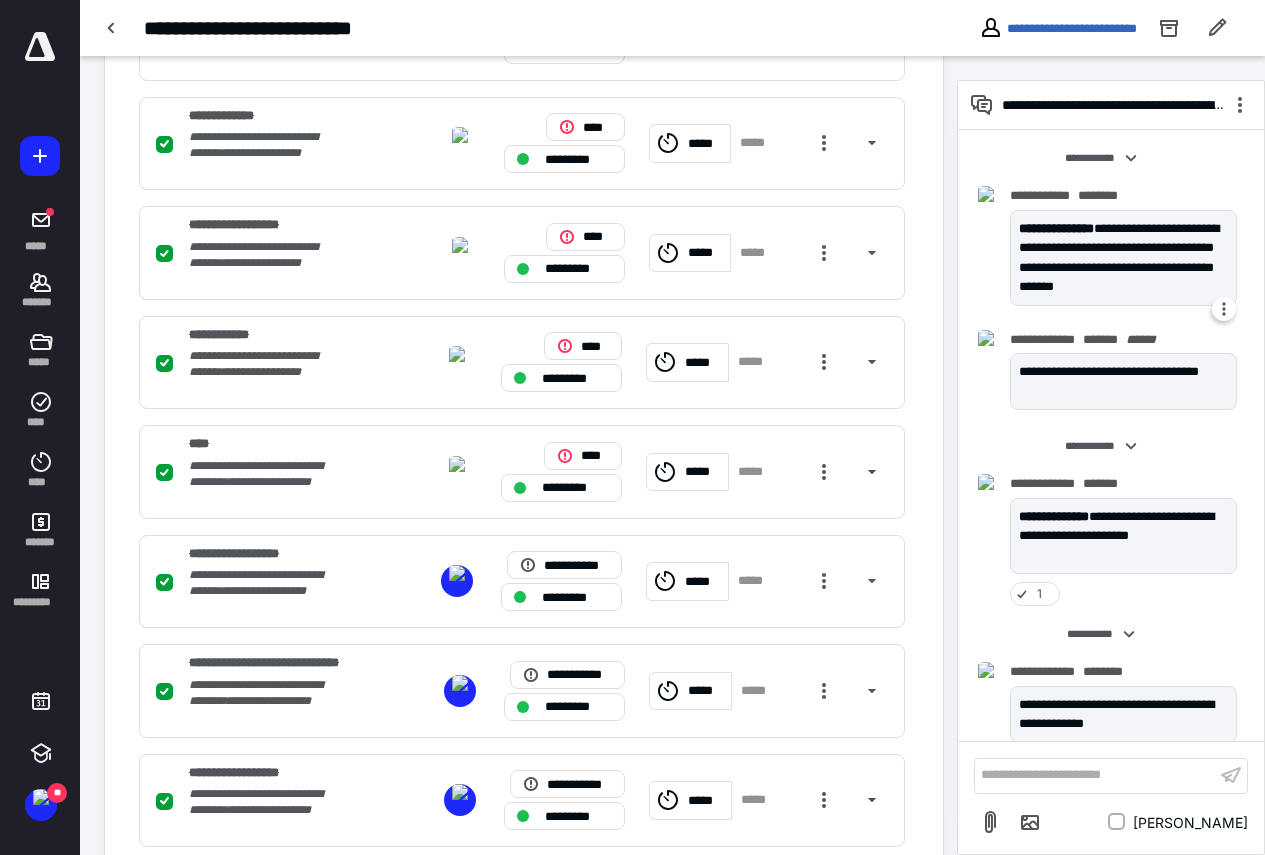 scroll, scrollTop: 1726, scrollLeft: 0, axis: vertical 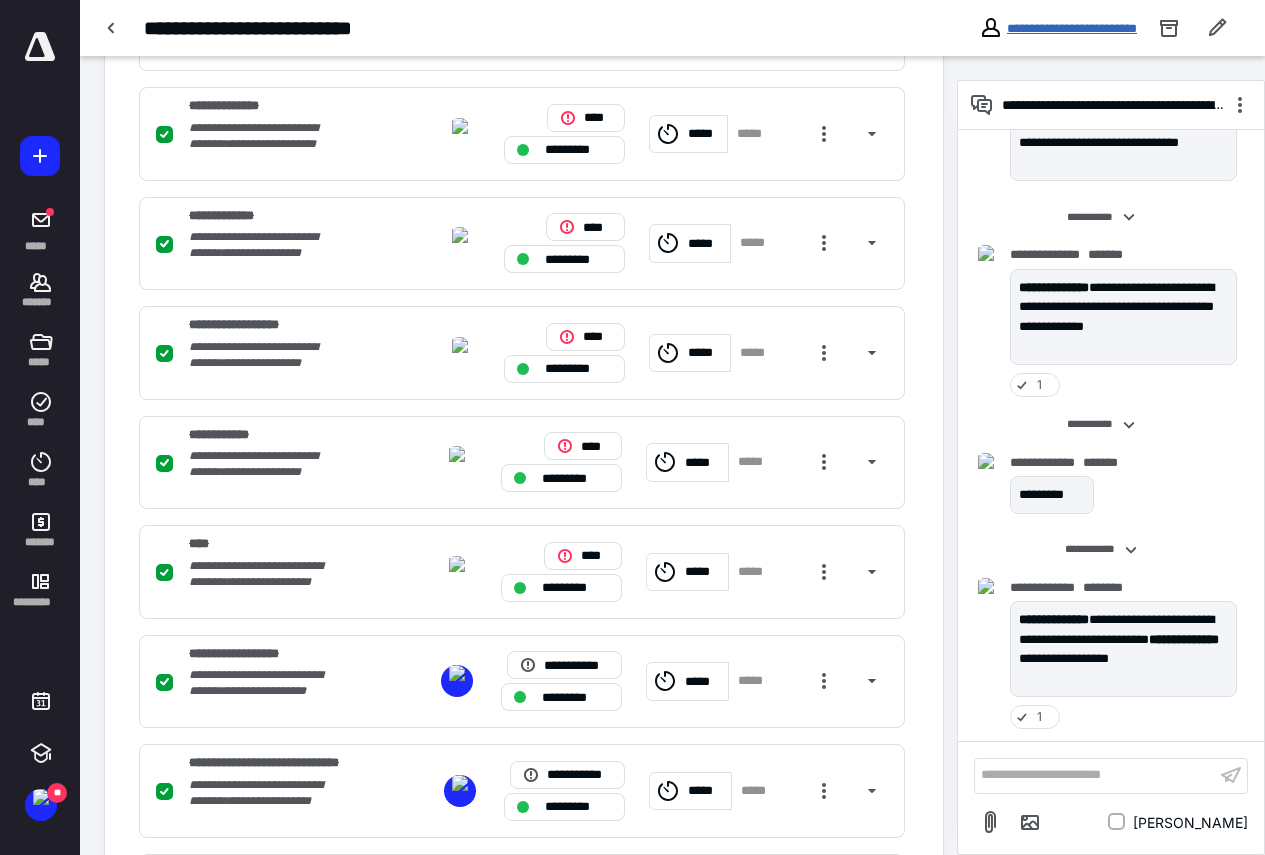 click on "**********" at bounding box center (1072, 28) 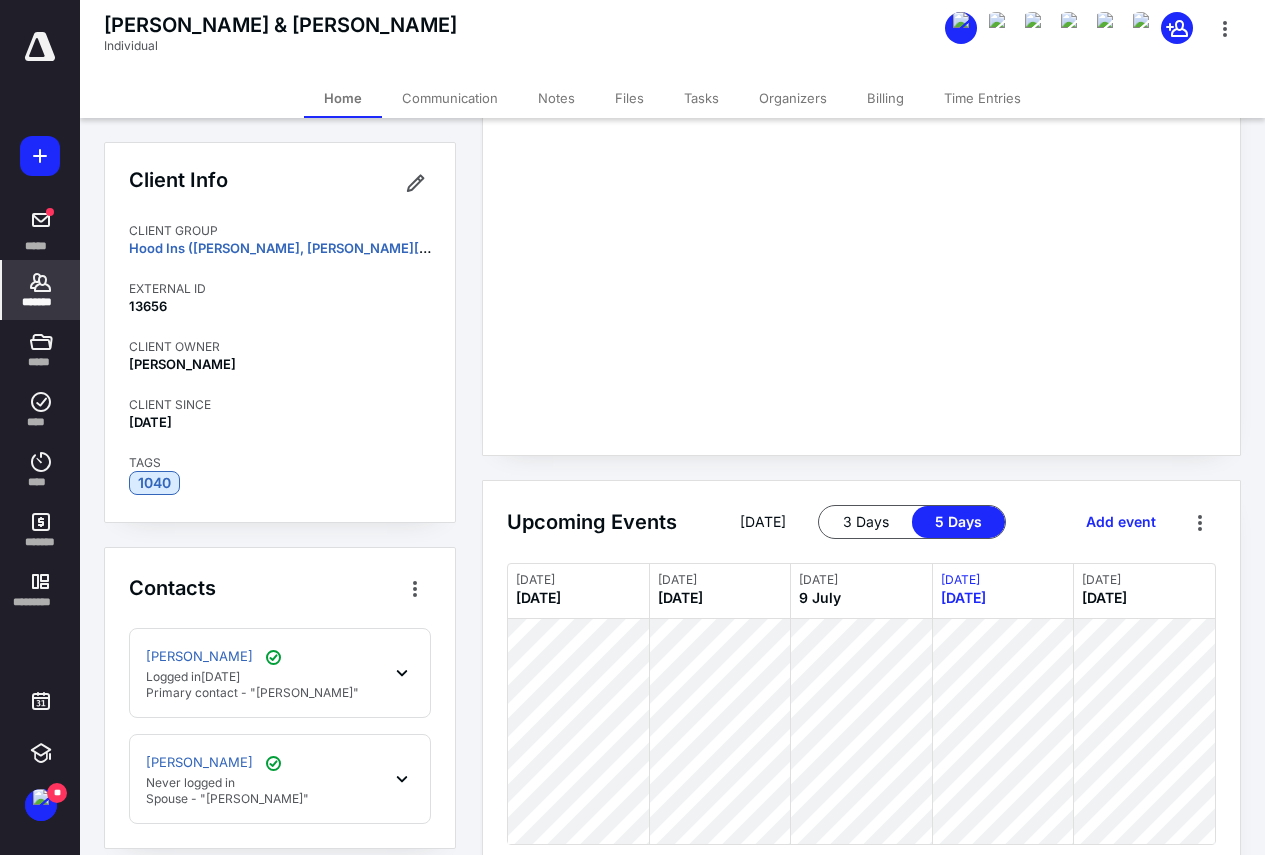scroll, scrollTop: 0, scrollLeft: 0, axis: both 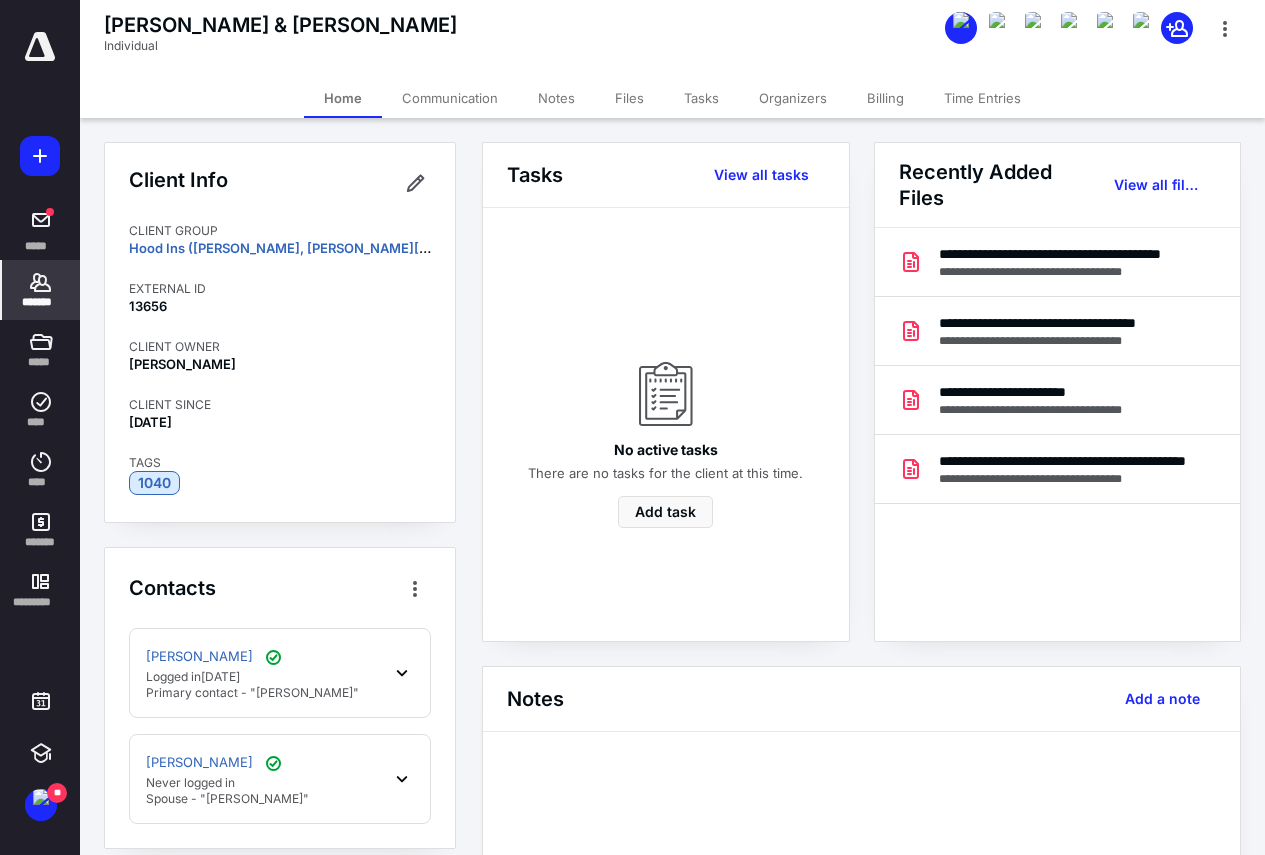 click on "*******" at bounding box center (41, 302) 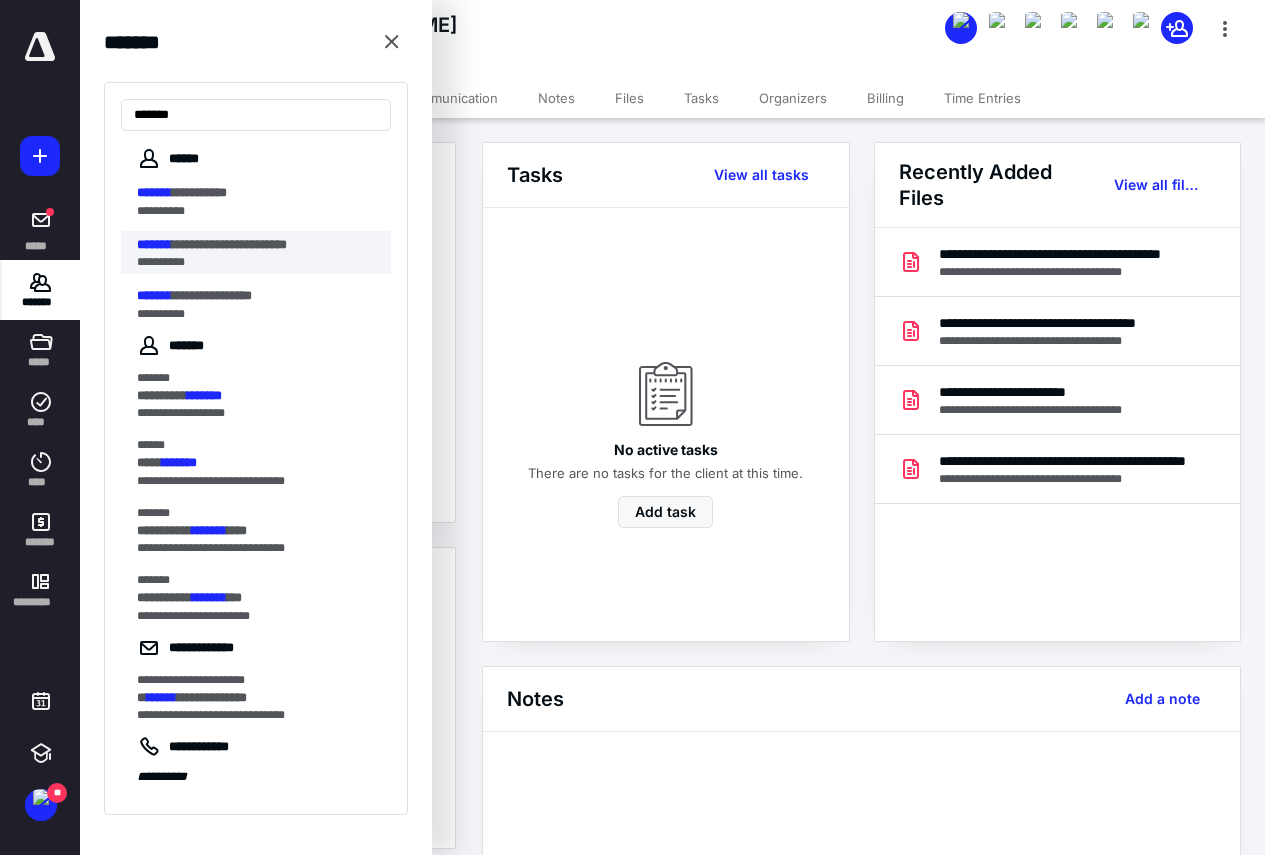 type on "*******" 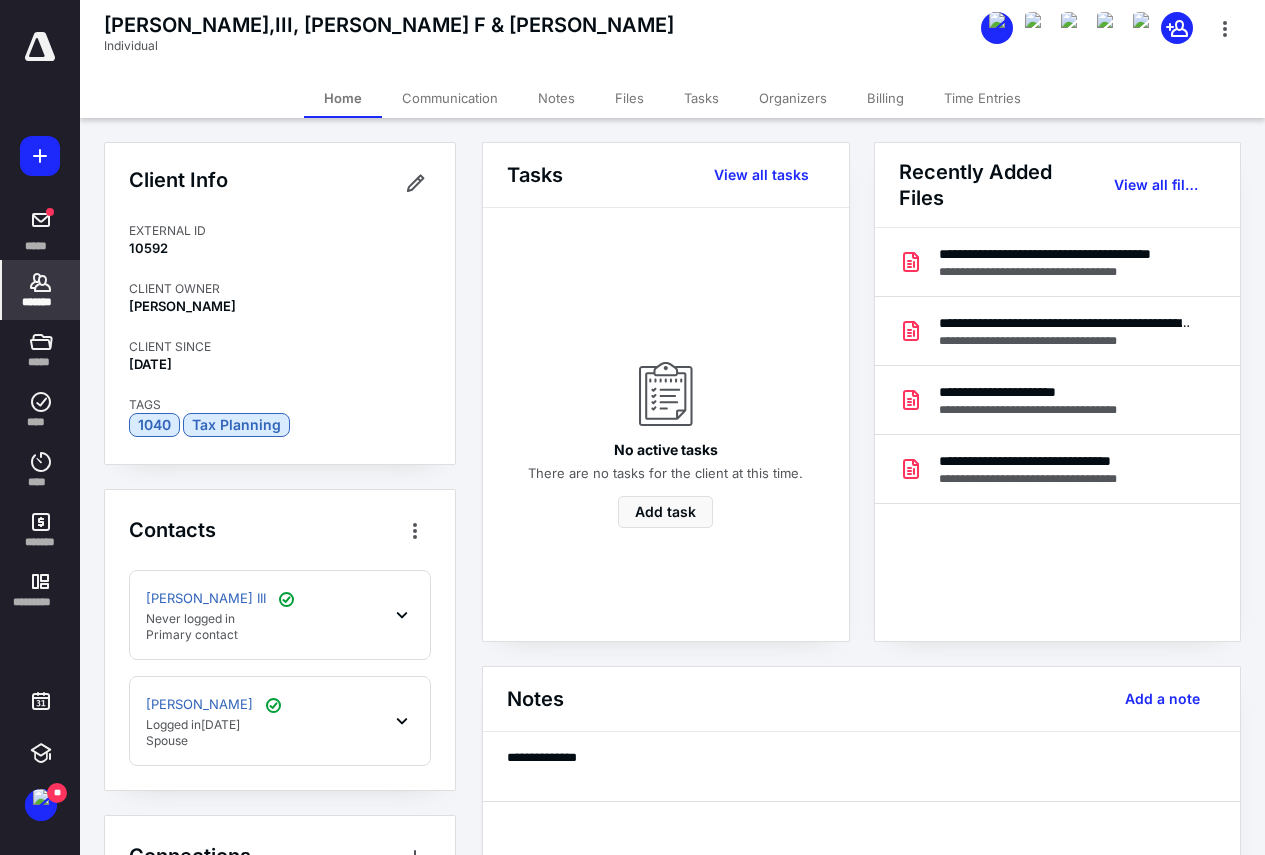 click on "[PERSON_NAME] III Never logged in Primary contact" at bounding box center (280, 615) 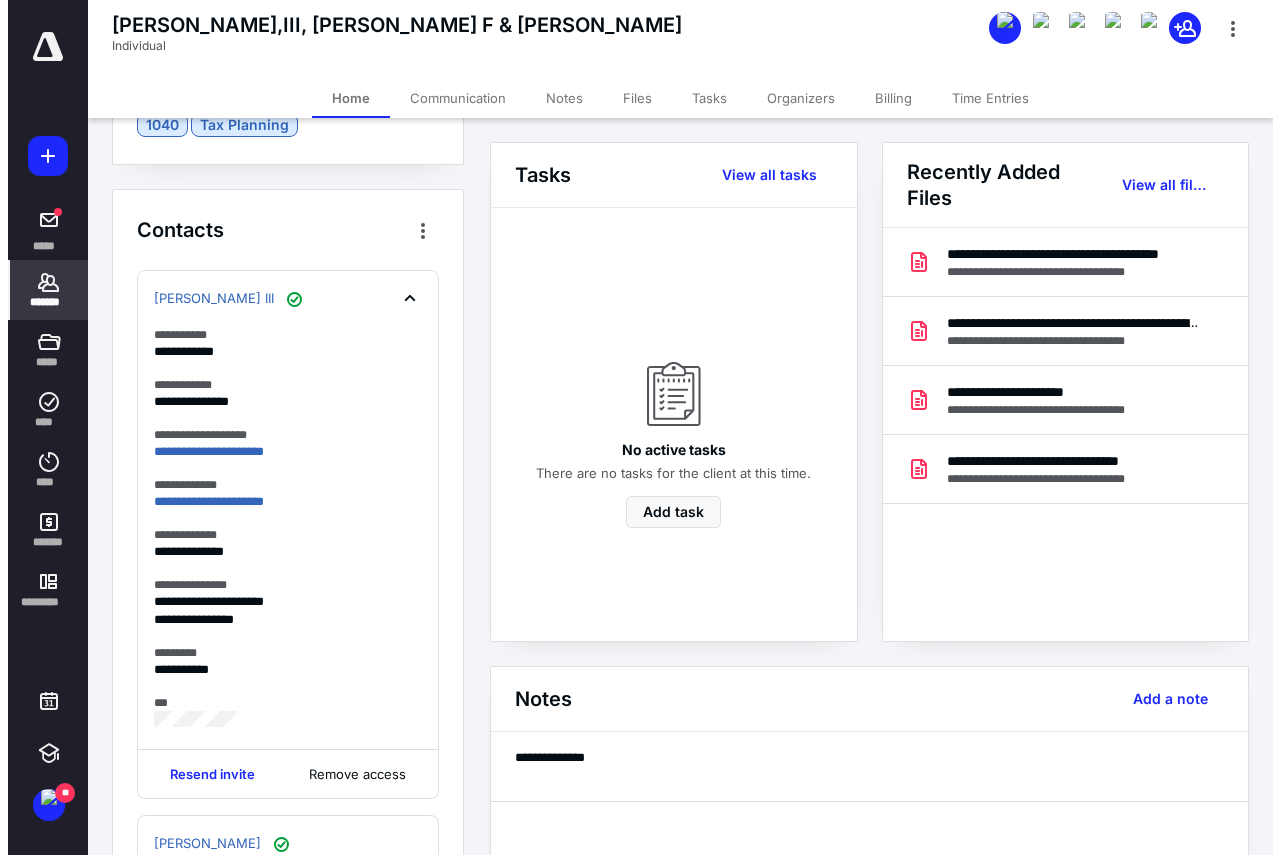scroll, scrollTop: 400, scrollLeft: 0, axis: vertical 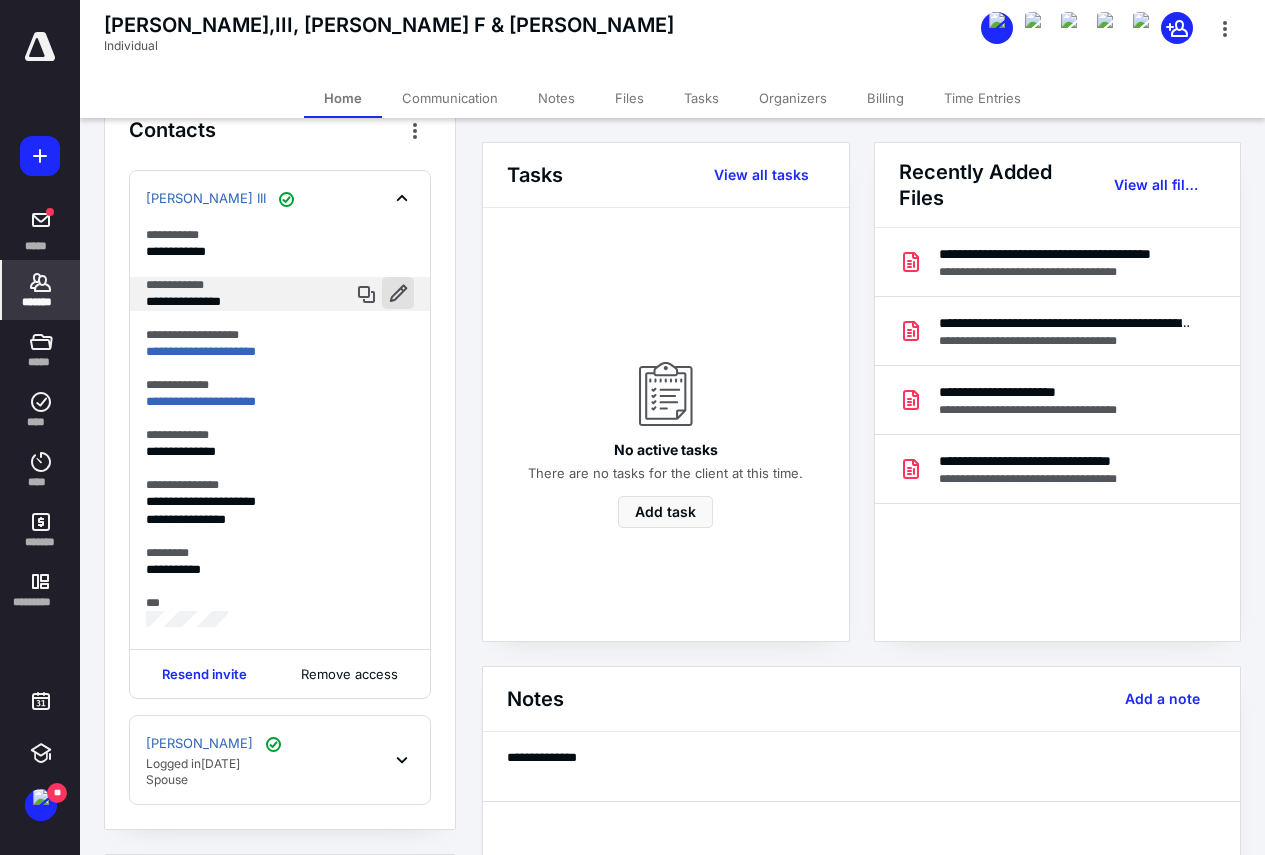click at bounding box center [398, 293] 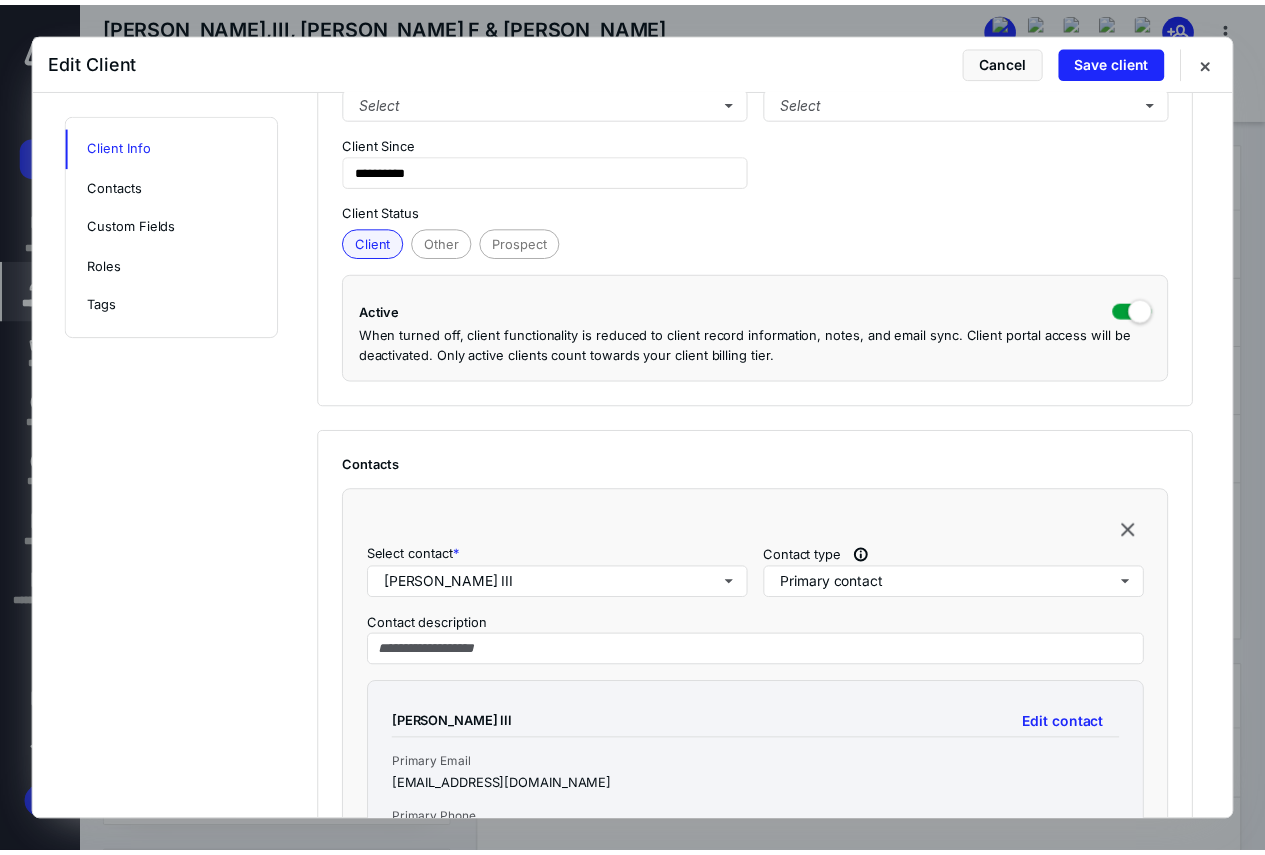 scroll, scrollTop: 0, scrollLeft: 0, axis: both 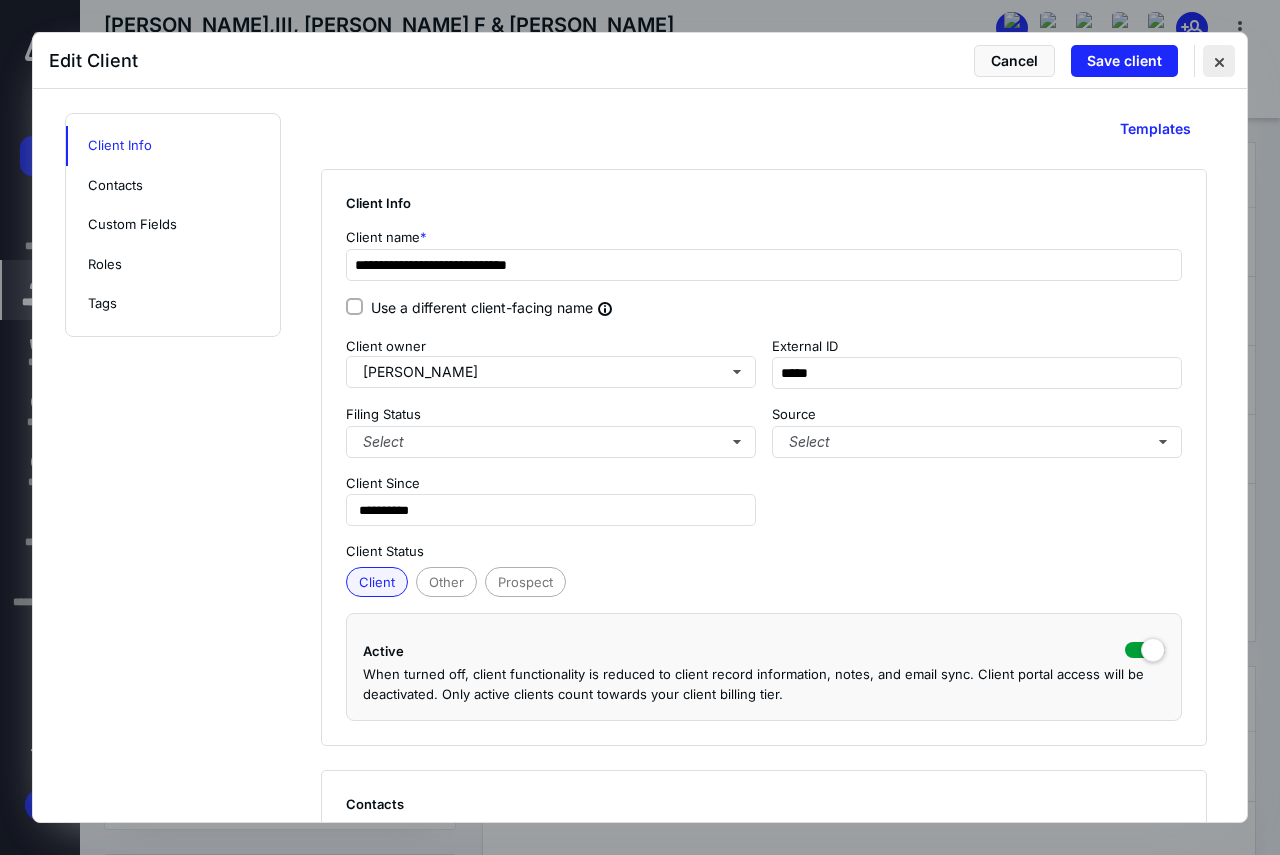 click at bounding box center [1219, 61] 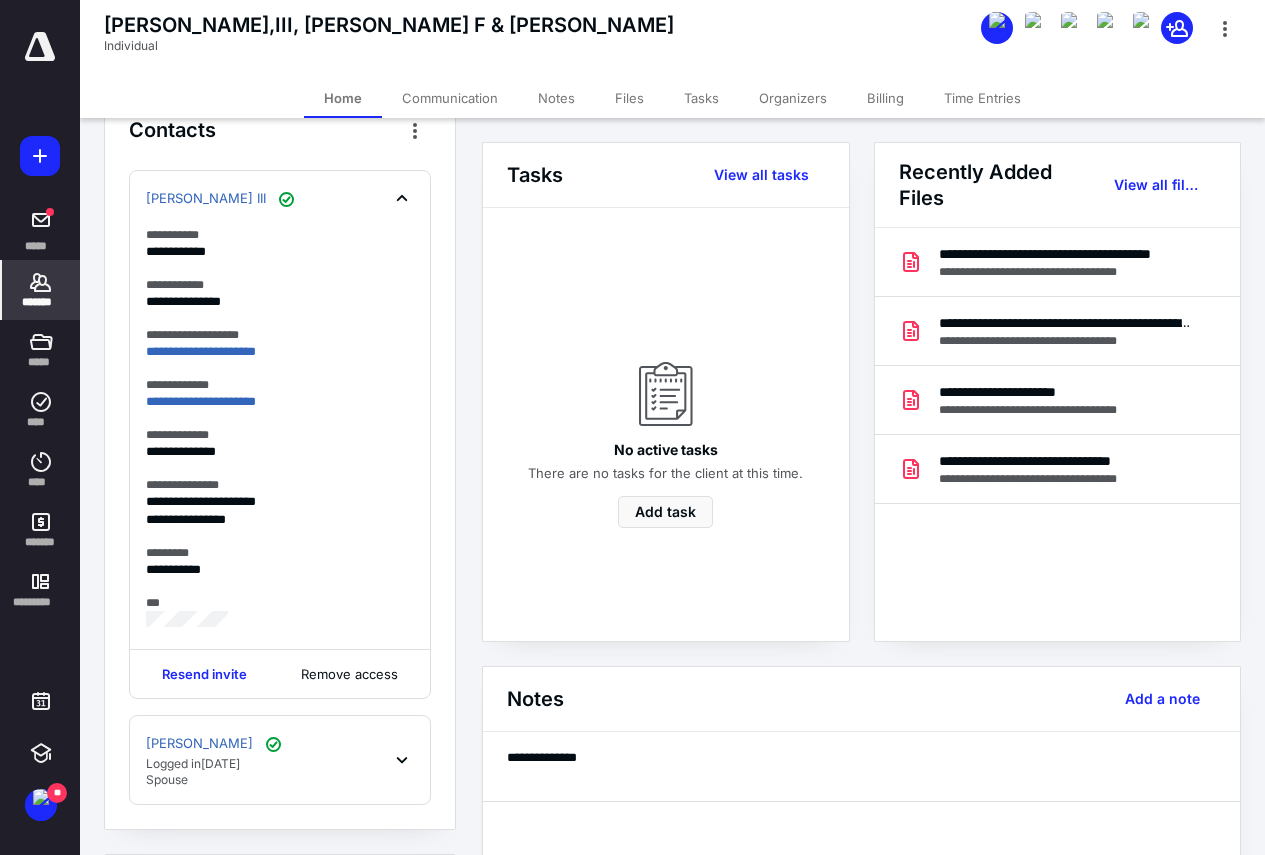 click 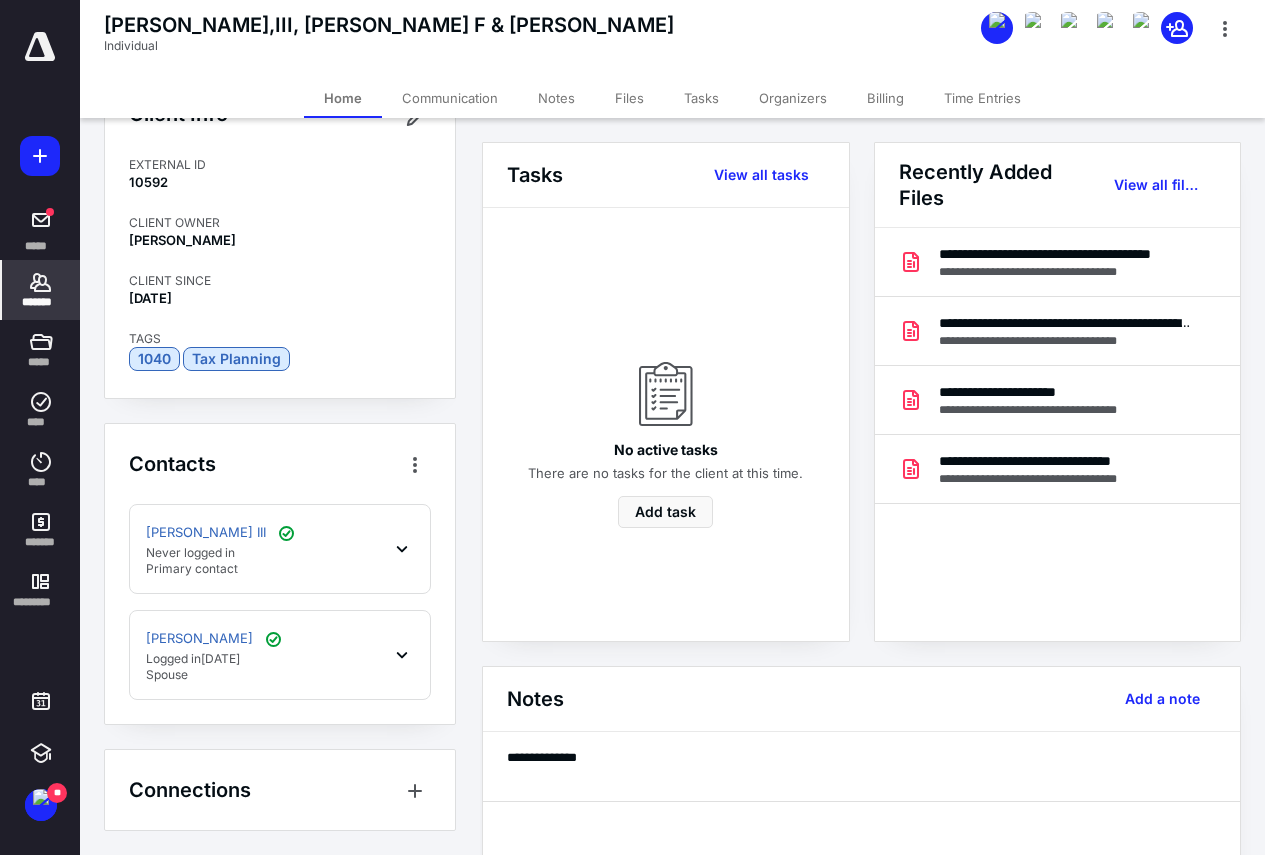 click on "[PERSON_NAME] Logged [DATE][DATE] Spouse" at bounding box center [280, 655] 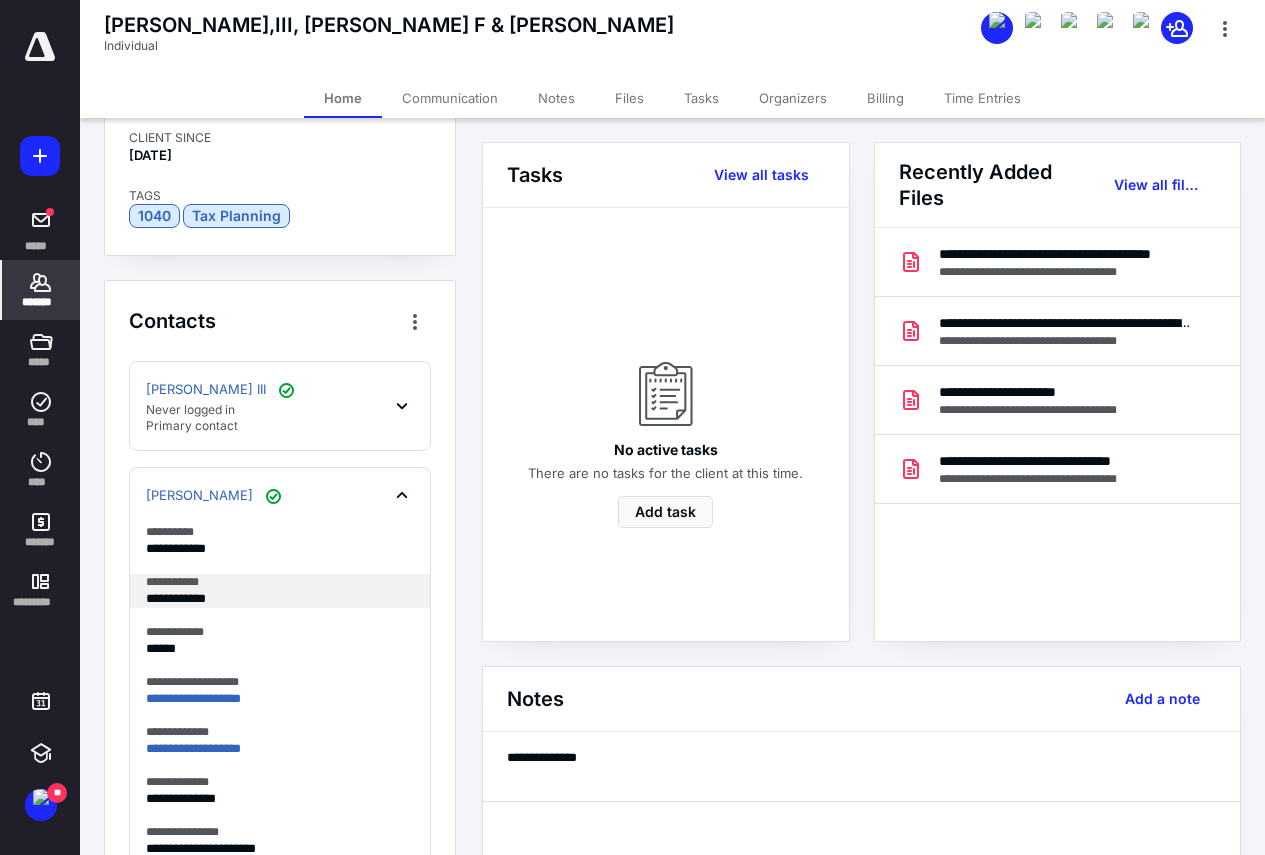 scroll, scrollTop: 200, scrollLeft: 0, axis: vertical 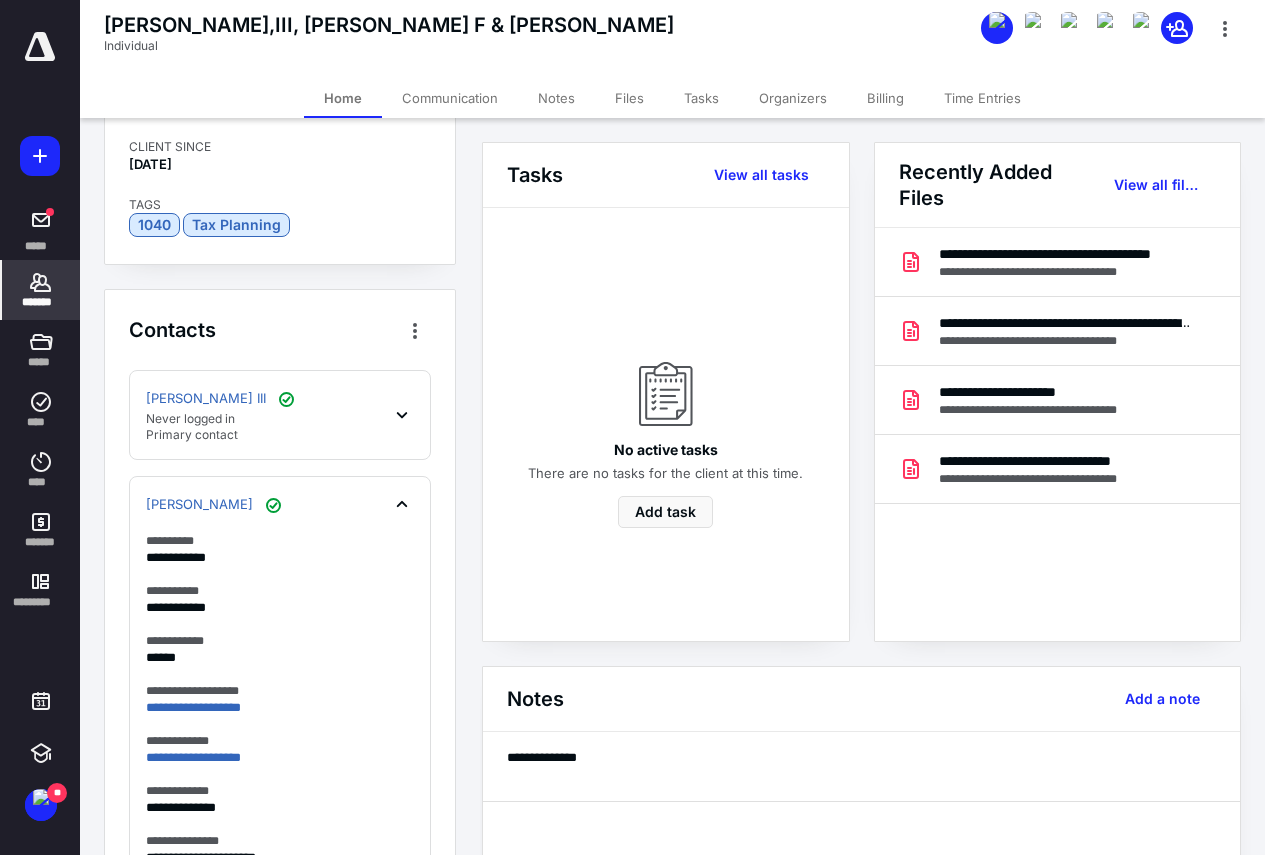 click on "[PERSON_NAME] III Never logged in Primary contact" at bounding box center (214, 415) 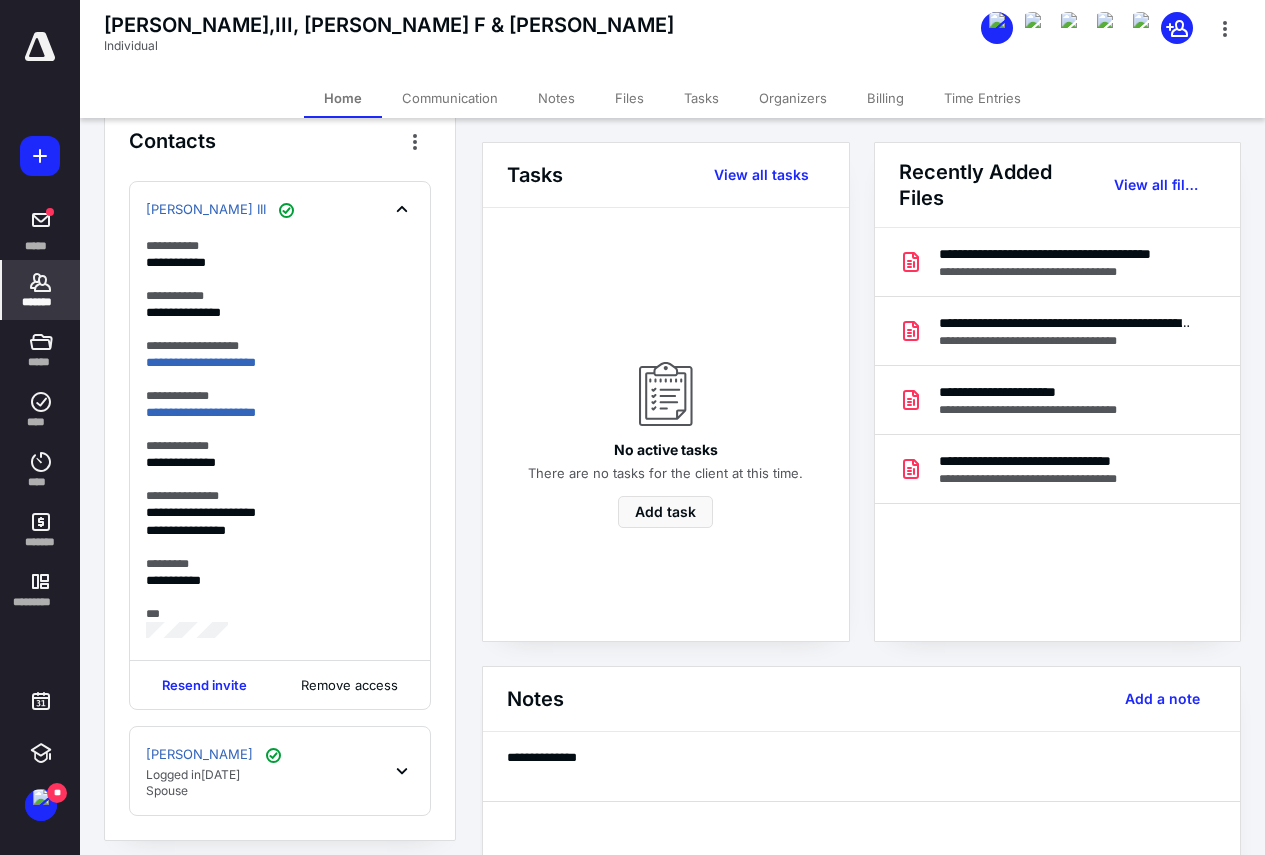 scroll, scrollTop: 400, scrollLeft: 0, axis: vertical 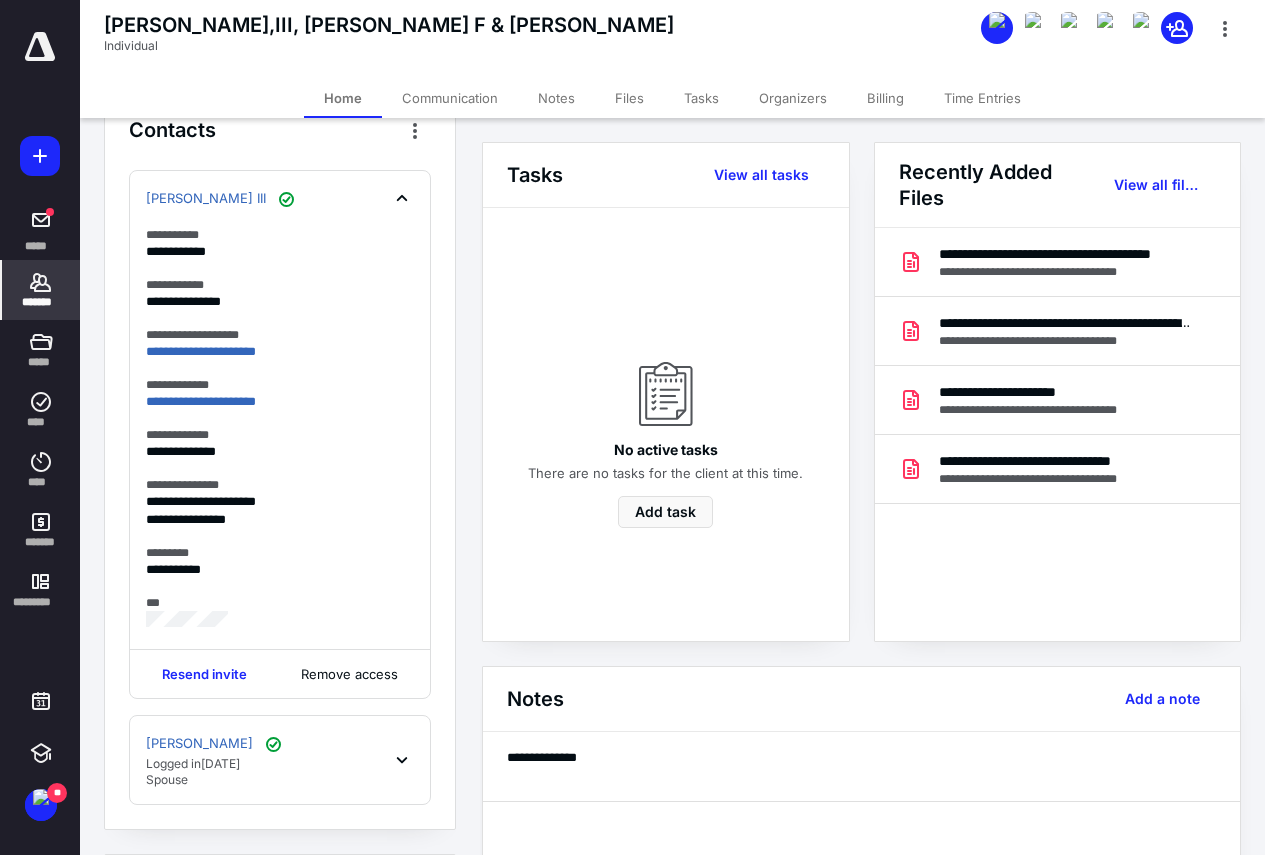 click on "Logged [DATE][DATE]" at bounding box center (215, 764) 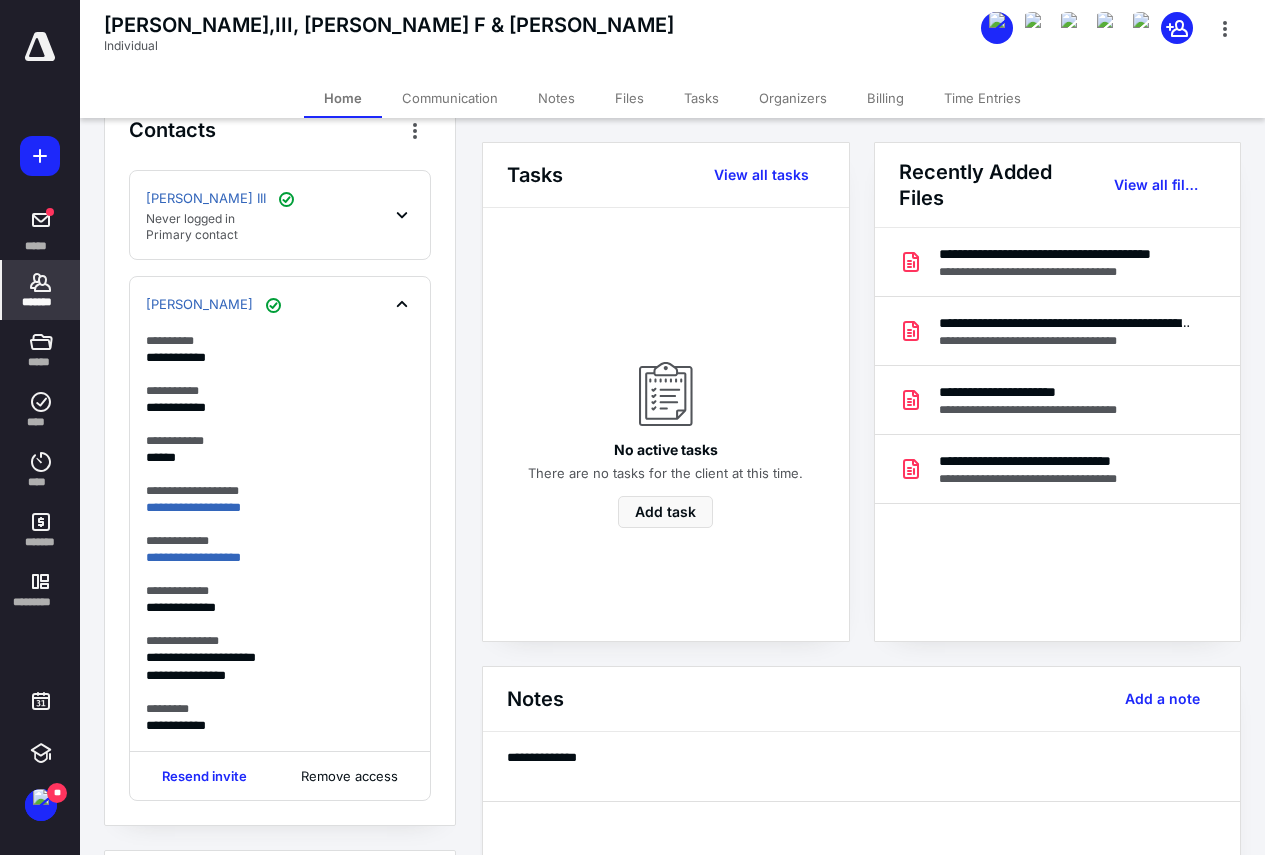 scroll, scrollTop: 500, scrollLeft: 0, axis: vertical 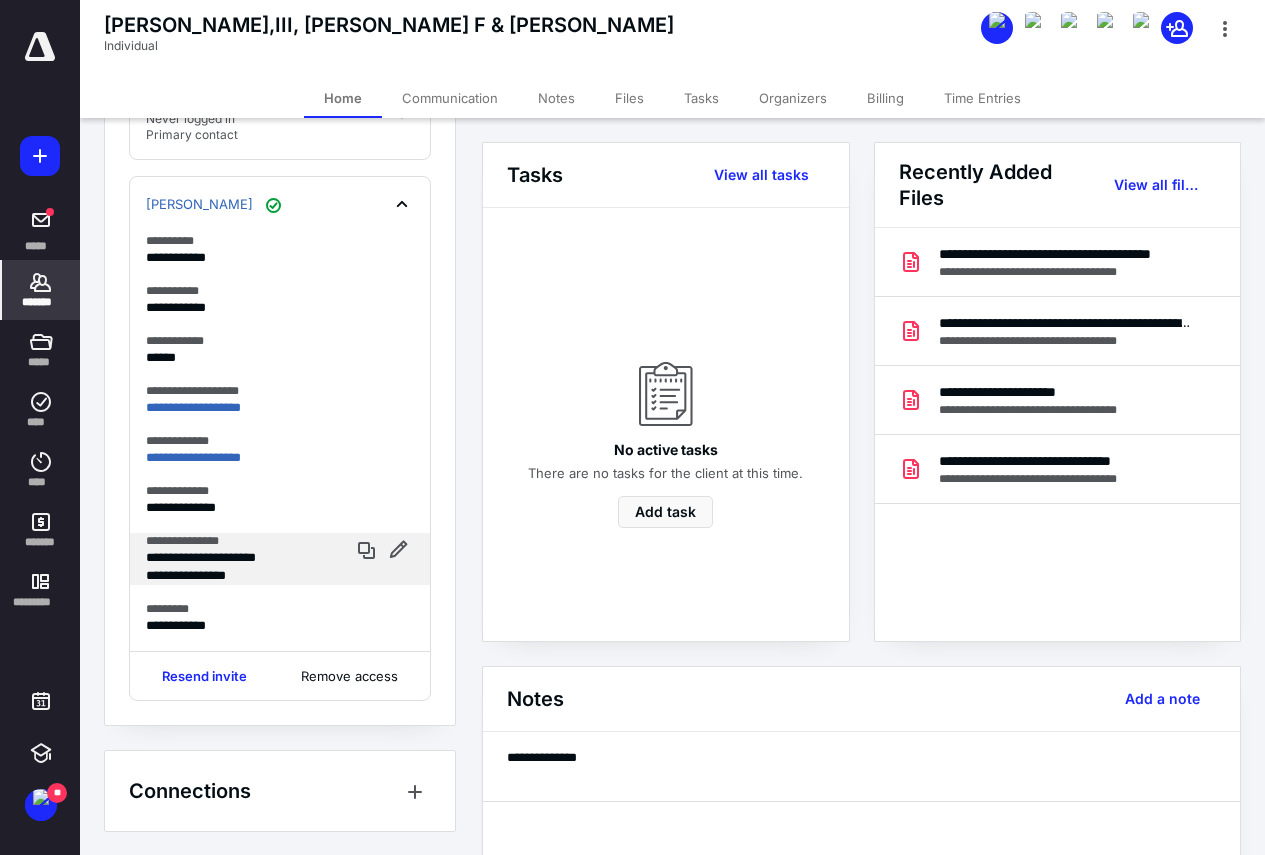 click on "**********" at bounding box center (240, 576) 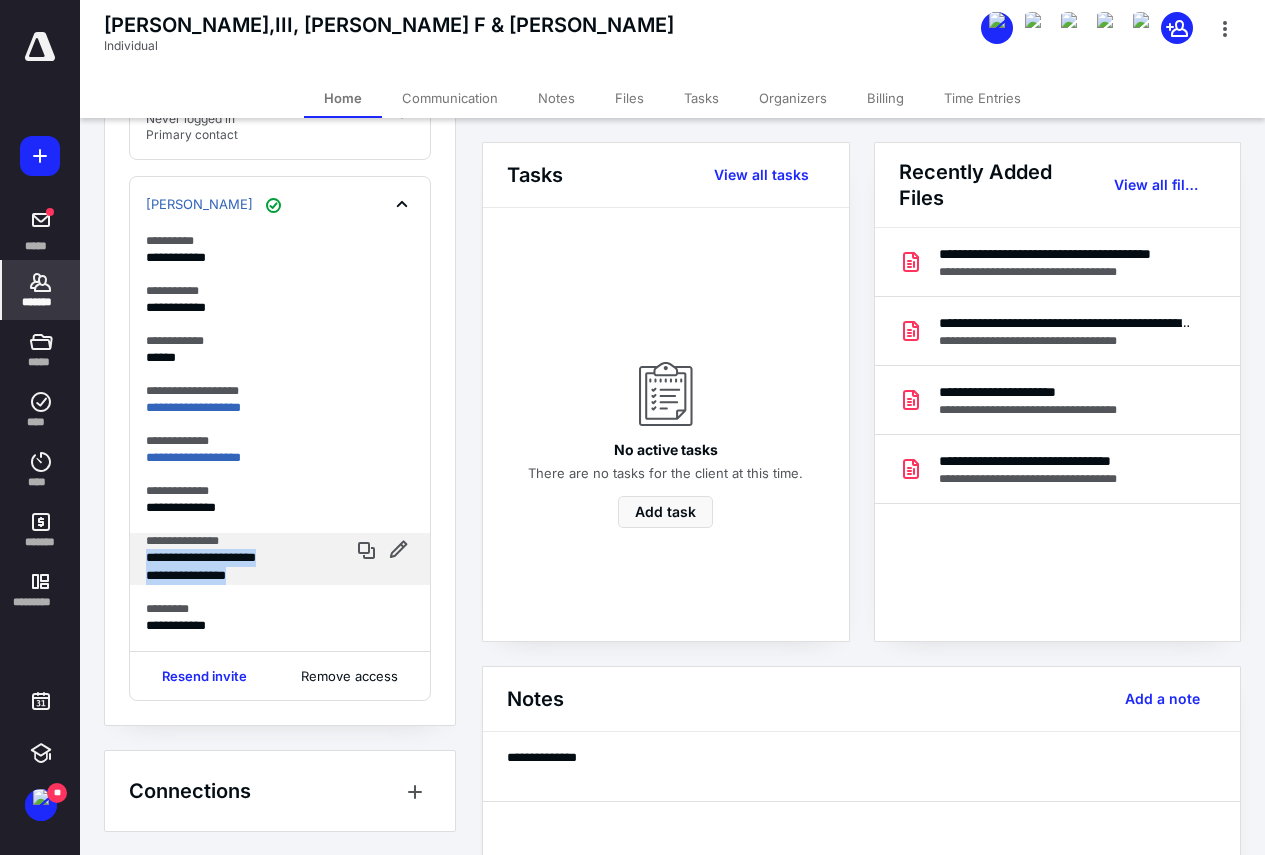 drag, startPoint x: 146, startPoint y: 557, endPoint x: 256, endPoint y: 569, distance: 110.65261 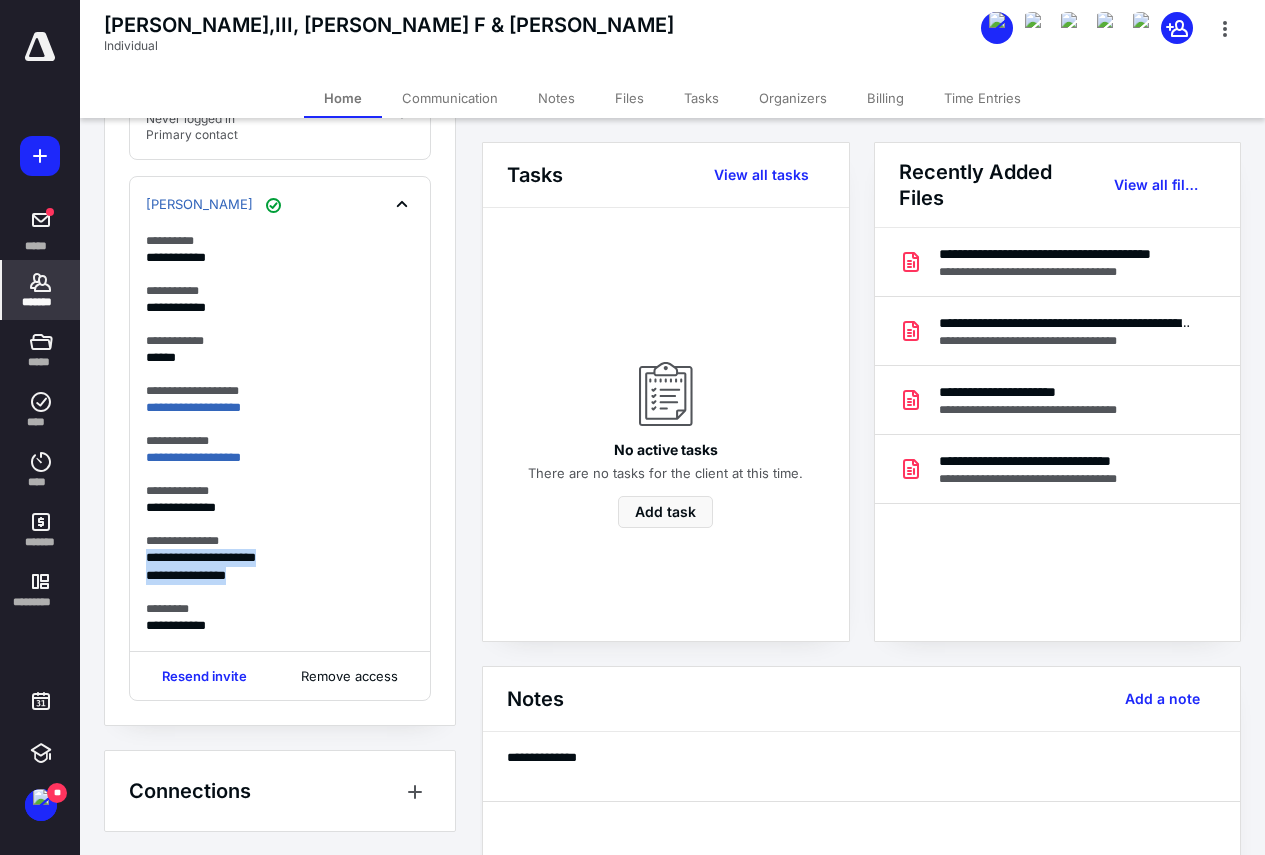 copy on "**********" 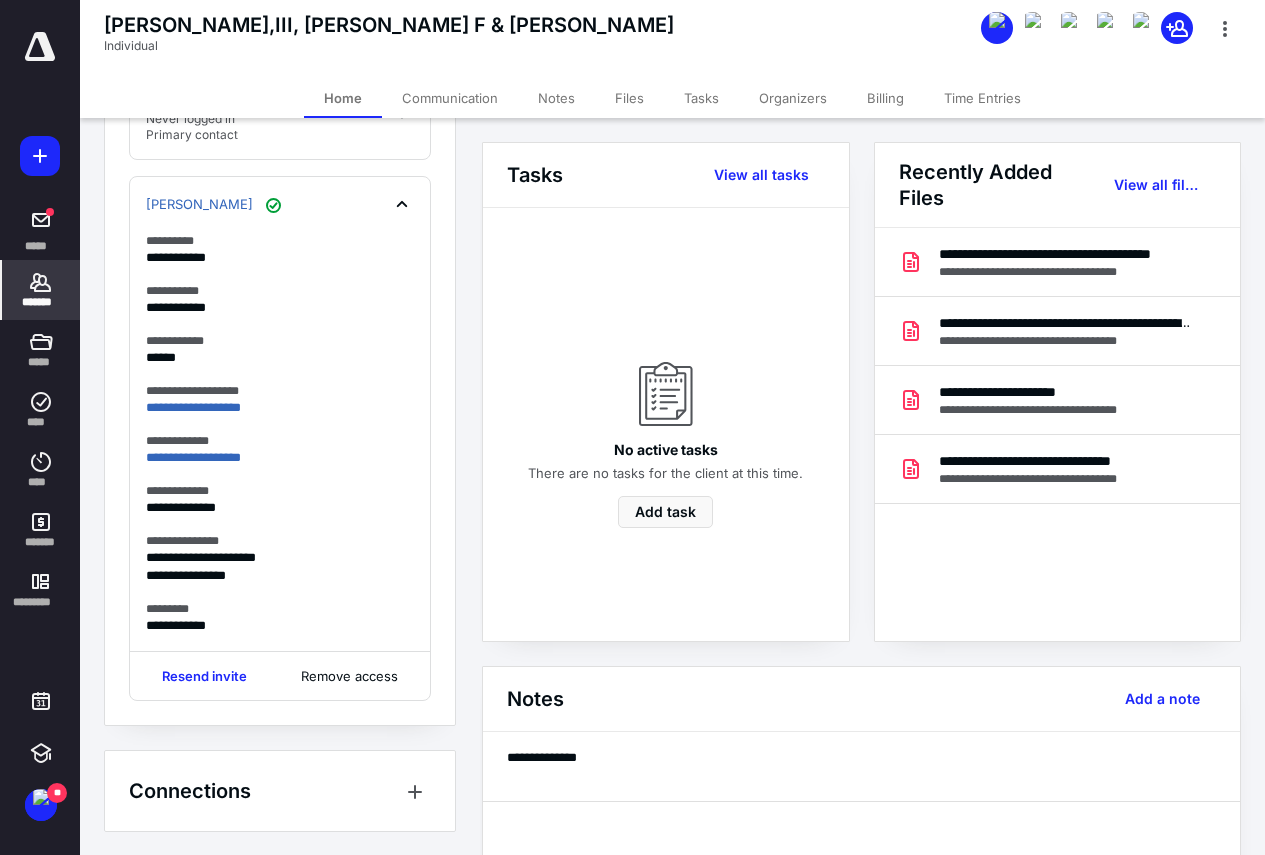 click on "*******" at bounding box center [41, 290] 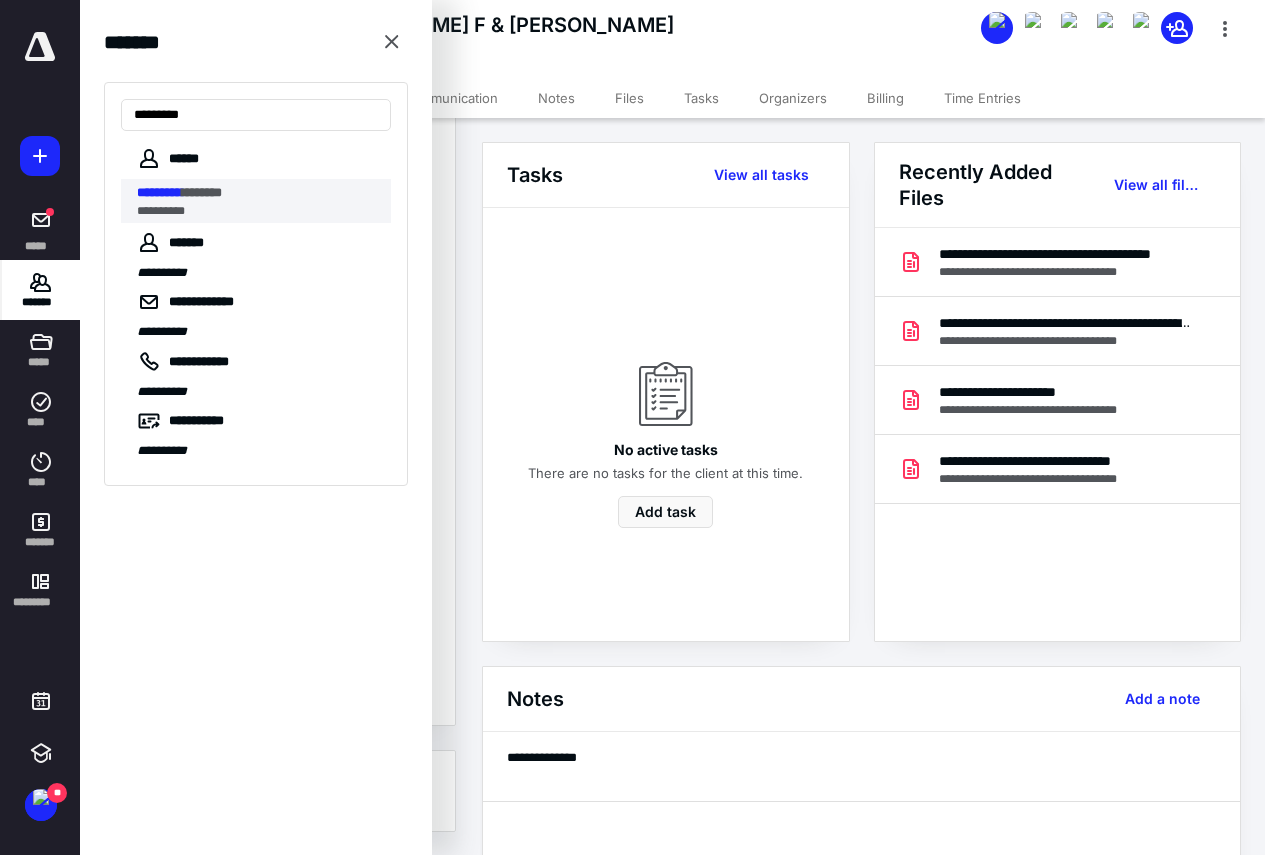type on "*********" 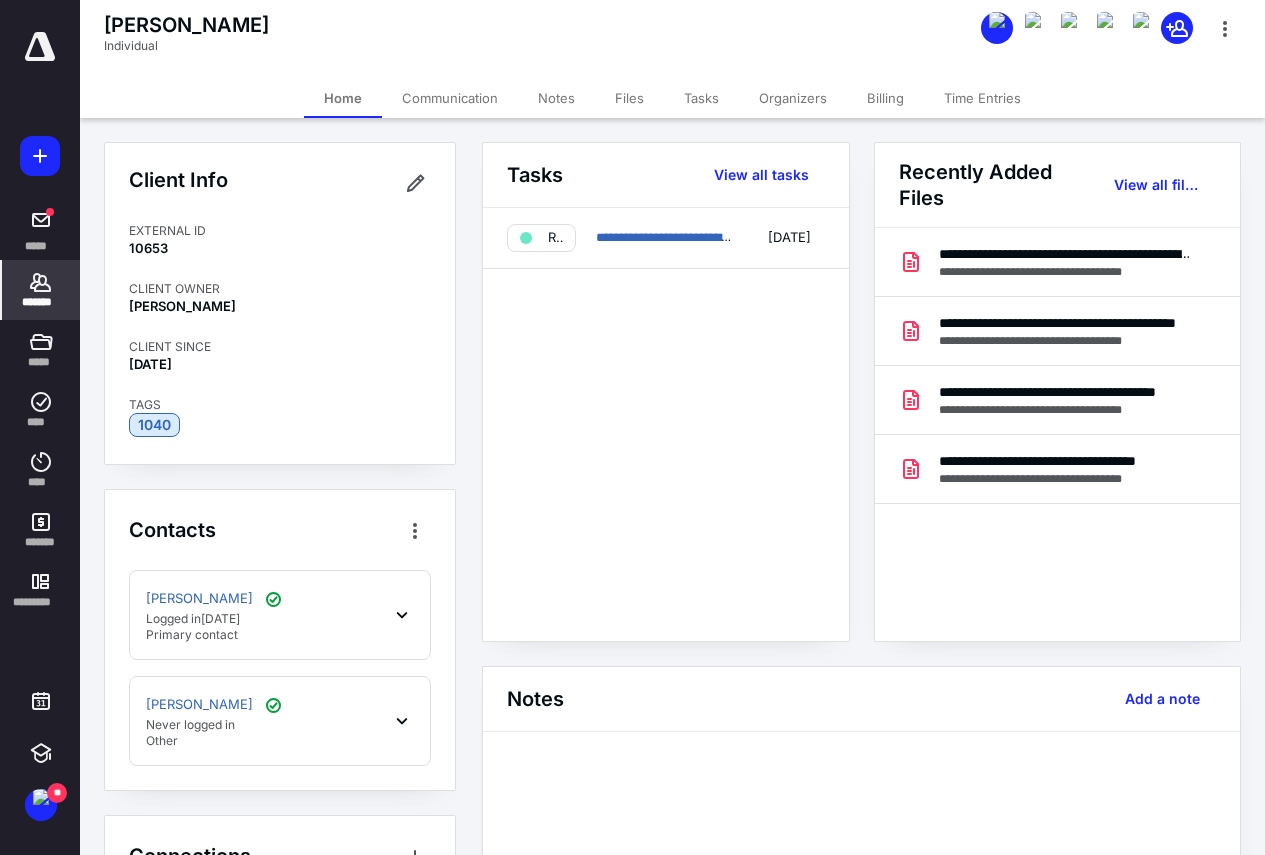 click on "[PERSON_NAME] Never logged in Other" at bounding box center (280, 721) 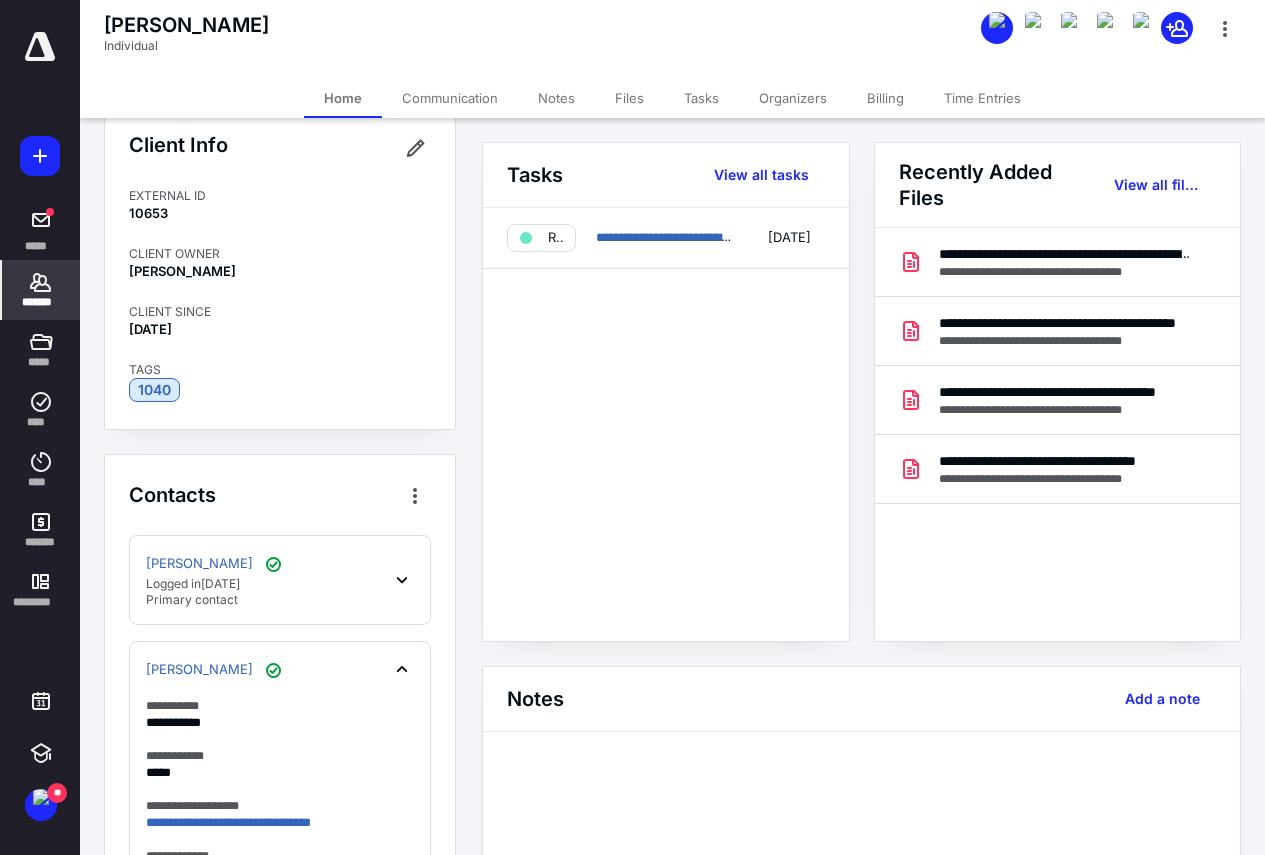 scroll, scrollTop: 0, scrollLeft: 0, axis: both 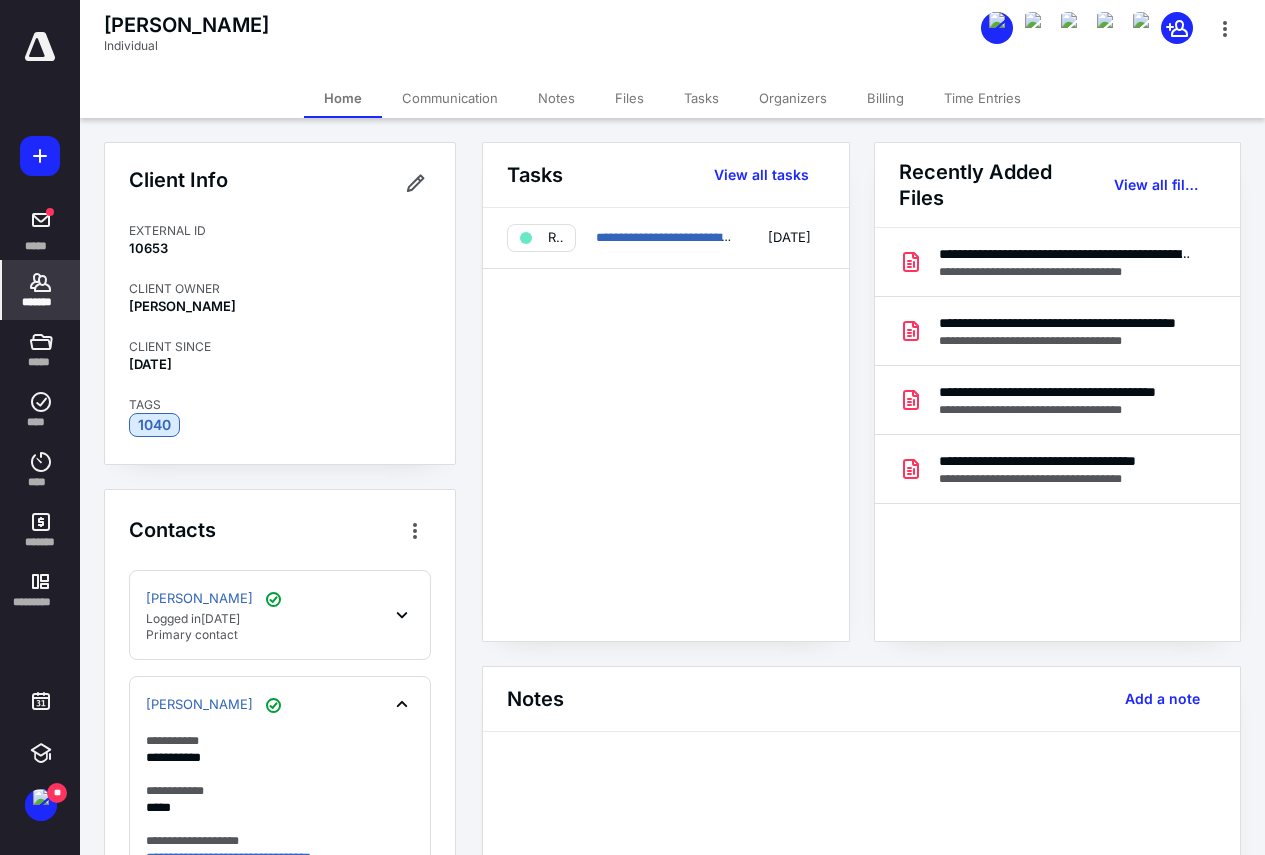 click on "[PERSON_NAME] Logged [DATE][DATE] Primary contact" at bounding box center (280, 615) 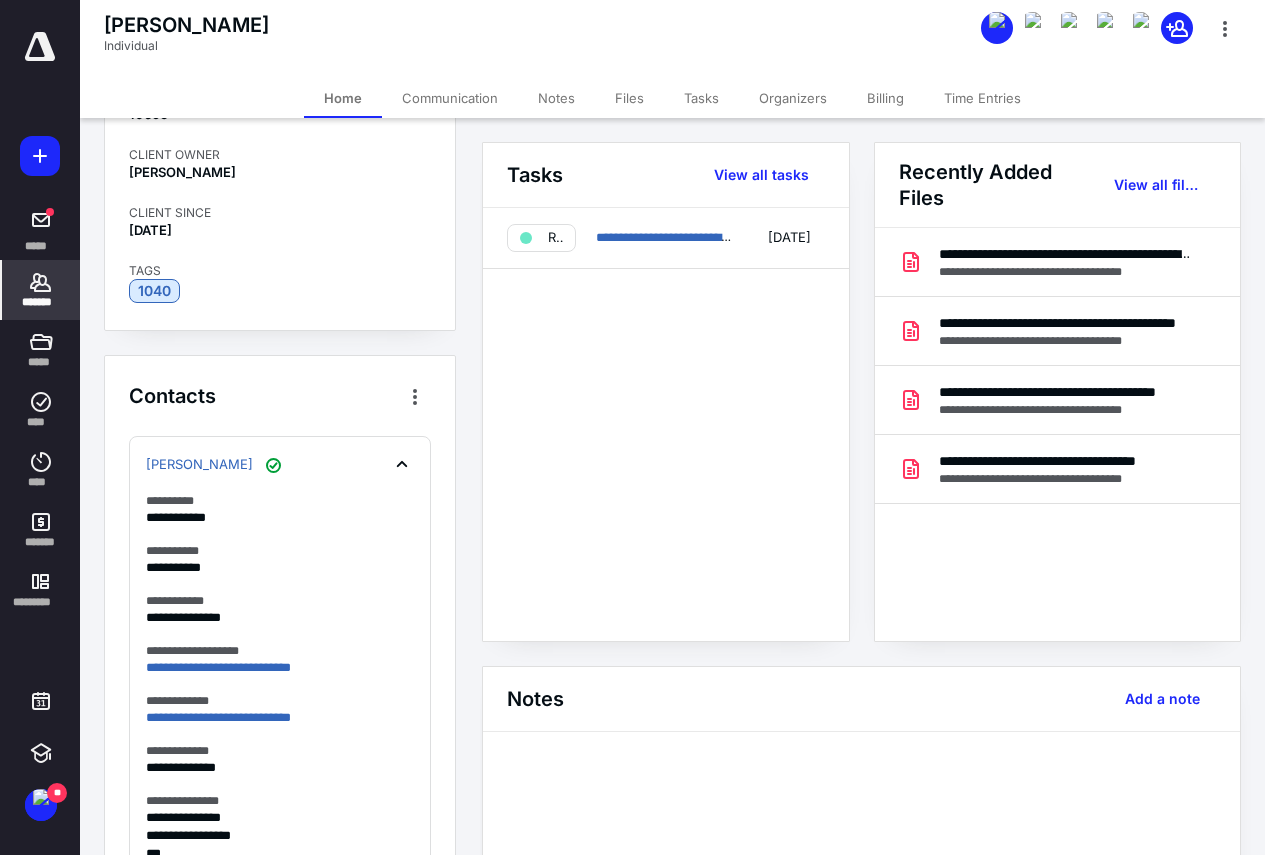 scroll, scrollTop: 100, scrollLeft: 0, axis: vertical 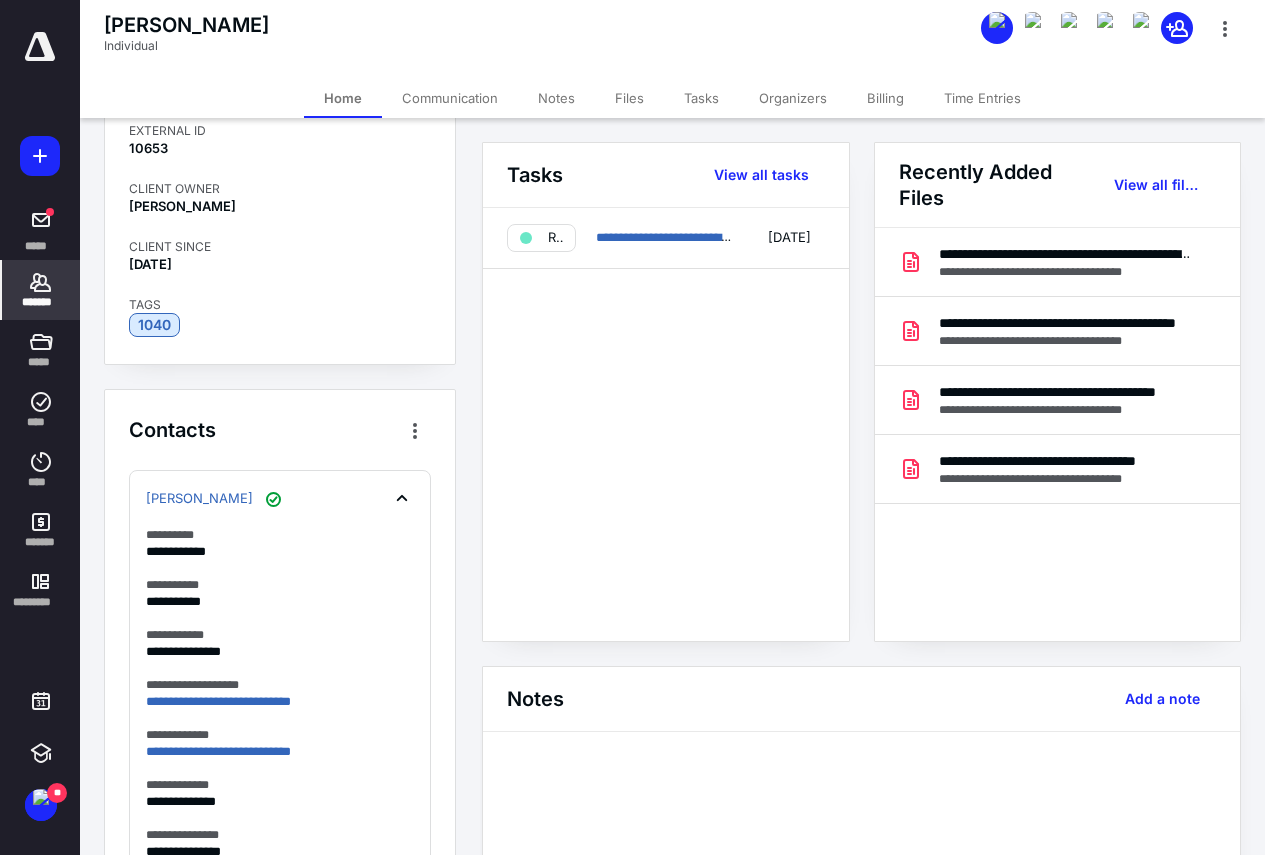 click on "*******" at bounding box center [41, 290] 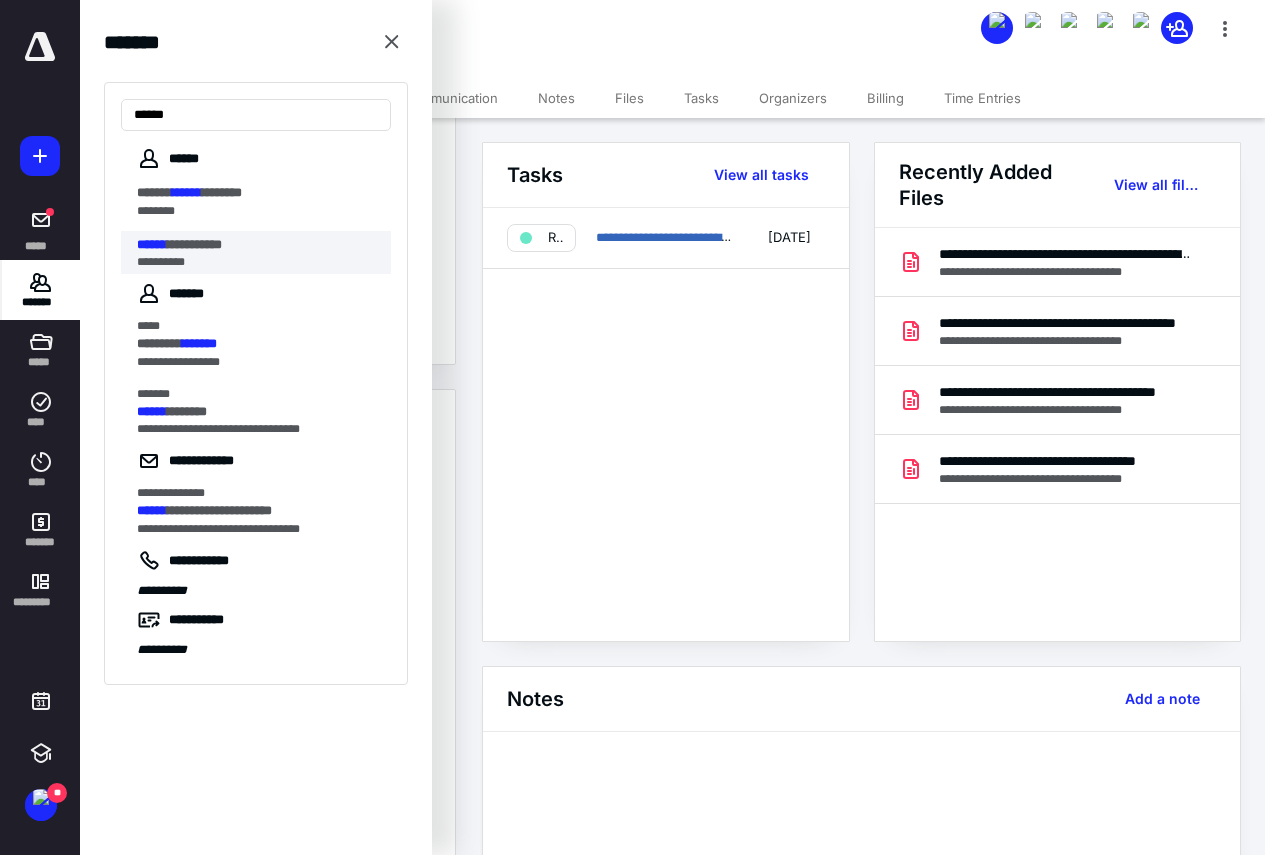 type on "******" 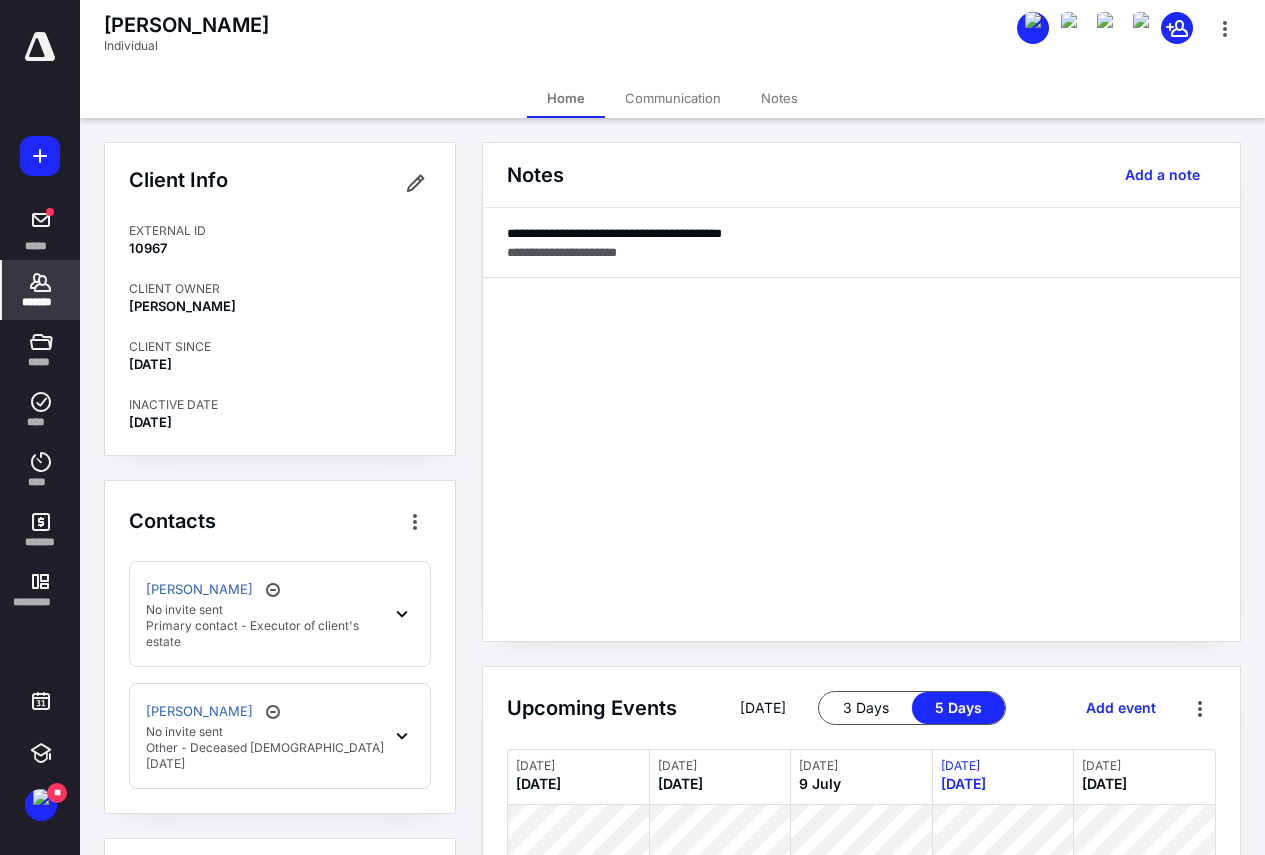 click 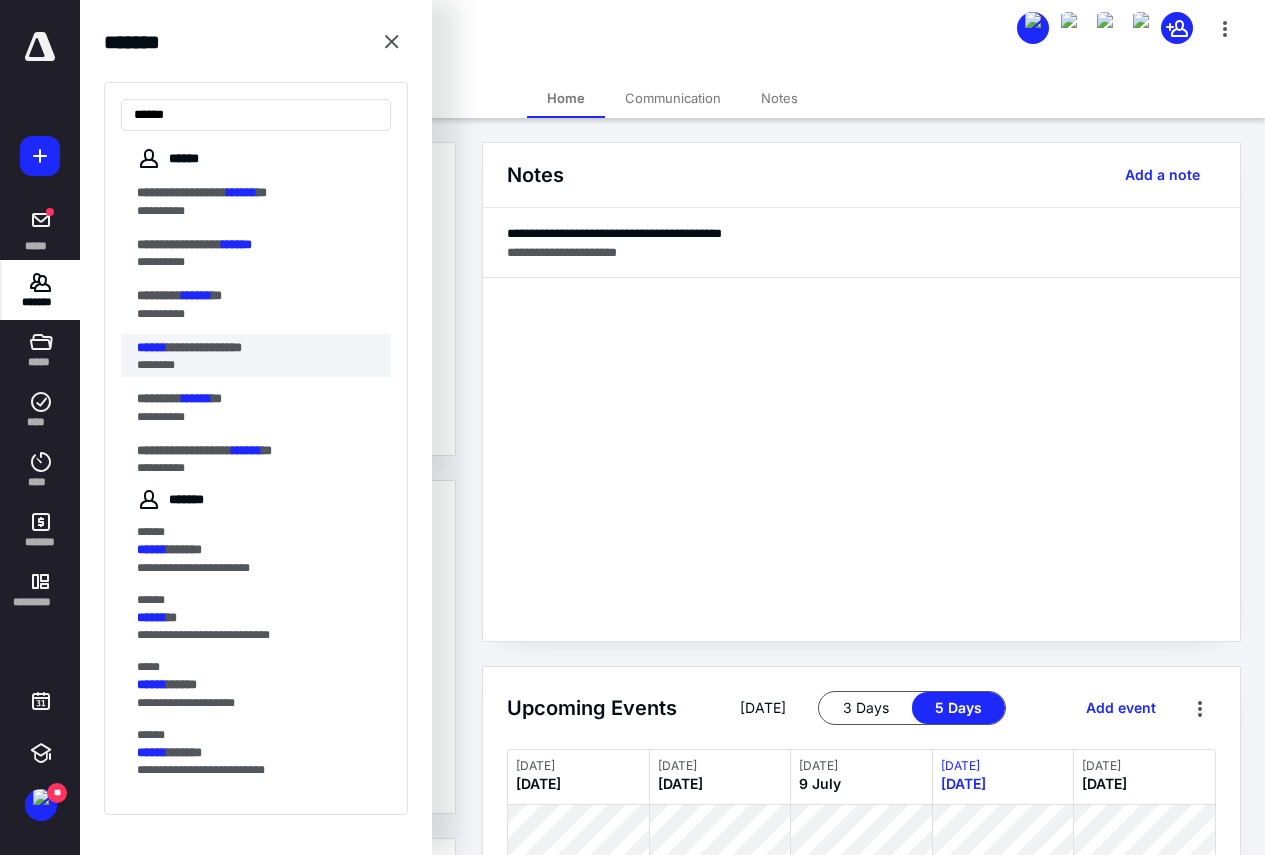 type on "******" 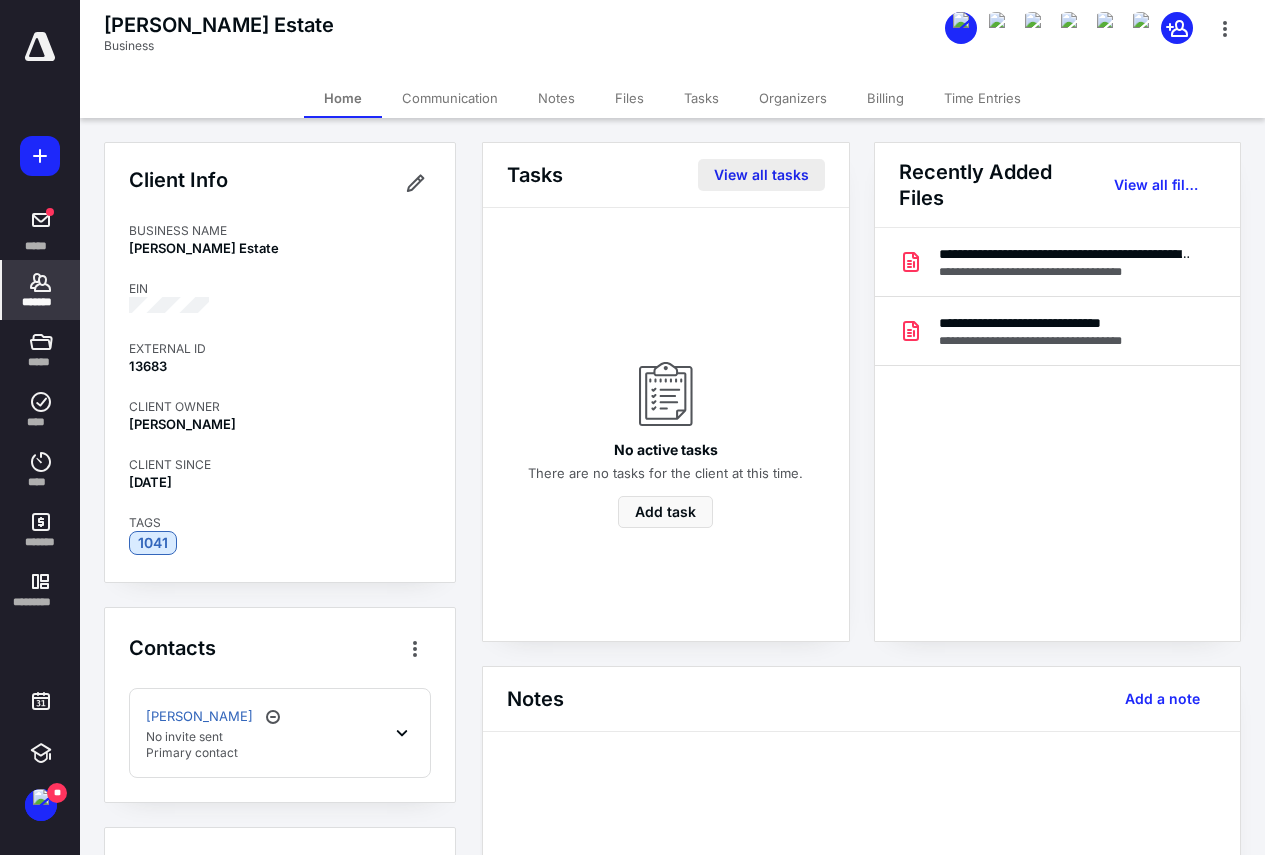 click on "View all tasks" at bounding box center (761, 175) 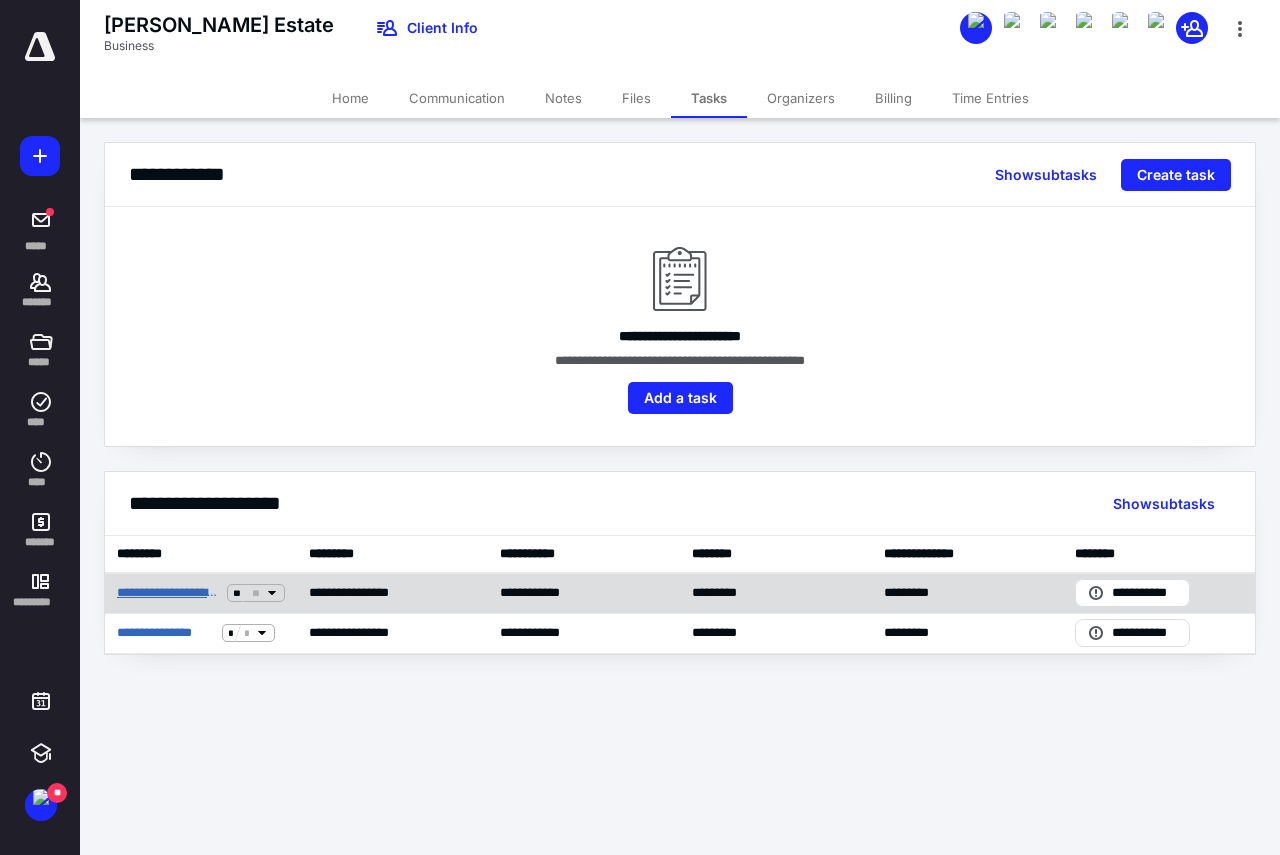 click on "**********" at bounding box center (168, 593) 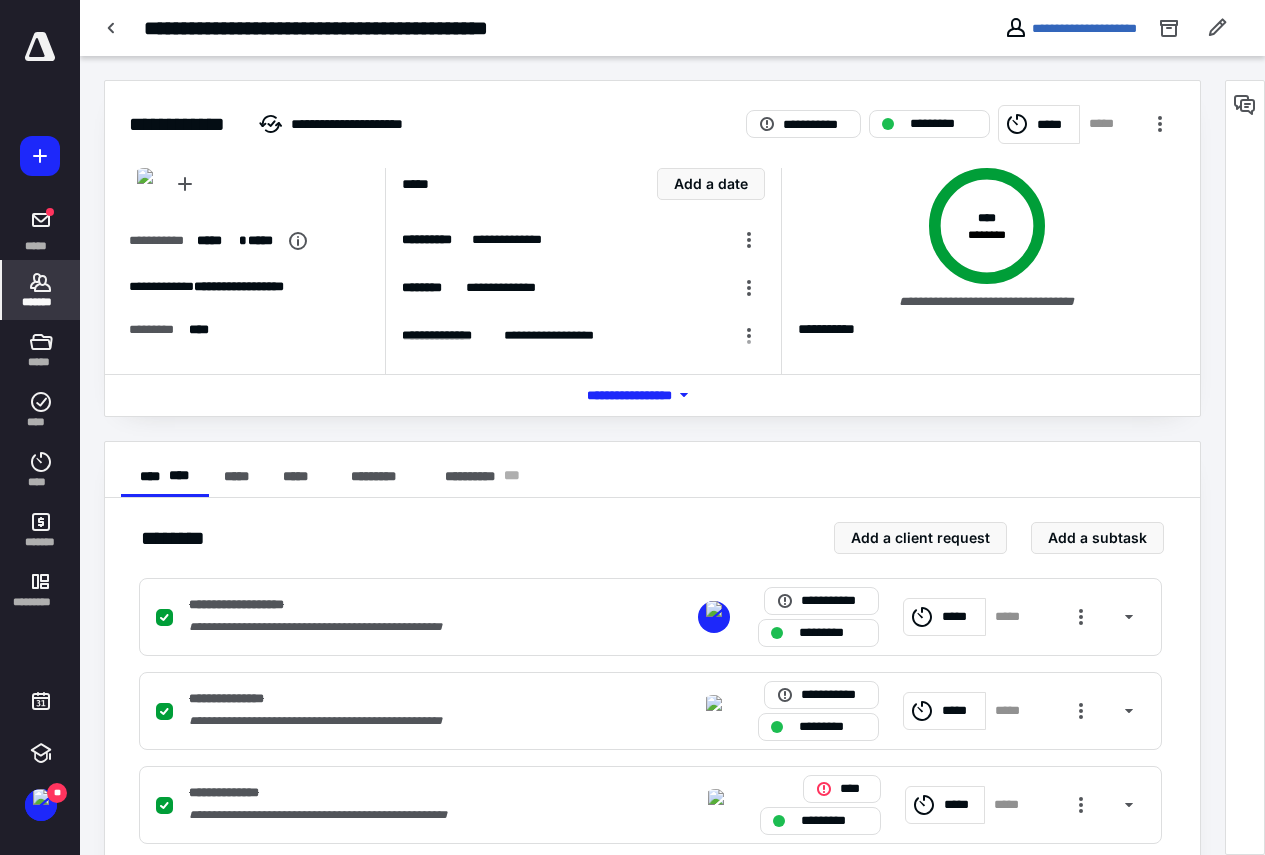 click on "*******" at bounding box center (41, 290) 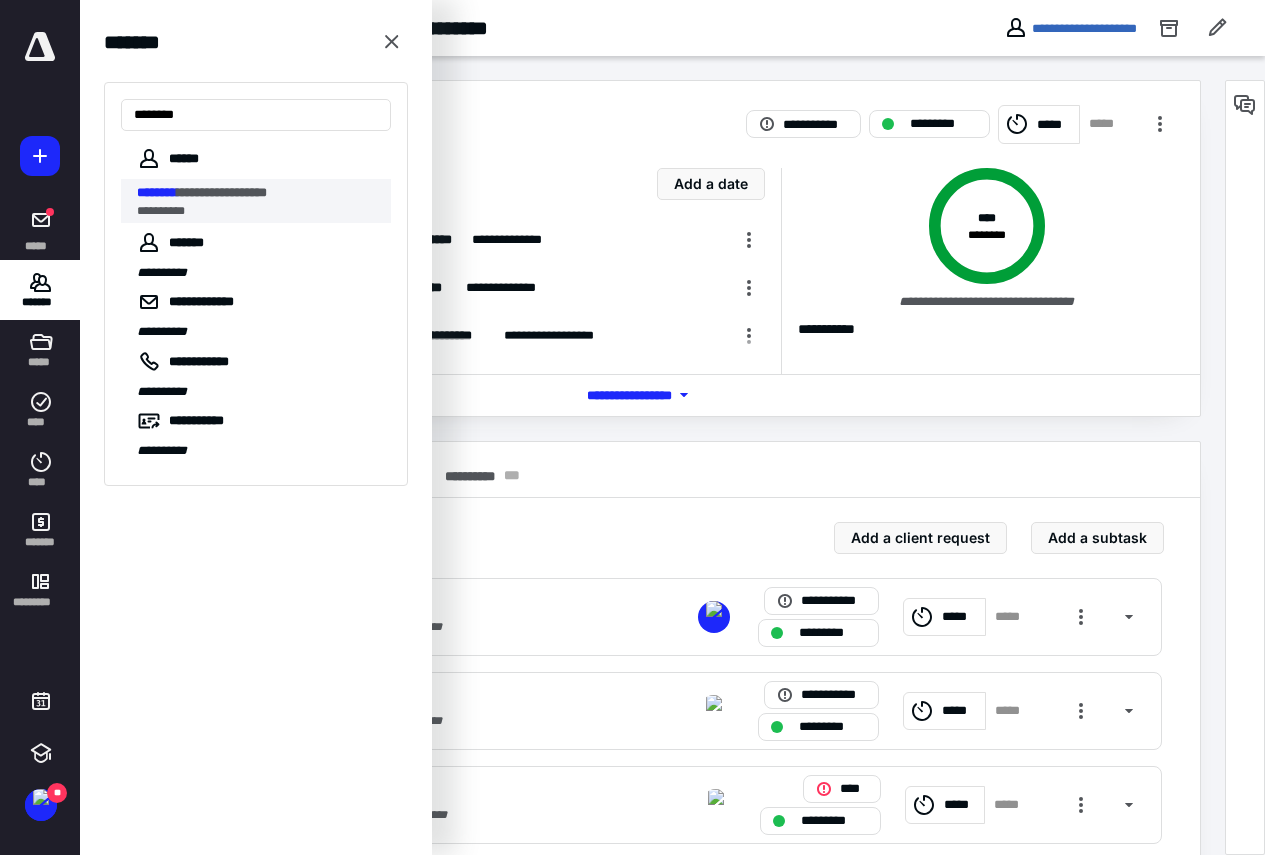 type on "********" 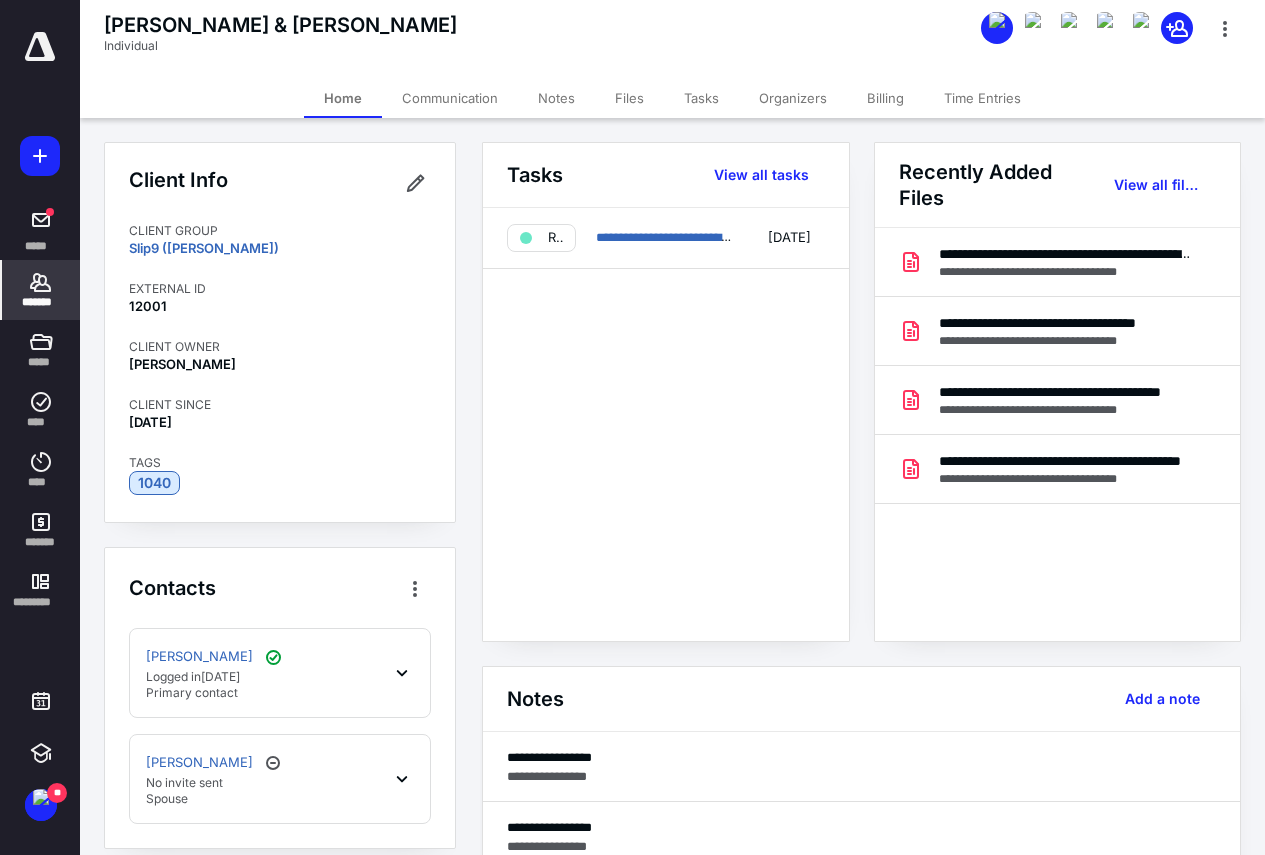 scroll, scrollTop: 100, scrollLeft: 0, axis: vertical 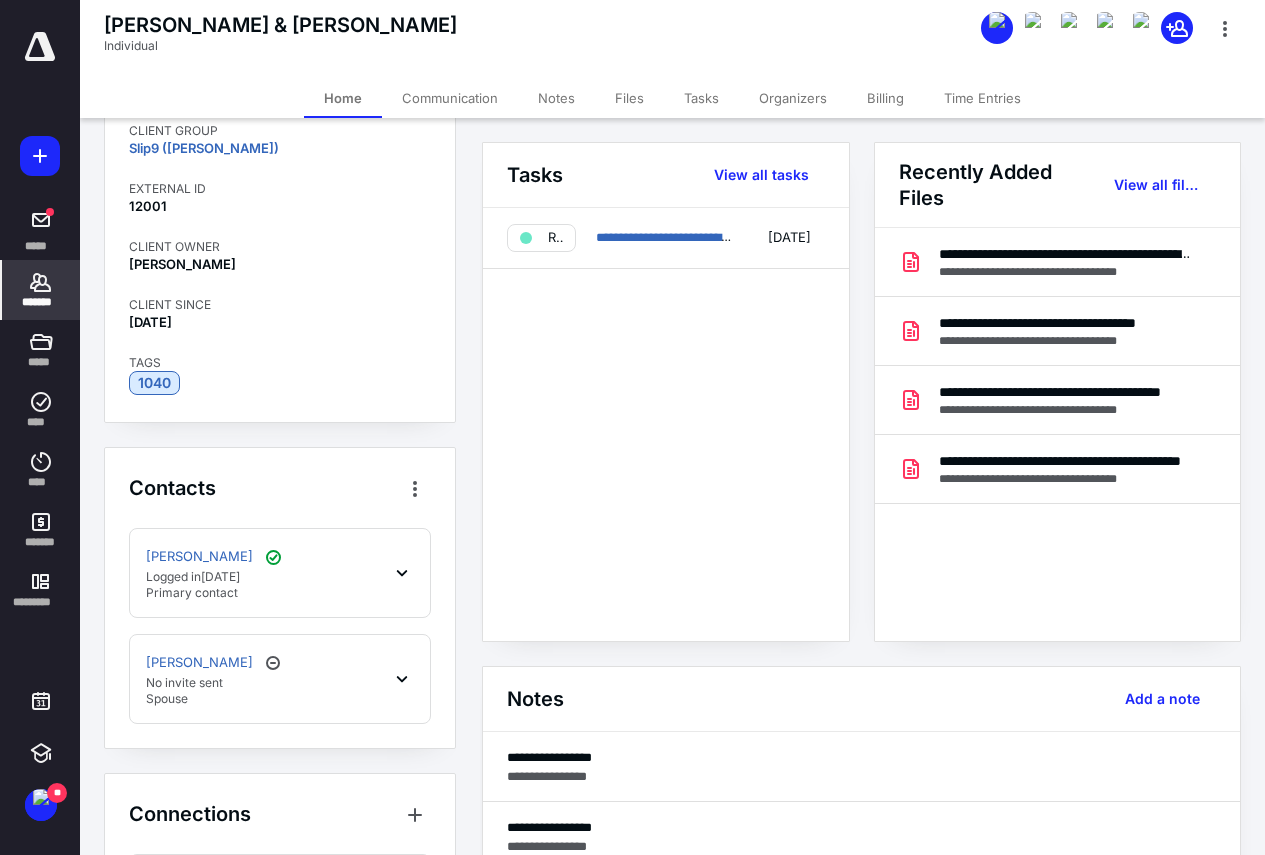 click on "[PERSON_NAME] Logged [DATE][DATE] Primary contact" at bounding box center [280, 573] 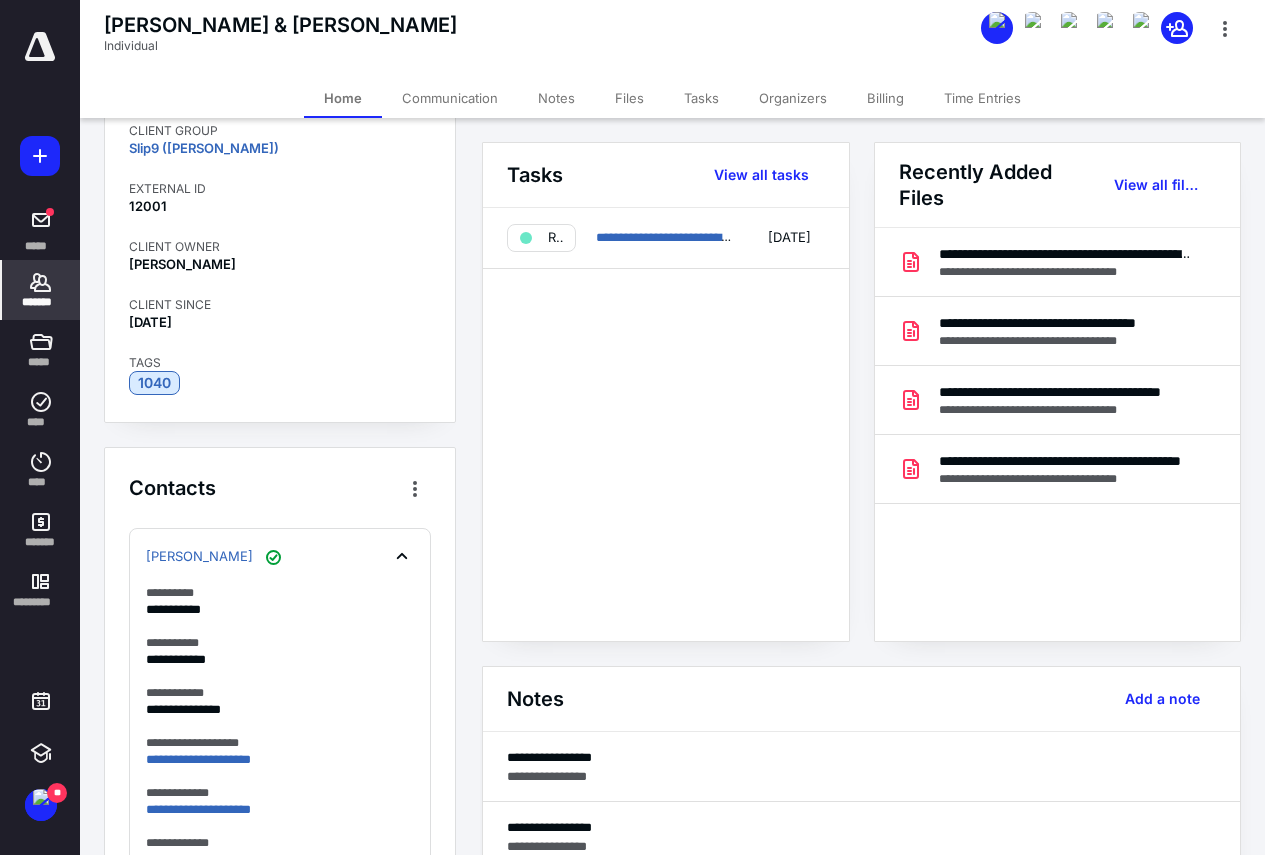 scroll, scrollTop: 300, scrollLeft: 0, axis: vertical 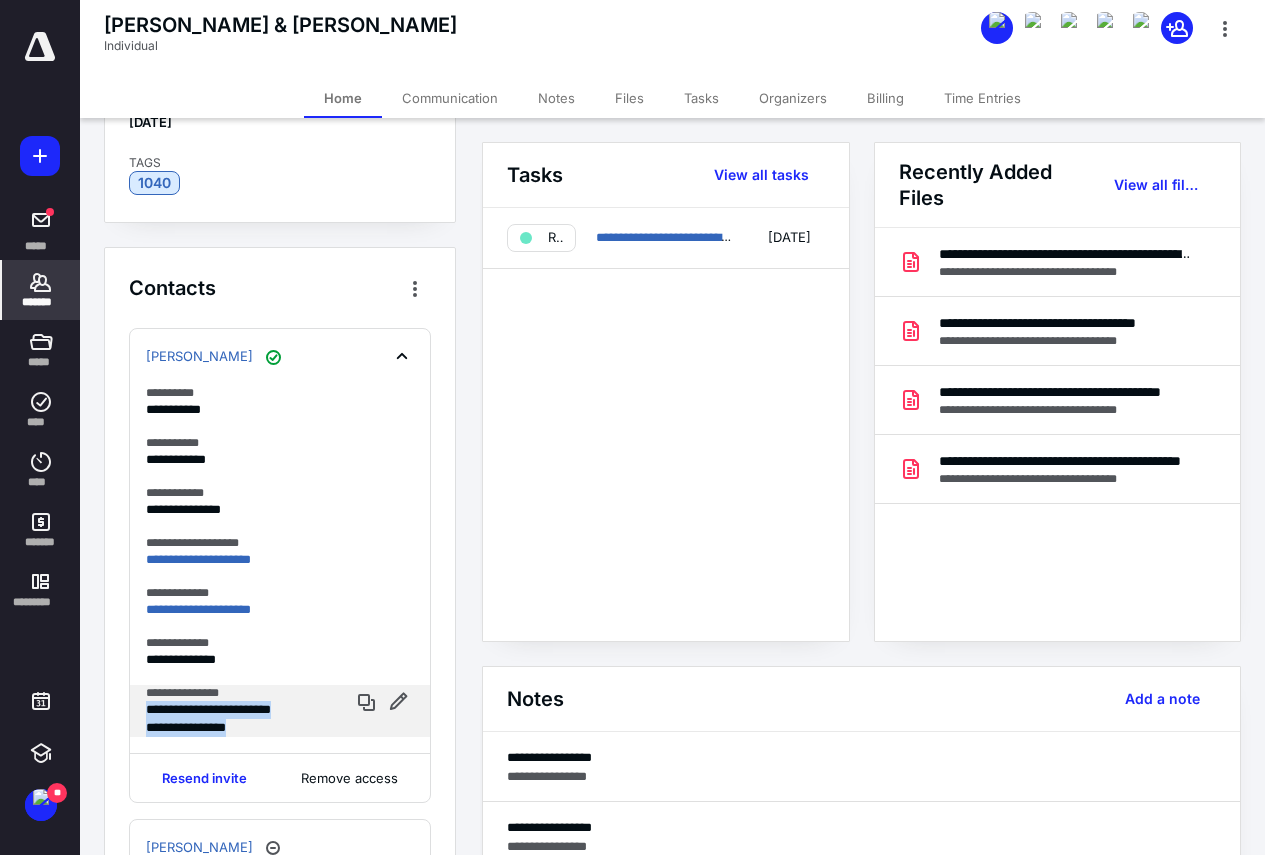 drag, startPoint x: 148, startPoint y: 715, endPoint x: 258, endPoint y: 732, distance: 111.305885 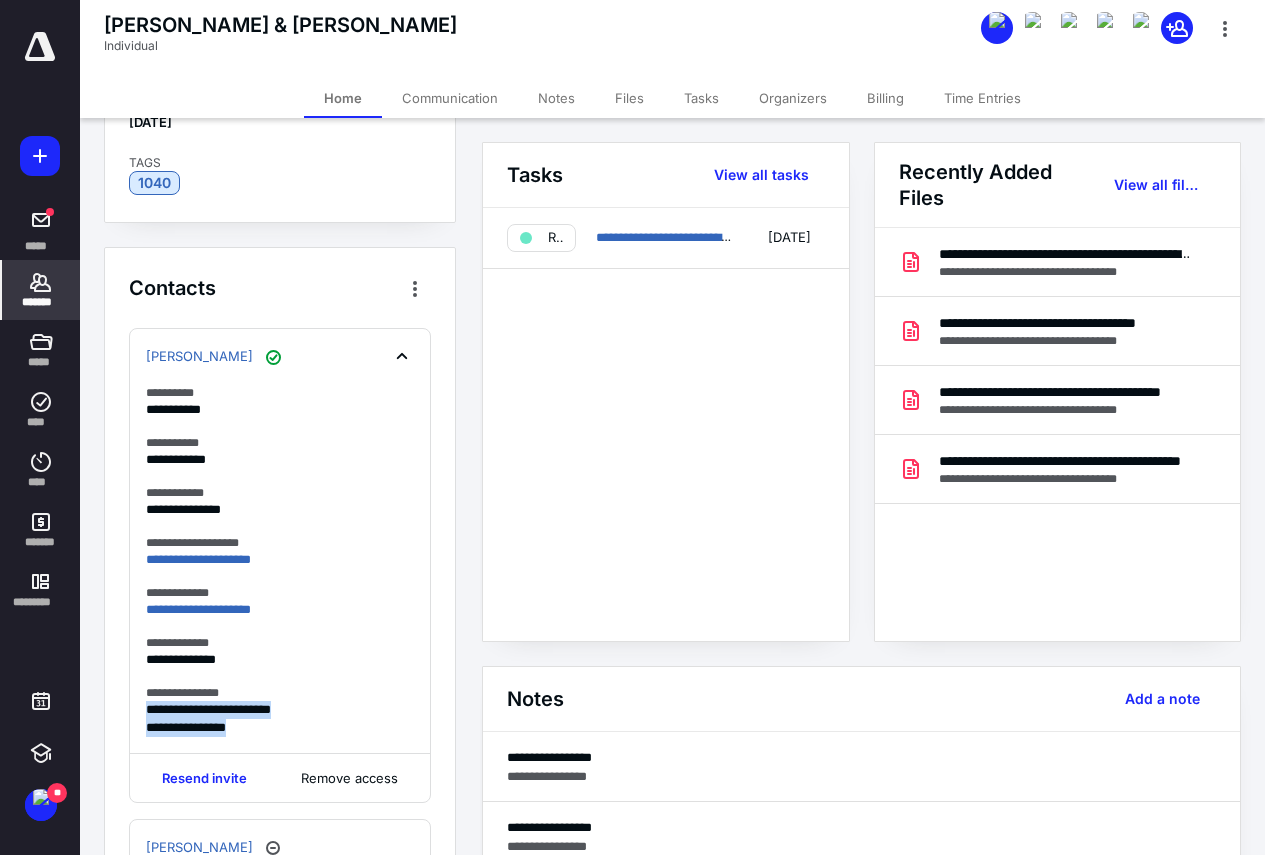 copy on "**********" 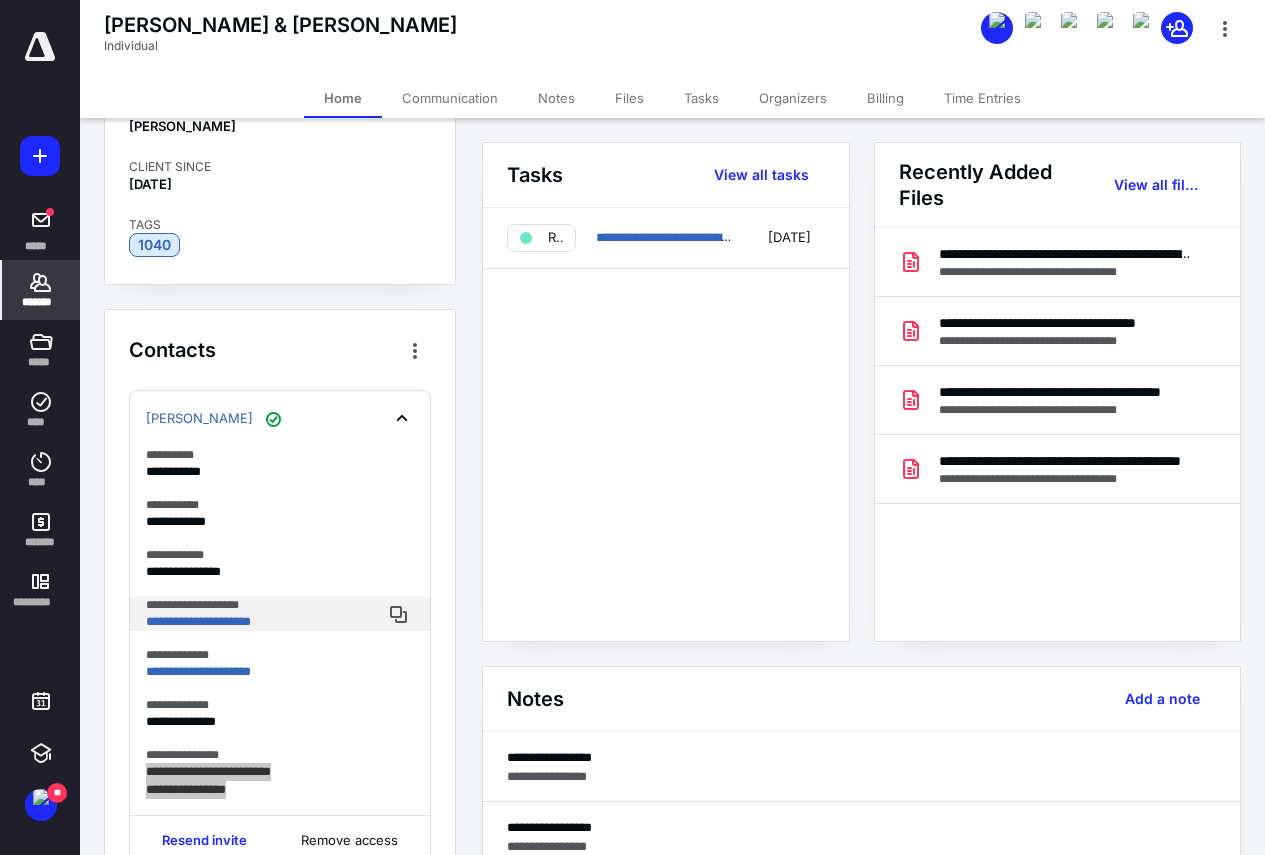 scroll, scrollTop: 500, scrollLeft: 0, axis: vertical 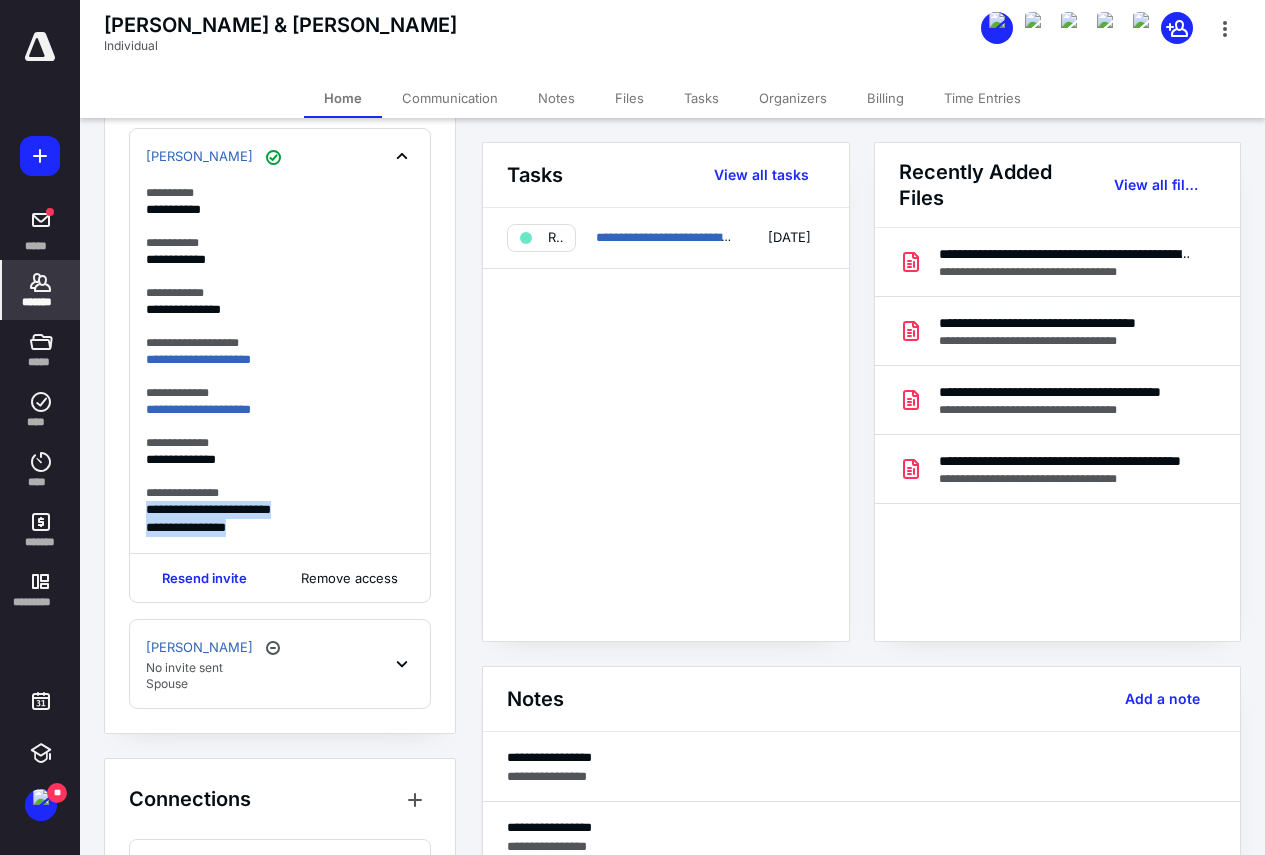 click 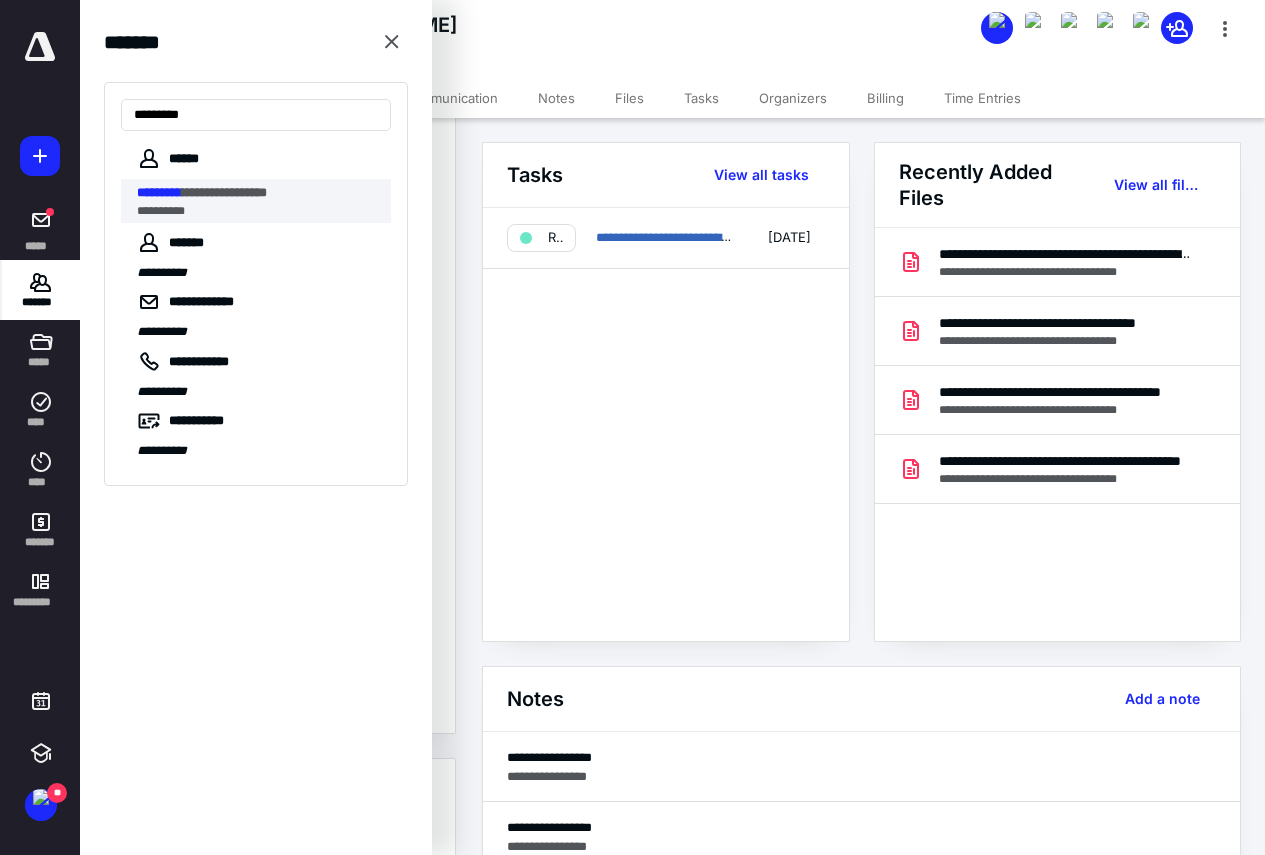 type on "*********" 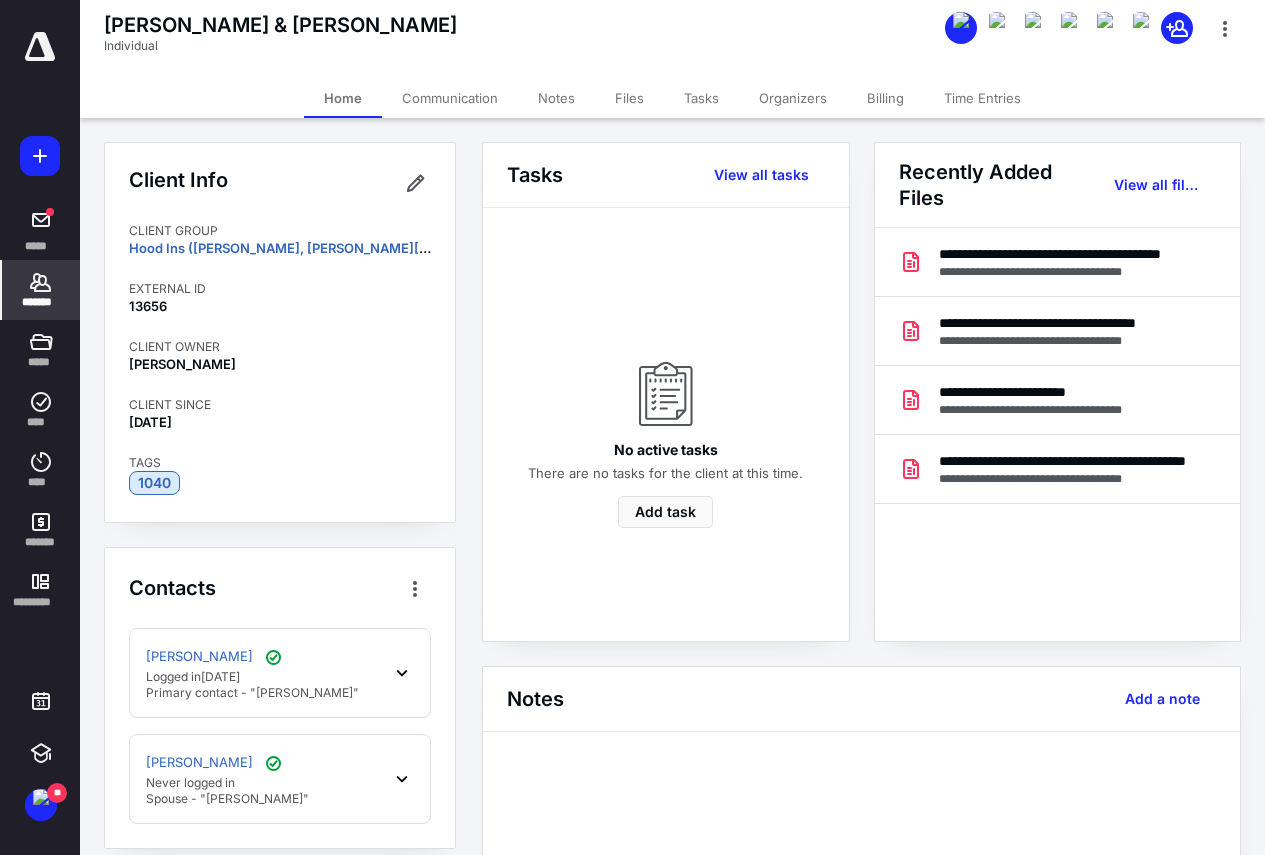 click 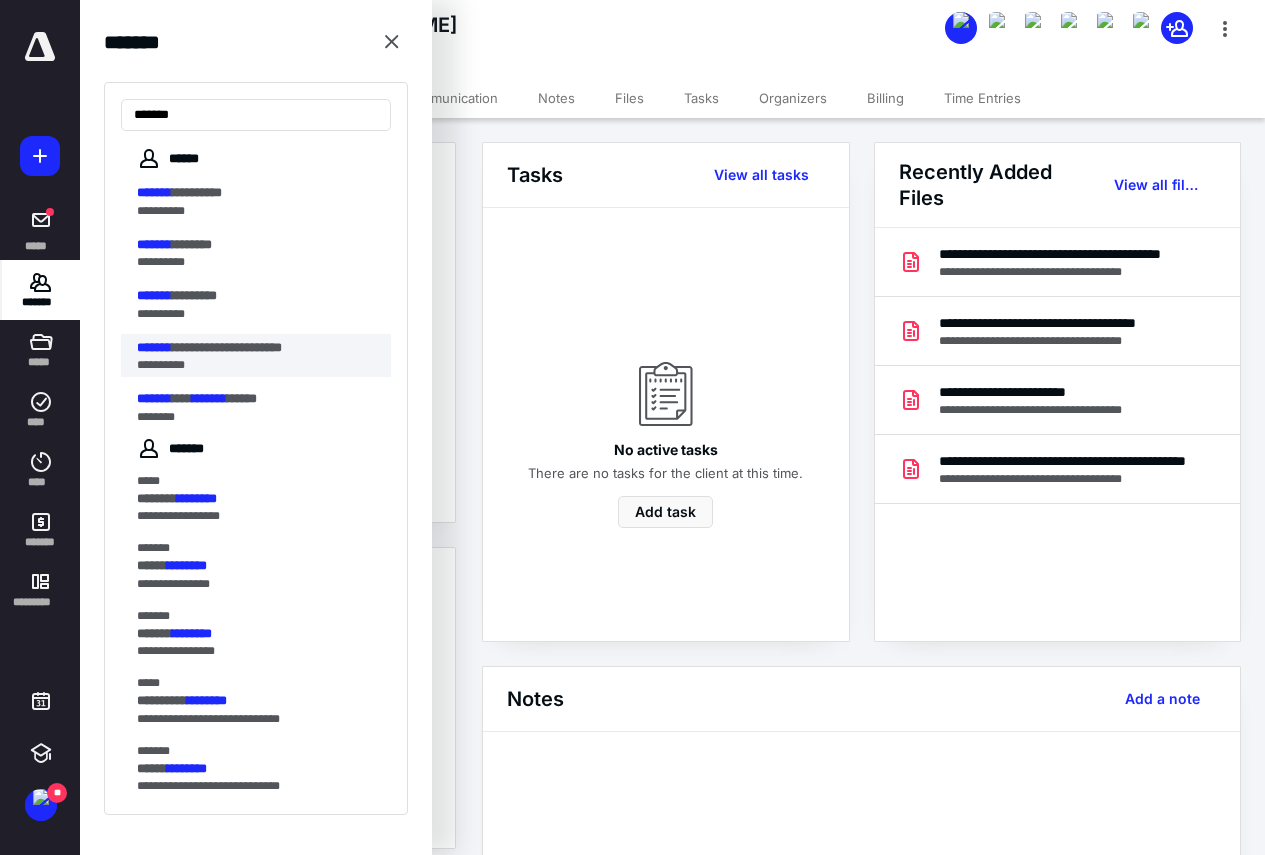 type on "*******" 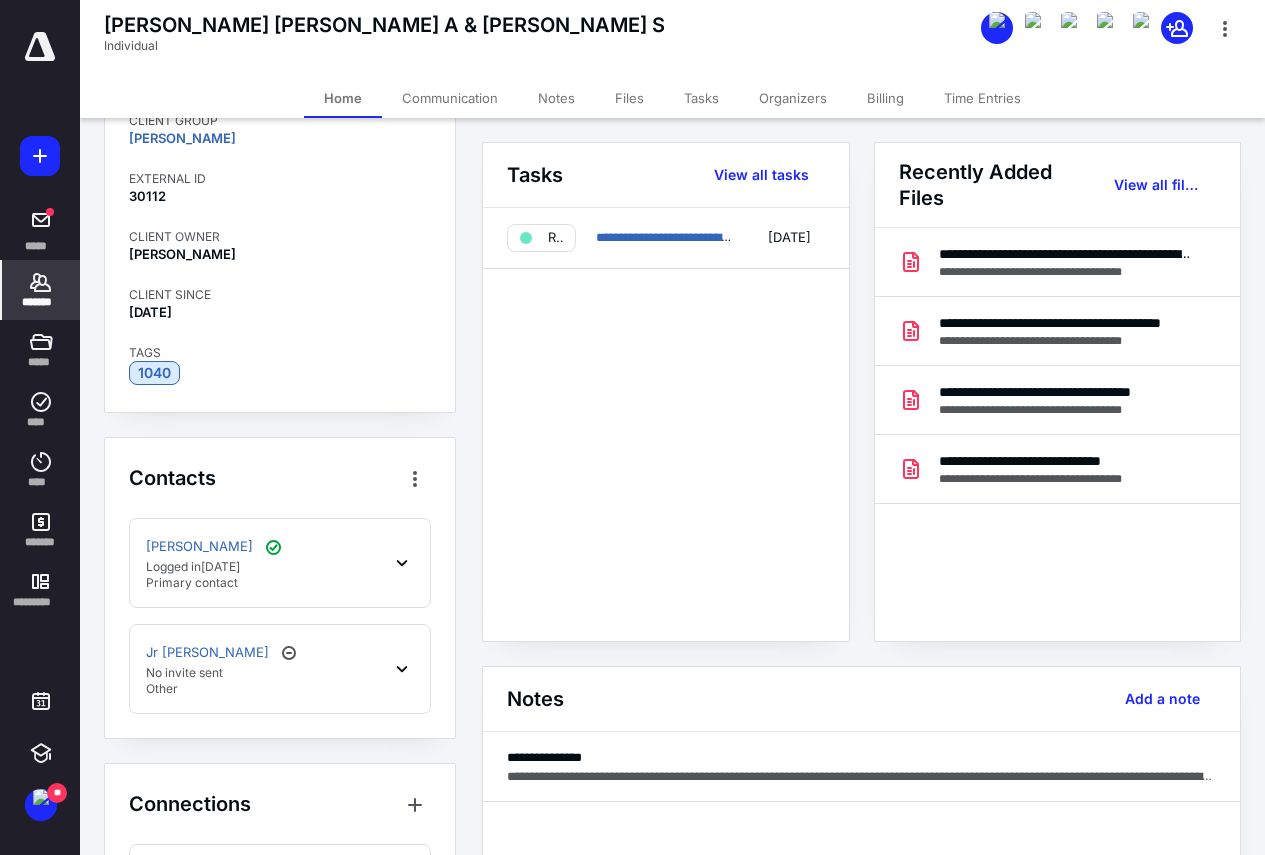 scroll, scrollTop: 214, scrollLeft: 0, axis: vertical 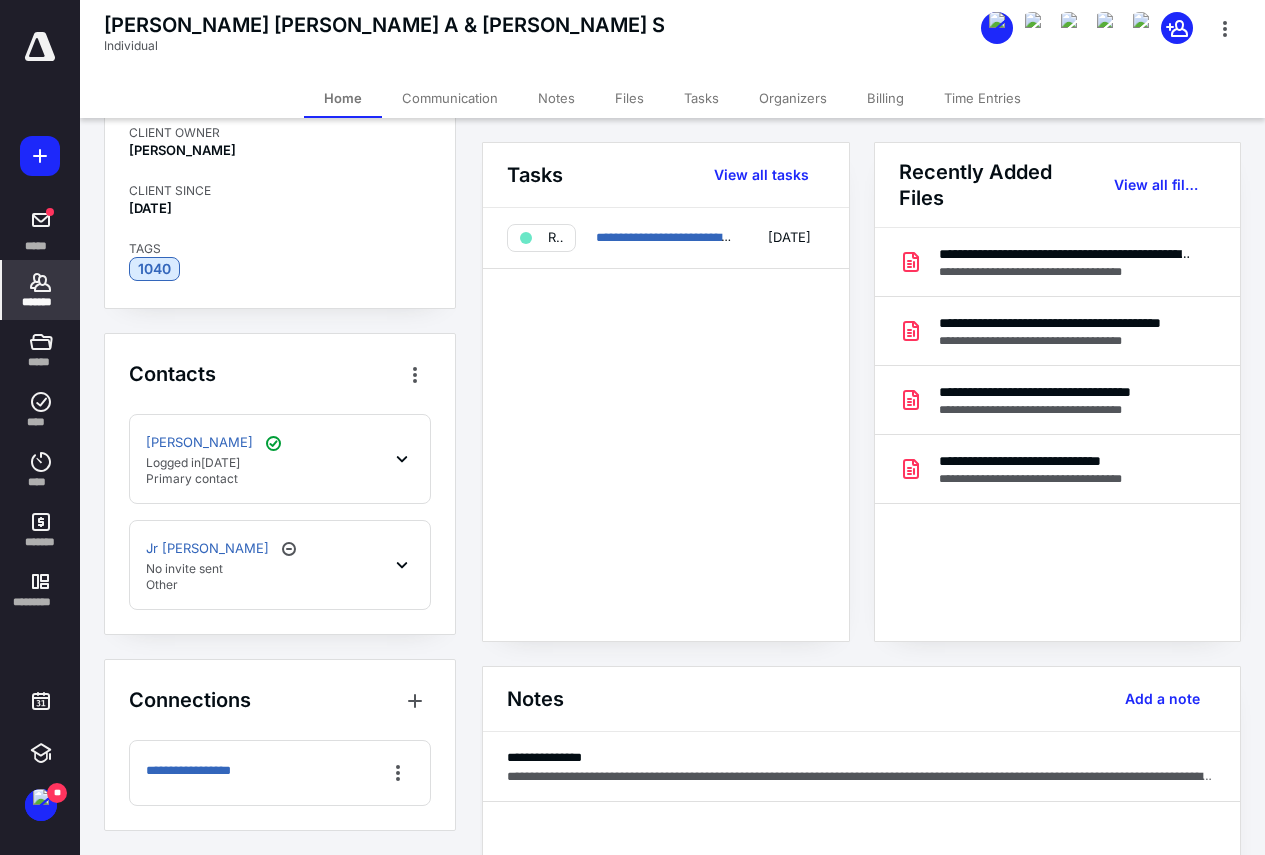 click on "[PERSON_NAME] Logged [DATE][DATE] Primary contact" at bounding box center (280, 459) 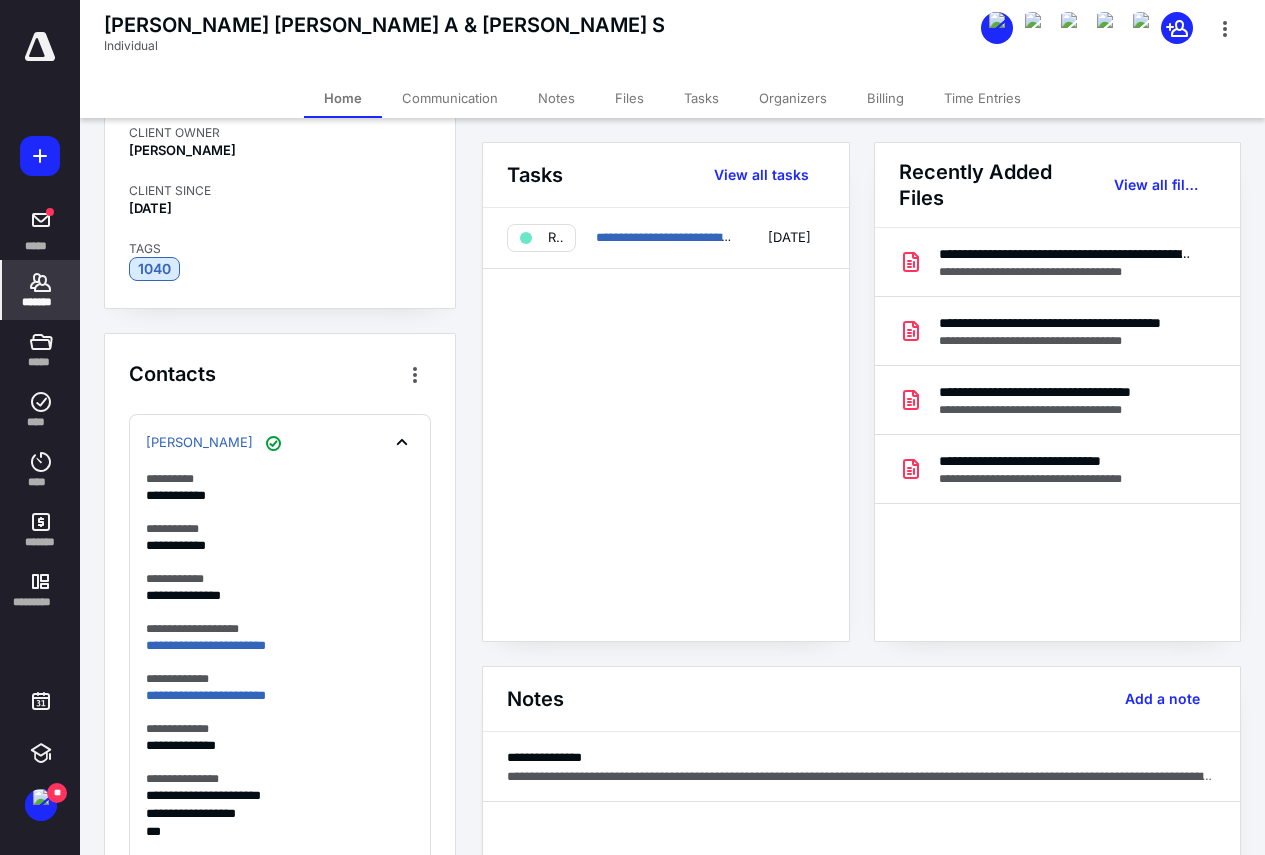 scroll, scrollTop: 414, scrollLeft: 0, axis: vertical 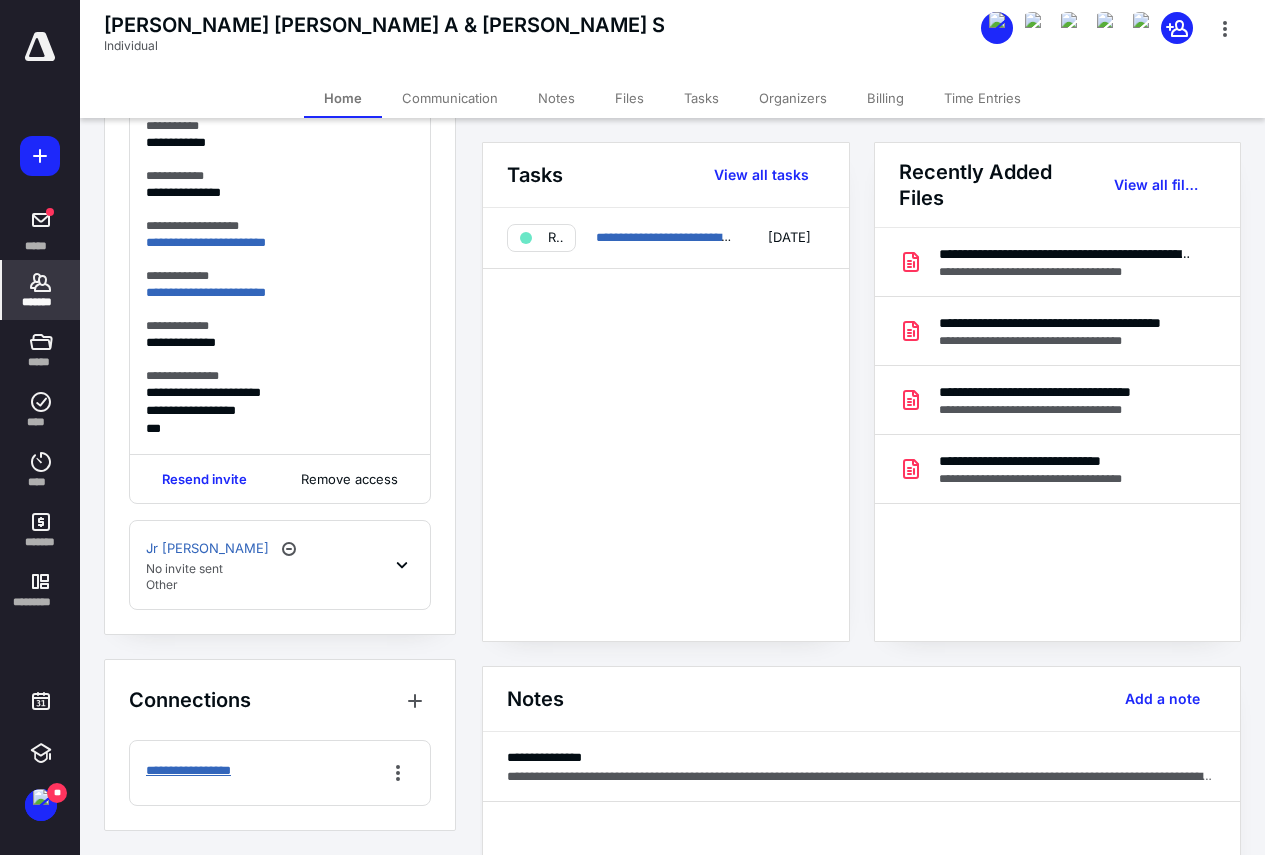 click on "**********" at bounding box center [199, 771] 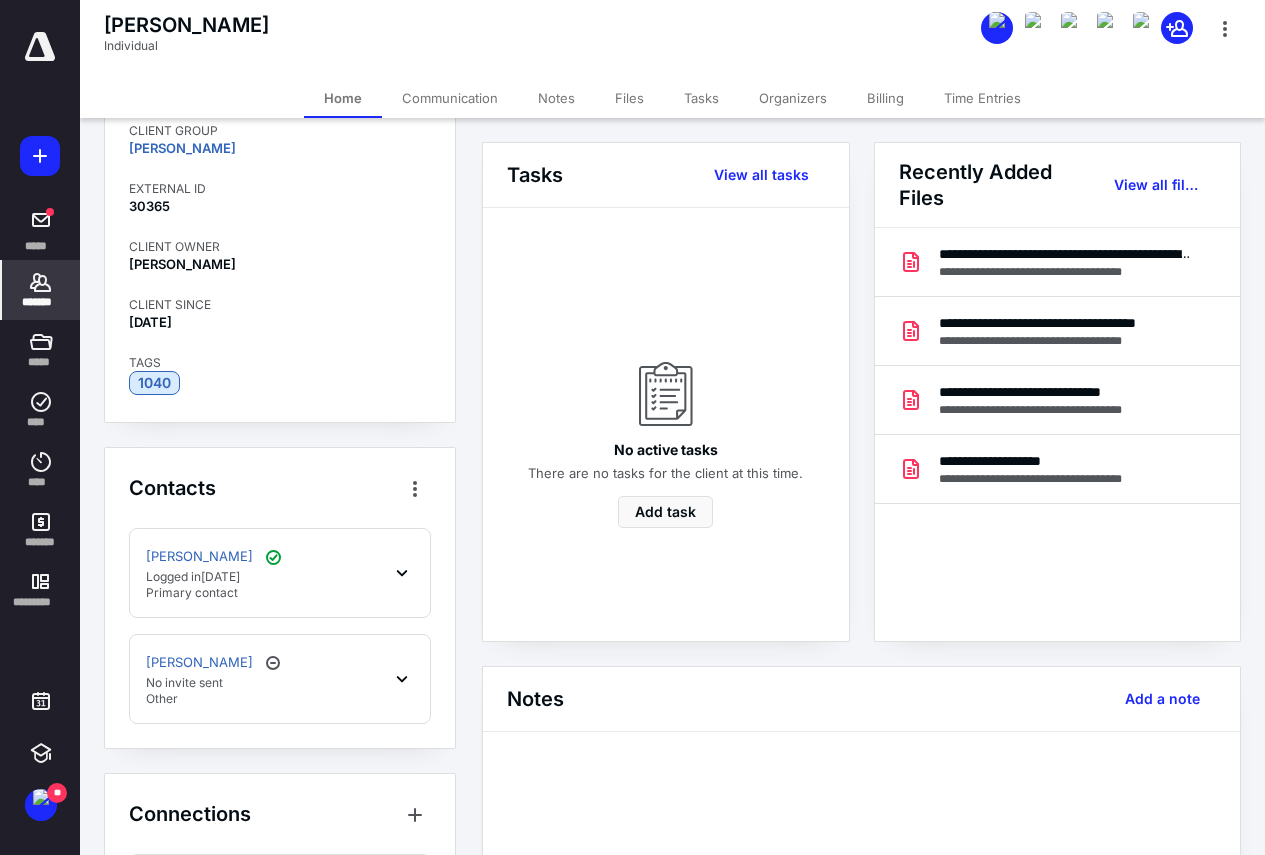 scroll, scrollTop: 214, scrollLeft: 0, axis: vertical 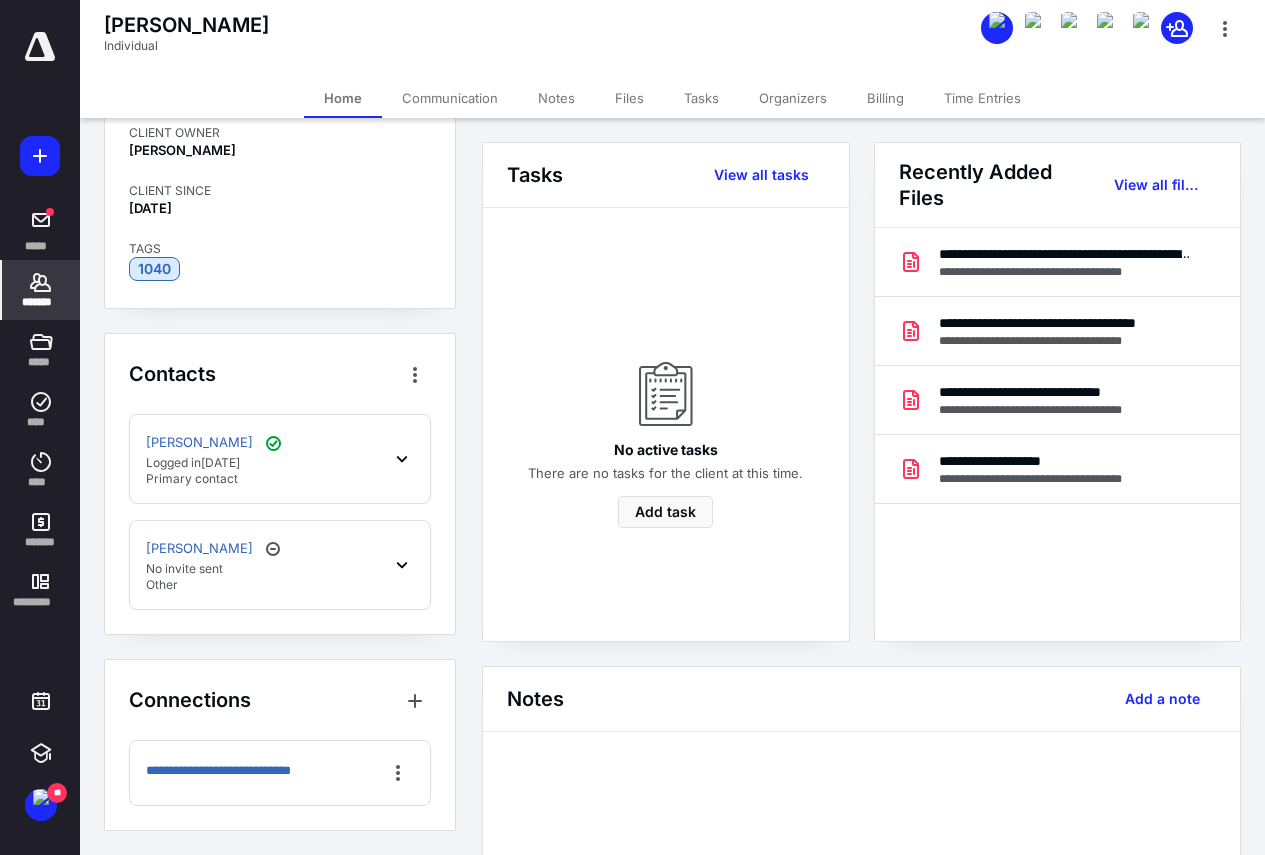 click on "[PERSON_NAME] No invite sent Other" at bounding box center (280, 565) 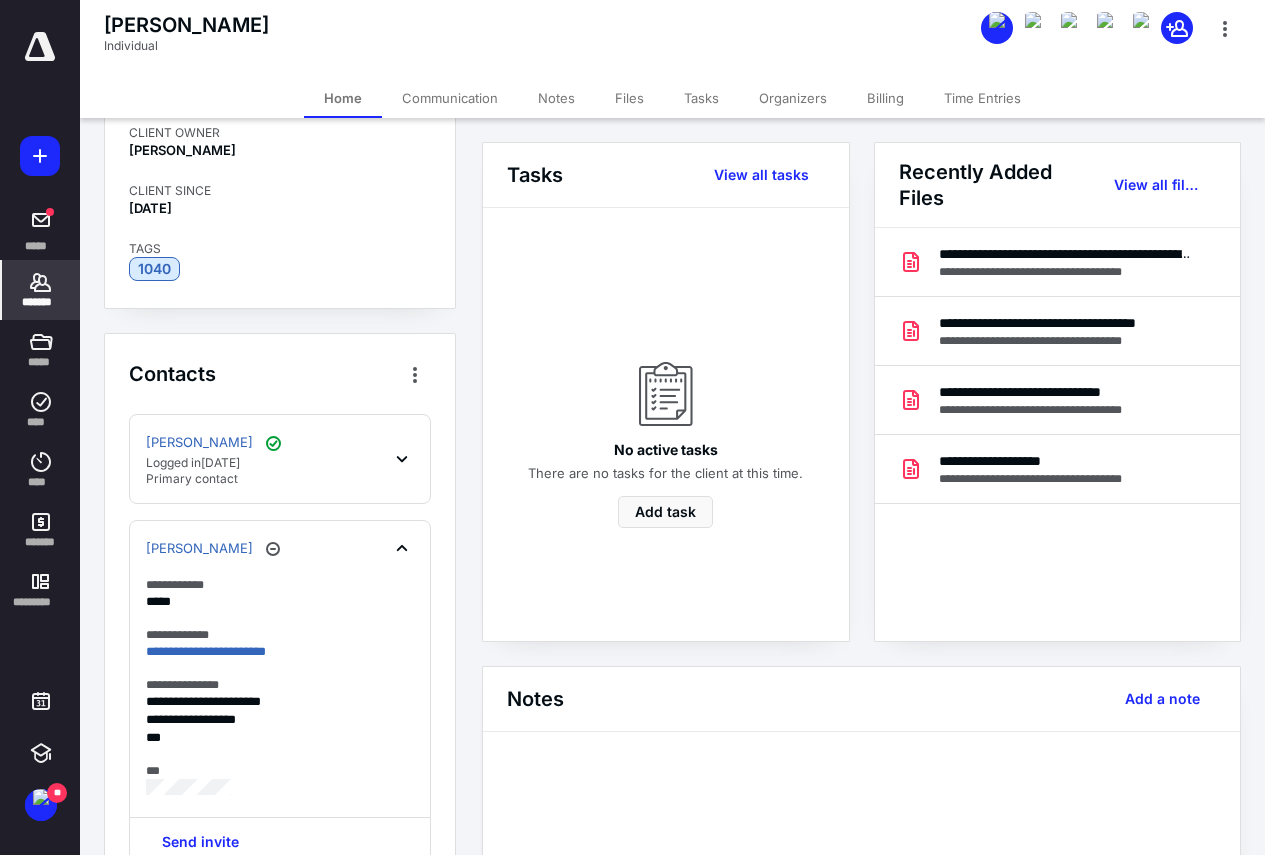 click on "[PERSON_NAME] Logged [DATE][DATE] Primary contact" at bounding box center (280, 459) 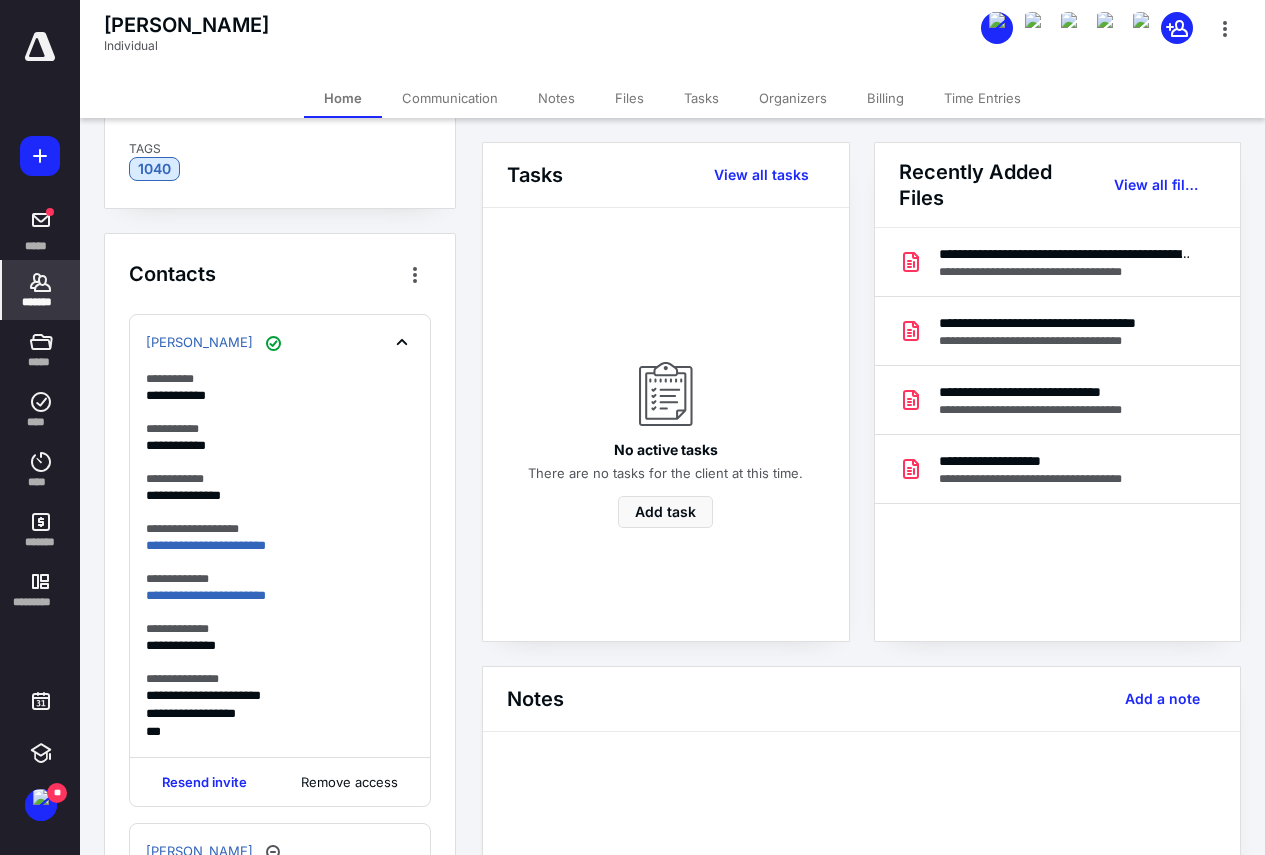 scroll, scrollTop: 414, scrollLeft: 0, axis: vertical 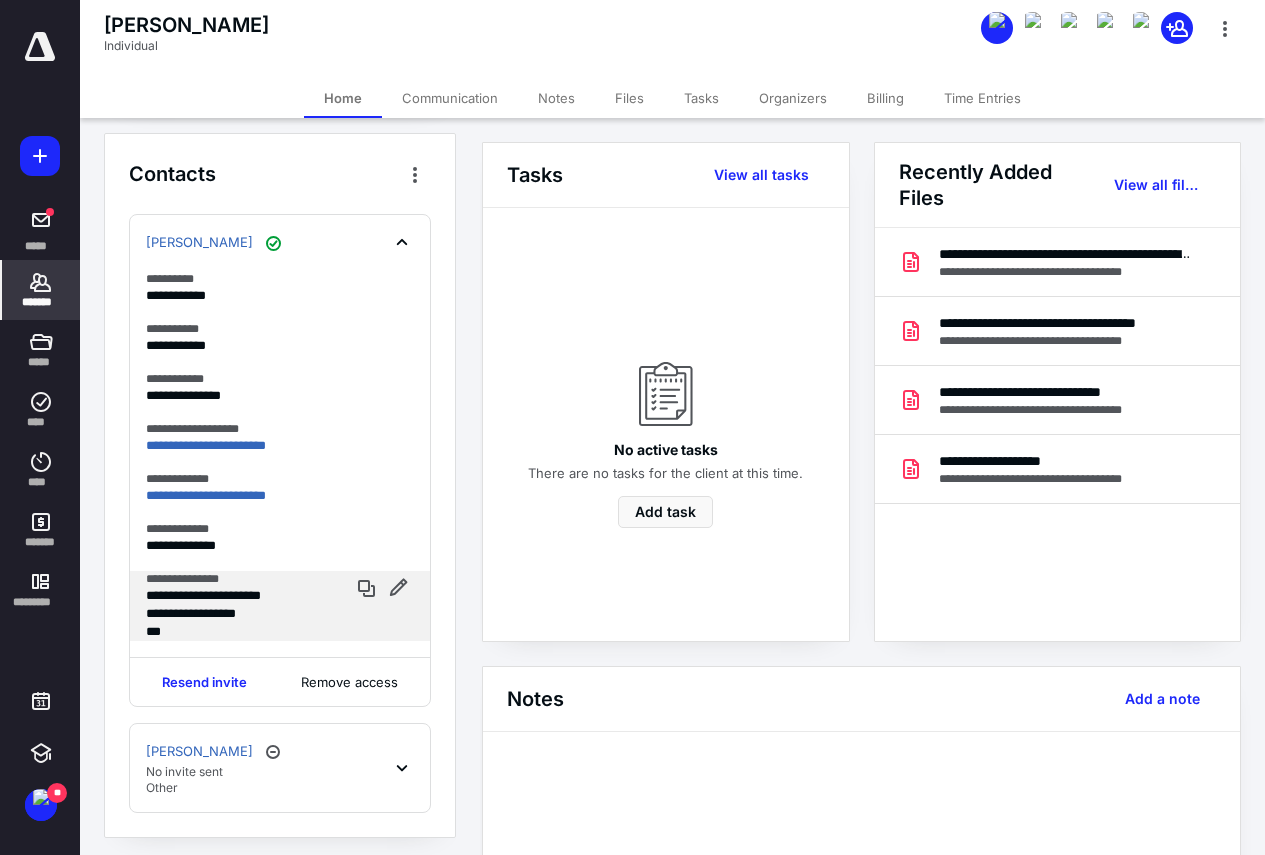click on "**********" at bounding box center [280, 606] 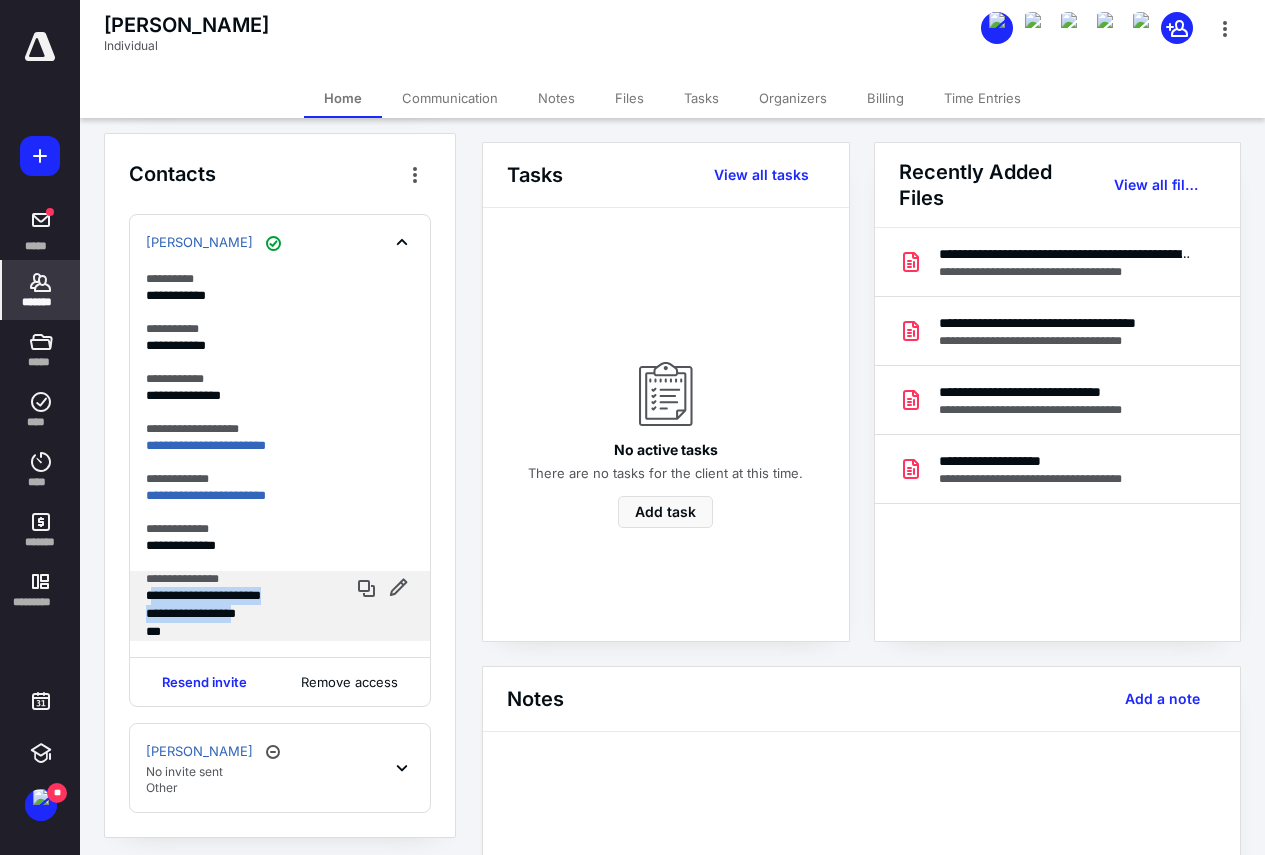 drag, startPoint x: 149, startPoint y: 597, endPoint x: 261, endPoint y: 619, distance: 114.14027 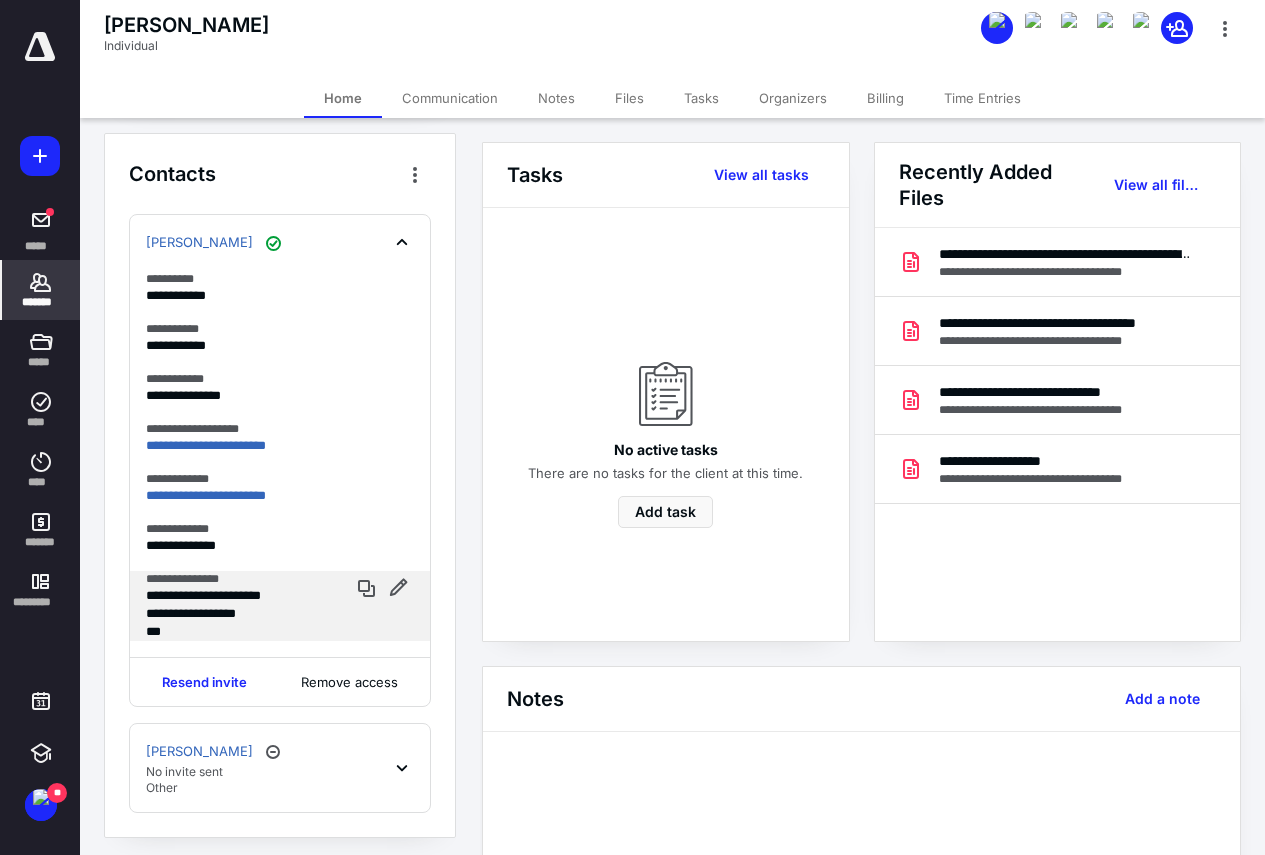 click on "**********" at bounding box center (240, 596) 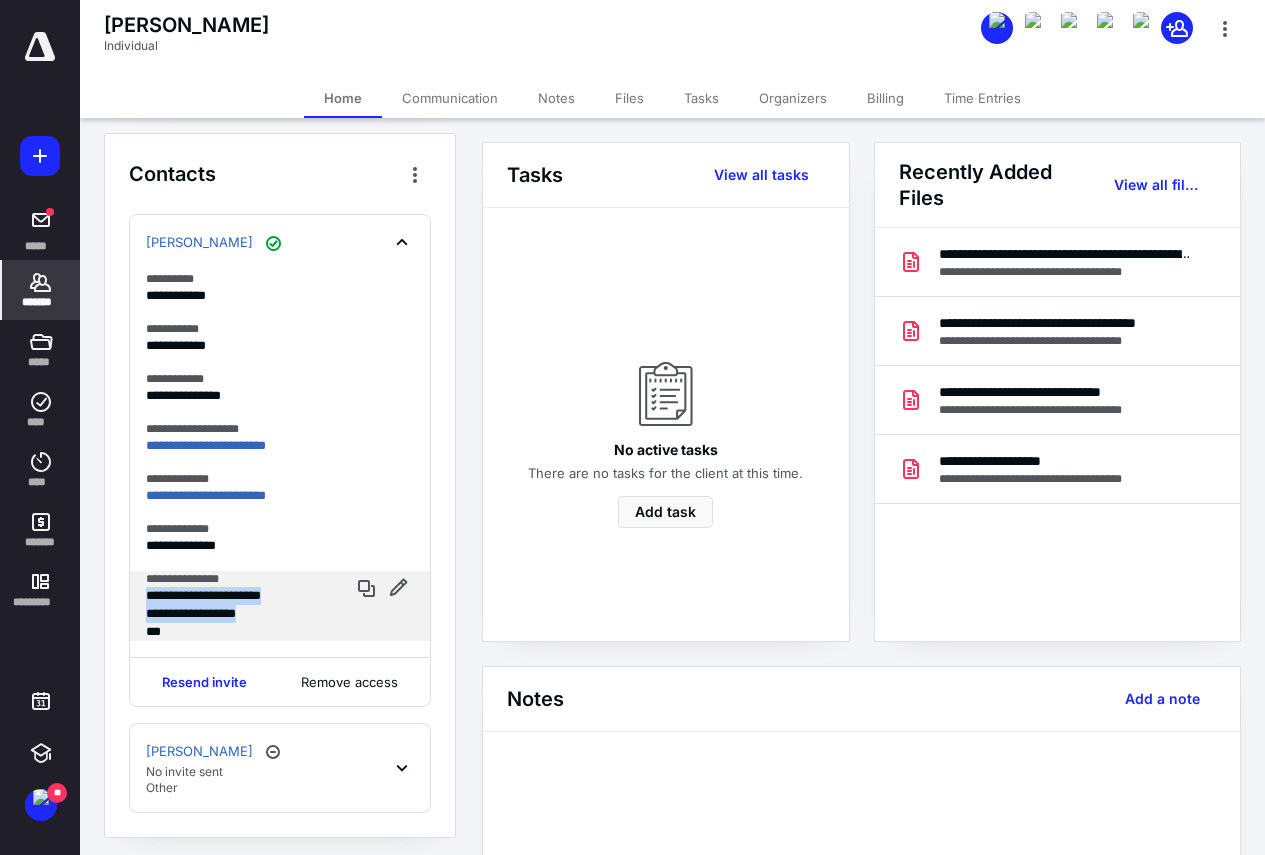 drag, startPoint x: 146, startPoint y: 593, endPoint x: 283, endPoint y: 614, distance: 138.60014 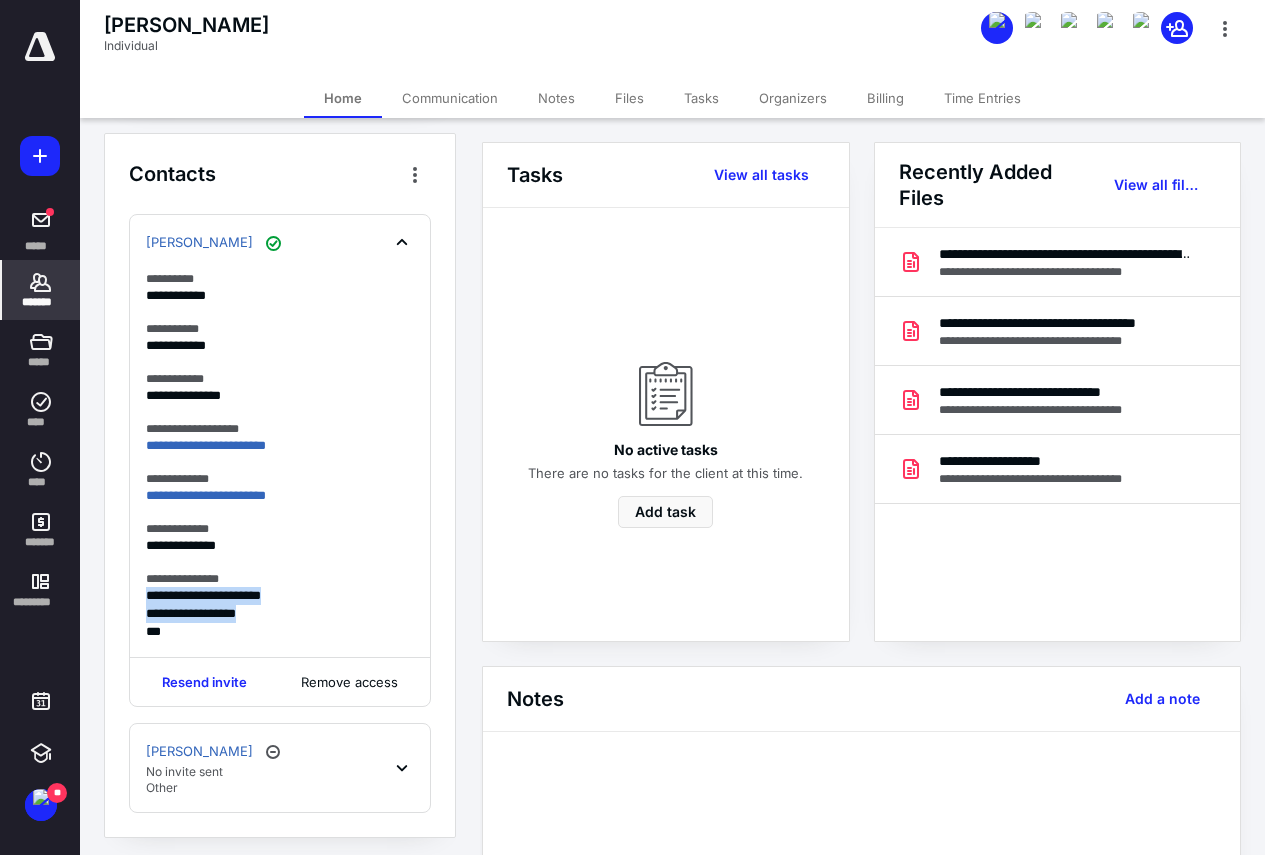 copy on "**********" 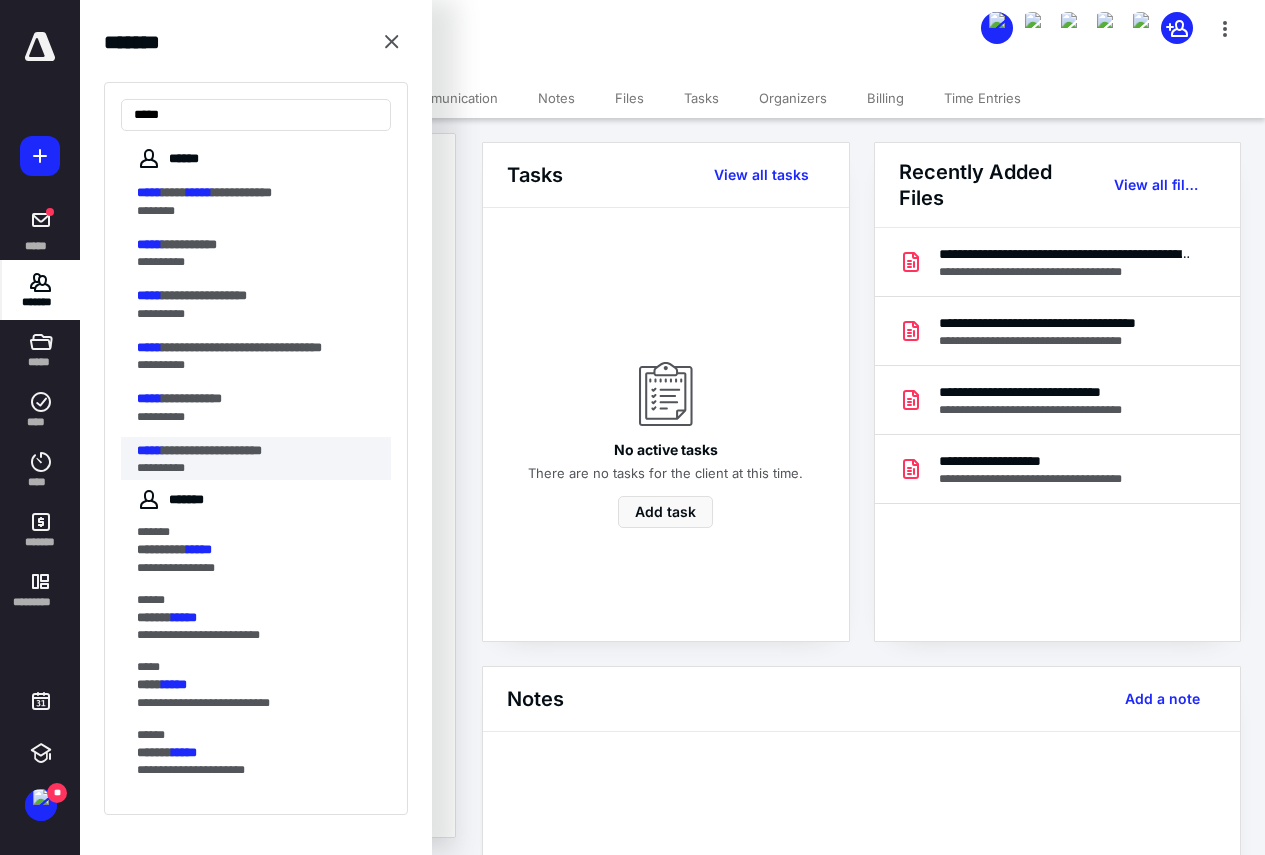 type on "*****" 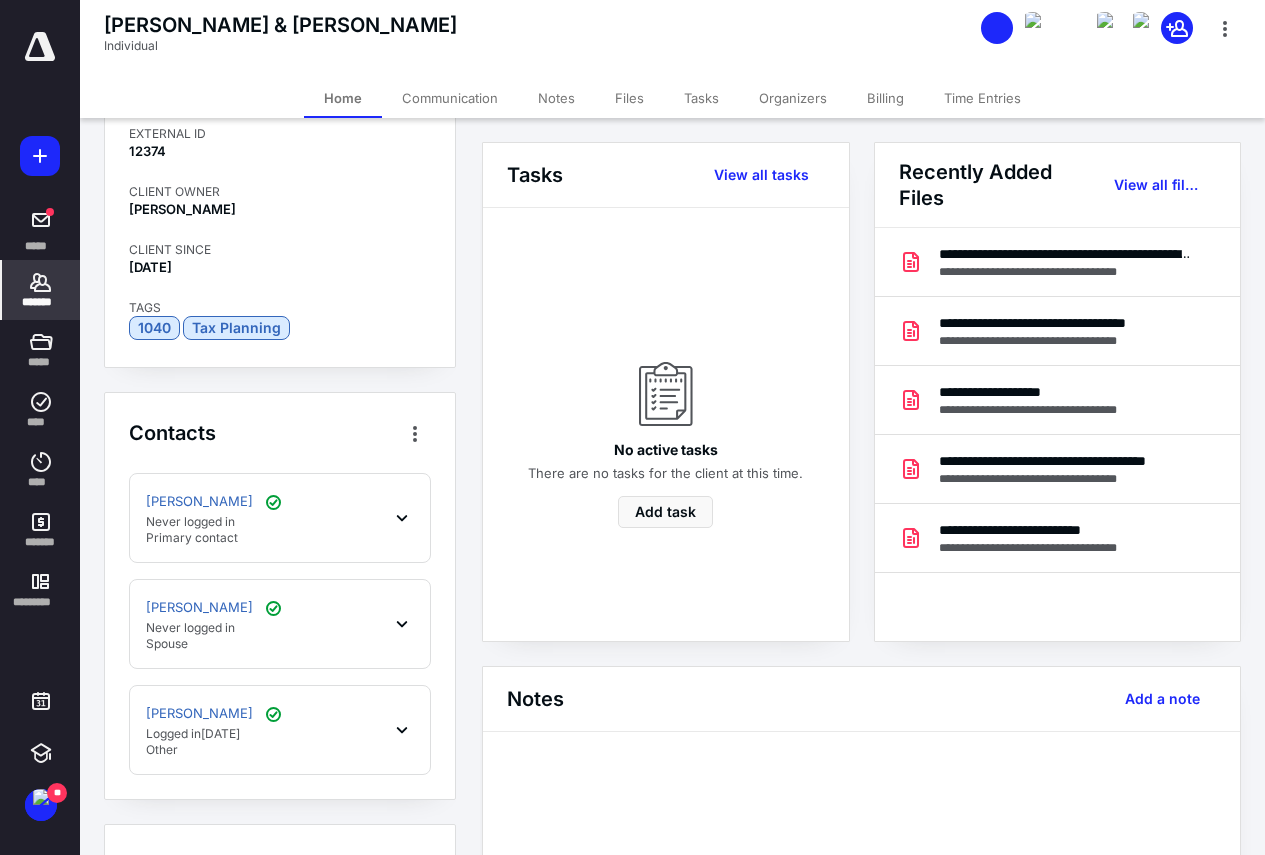scroll, scrollTop: 300, scrollLeft: 0, axis: vertical 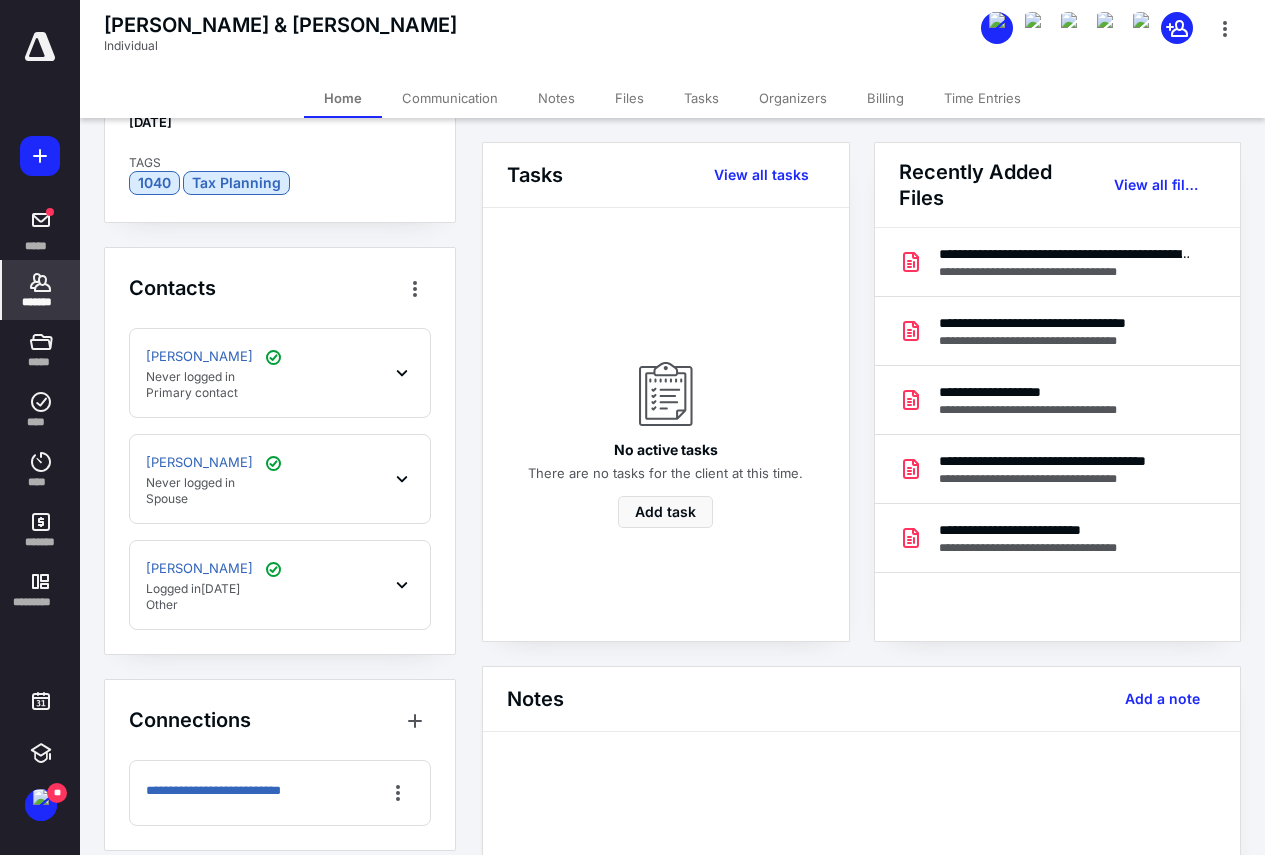 click on "[PERSON_NAME] Logged [DATE][DATE] Other" at bounding box center [280, 585] 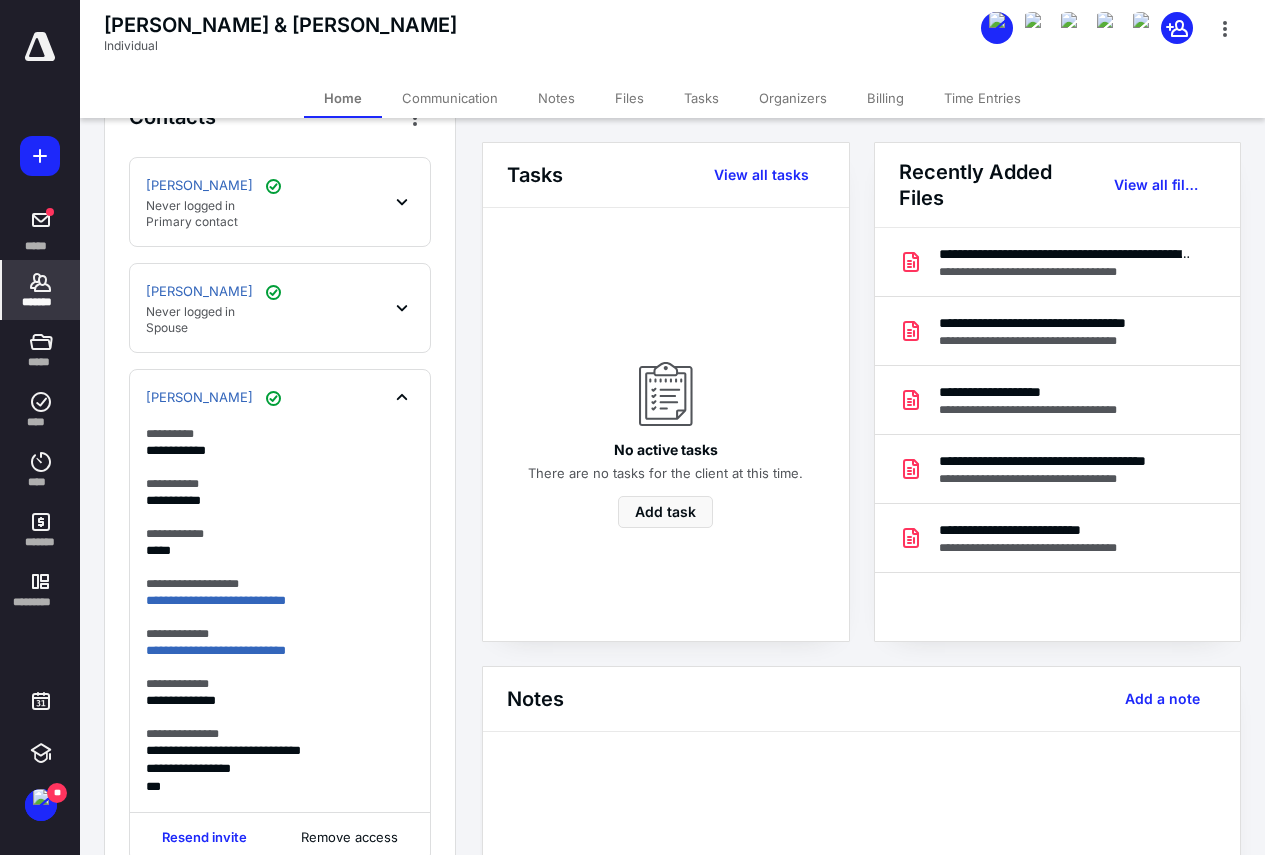scroll, scrollTop: 500, scrollLeft: 0, axis: vertical 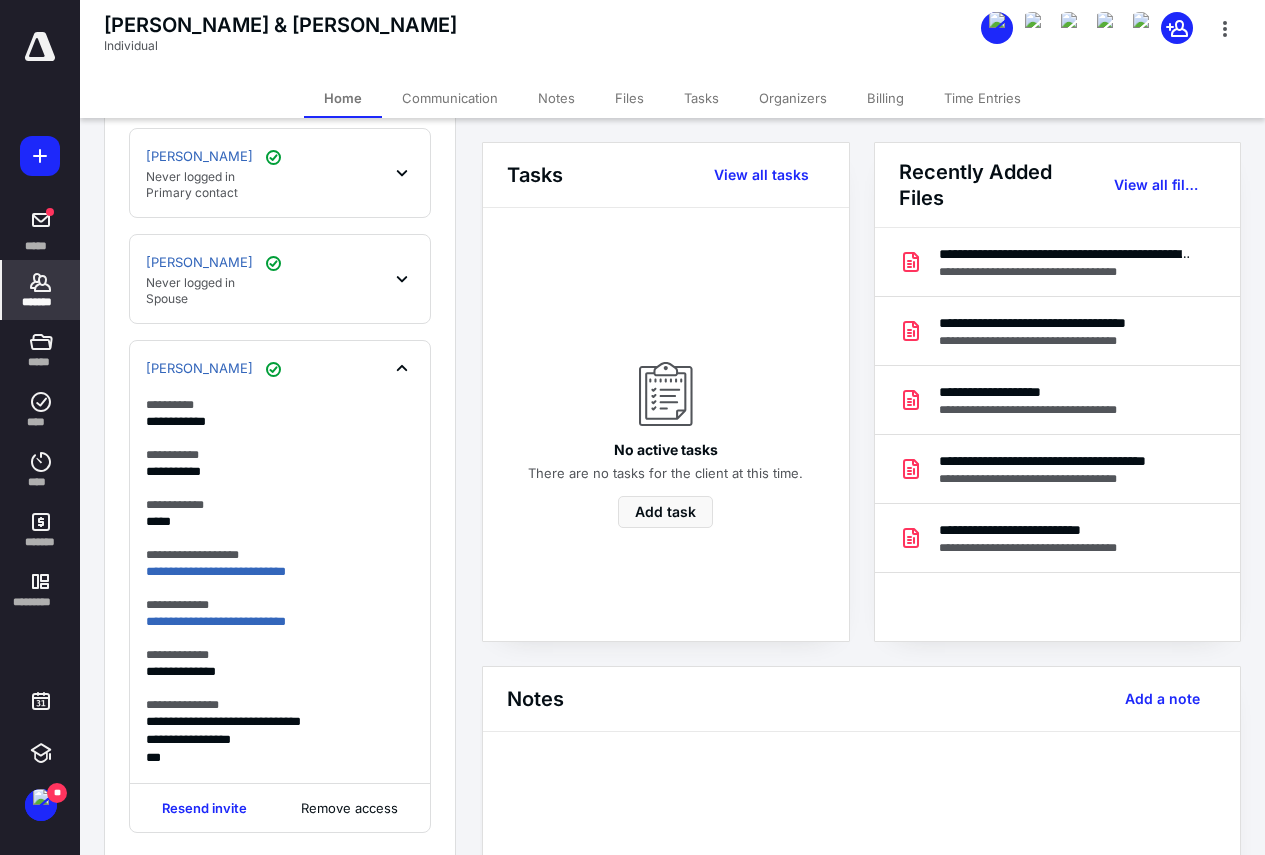 click on "[PERSON_NAME] Never logged in Primary contact" at bounding box center [280, 173] 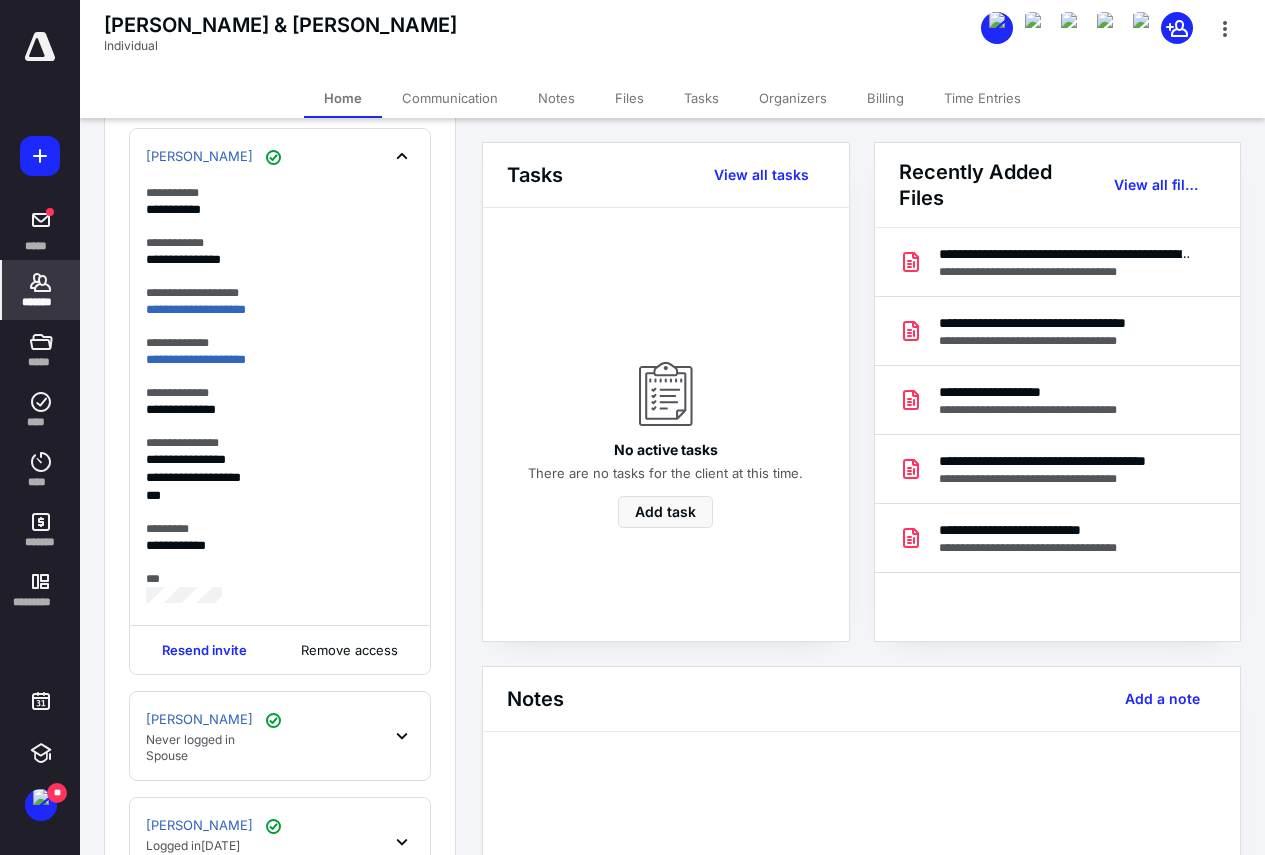 click on "[PERSON_NAME] Never logged in Spouse" at bounding box center (280, 736) 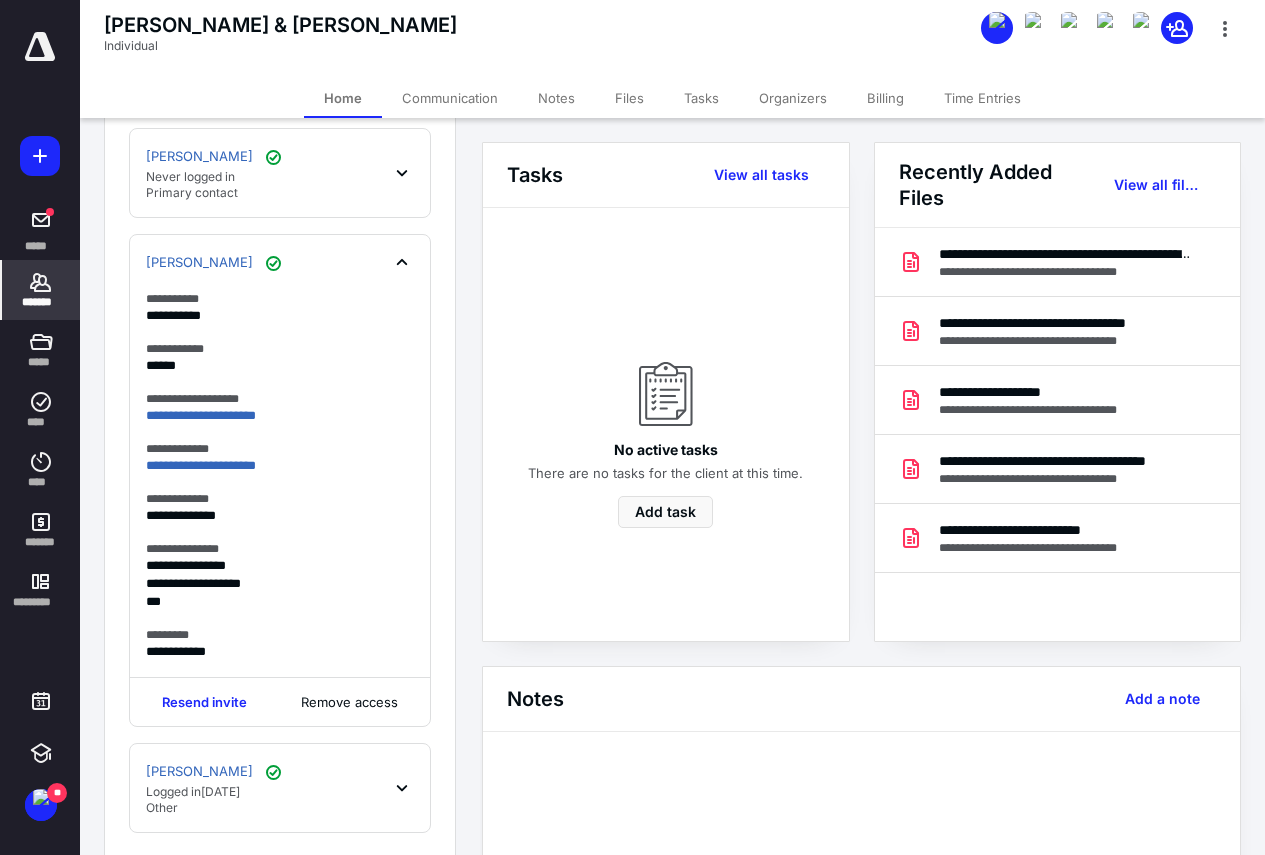 click on "[PERSON_NAME] Logged [DATE][DATE] Other" at bounding box center [280, 788] 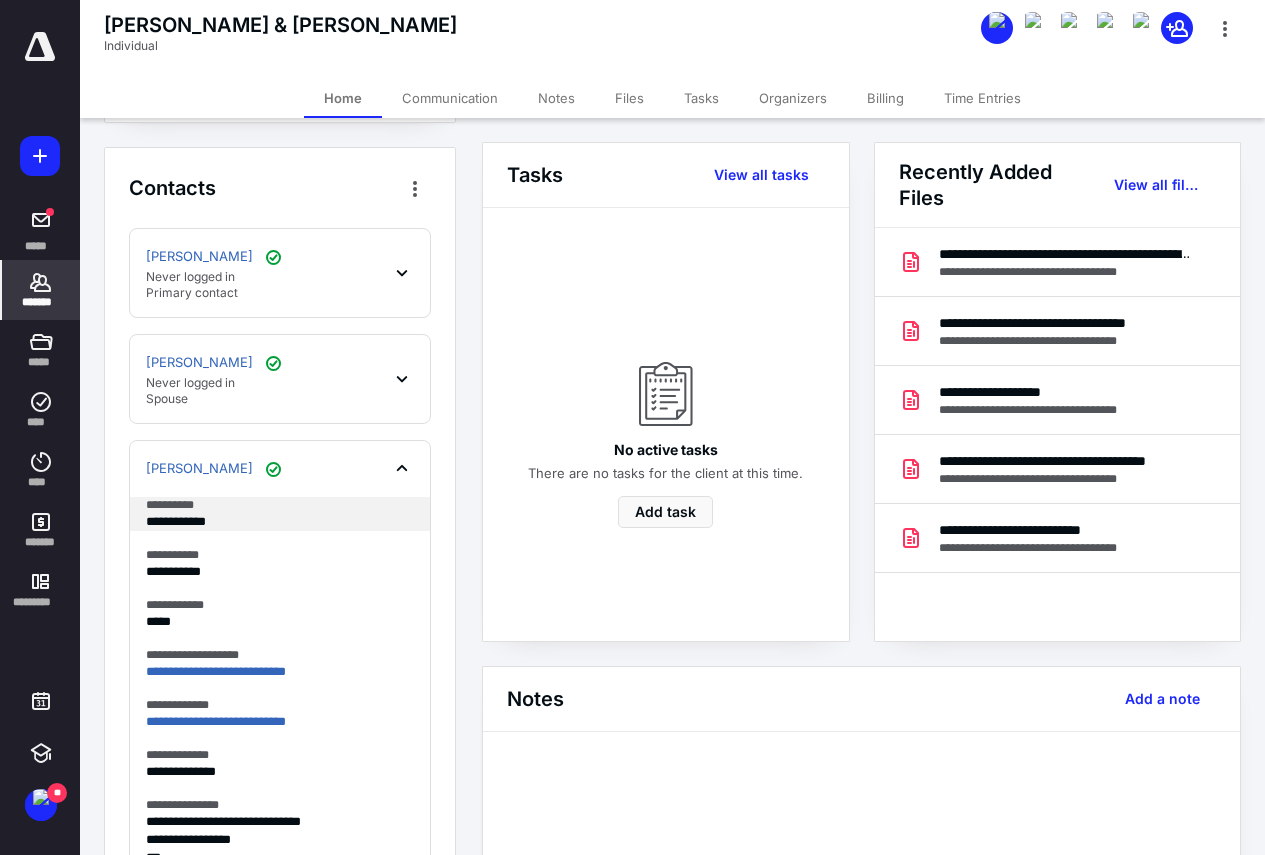 scroll, scrollTop: 500, scrollLeft: 0, axis: vertical 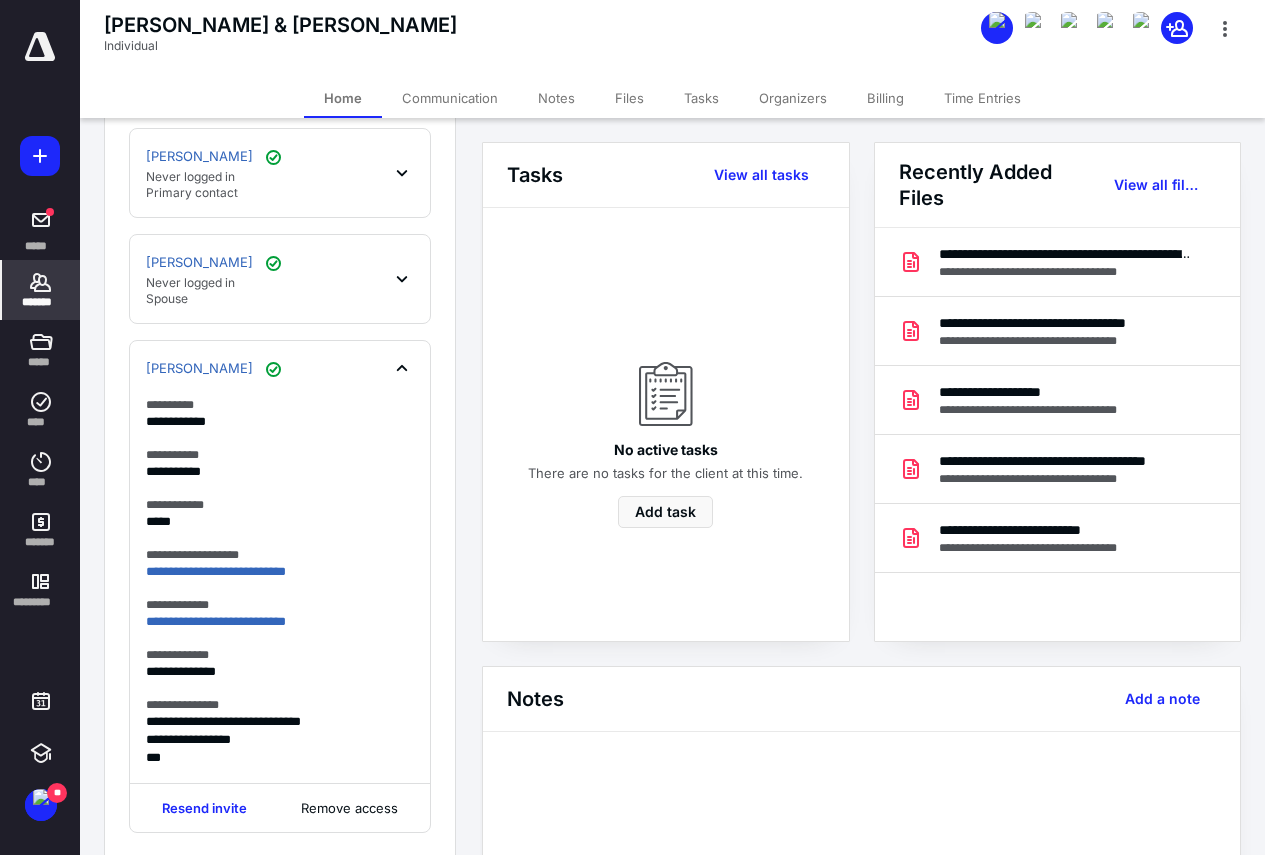 click on "[PERSON_NAME] Never logged in Spouse" at bounding box center (280, 279) 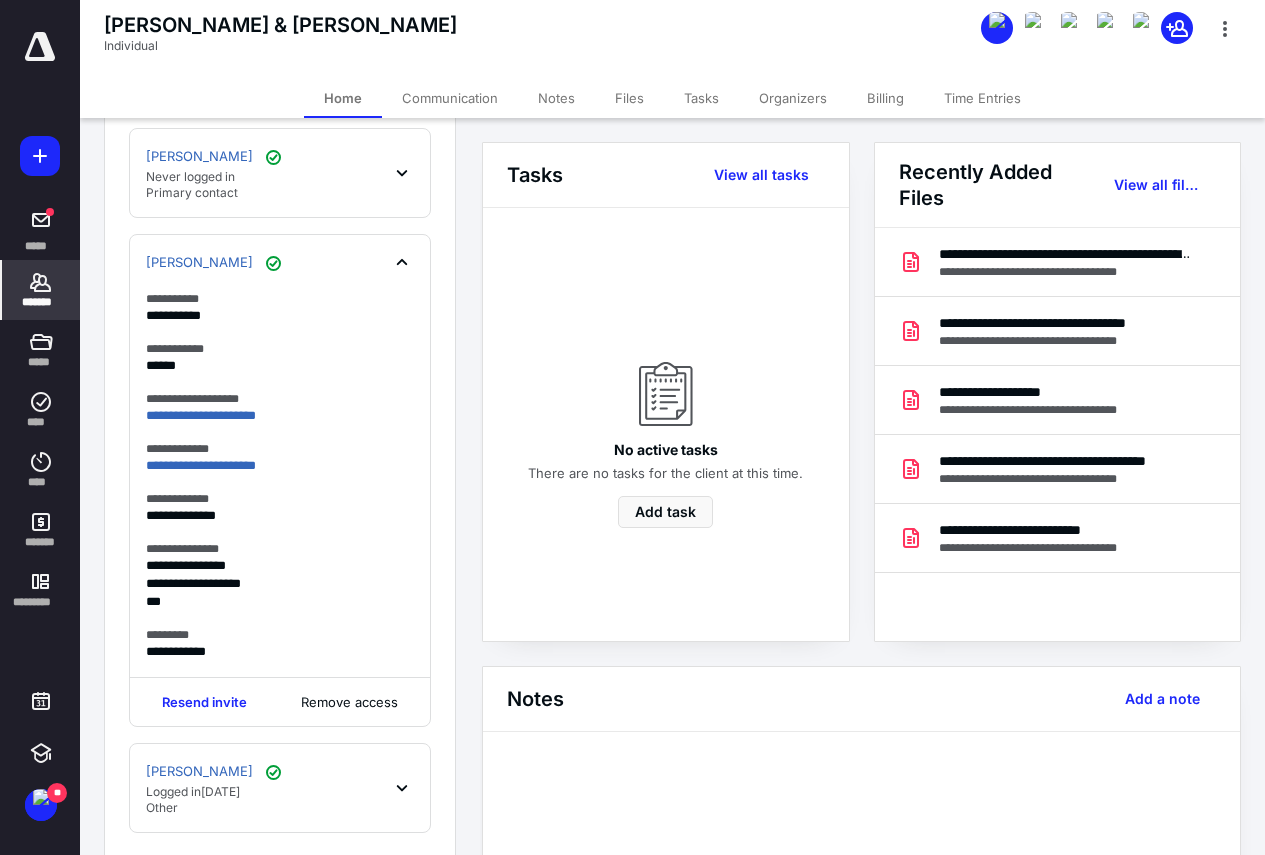 click on "[PERSON_NAME] Never logged in Primary contact" at bounding box center (280, 173) 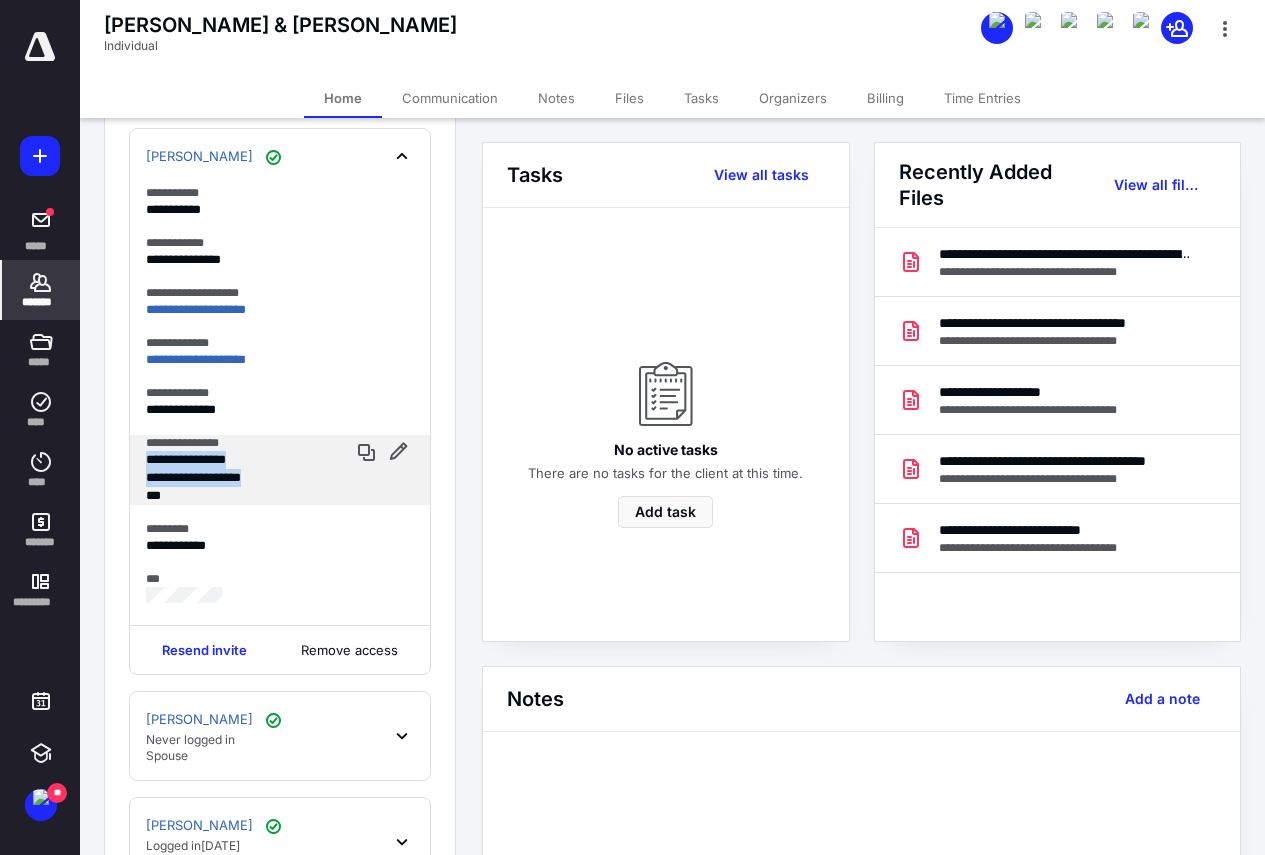 drag, startPoint x: 148, startPoint y: 460, endPoint x: 283, endPoint y: 481, distance: 136.62357 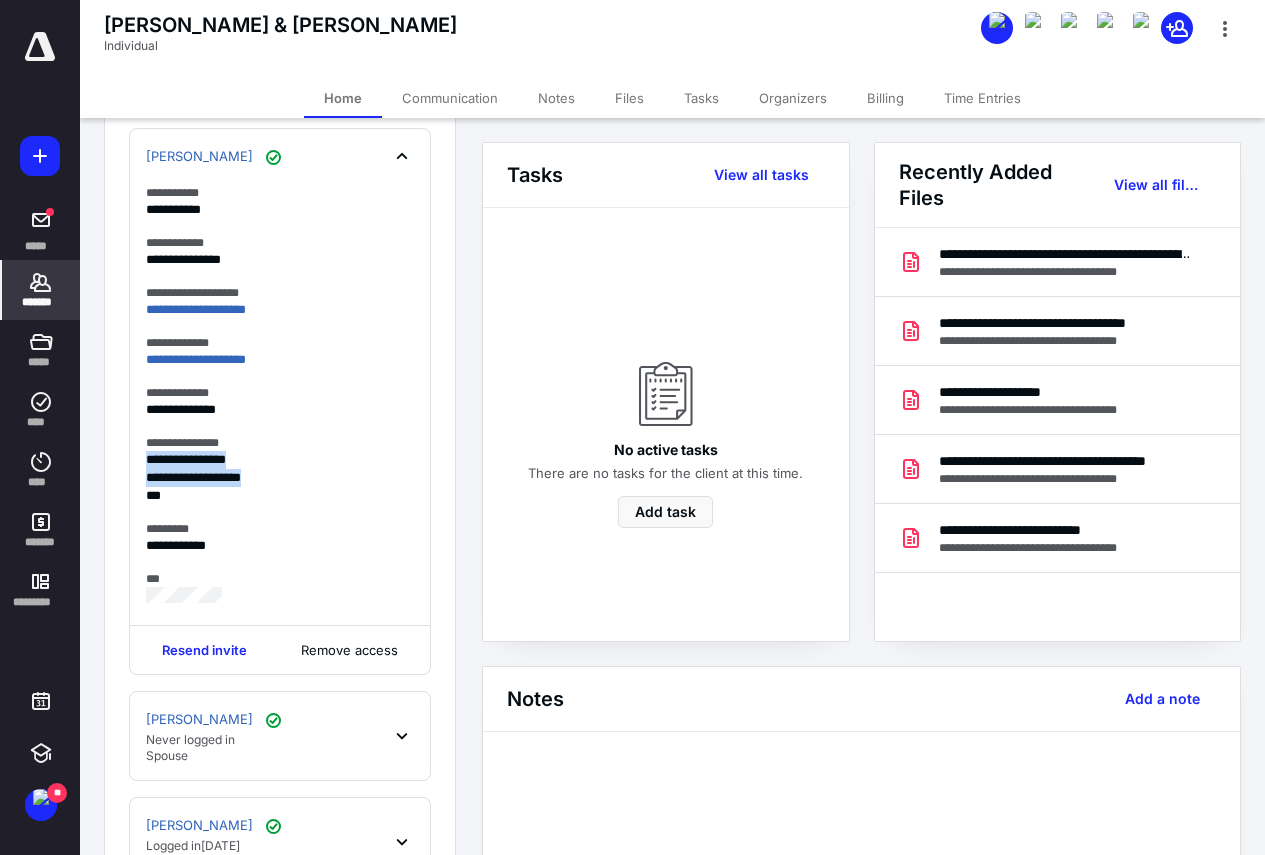 copy on "**********" 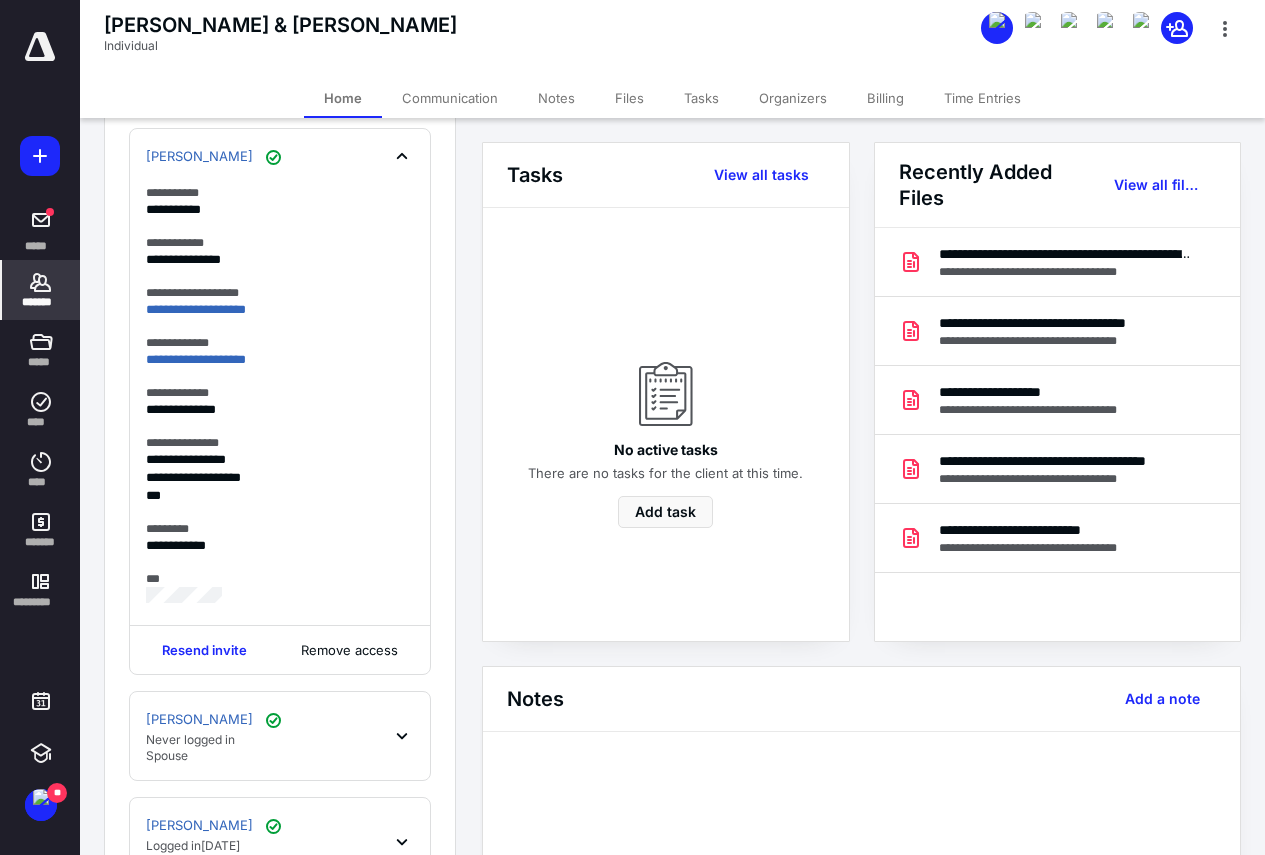 click on "*******" at bounding box center (41, 302) 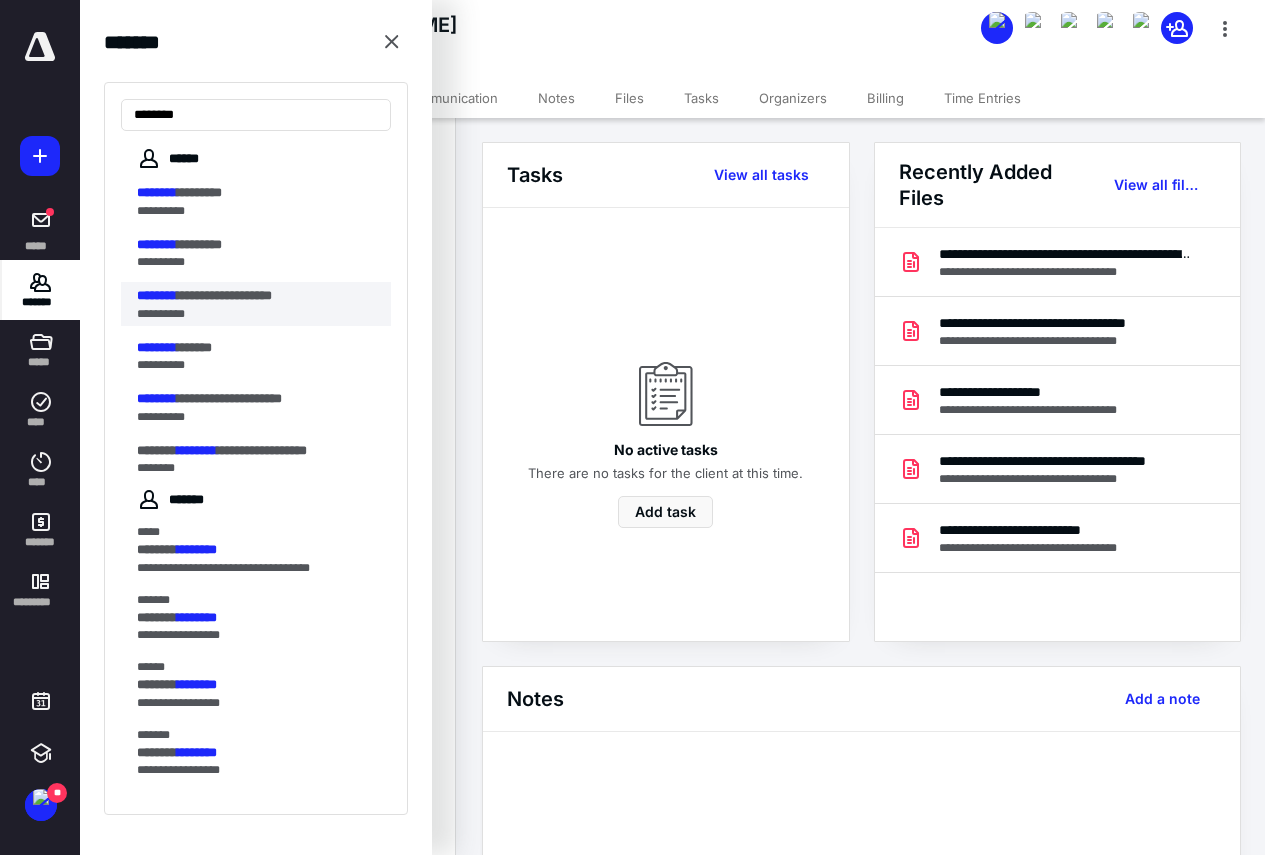 type on "********" 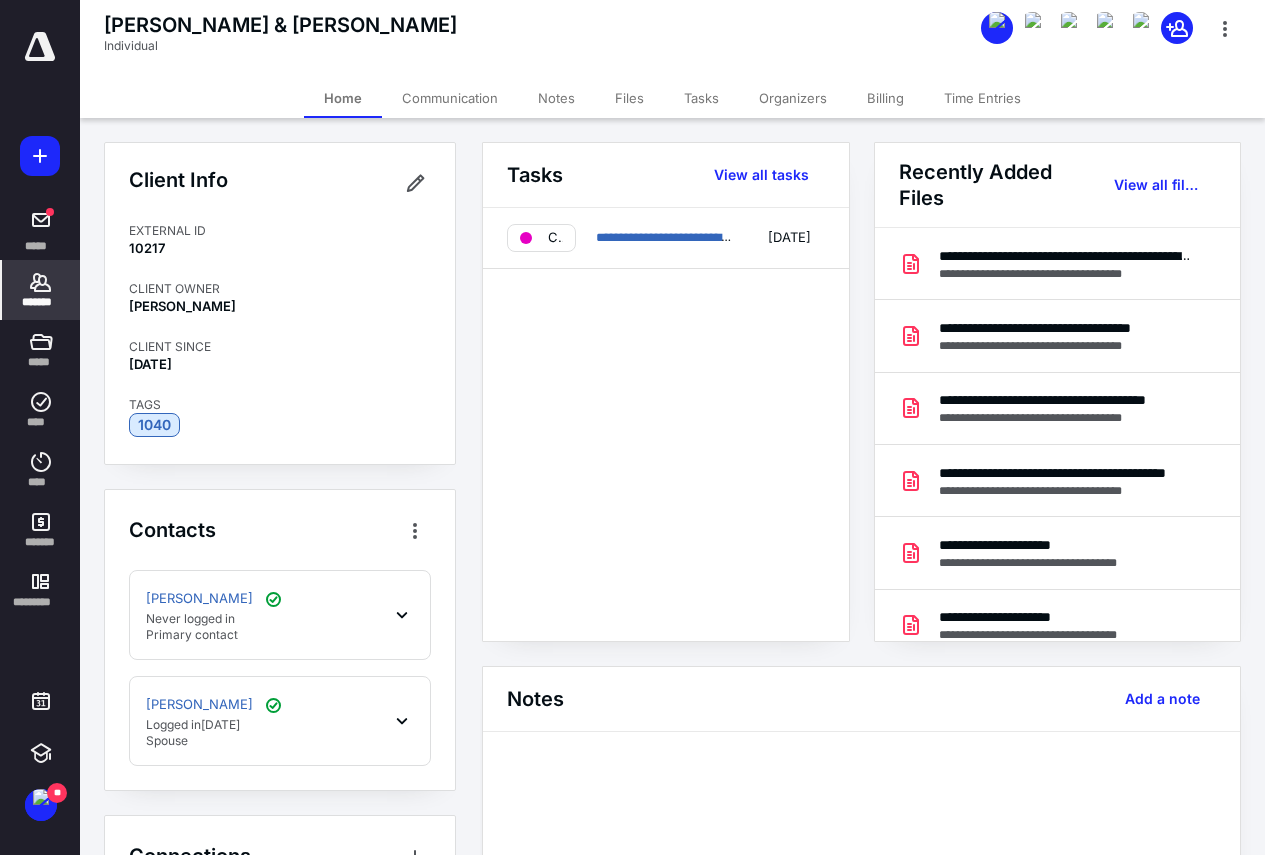 click on "[PERSON_NAME] Never logged in Primary contact" at bounding box center [280, 615] 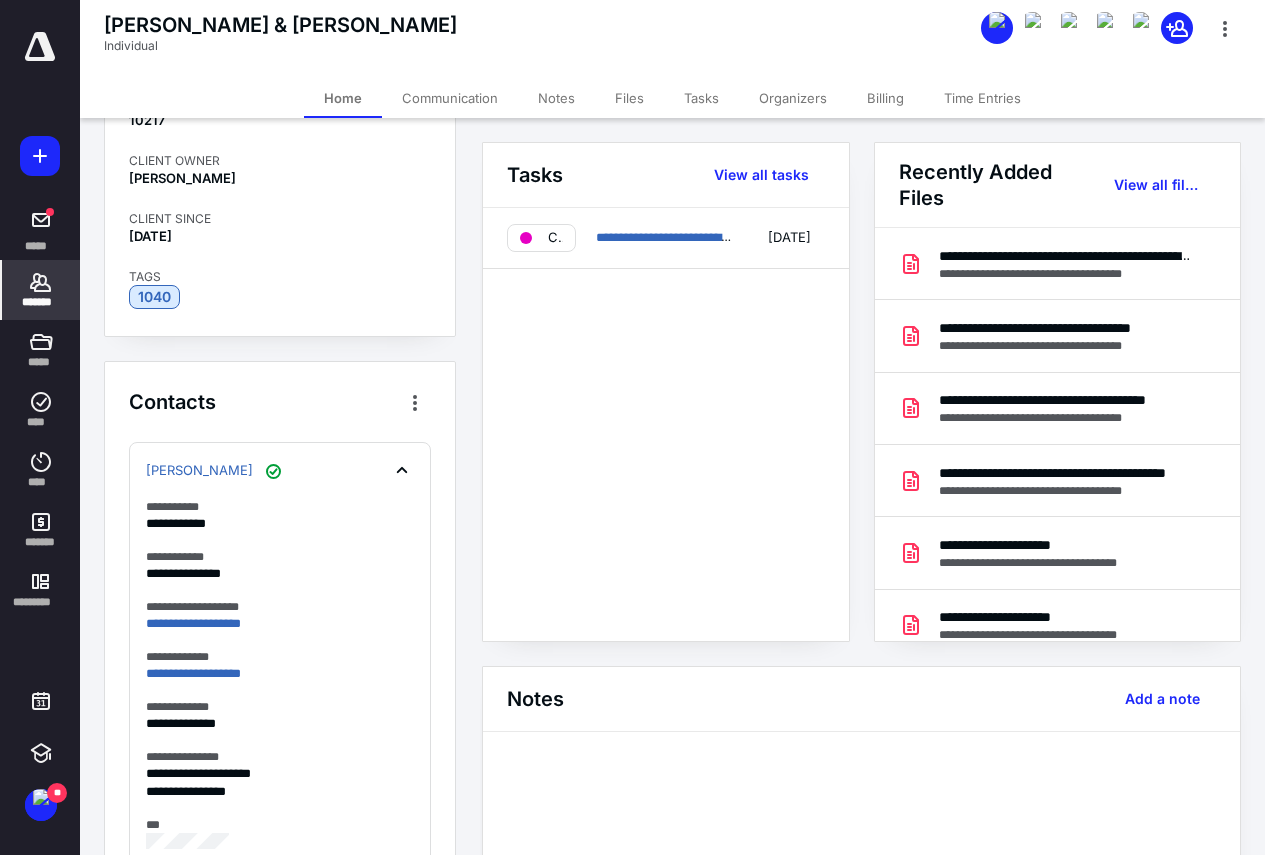 scroll, scrollTop: 300, scrollLeft: 0, axis: vertical 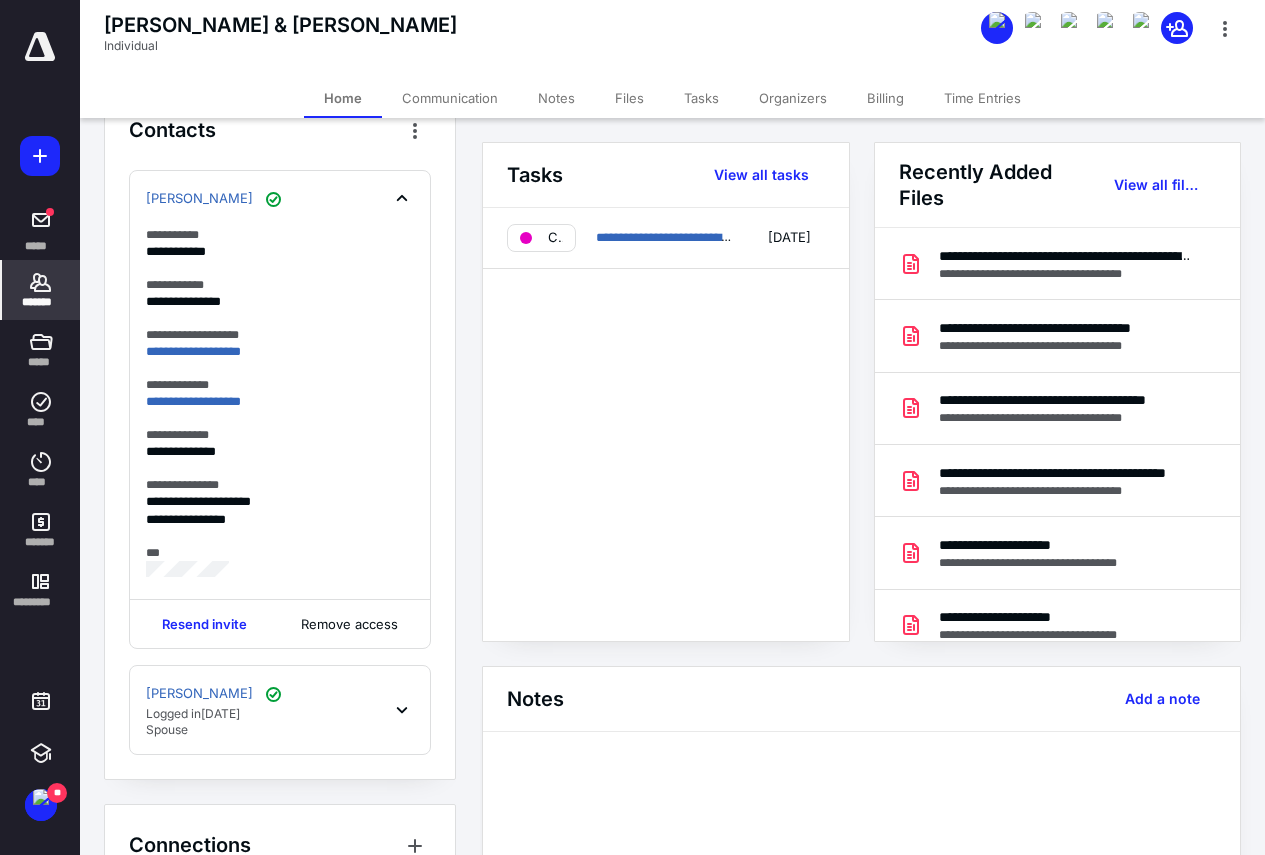 click on "[PERSON_NAME] Logged [DATE][DATE] Spouse" at bounding box center (280, 710) 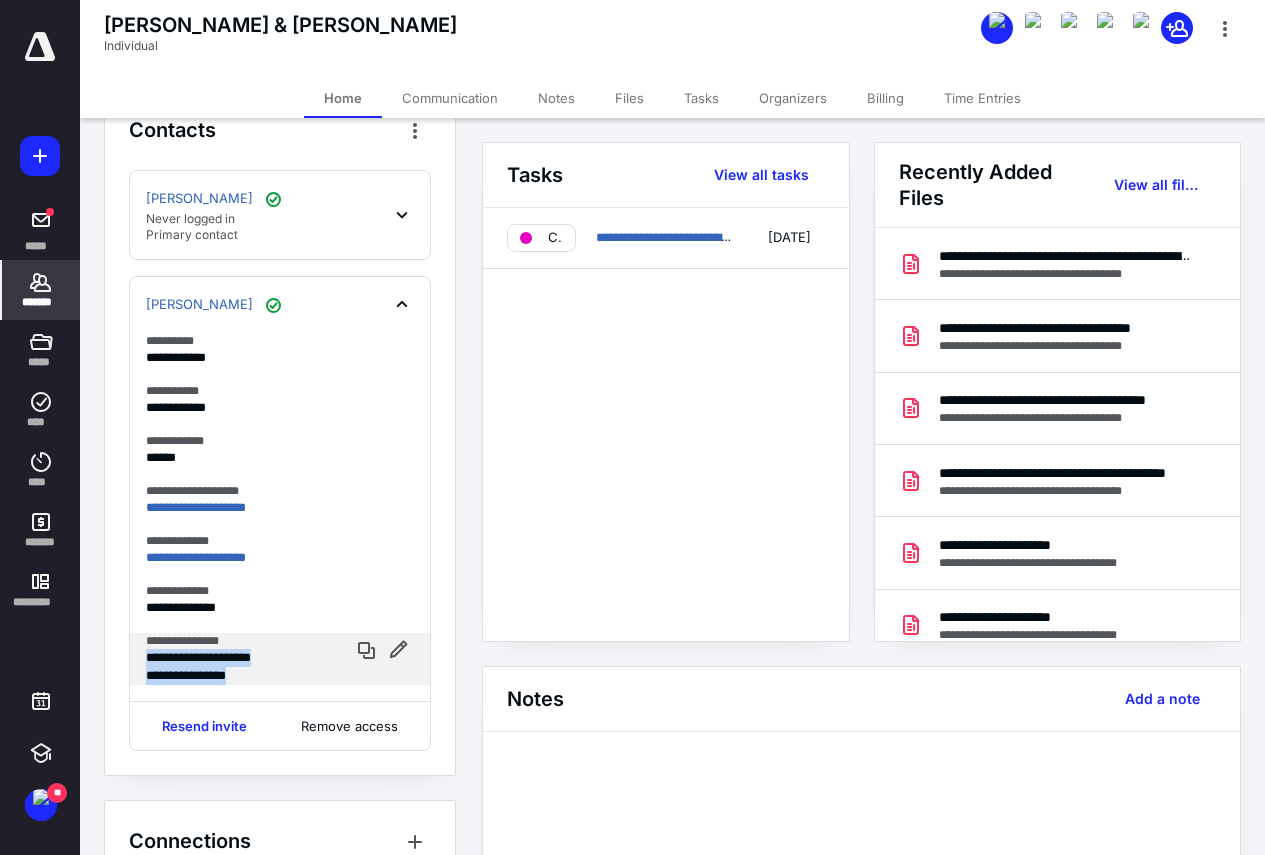 drag, startPoint x: 148, startPoint y: 660, endPoint x: 263, endPoint y: 672, distance: 115.62439 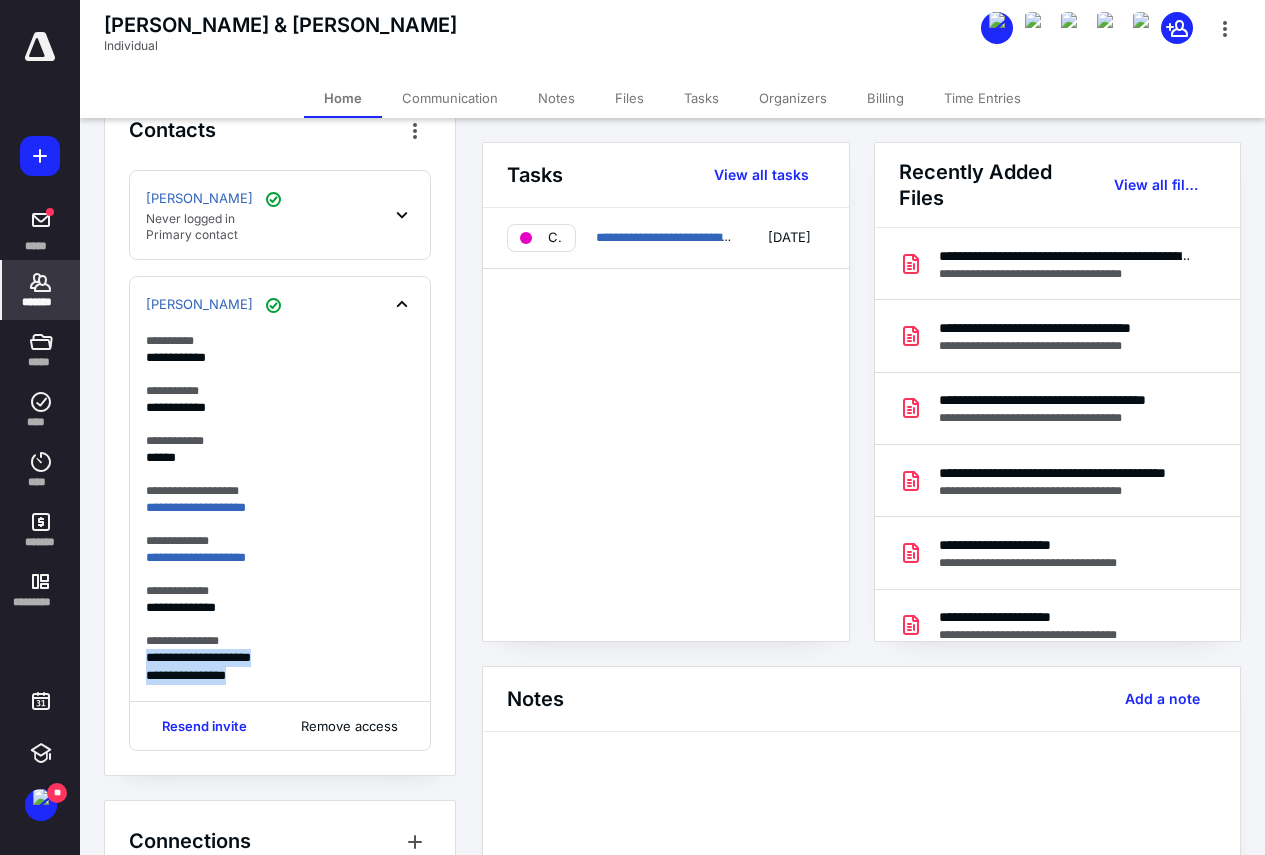 copy on "**********" 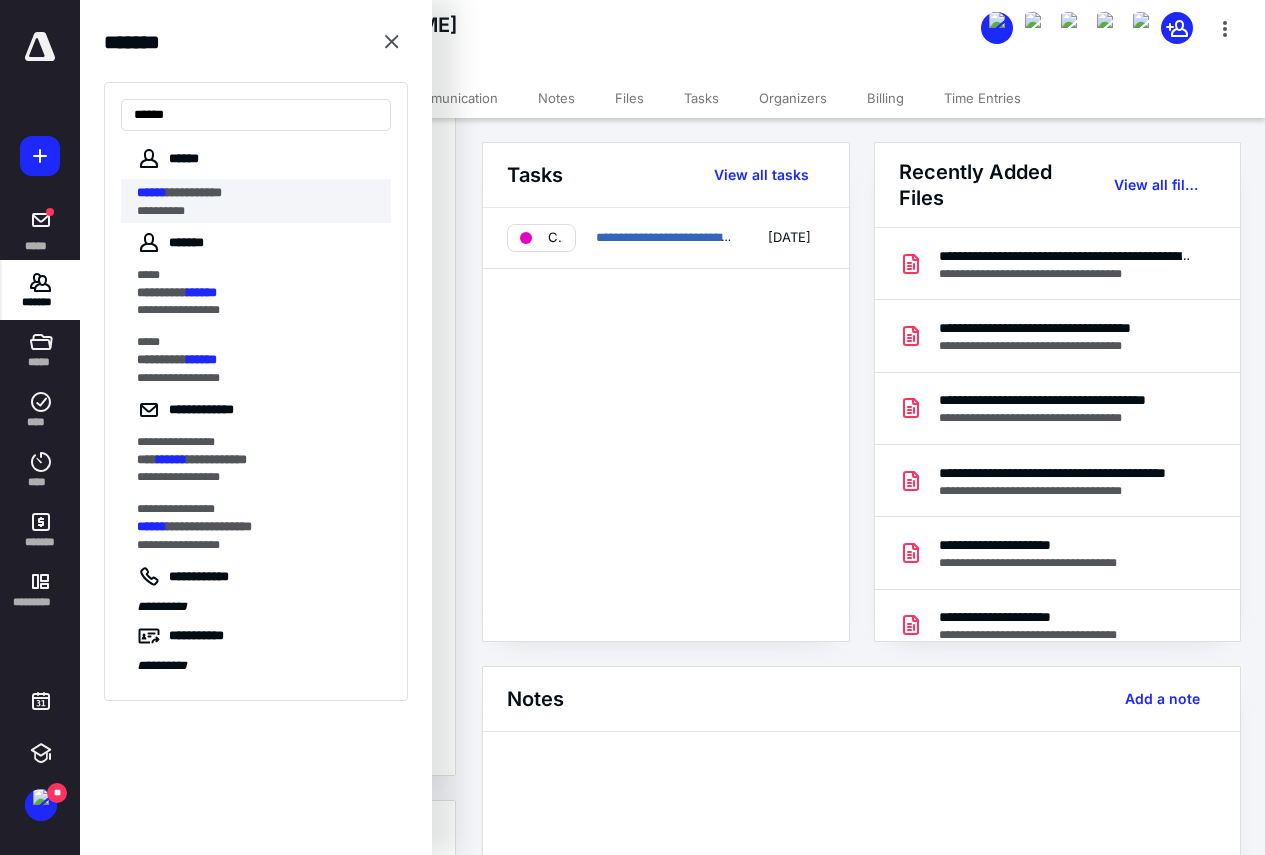 type on "******" 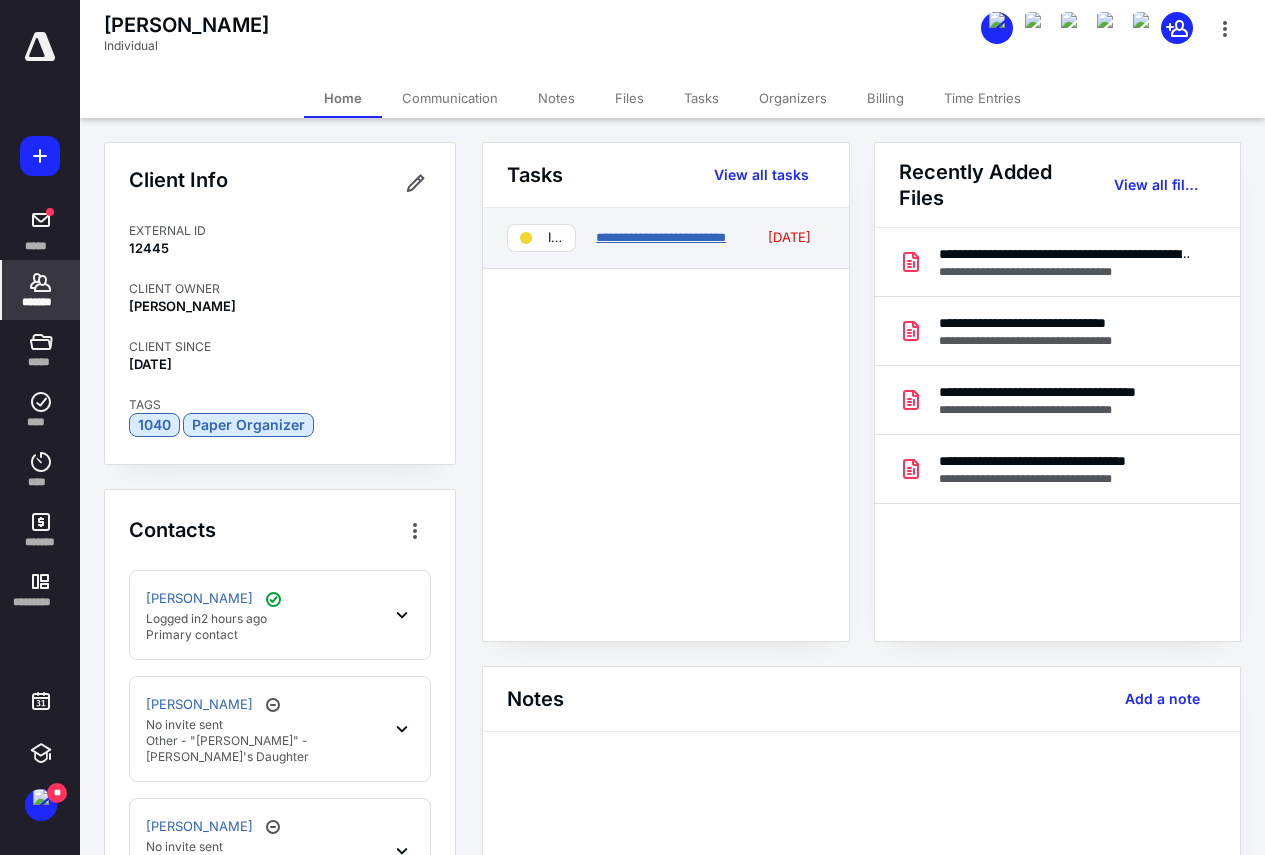 click on "**********" at bounding box center (661, 237) 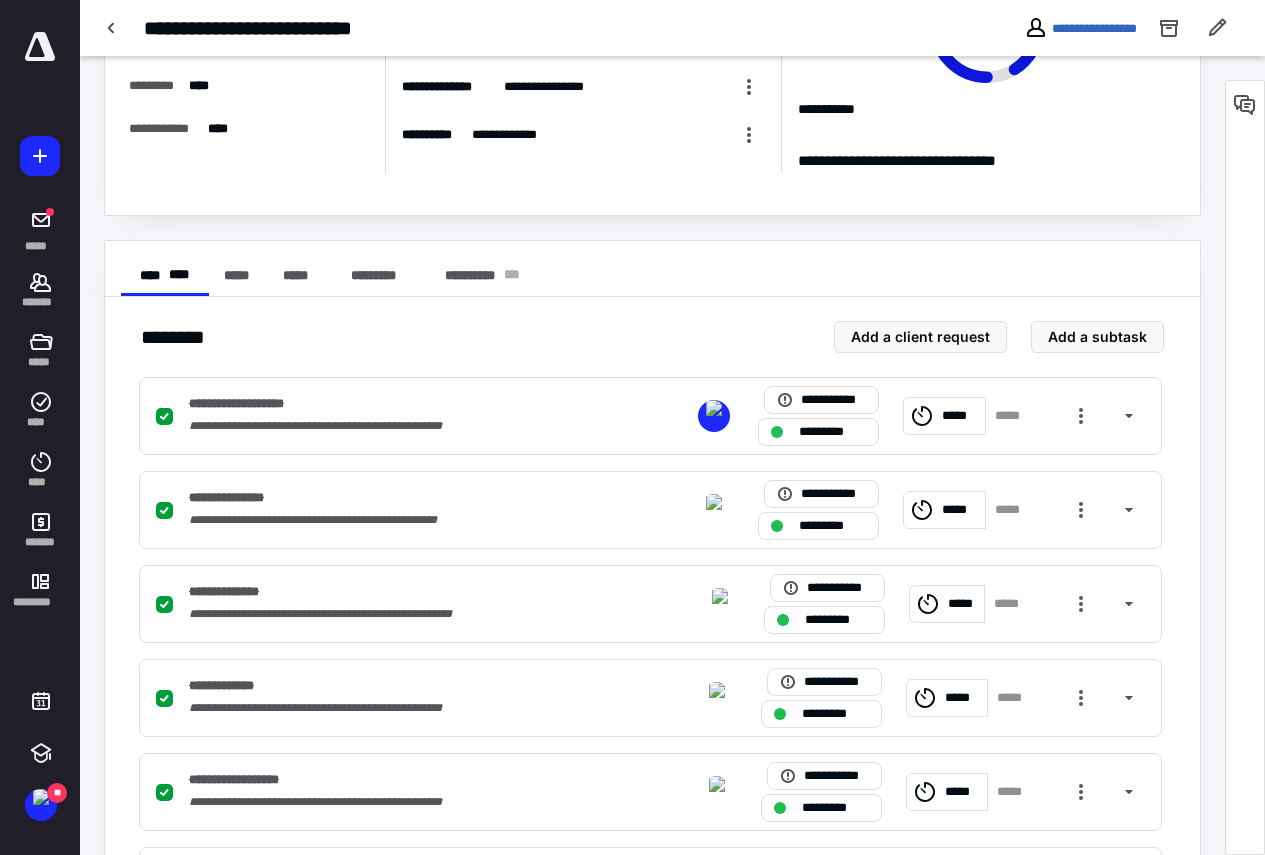 scroll, scrollTop: 200, scrollLeft: 0, axis: vertical 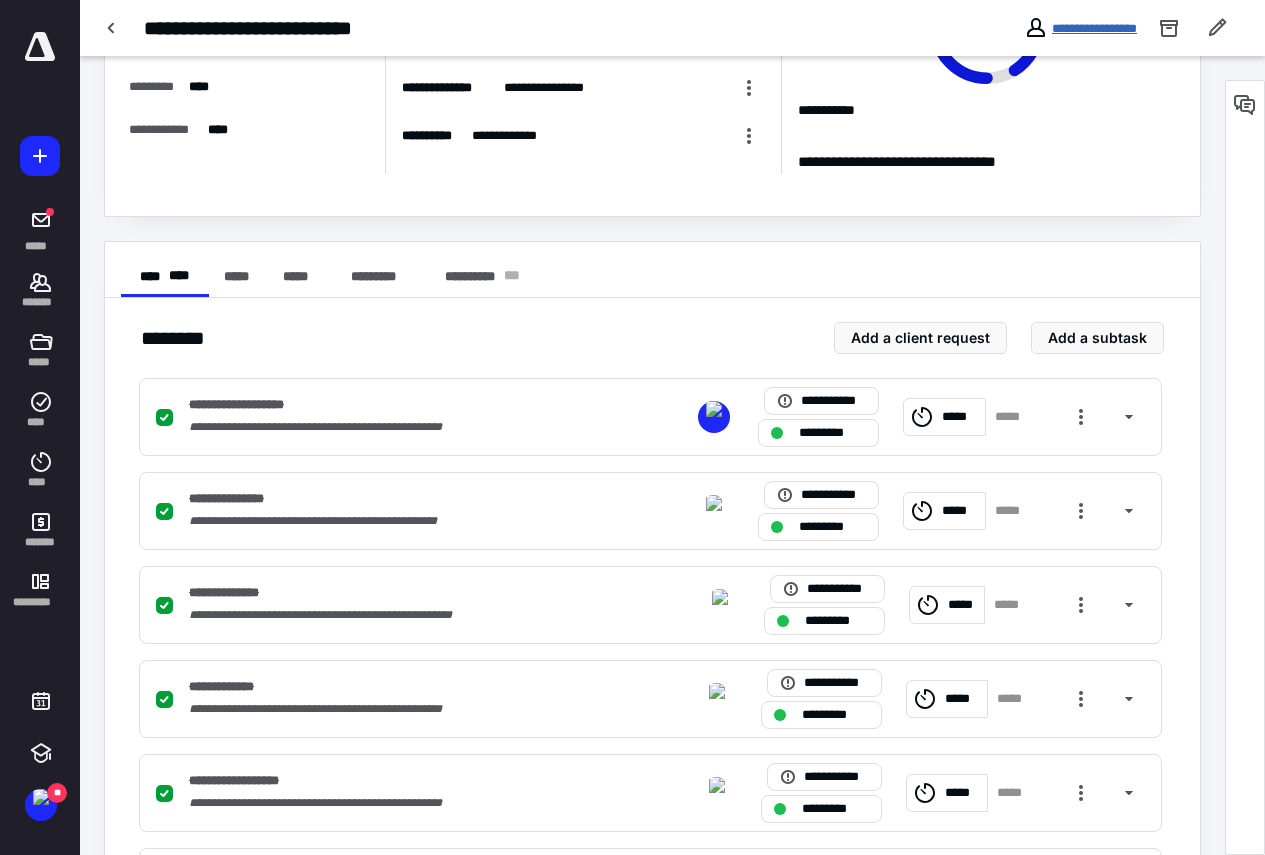 click on "**********" at bounding box center (1094, 28) 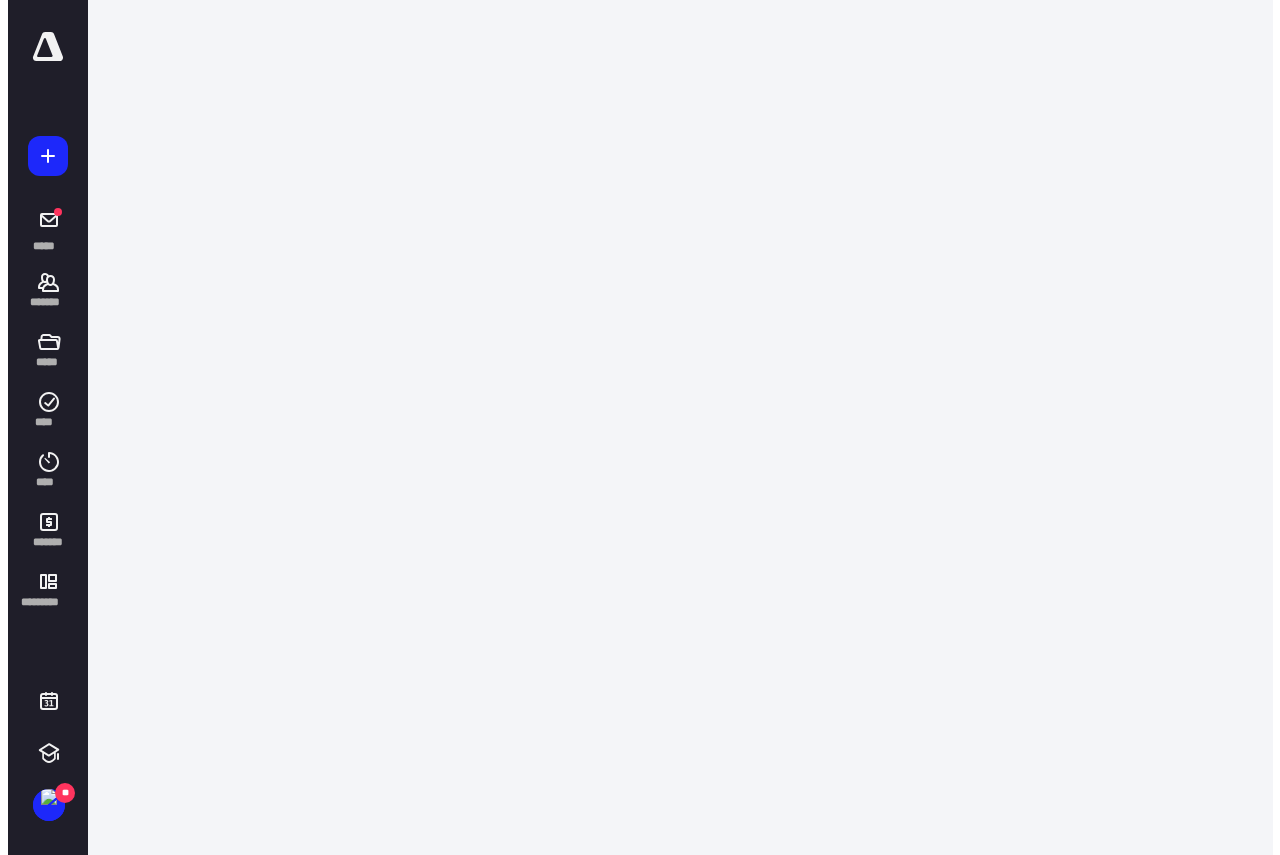 scroll, scrollTop: 0, scrollLeft: 0, axis: both 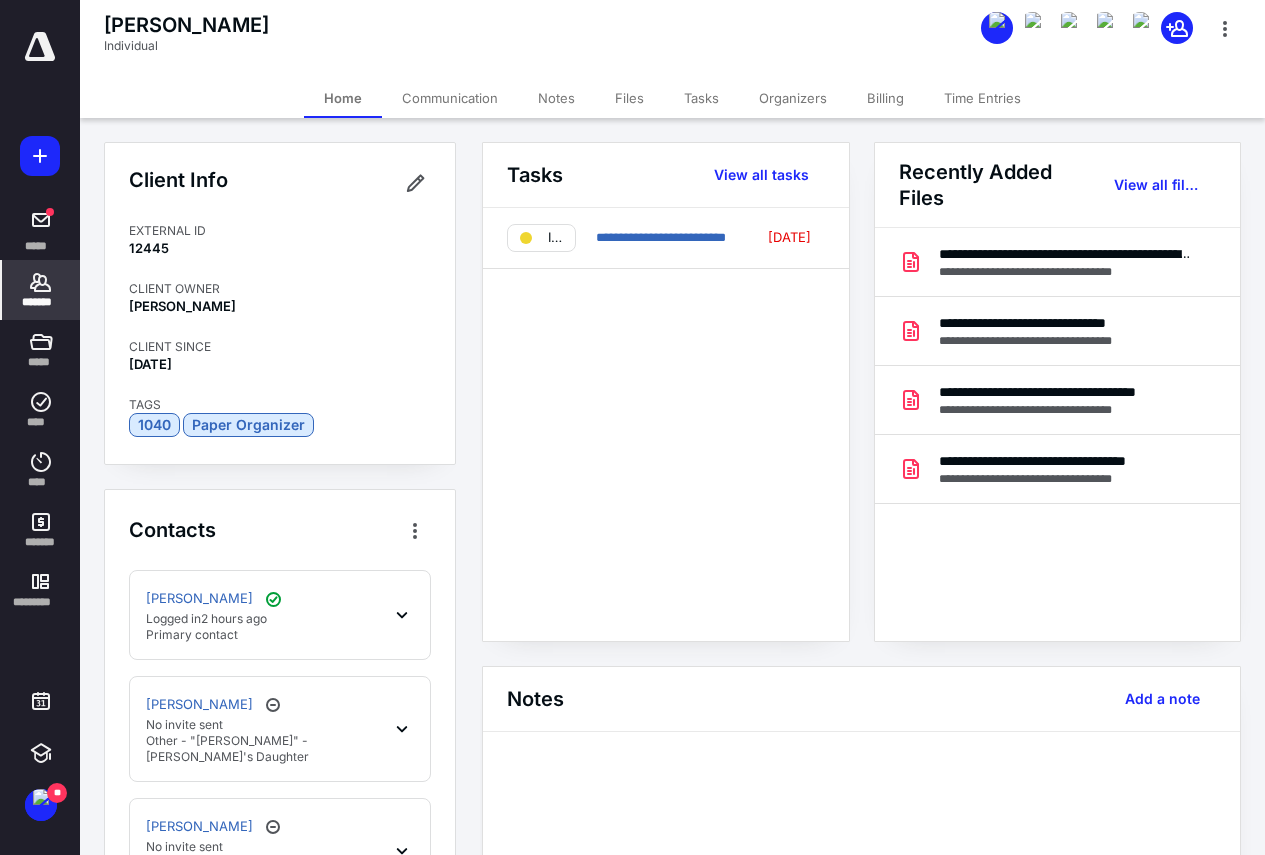 click on "Files" at bounding box center (629, 98) 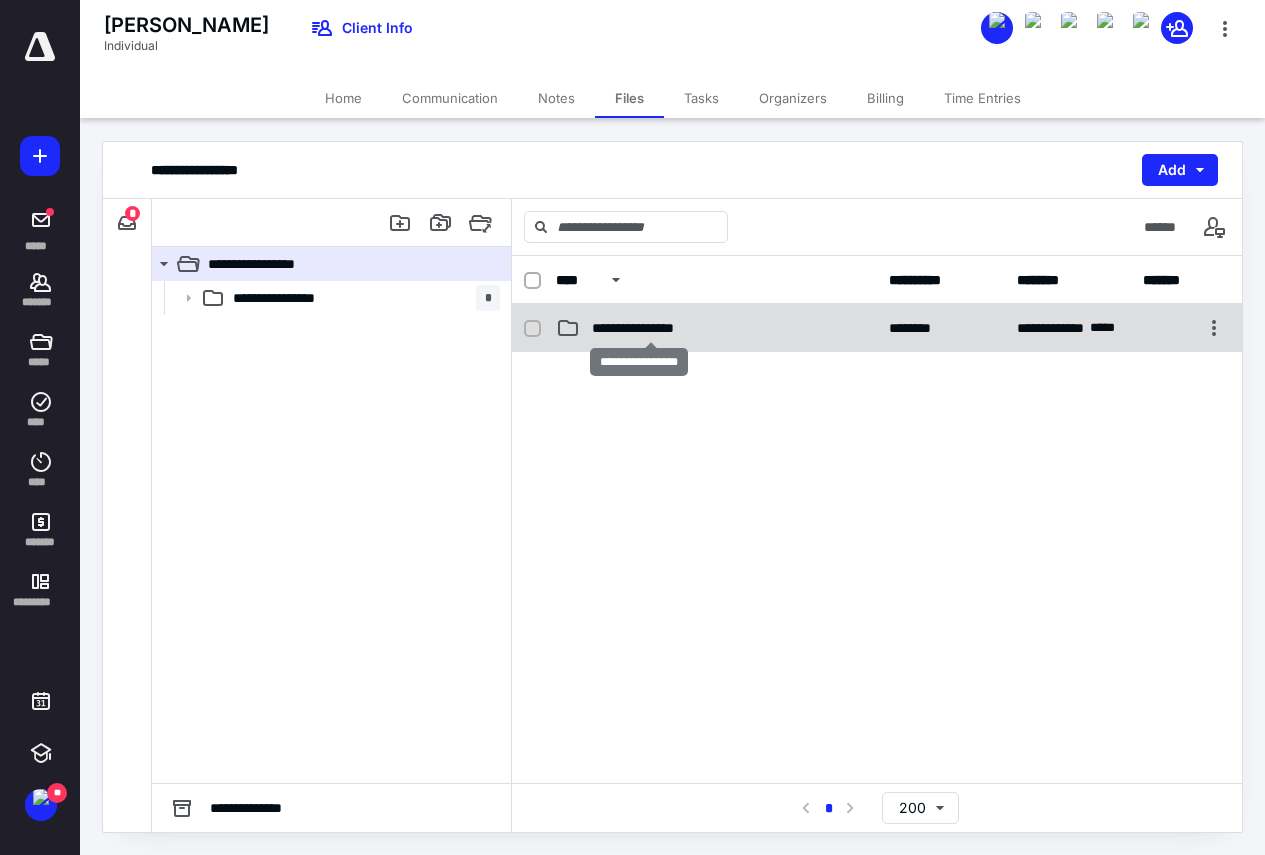 click on "**********" at bounding box center (650, 328) 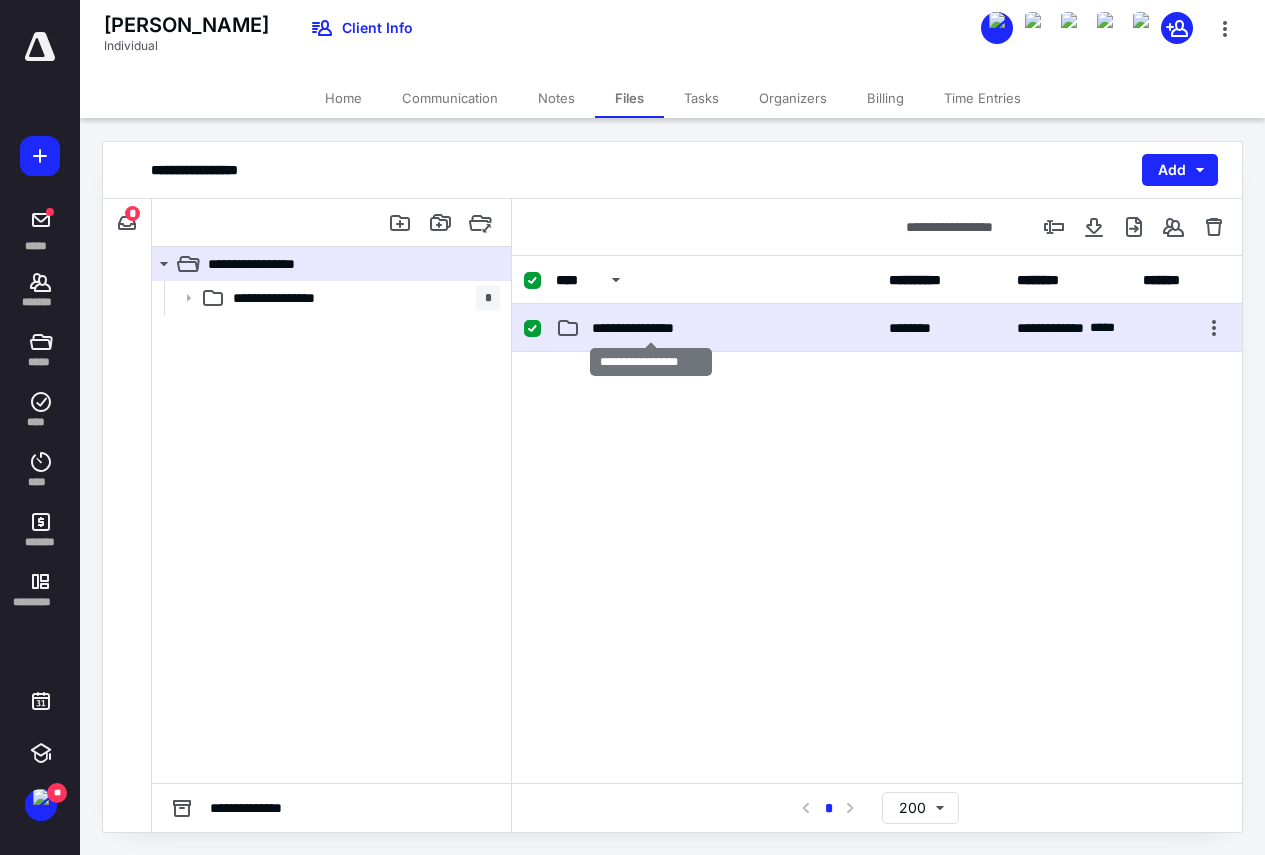 click on "**********" at bounding box center (650, 328) 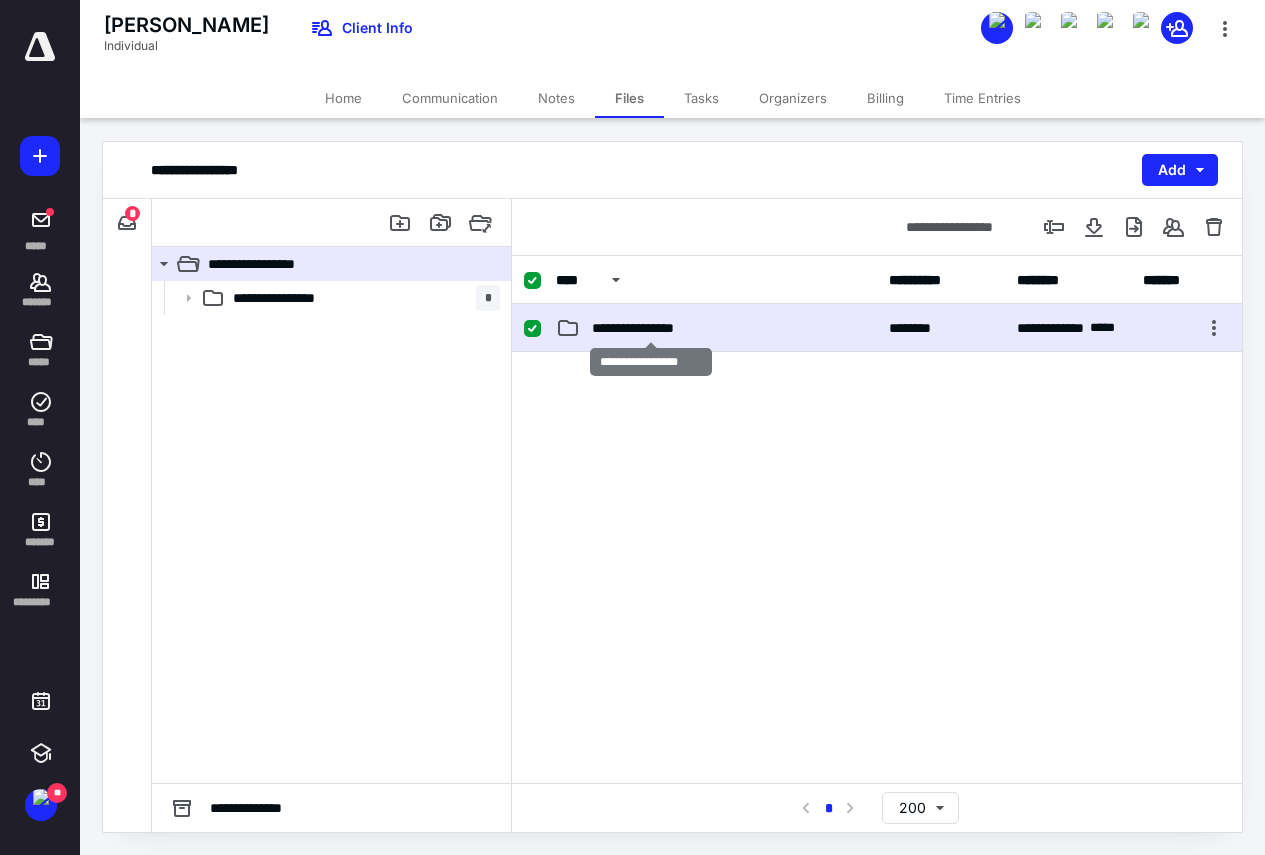 checkbox on "false" 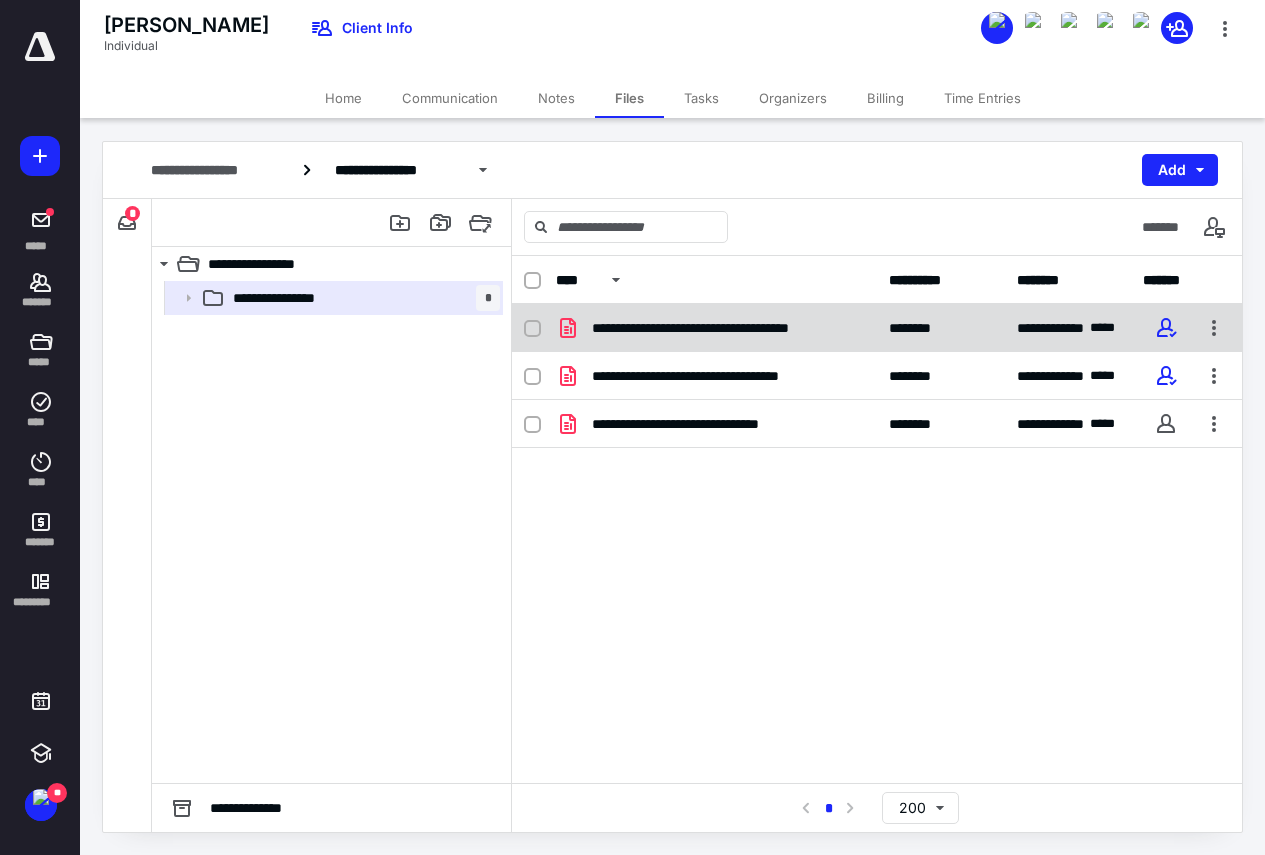 click on "**********" at bounding box center (728, 328) 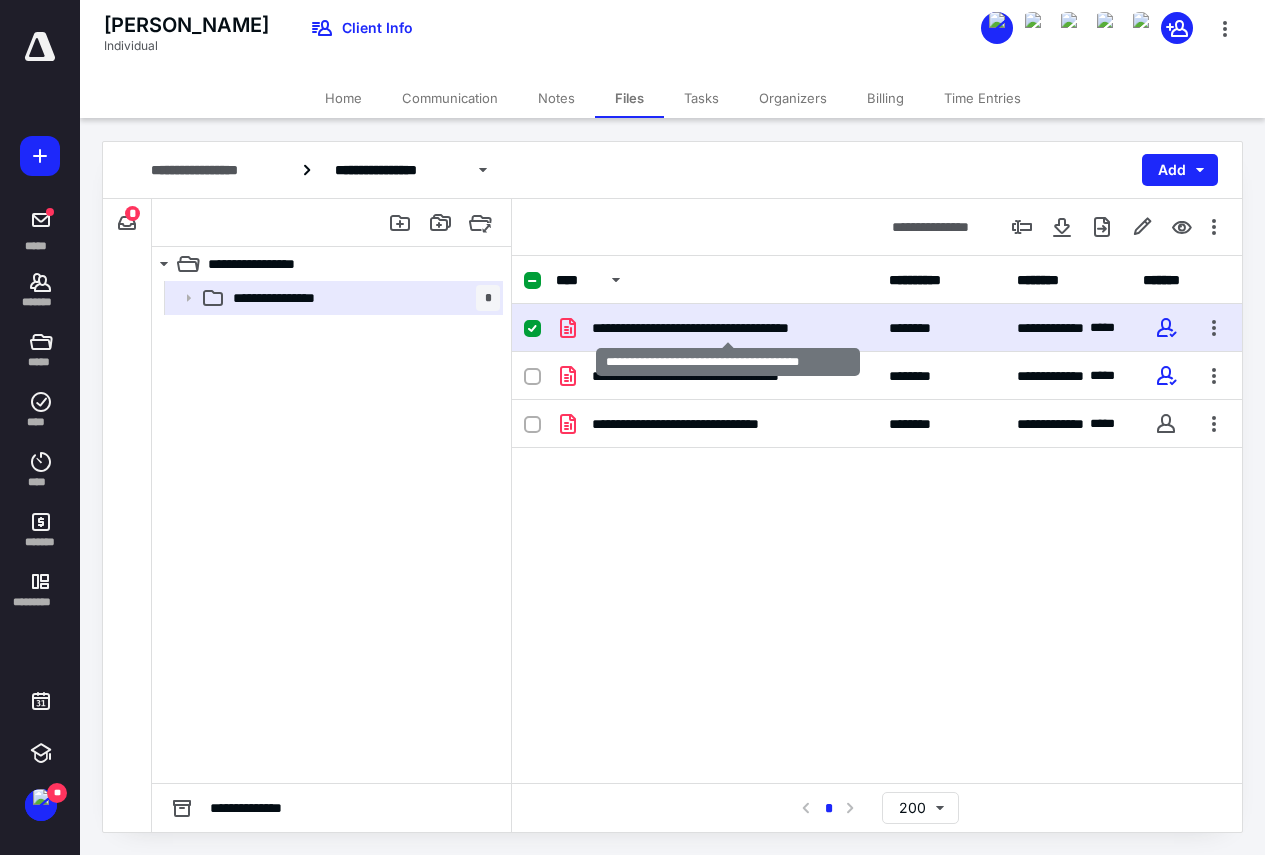 click on "**********" at bounding box center (728, 328) 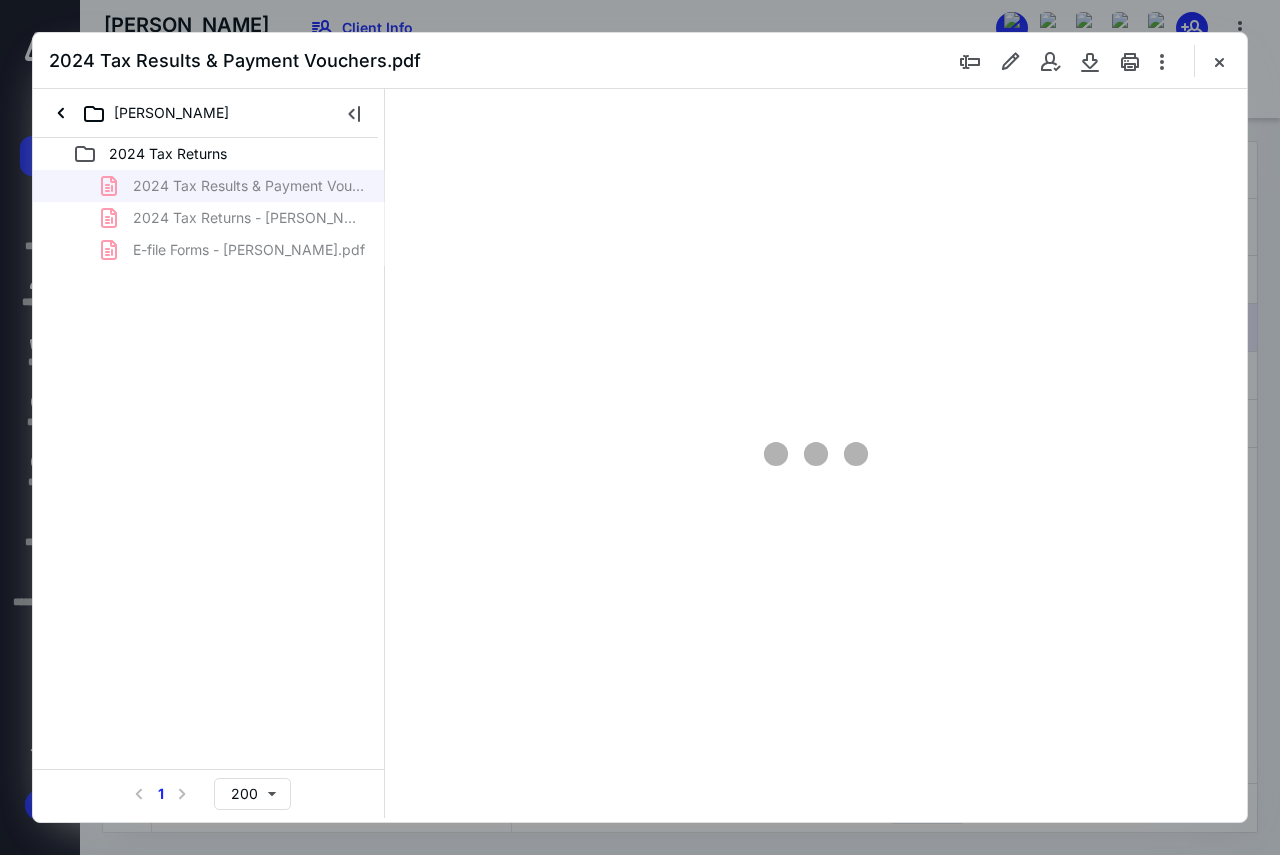 scroll, scrollTop: 0, scrollLeft: 0, axis: both 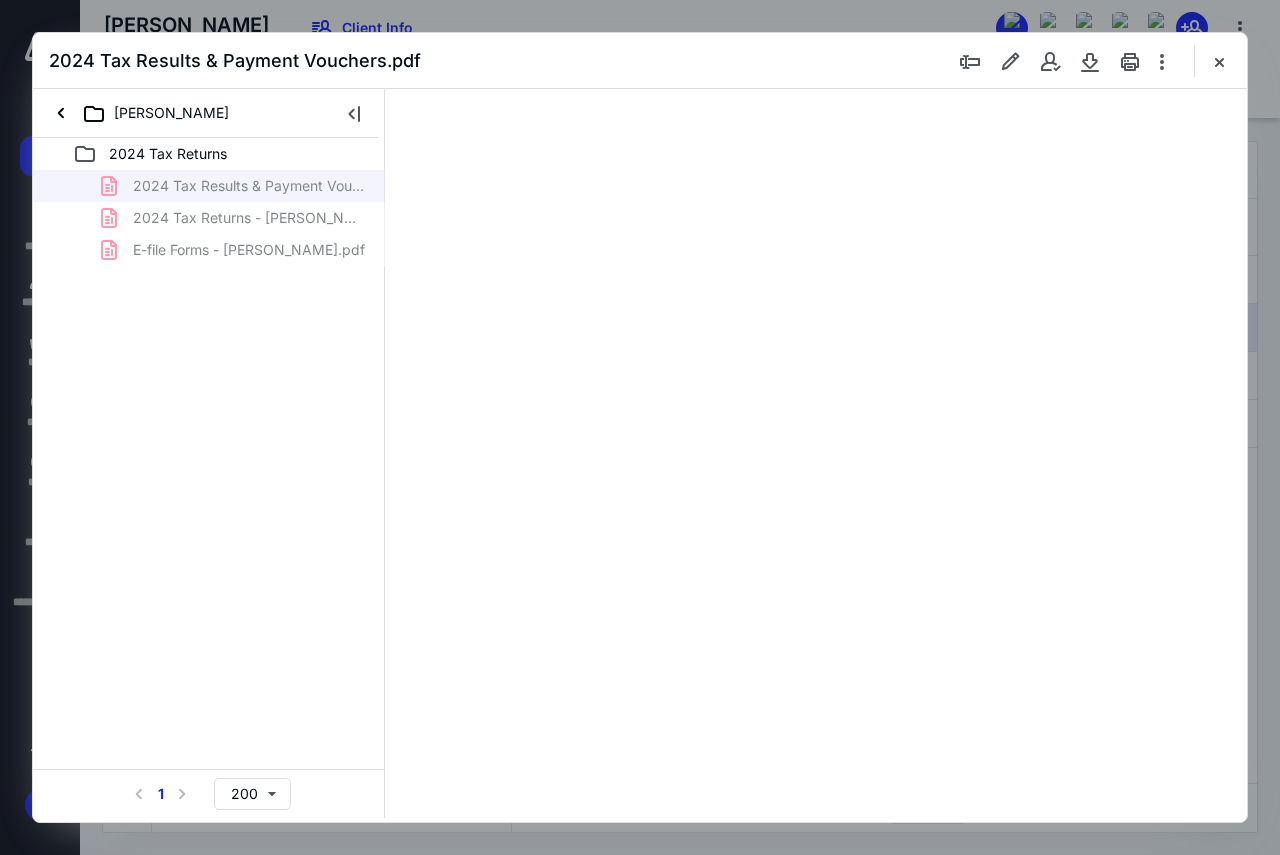 type on "130" 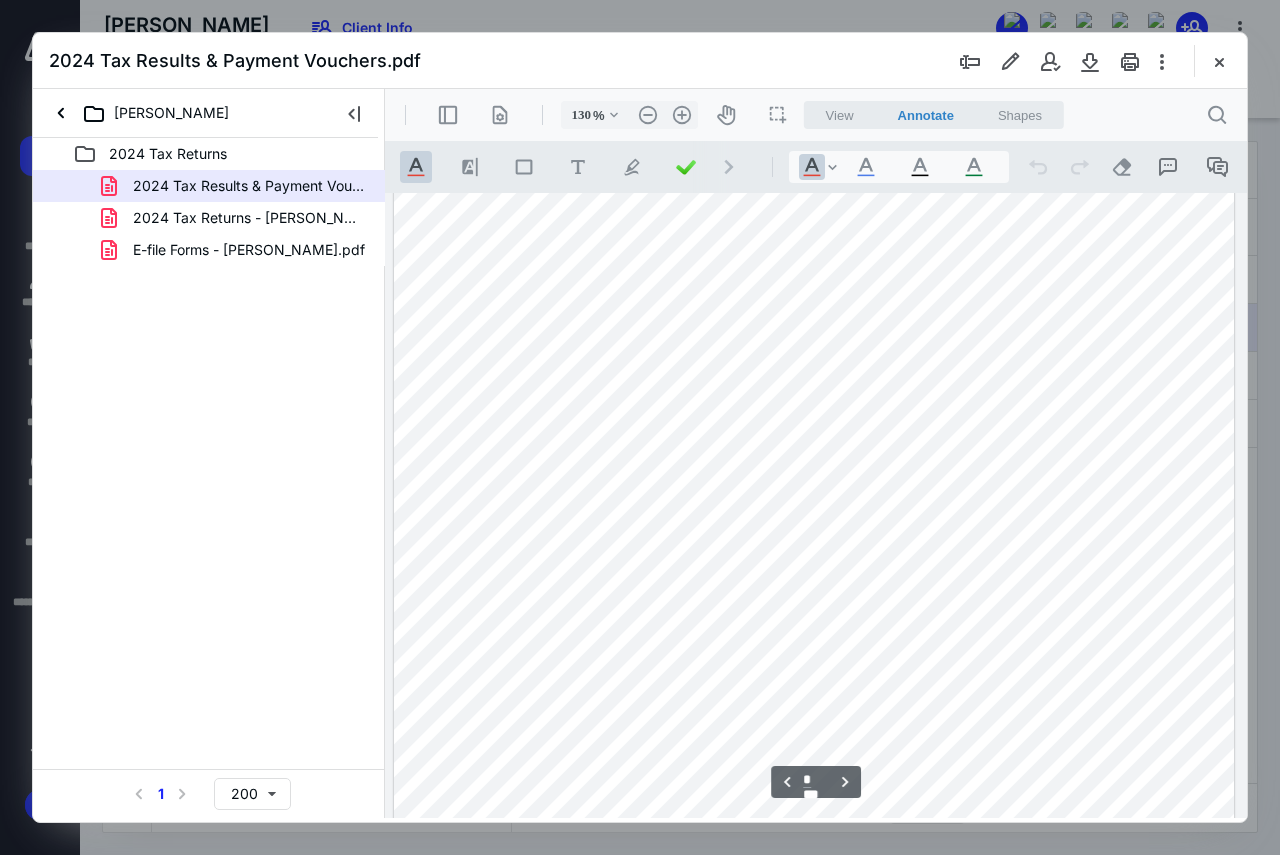 scroll, scrollTop: 2609, scrollLeft: 0, axis: vertical 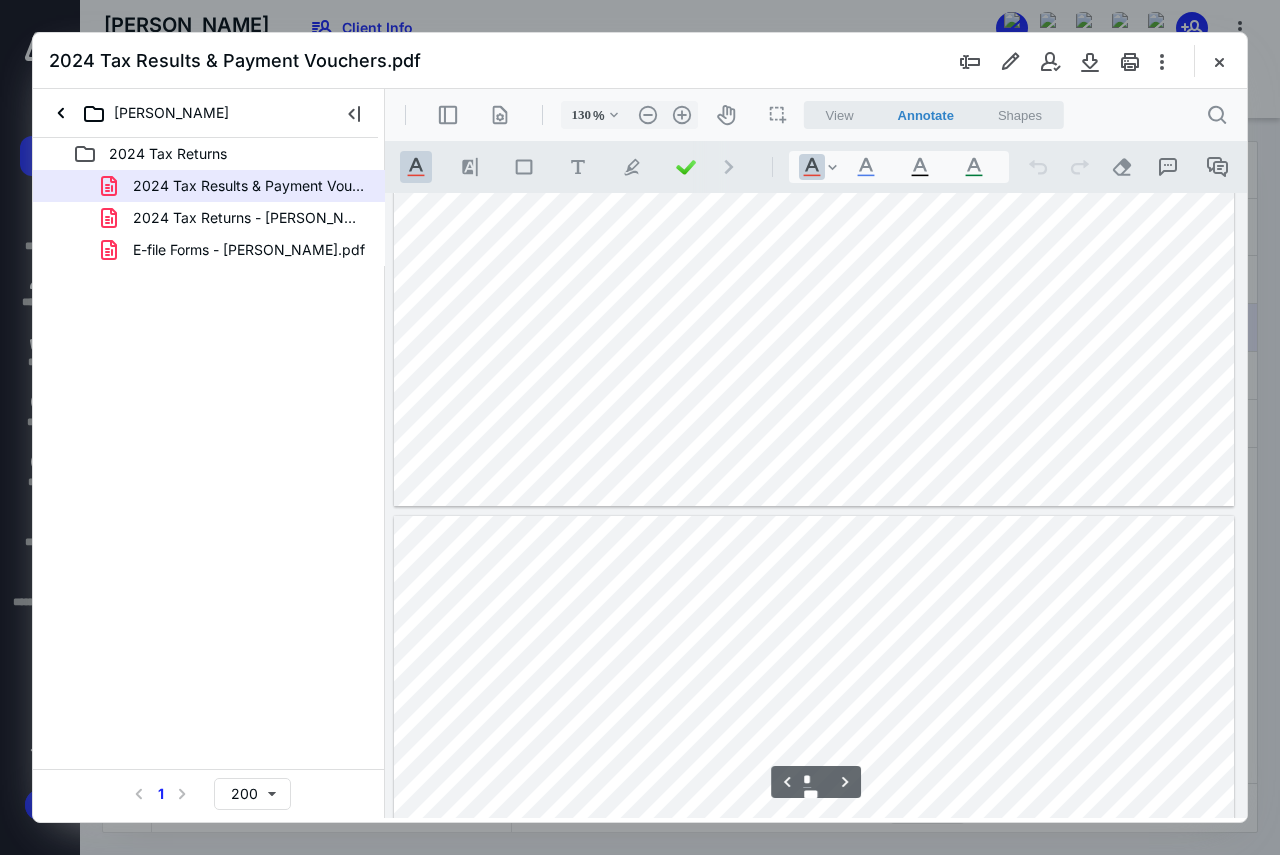type on "*" 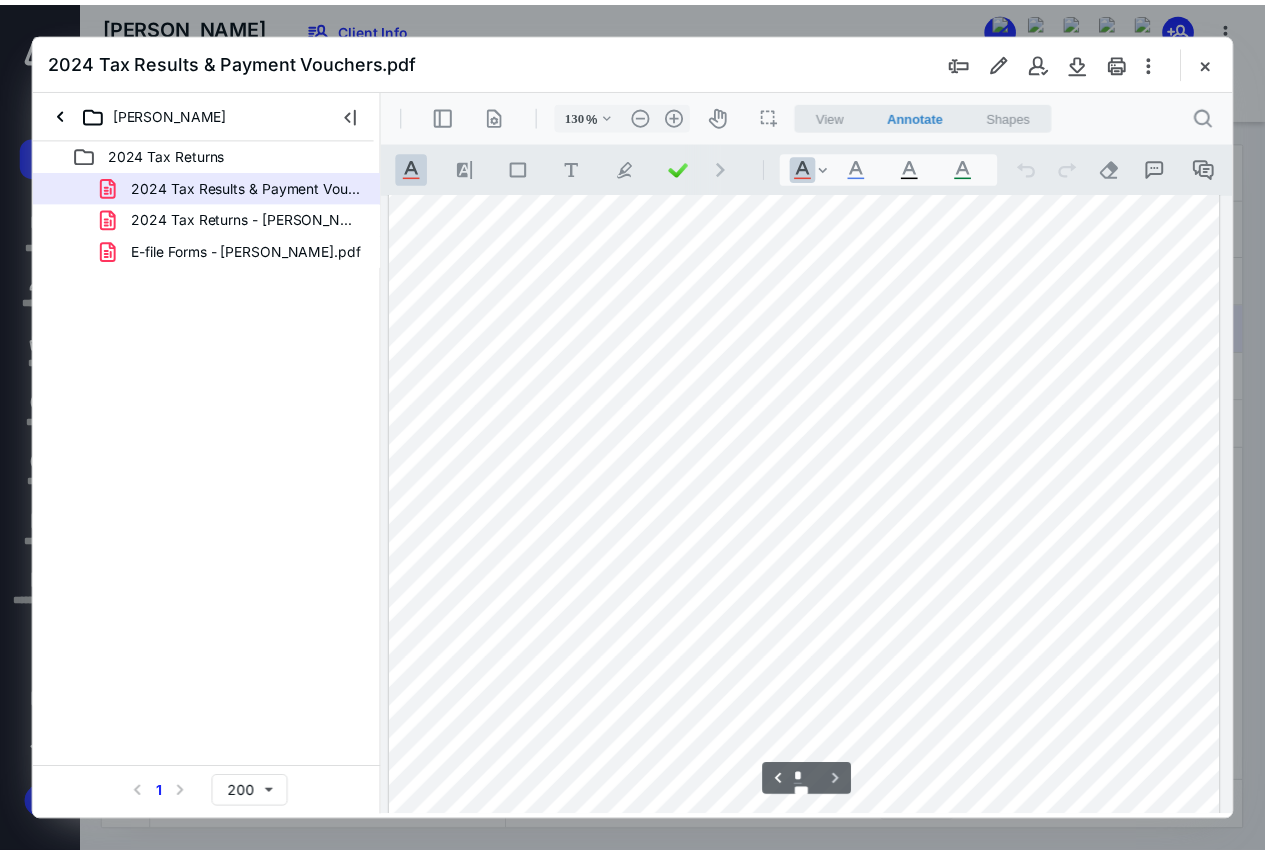 scroll, scrollTop: 3299, scrollLeft: 0, axis: vertical 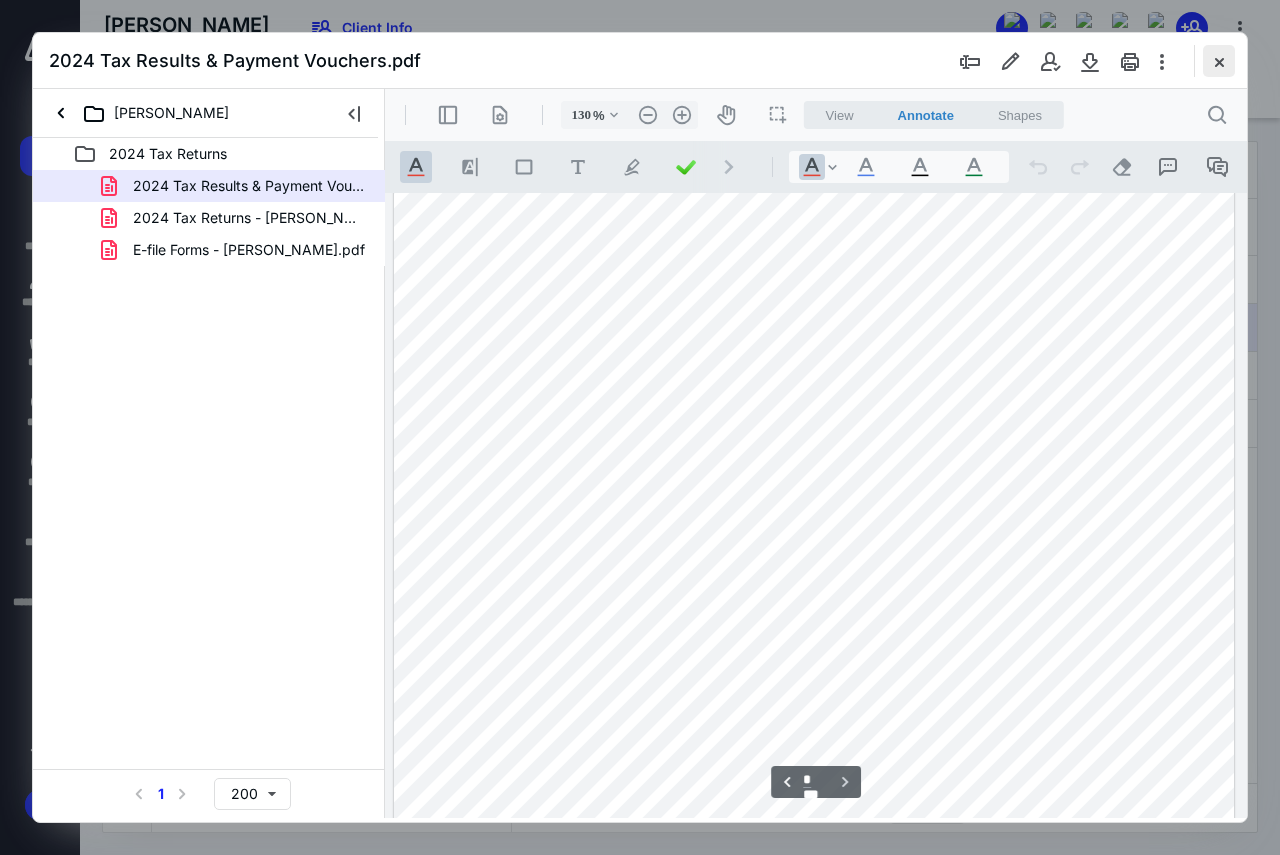 click at bounding box center [1219, 61] 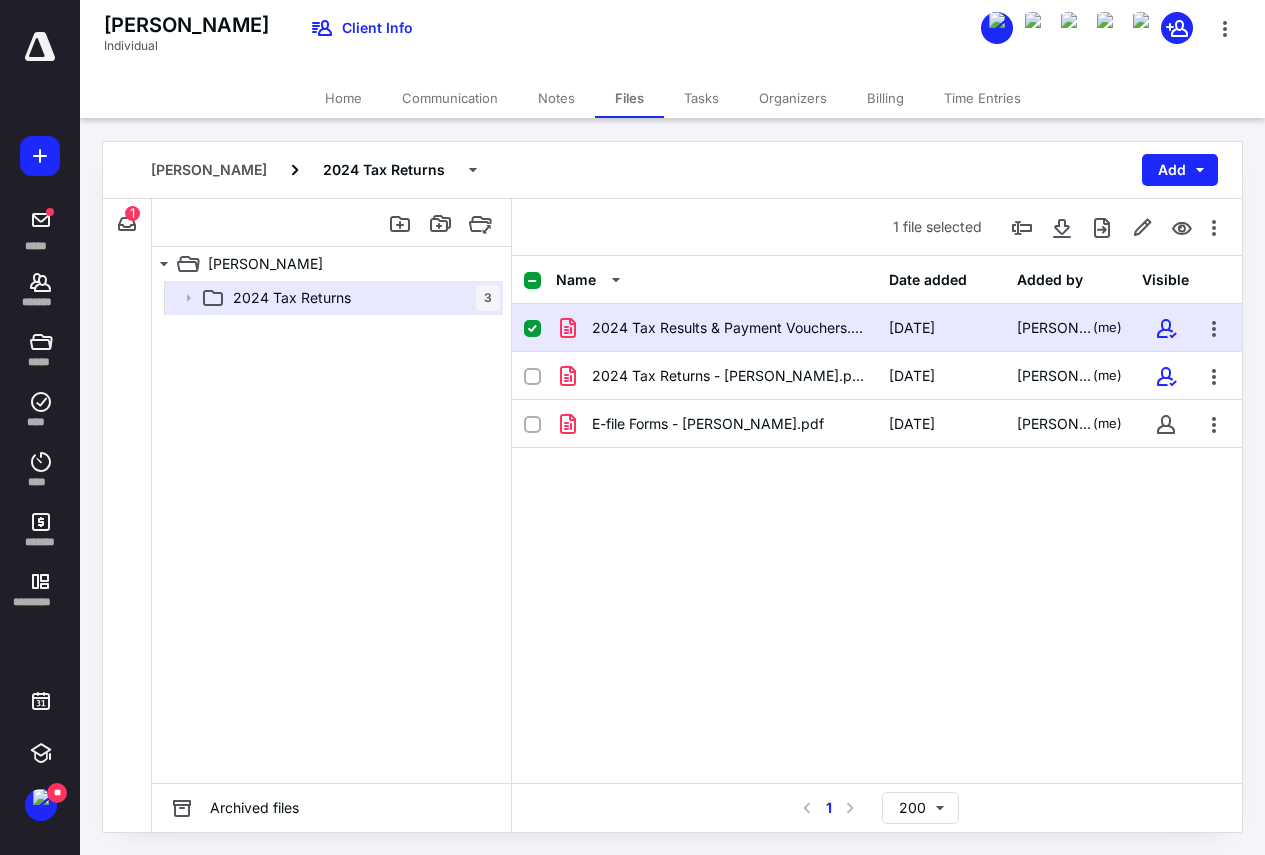 click on "Home" at bounding box center [343, 98] 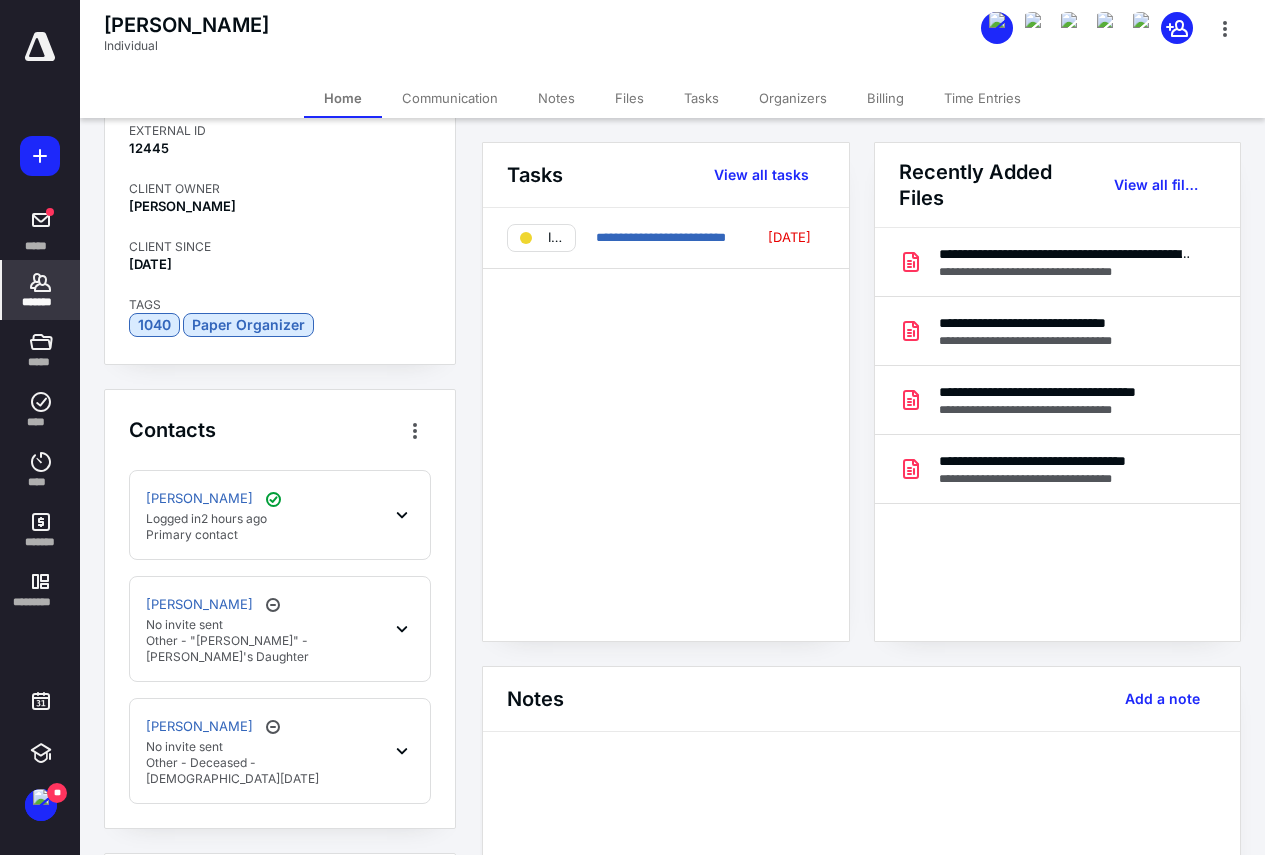 scroll, scrollTop: 0, scrollLeft: 0, axis: both 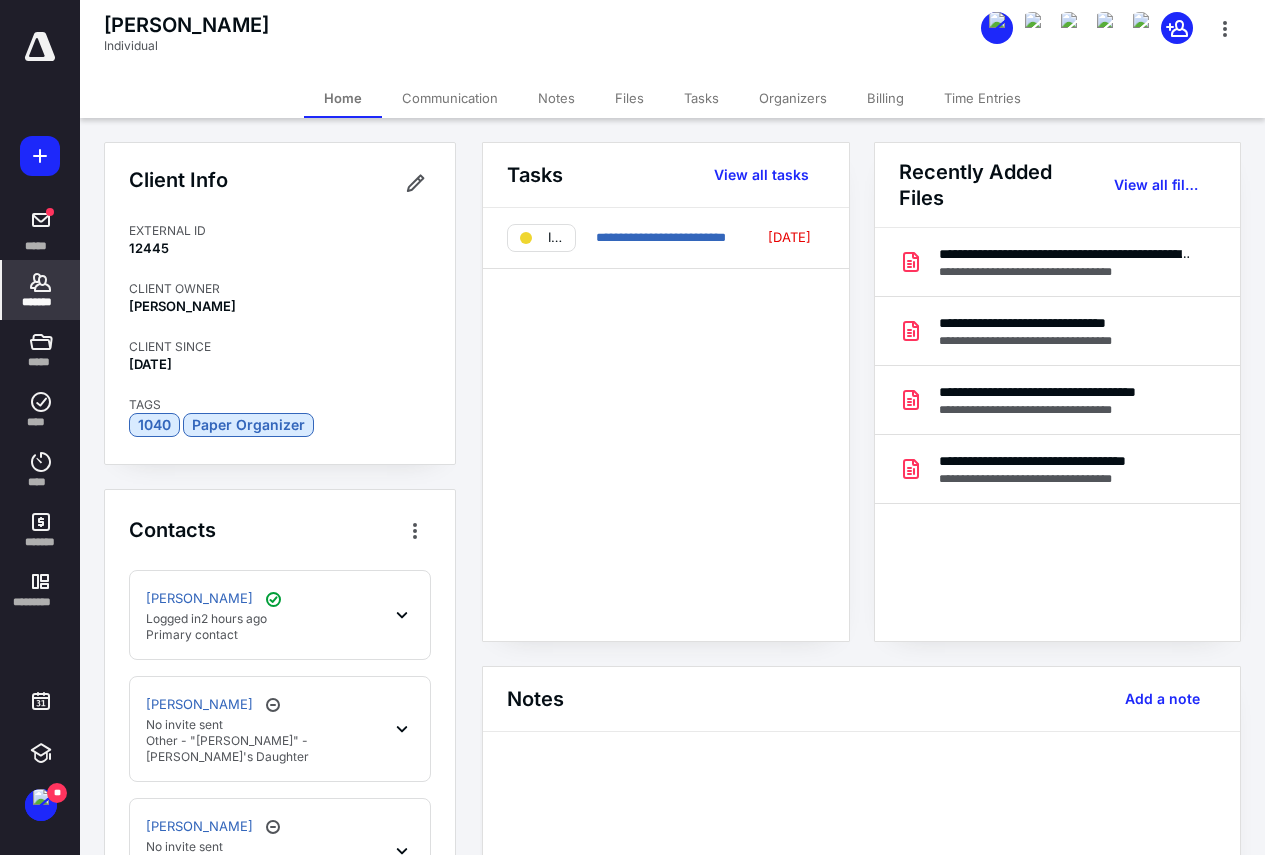 click on "Tasks" at bounding box center (701, 98) 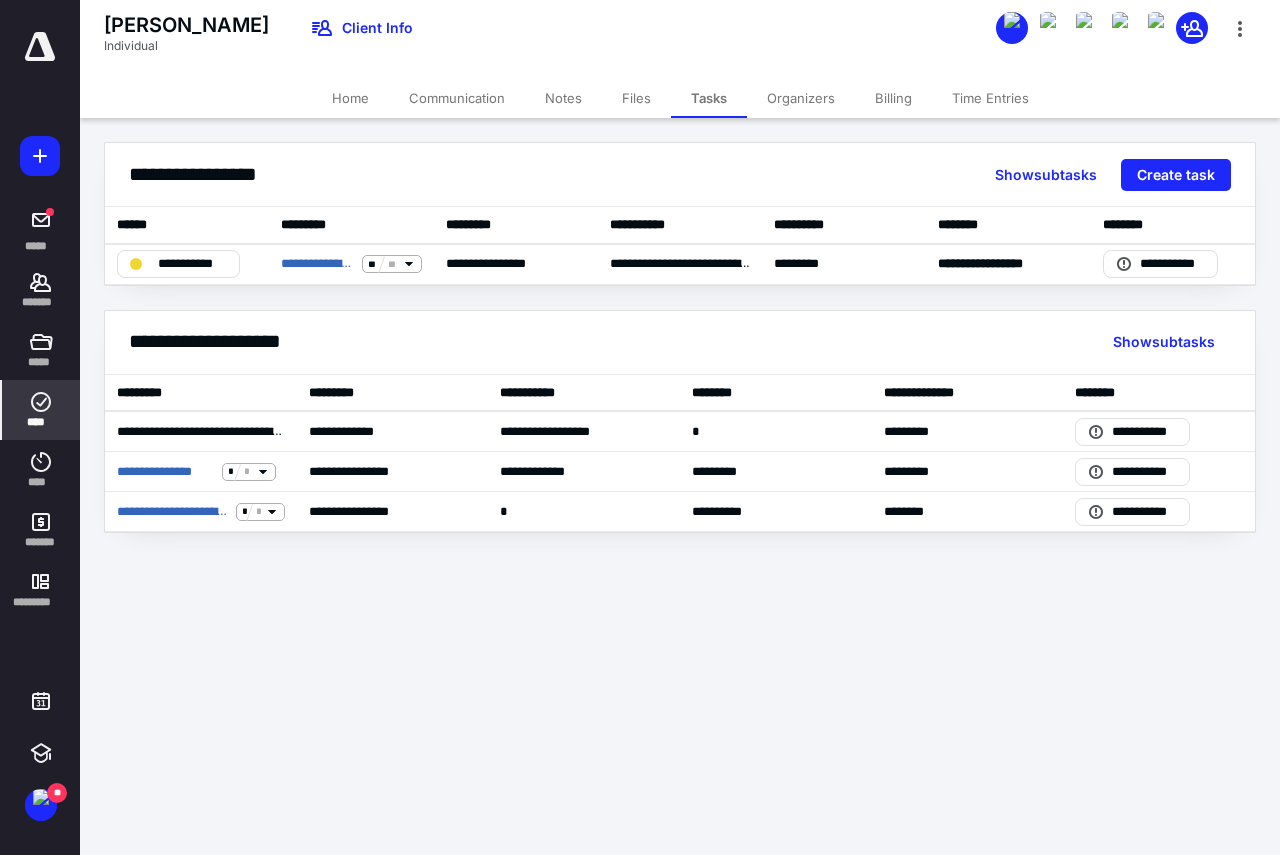 click 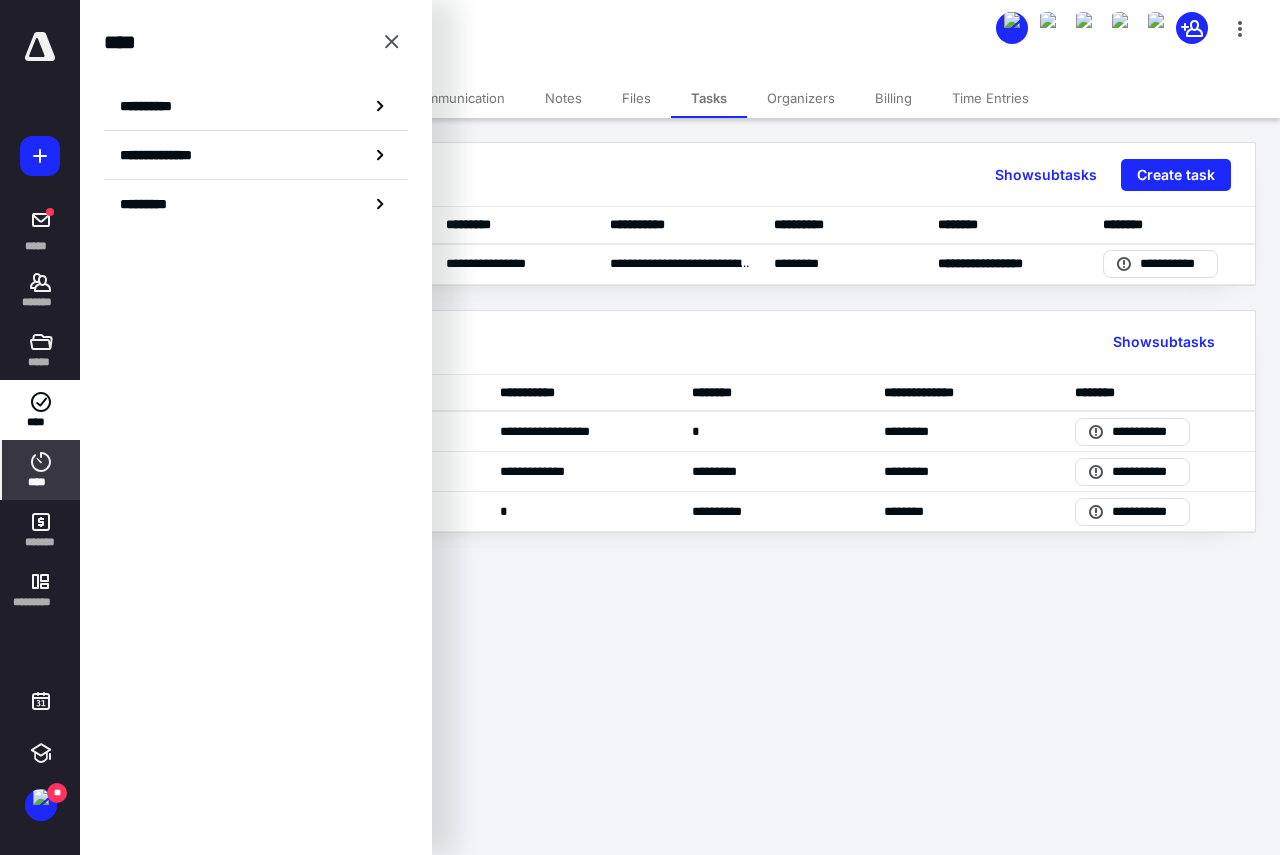 click on "****" at bounding box center [41, 470] 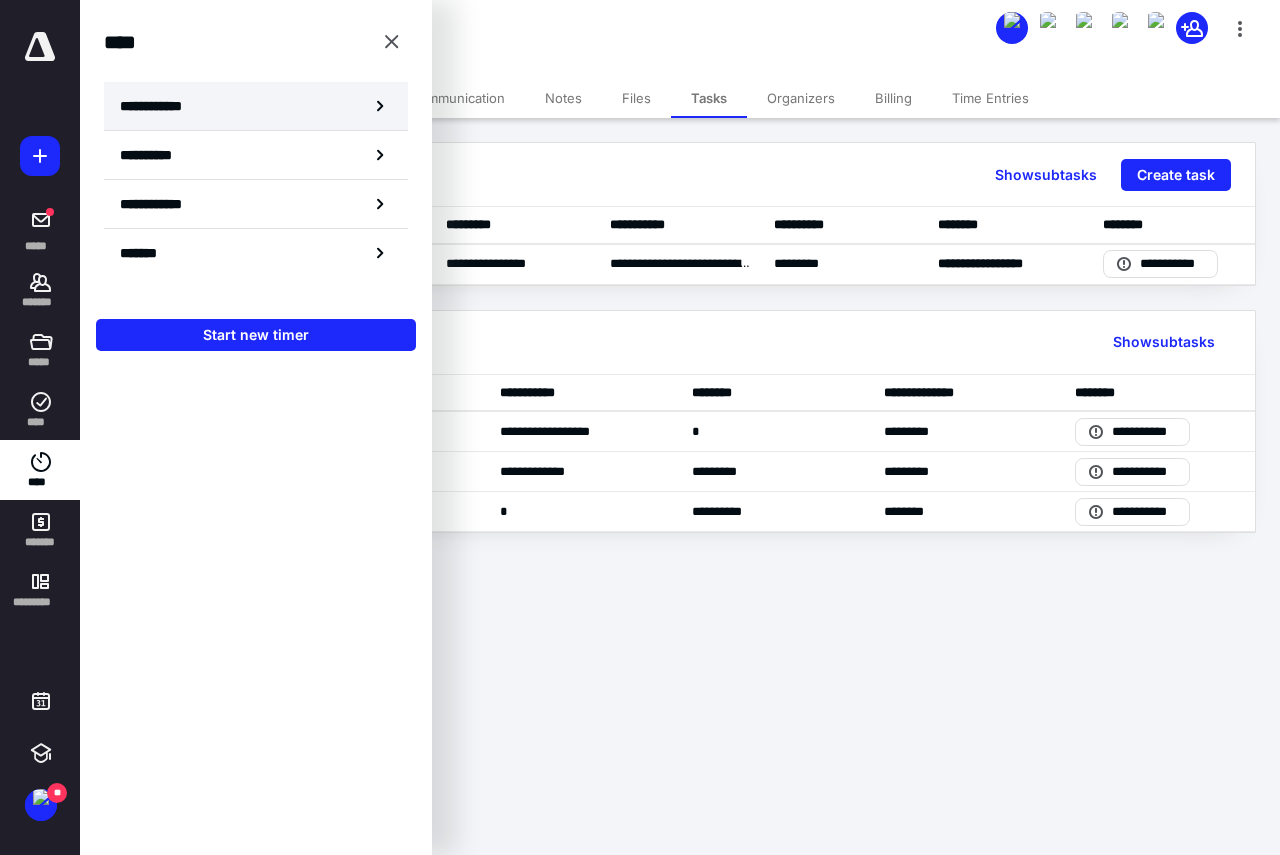 click on "**********" at bounding box center (256, 106) 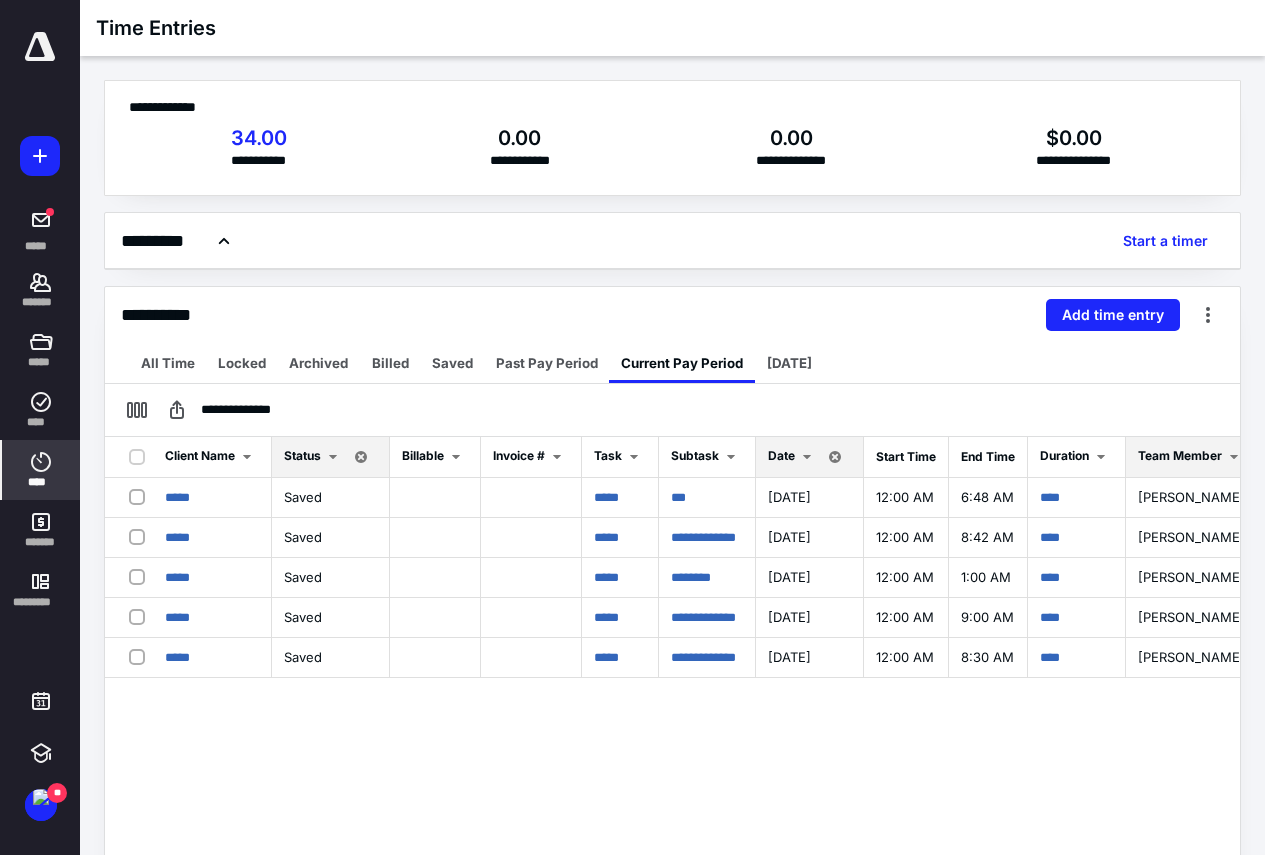 click on "**********" at bounding box center (672, 315) 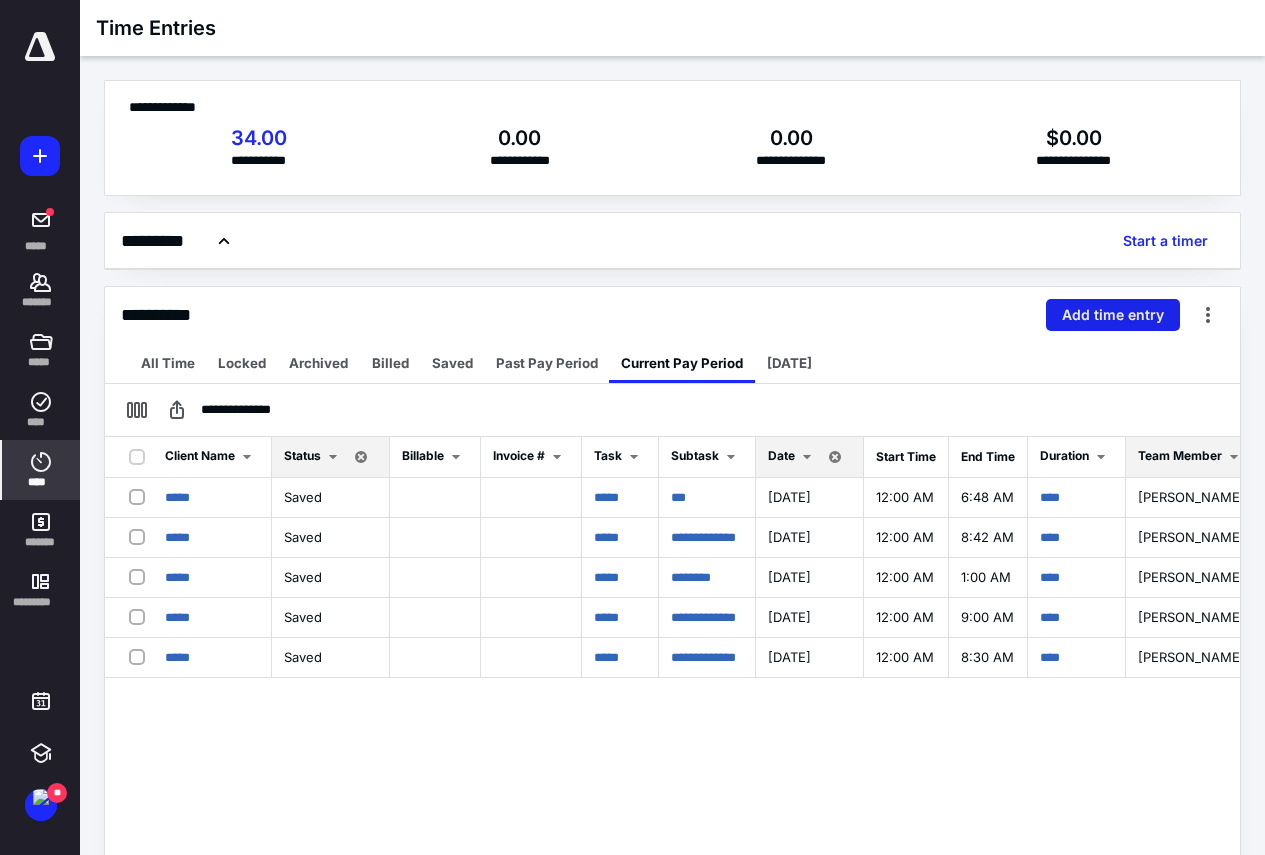 click on "Add time entry" at bounding box center (1113, 315) 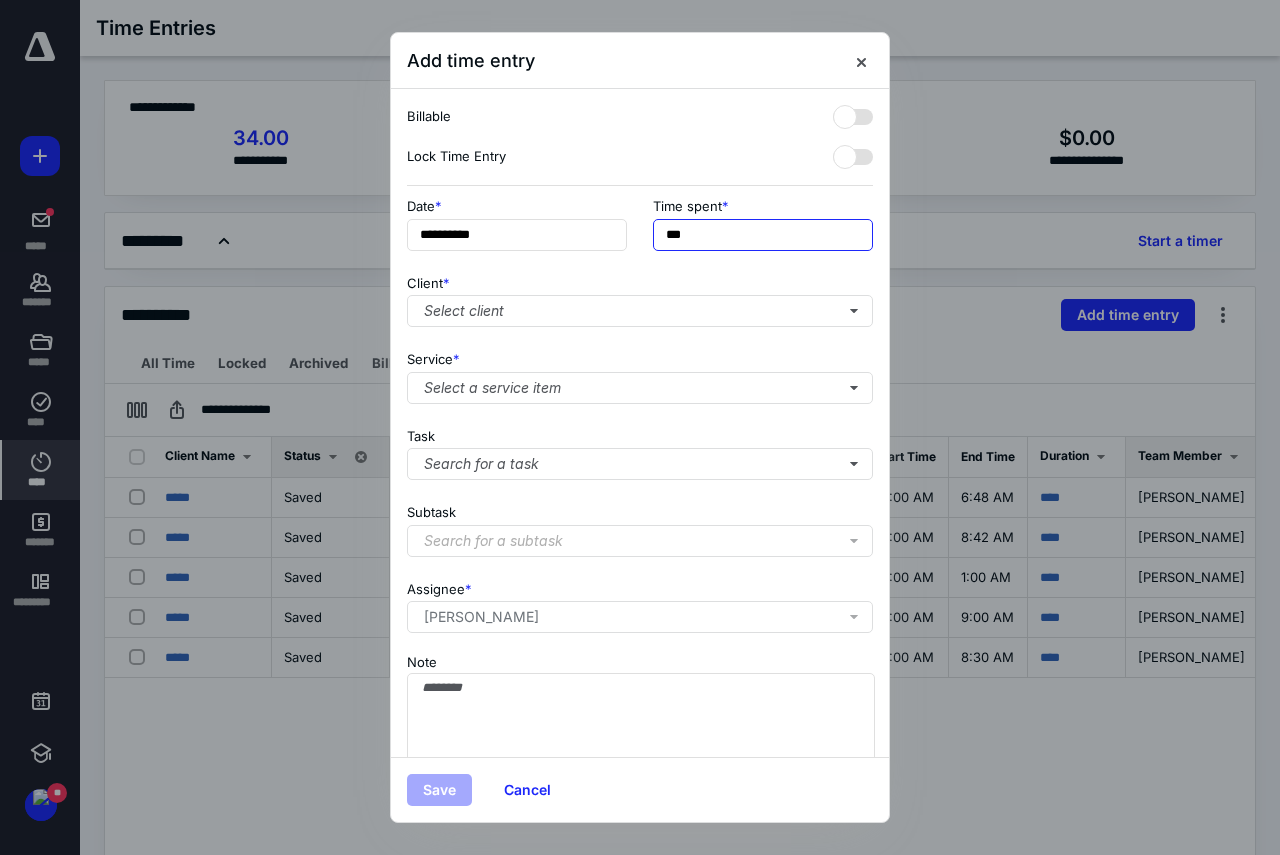 drag, startPoint x: 690, startPoint y: 234, endPoint x: 644, endPoint y: 239, distance: 46.270943 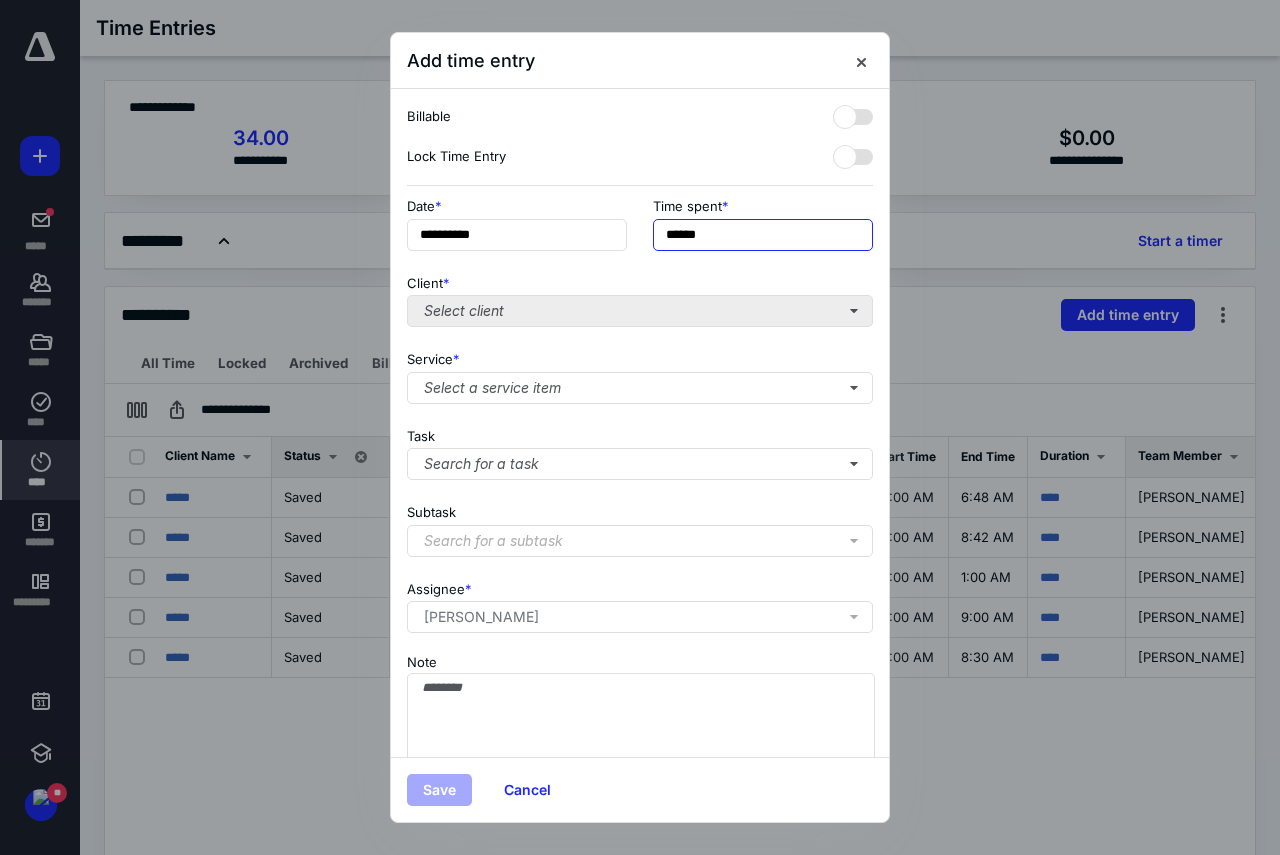 type on "******" 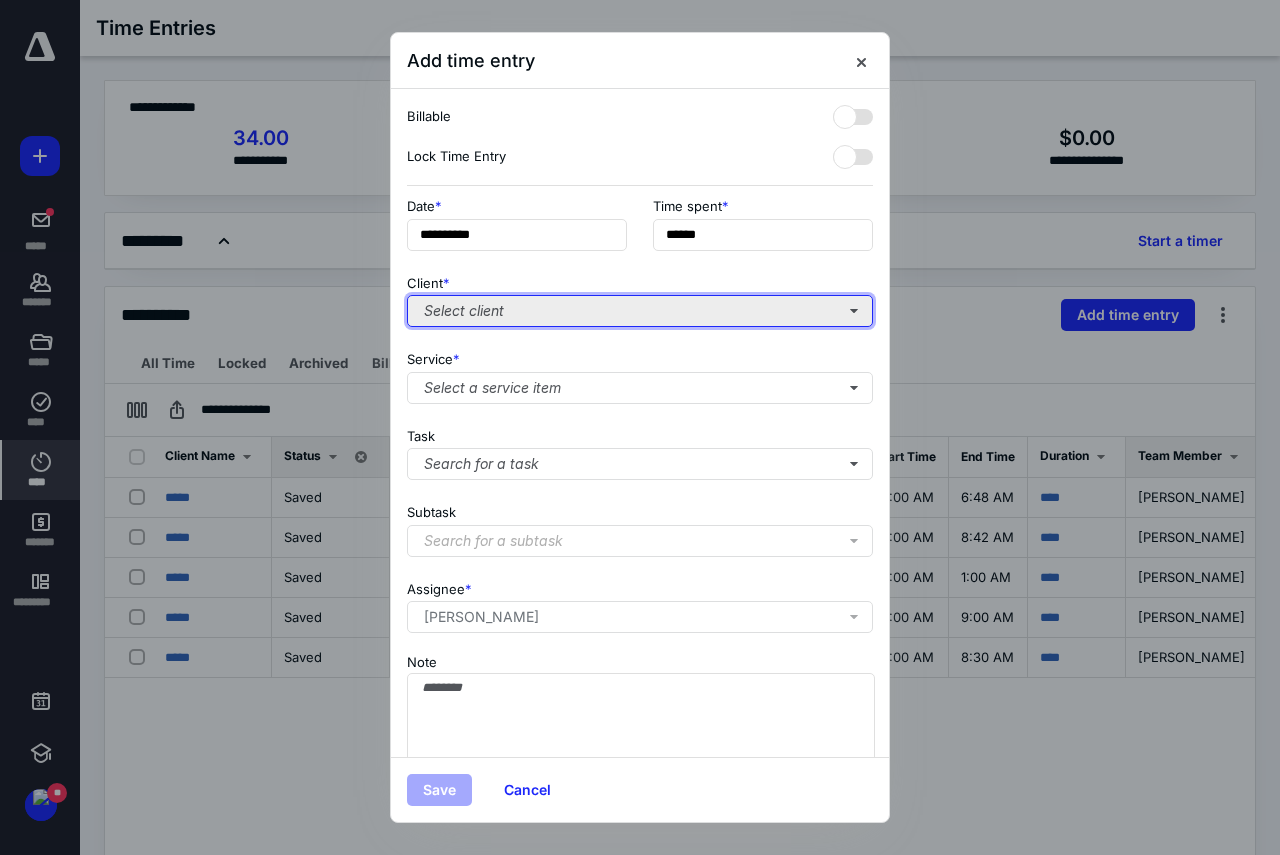 click on "Select client" at bounding box center [640, 311] 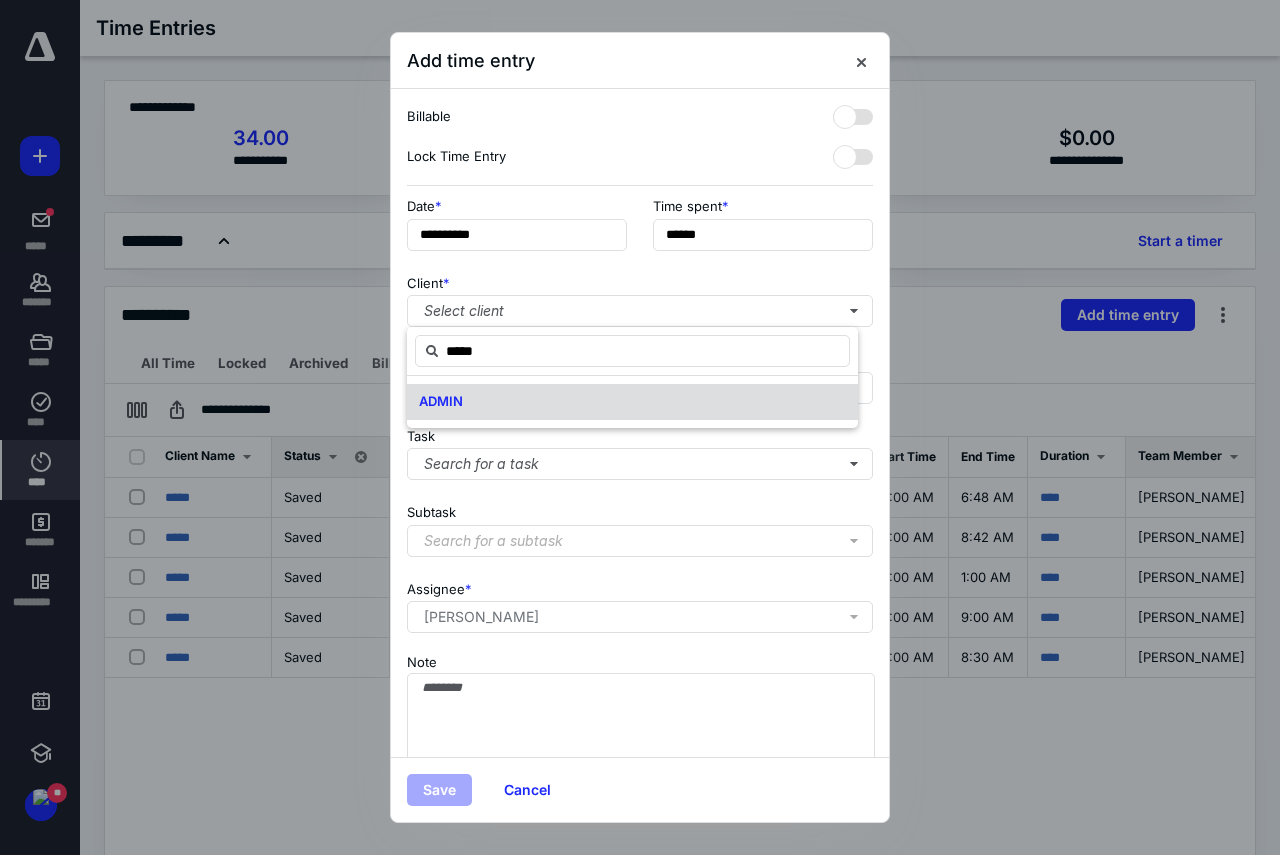 click on "ADMIN" at bounding box center (632, 402) 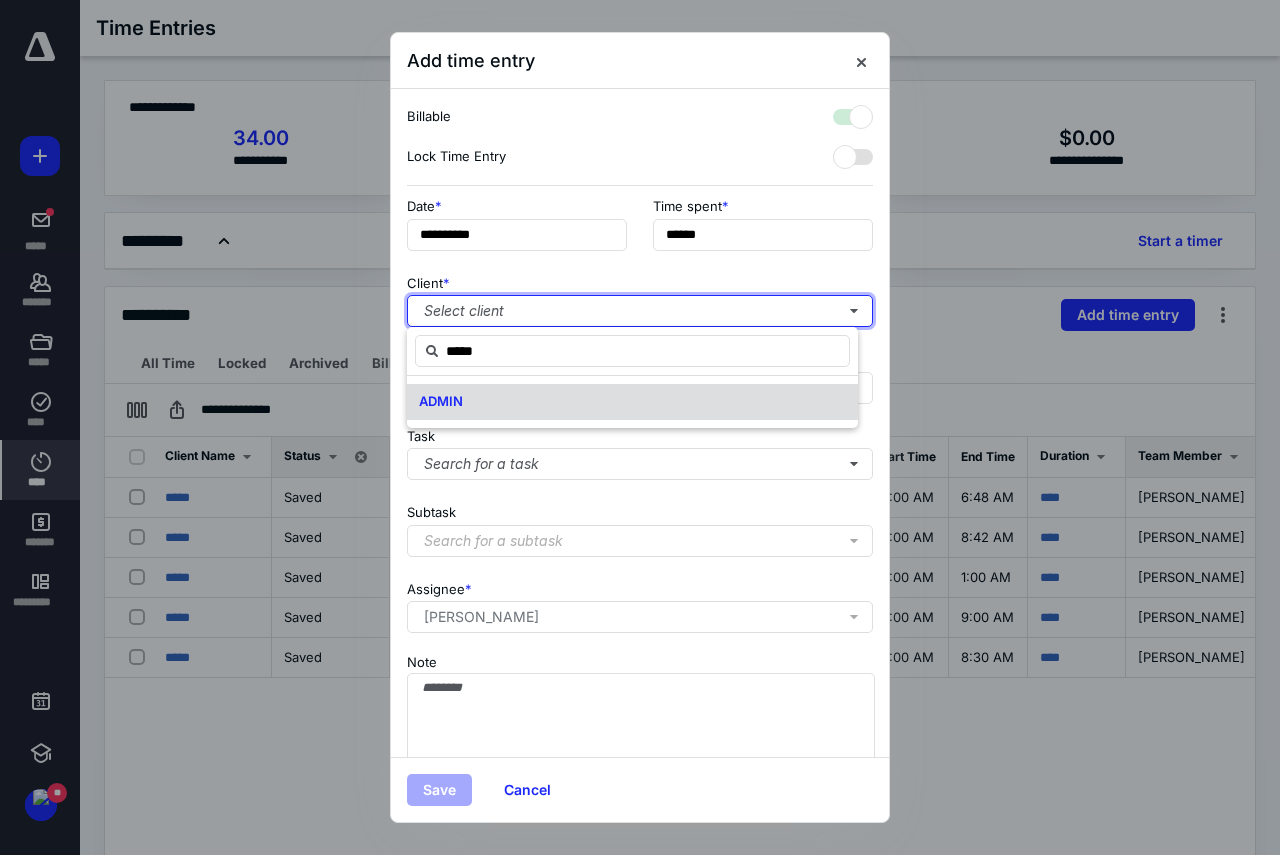 checkbox on "true" 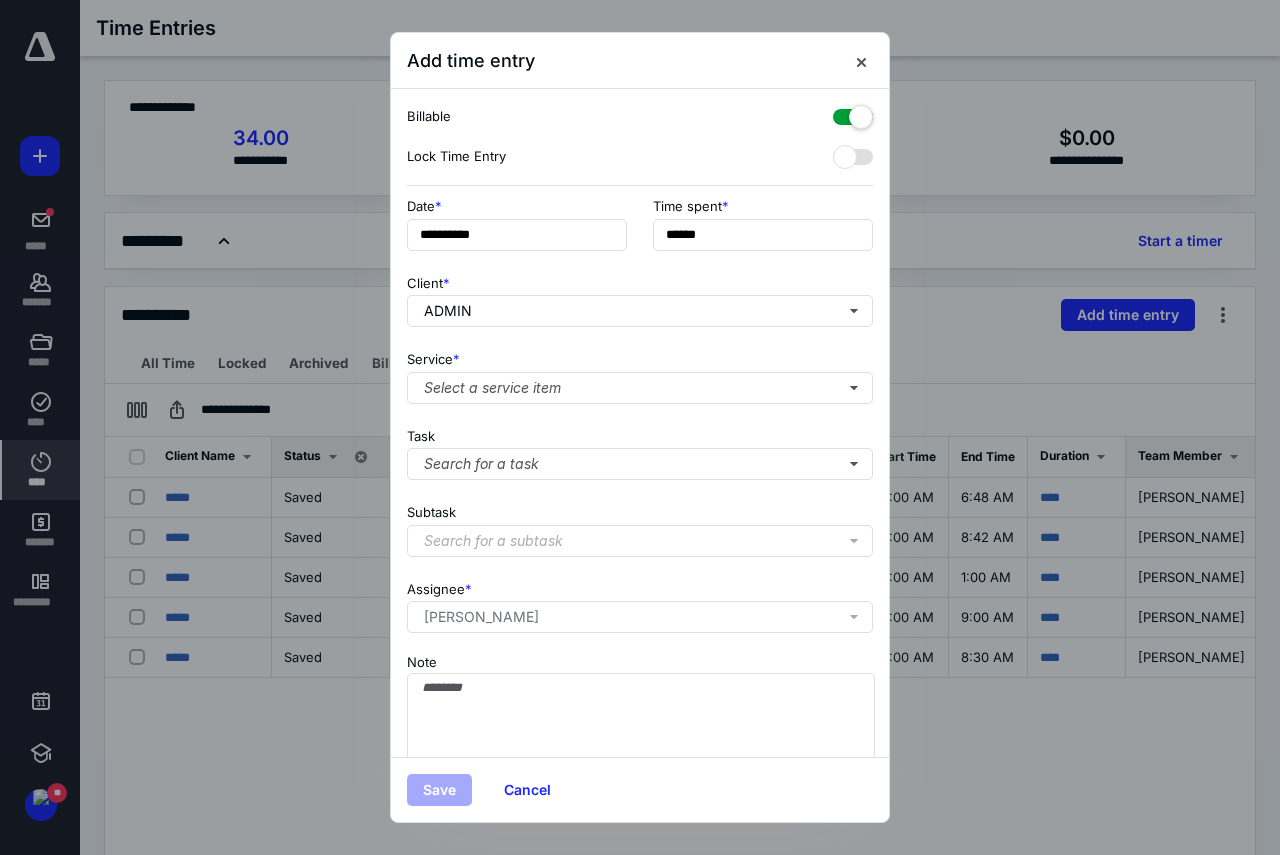 click at bounding box center (853, 113) 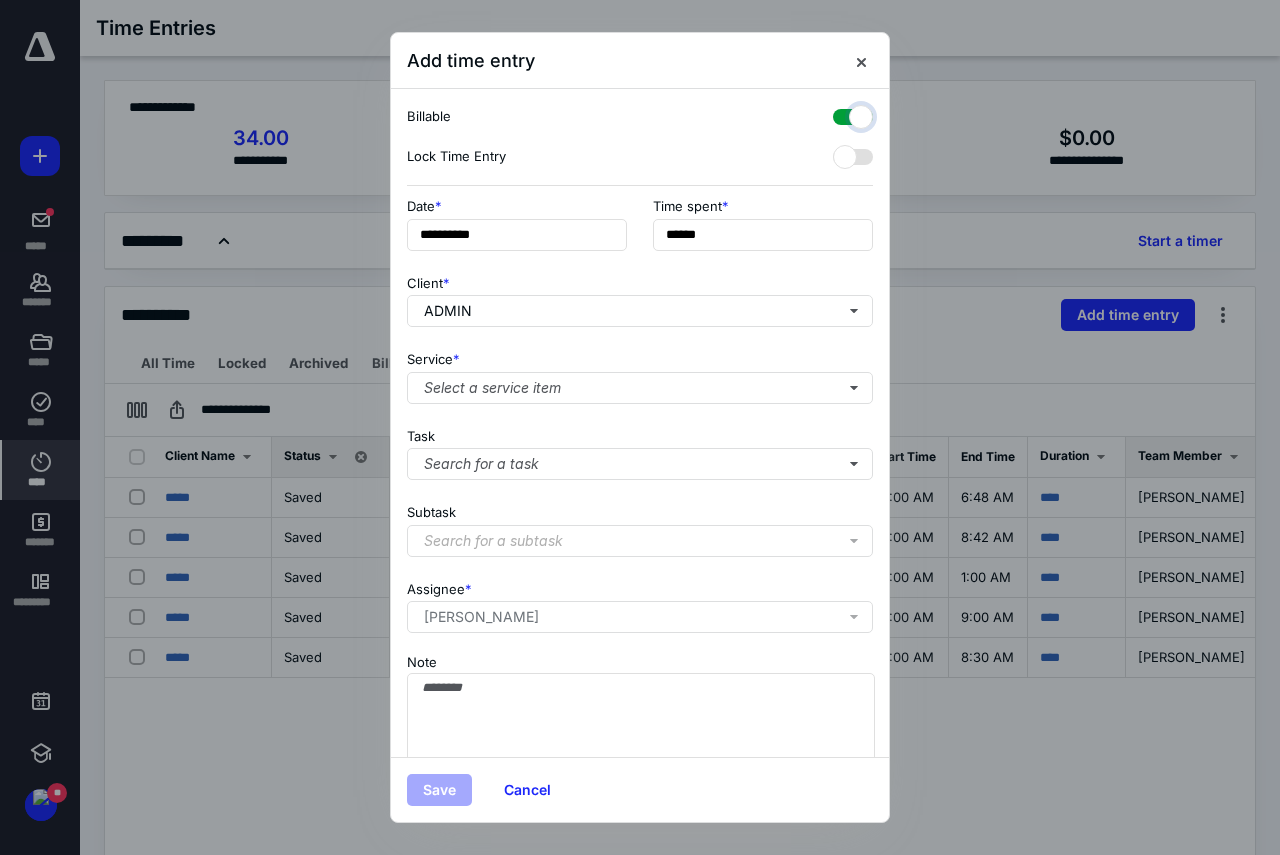 click at bounding box center (843, 114) 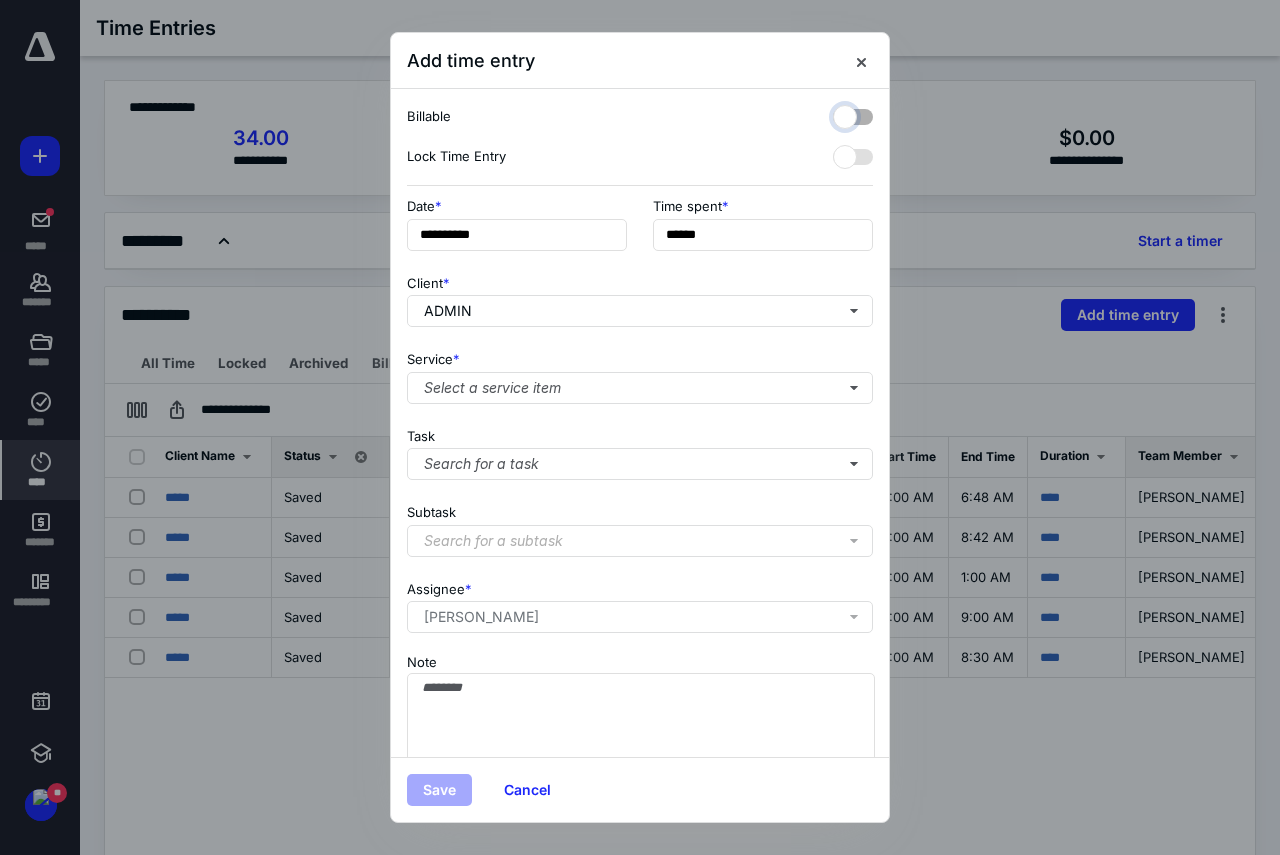 checkbox on "false" 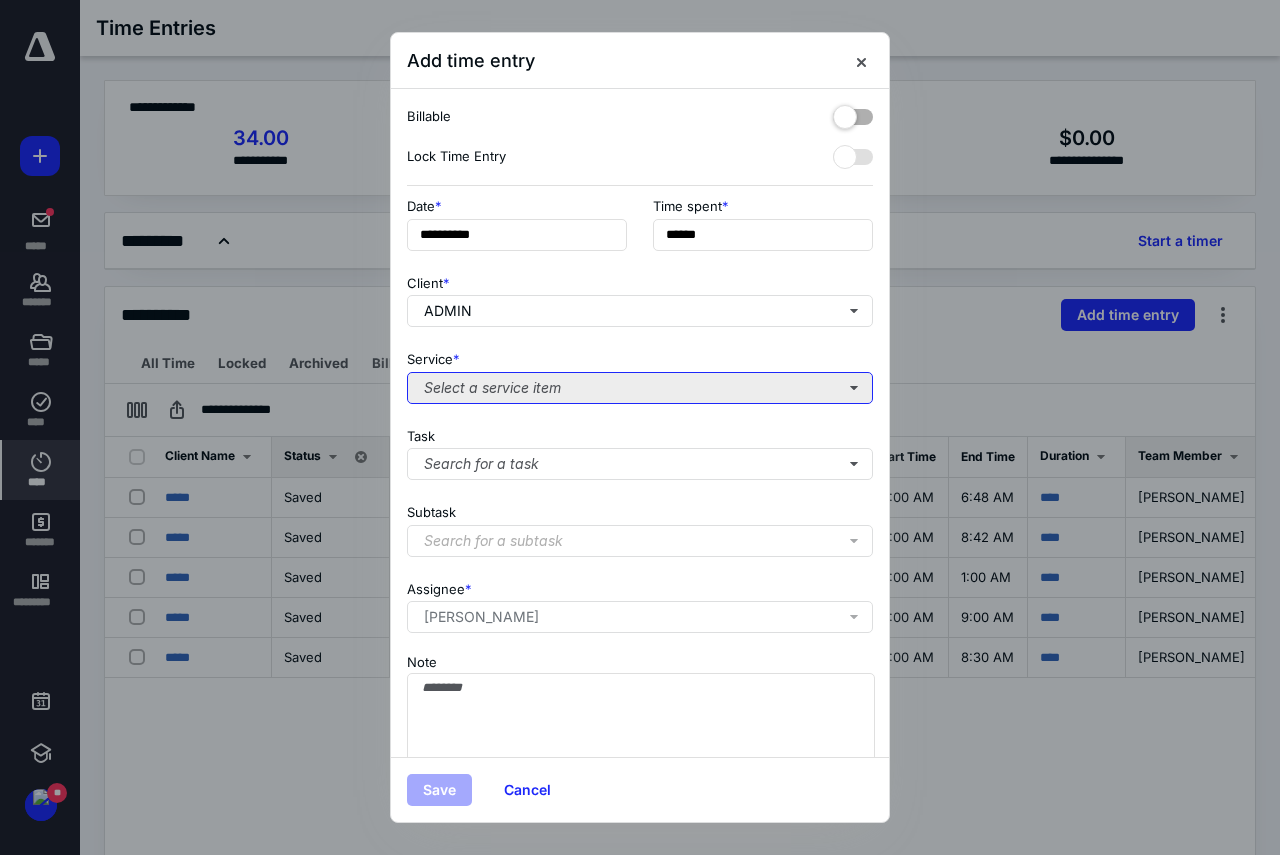 click on "Select a service item" at bounding box center [640, 388] 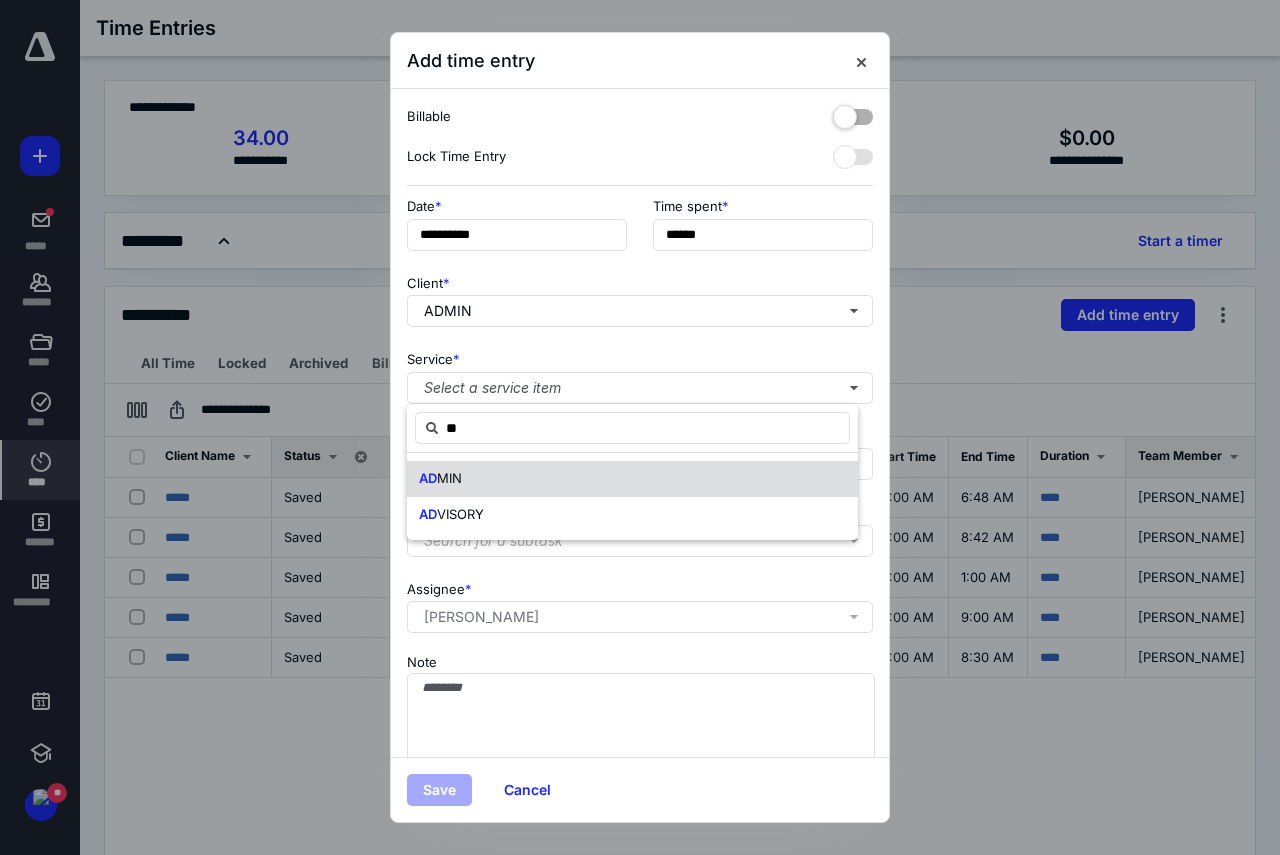 click on "AD MIN" at bounding box center [632, 479] 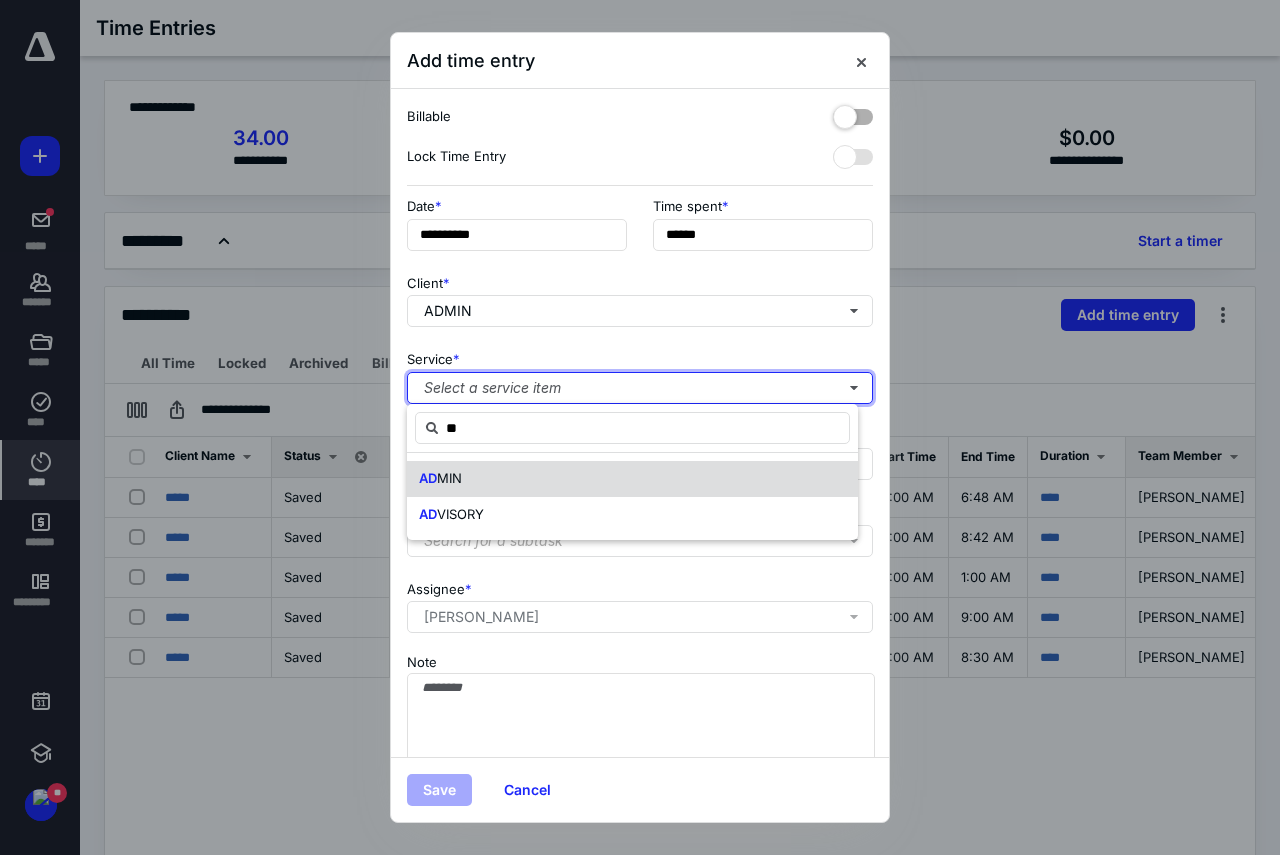 type 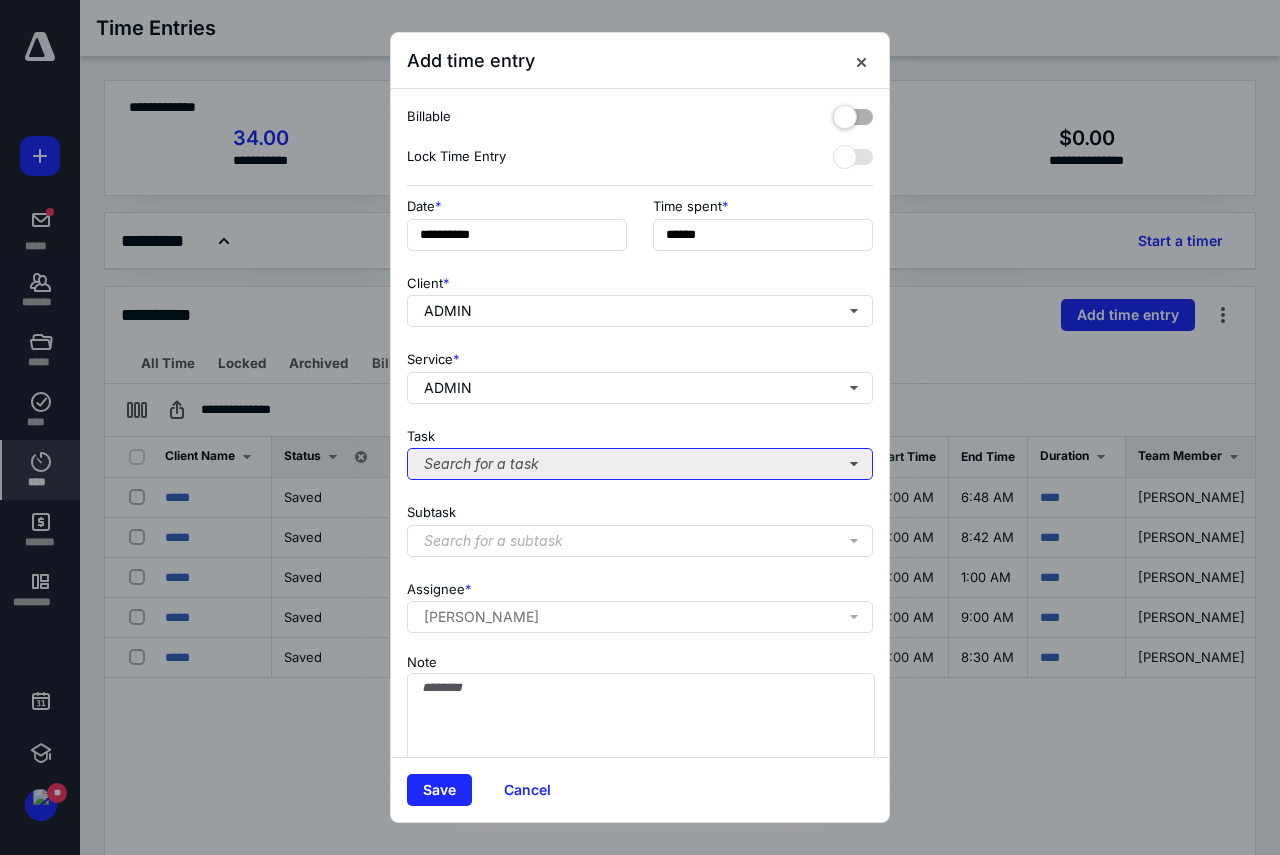 click on "Search for a task" at bounding box center (640, 464) 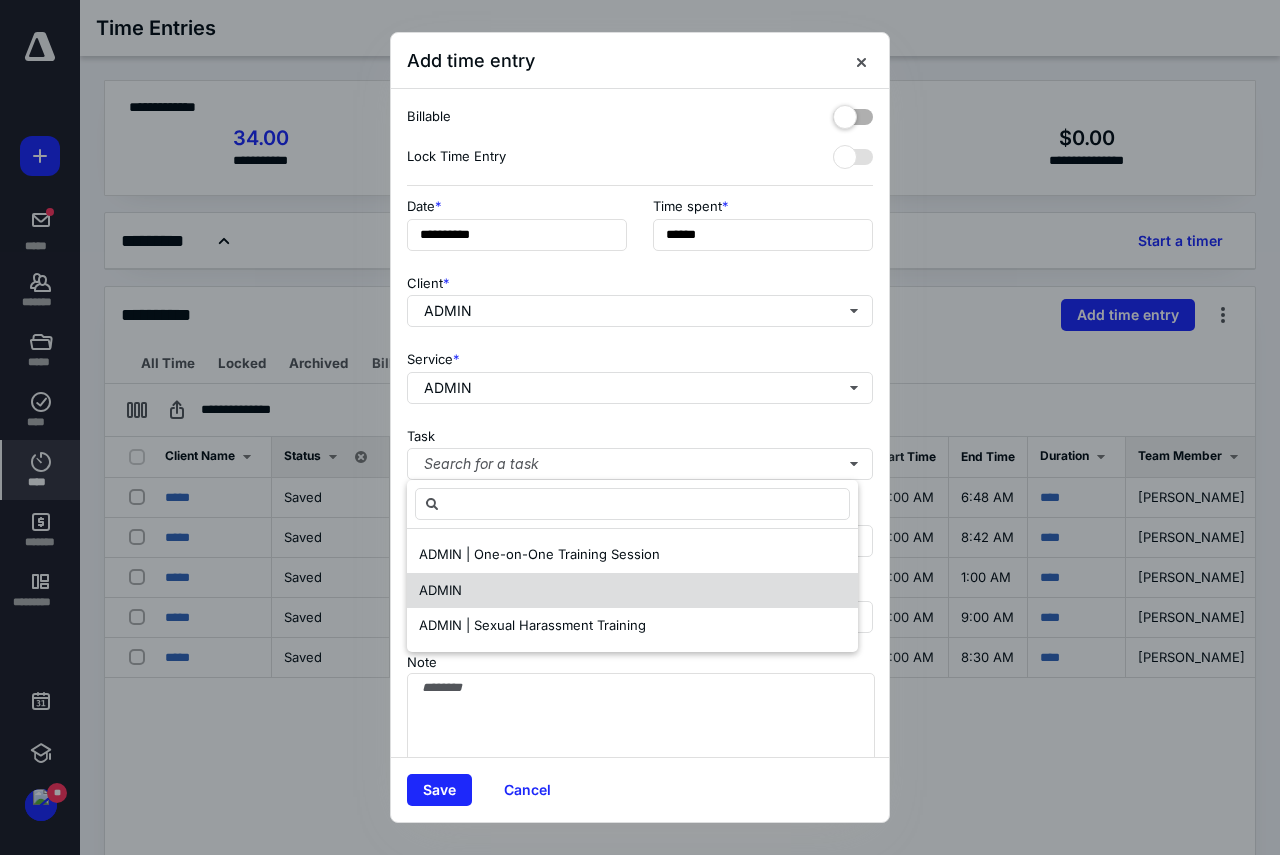 click on "ADMIN" at bounding box center [632, 591] 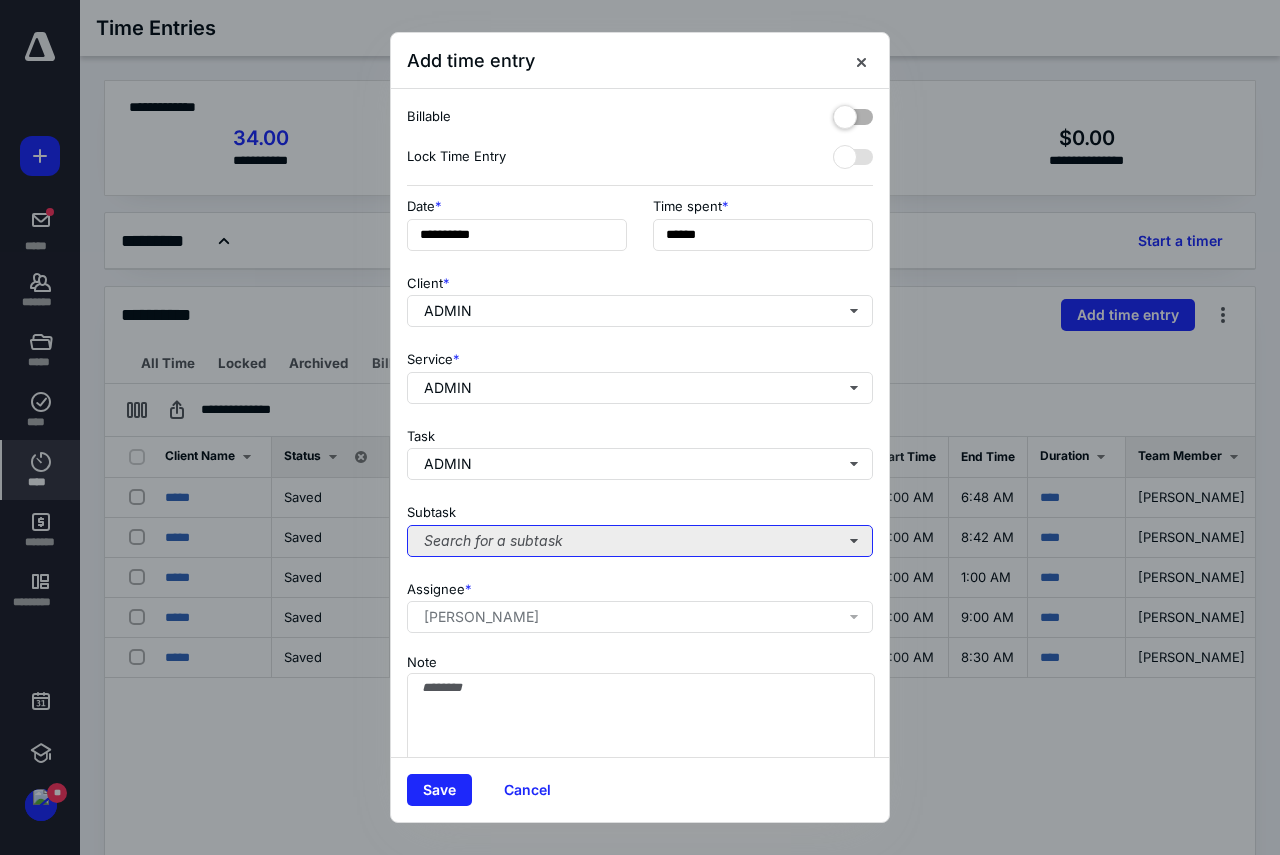 click on "Search for a subtask" at bounding box center [640, 541] 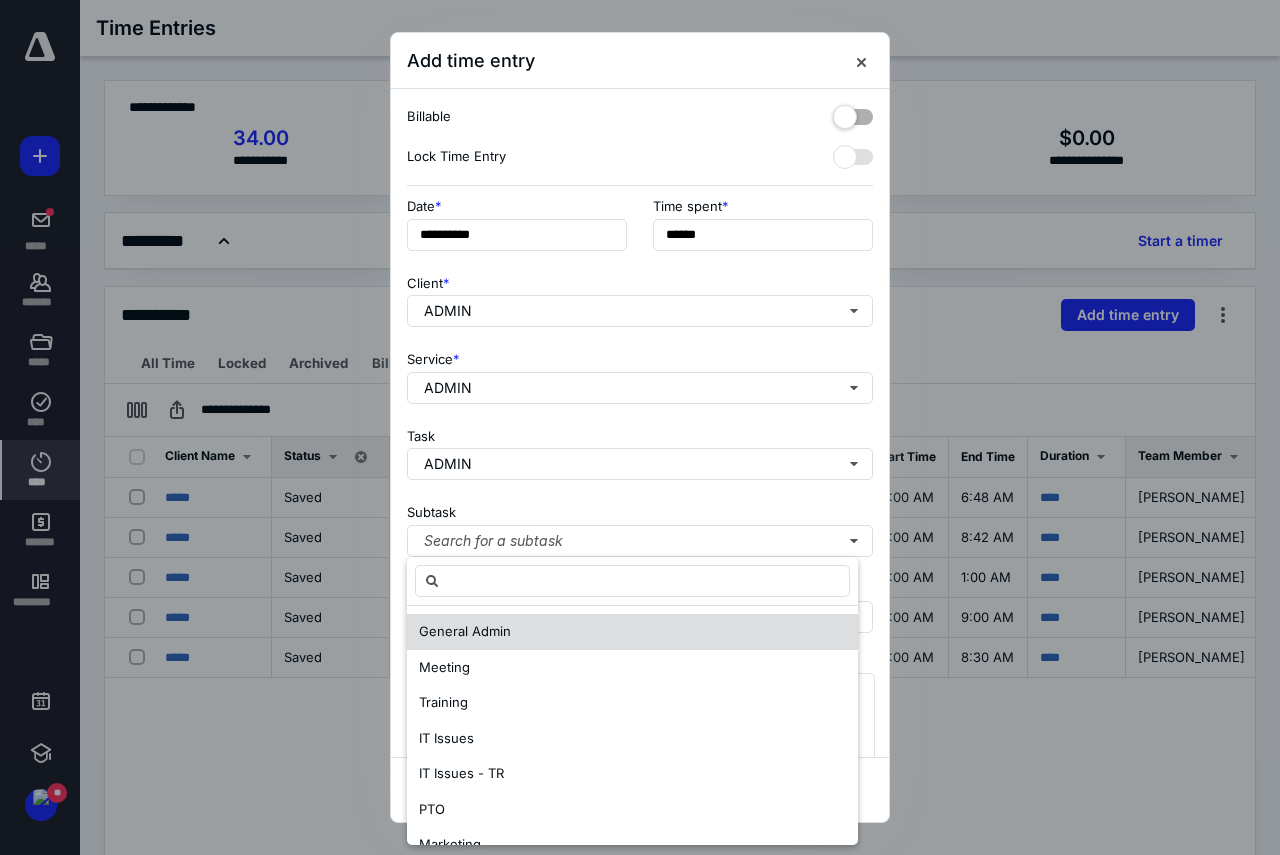 click on "General Admin" at bounding box center [632, 632] 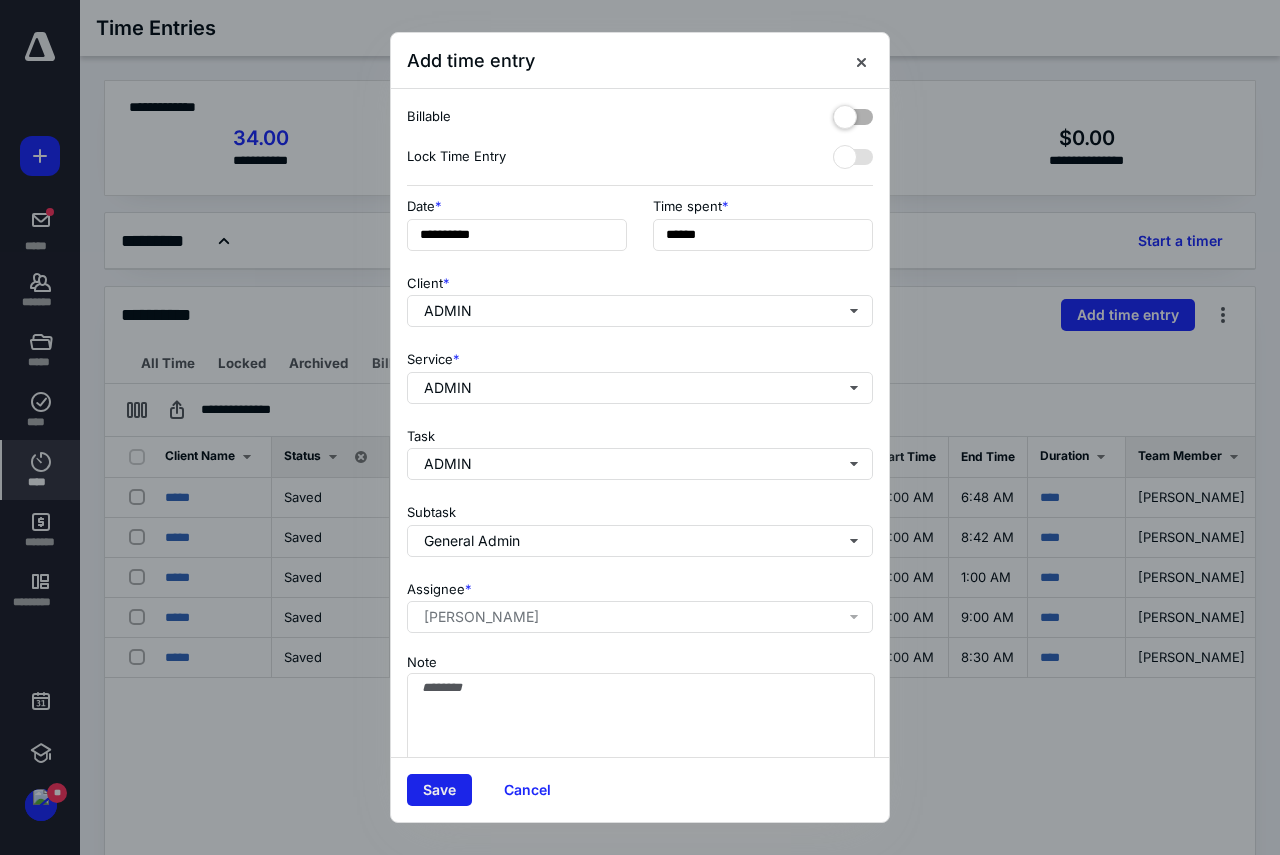 click on "Save" at bounding box center [439, 790] 